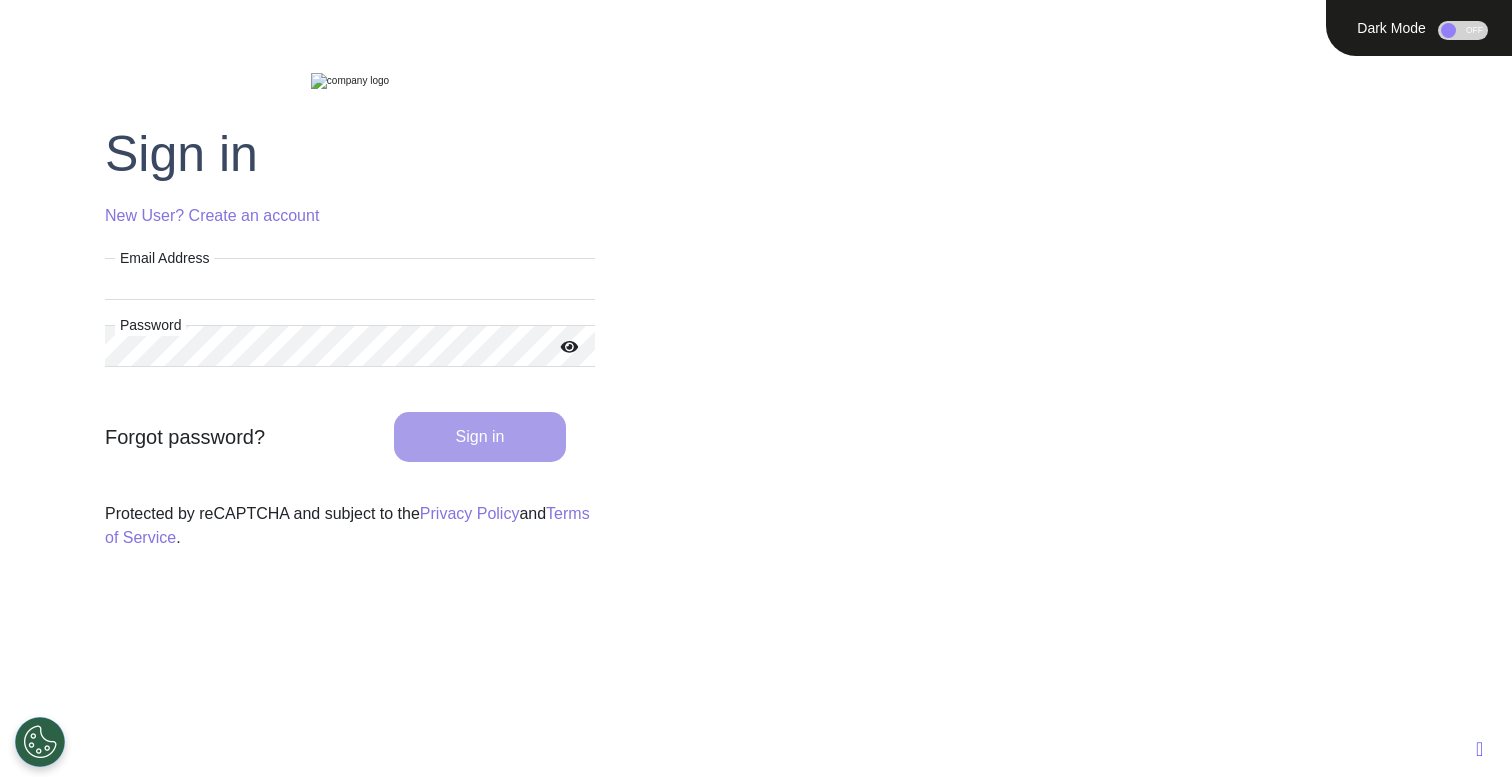 scroll, scrollTop: 0, scrollLeft: 0, axis: both 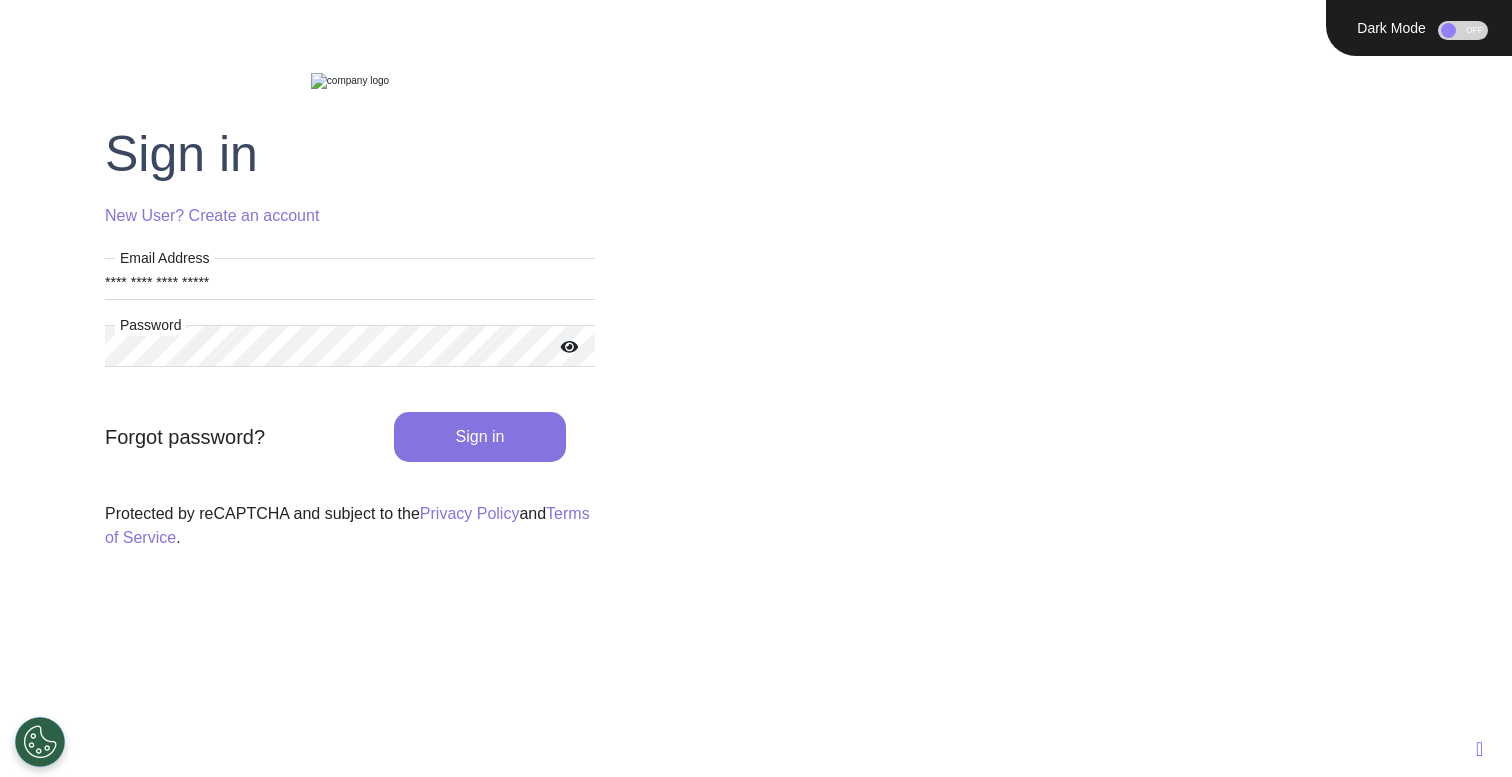 click 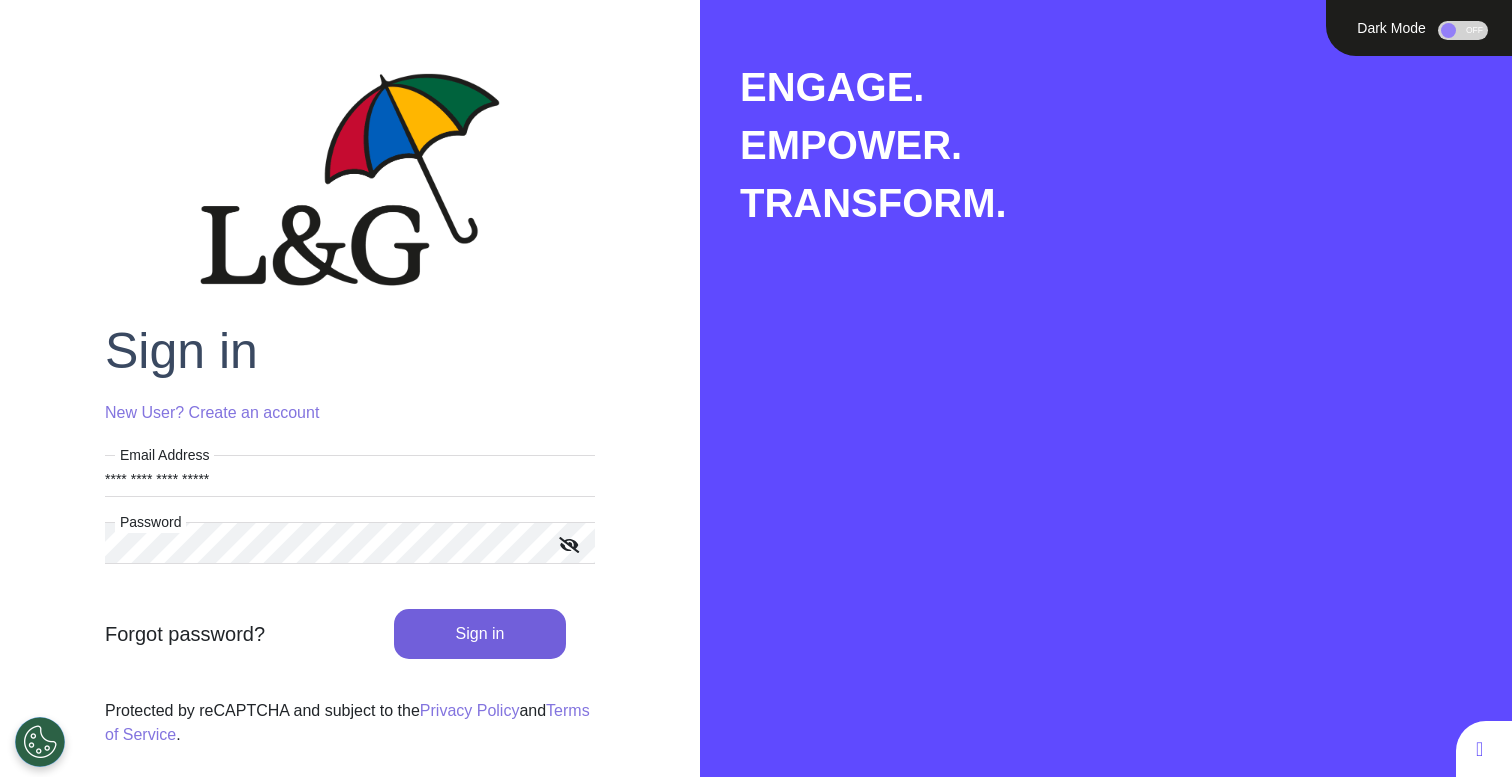 click on "**********" at bounding box center (350, 557) 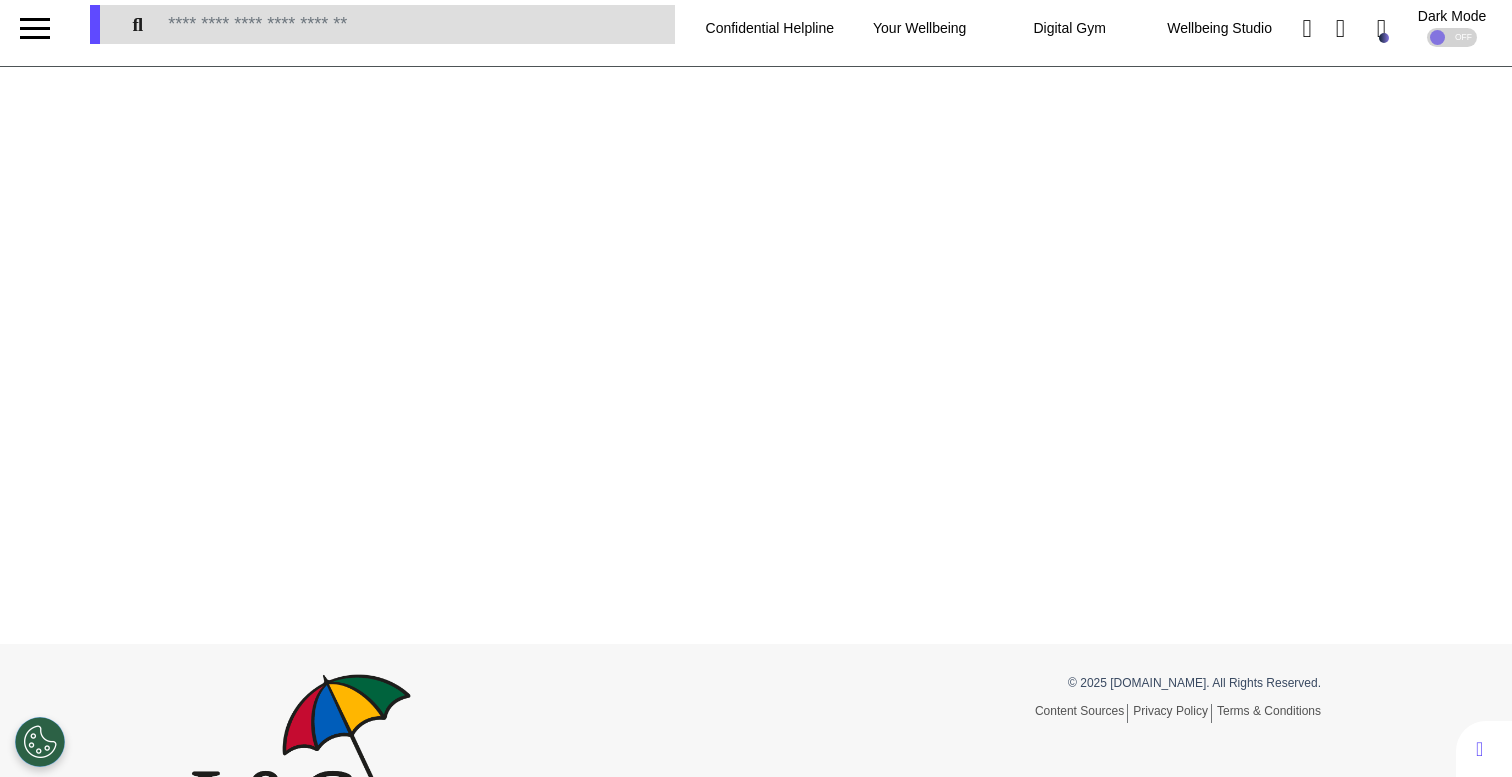 scroll, scrollTop: 0, scrollLeft: 0, axis: both 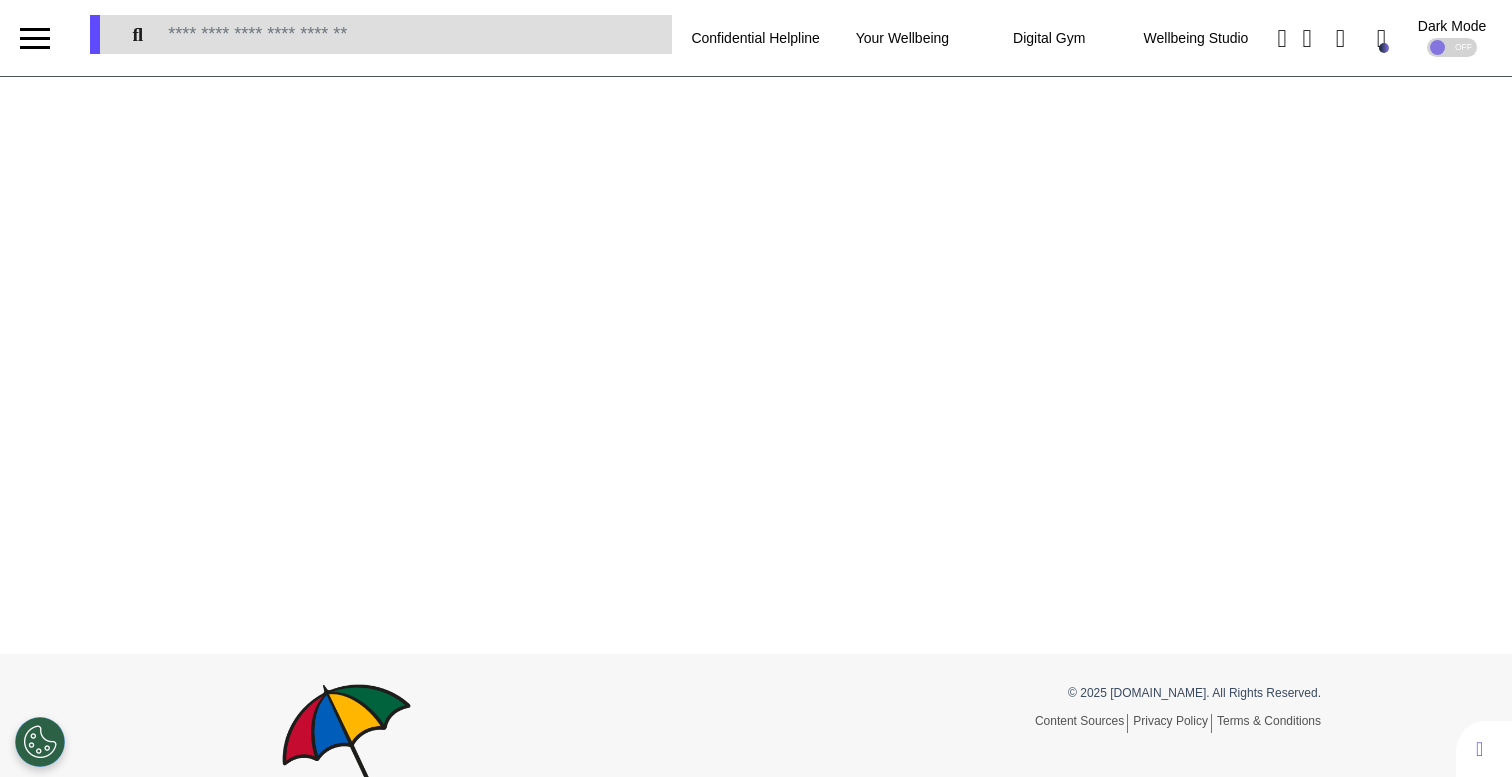 click at bounding box center (35, 38) 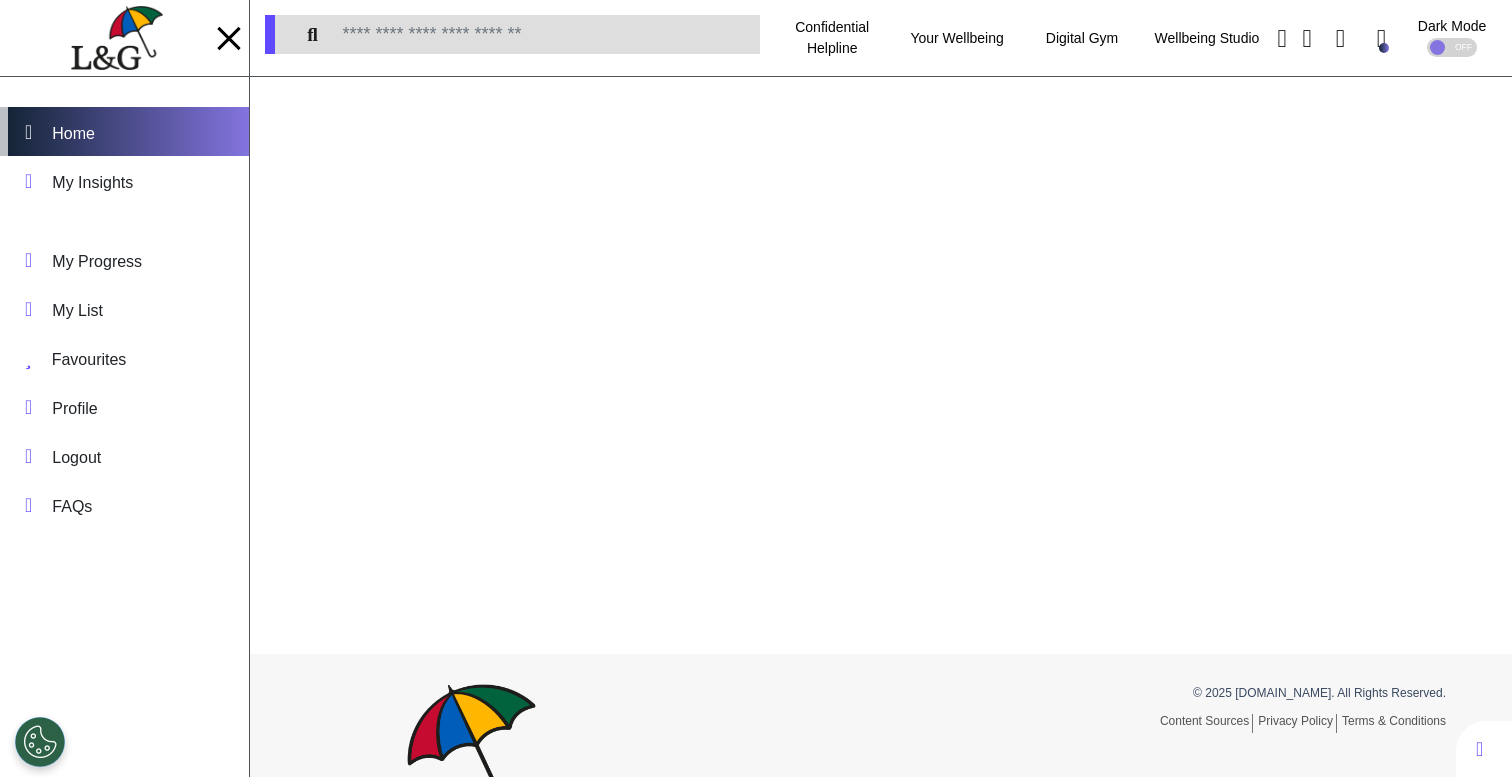 click on "Home" at bounding box center (124, 131) 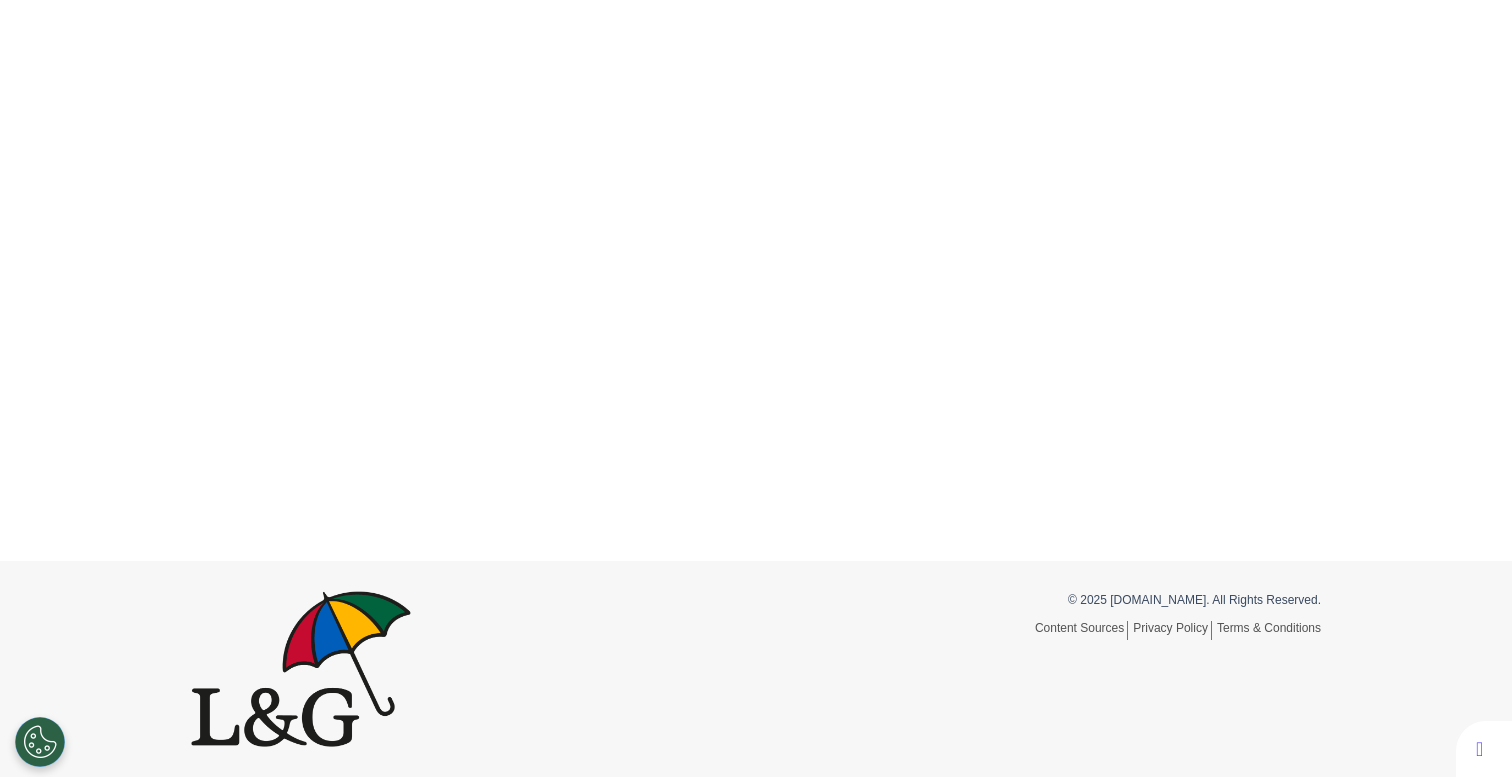 scroll, scrollTop: 2, scrollLeft: 0, axis: vertical 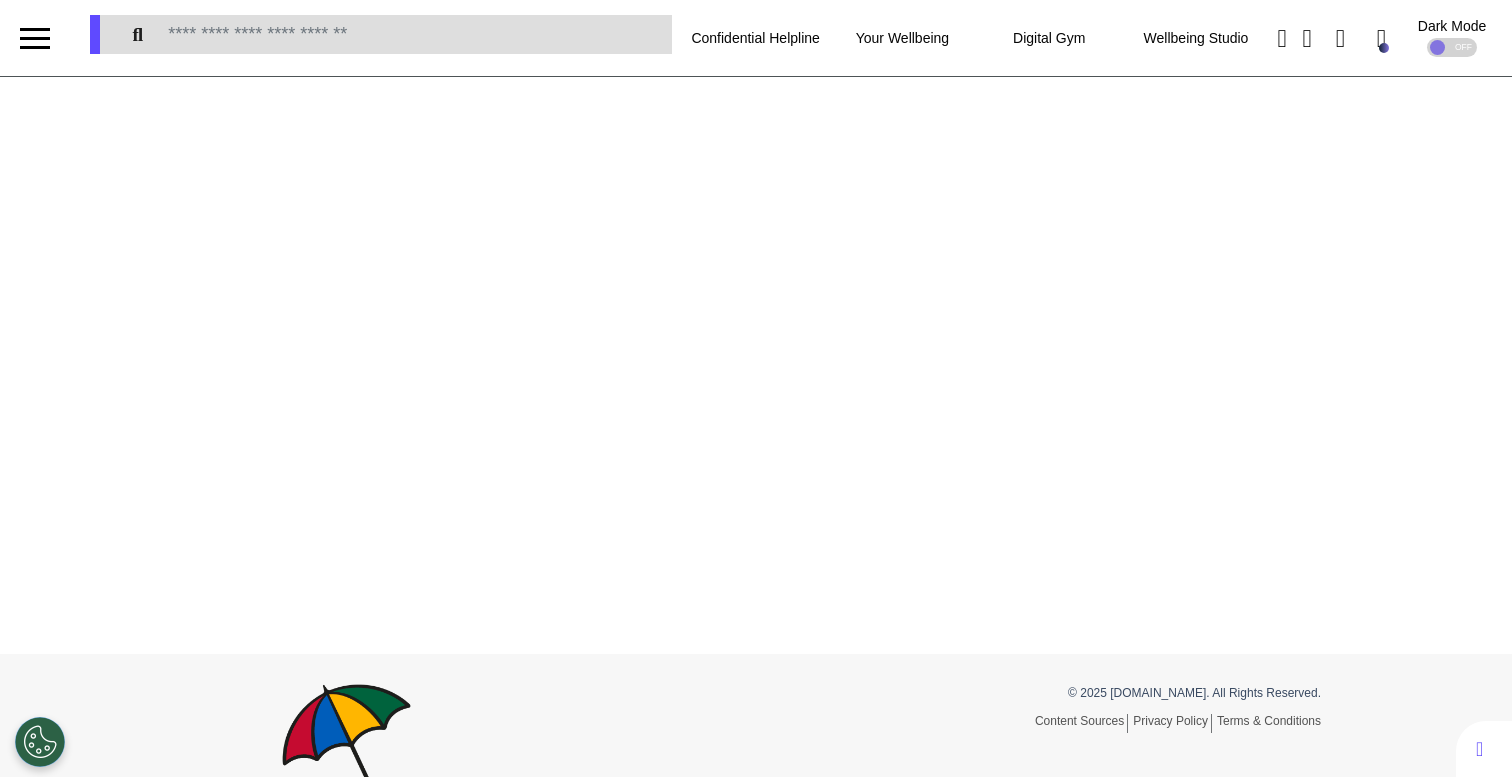 click at bounding box center (35, 38) 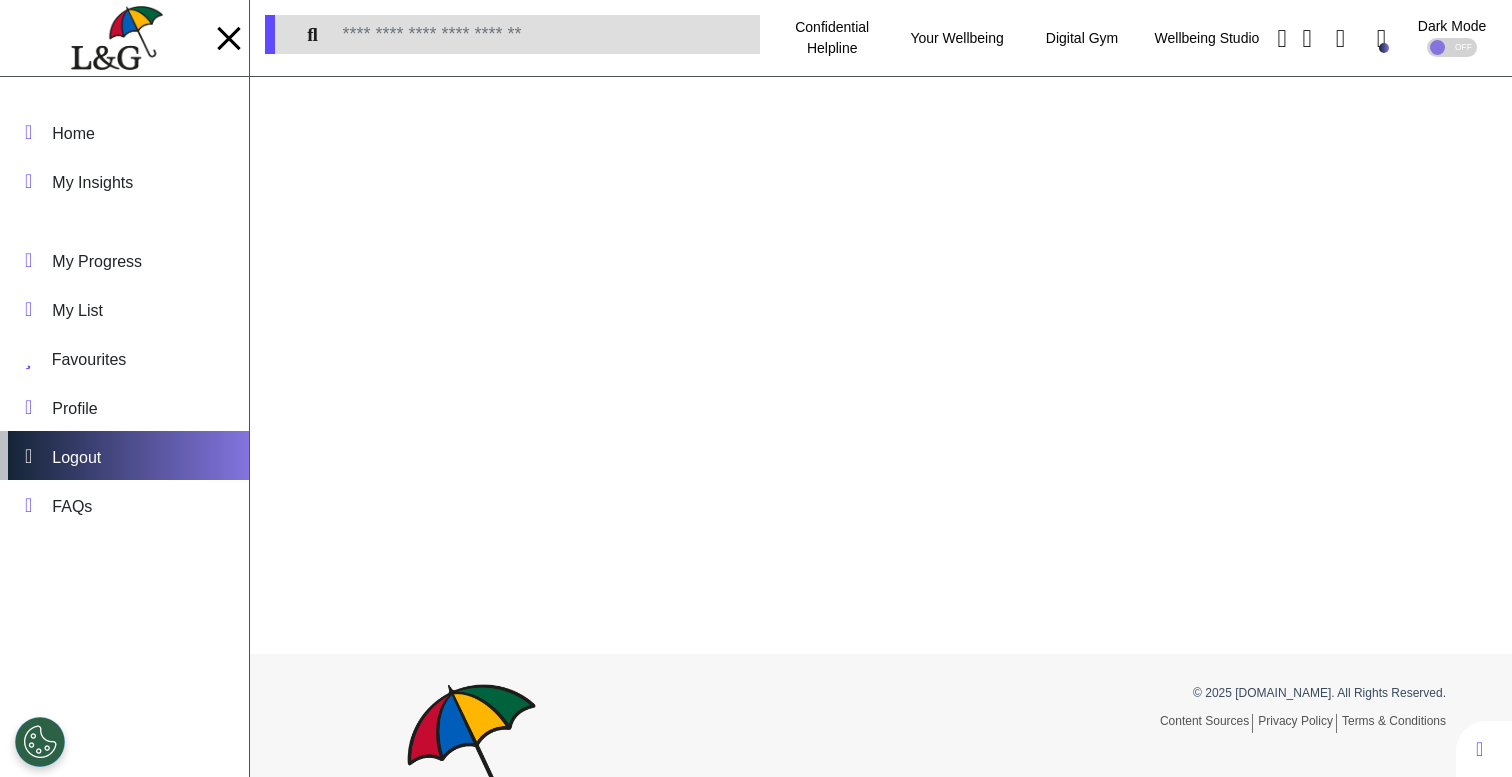 click on "Logout" at bounding box center (124, 455) 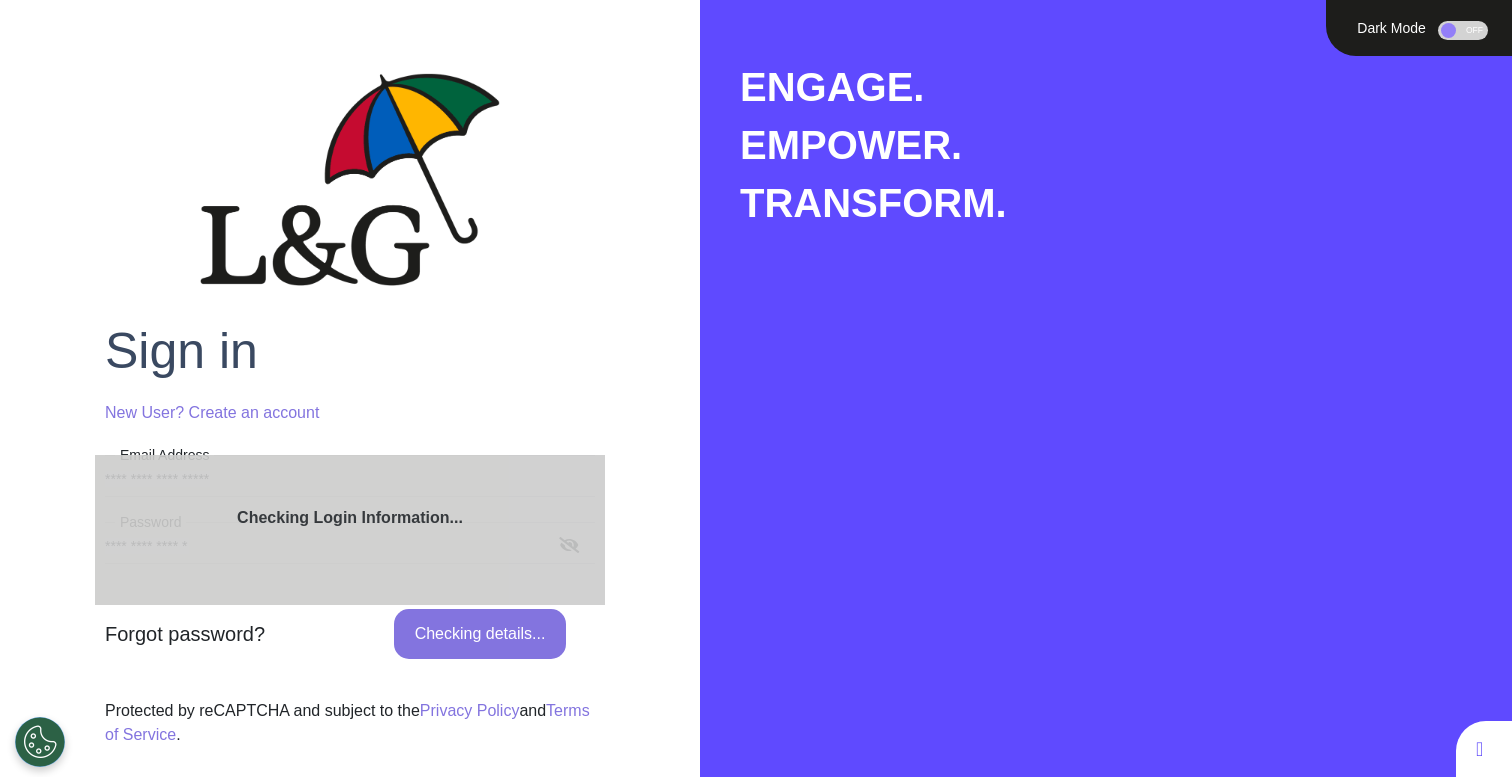 scroll, scrollTop: 0, scrollLeft: 0, axis: both 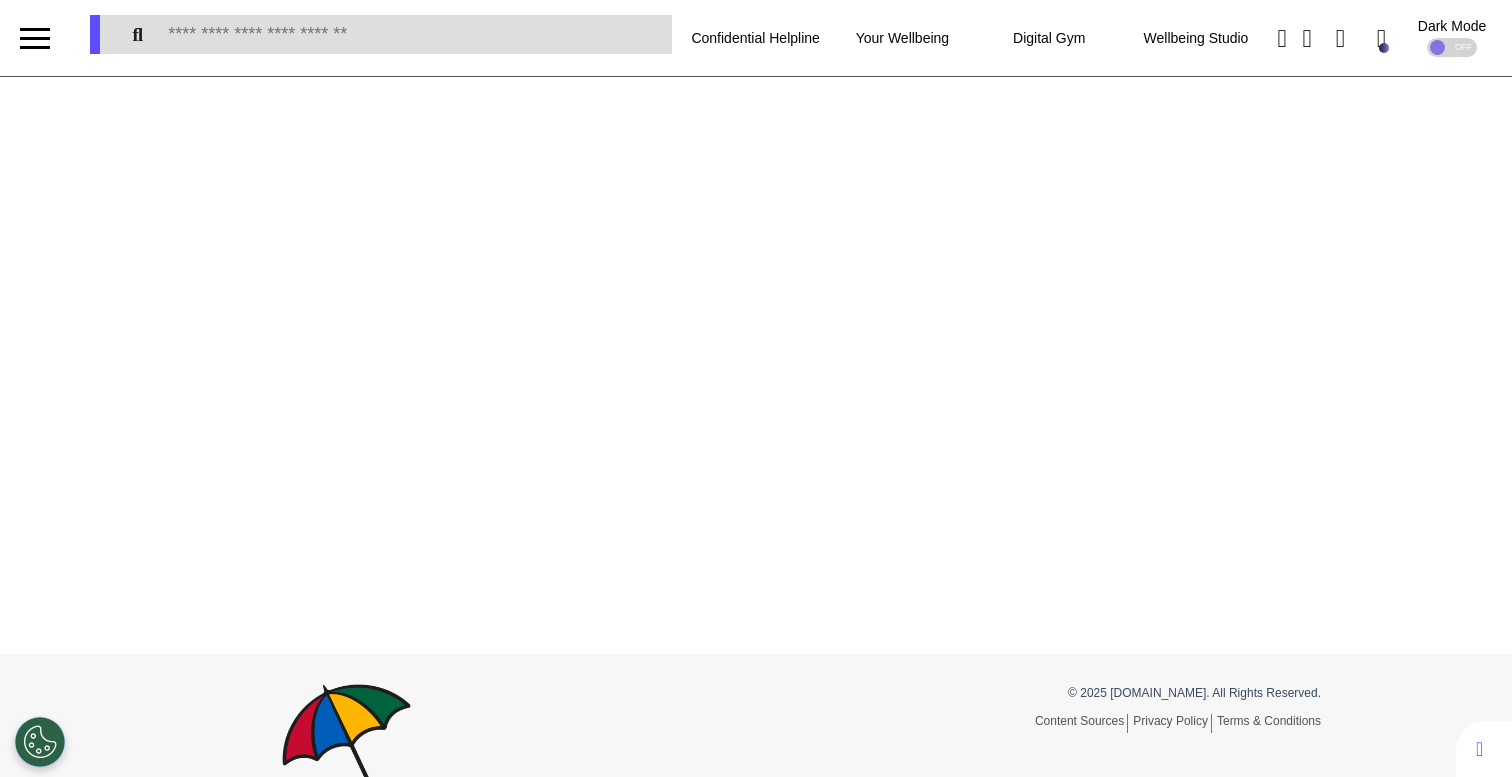 click at bounding box center [35, 38] 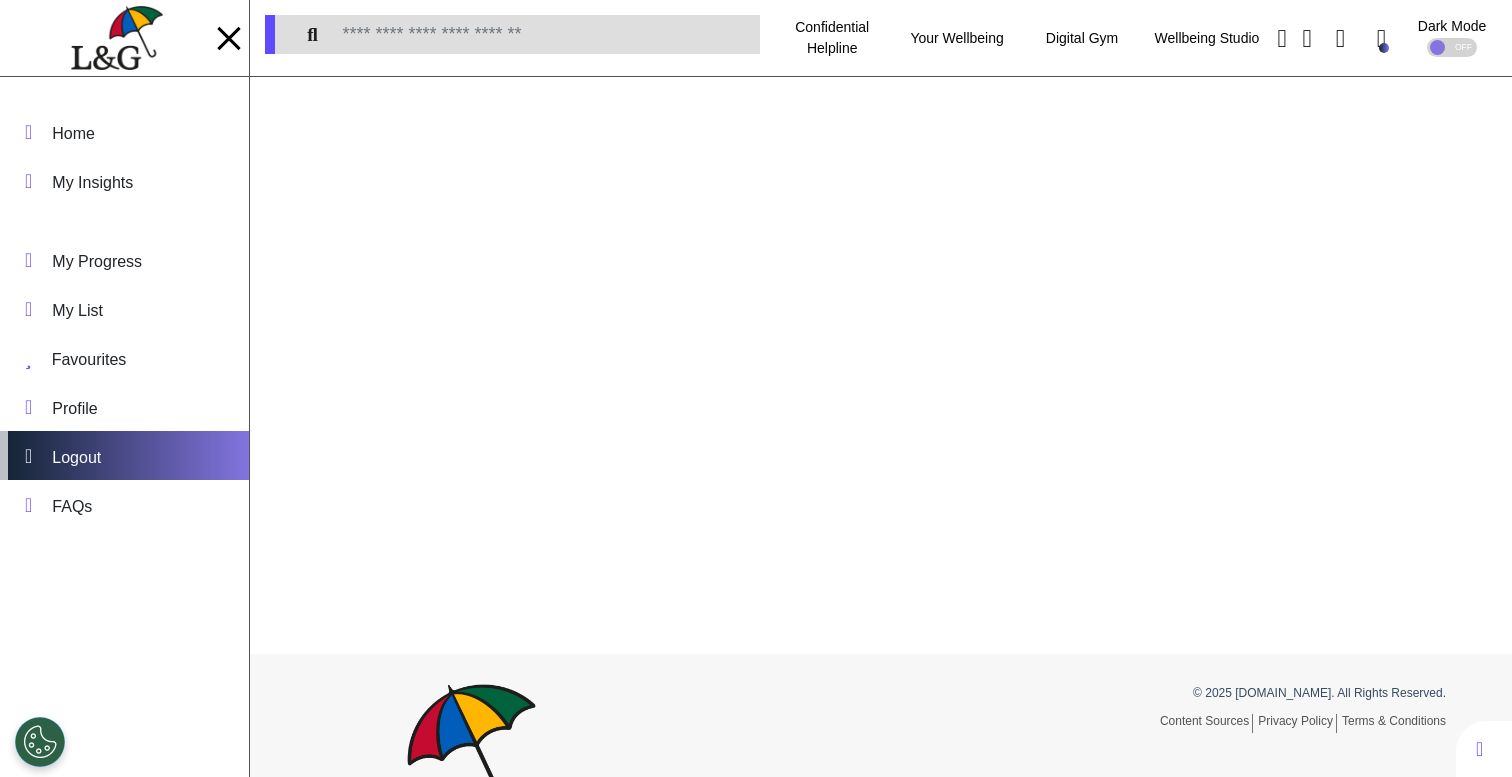click on "Logout" at bounding box center [124, 455] 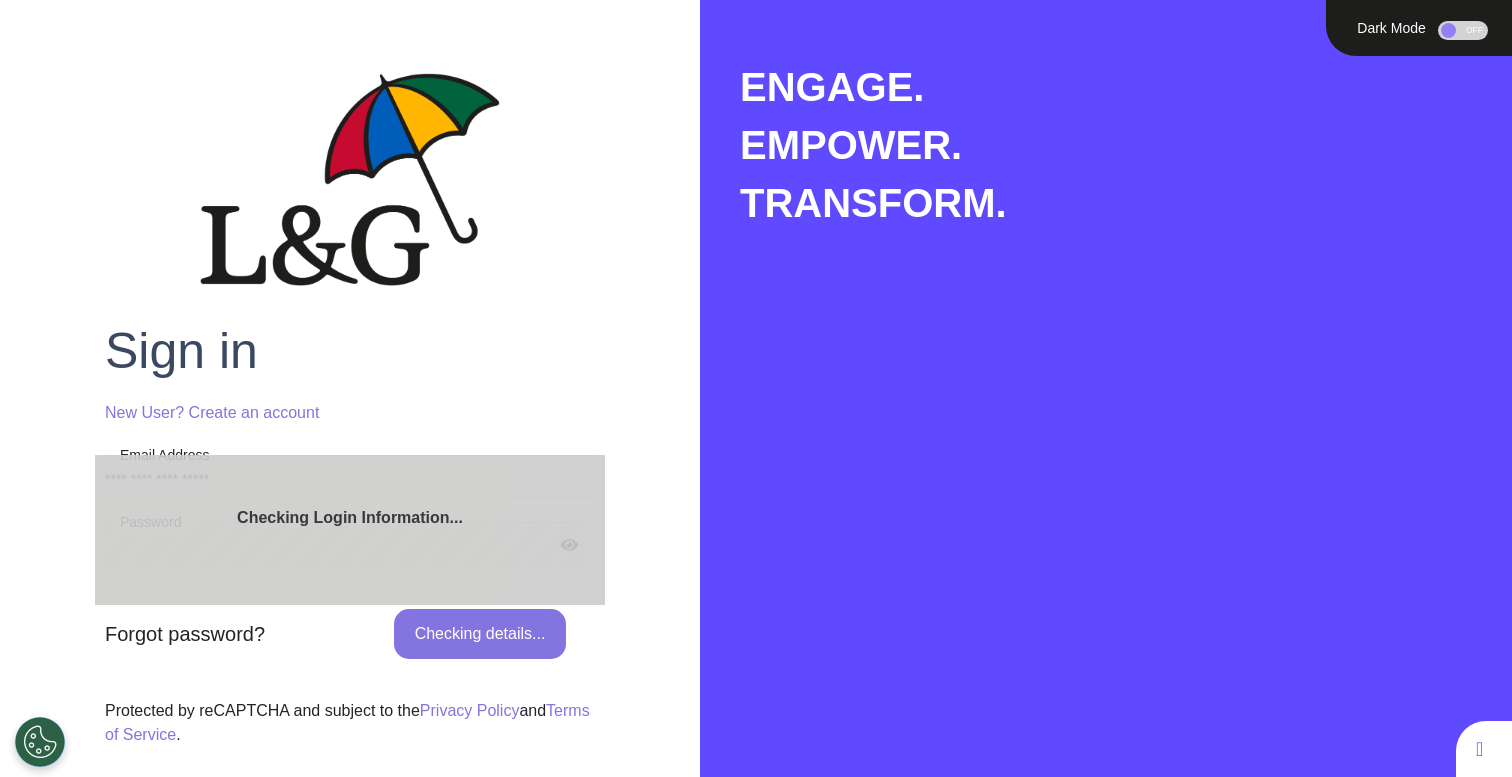 scroll, scrollTop: 0, scrollLeft: 0, axis: both 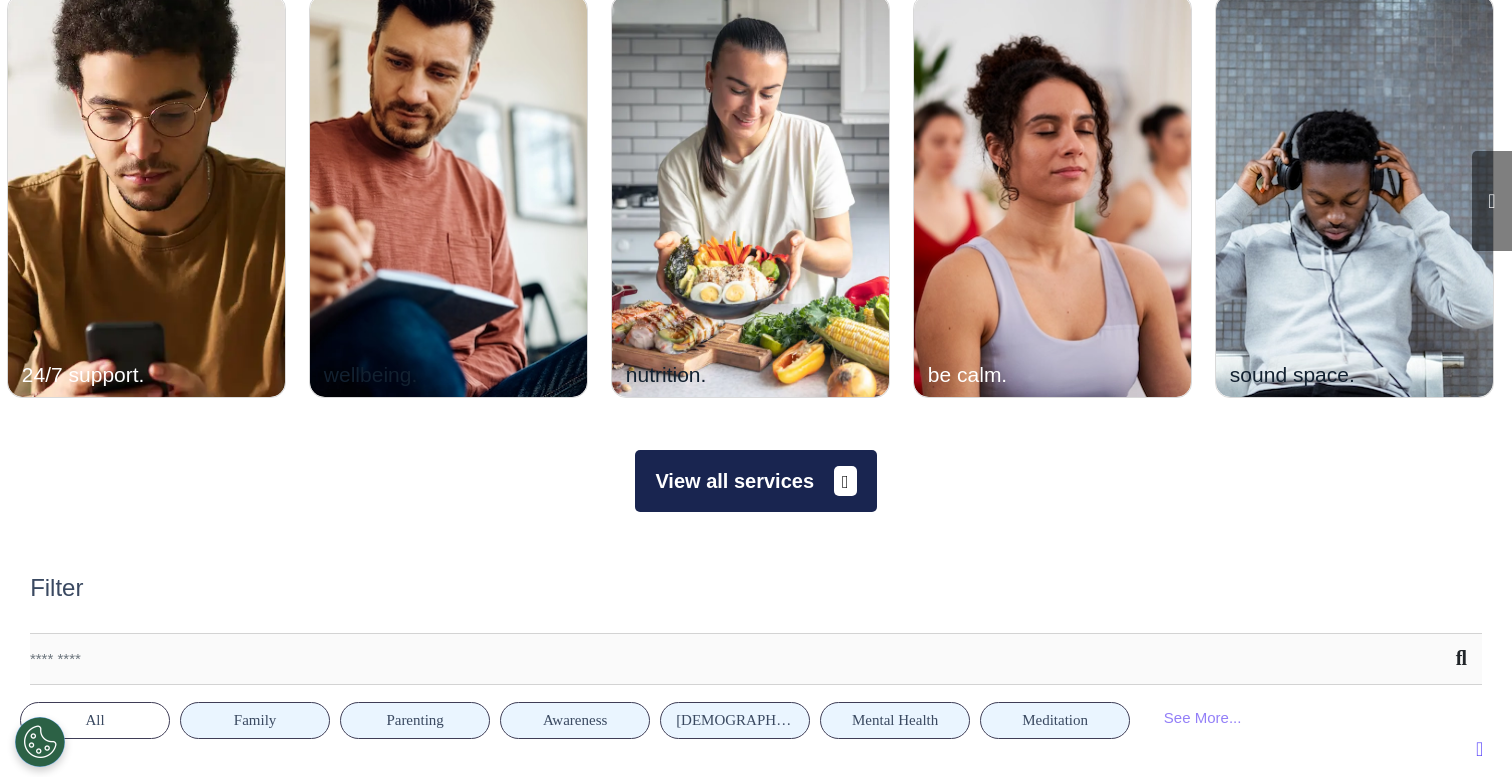 click on "View all services" at bounding box center [755, 481] 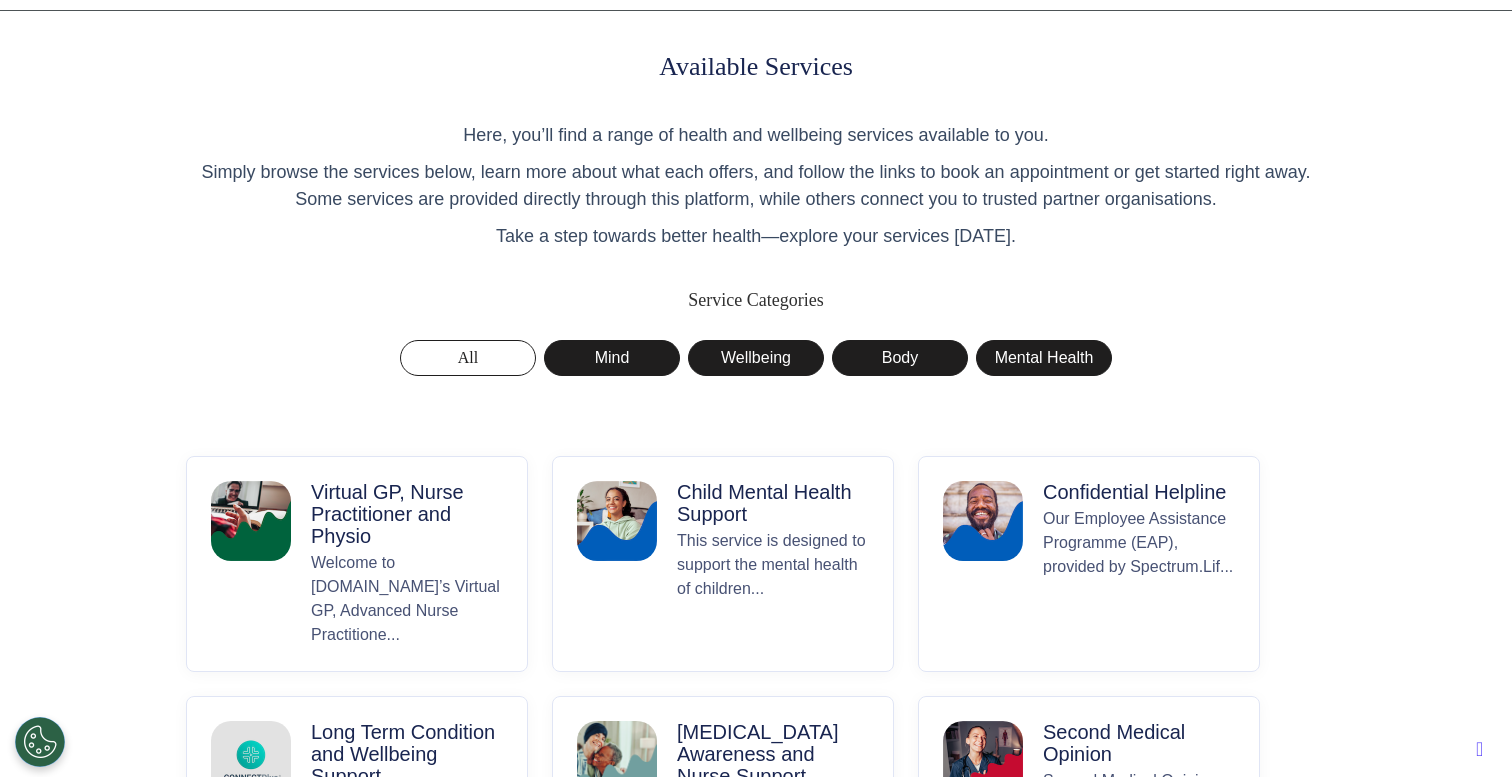 scroll, scrollTop: 140, scrollLeft: 0, axis: vertical 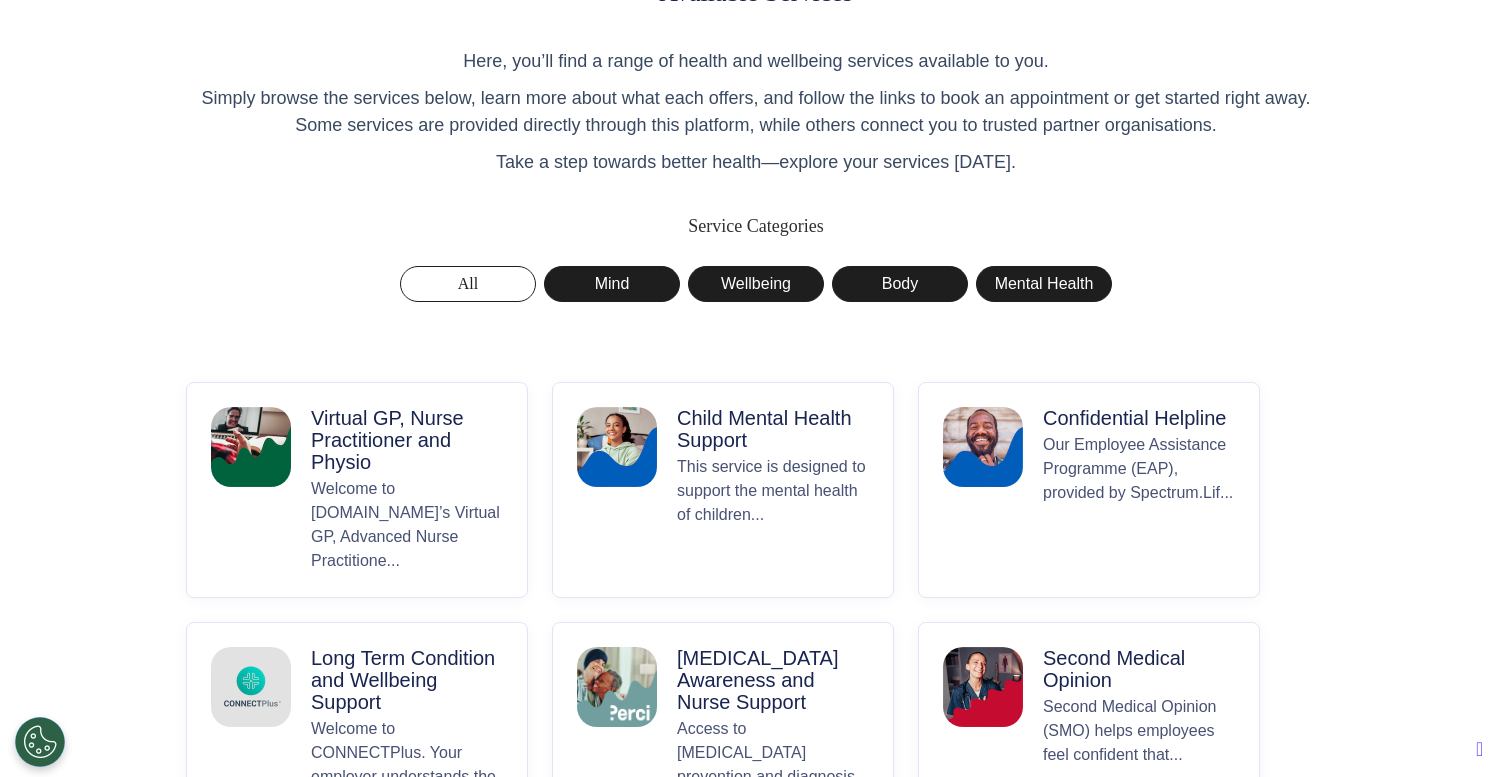 click on "Virtual GP, Nurse Practitioner and Physio" at bounding box center (407, 440) 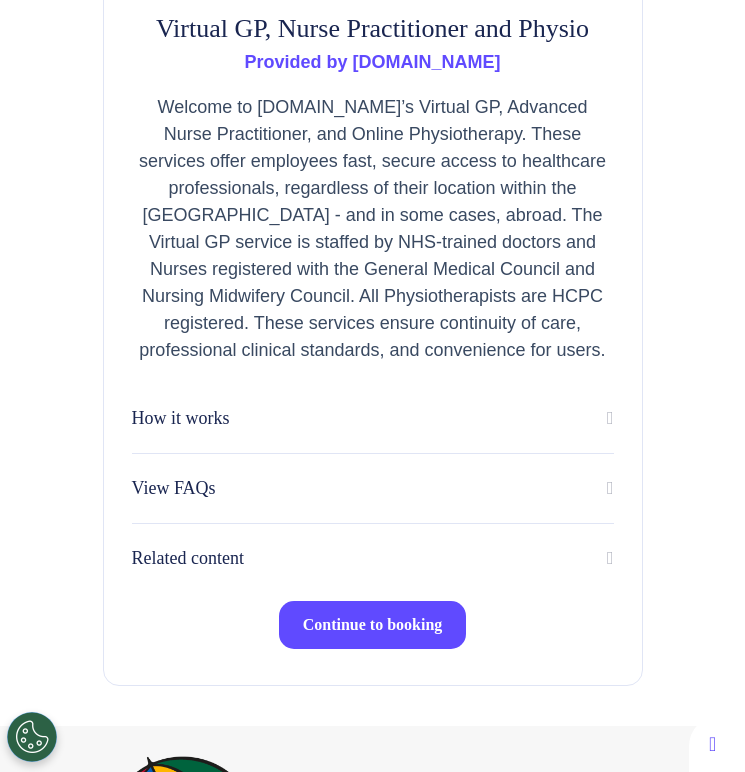 scroll, scrollTop: 342, scrollLeft: 0, axis: vertical 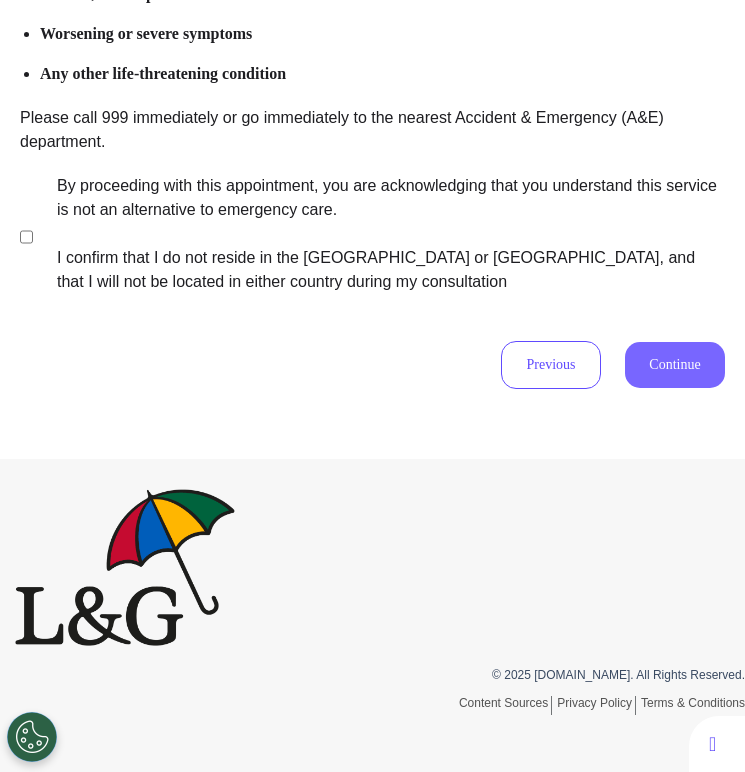 click on "Continue" at bounding box center [675, 365] 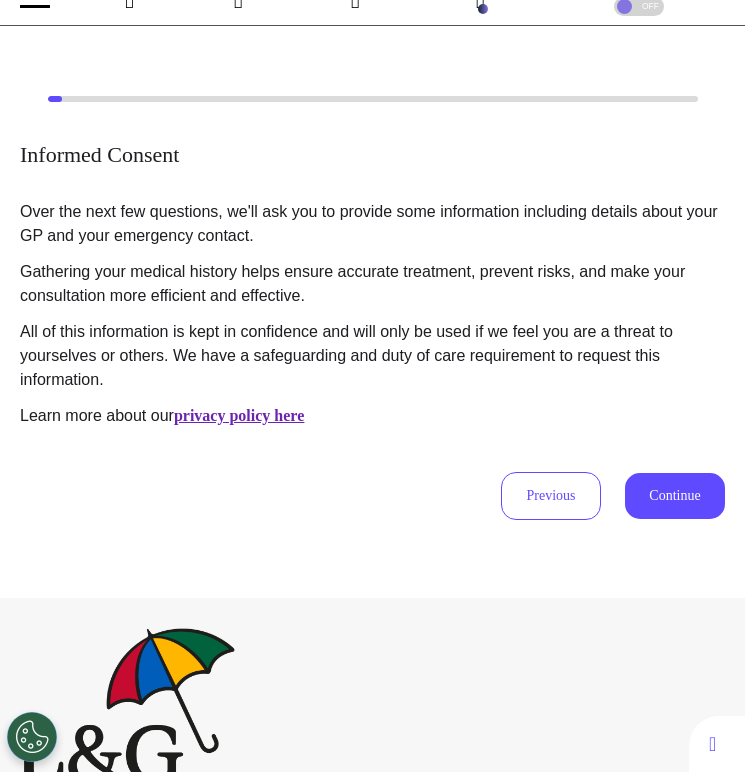 scroll, scrollTop: 0, scrollLeft: 0, axis: both 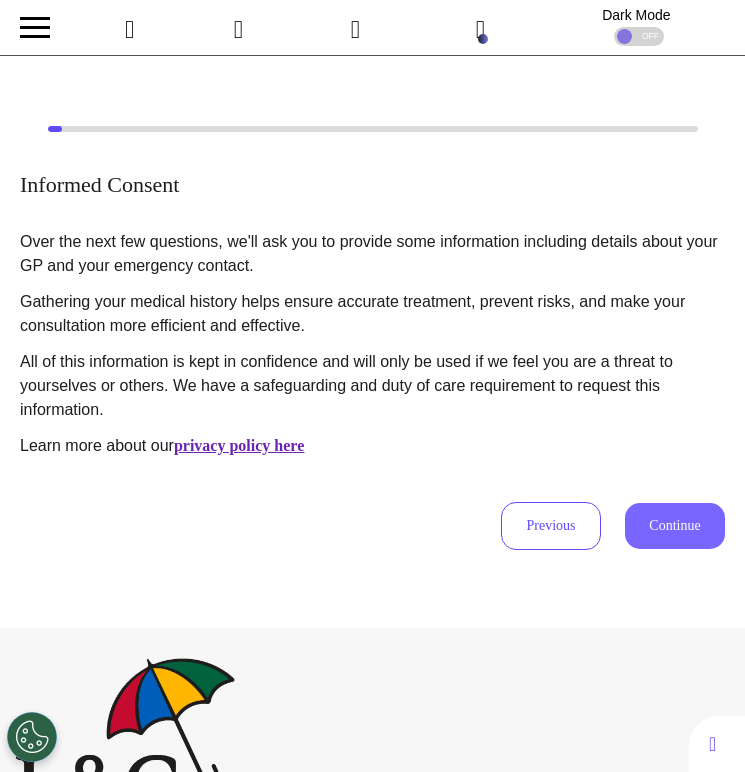 click on "Continue" at bounding box center (675, 526) 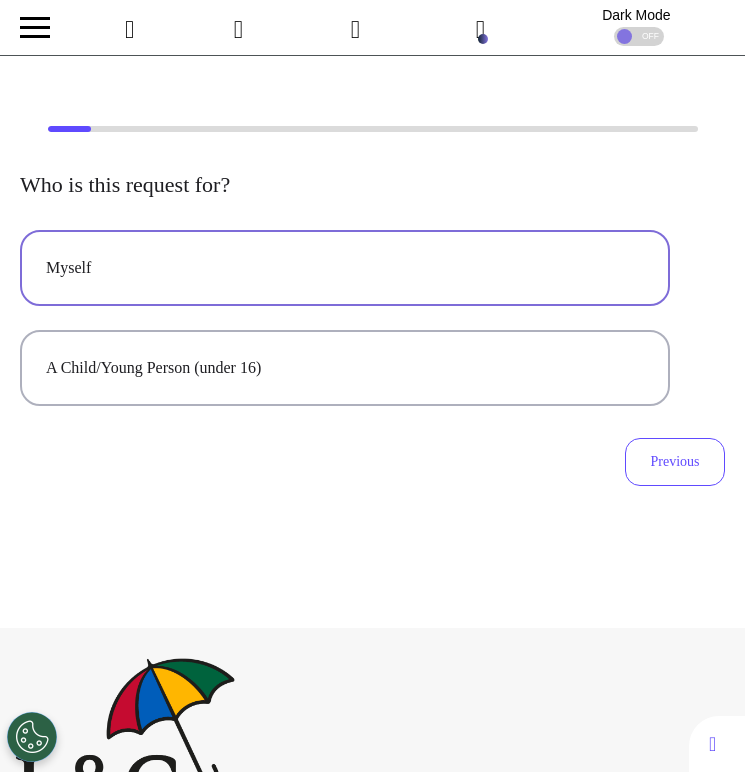 click on "Myself" at bounding box center (345, 268) 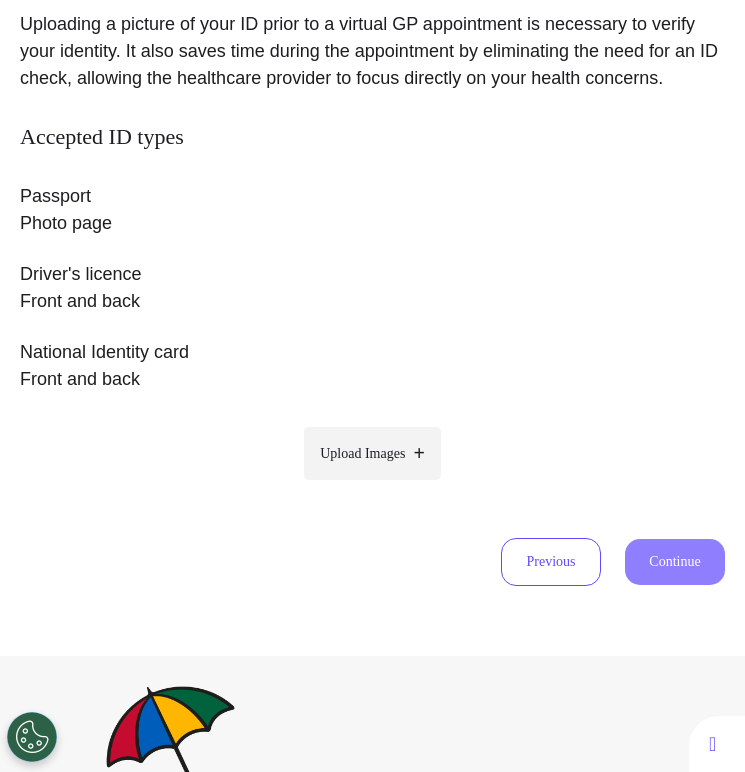 scroll, scrollTop: 297, scrollLeft: 0, axis: vertical 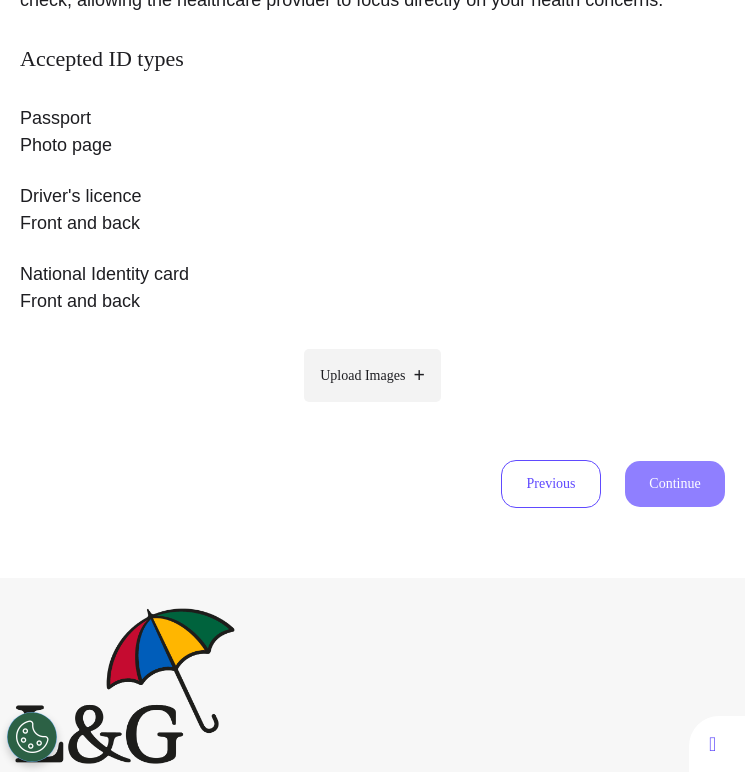 click on "Upload Images" at bounding box center [362, 375] 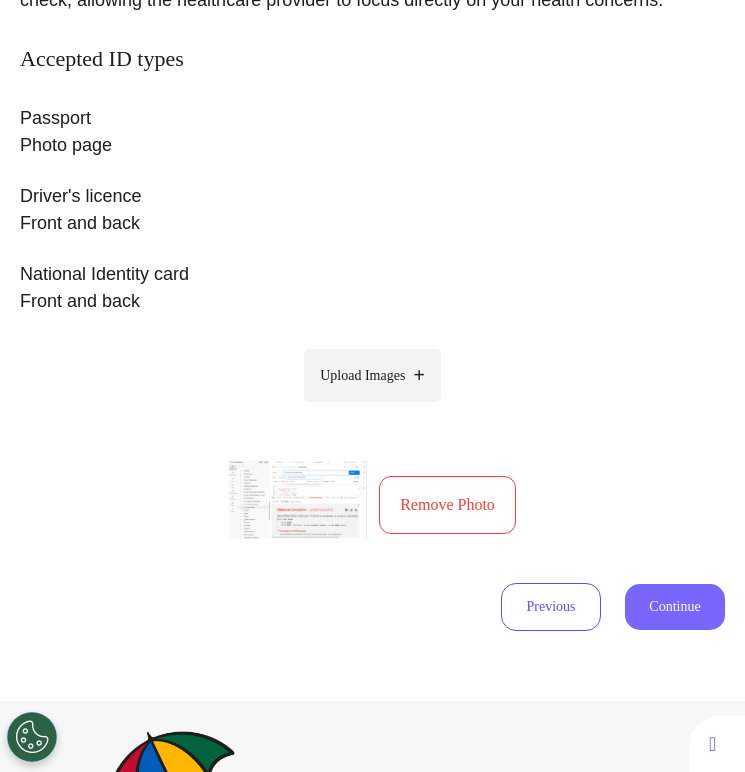 click on "Continue" at bounding box center [675, 607] 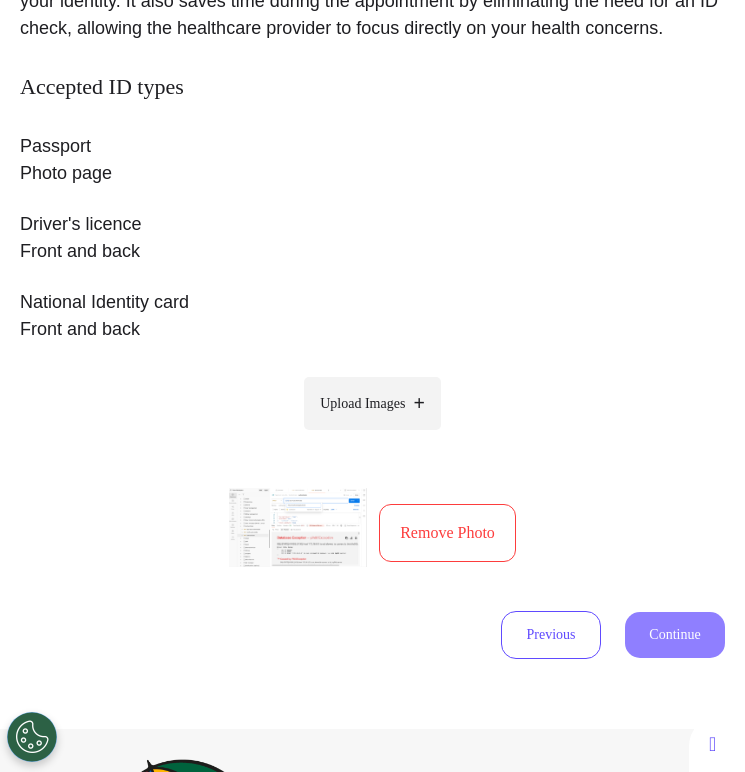 select on "******" 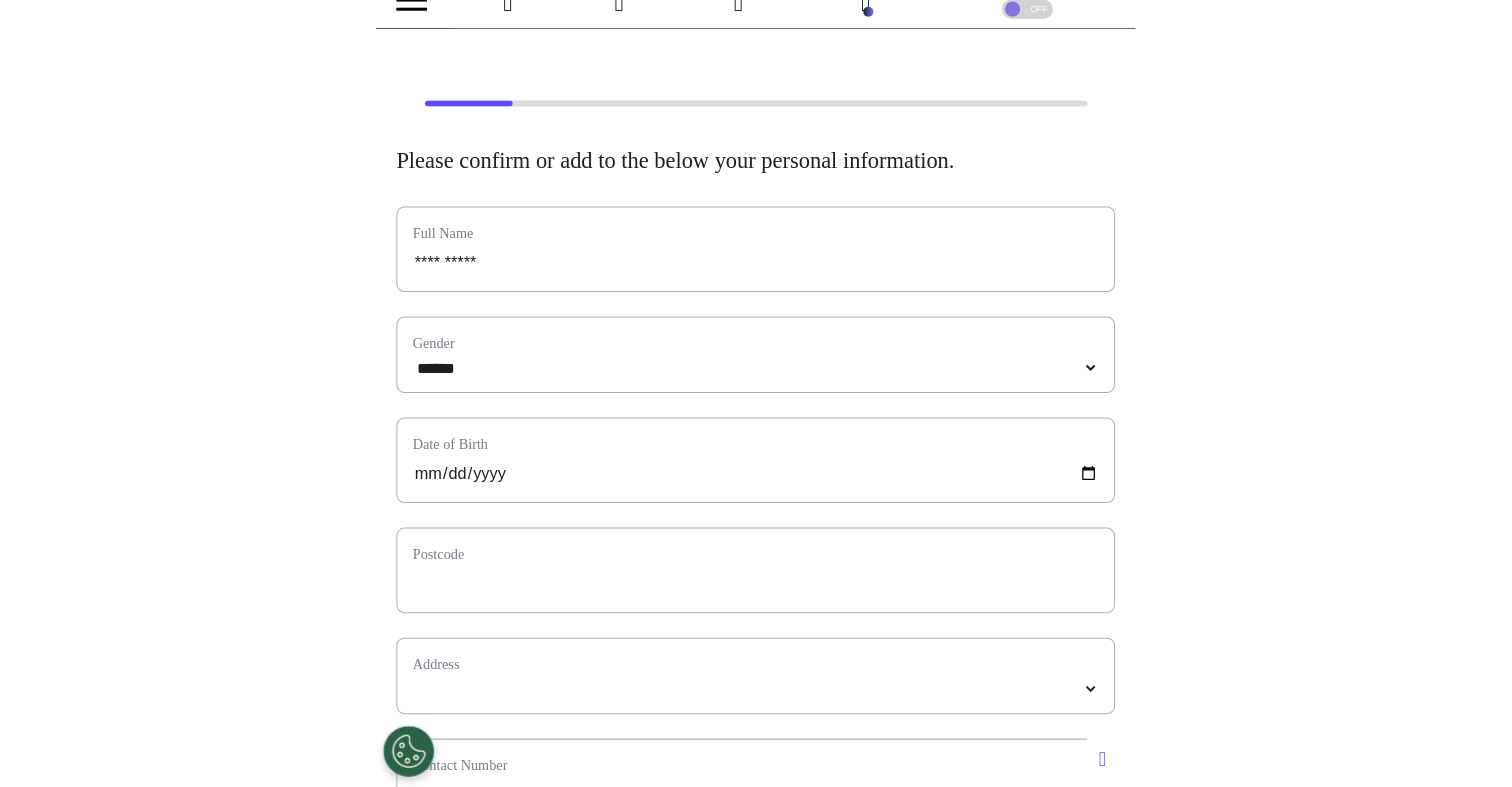 scroll, scrollTop: 0, scrollLeft: 0, axis: both 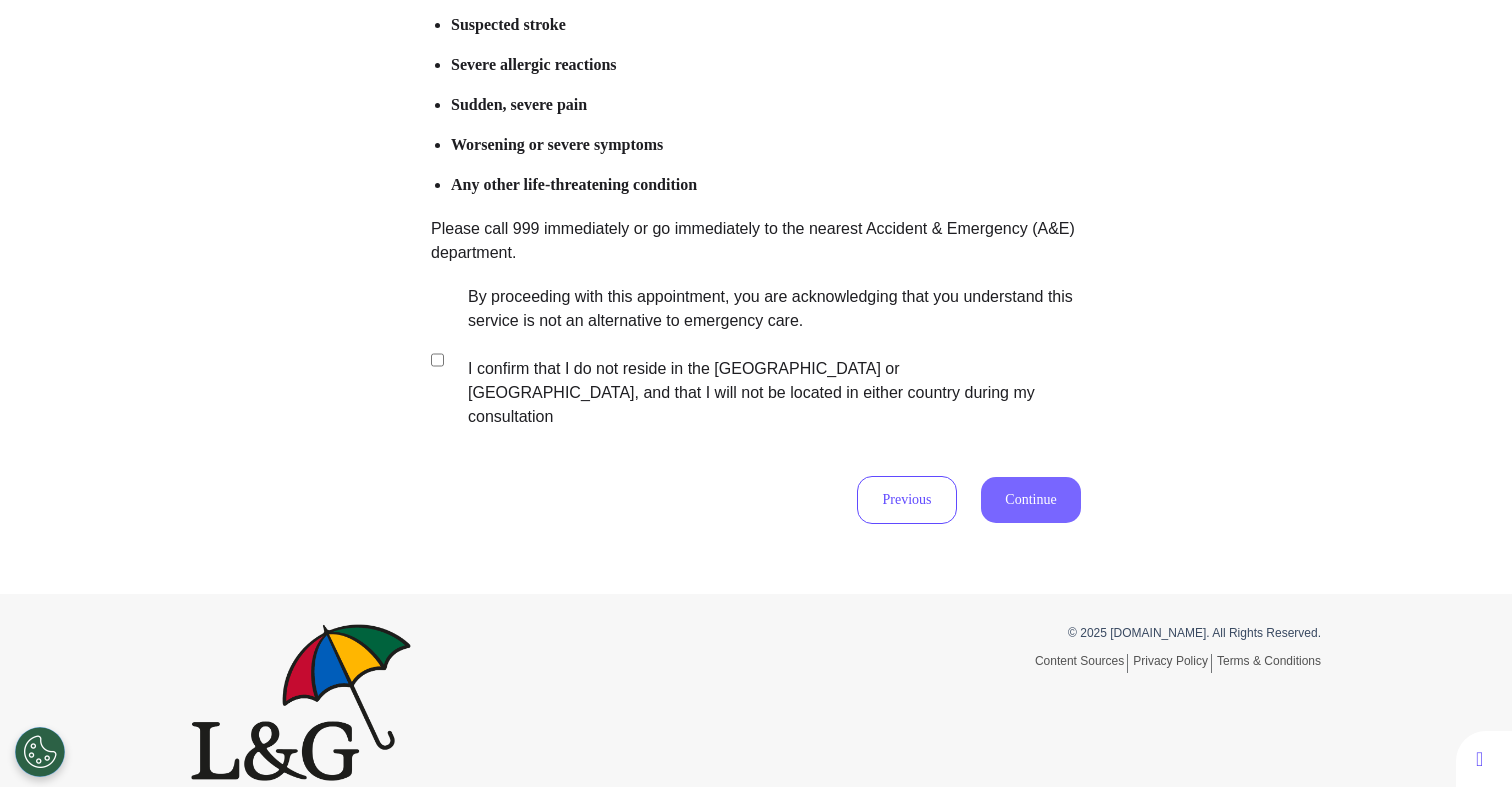 click on "Continue" at bounding box center [1031, 500] 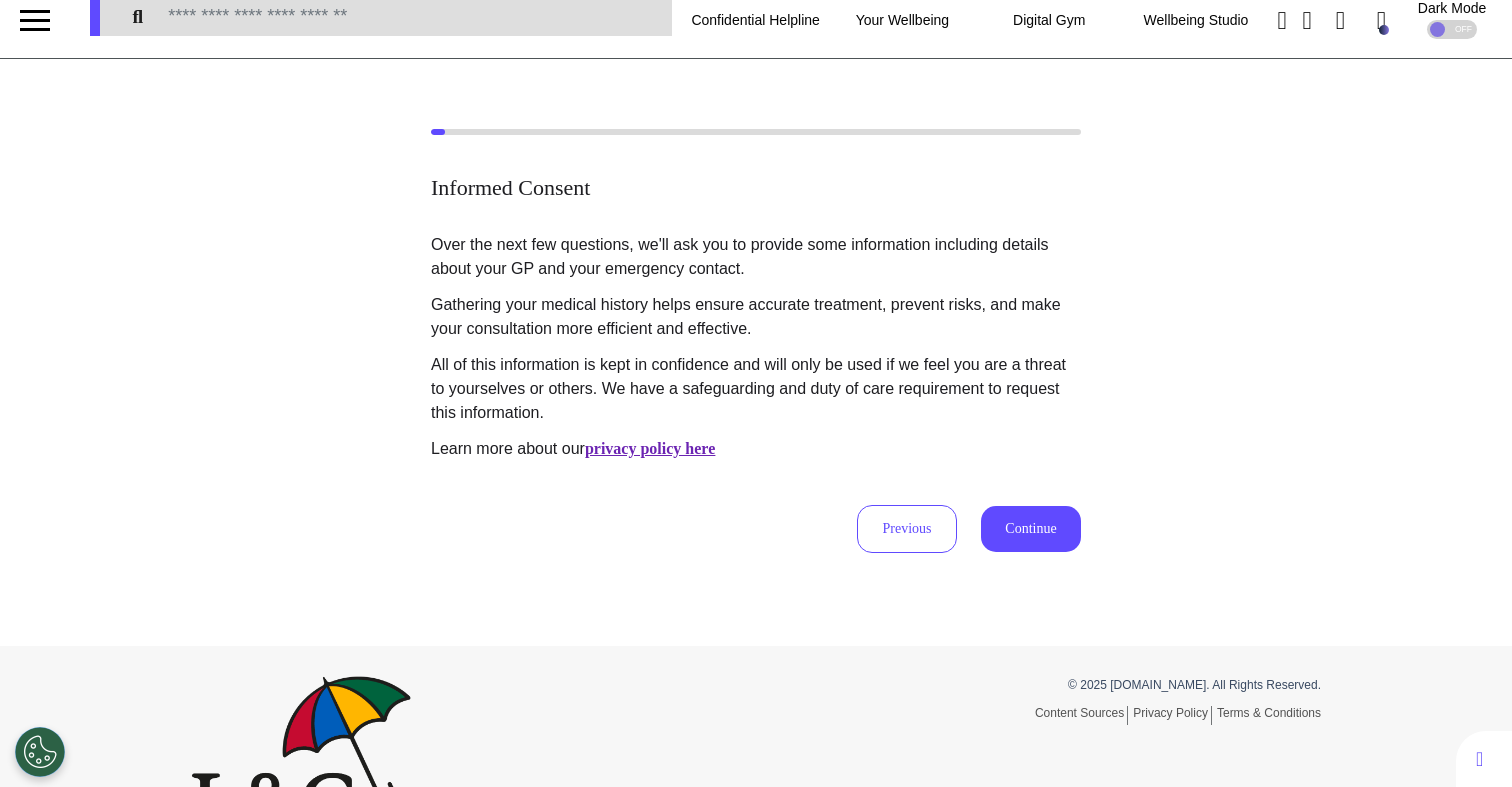 scroll, scrollTop: 0, scrollLeft: 0, axis: both 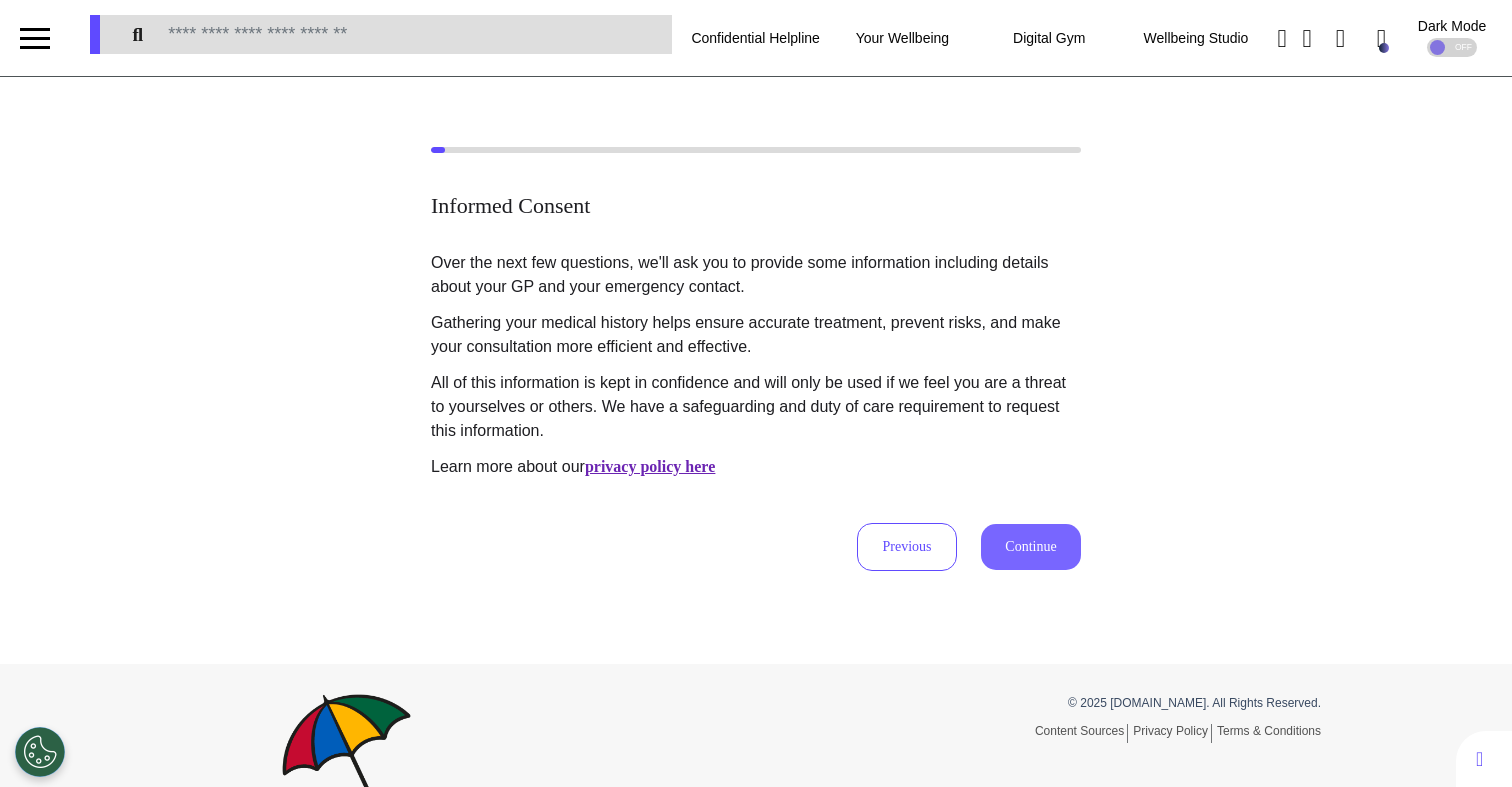 click on "Continue" at bounding box center (1031, 547) 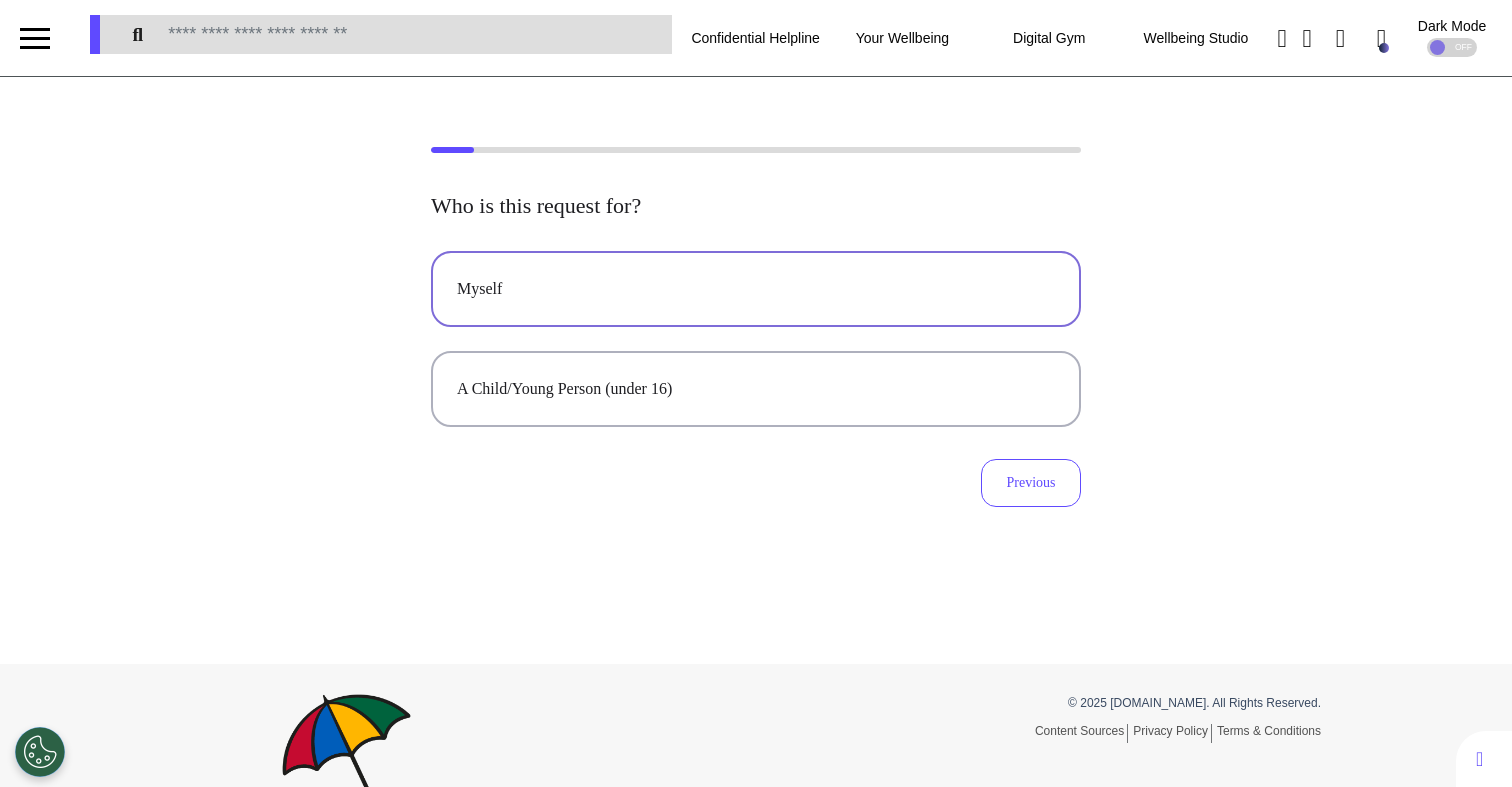 click on "Myself" at bounding box center (756, 289) 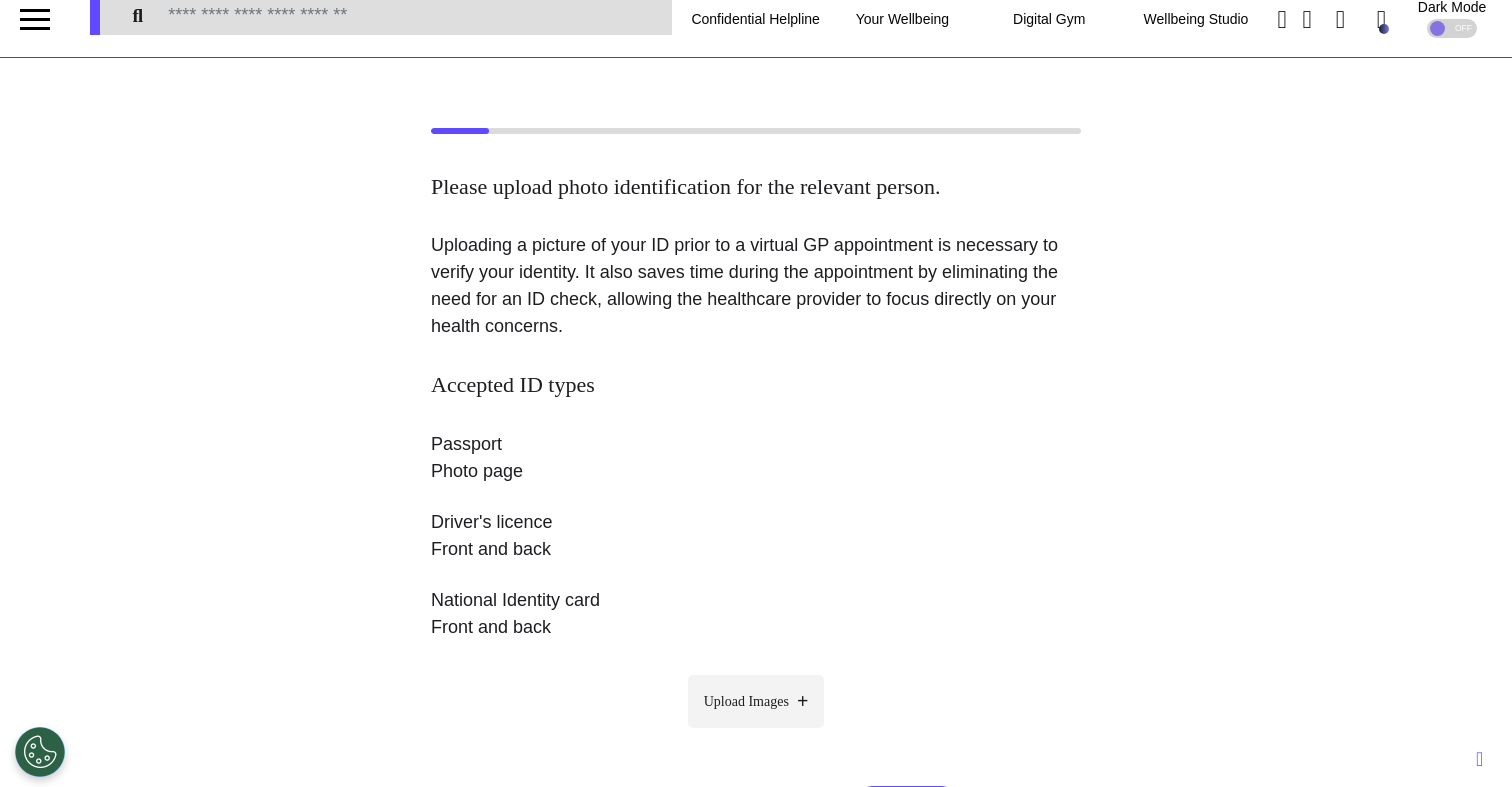 scroll, scrollTop: 51, scrollLeft: 0, axis: vertical 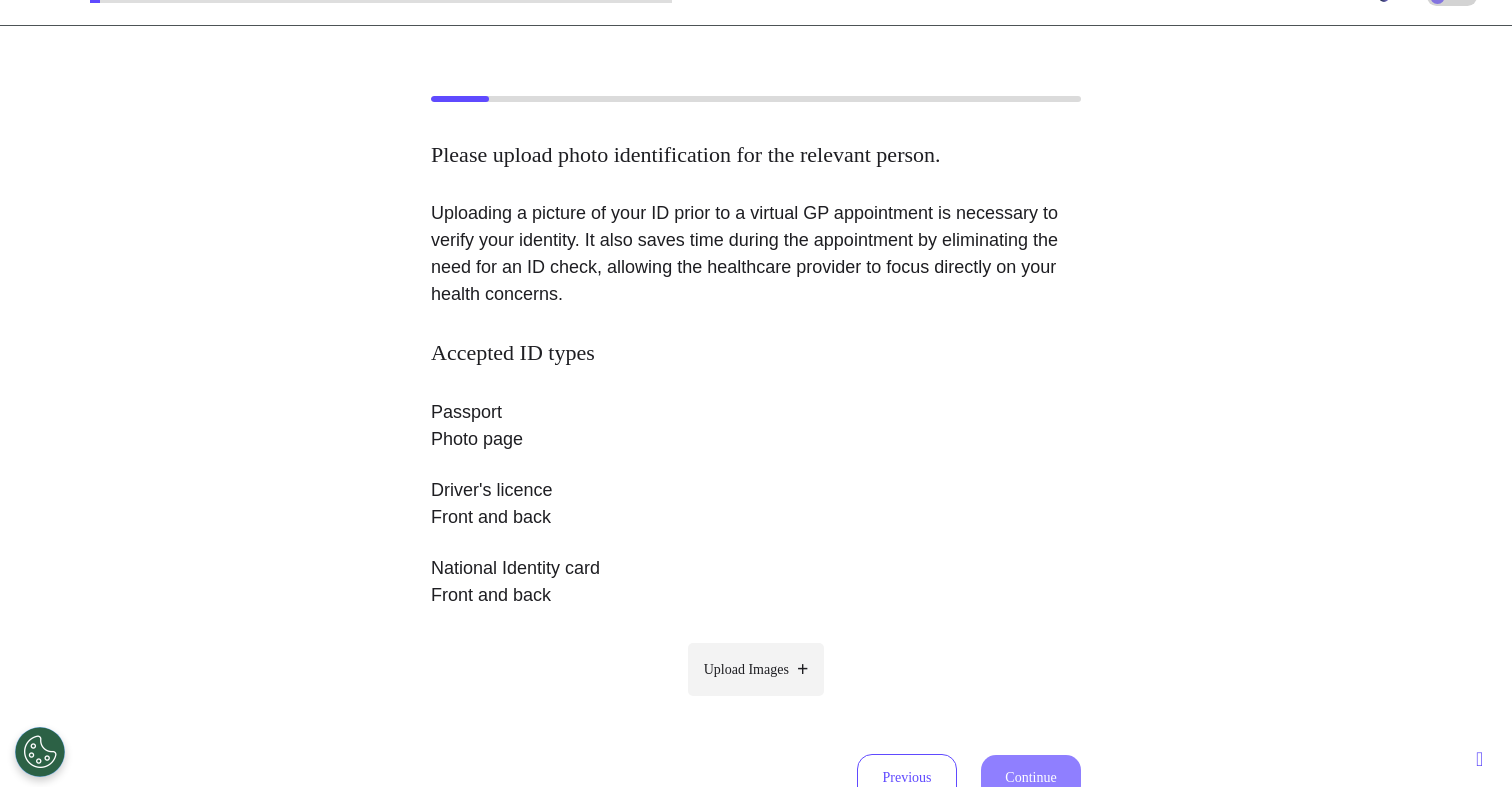 click on "Upload Images" at bounding box center (756, 669) 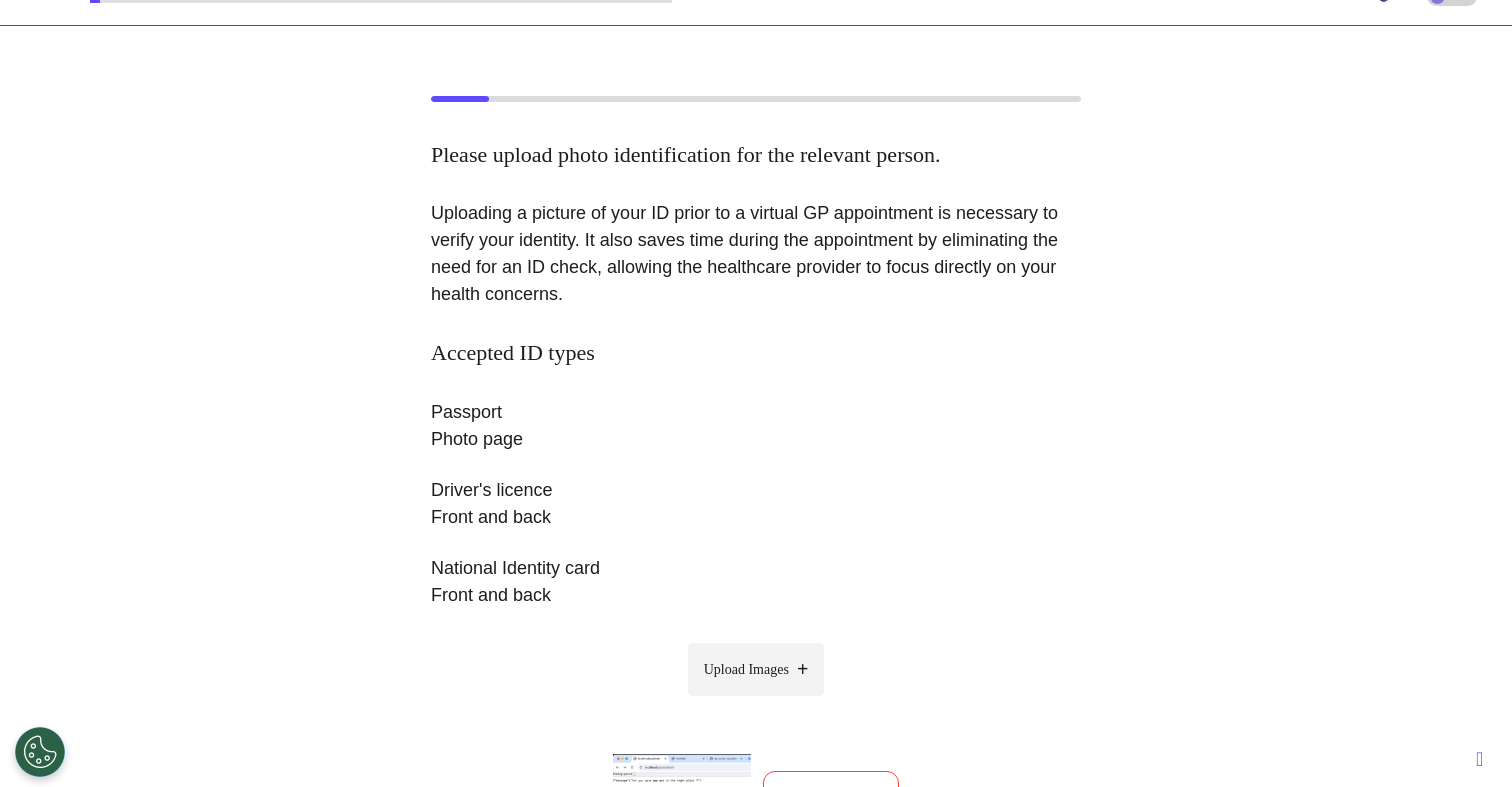 scroll, scrollTop: 477, scrollLeft: 0, axis: vertical 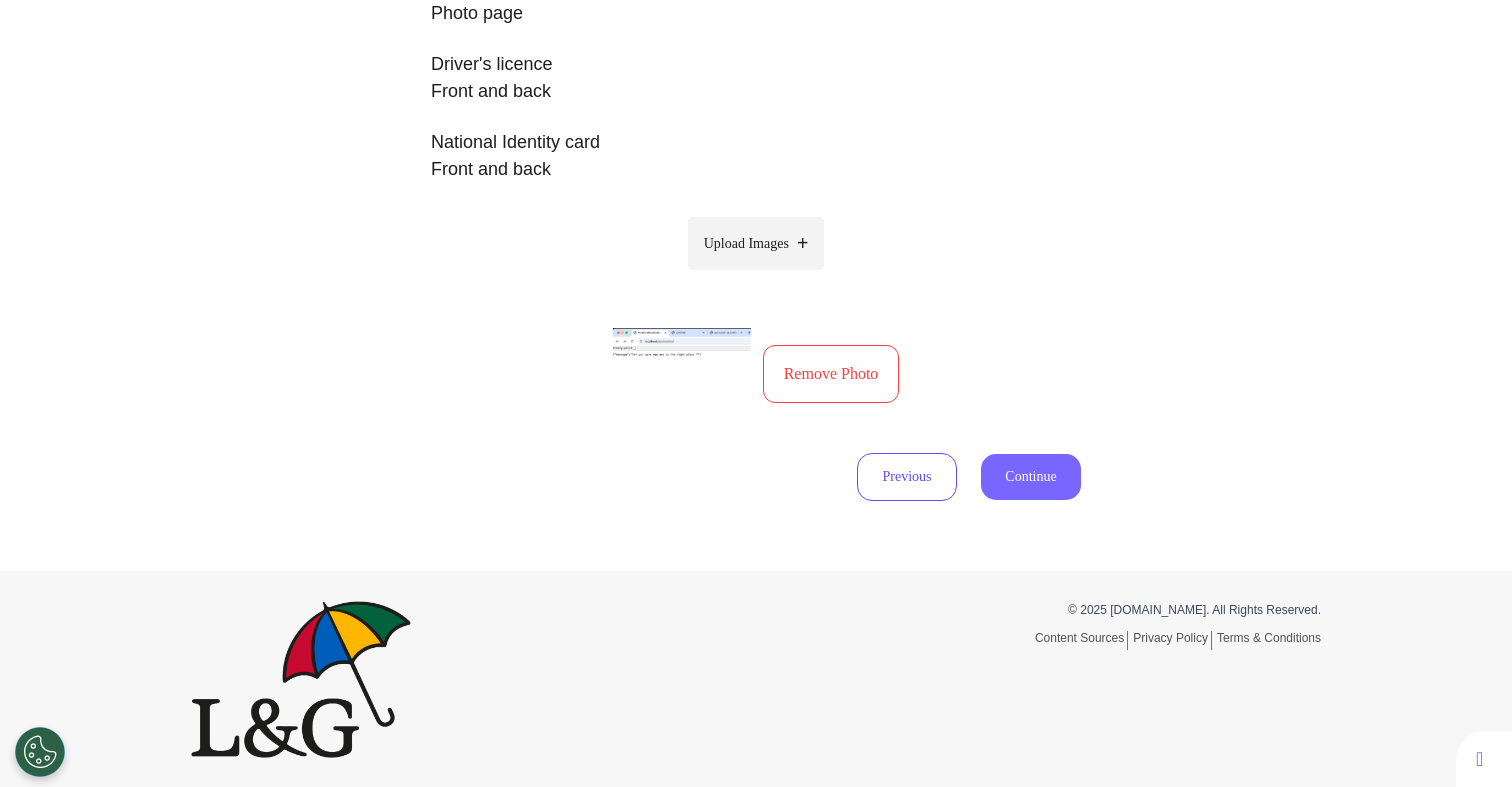 click on "Continue" at bounding box center (1031, 477) 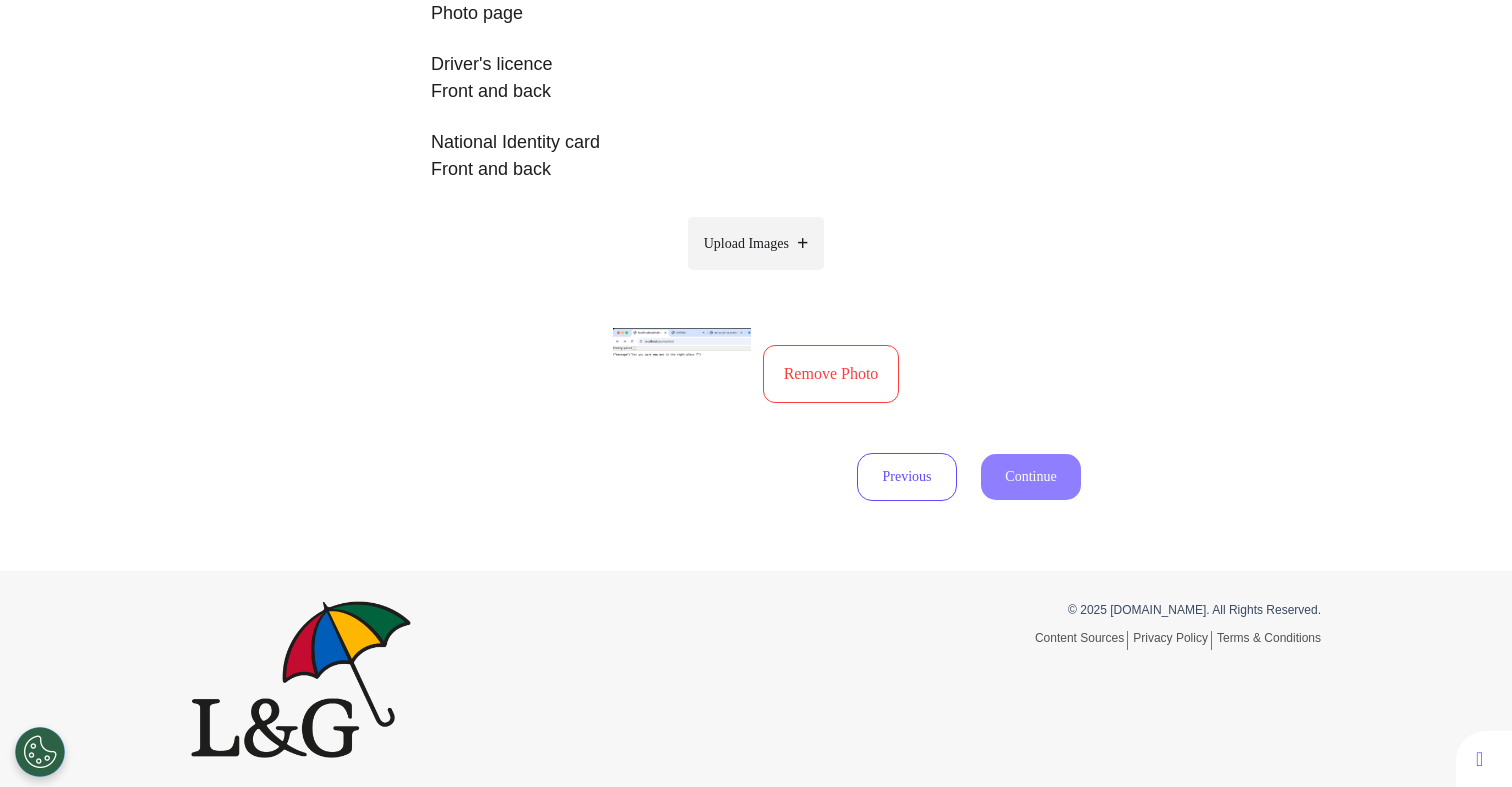 scroll, scrollTop: 0, scrollLeft: 0, axis: both 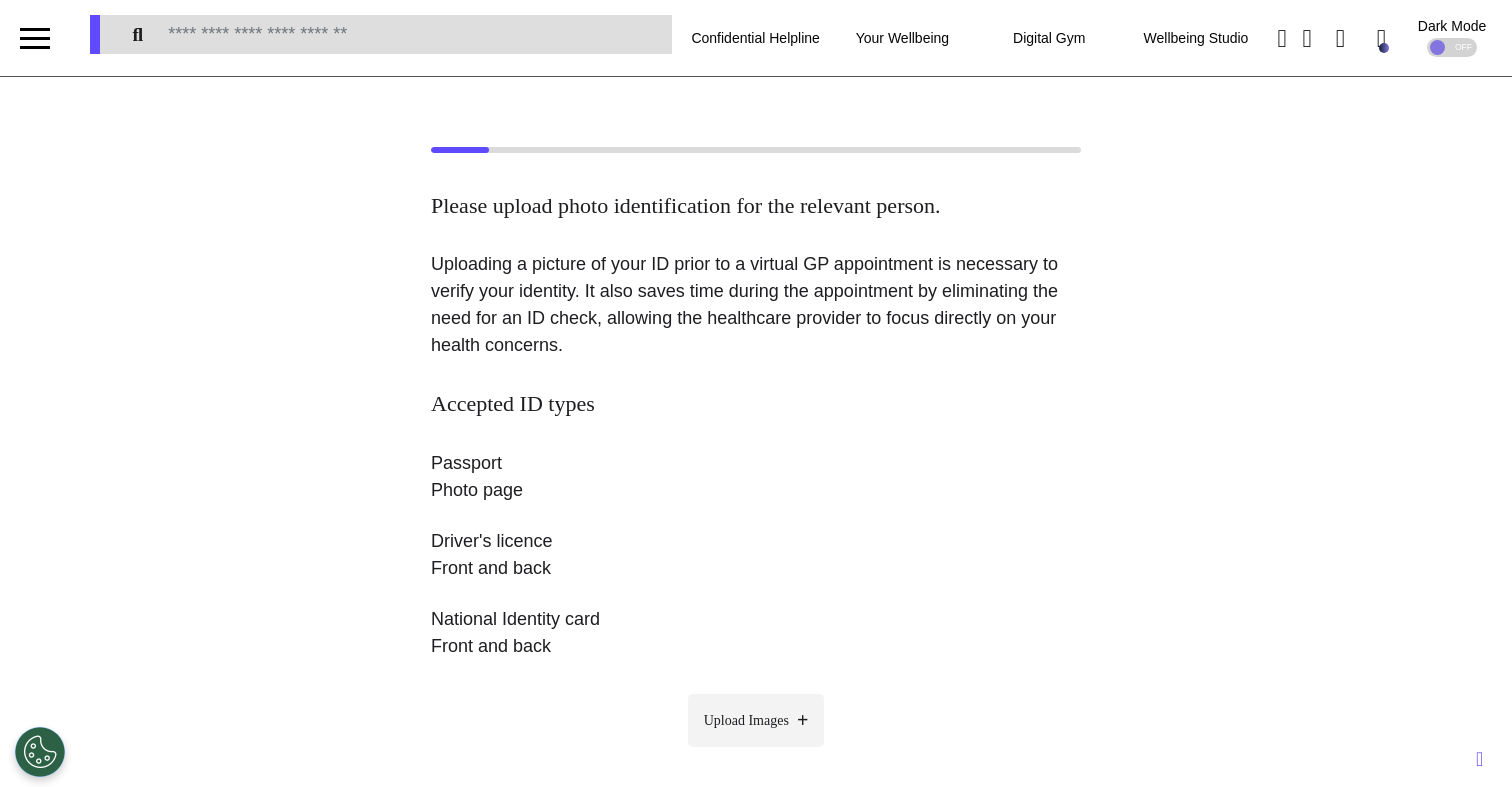 select on "******" 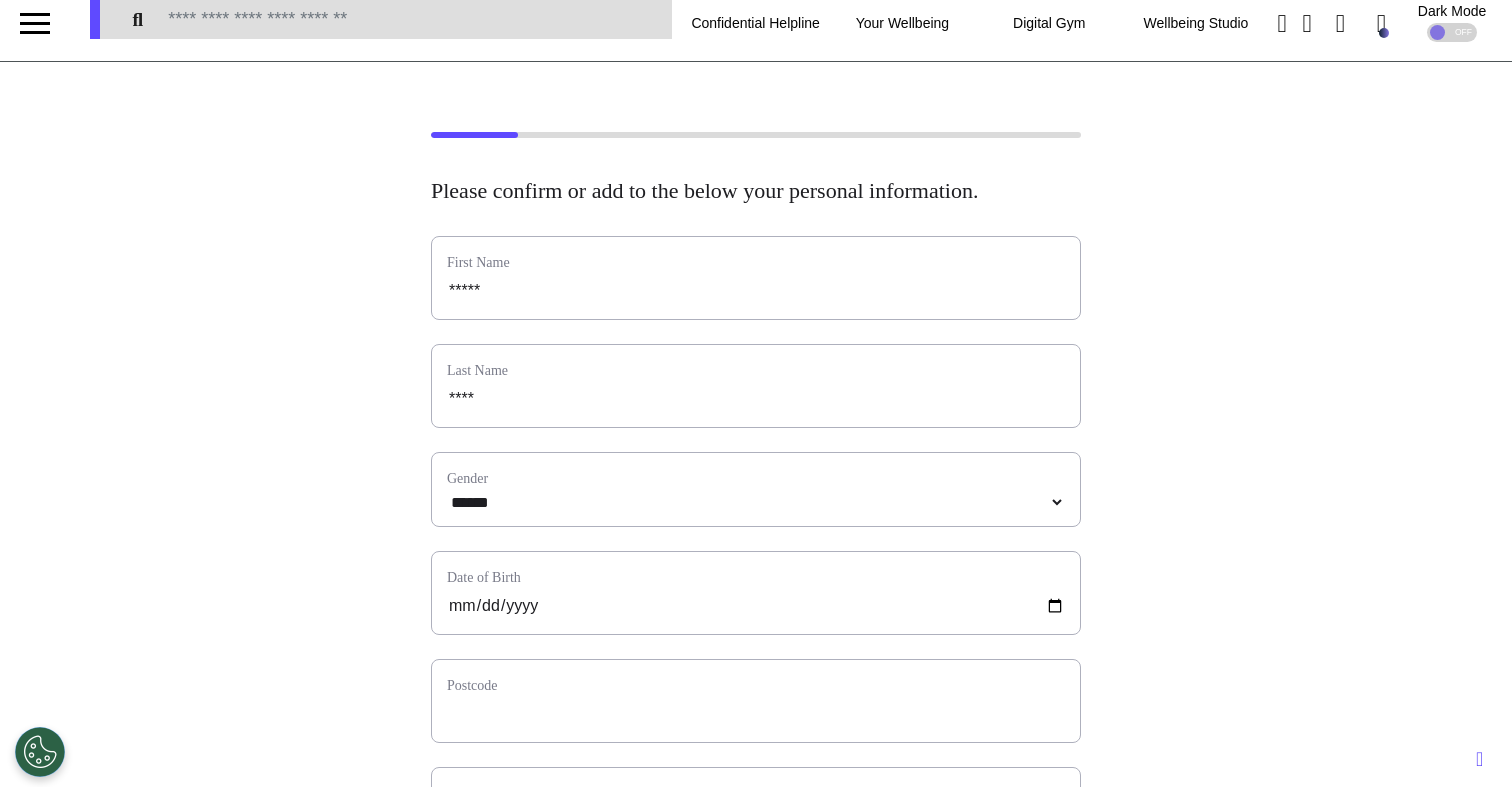 scroll, scrollTop: 22, scrollLeft: 0, axis: vertical 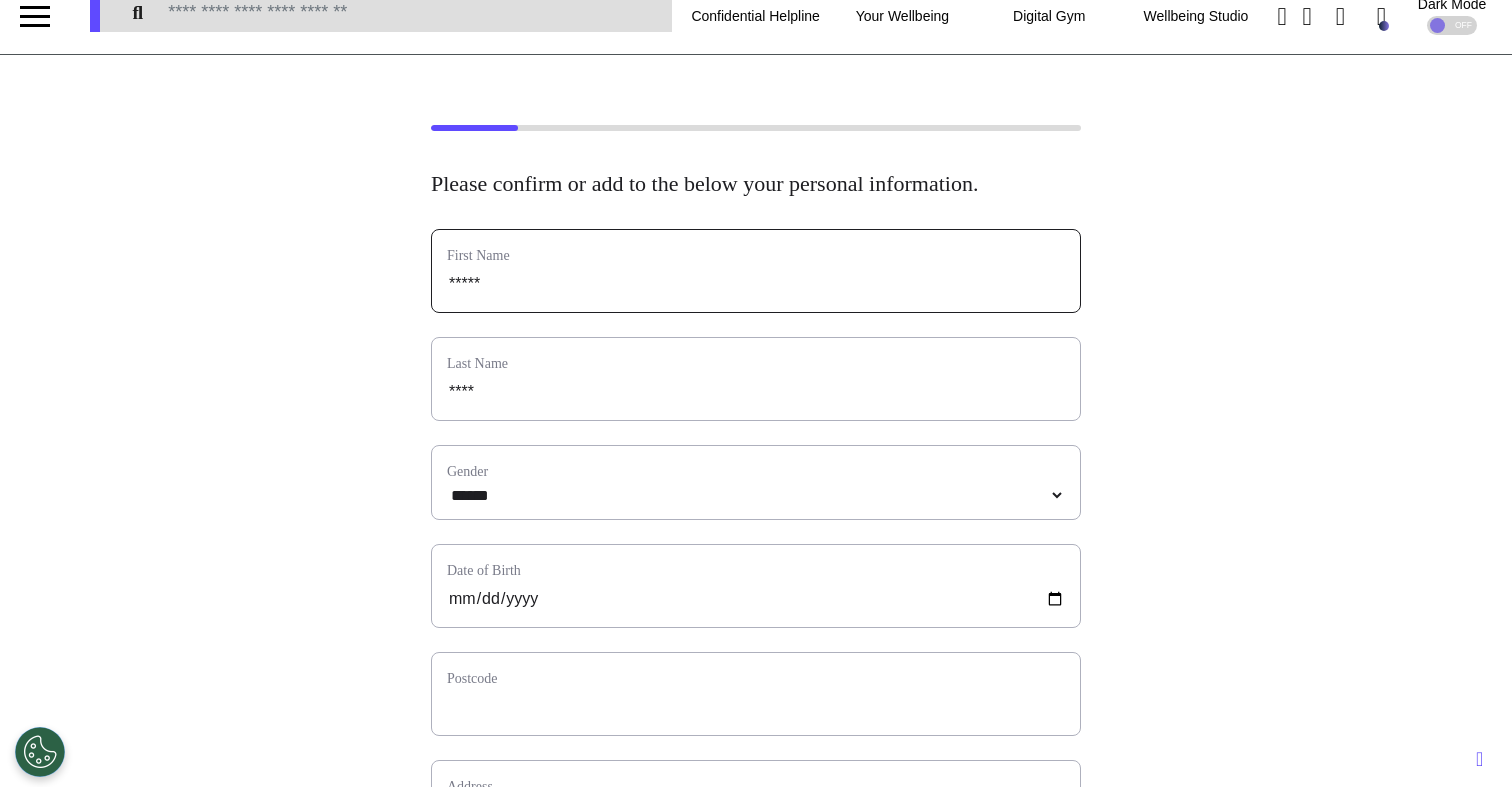 click on "*****" at bounding box center (756, 284) 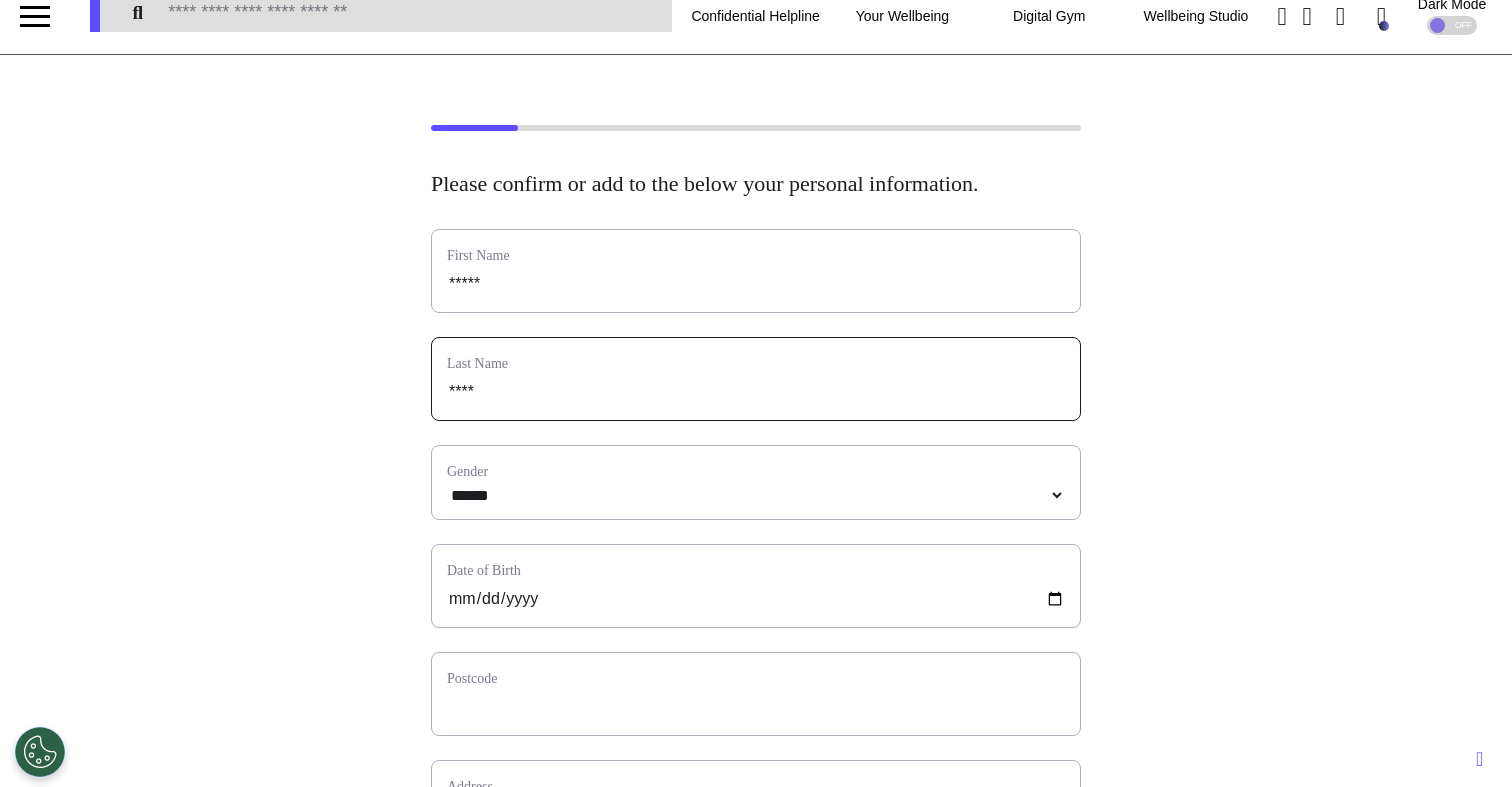 click on "****" at bounding box center [756, 392] 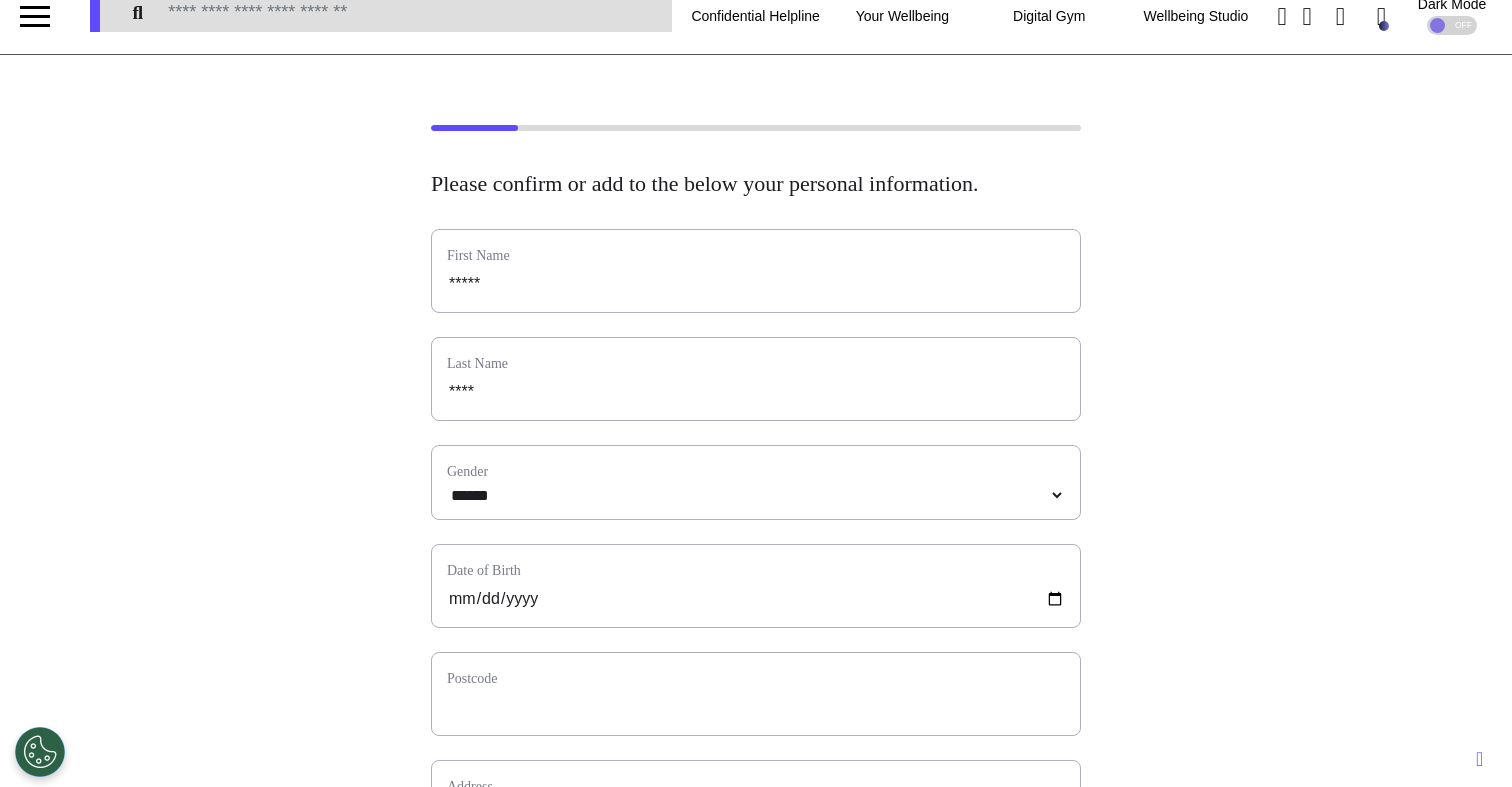 click on "**********" at bounding box center (756, 762) 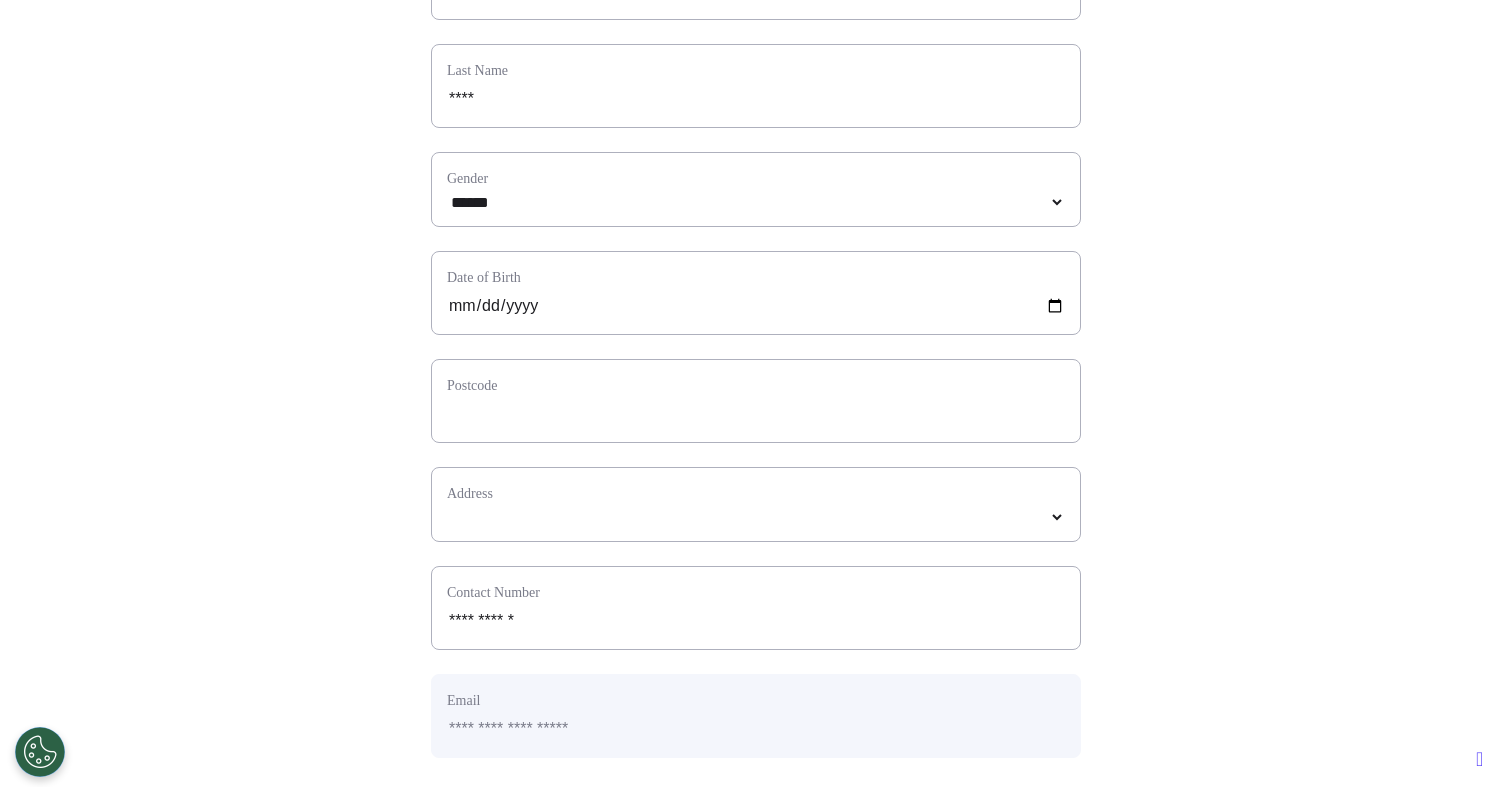 scroll, scrollTop: 983, scrollLeft: 0, axis: vertical 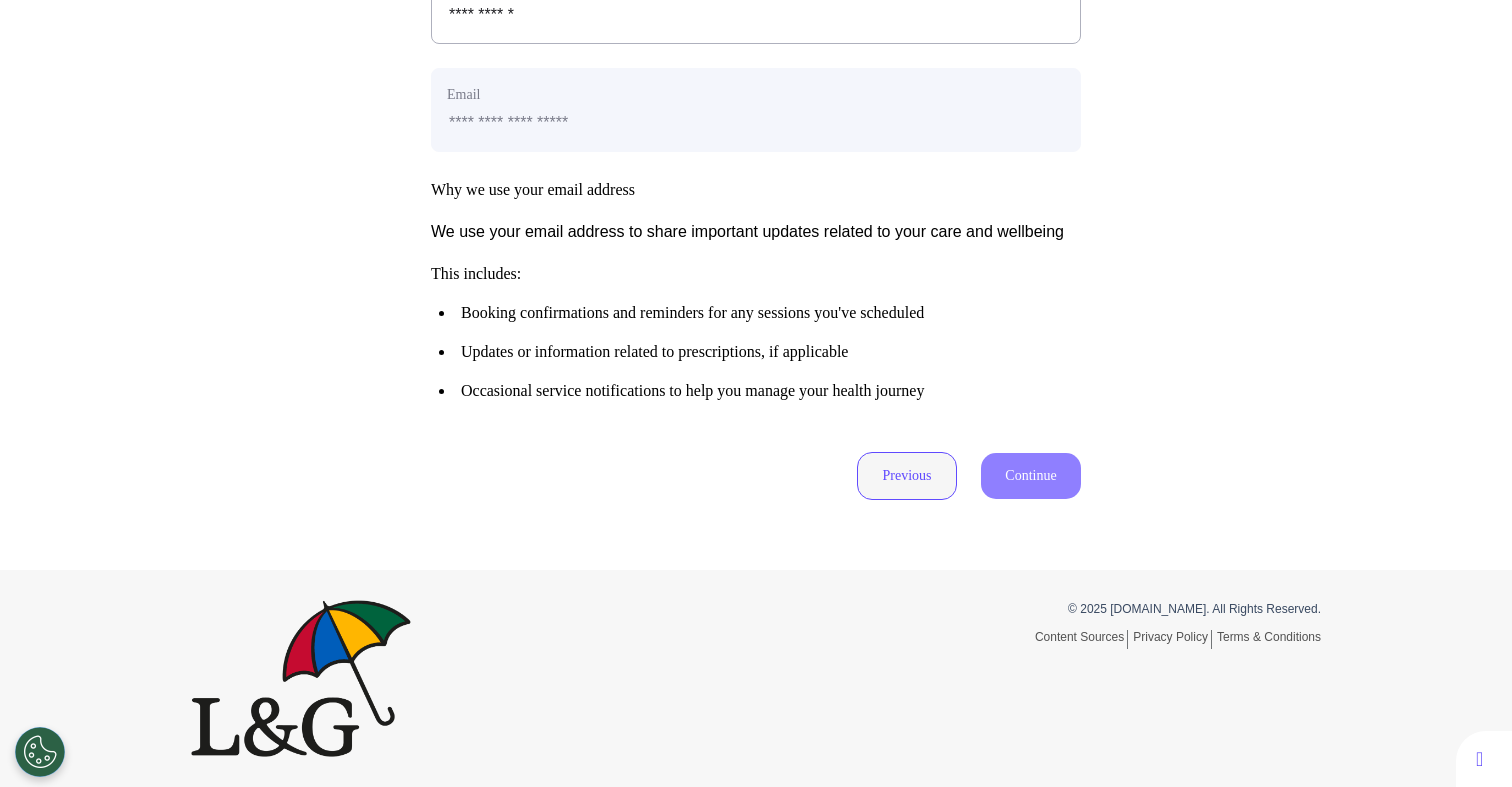 click on "Previous" at bounding box center [907, 476] 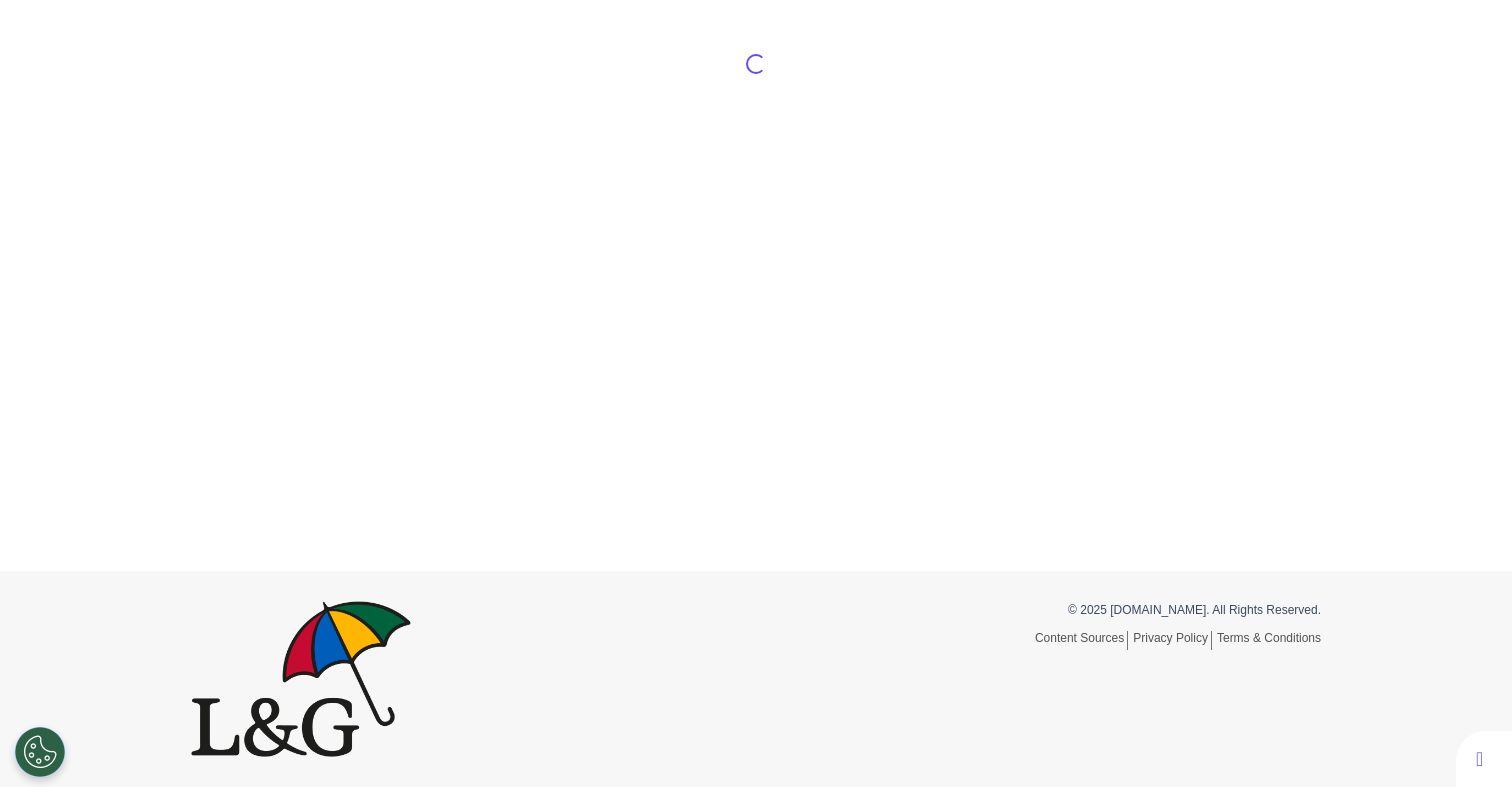 scroll, scrollTop: 477, scrollLeft: 0, axis: vertical 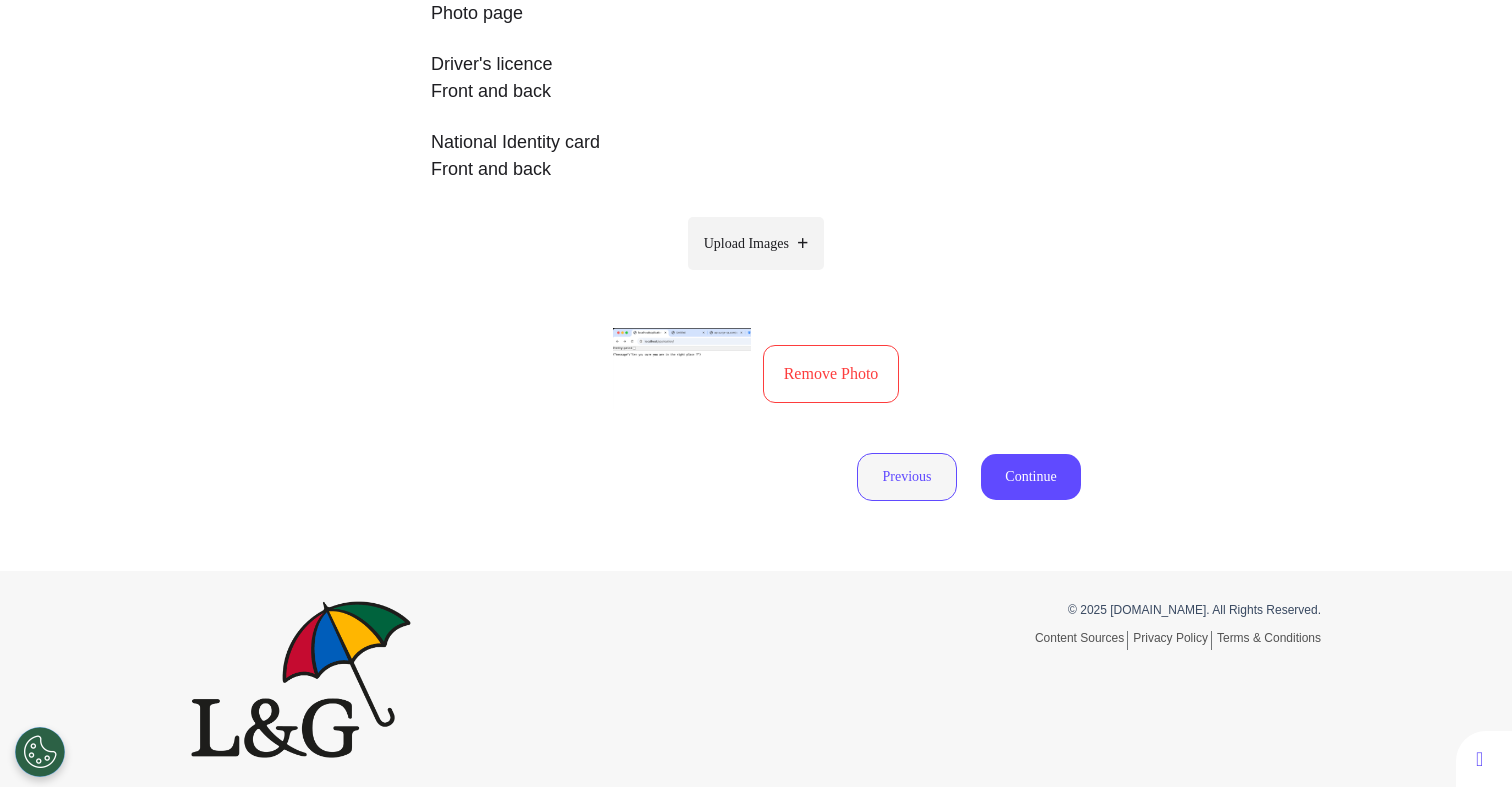 click on "Previous" at bounding box center [907, 477] 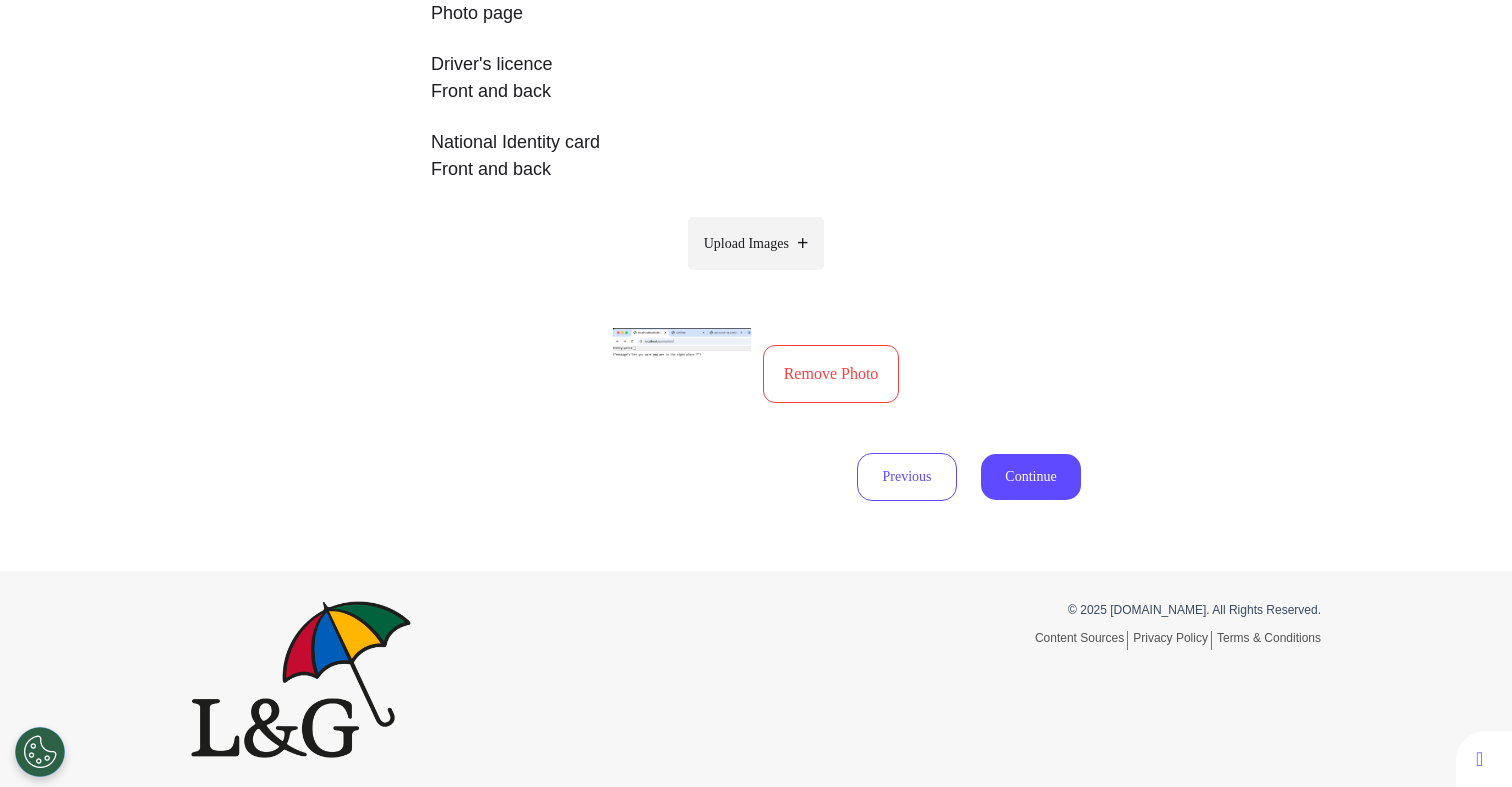 scroll, scrollTop: 93, scrollLeft: 0, axis: vertical 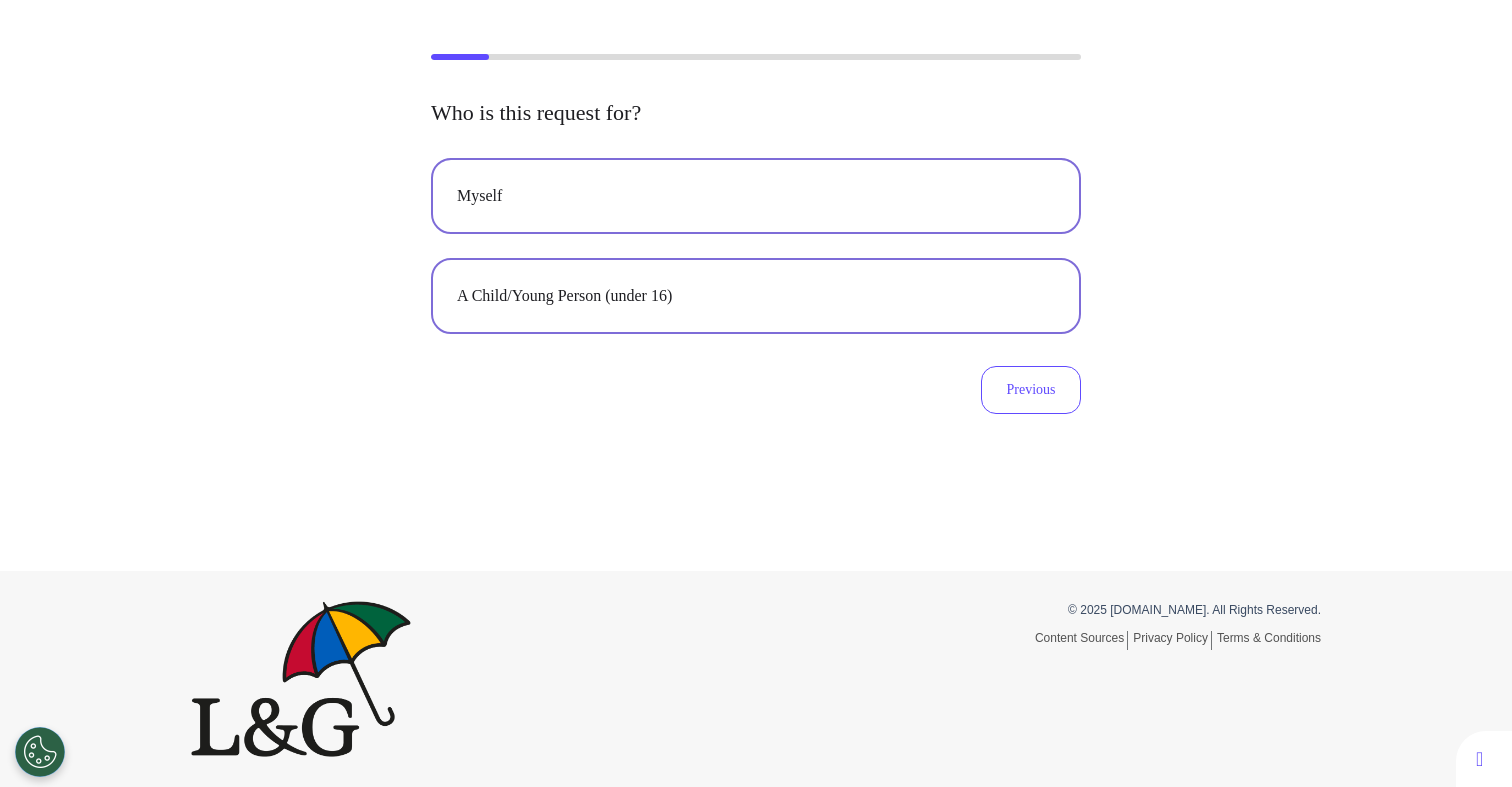 click on "A Child/Young Person (under 16)" at bounding box center (756, 296) 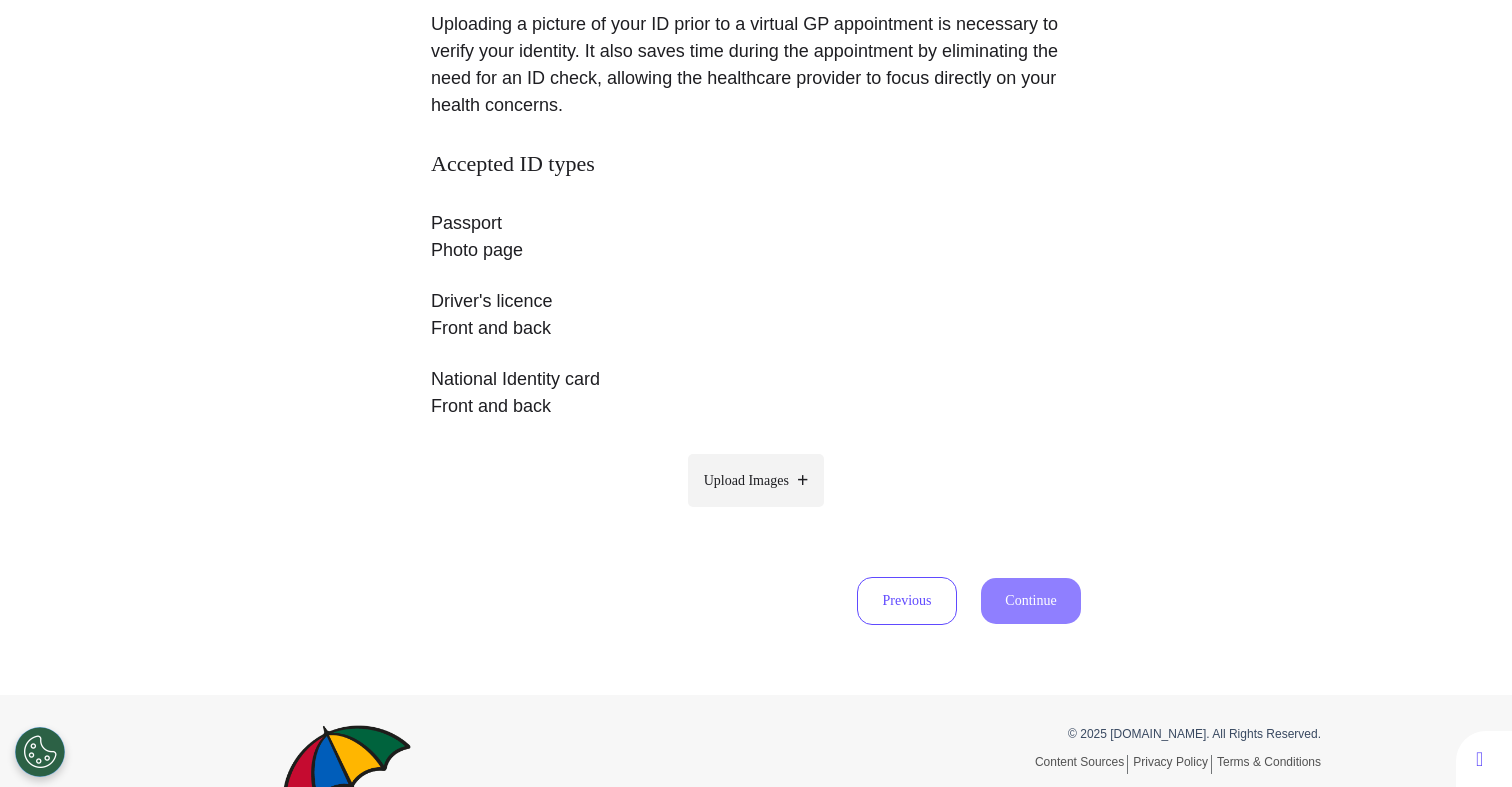 scroll, scrollTop: 241, scrollLeft: 0, axis: vertical 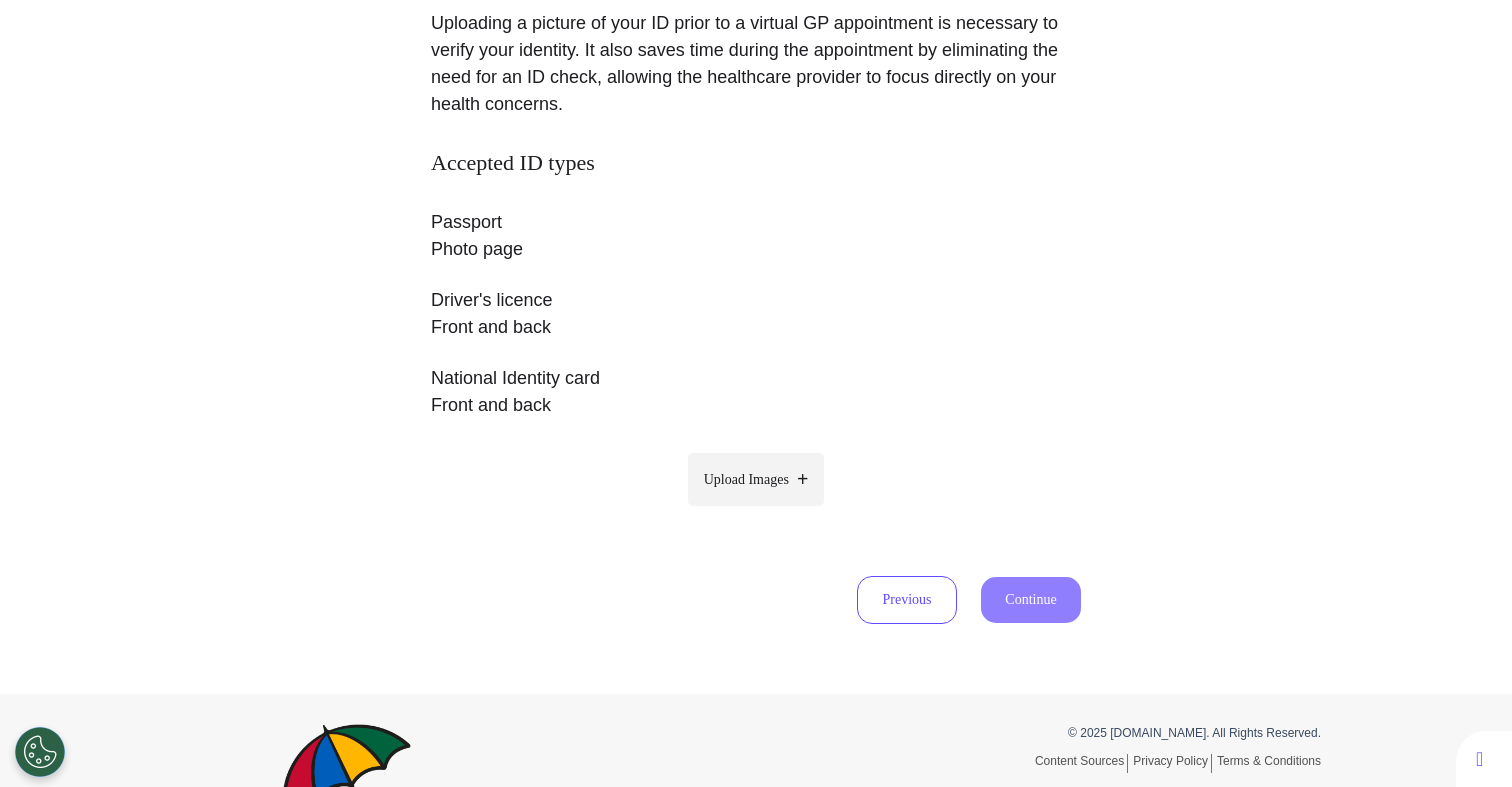 click on "Upload Images" at bounding box center (746, 479) 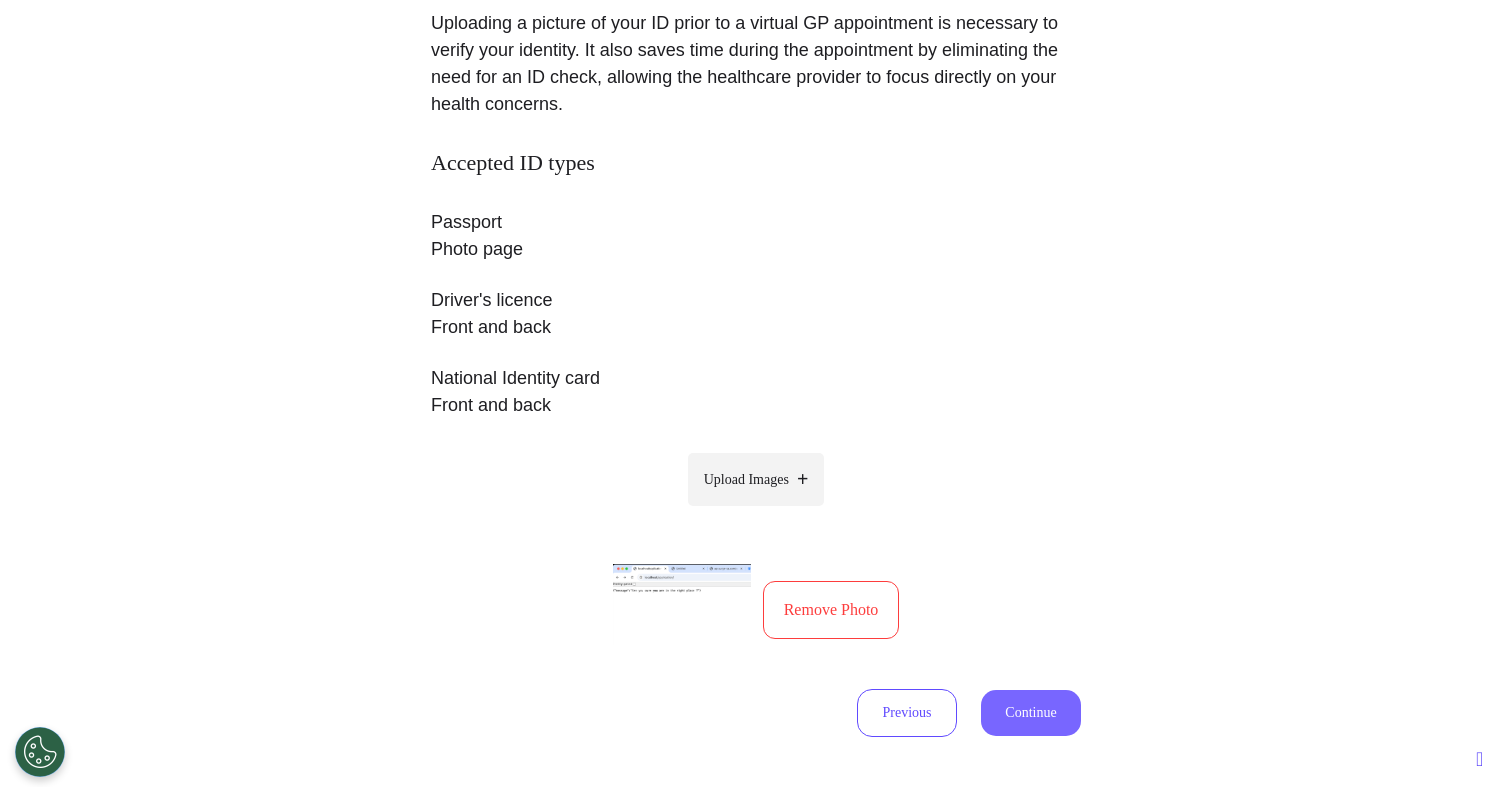 click on "Continue" at bounding box center [1031, 713] 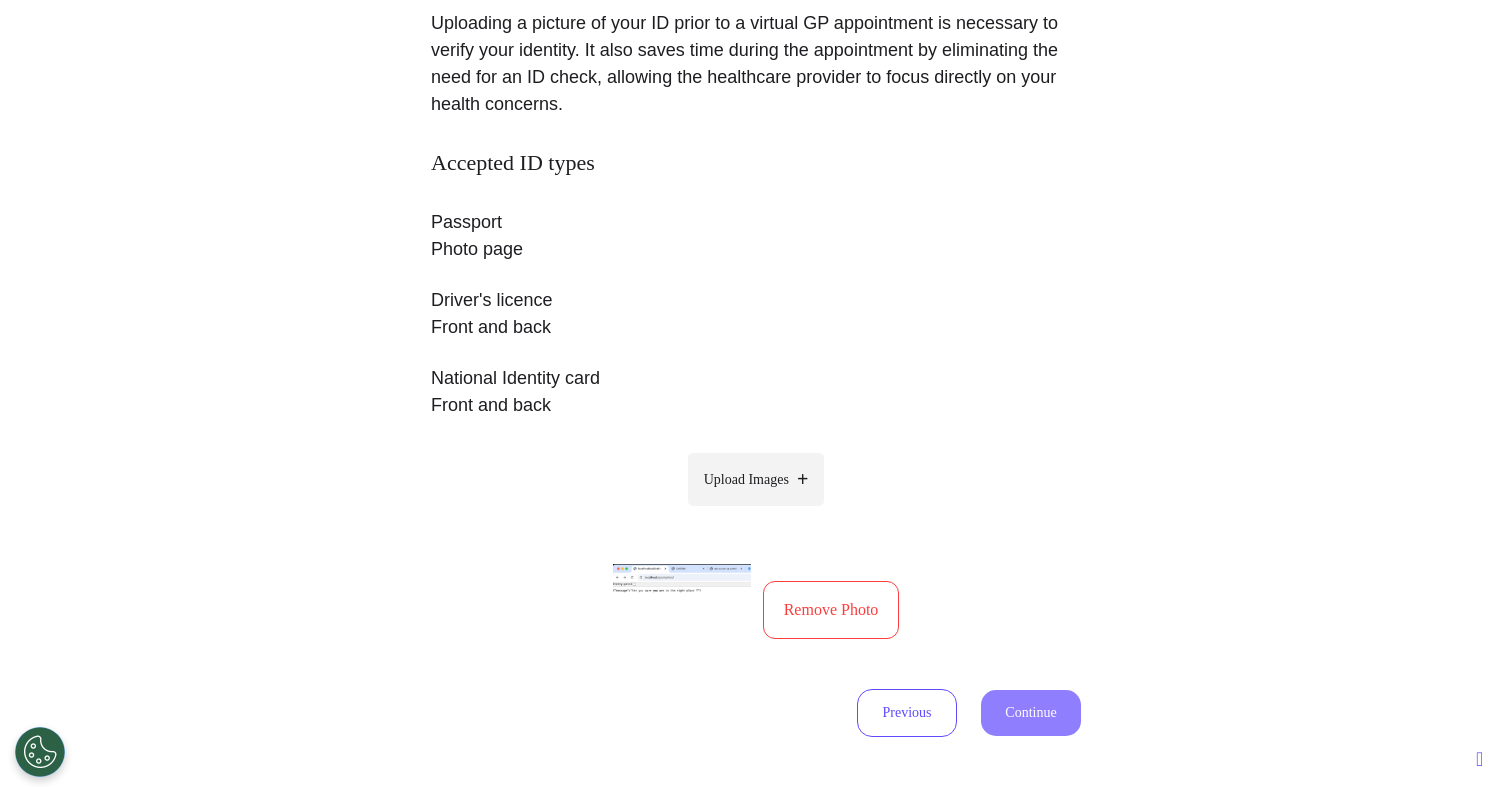 select on "******" 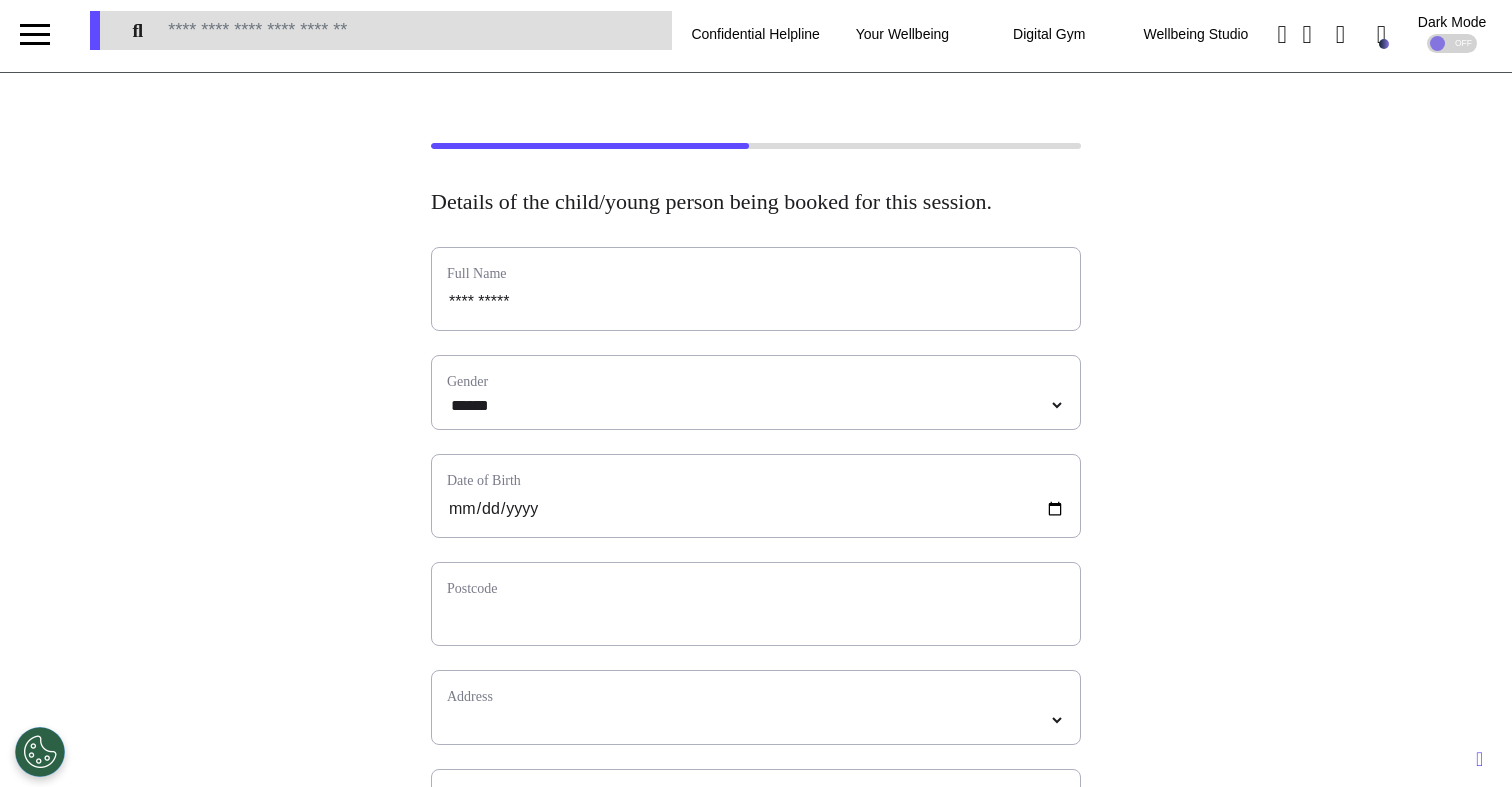 scroll, scrollTop: 0, scrollLeft: 0, axis: both 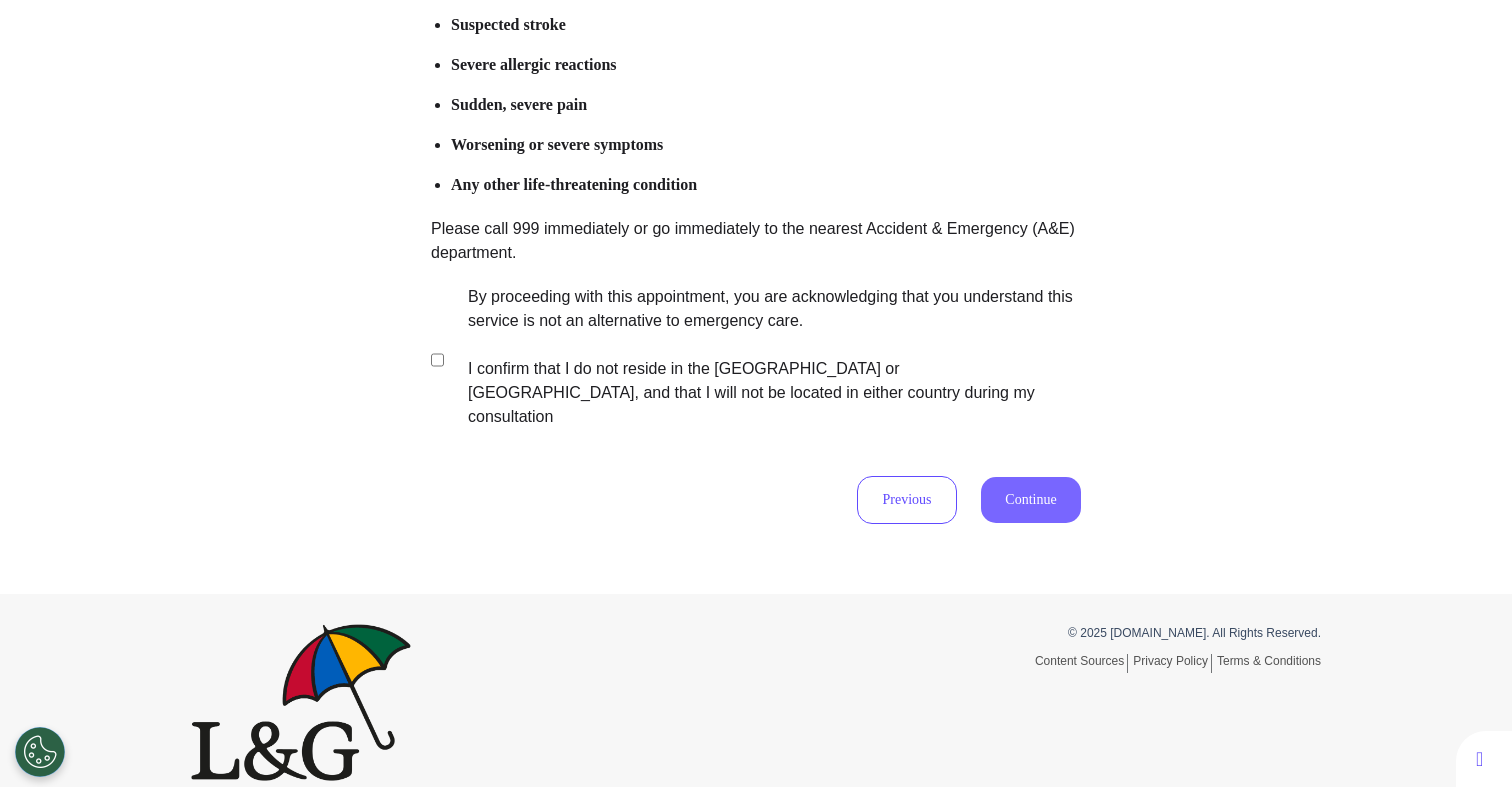 click on "Continue" at bounding box center [1031, 500] 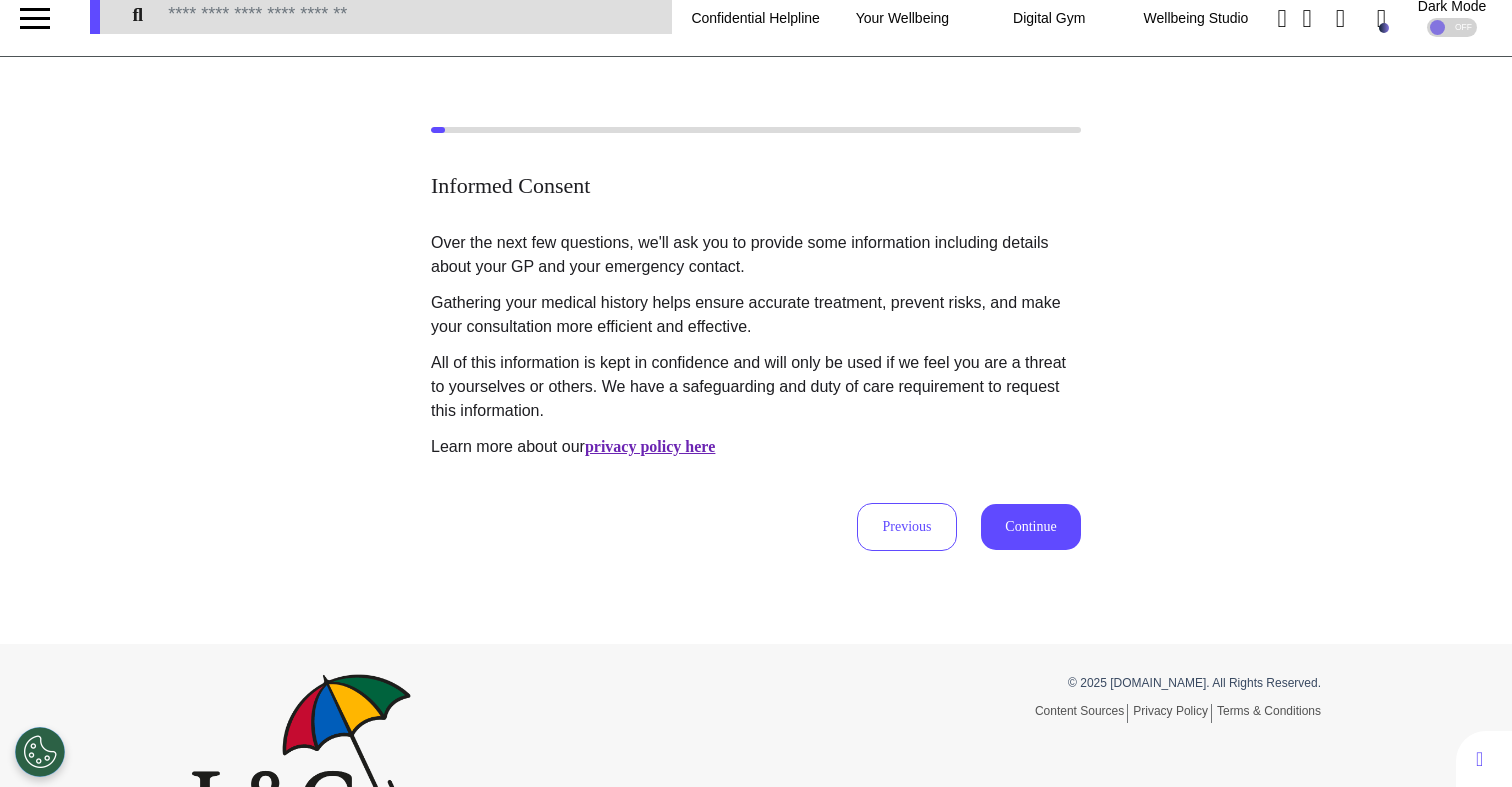 scroll, scrollTop: 0, scrollLeft: 0, axis: both 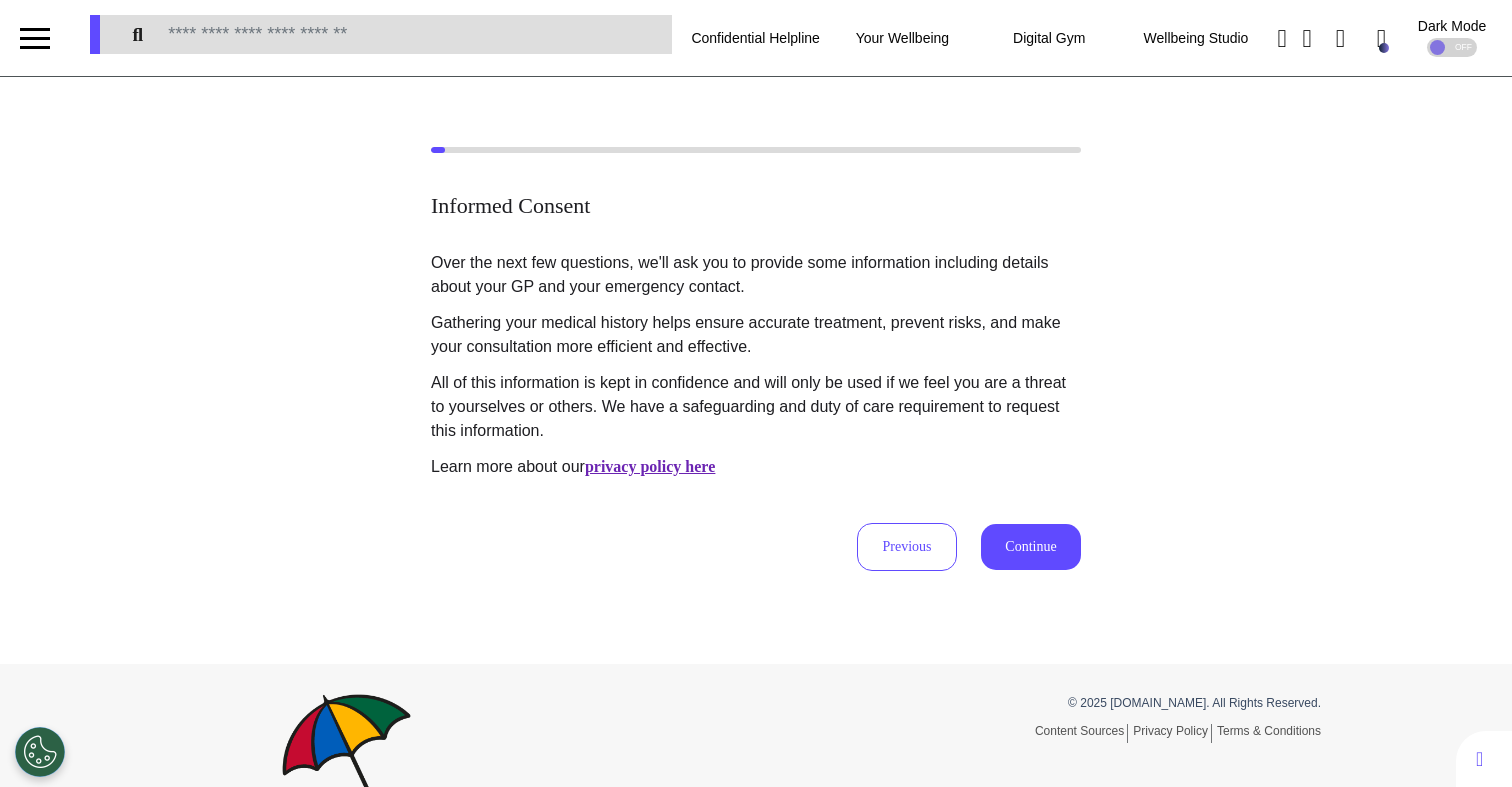 click on "Previous Continue" at bounding box center (756, 547) 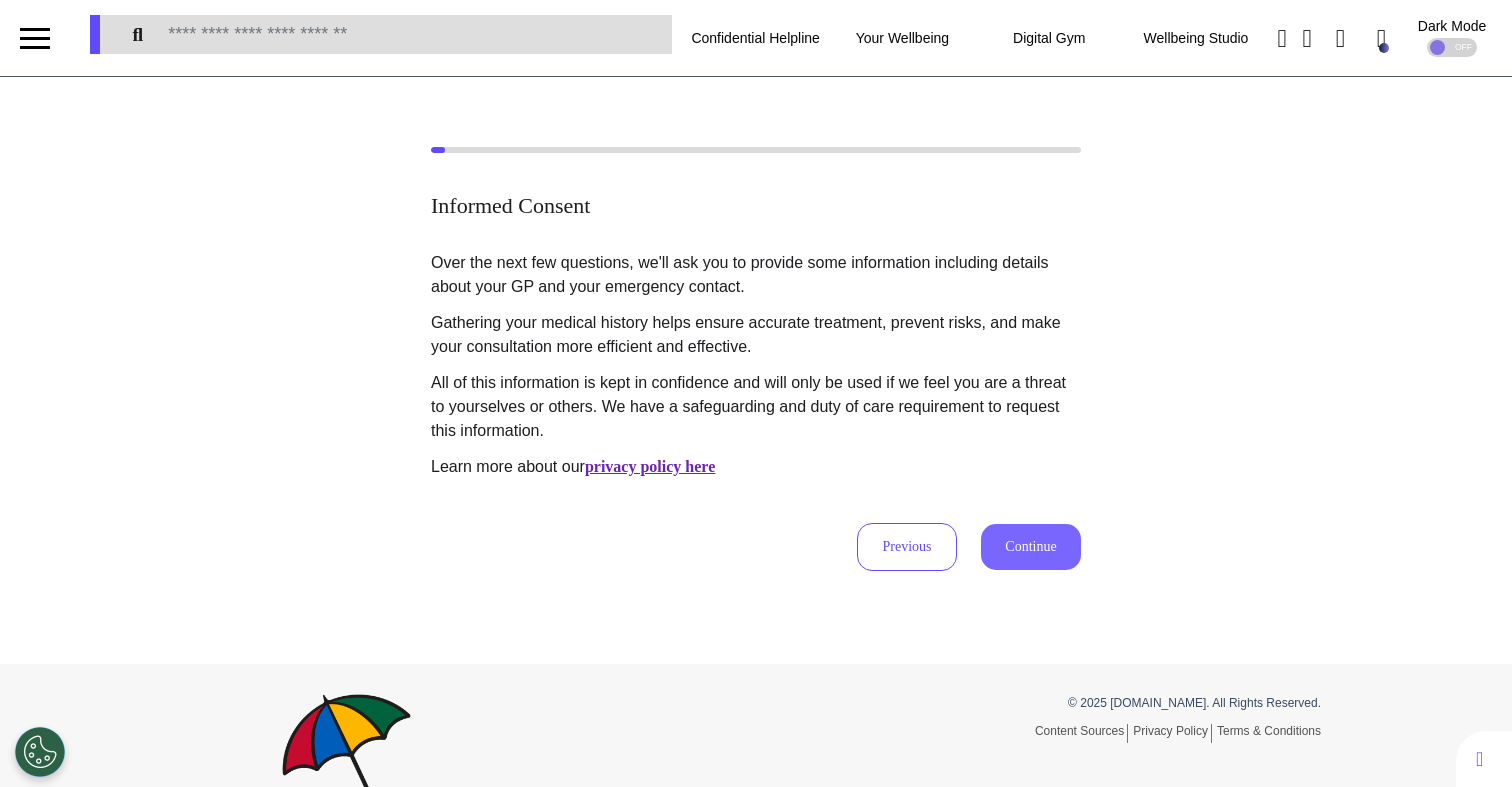 click on "Continue" at bounding box center [1031, 547] 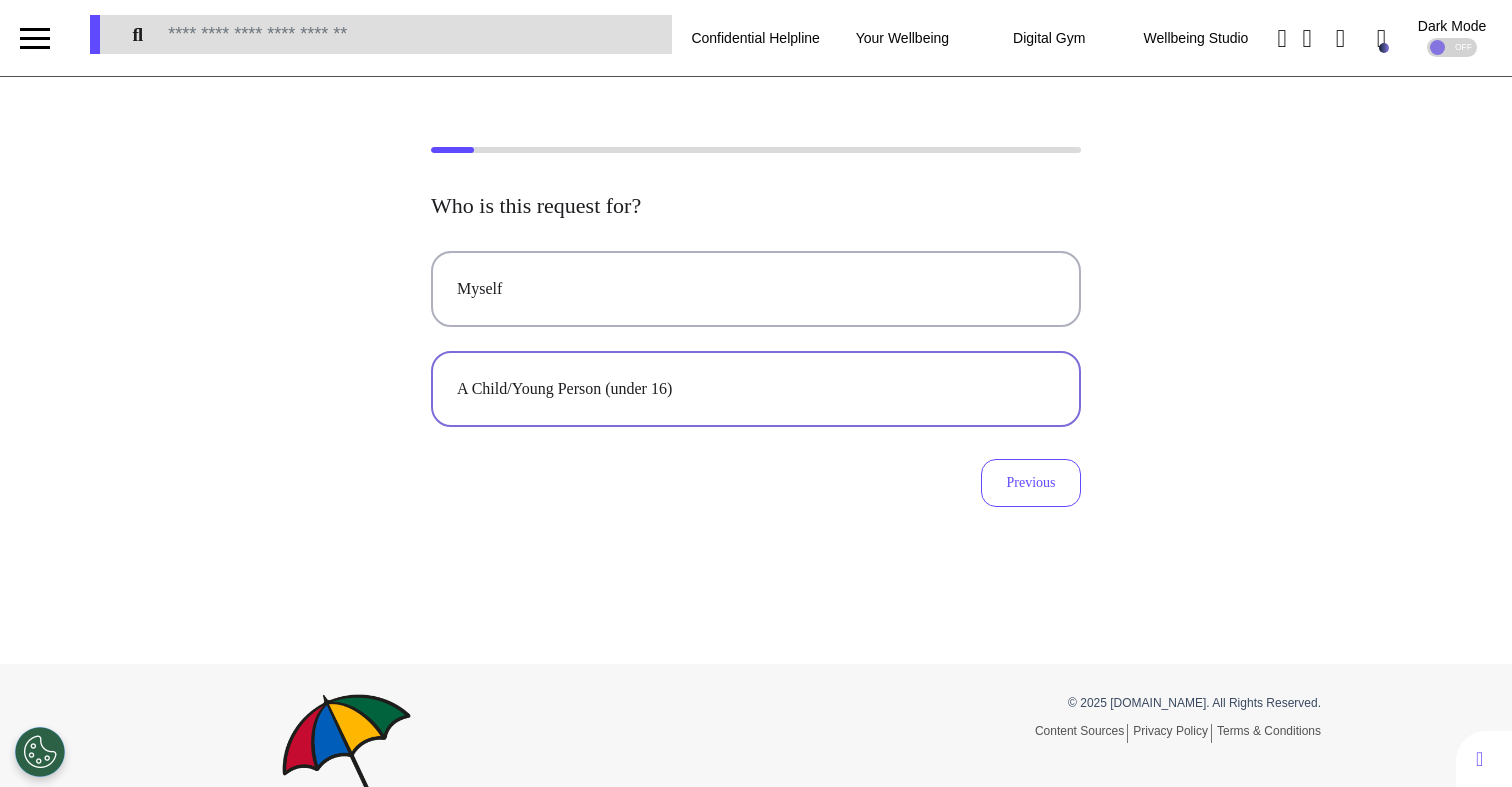 click on "A Child/Young Person (under 16)" at bounding box center (756, 389) 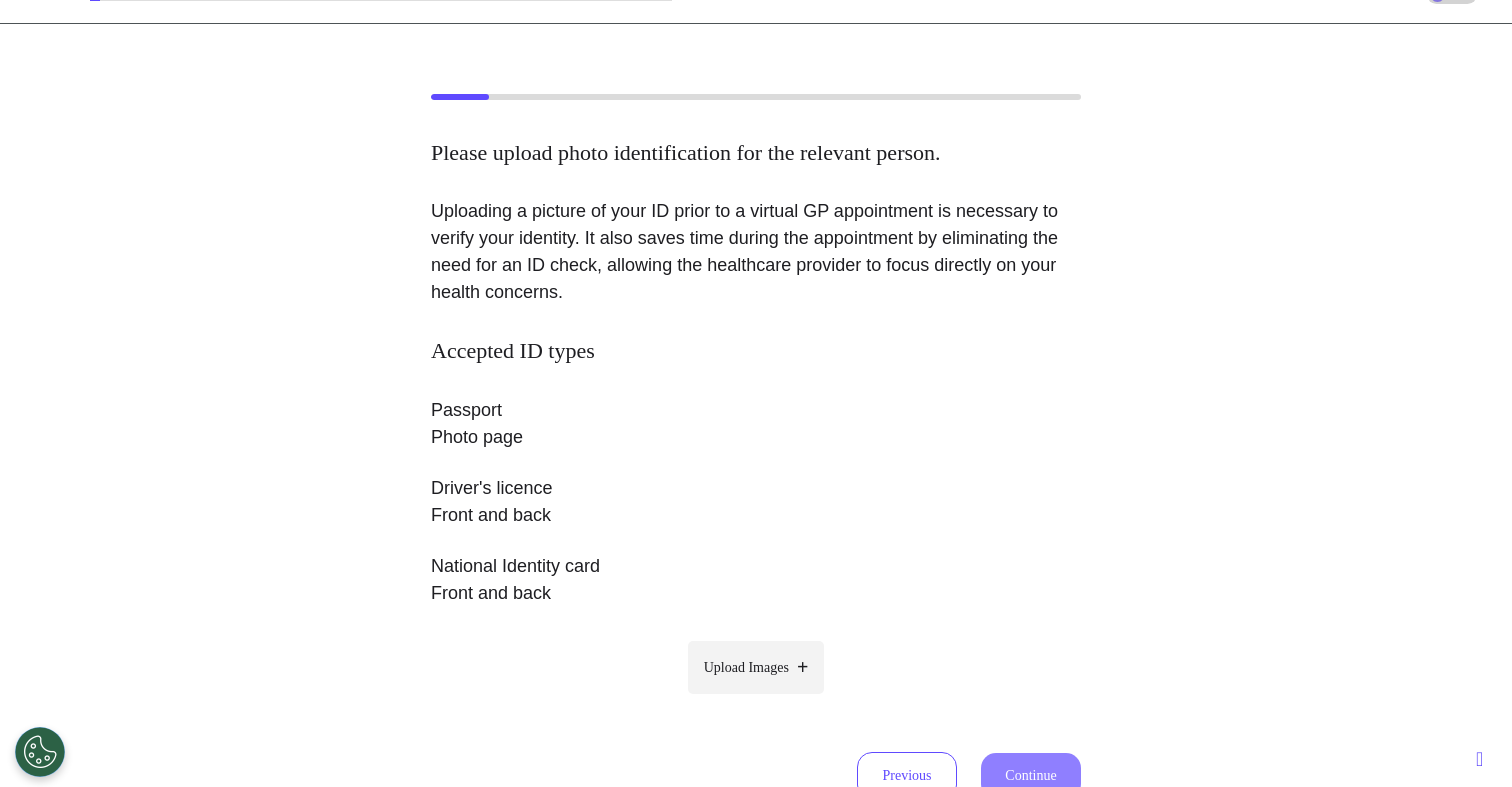scroll, scrollTop: 56, scrollLeft: 0, axis: vertical 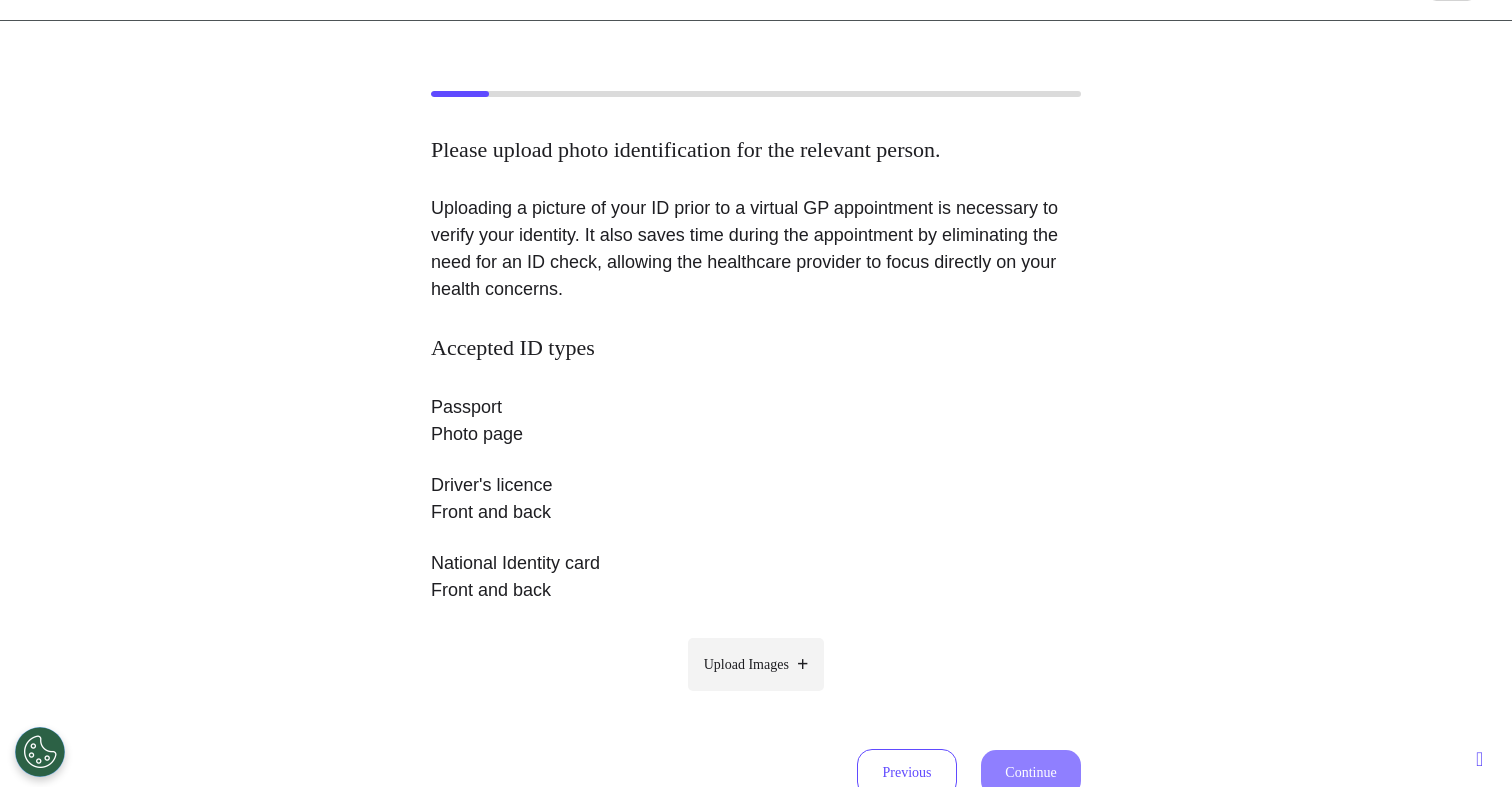 click on "Upload Images" at bounding box center [756, 664] 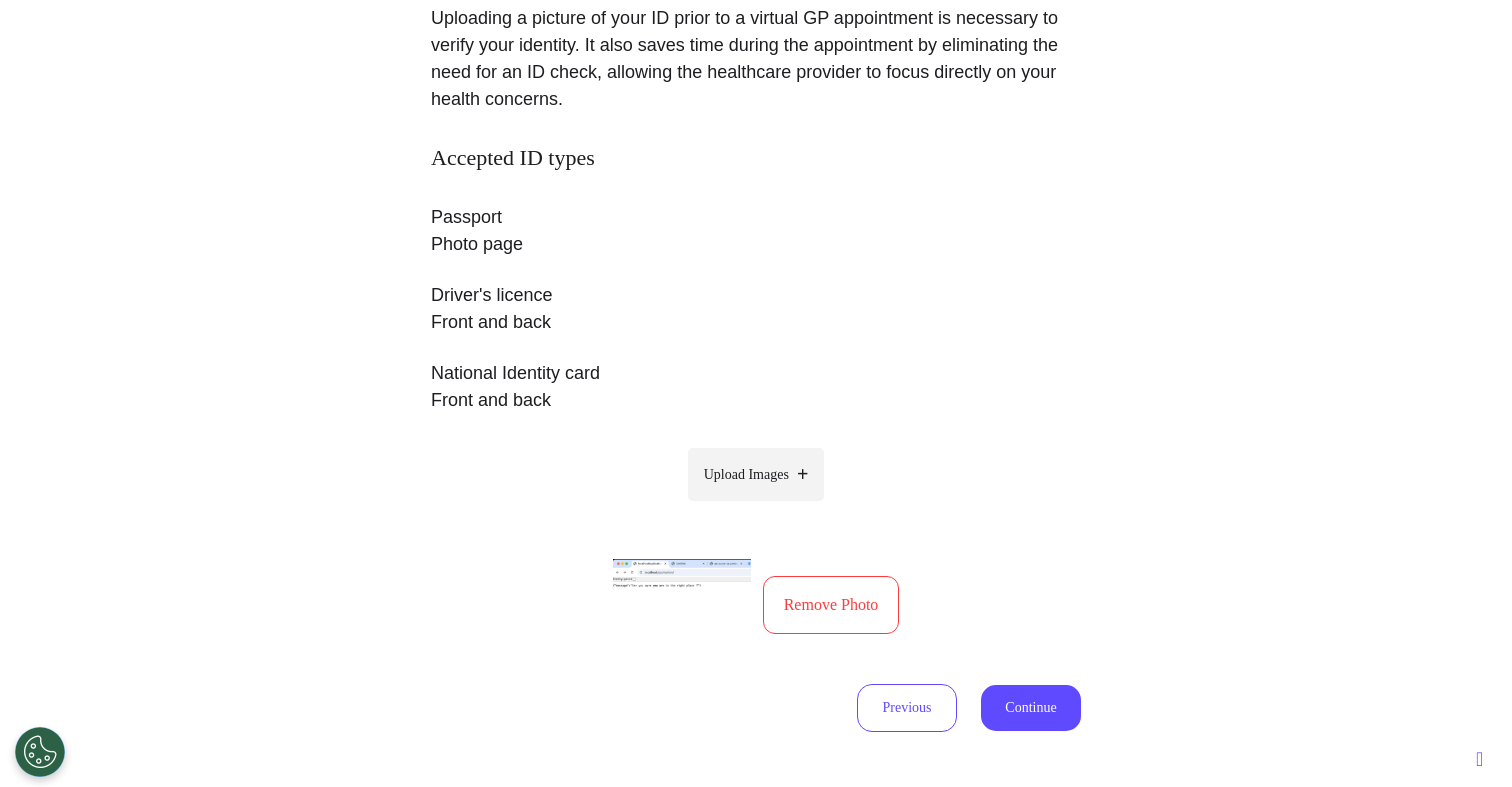 scroll, scrollTop: 477, scrollLeft: 0, axis: vertical 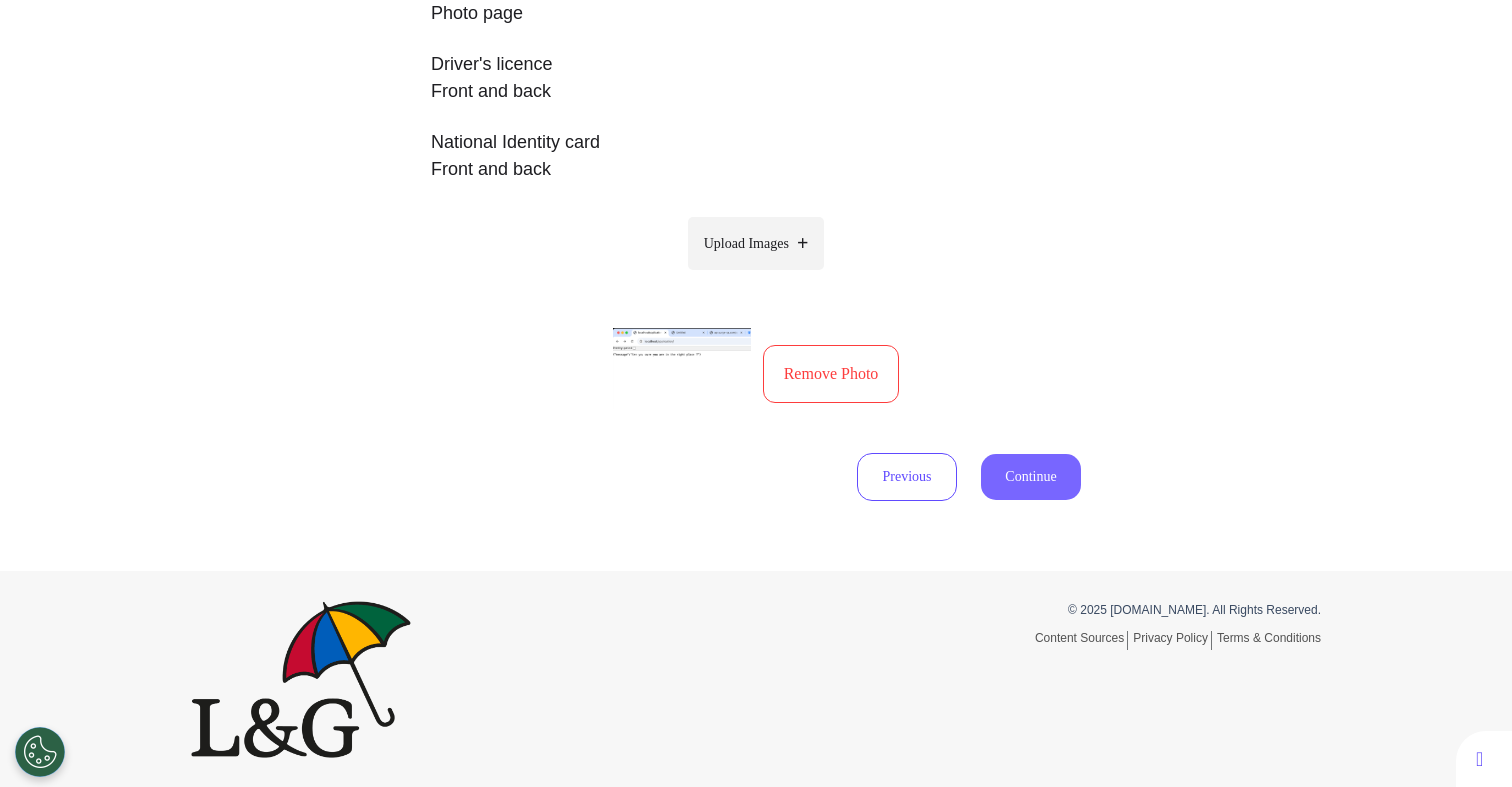 click on "Continue" at bounding box center [1031, 477] 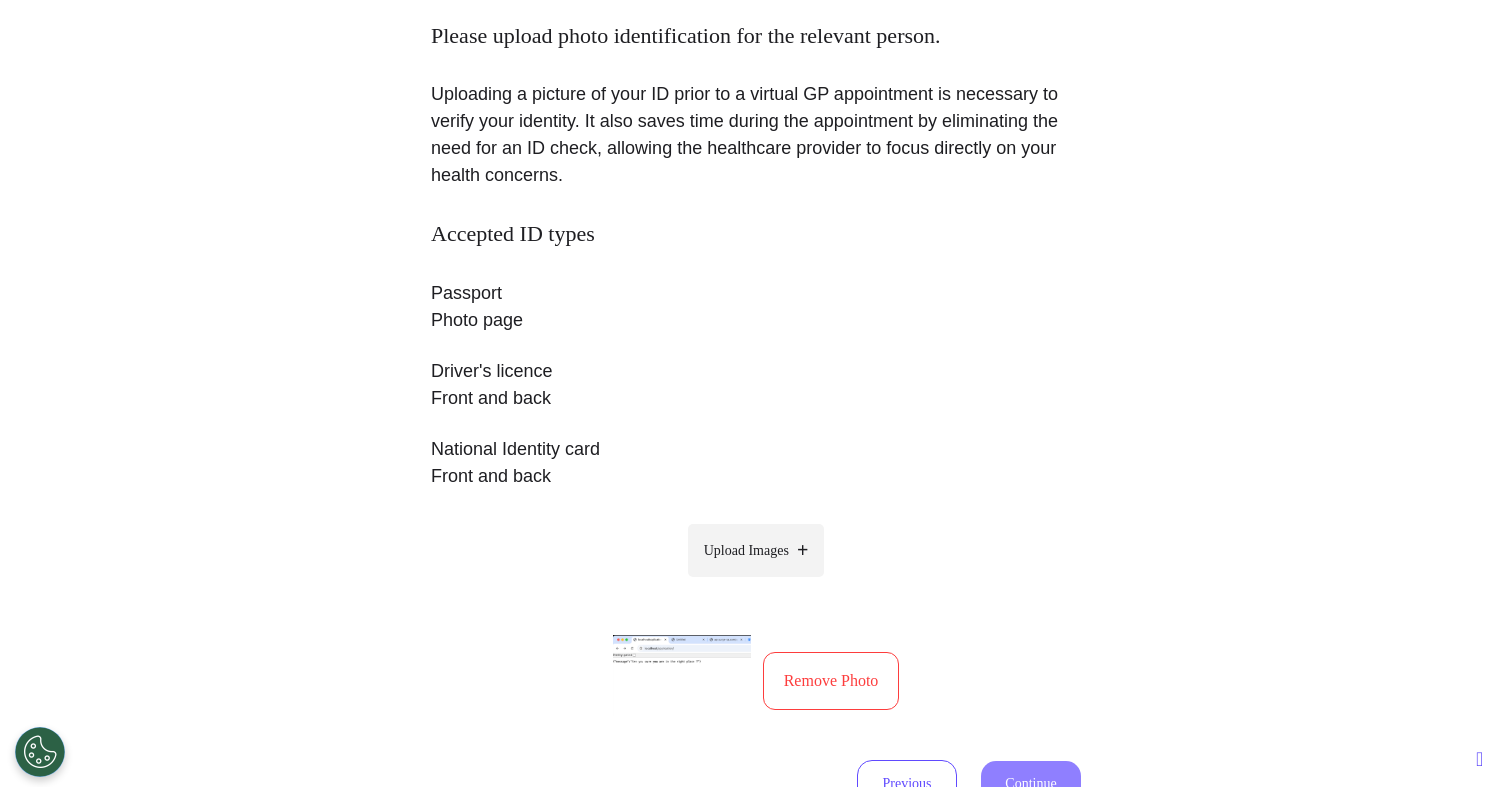scroll, scrollTop: 79, scrollLeft: 0, axis: vertical 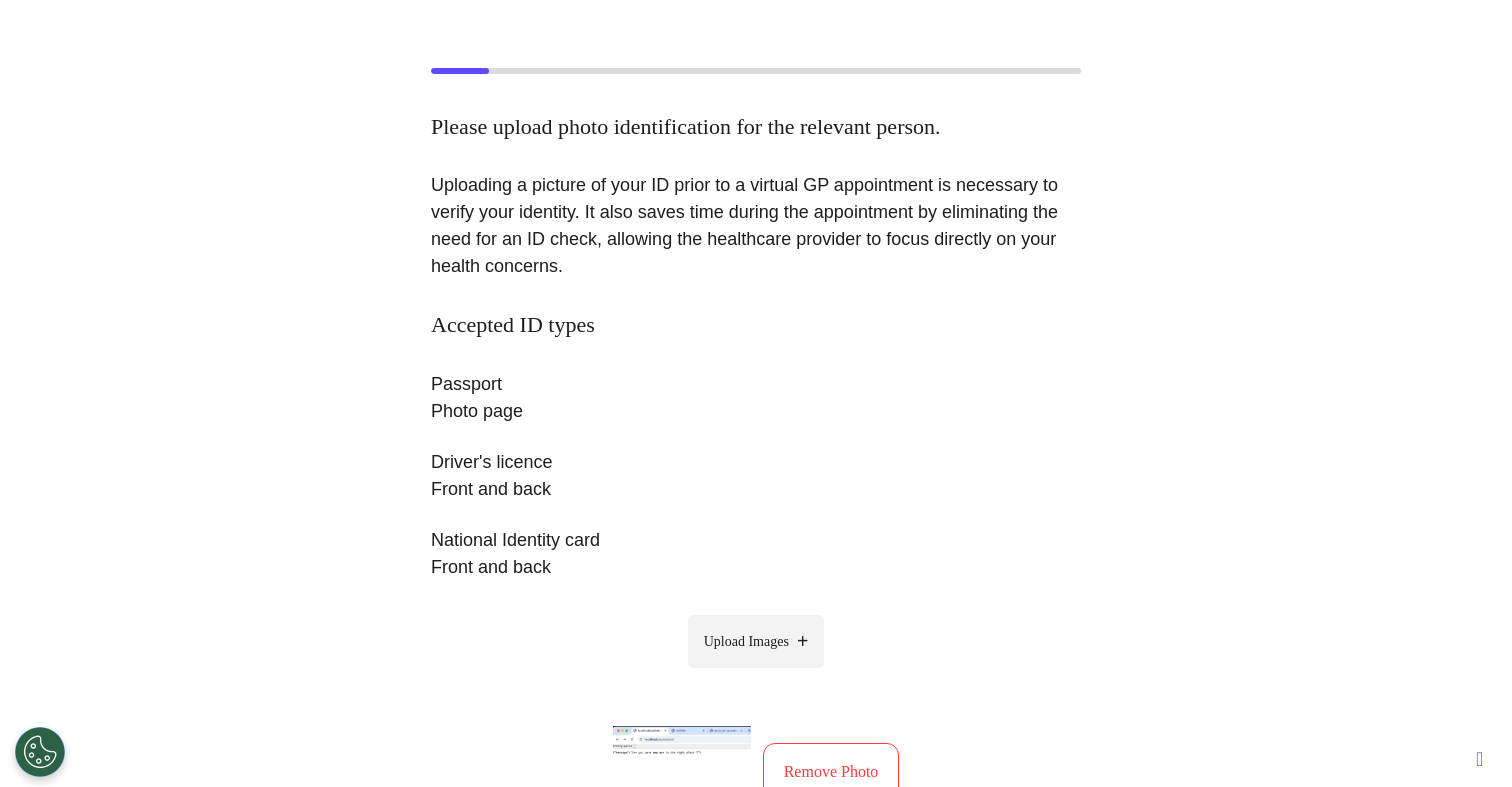 select on "******" 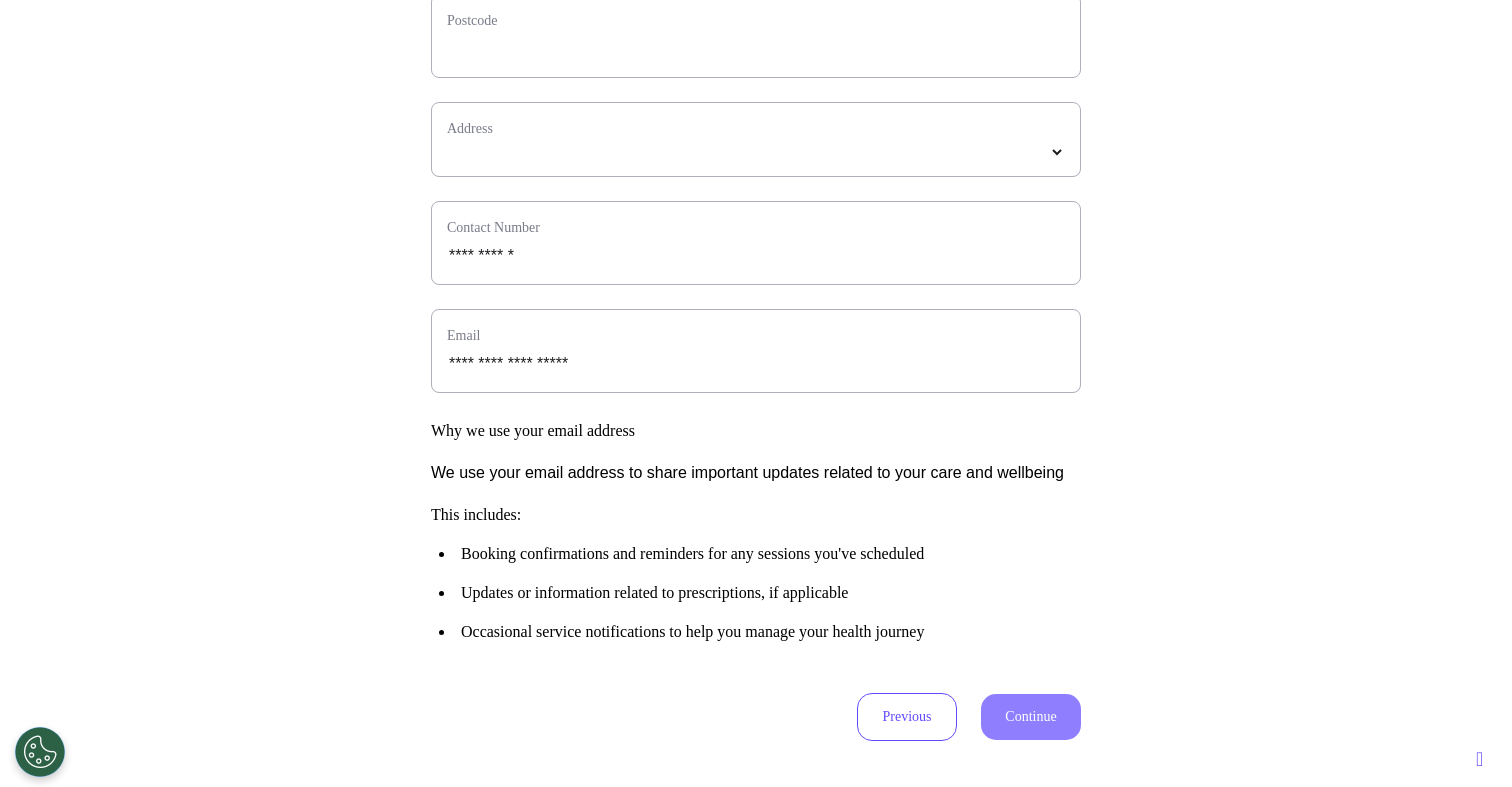 scroll, scrollTop: 612, scrollLeft: 0, axis: vertical 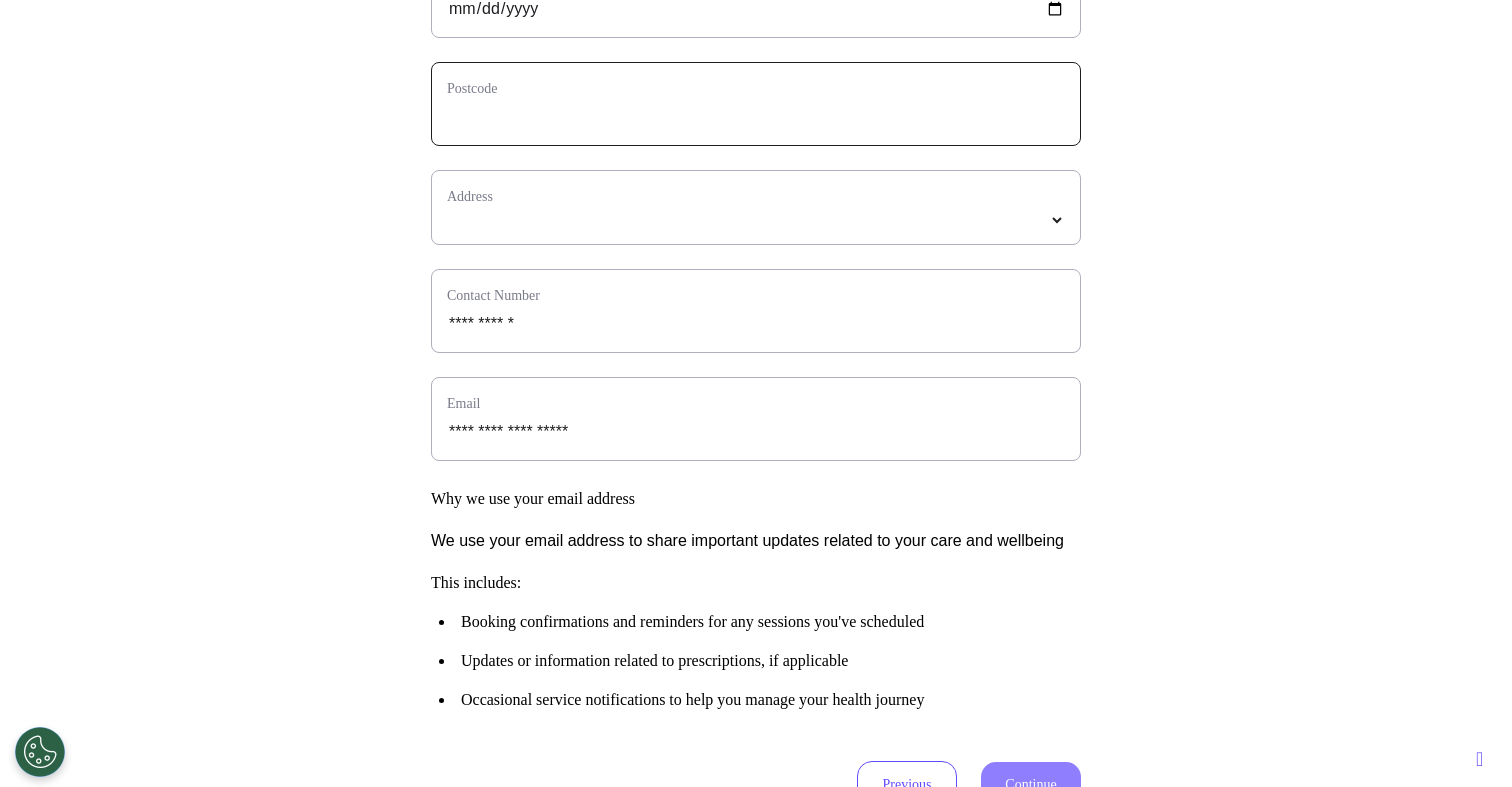 click at bounding box center (756, 117) 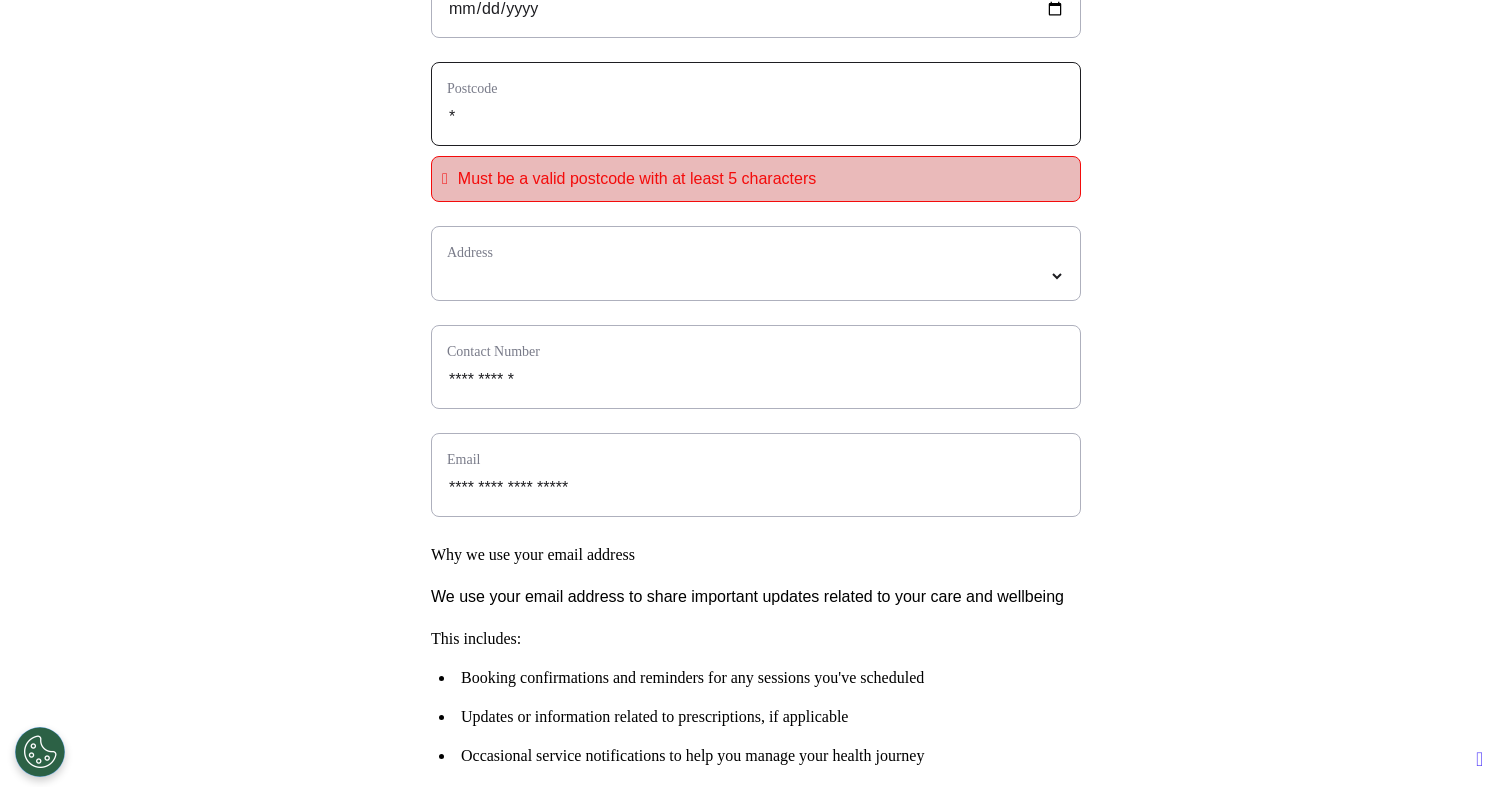 type on "**" 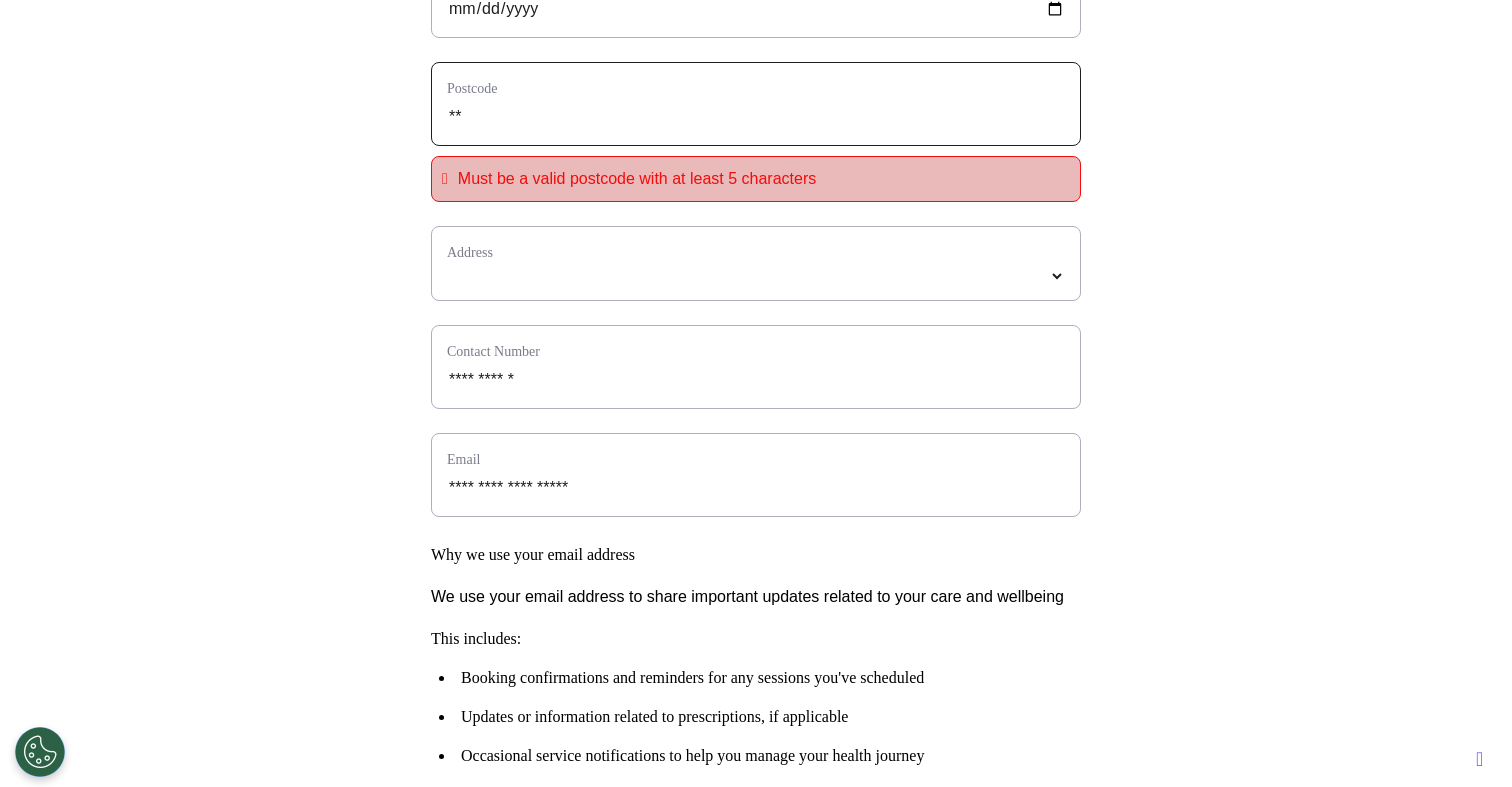 type on "***" 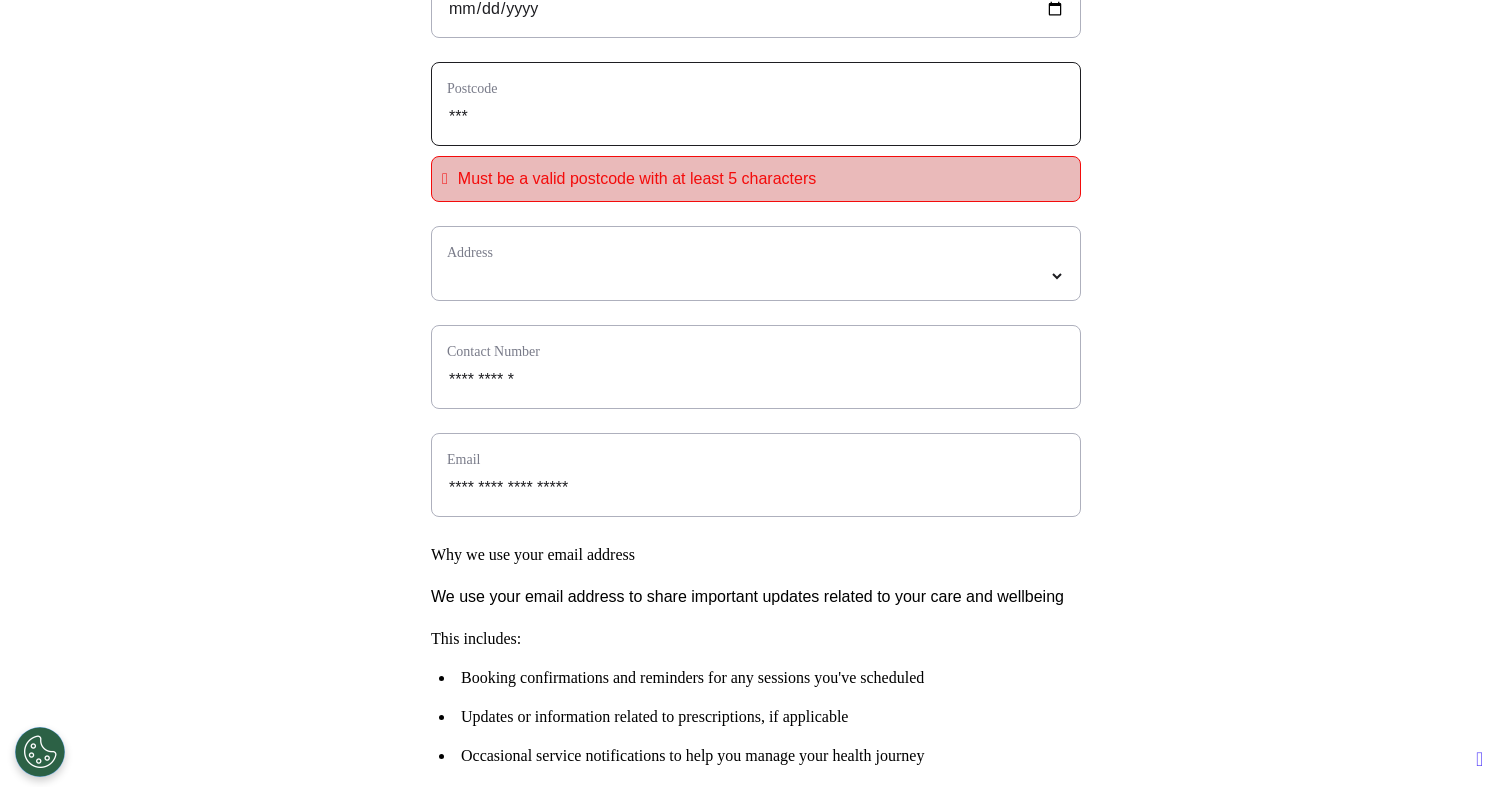 type on "****" 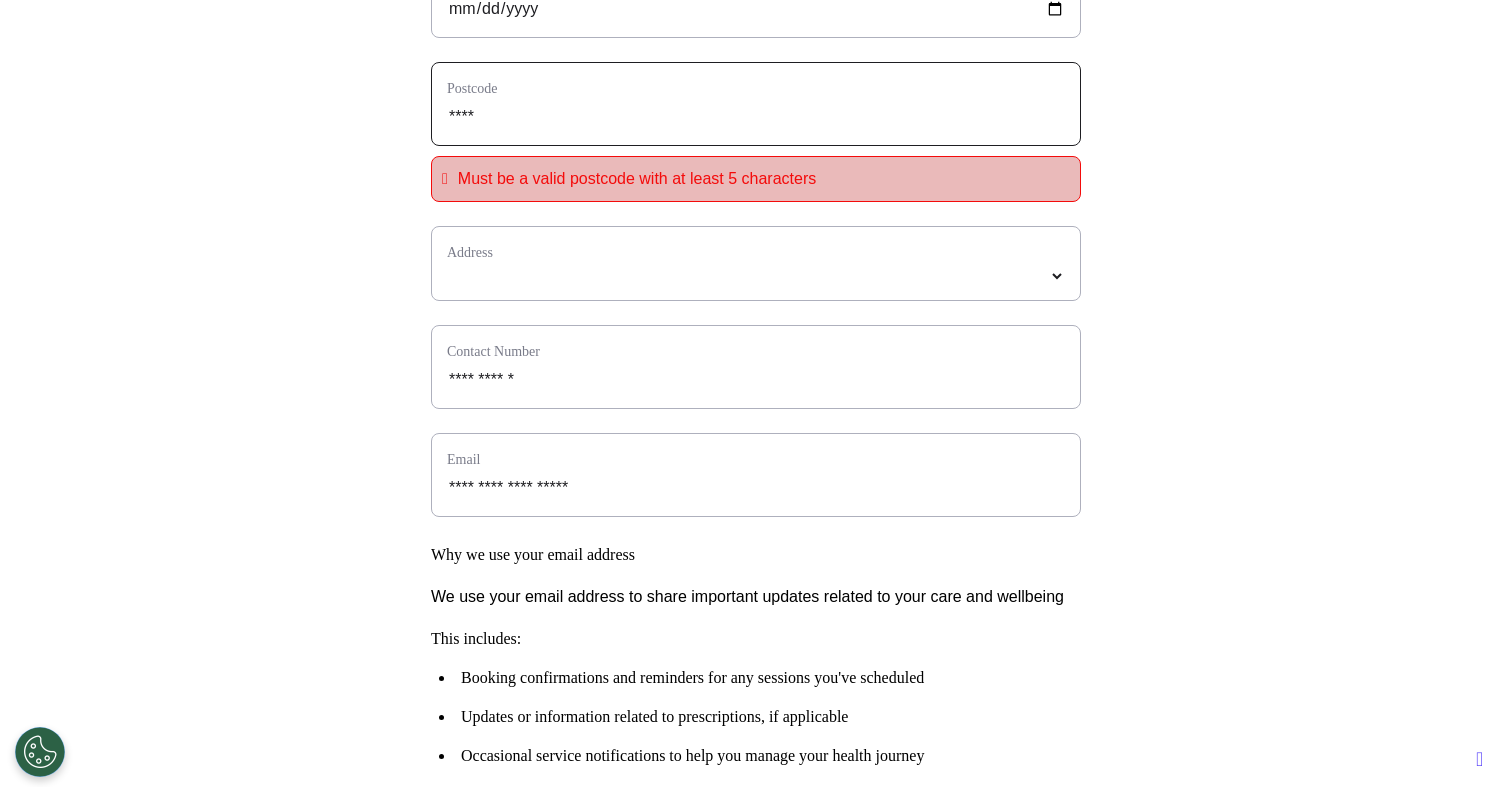 type on "*****" 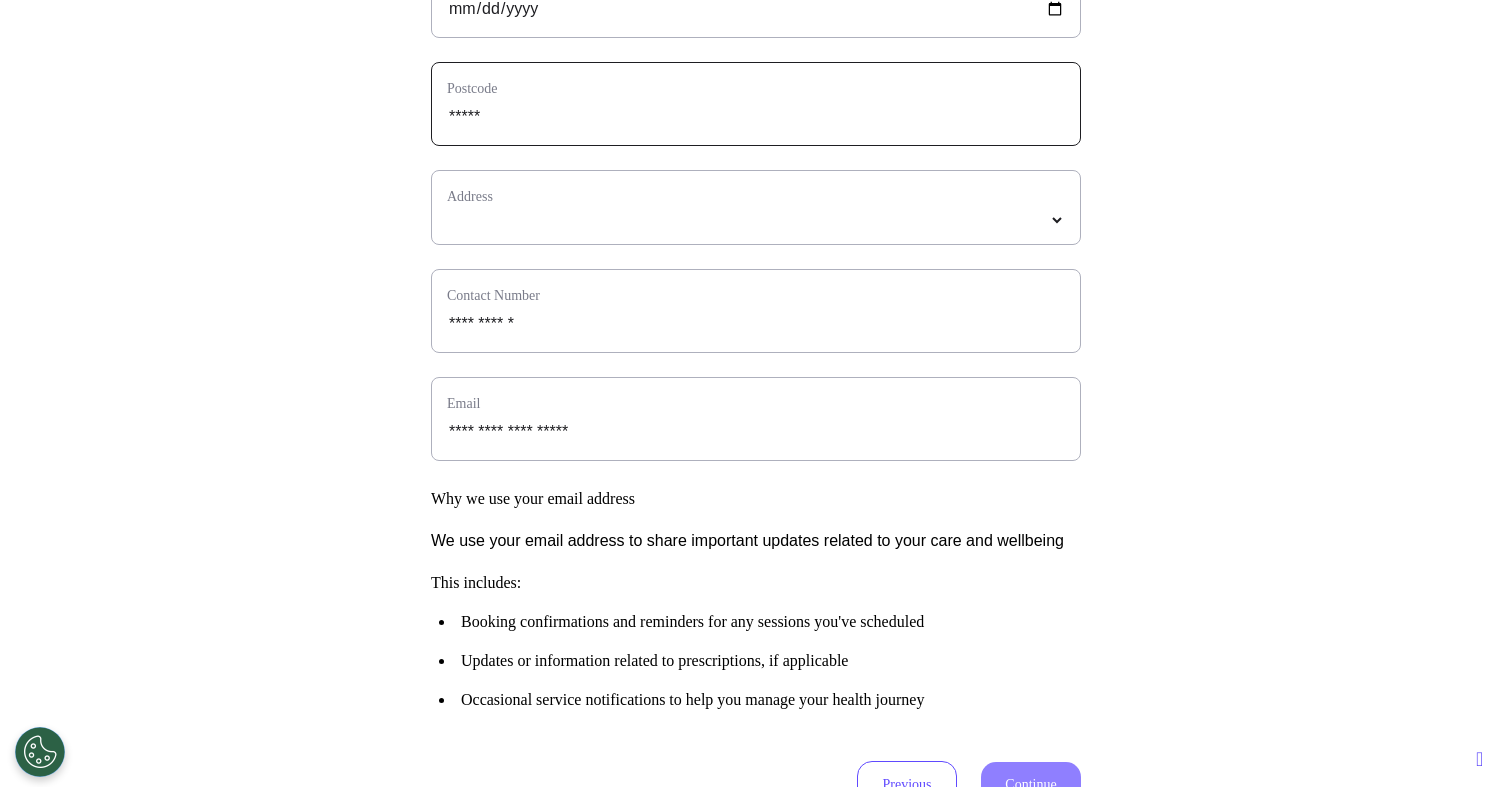 type on "*****" 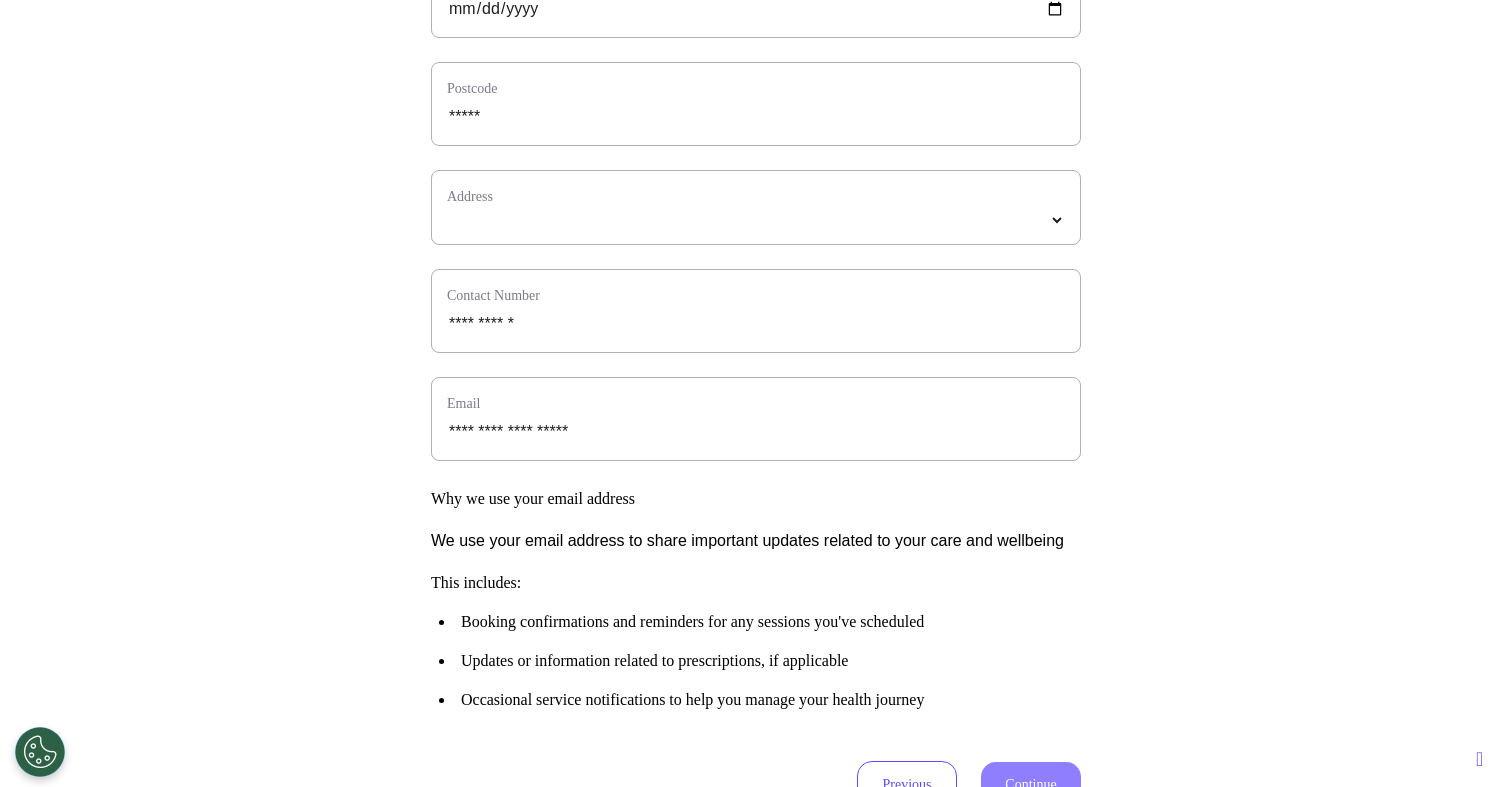 click on "Address" at bounding box center [756, 207] 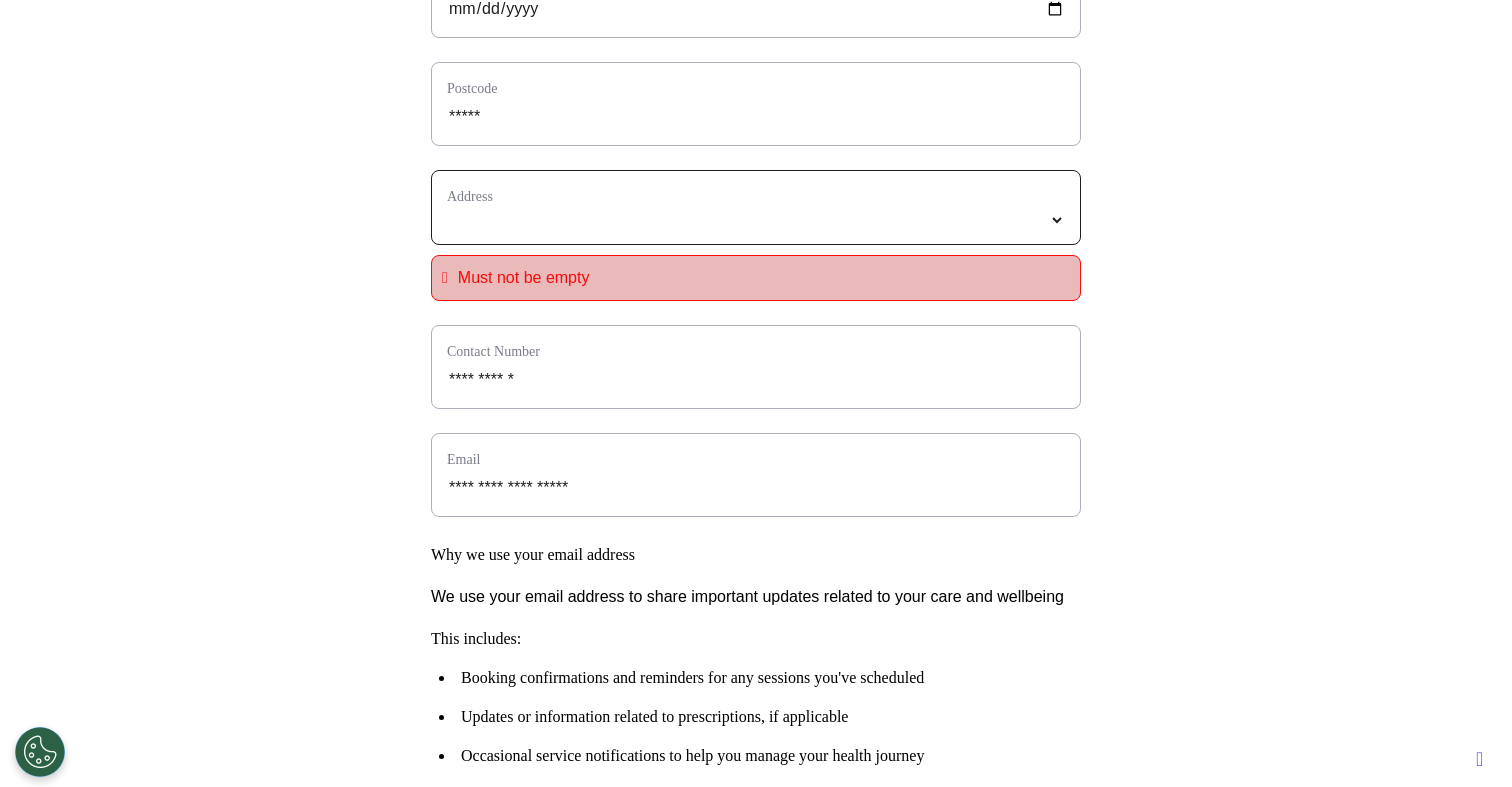 click at bounding box center [756, 220] 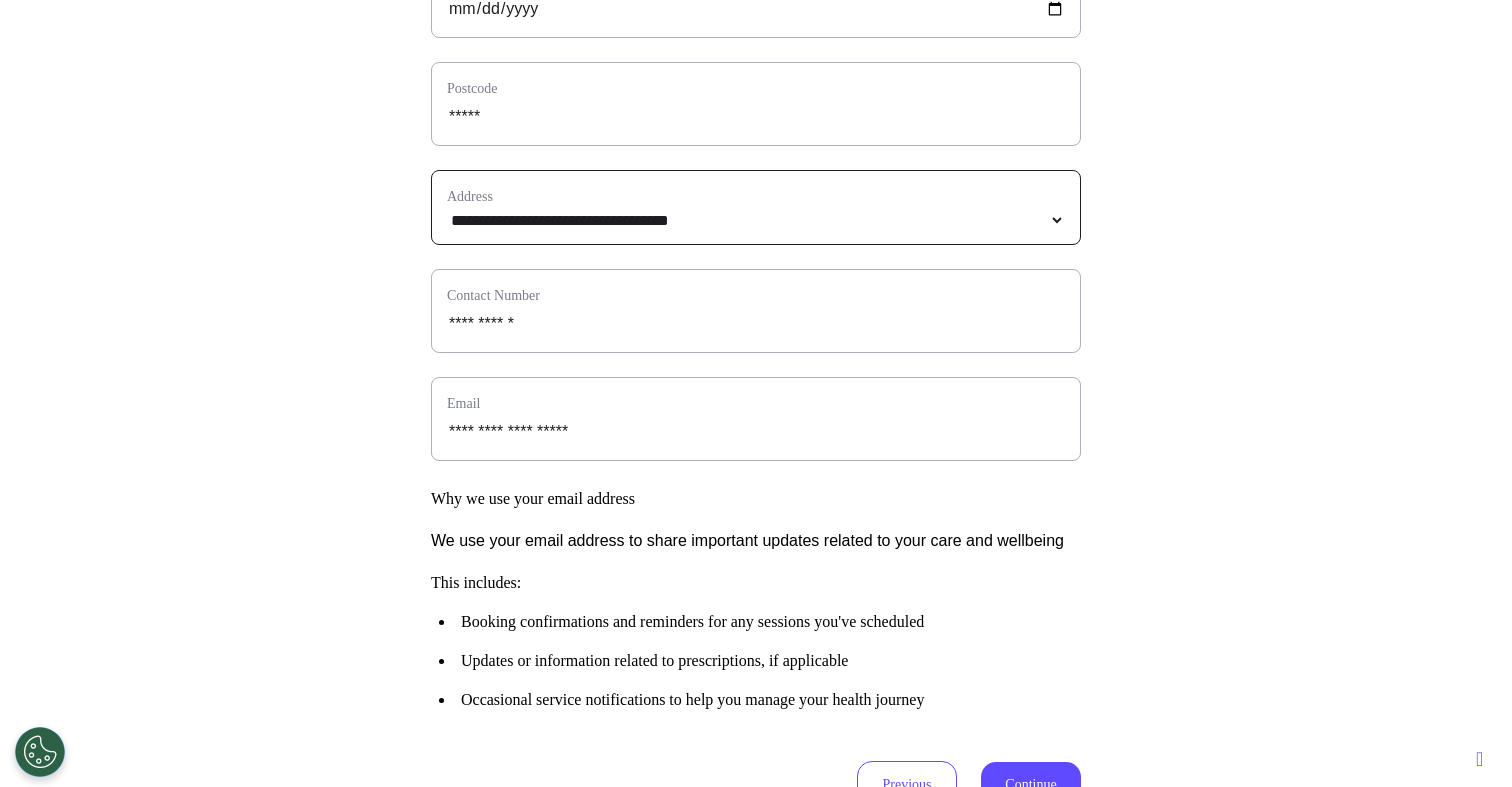 scroll, scrollTop: 983, scrollLeft: 0, axis: vertical 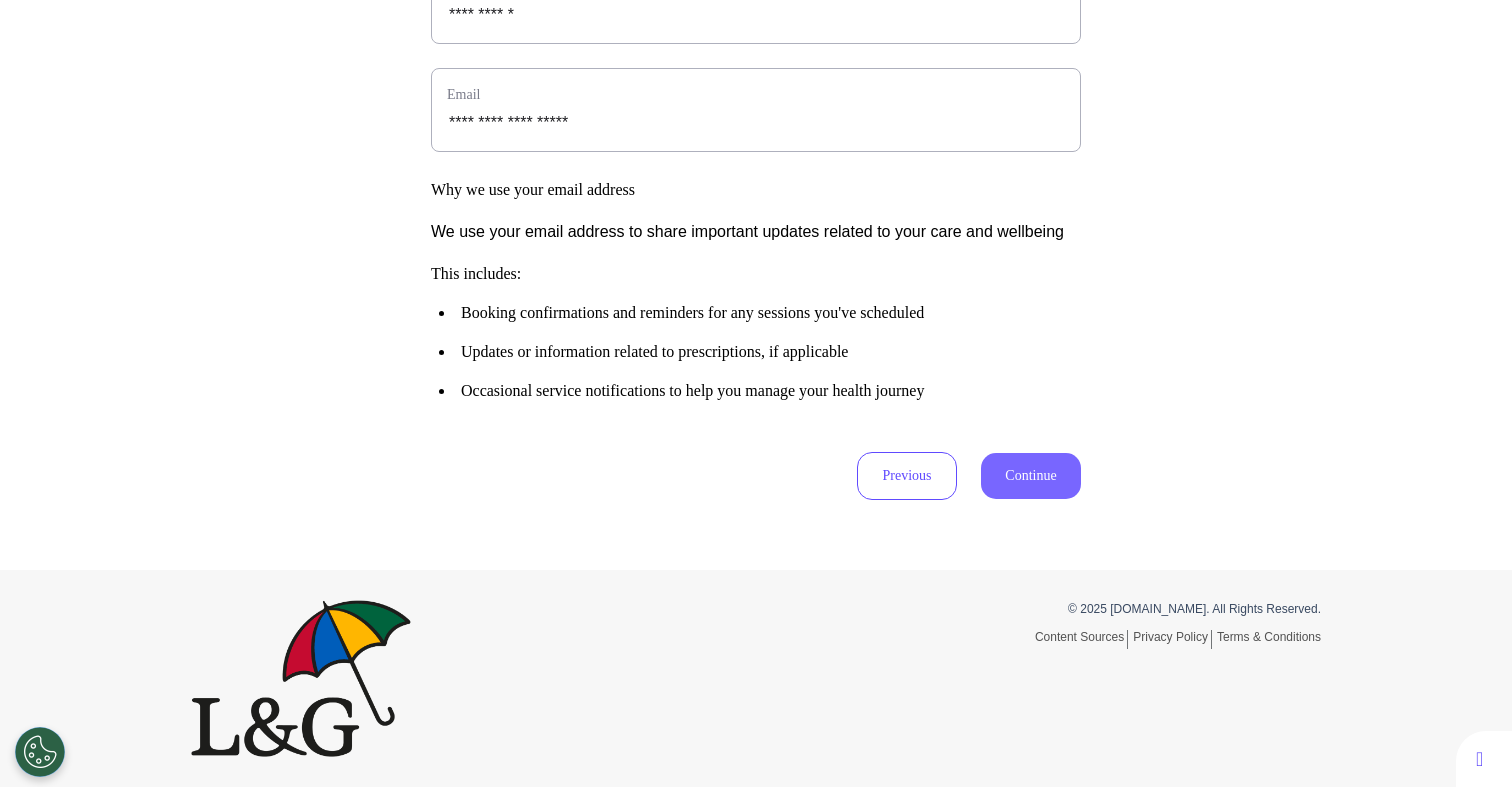 click on "Continue" at bounding box center [1031, 476] 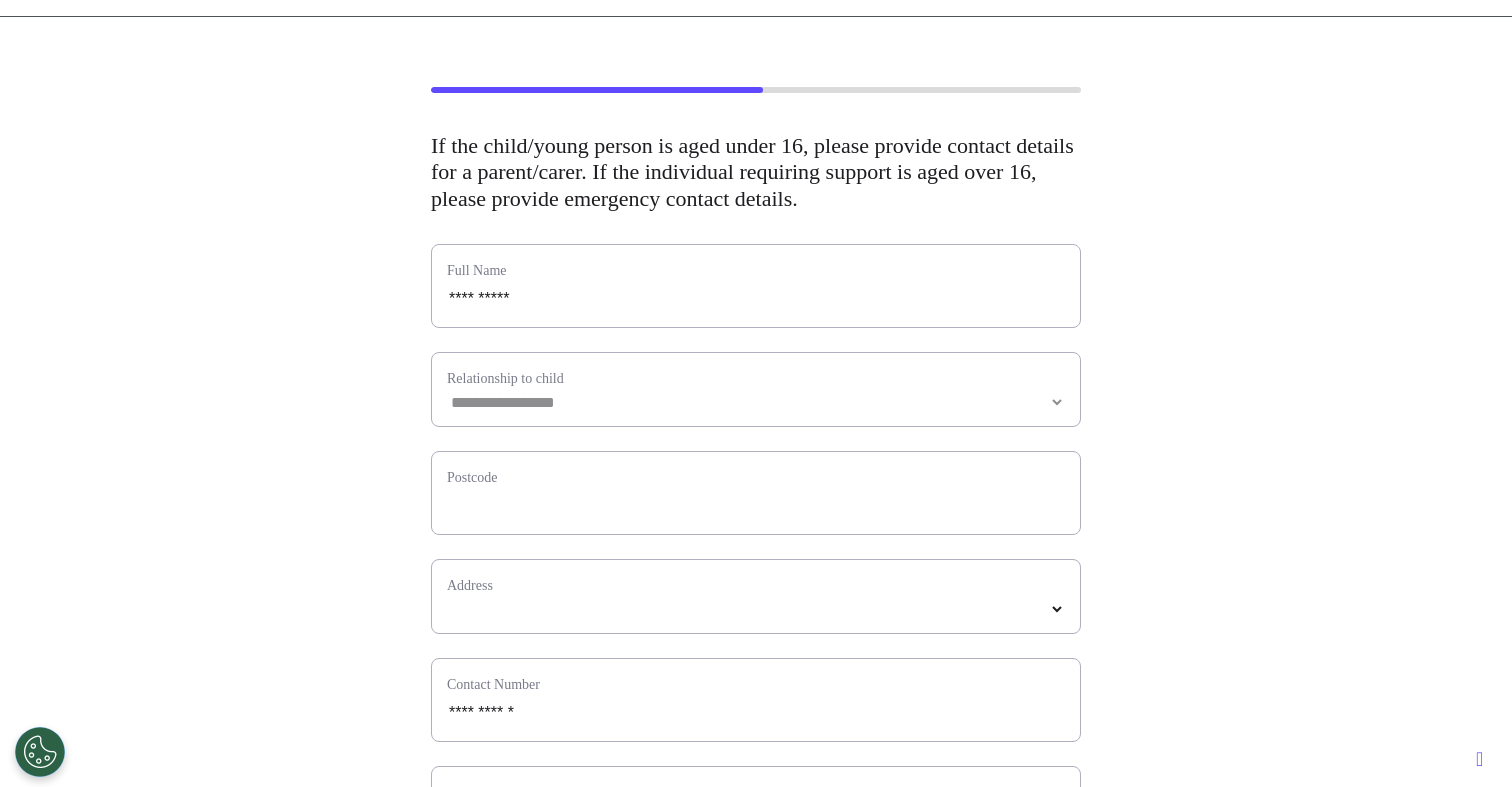 scroll, scrollTop: 71, scrollLeft: 0, axis: vertical 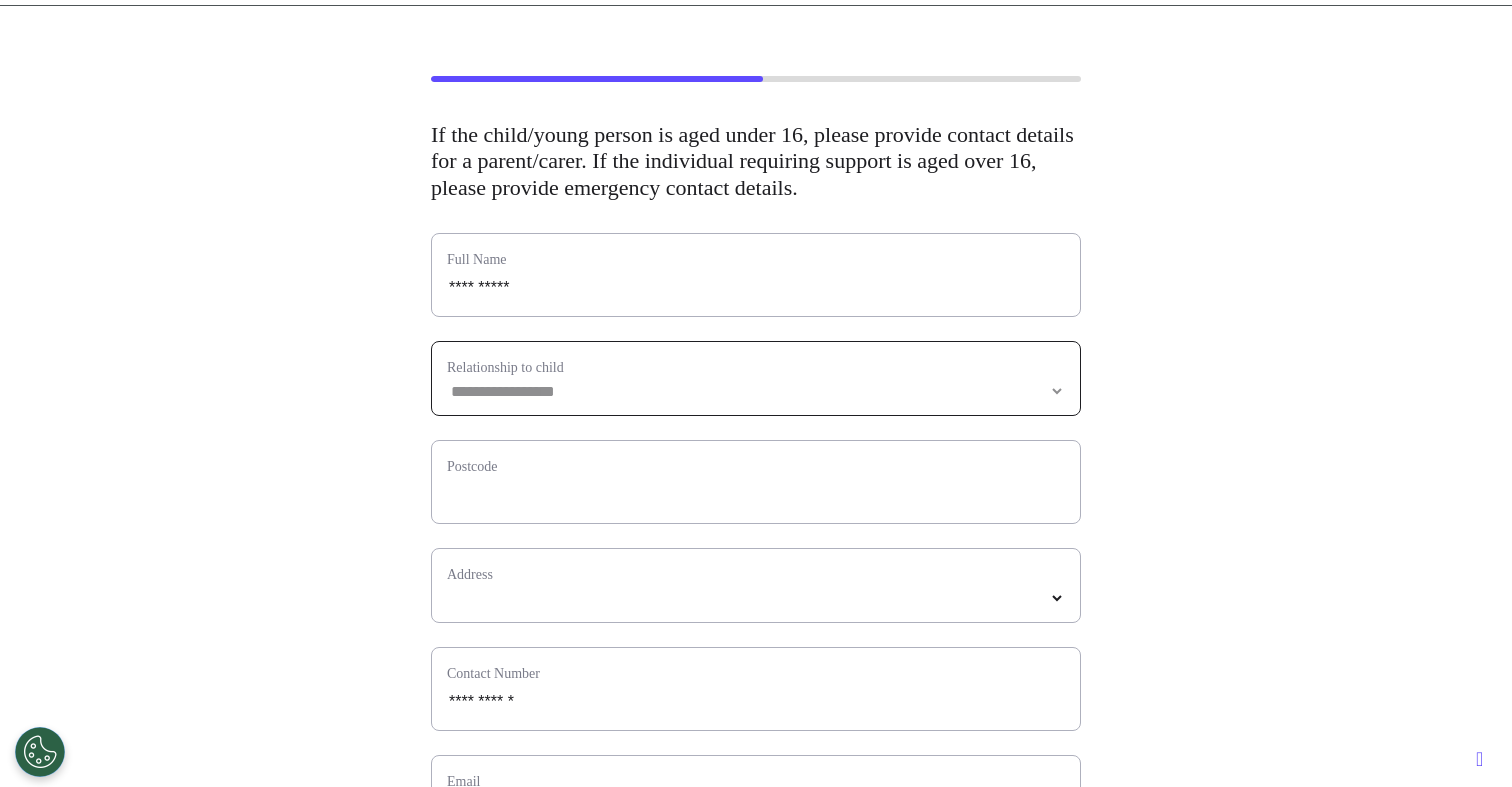 select 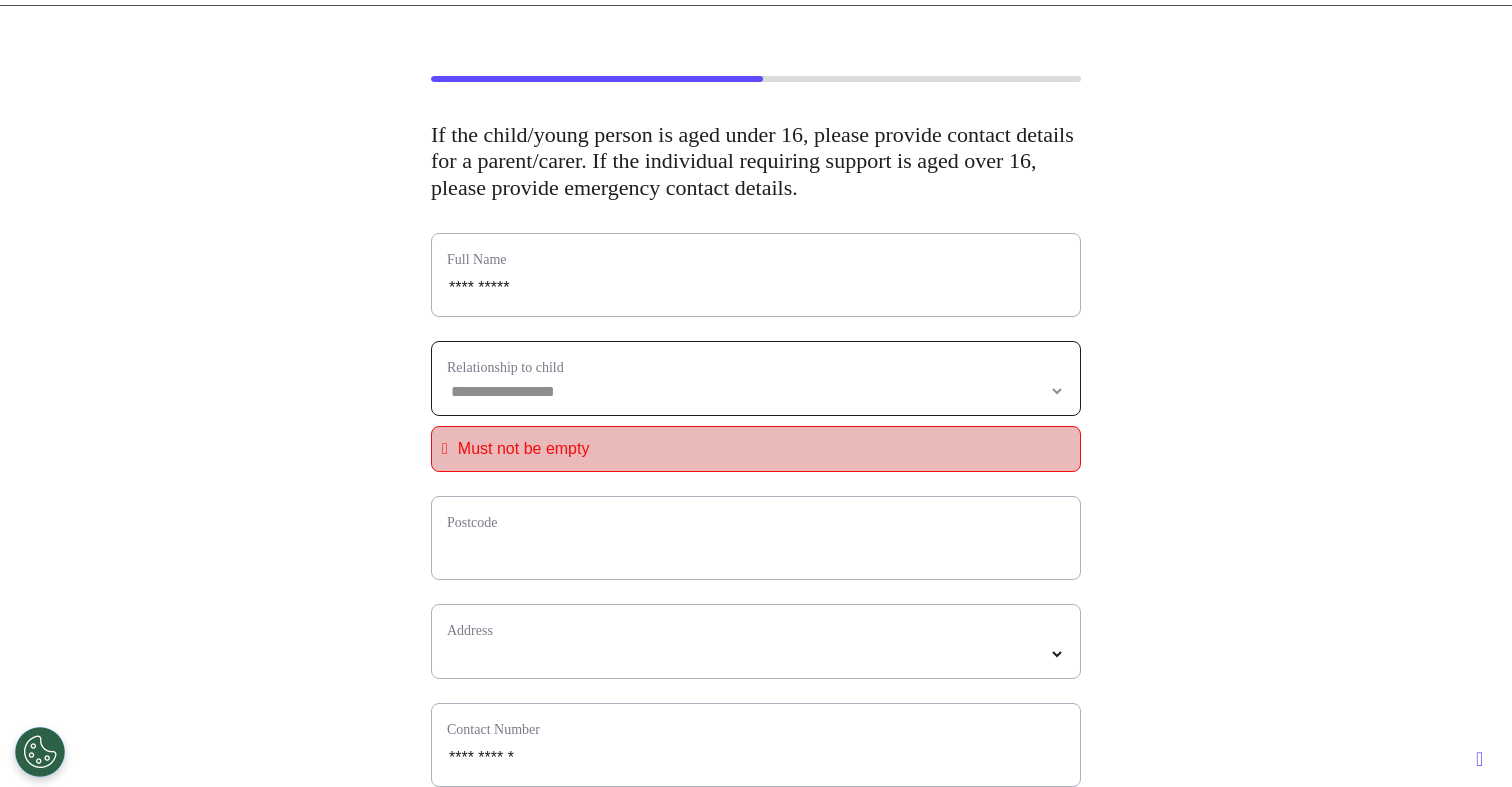select on "********" 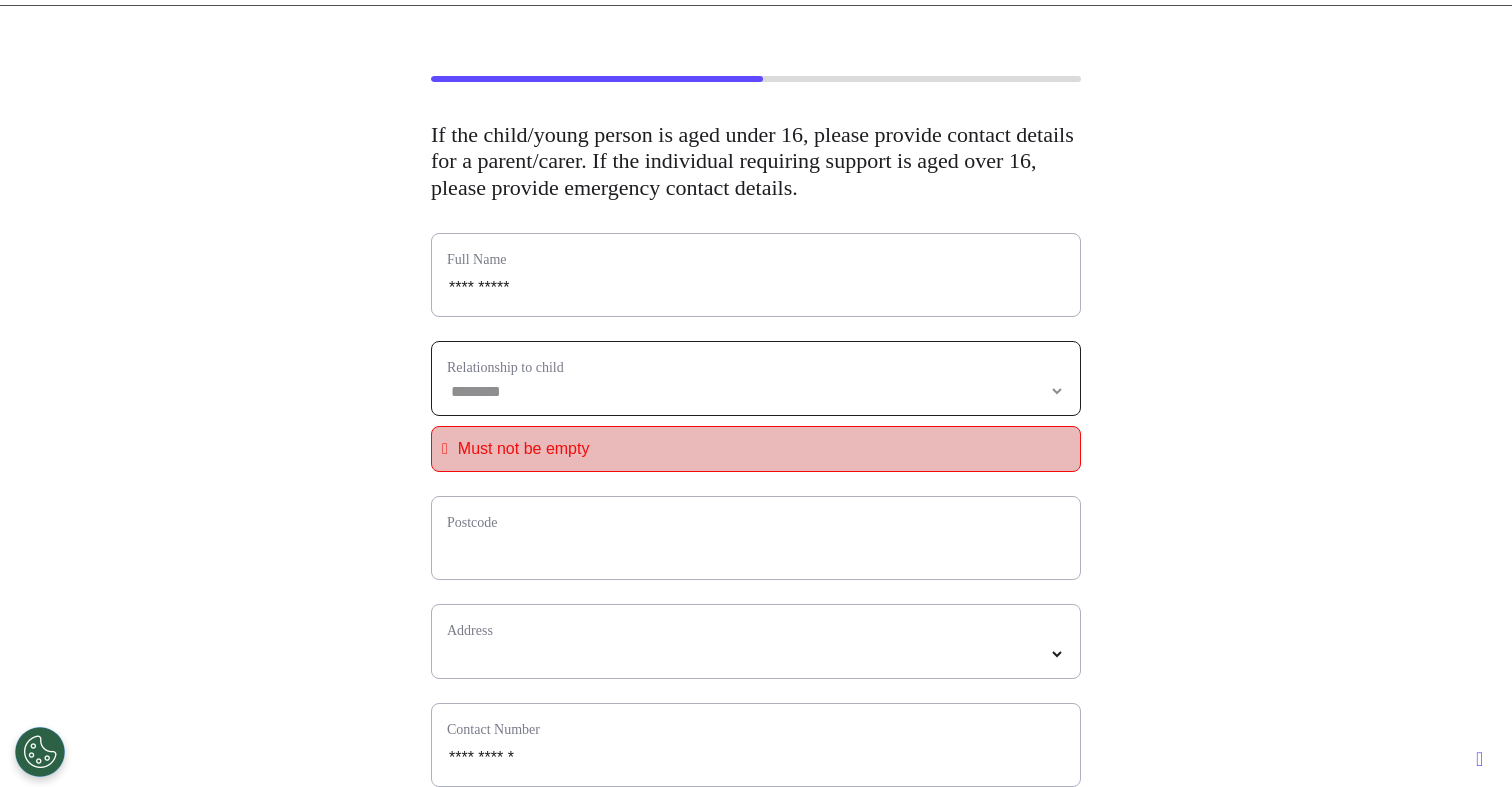 select 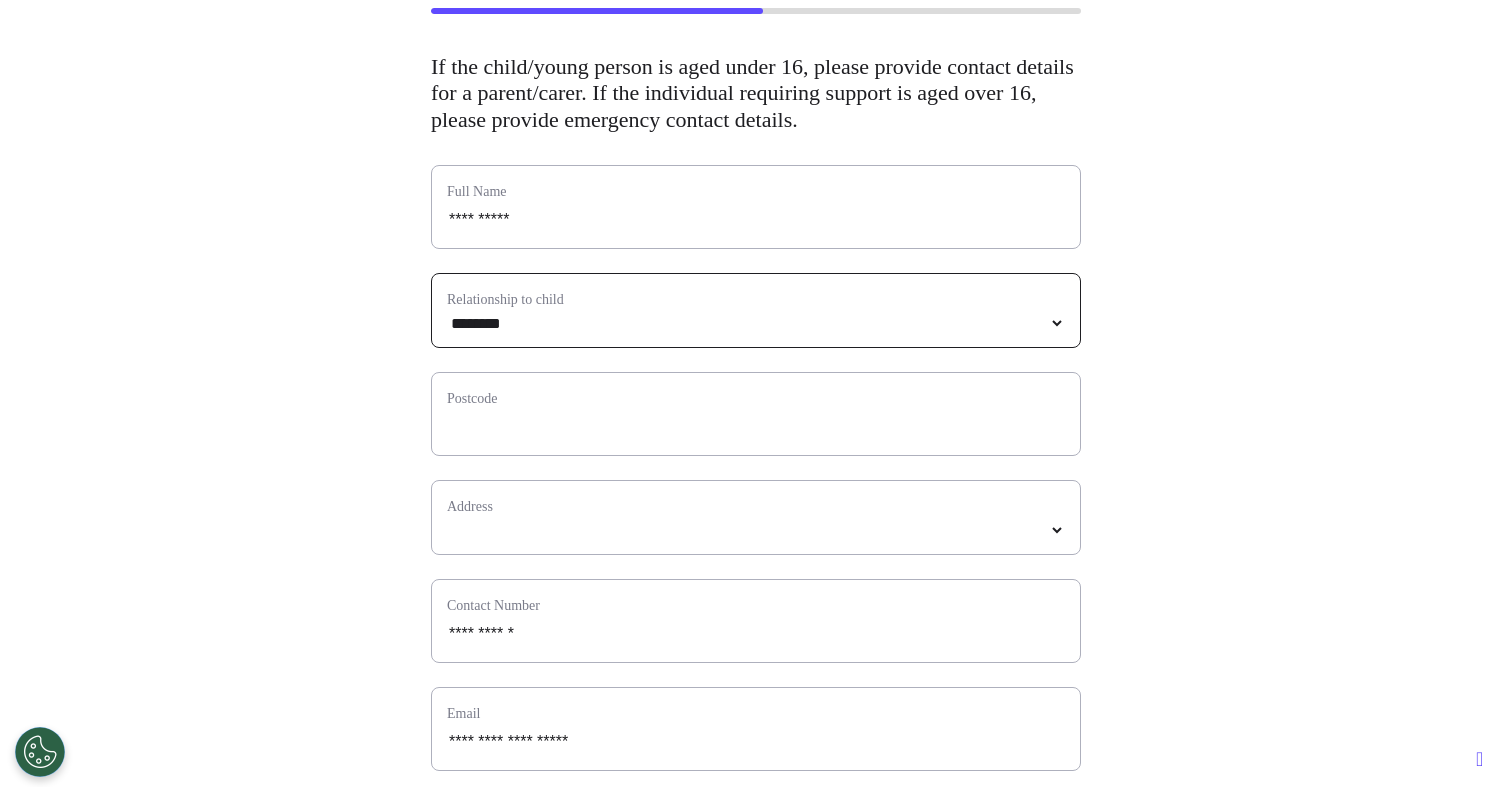 scroll, scrollTop: 142, scrollLeft: 0, axis: vertical 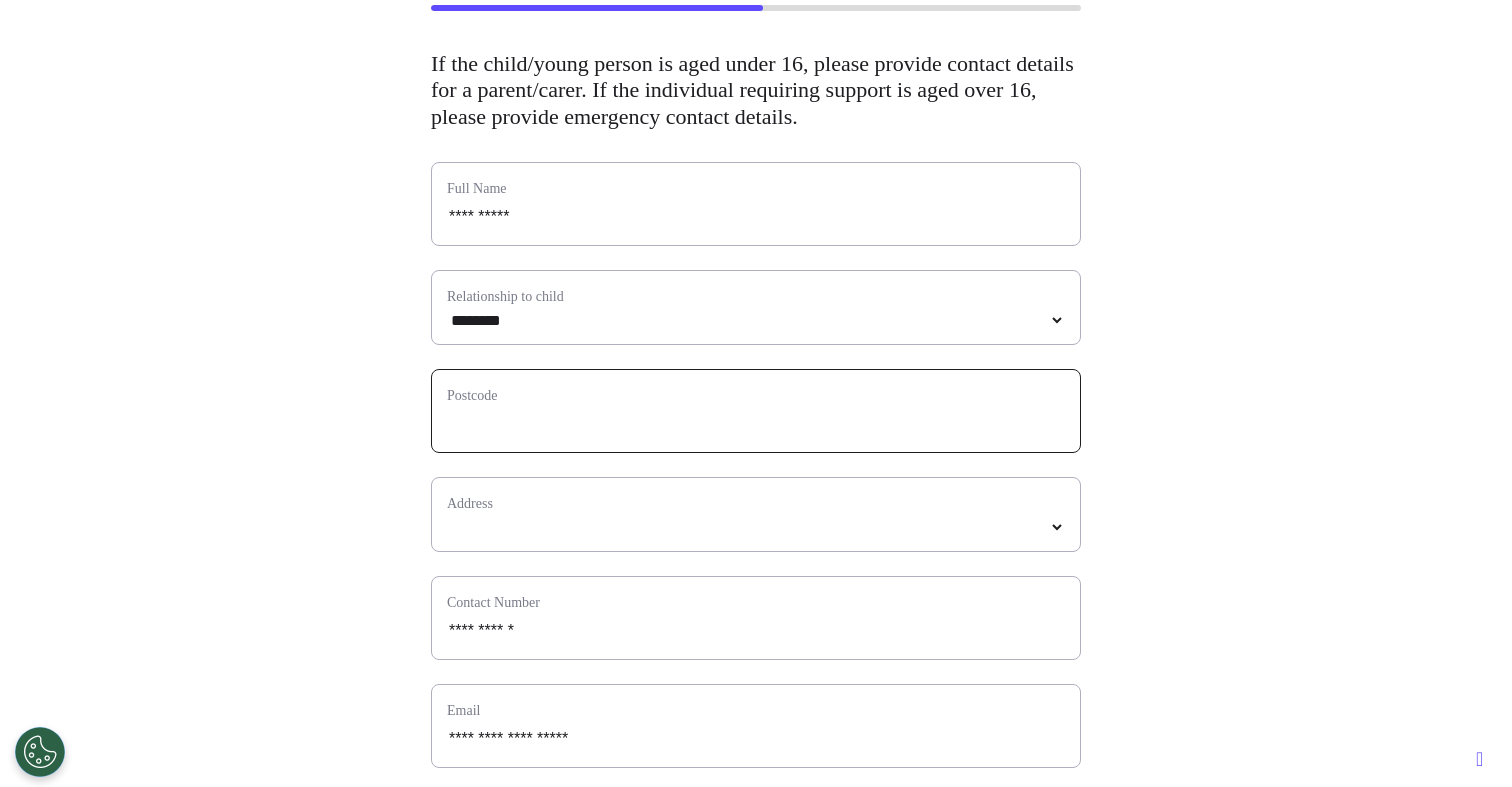 click at bounding box center [756, 424] 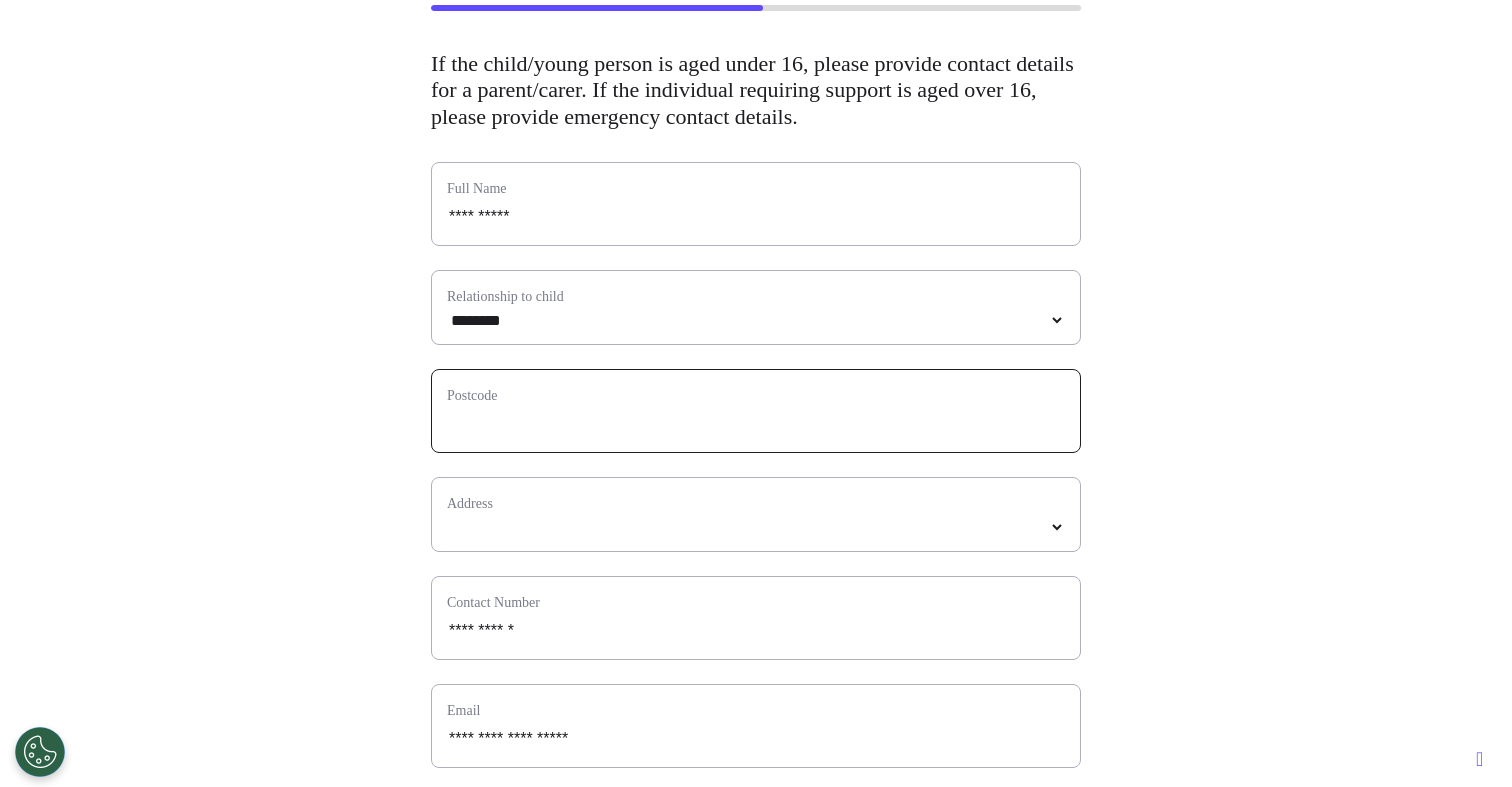 type on "*" 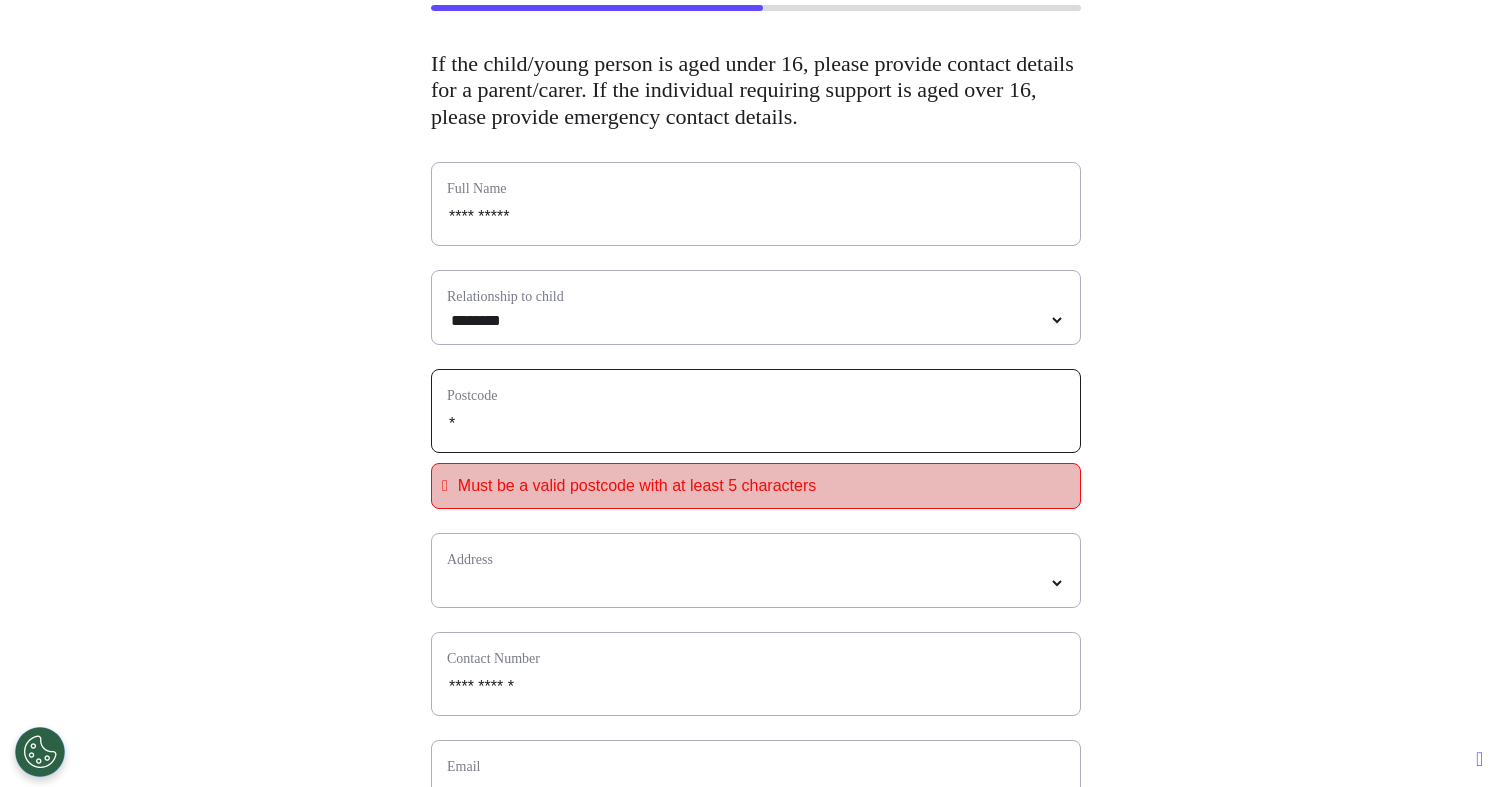 type on "**" 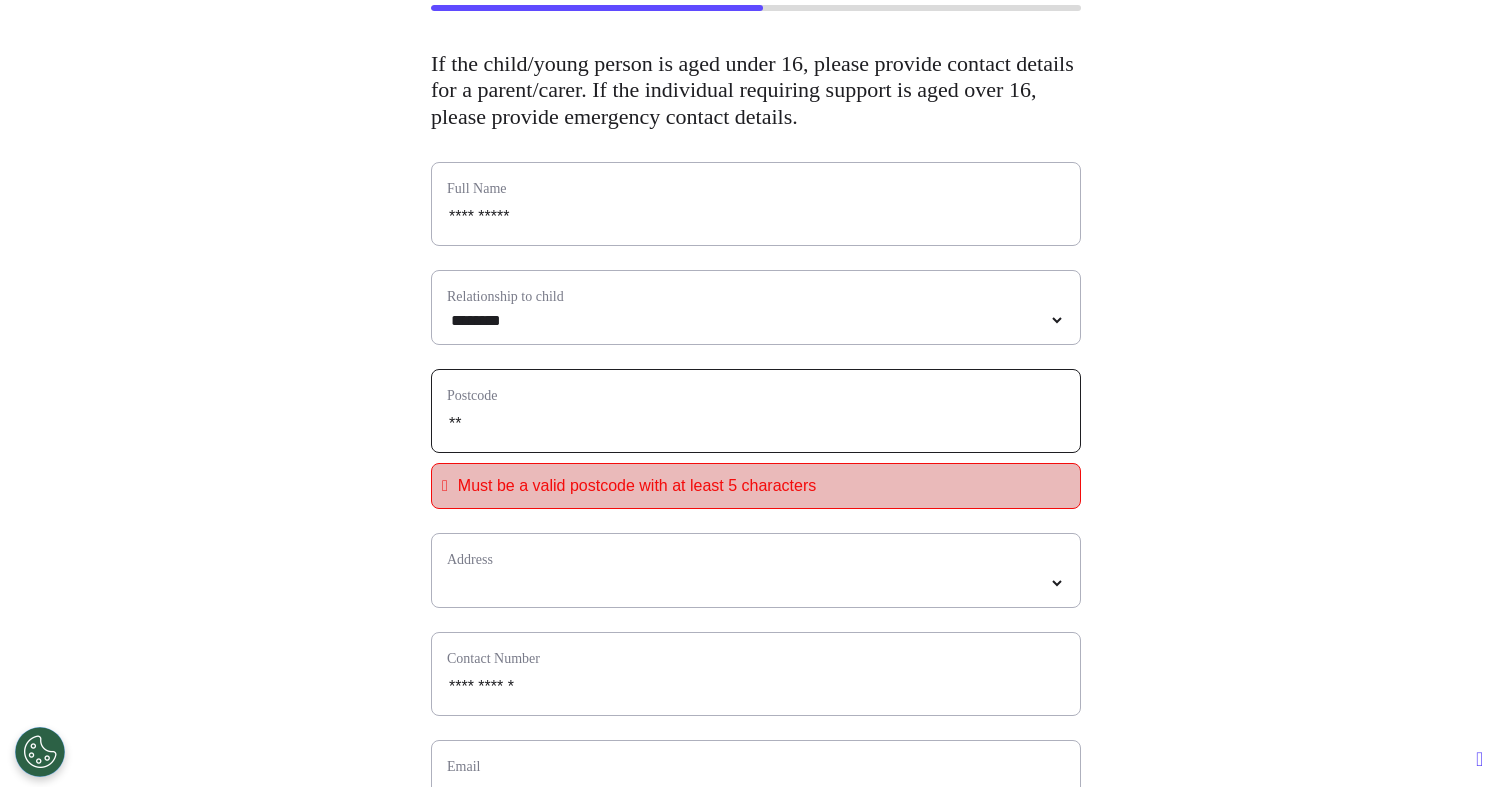 type on "***" 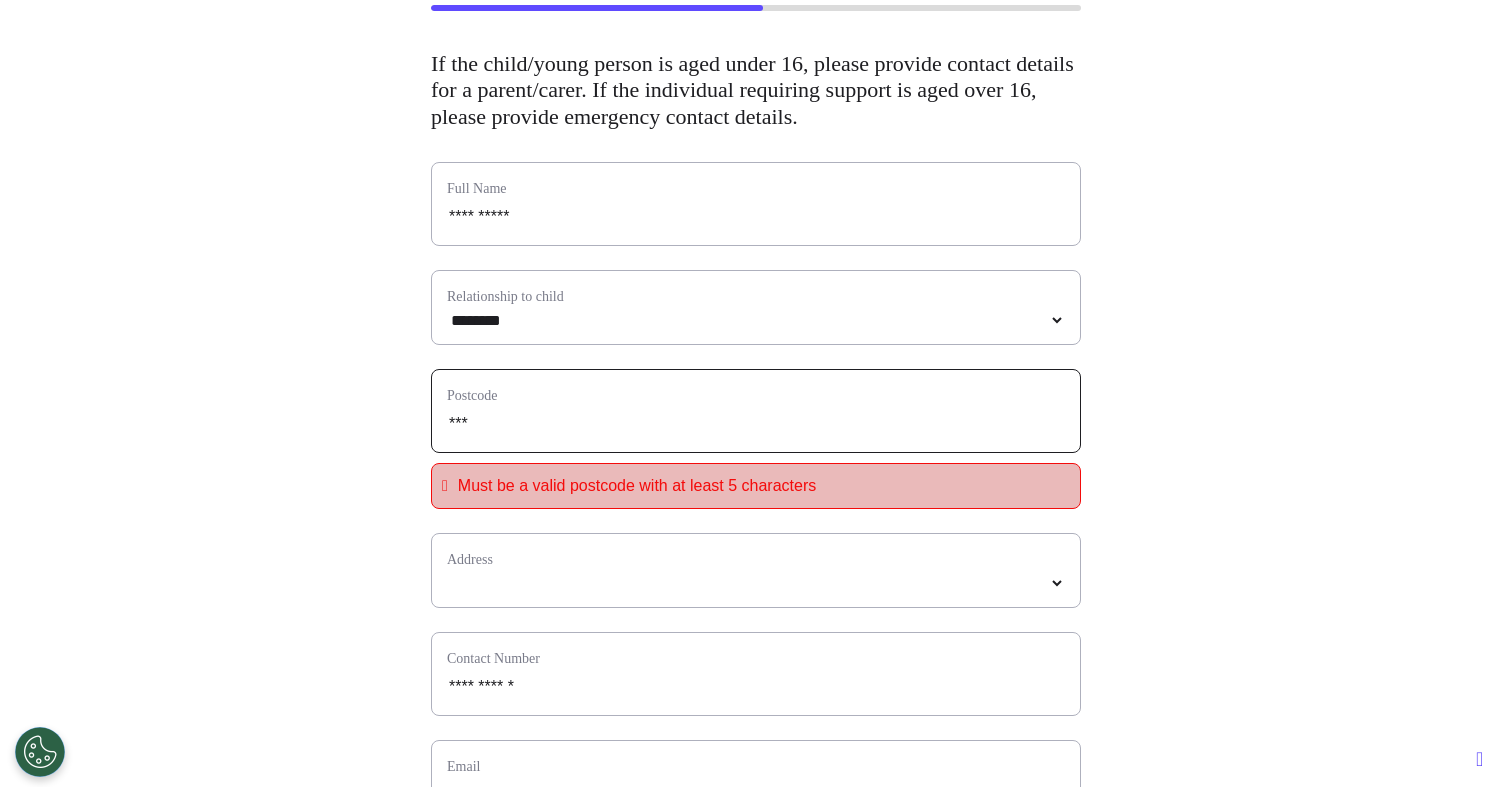 type on "****" 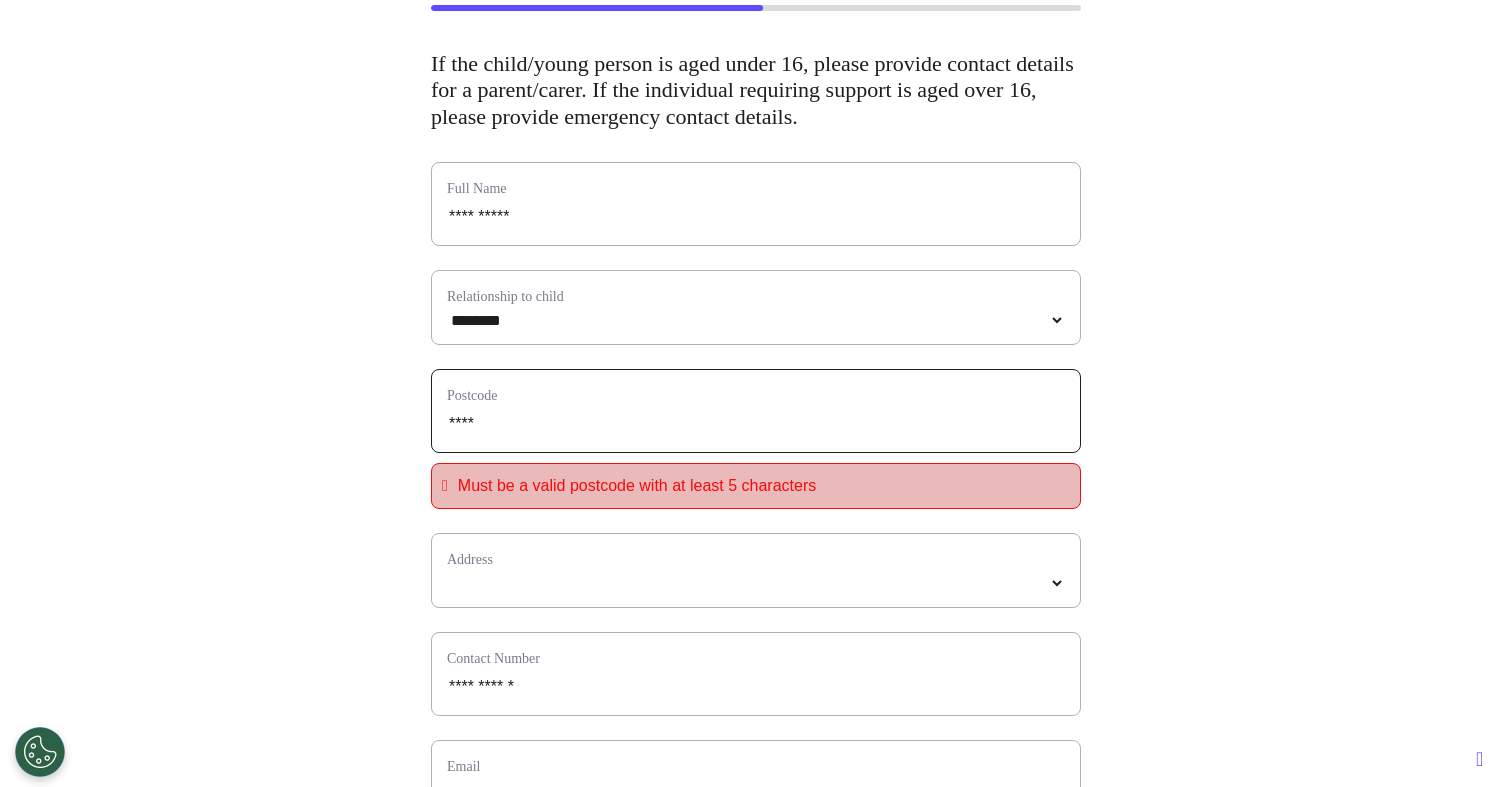 select 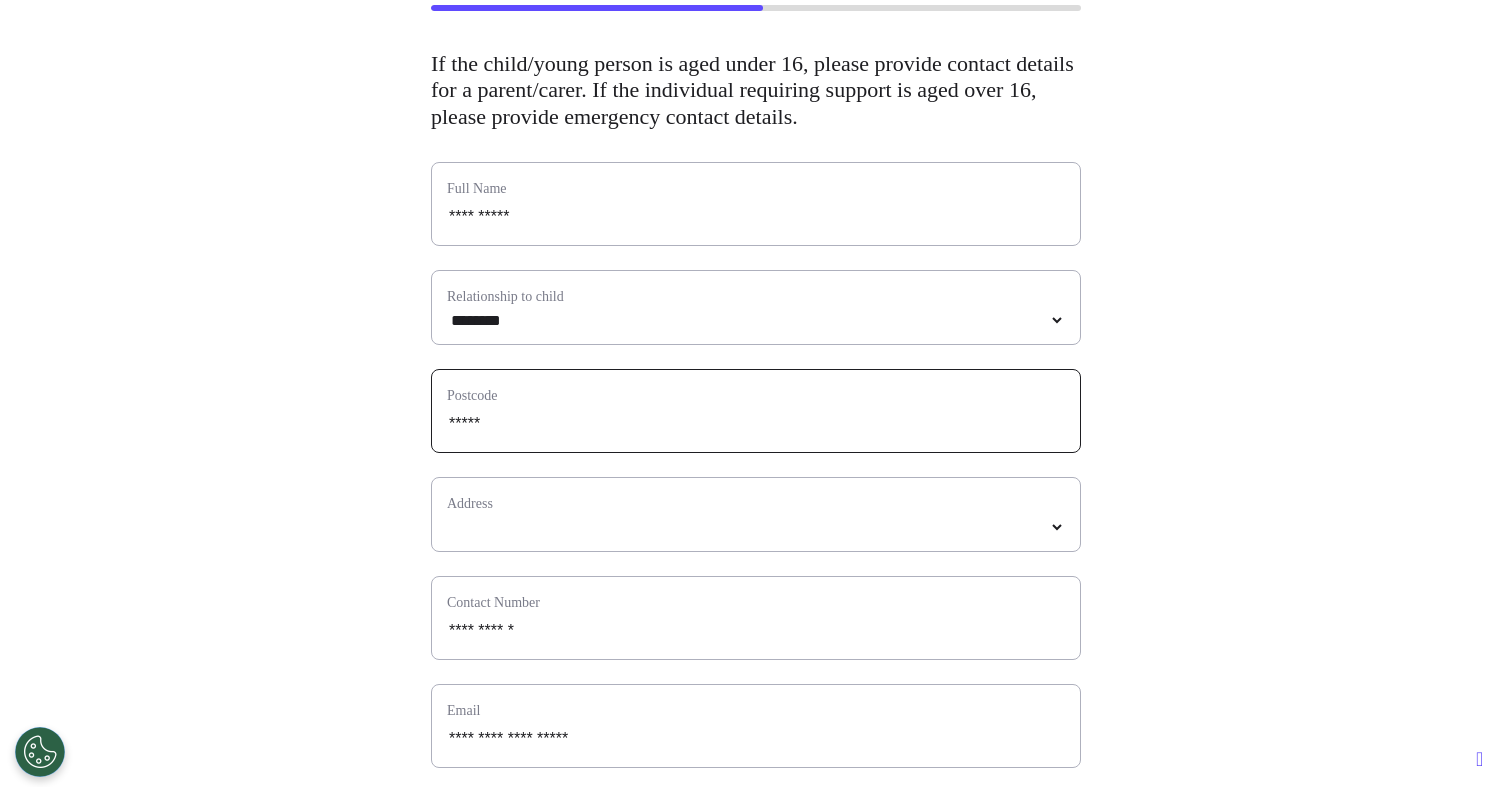 select 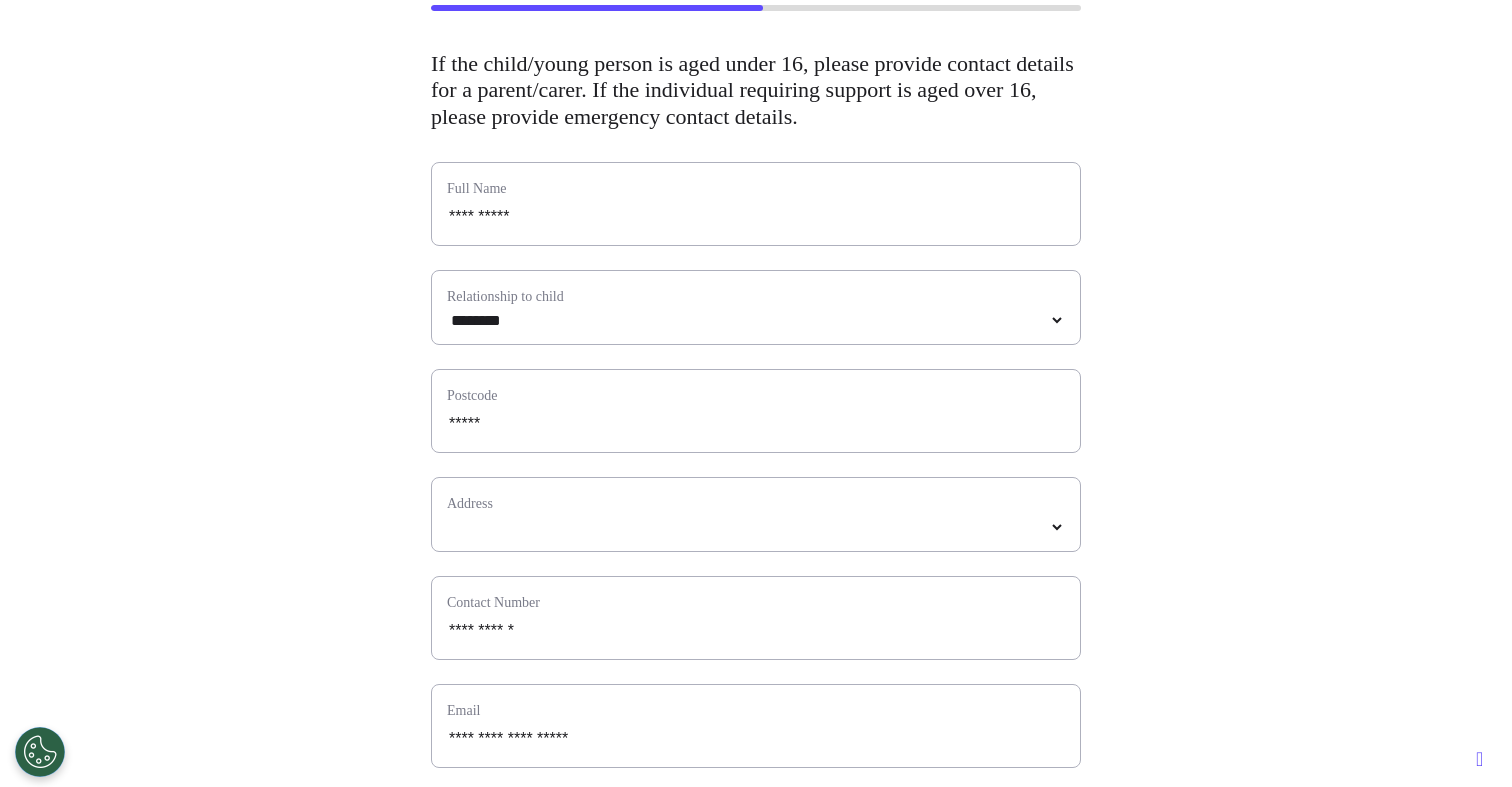 click on "Address" at bounding box center (756, 503) 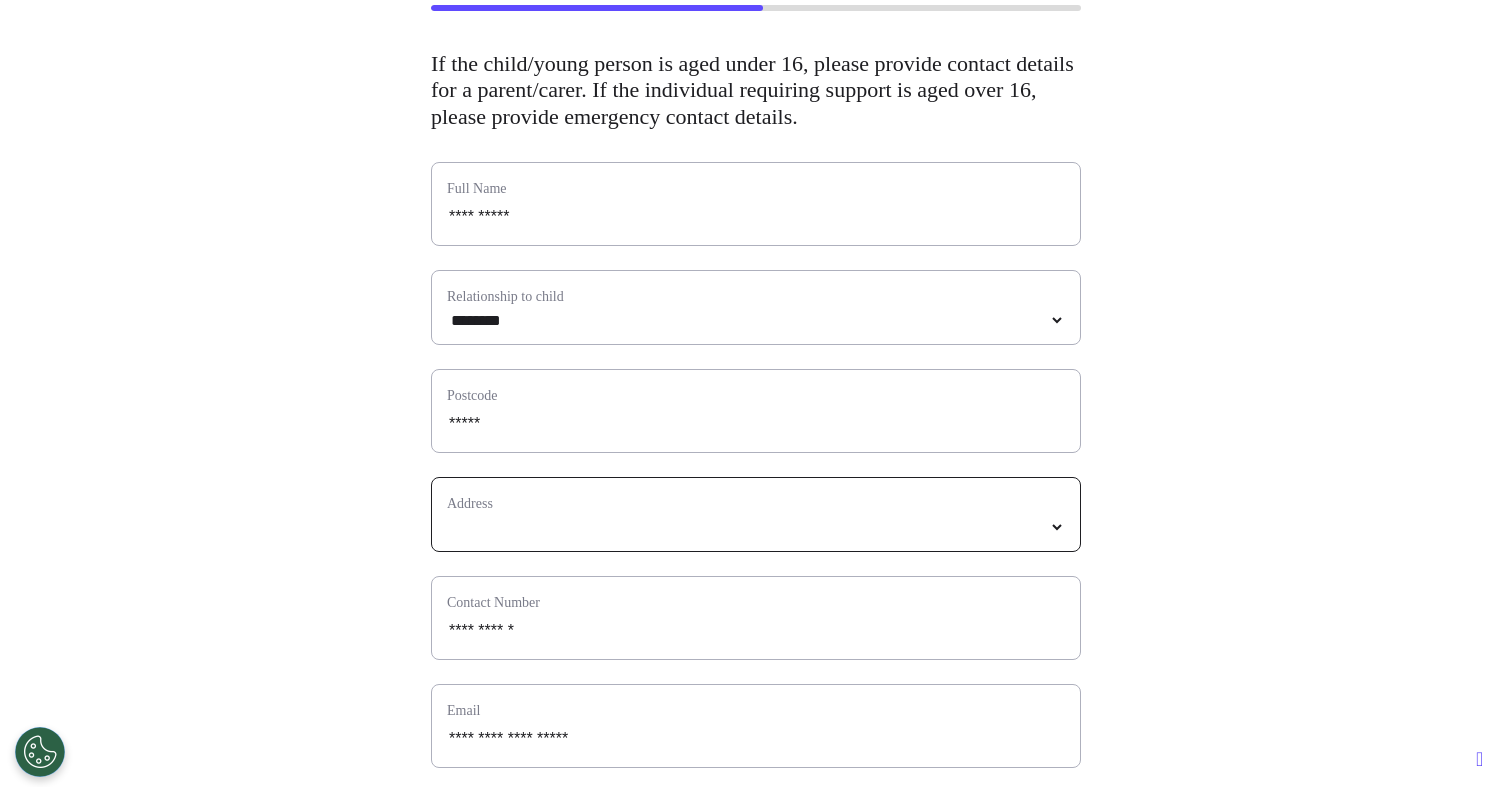 click on "**********" at bounding box center [756, 527] 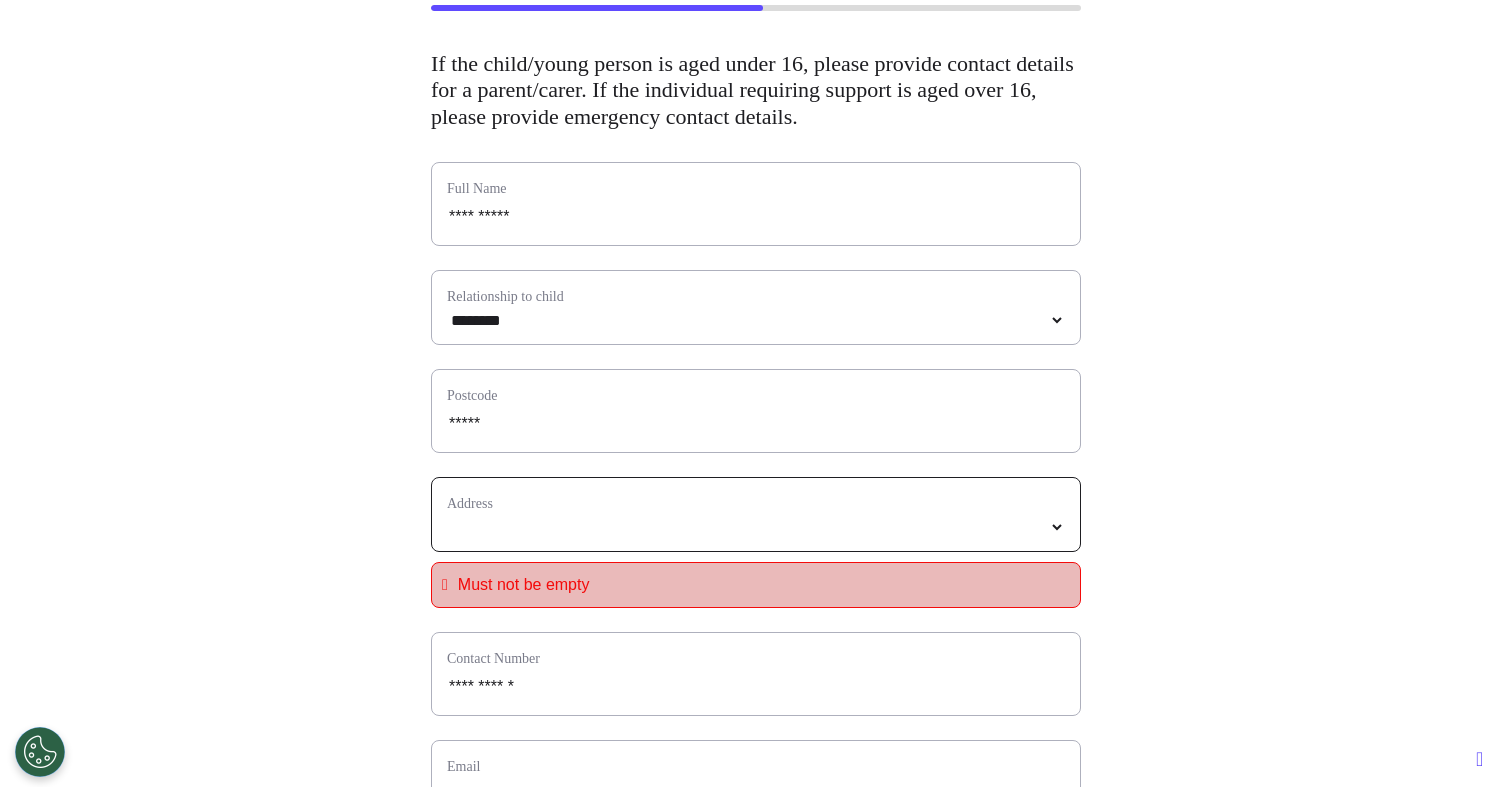 select on "**********" 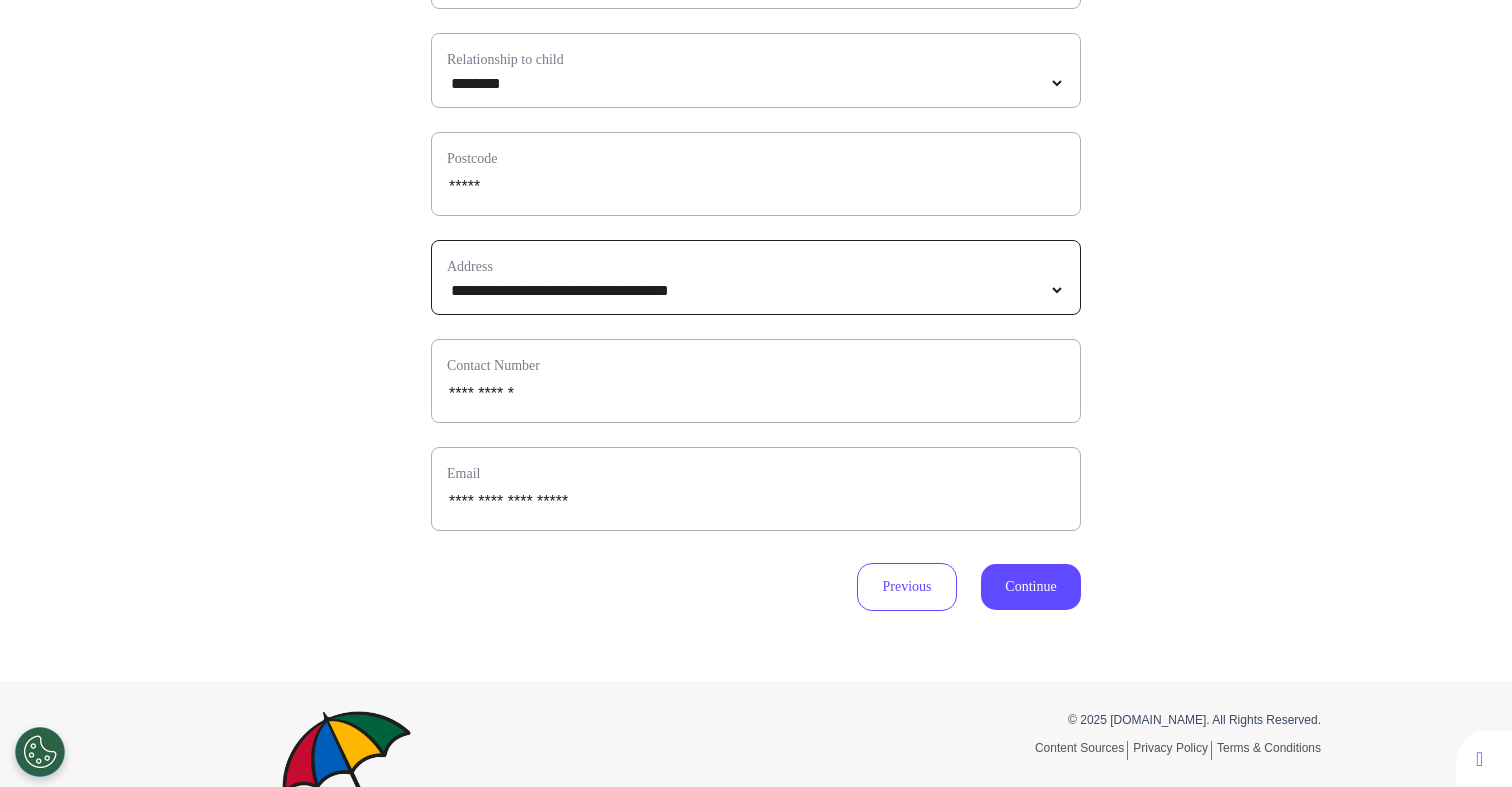scroll, scrollTop: 383, scrollLeft: 0, axis: vertical 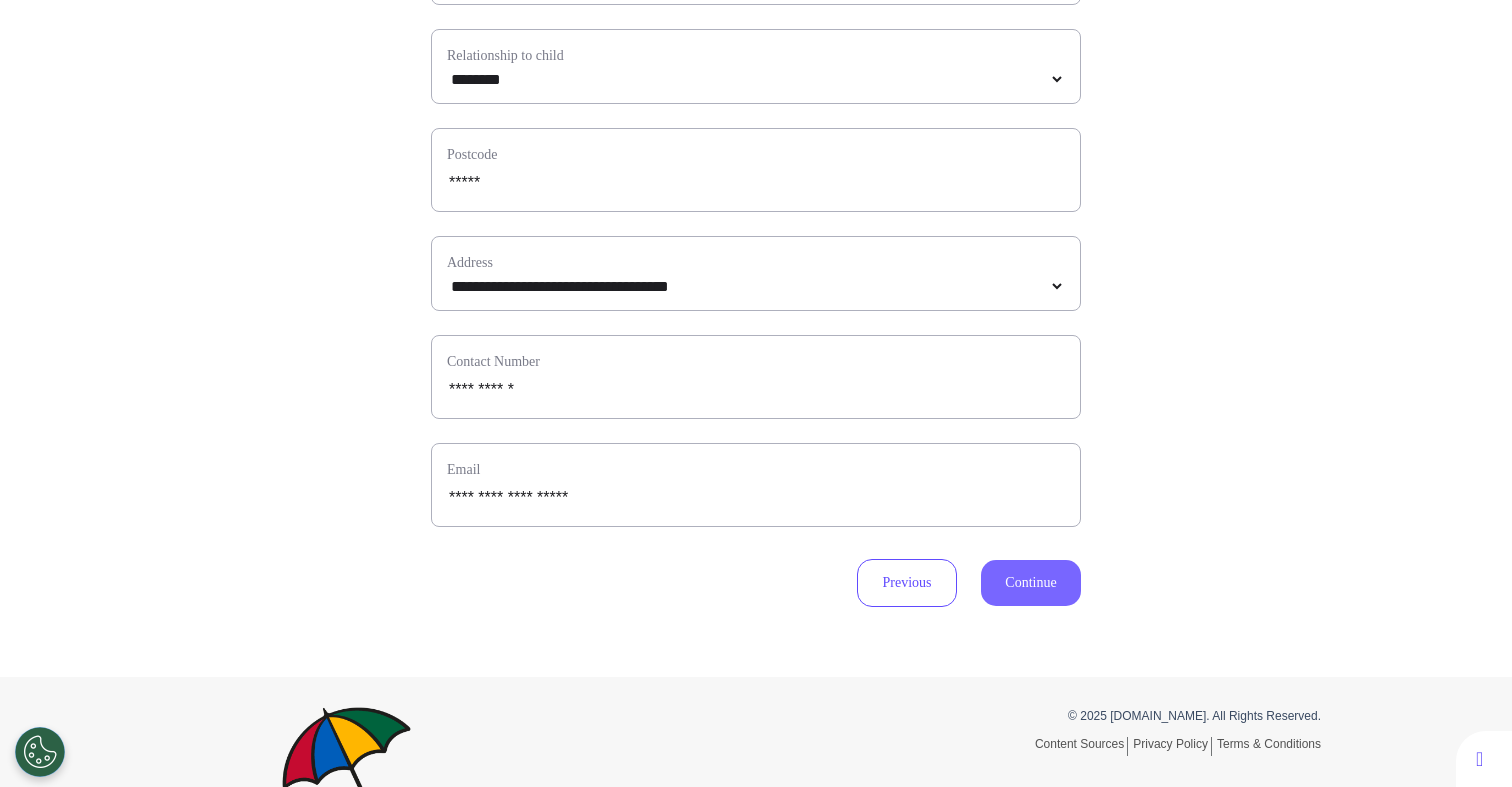 click on "Continue" at bounding box center [1031, 583] 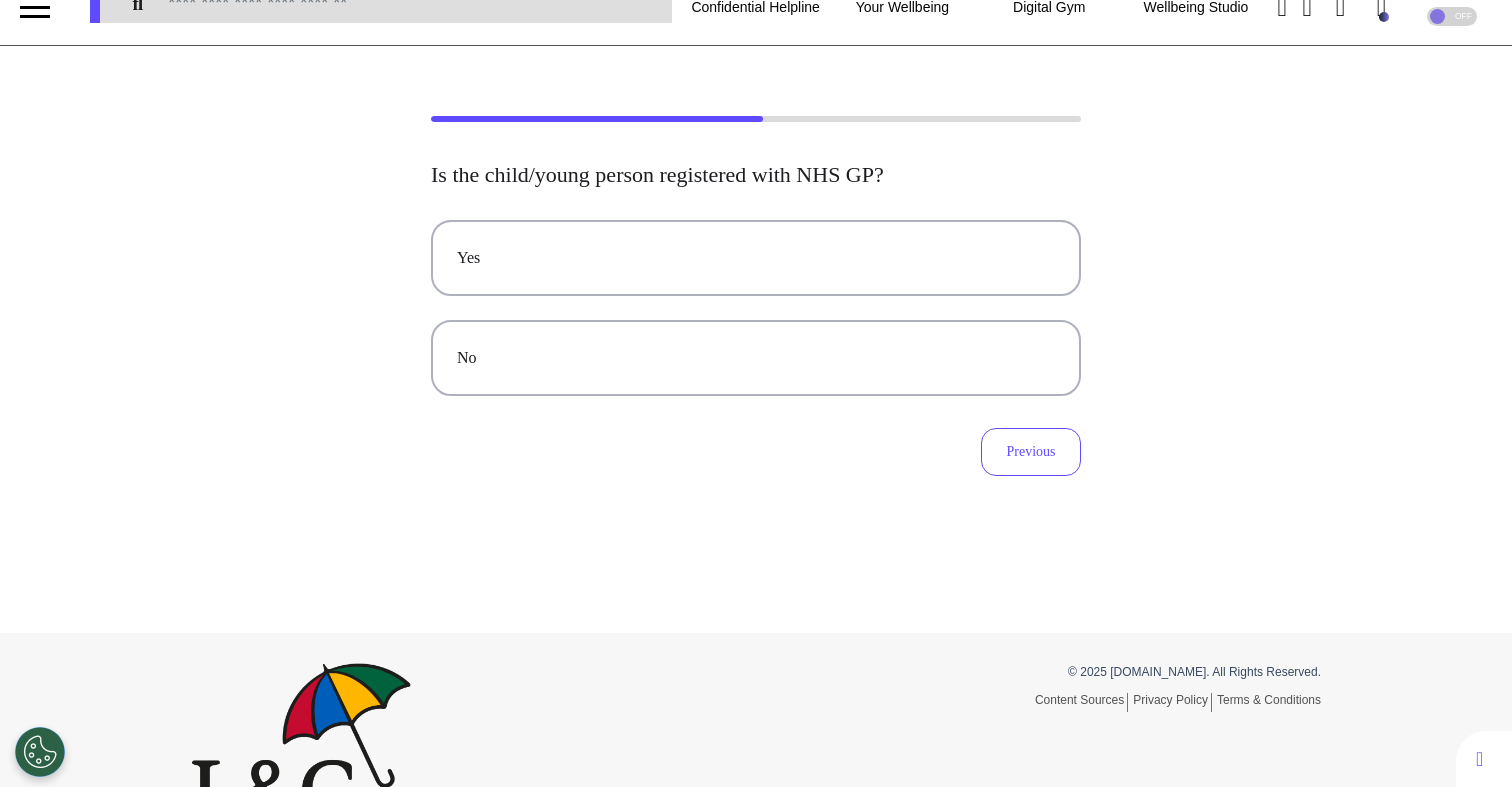 scroll, scrollTop: 0, scrollLeft: 0, axis: both 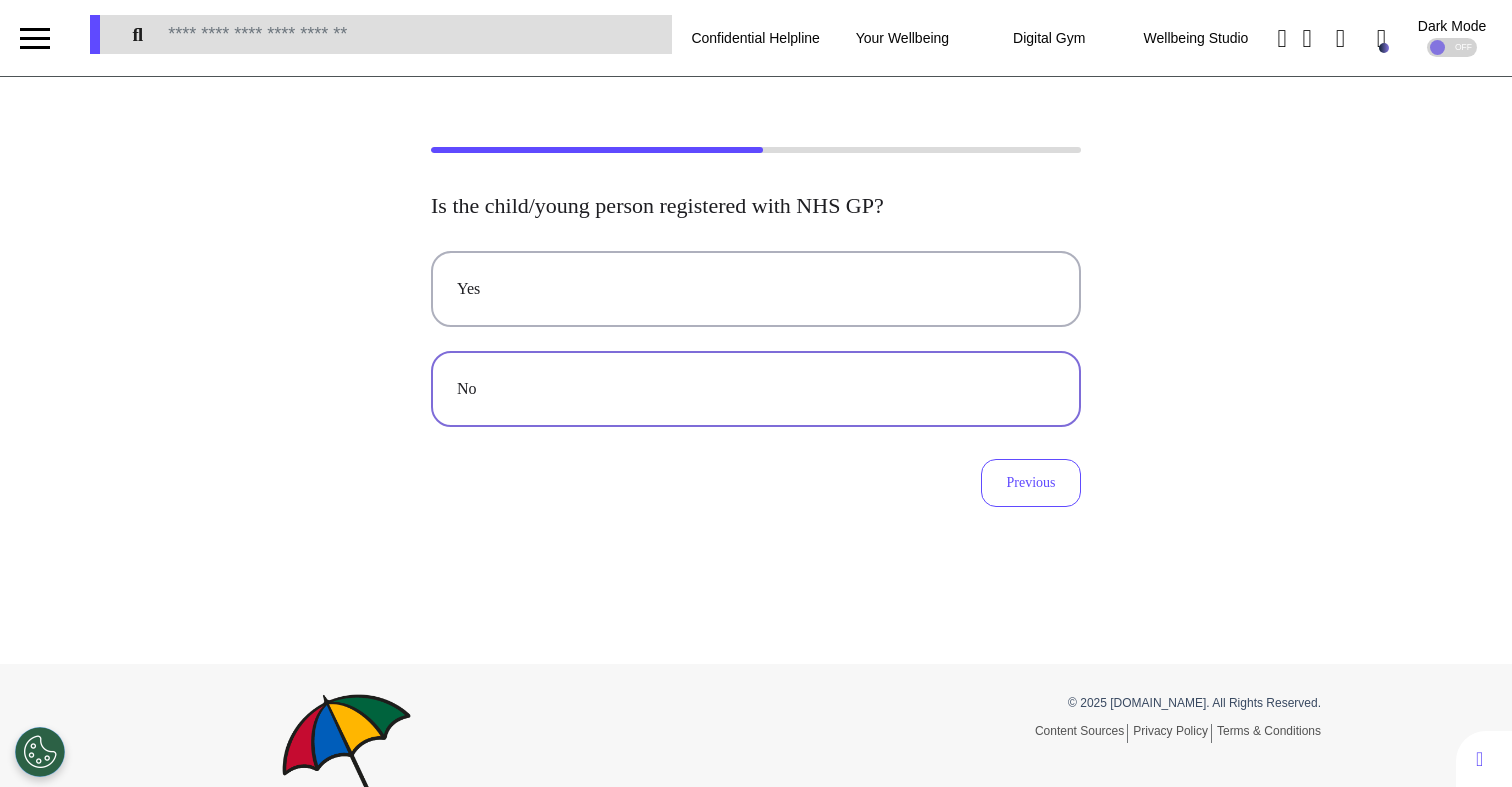 click on "No" at bounding box center [756, 389] 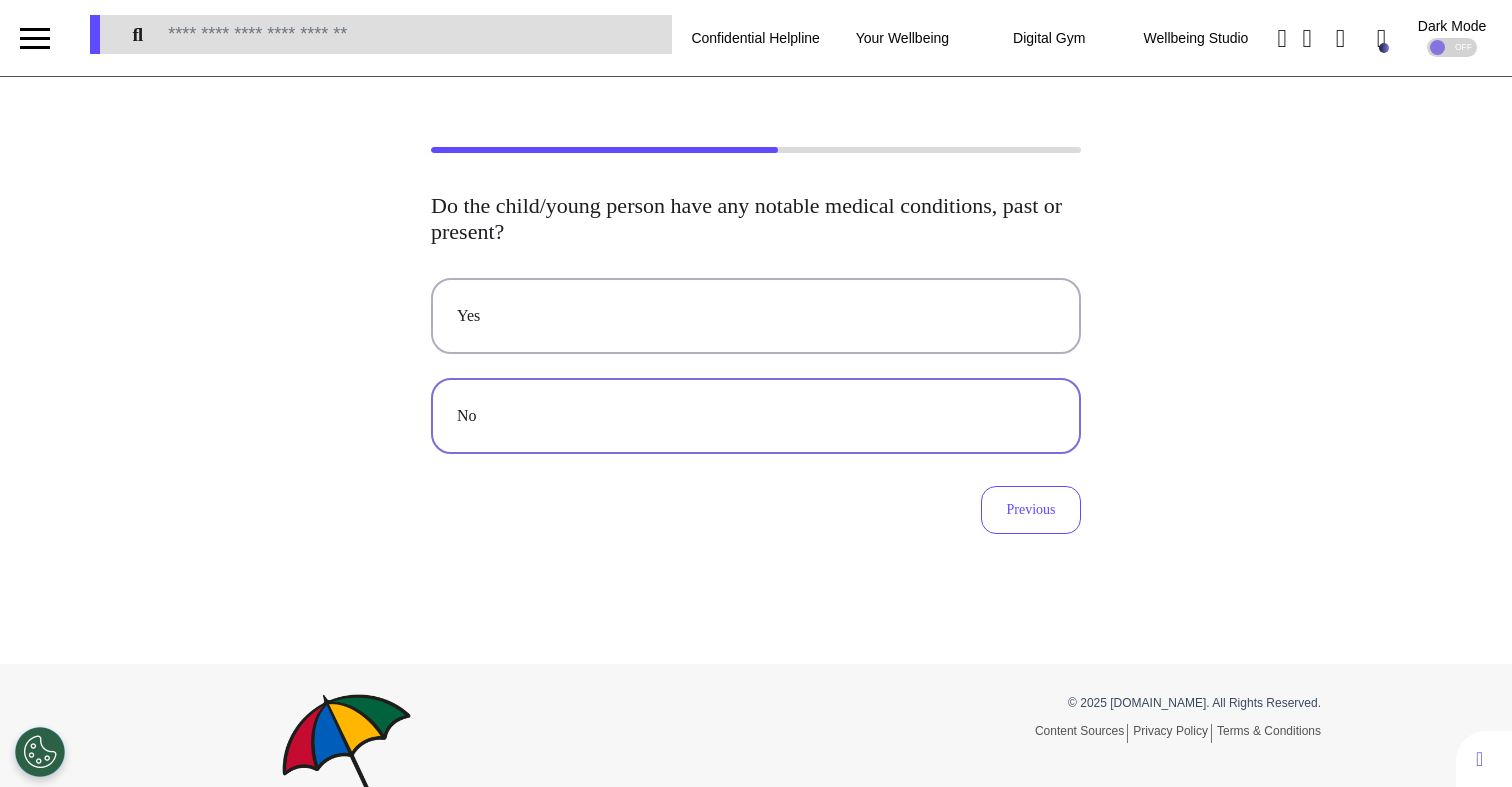 click on "No" at bounding box center (756, 416) 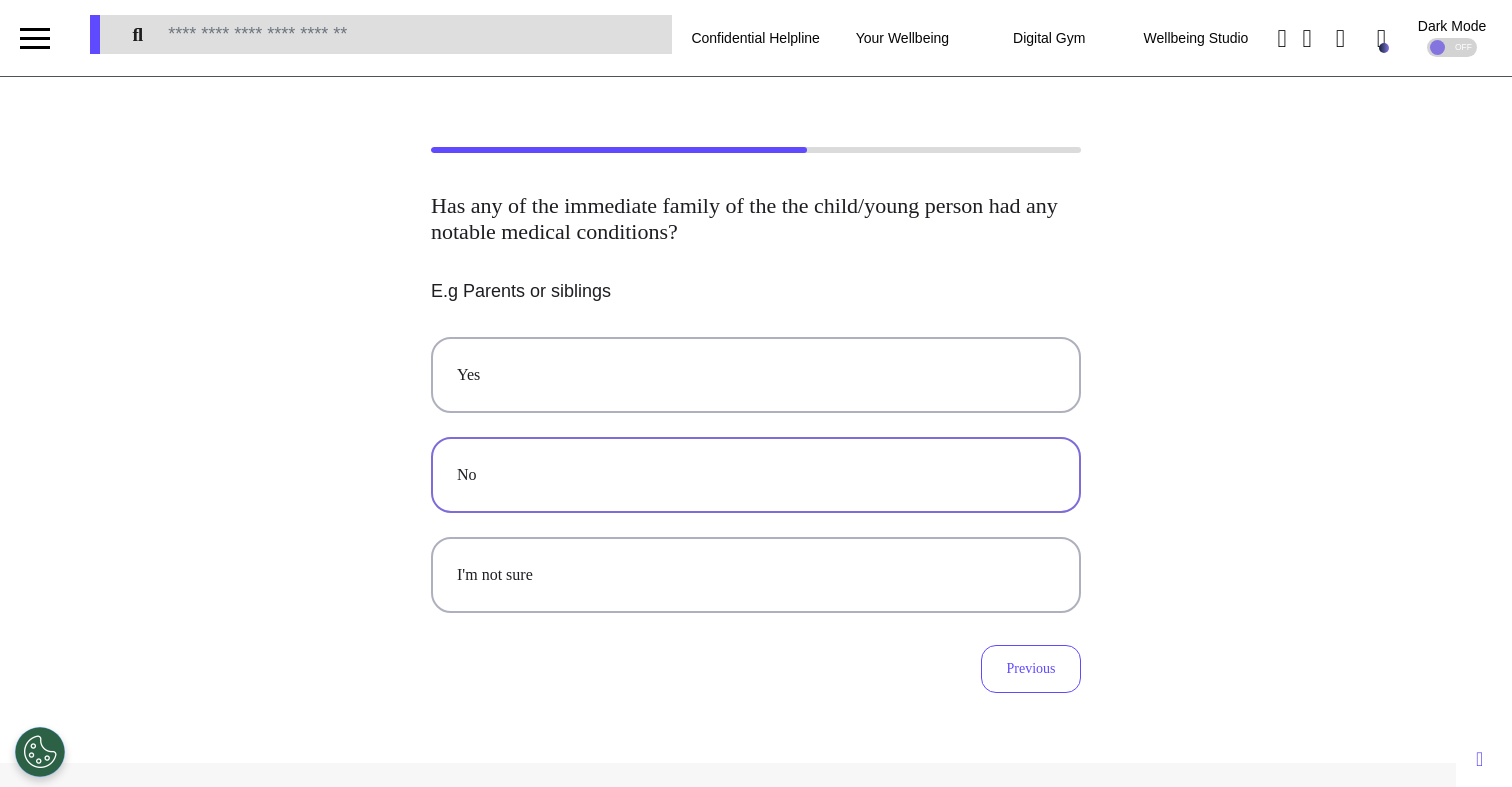 click on "No" at bounding box center [756, 475] 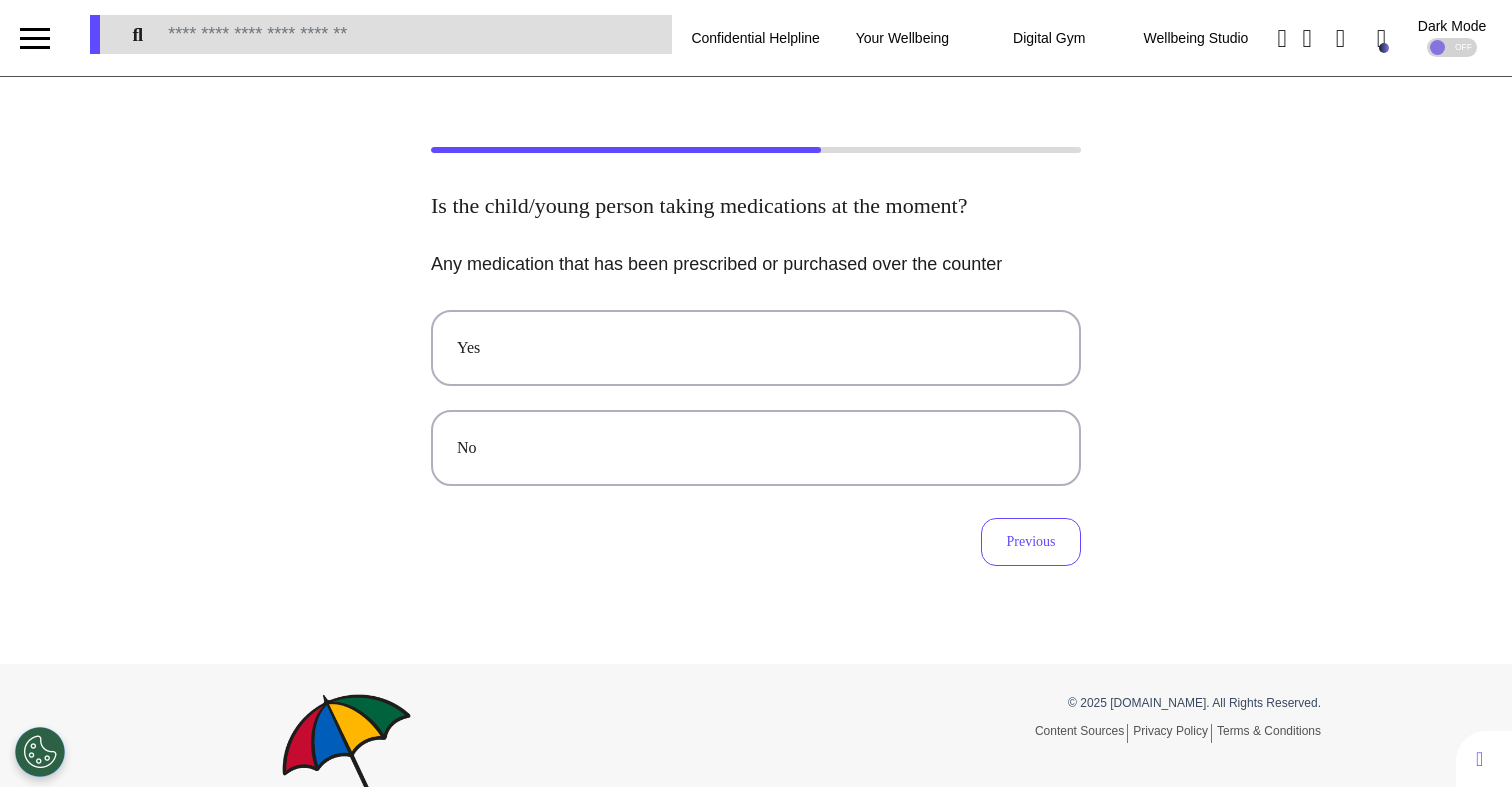 click on "No" at bounding box center (756, 448) 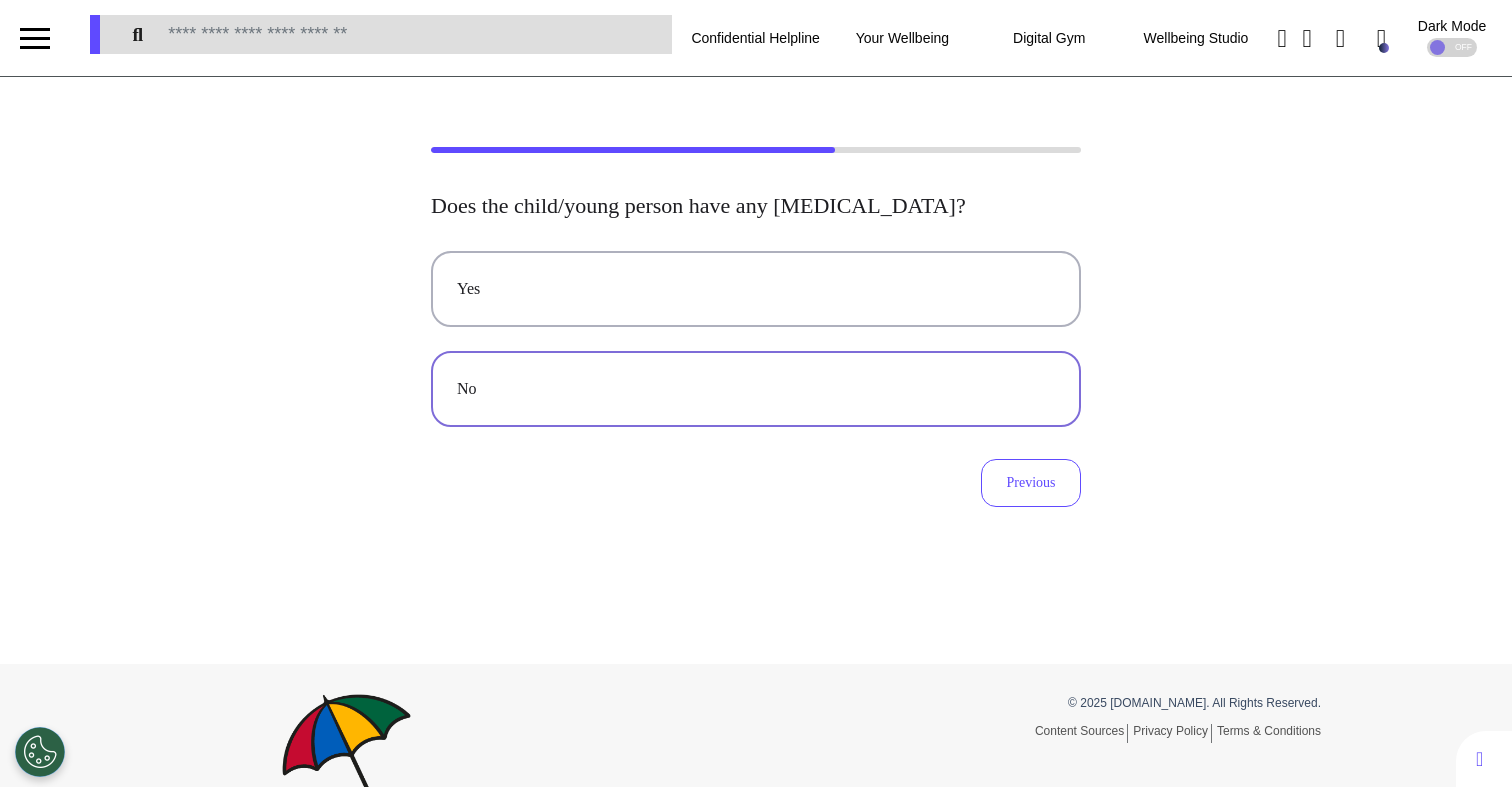 click on "No" at bounding box center (756, 389) 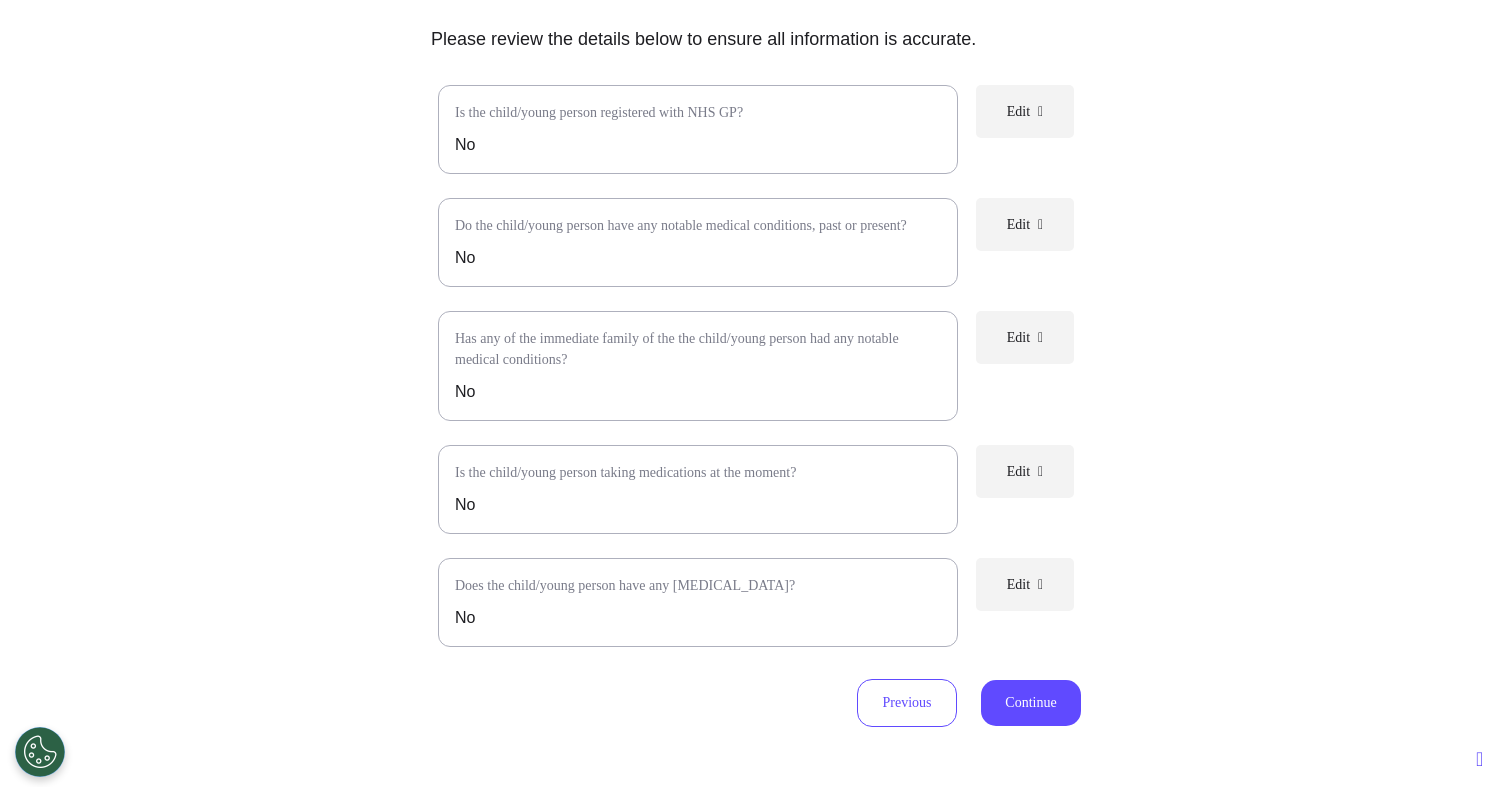 scroll, scrollTop: 473, scrollLeft: 0, axis: vertical 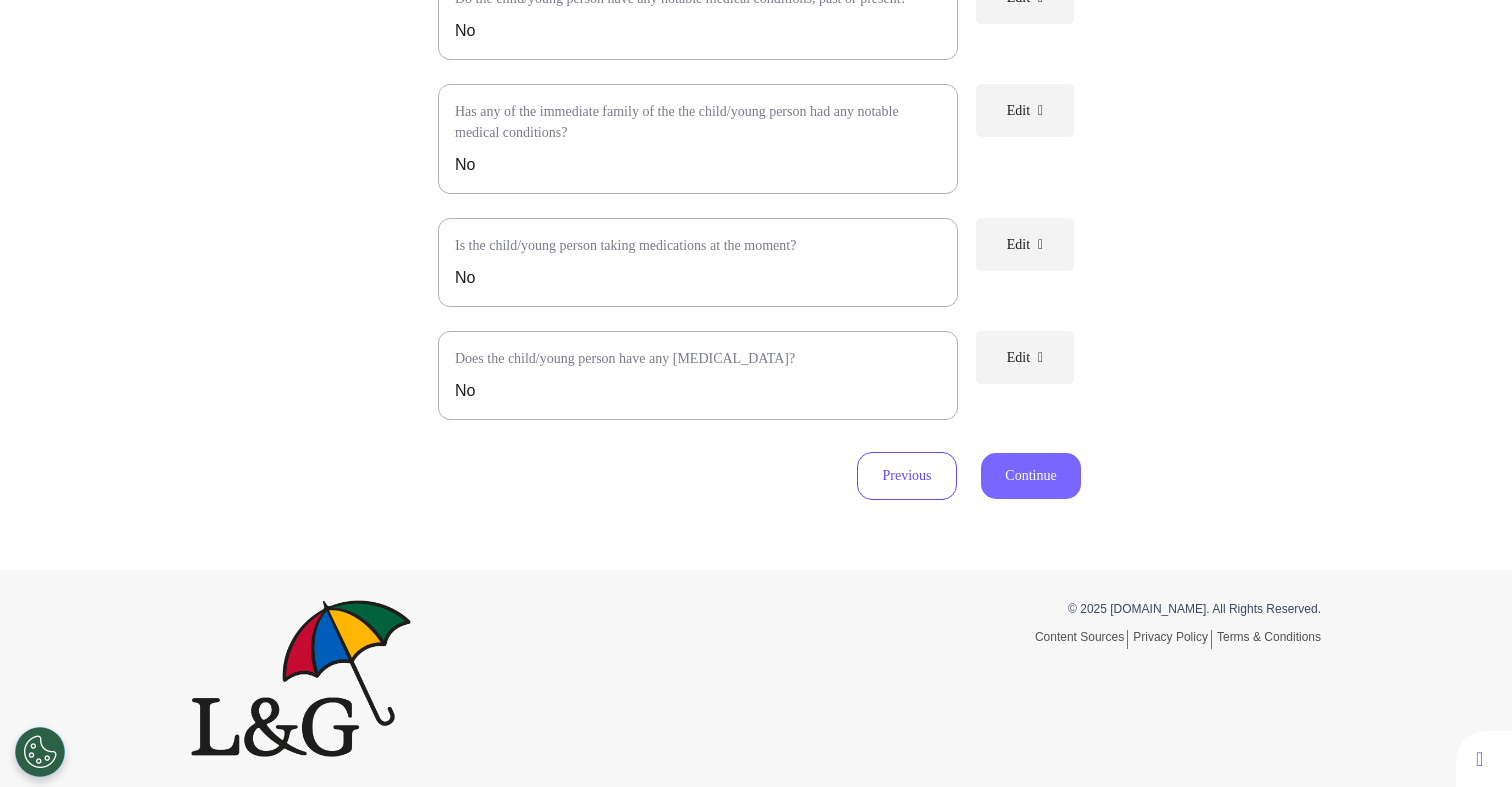 click on "Continue" at bounding box center (1031, 476) 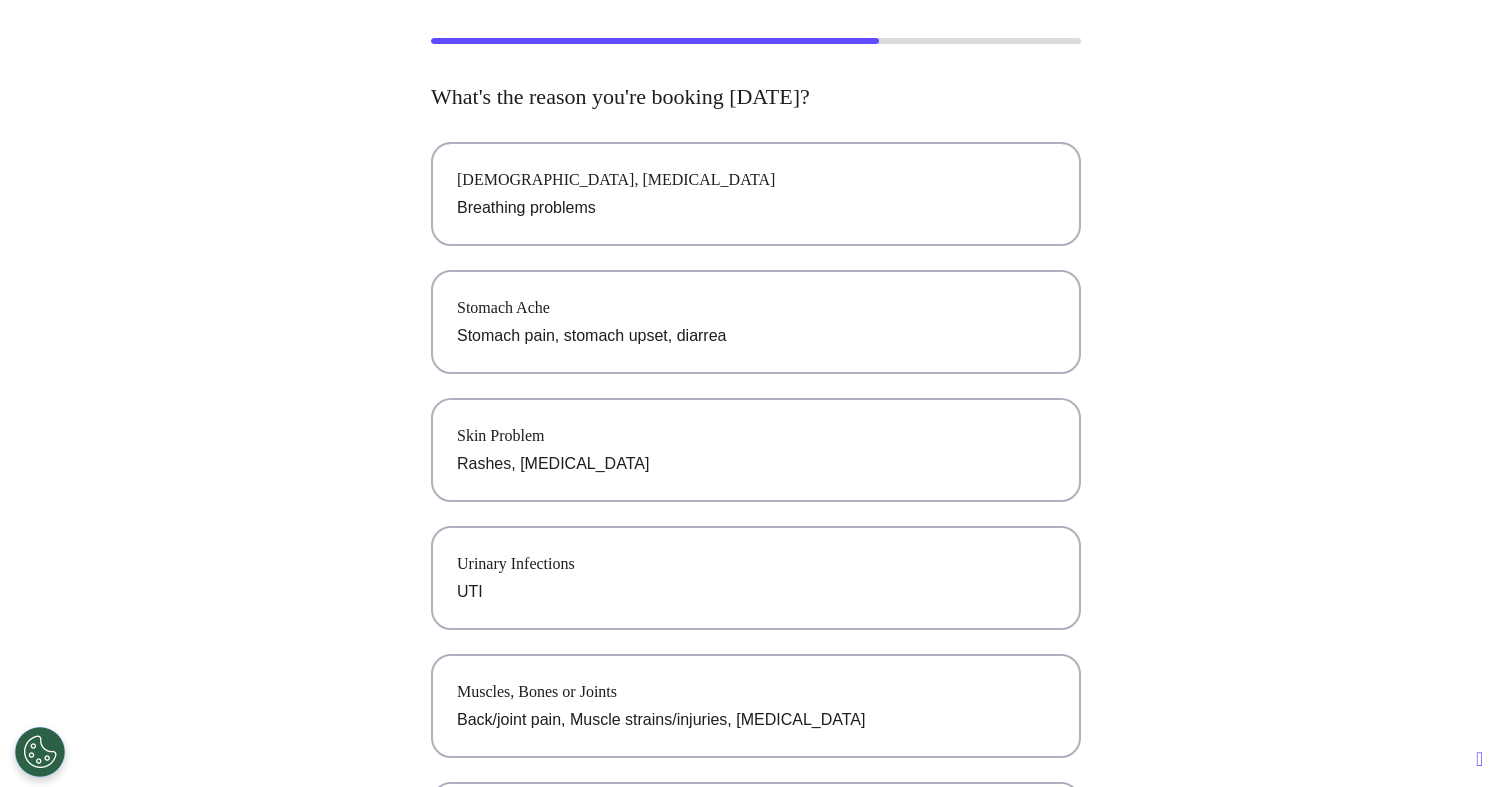scroll, scrollTop: 0, scrollLeft: 0, axis: both 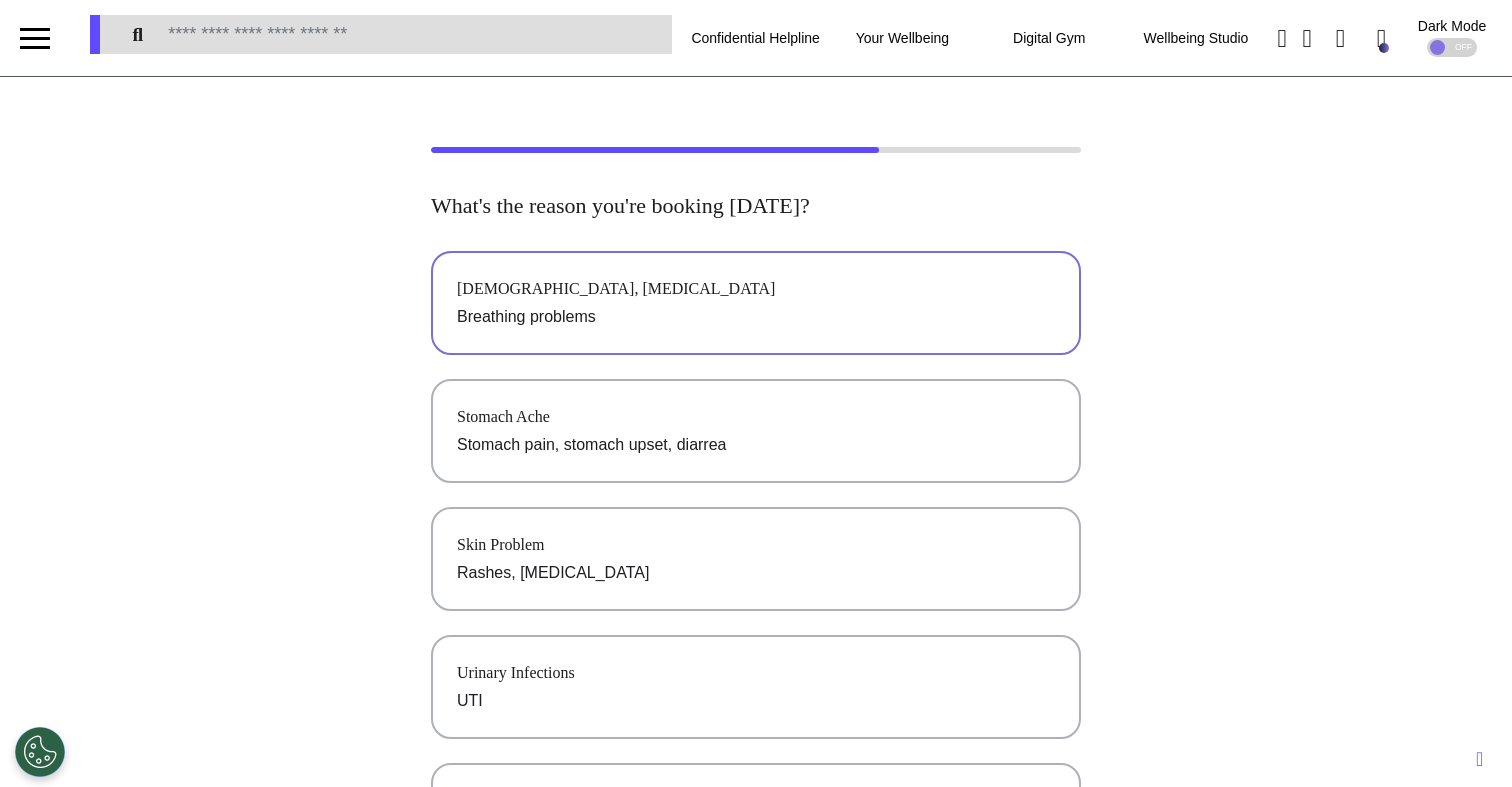 click on "[DEMOGRAPHIC_DATA], [MEDICAL_DATA]" at bounding box center [756, 289] 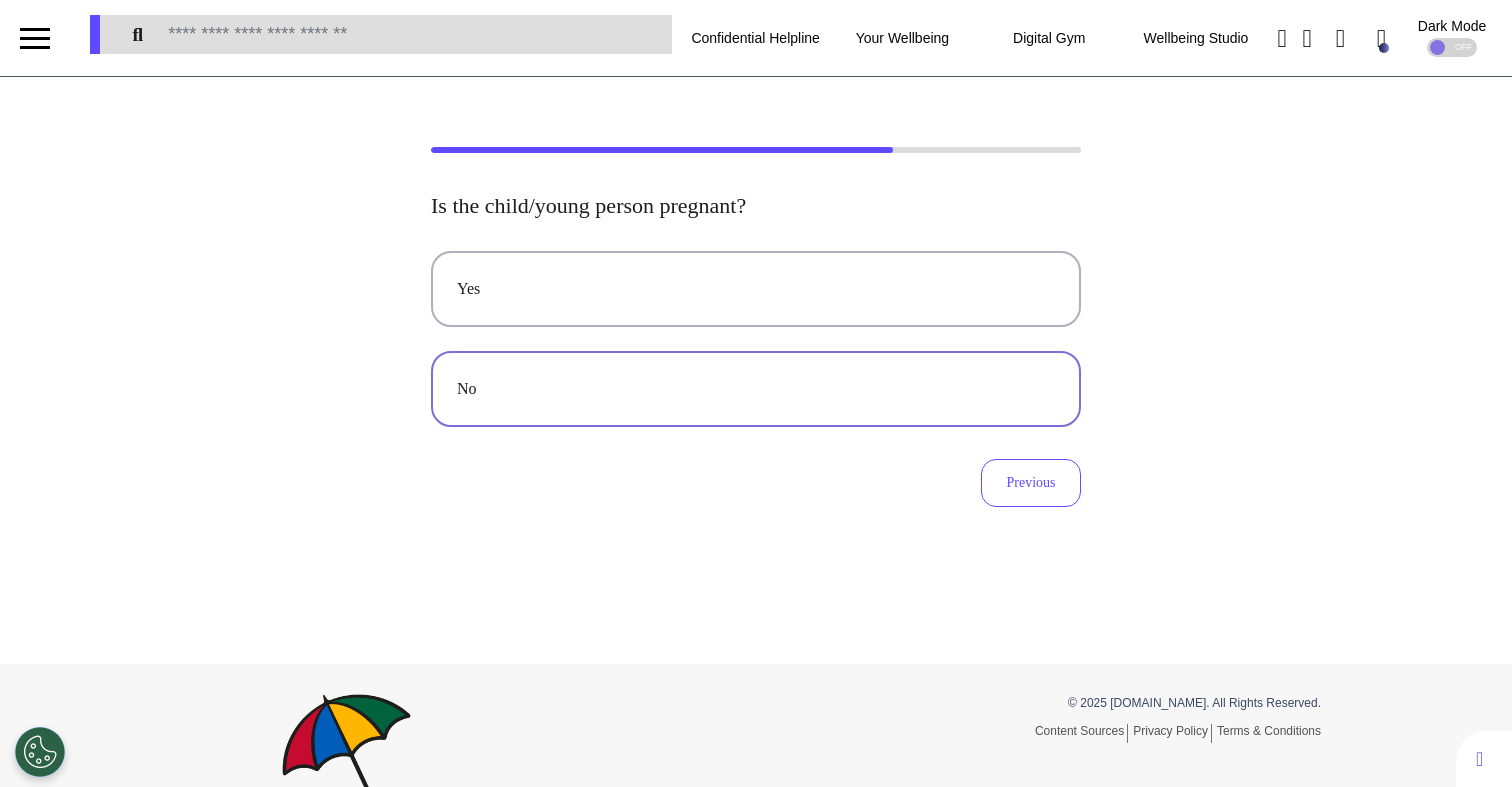 click on "No" at bounding box center [756, 389] 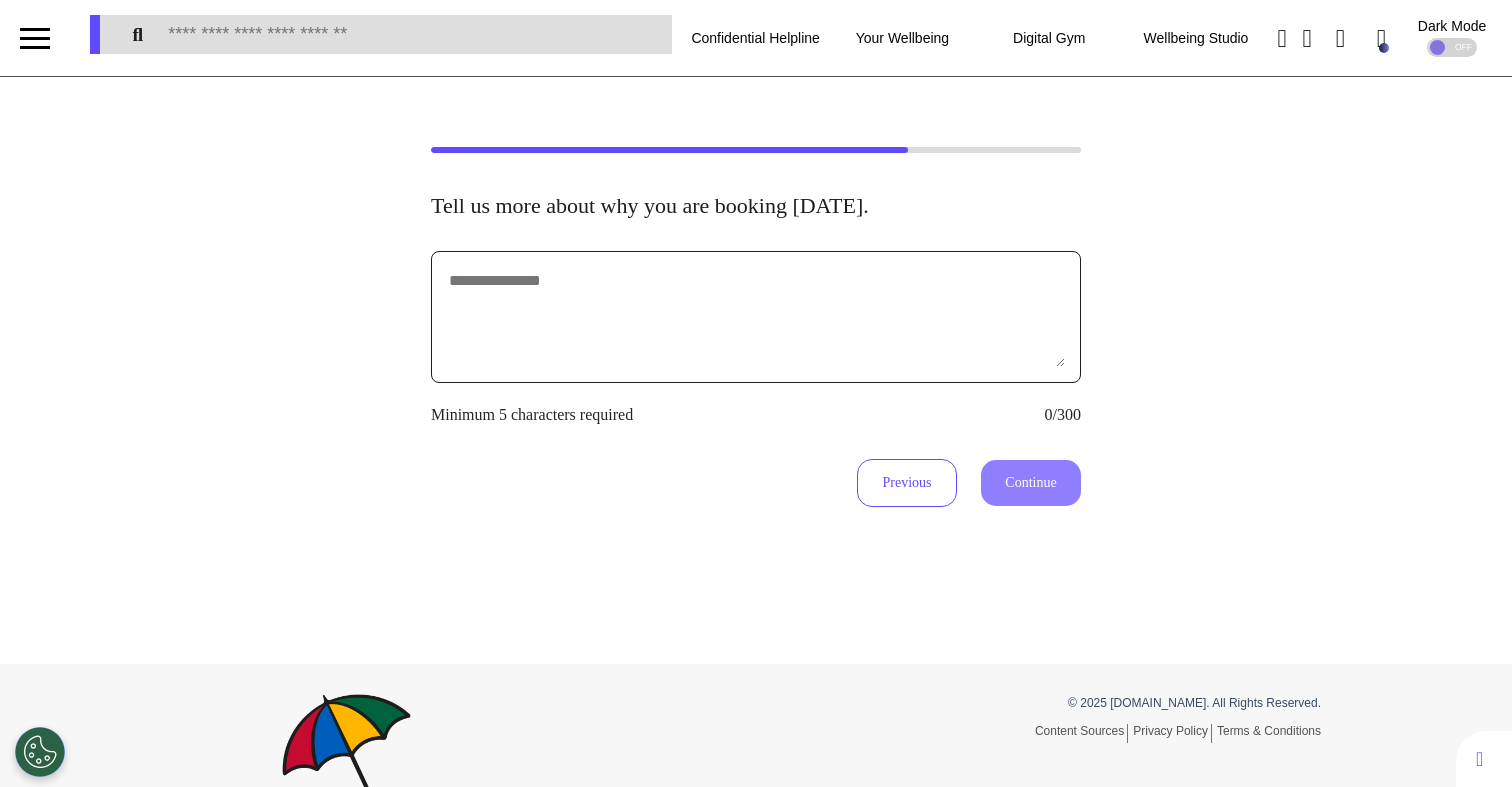 click at bounding box center [756, 317] 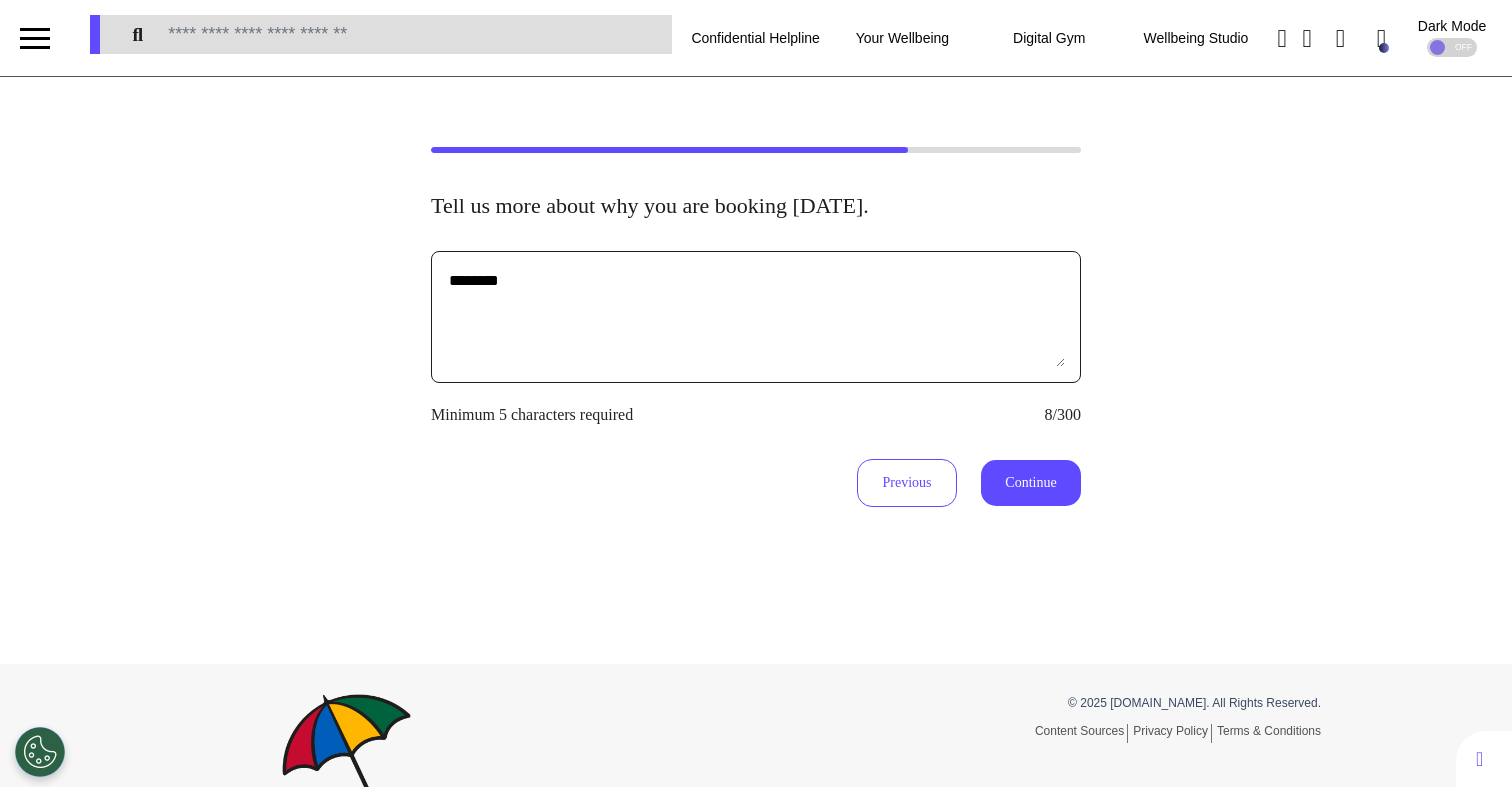 type on "********" 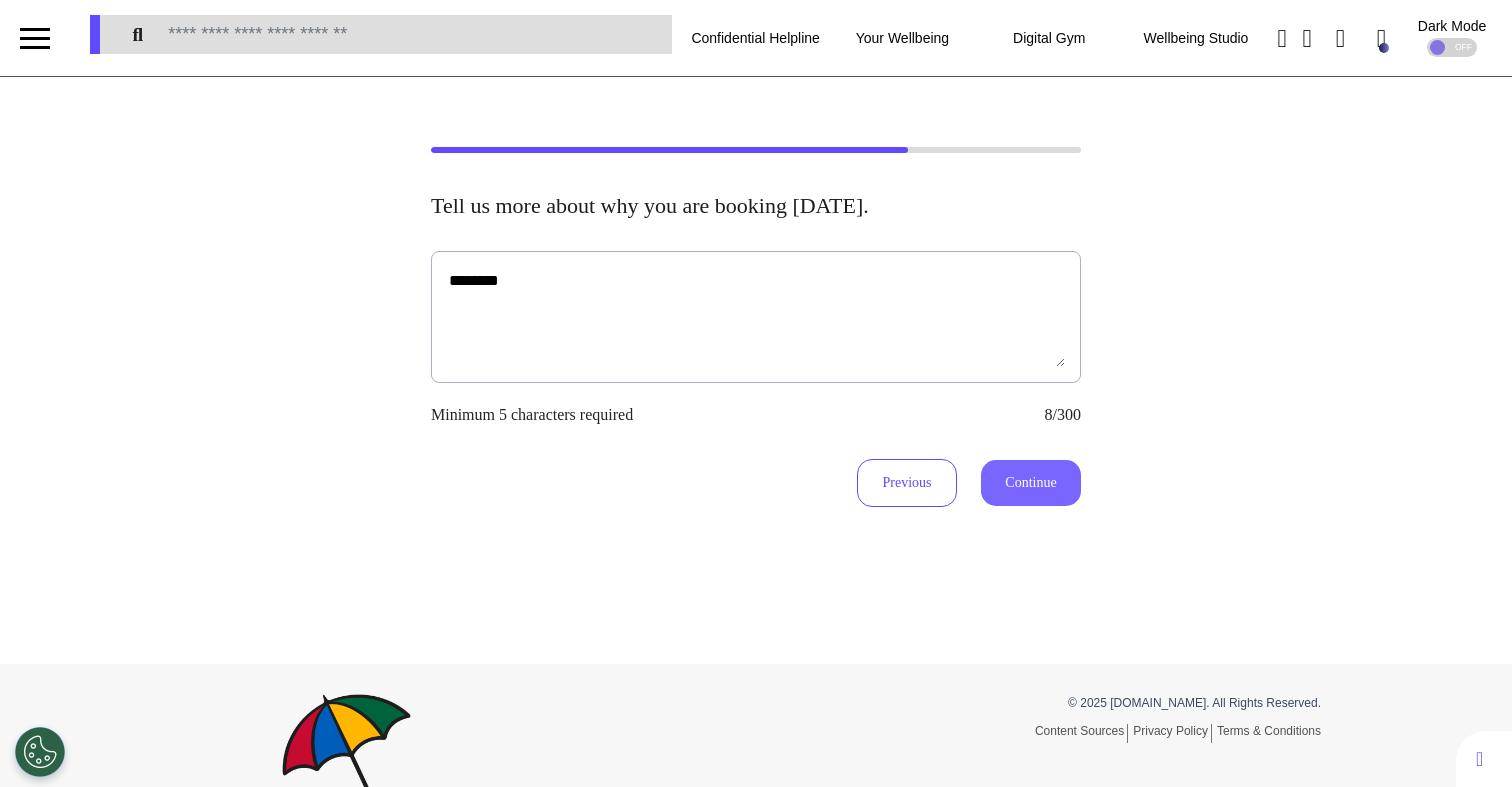 click on "Continue" at bounding box center [1031, 483] 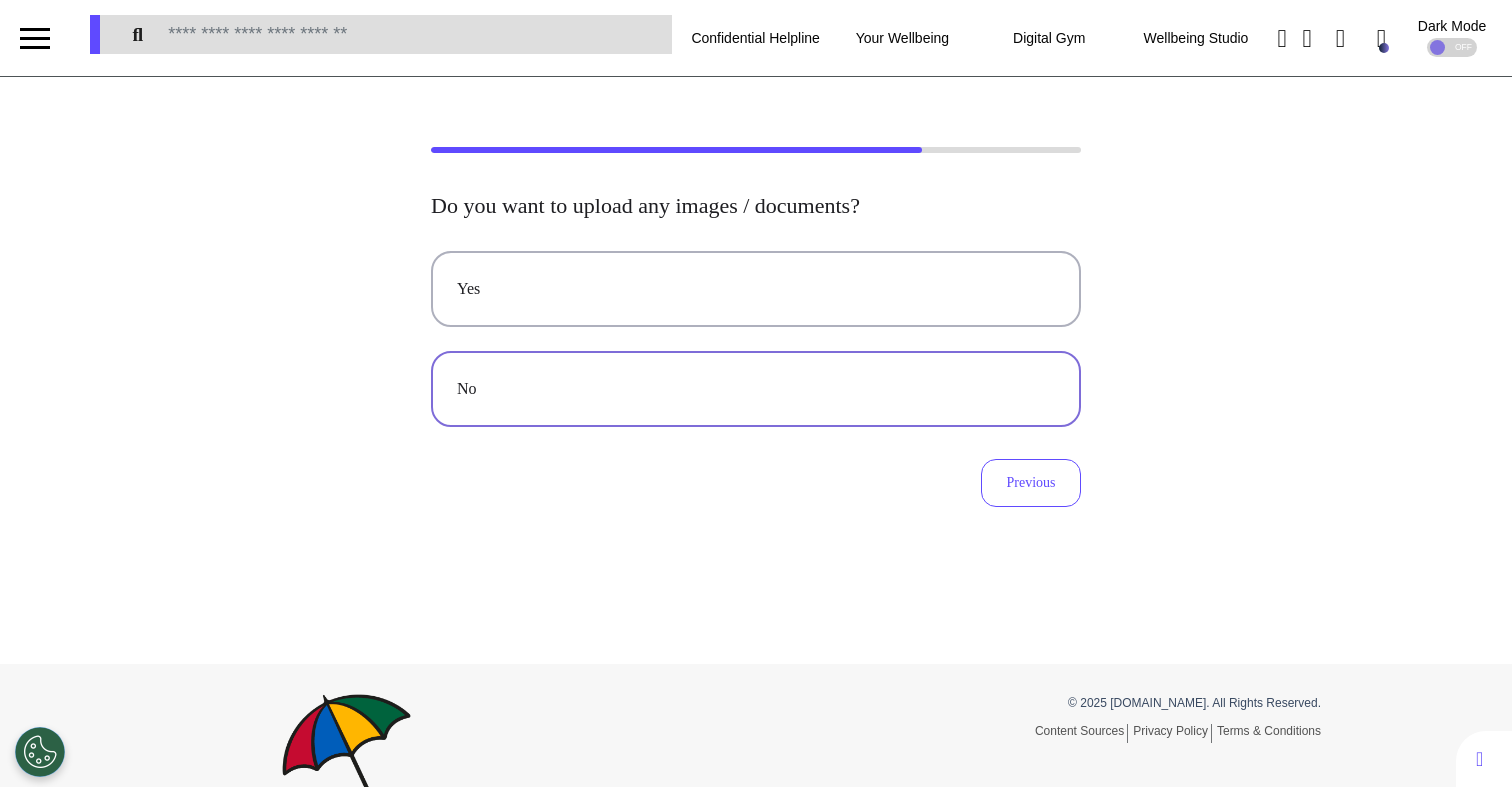 click on "No" at bounding box center [756, 389] 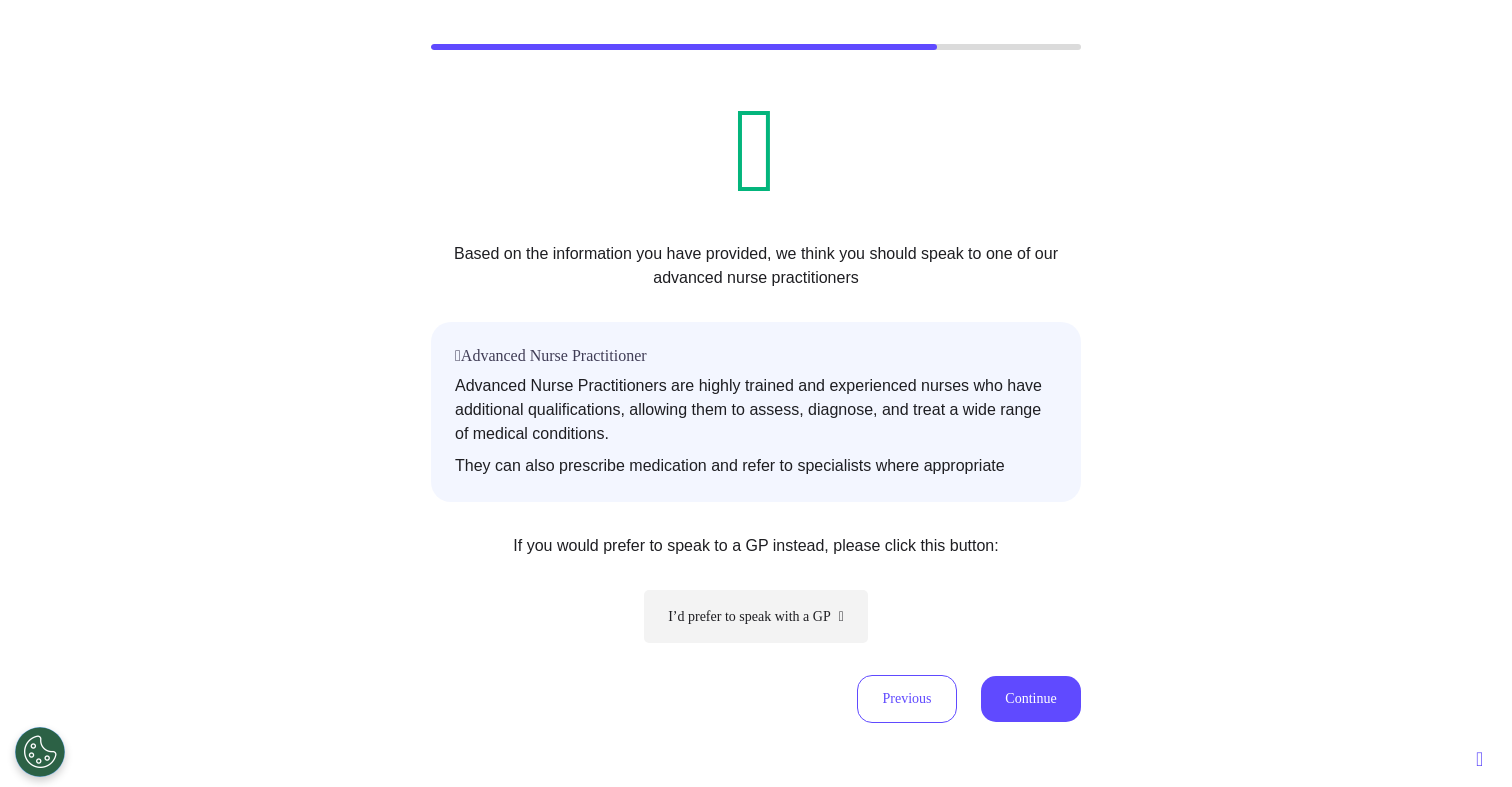 scroll, scrollTop: 170, scrollLeft: 0, axis: vertical 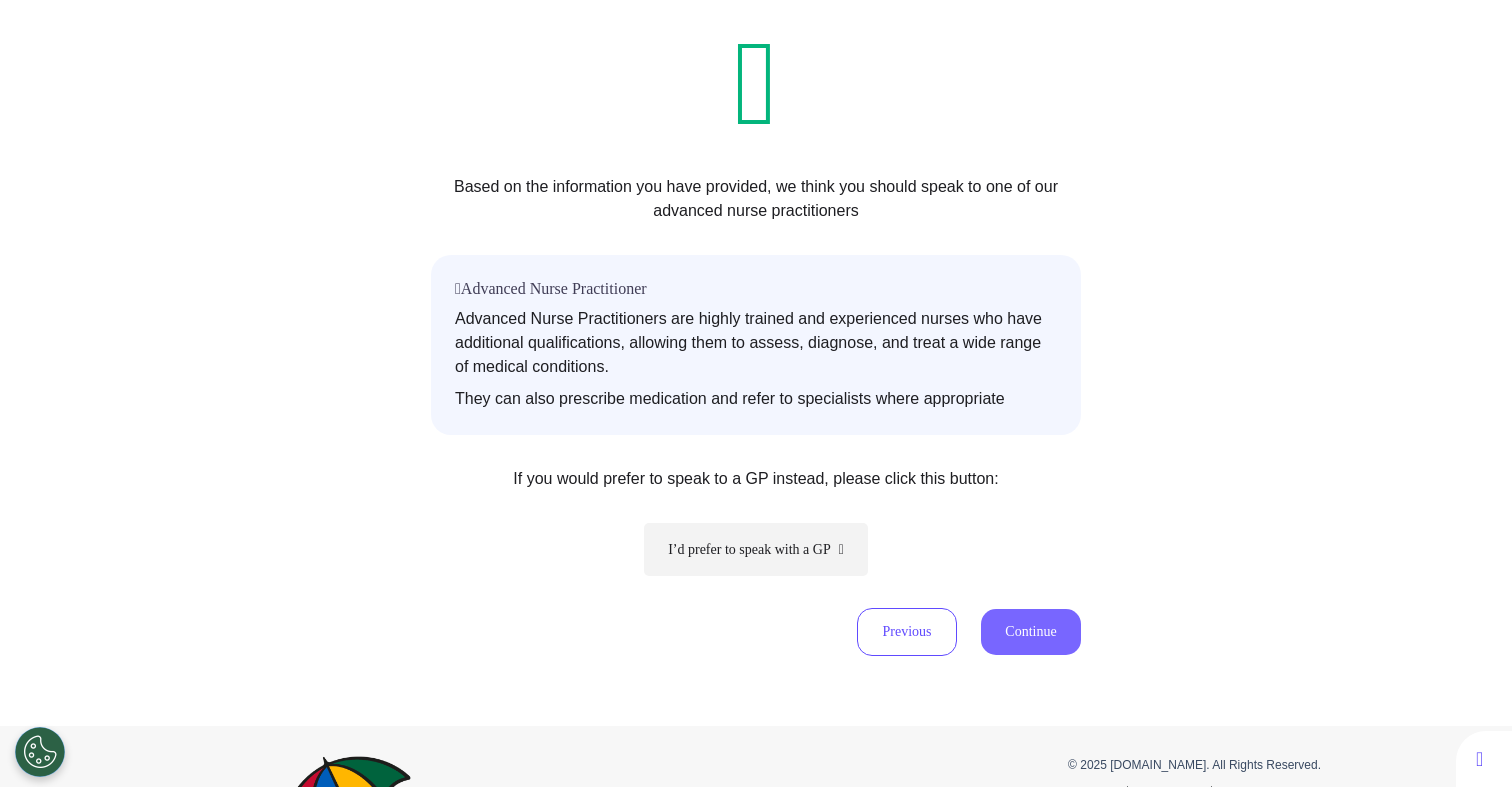 click on "Continue" at bounding box center (1031, 632) 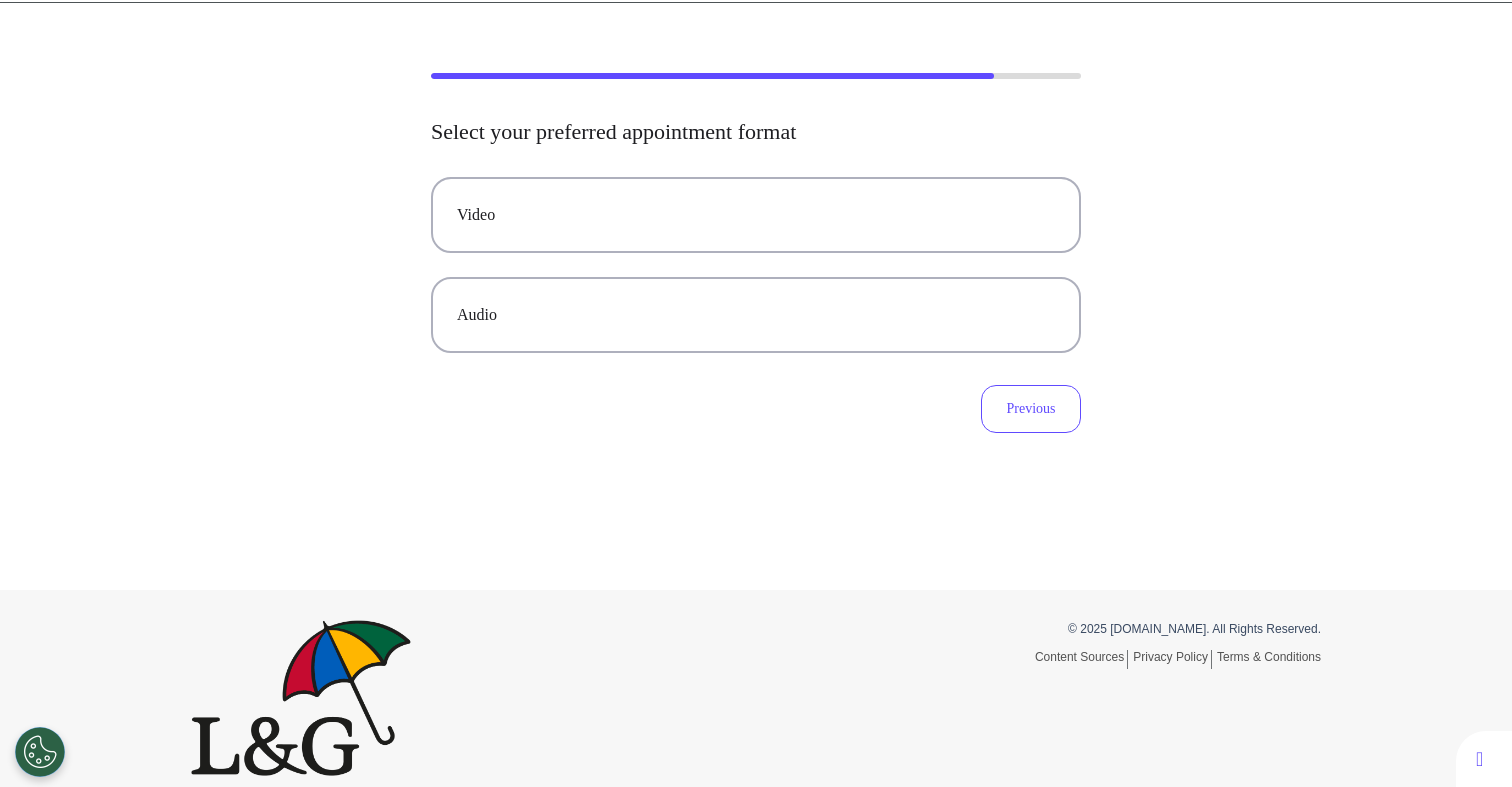 scroll, scrollTop: 0, scrollLeft: 0, axis: both 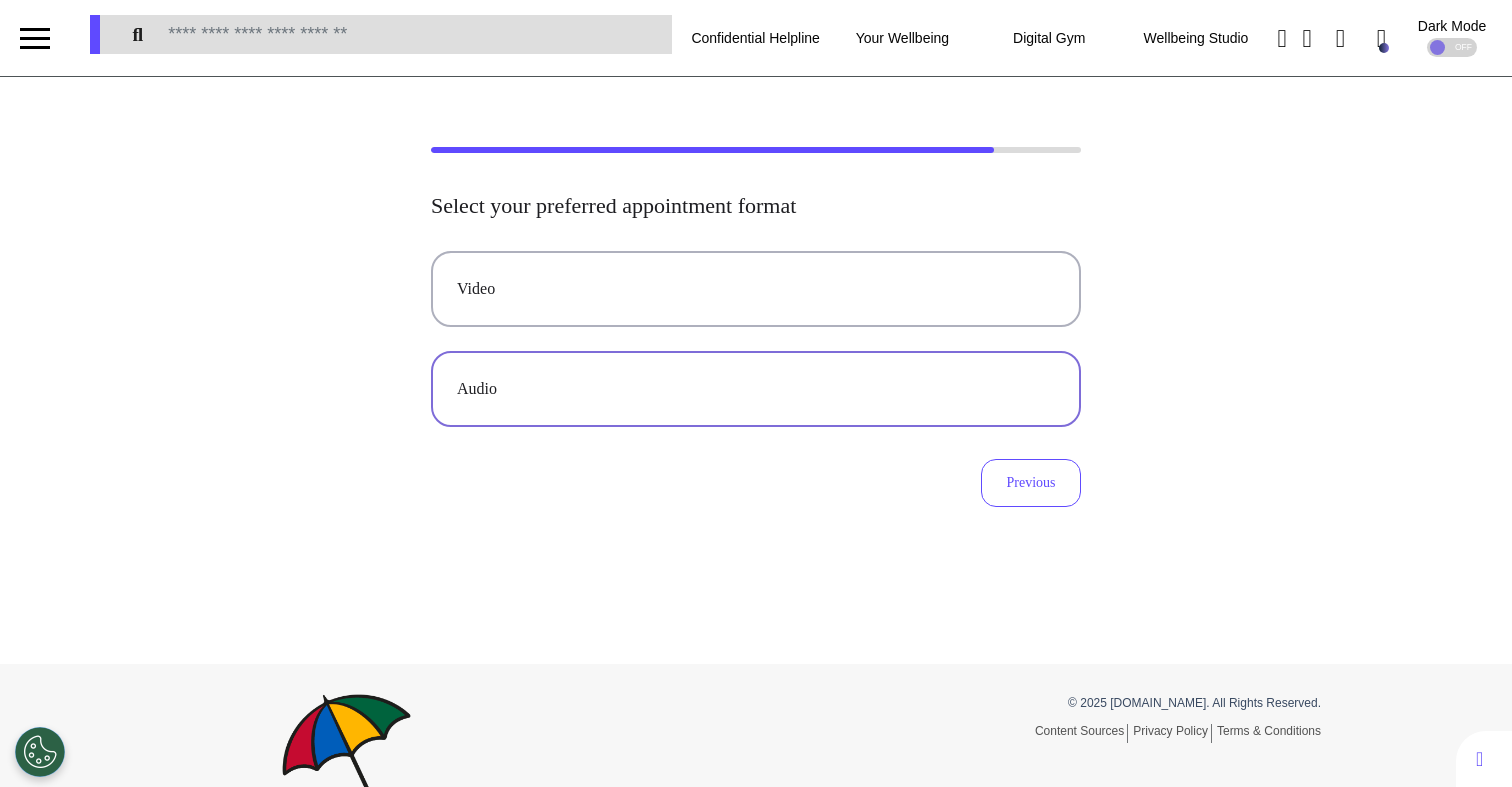 click on "Audio" at bounding box center [756, 389] 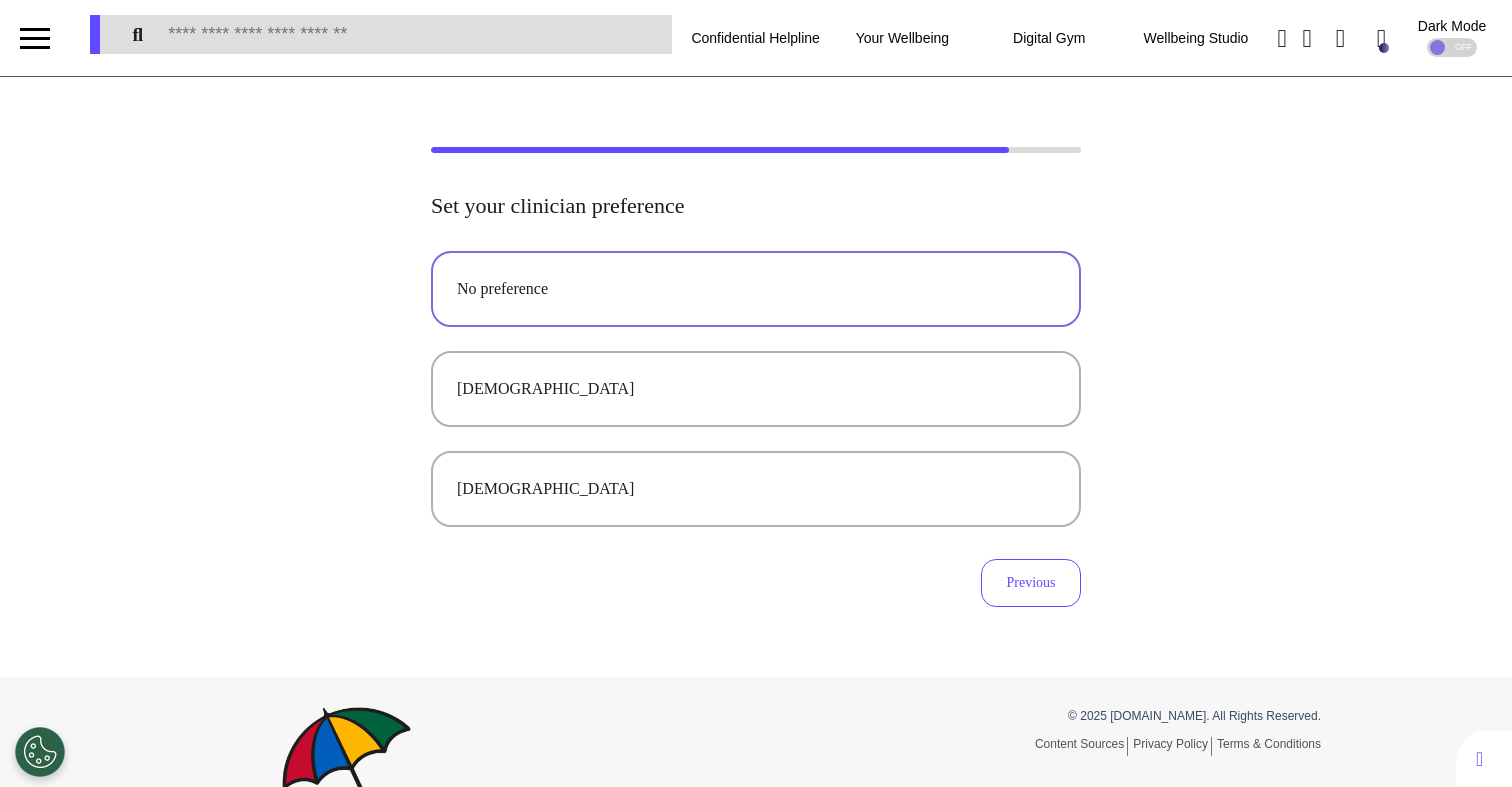 click on "No preference" at bounding box center (756, 289) 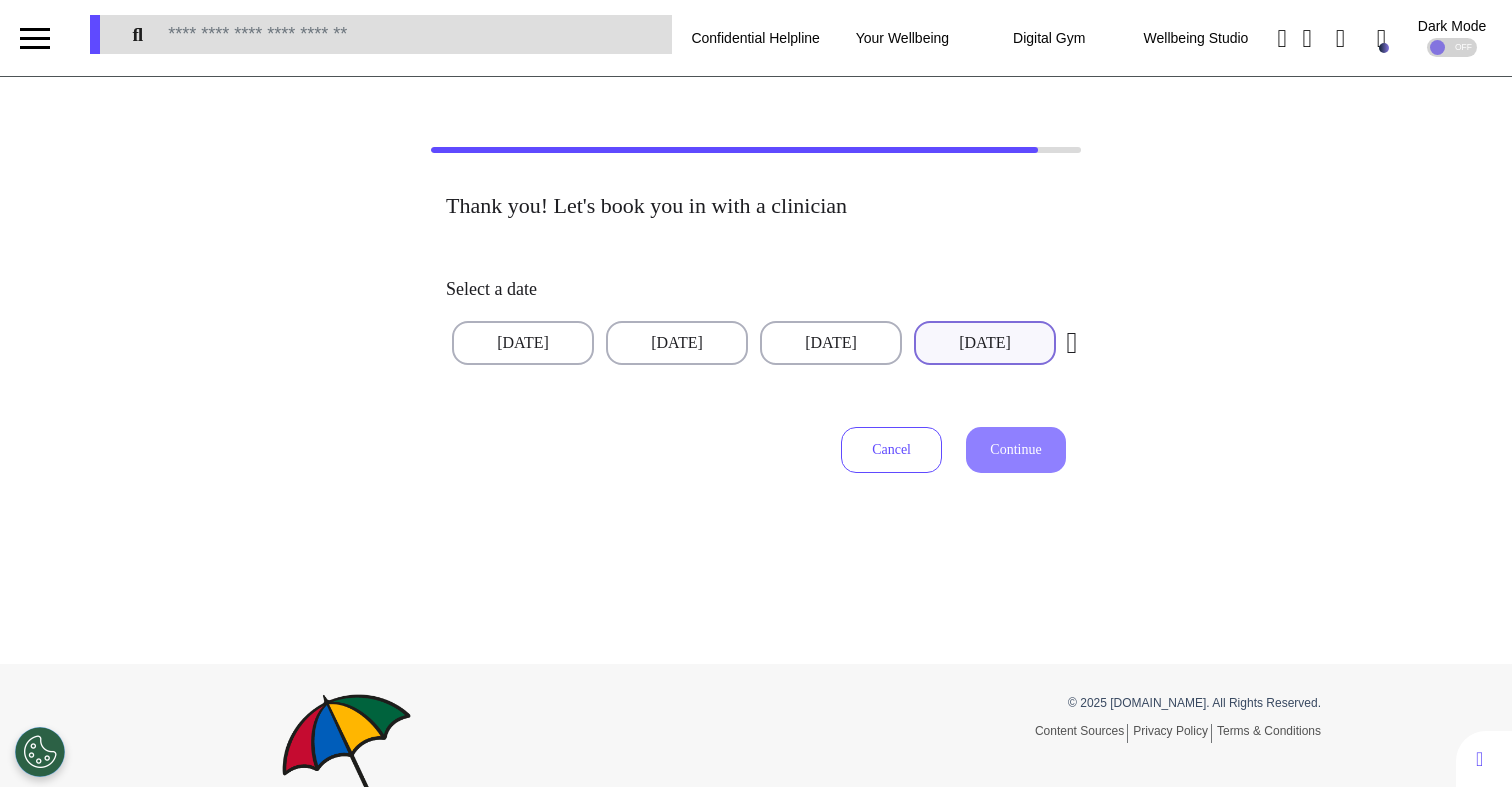 click on "07 Jul 2025" at bounding box center [985, 343] 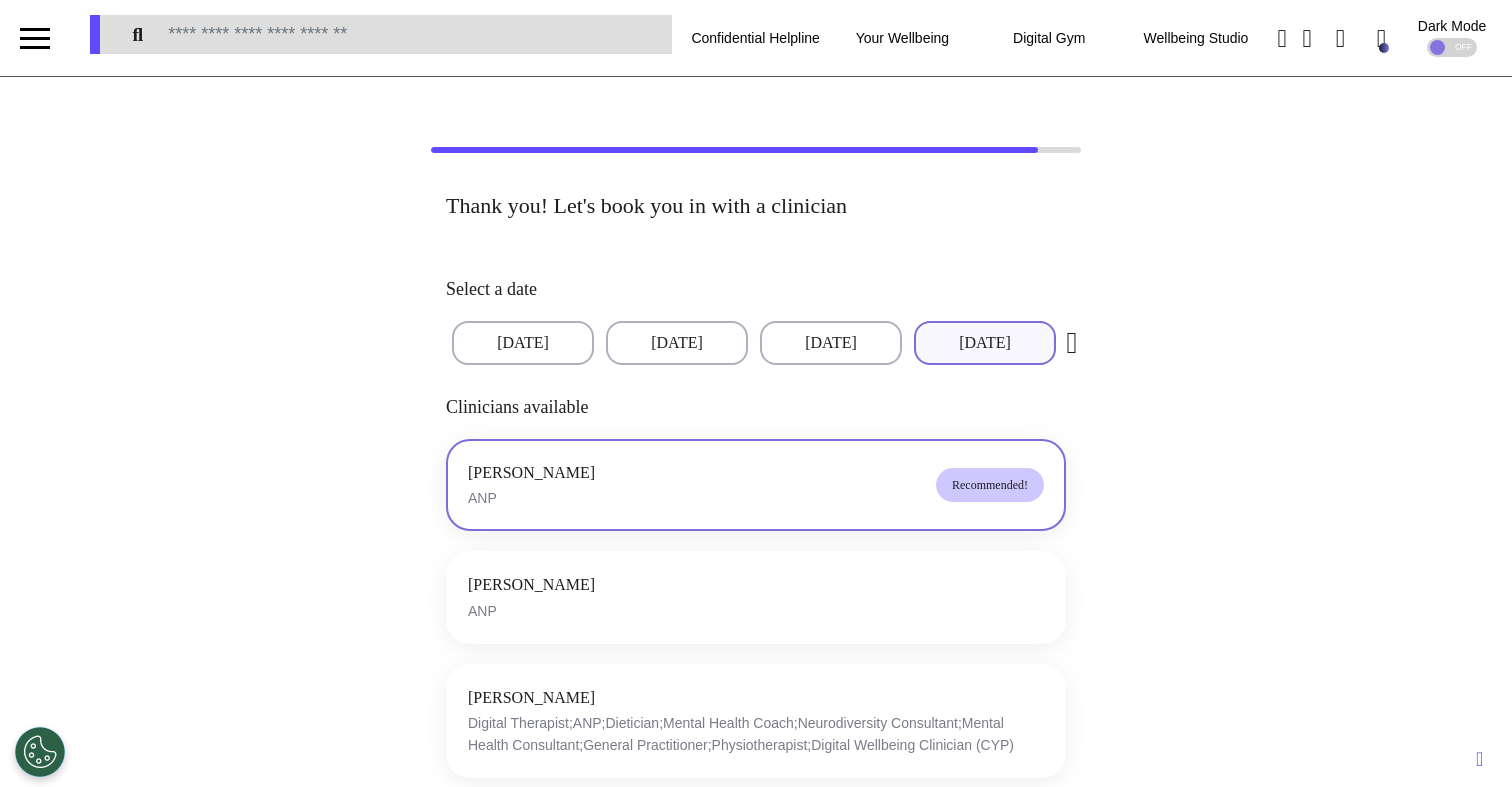 click on "James Patel ANP Recommended!" at bounding box center [756, 485] 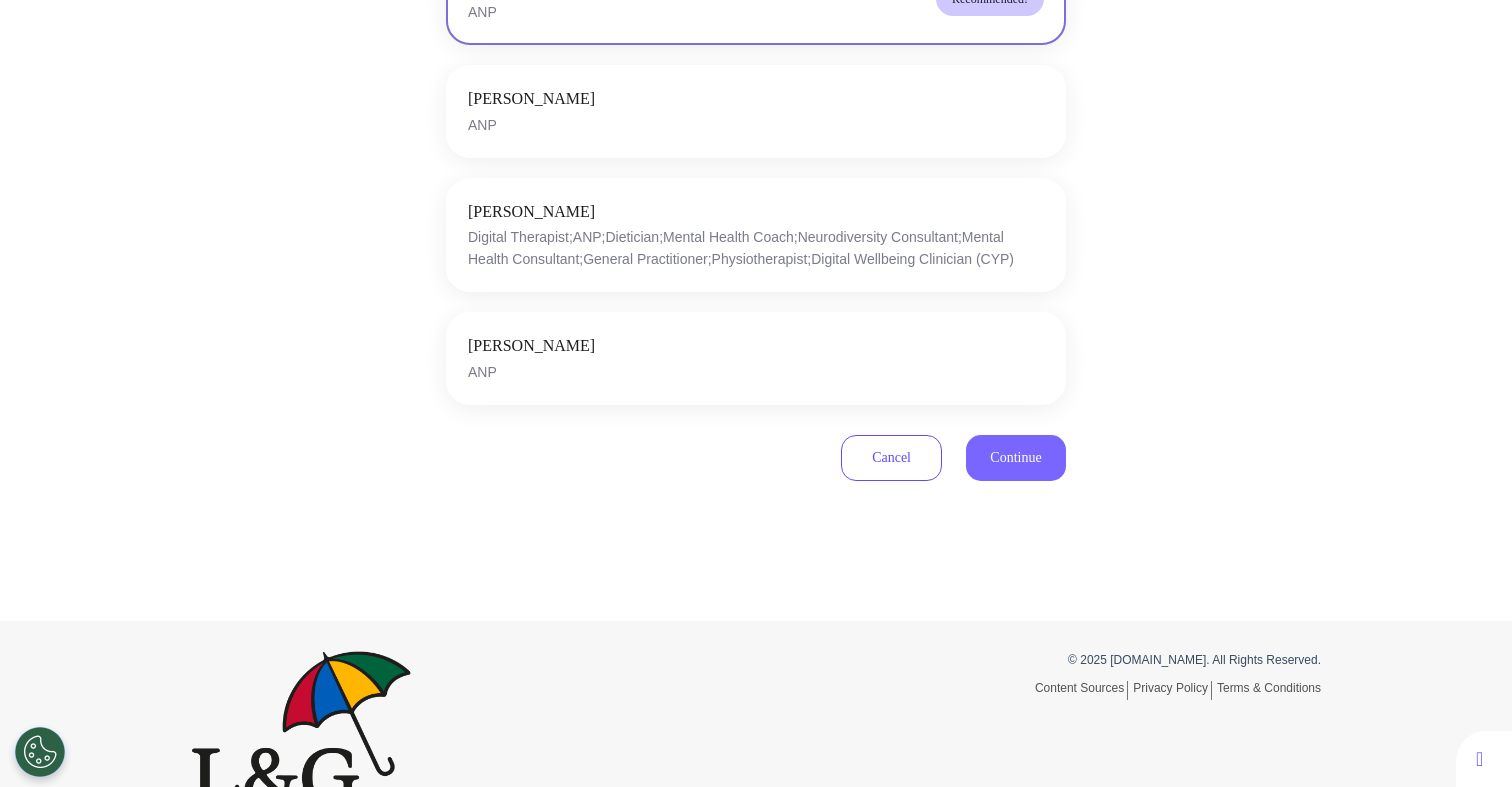 click on "Continue" at bounding box center [1016, 458] 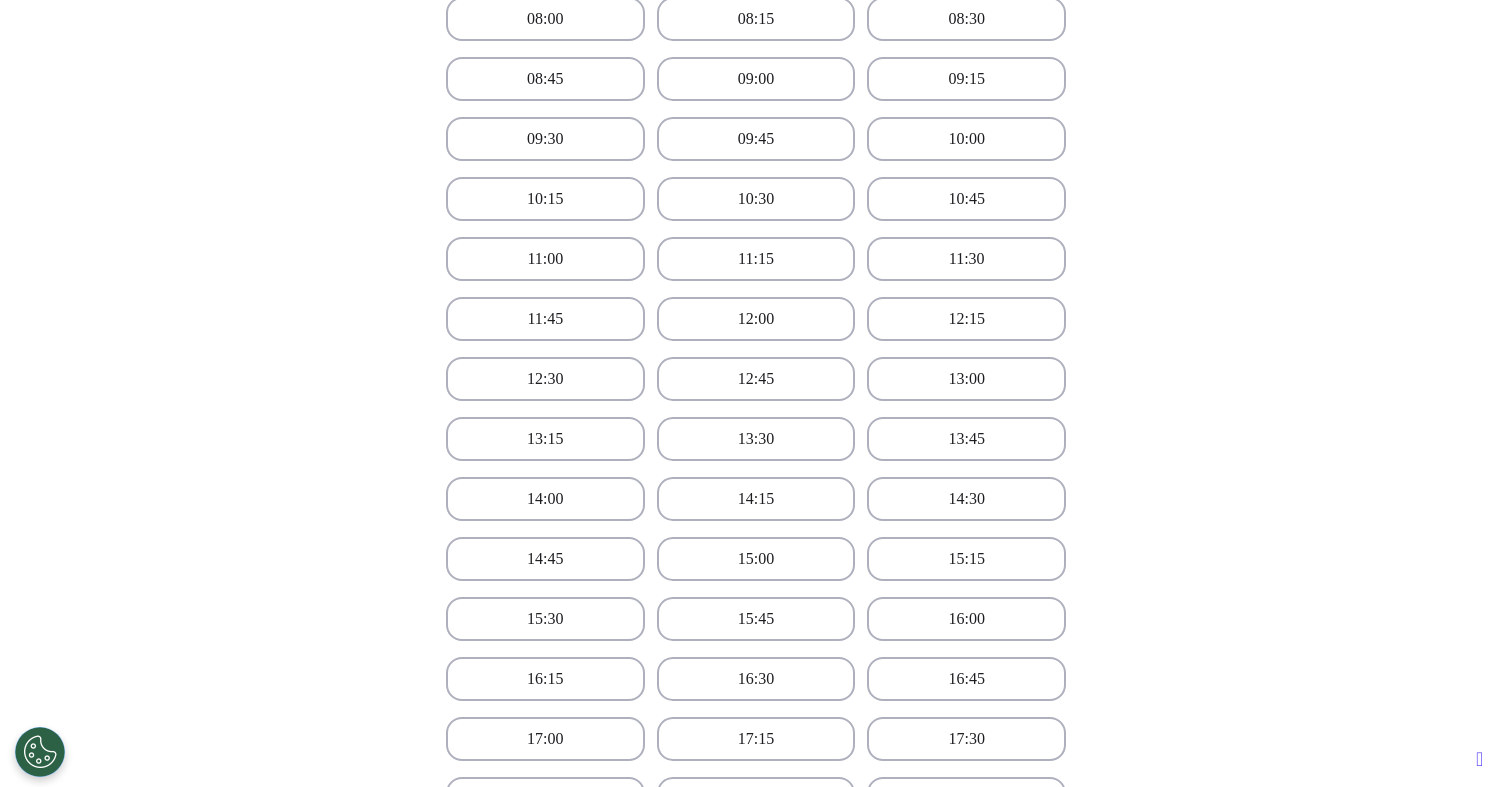 scroll, scrollTop: 530, scrollLeft: 0, axis: vertical 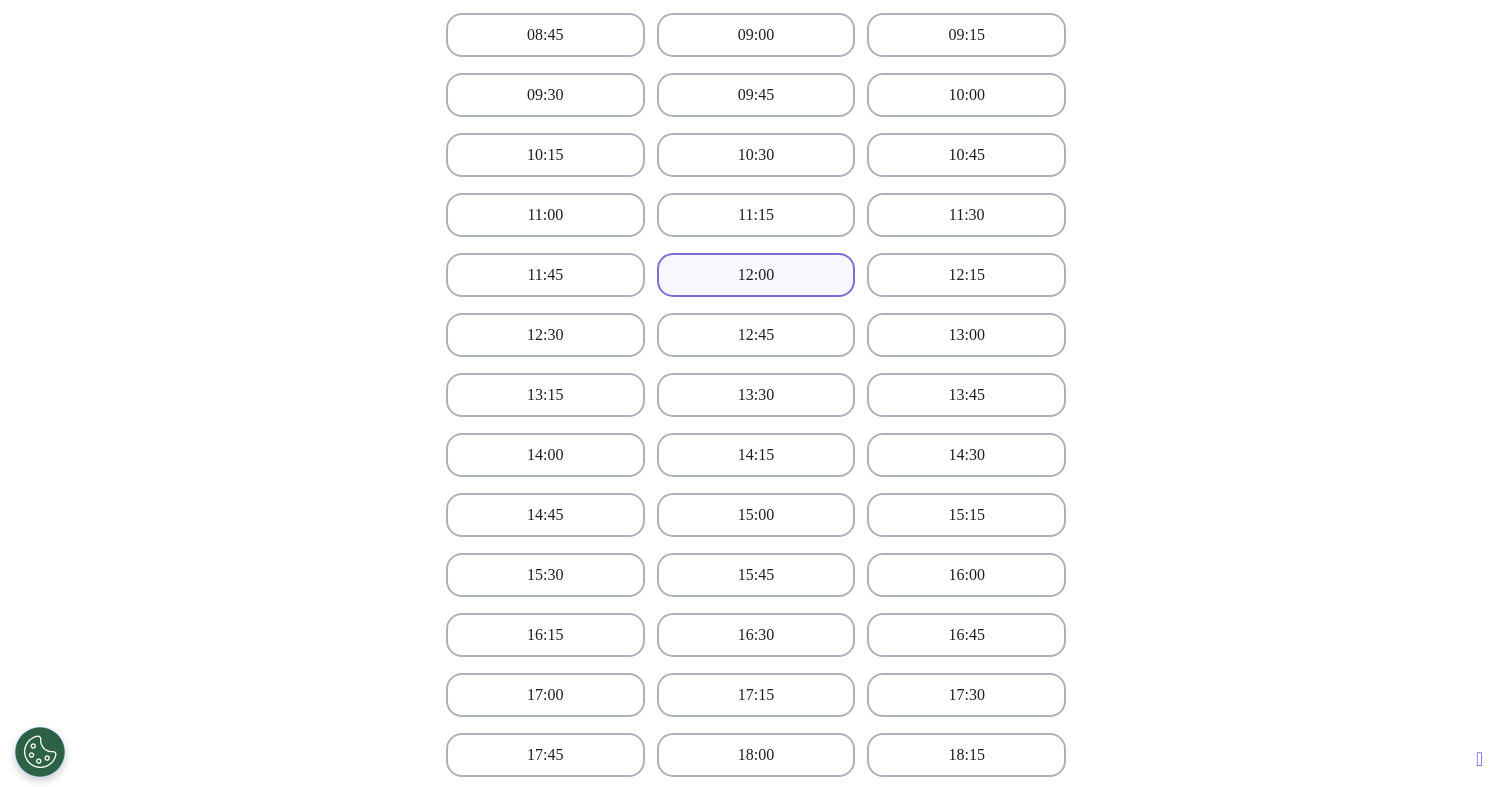 click on "12:00" at bounding box center (756, 275) 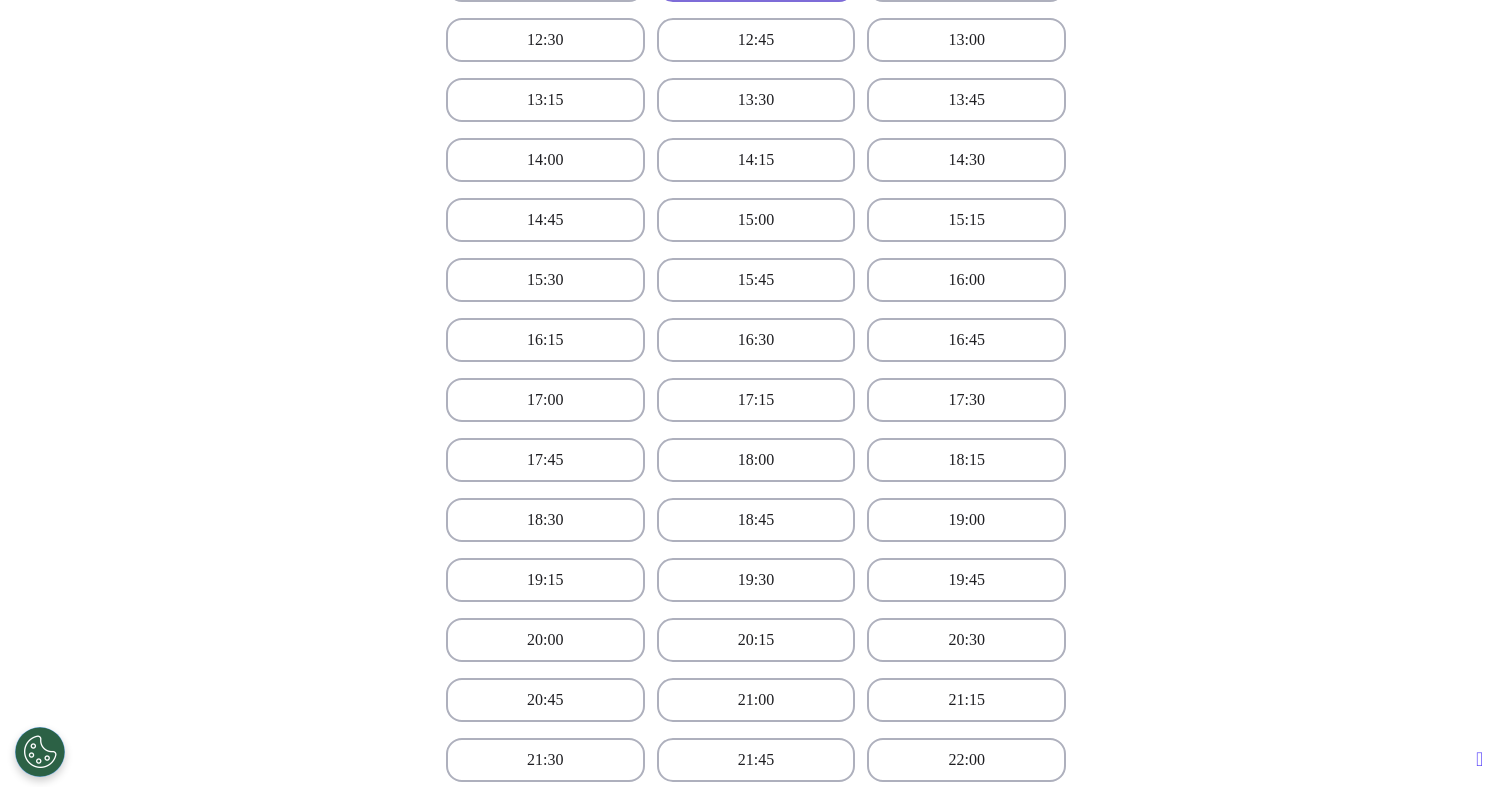 scroll, scrollTop: 1181, scrollLeft: 0, axis: vertical 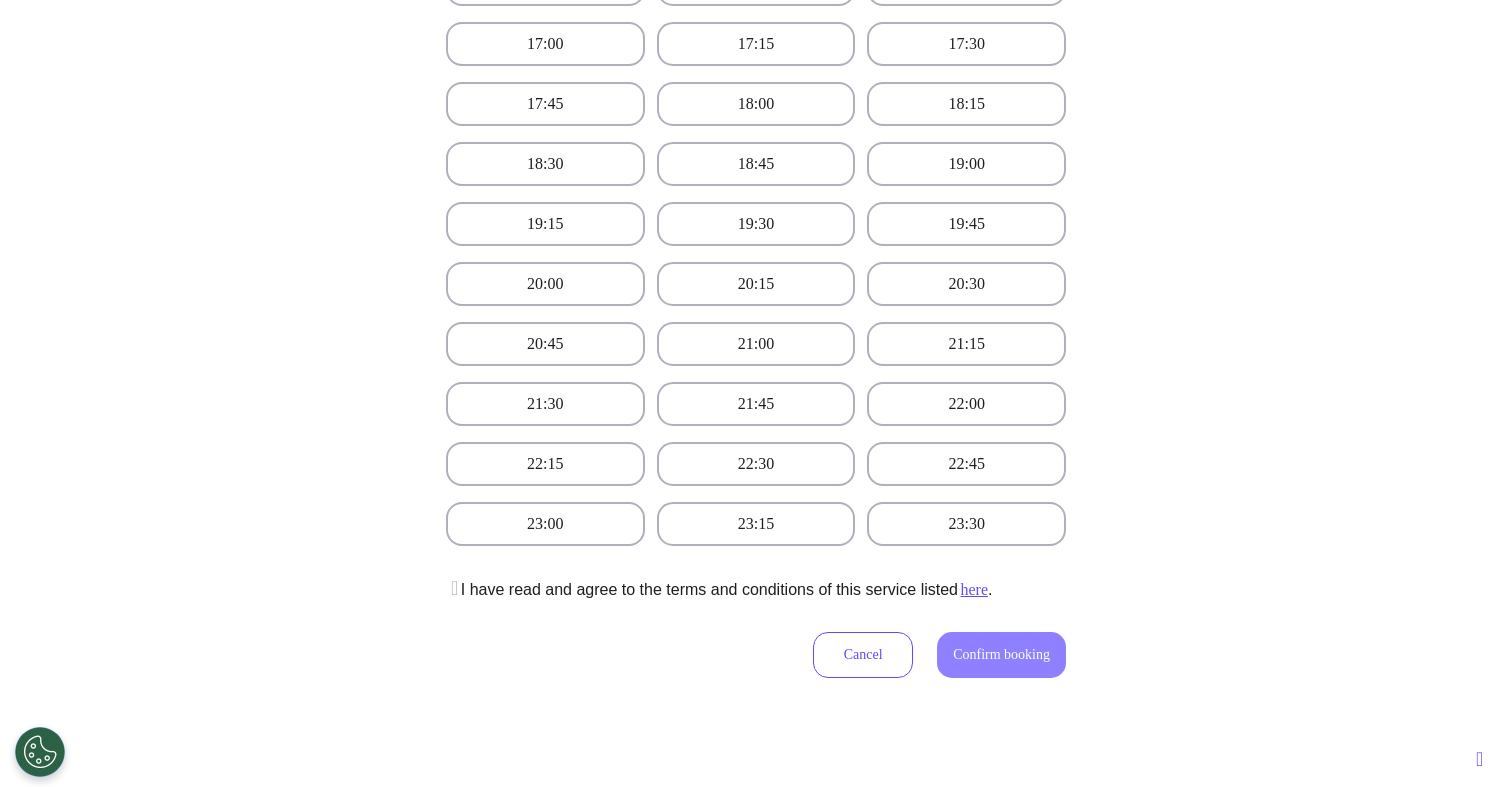 click at bounding box center (452, 588) 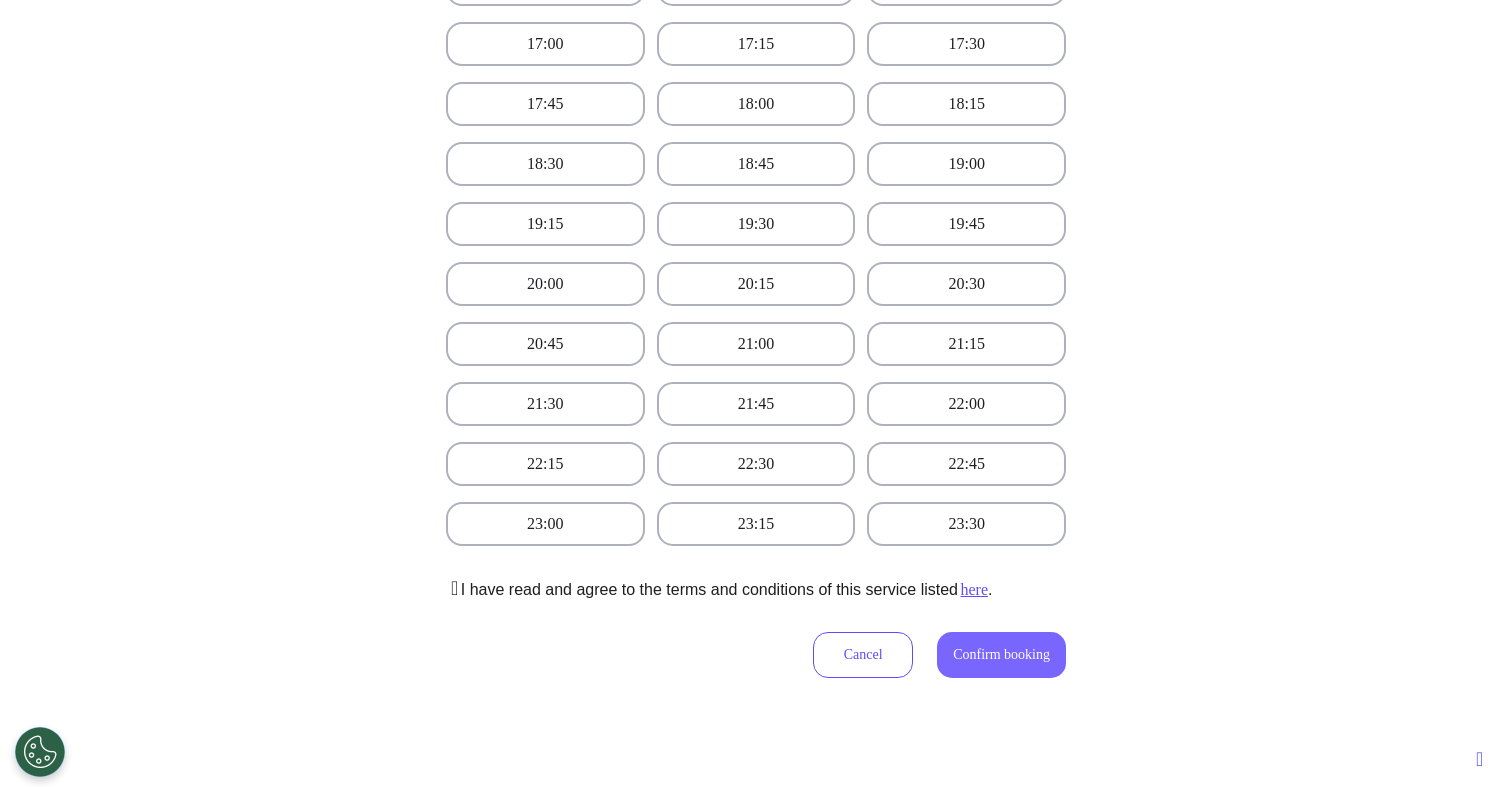 click on "Confirm booking" at bounding box center [1001, 655] 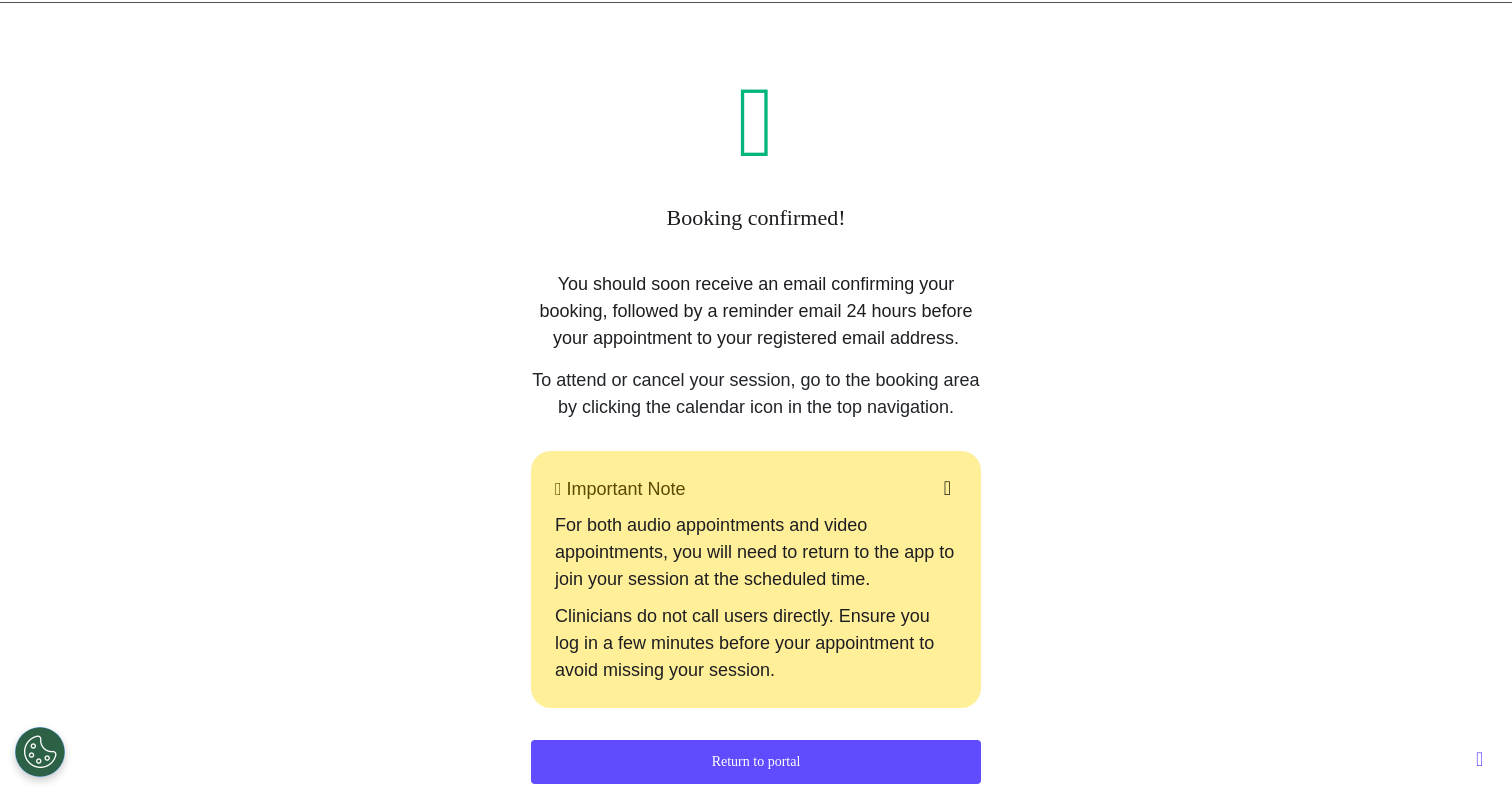 scroll, scrollTop: 87, scrollLeft: 0, axis: vertical 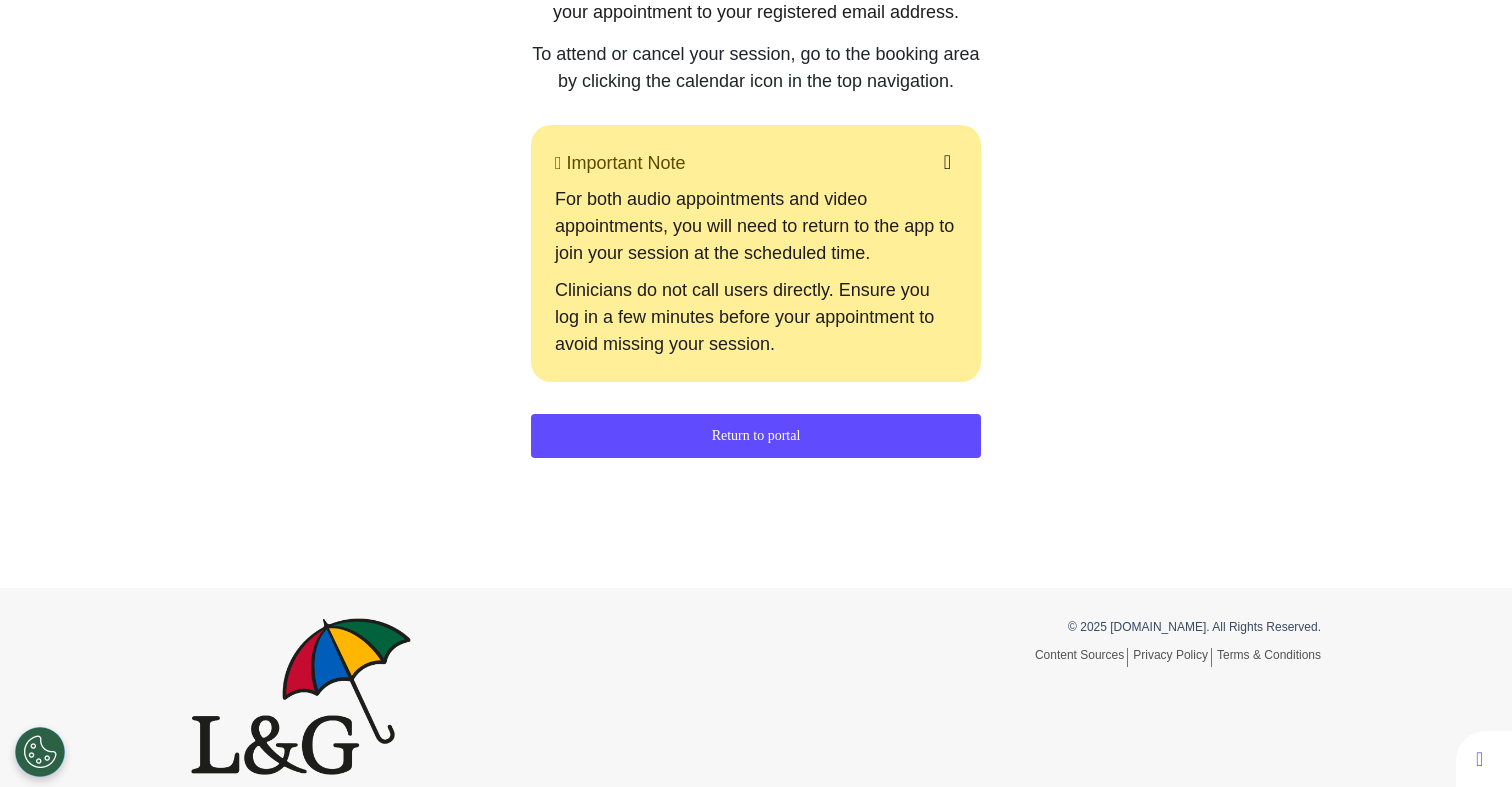 click on "Return to portal" at bounding box center (756, 436) 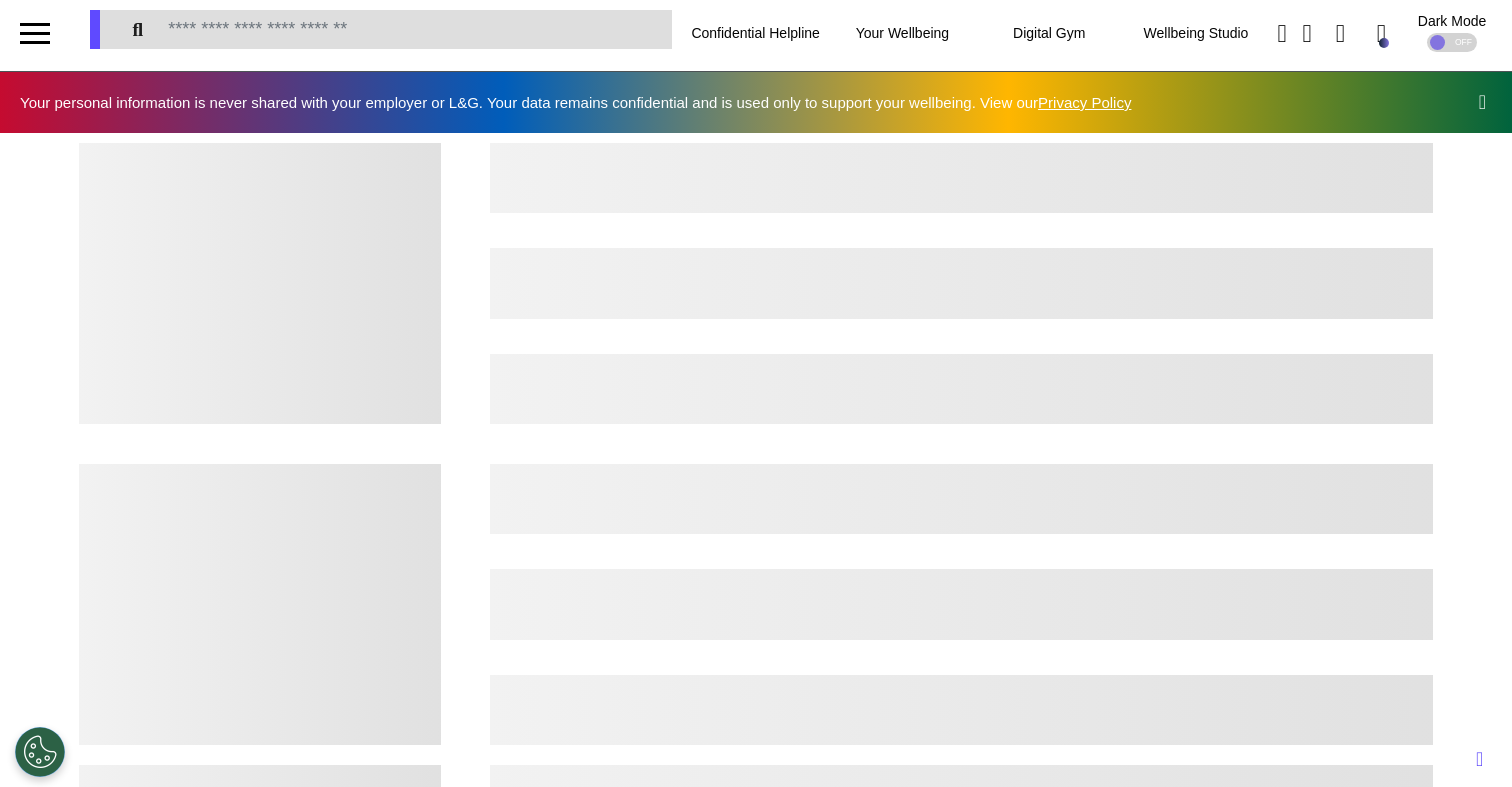 scroll, scrollTop: 0, scrollLeft: 0, axis: both 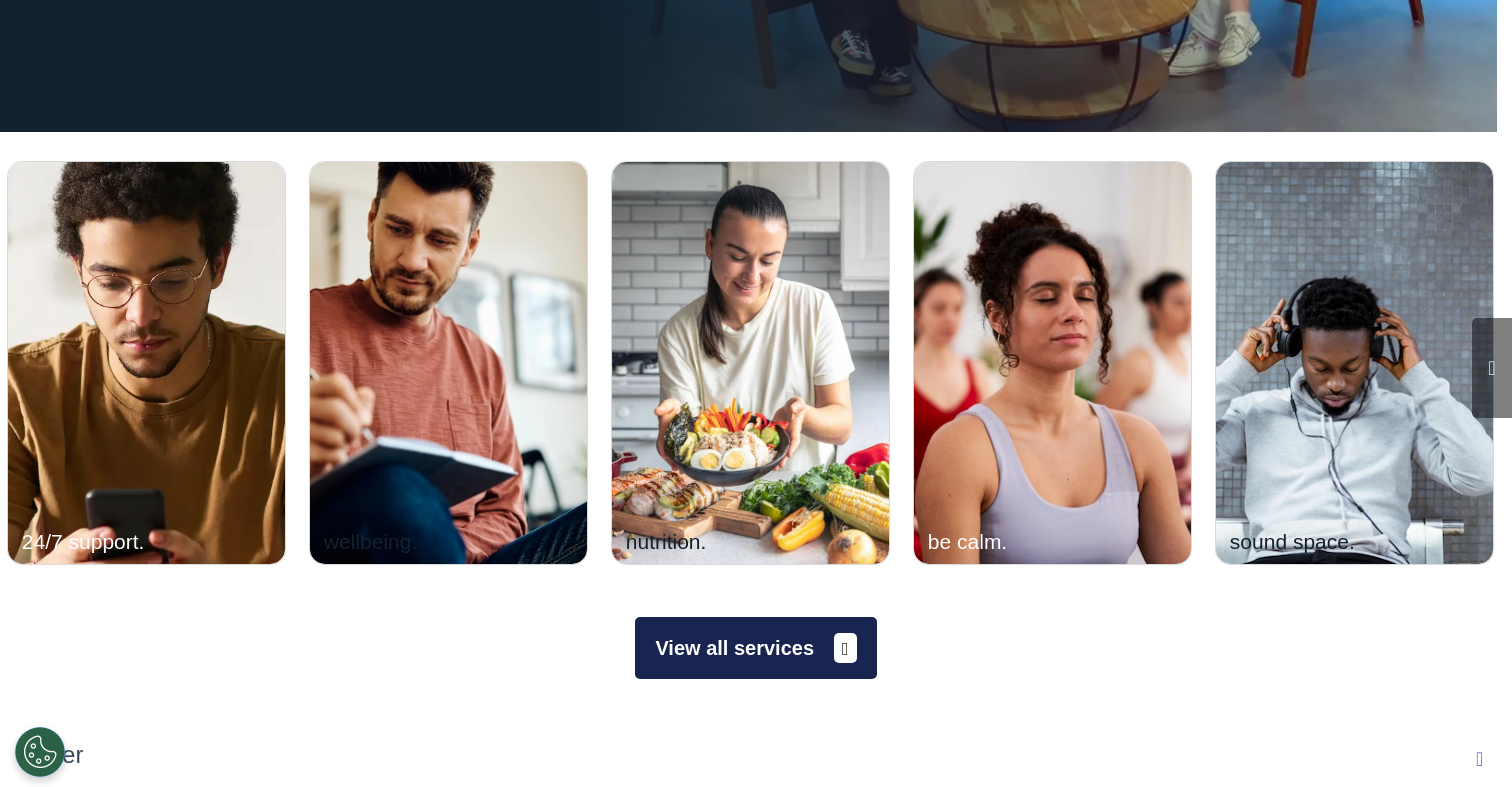 click on "View all services" at bounding box center (755, 648) 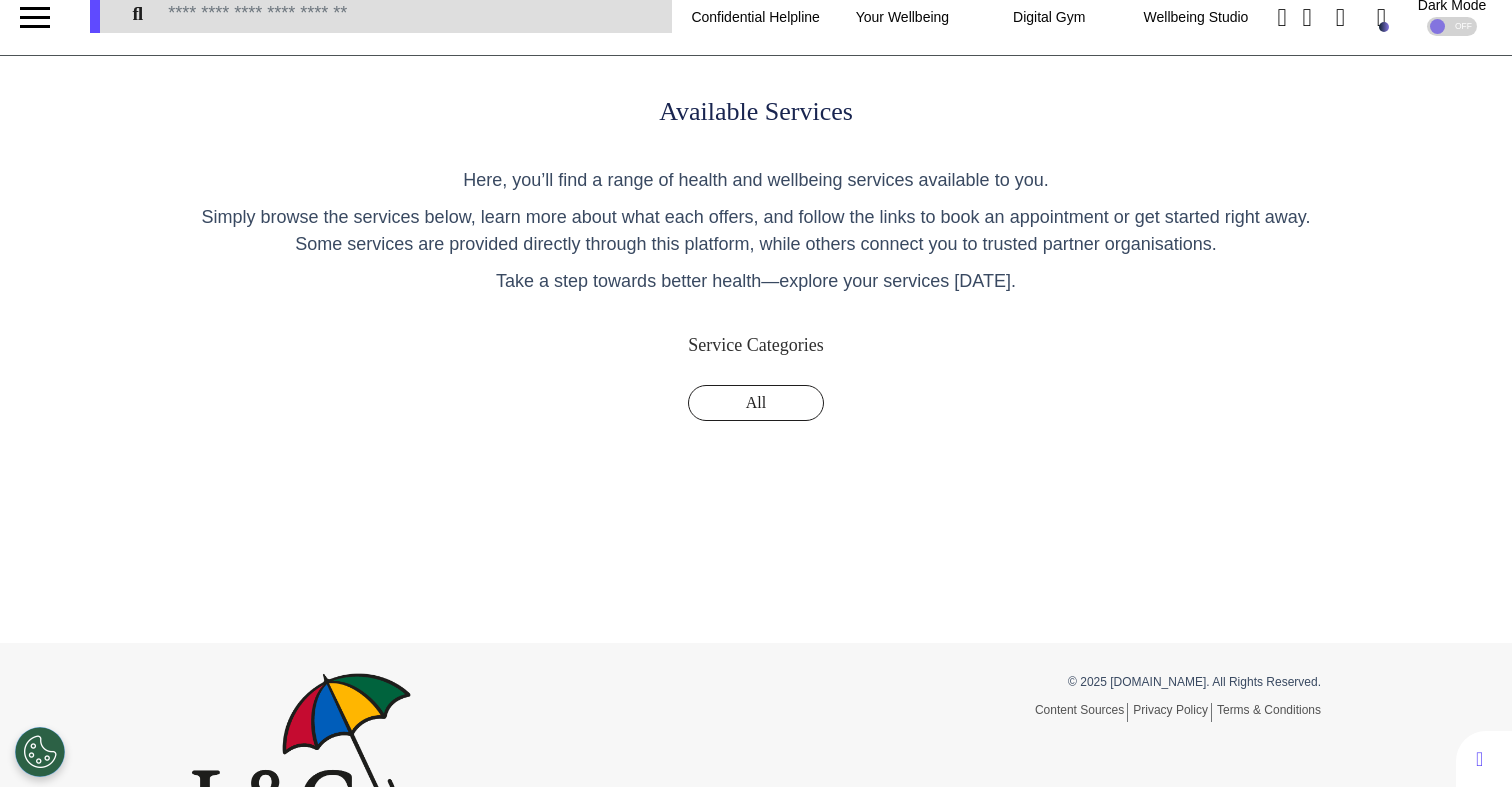 scroll, scrollTop: 0, scrollLeft: 0, axis: both 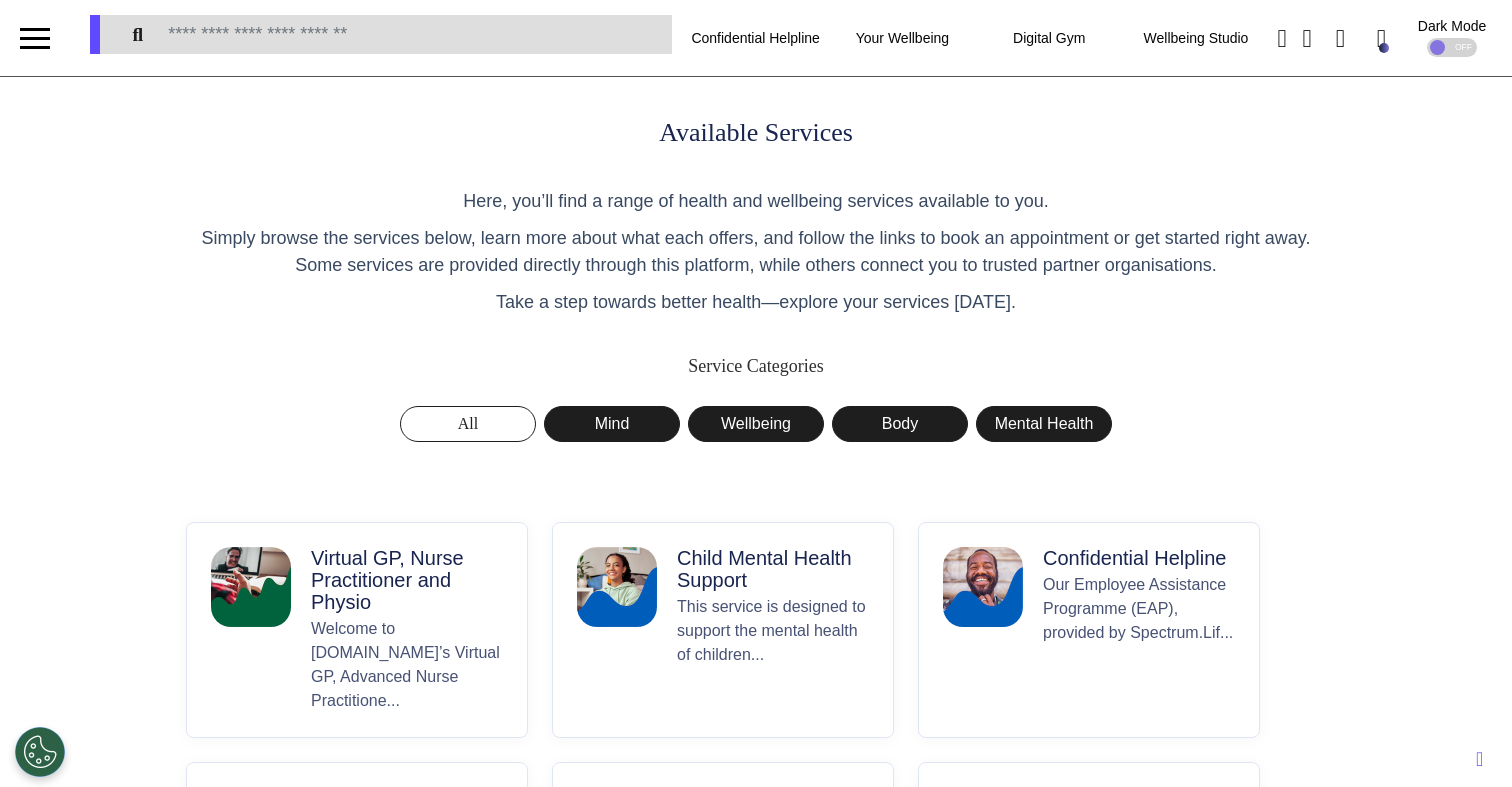 click on "Welcome to Spectrum.Life’s Virtual GP, Advanced Nurse Practitione..." at bounding box center [407, 665] 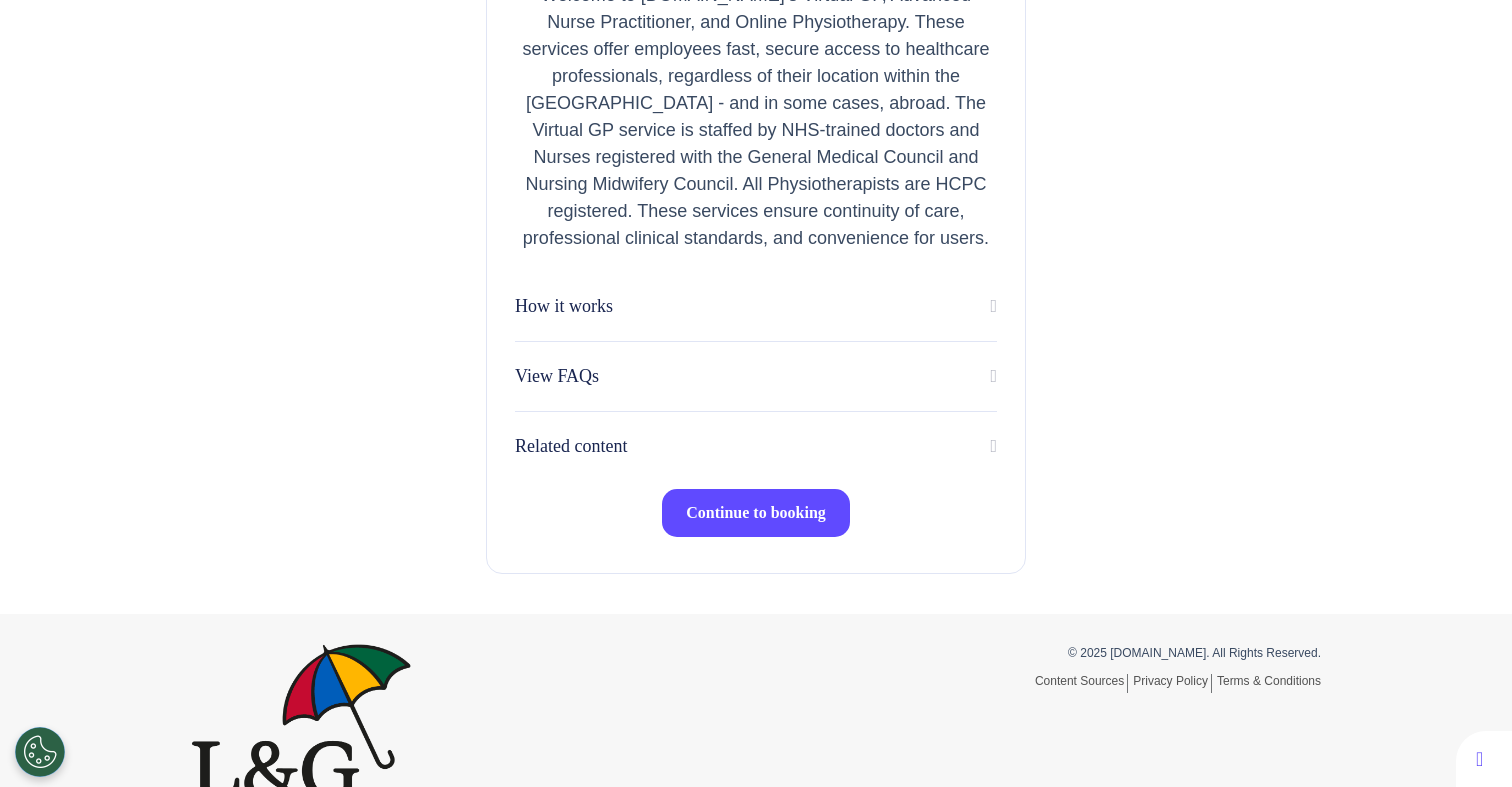 click on "Continue to booking" at bounding box center [756, 513] 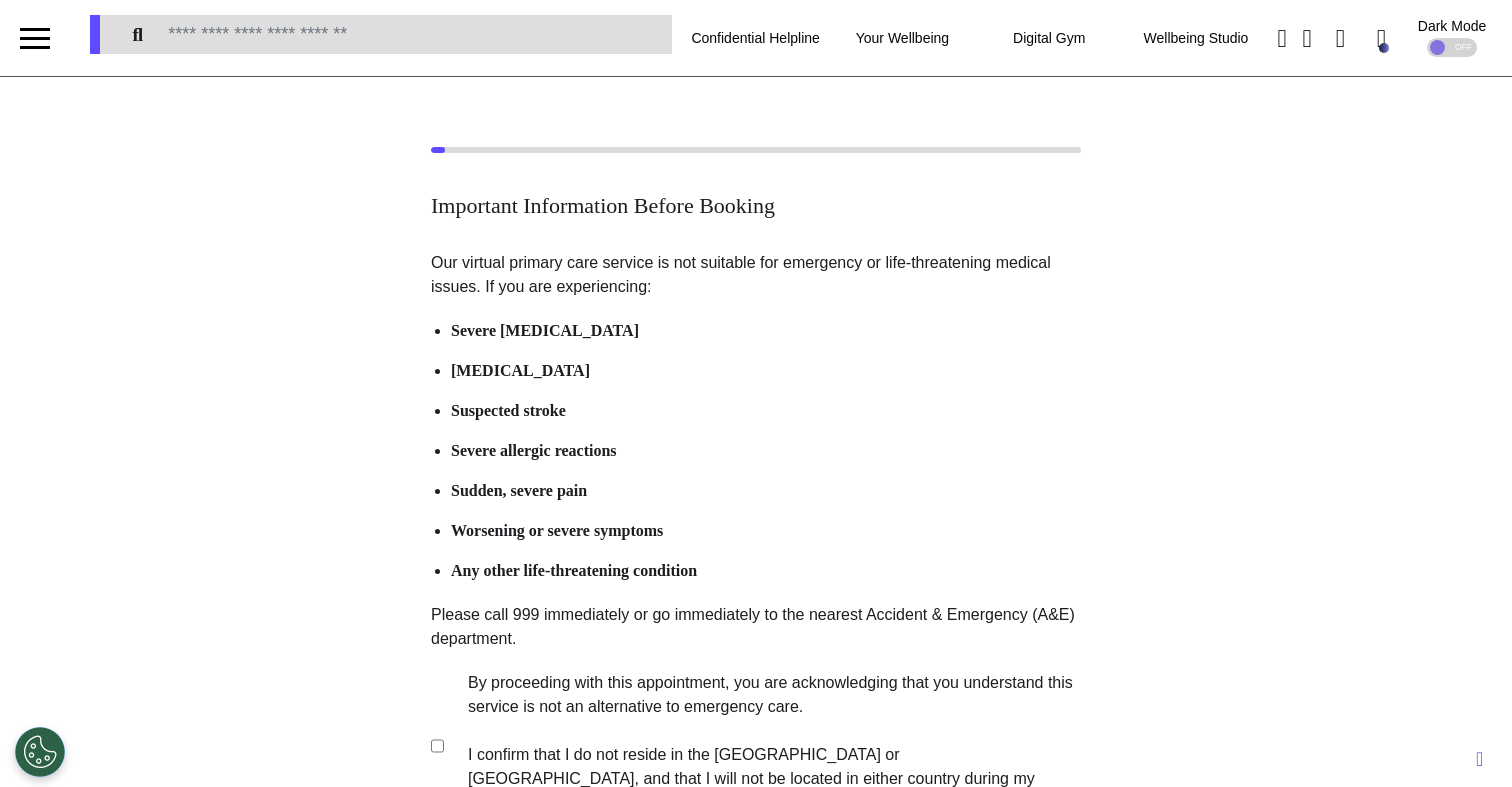 scroll, scrollTop: 269, scrollLeft: 0, axis: vertical 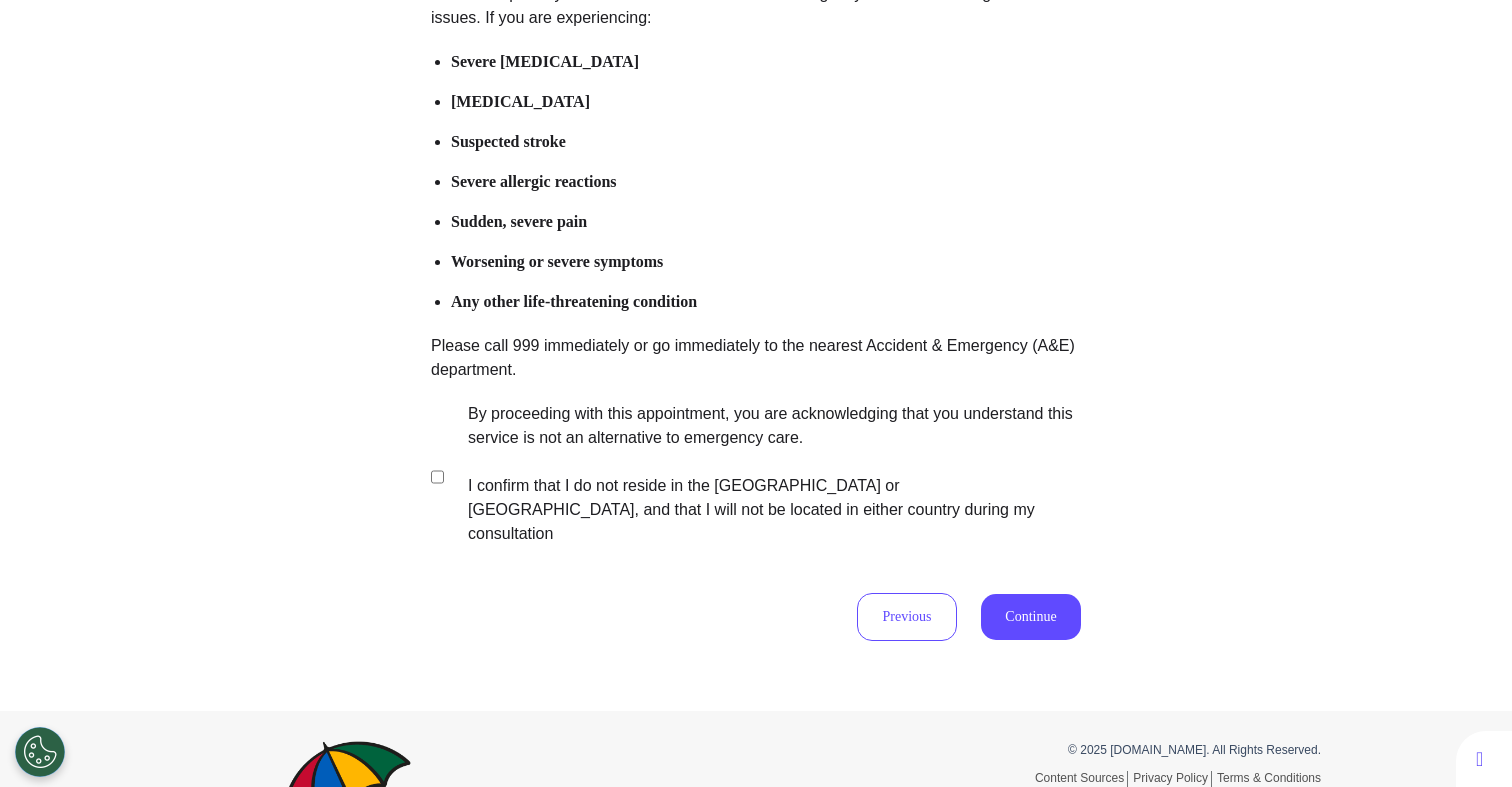click on "By proceeding with this appointment, you are acknowledging that you understand this service is not an alternative to emergency care. I confirm that I do not reside in the [GEOGRAPHIC_DATA] or [GEOGRAPHIC_DATA], and that I will not be located in either country during my consultation" at bounding box center [761, 474] 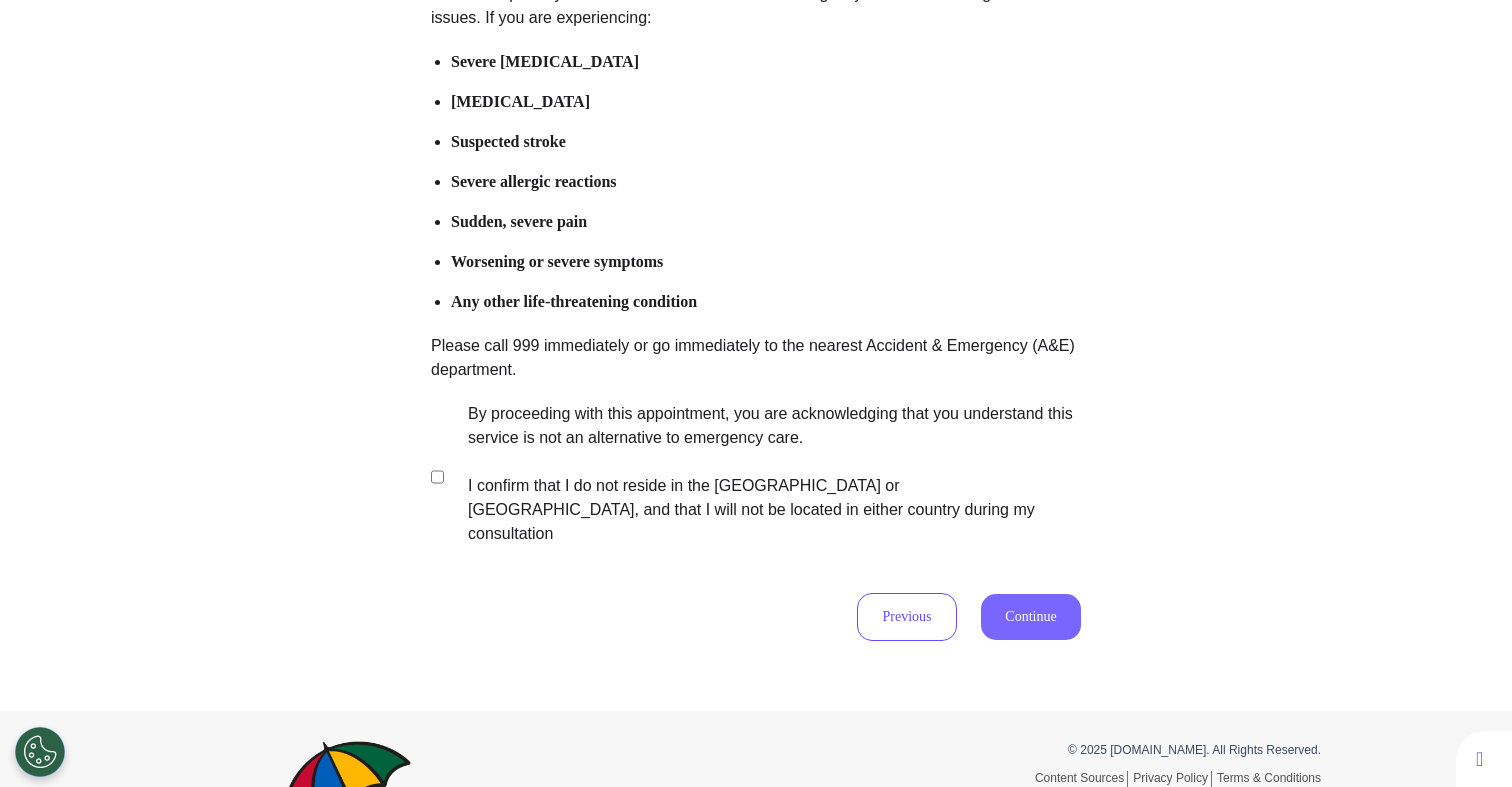 click on "Continue" at bounding box center [1031, 617] 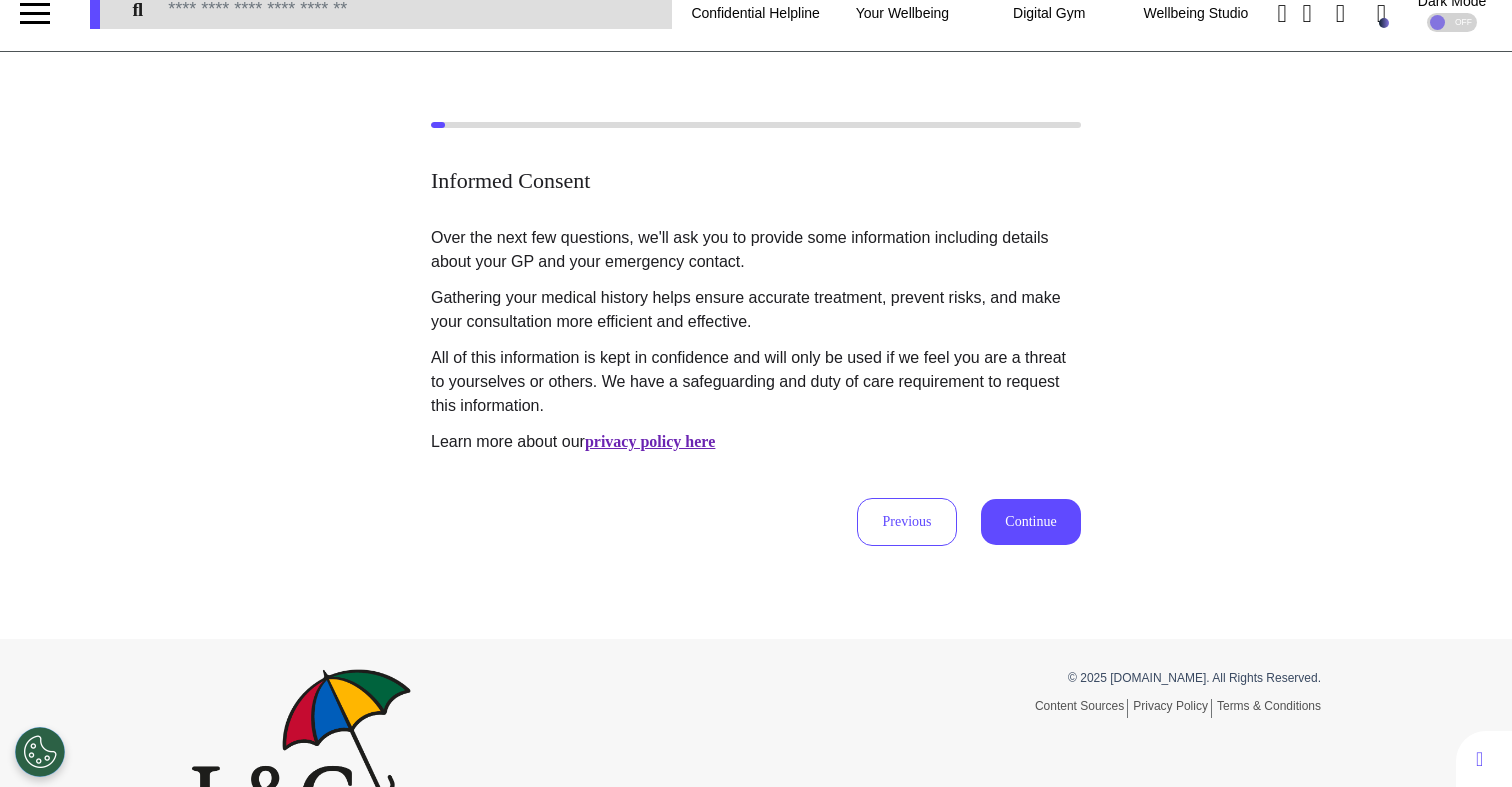 scroll, scrollTop: 0, scrollLeft: 0, axis: both 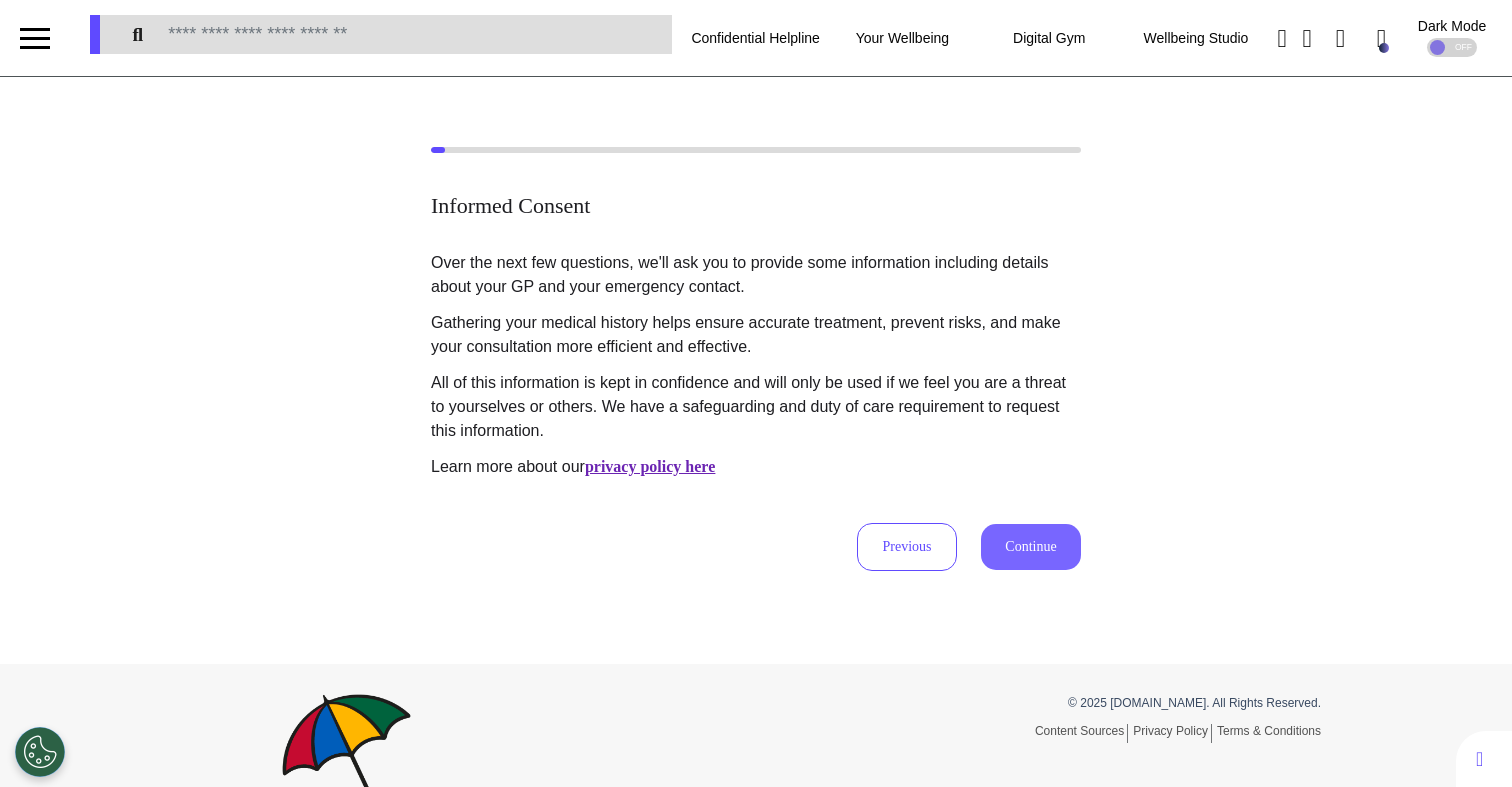 click on "Continue" at bounding box center (1031, 547) 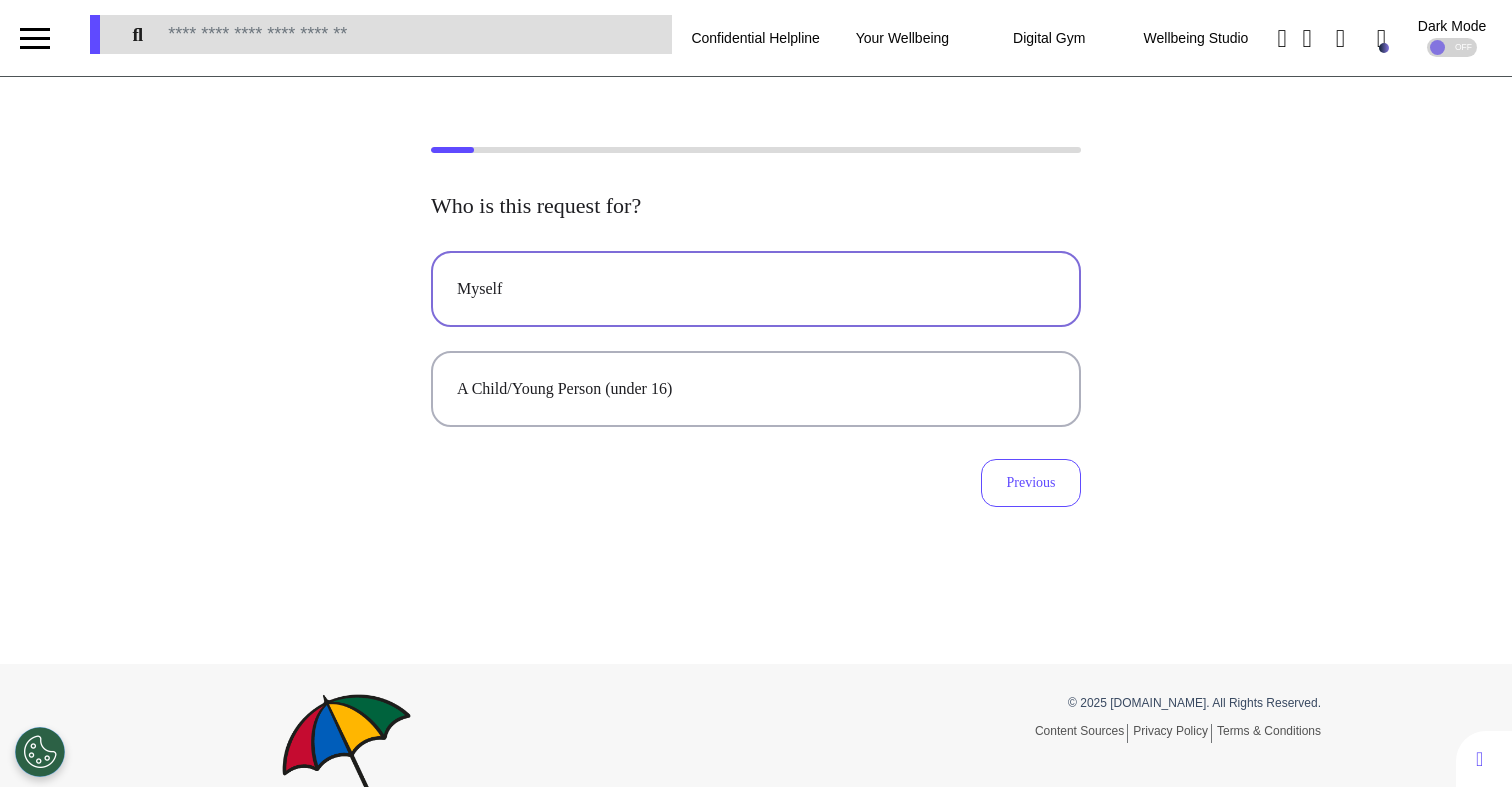 click on "Myself" at bounding box center (756, 289) 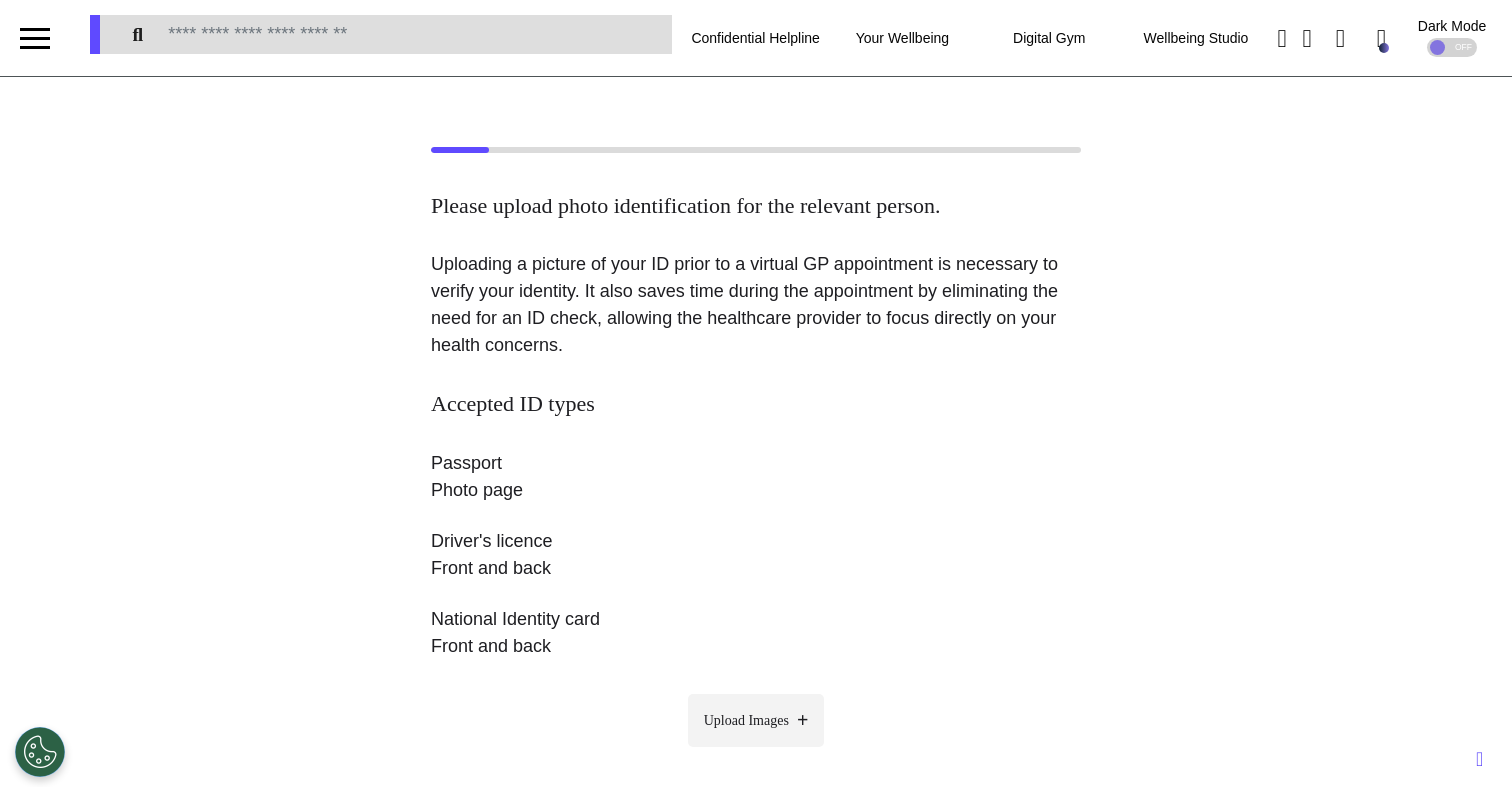 click on "Upload Images" at bounding box center (746, 720) 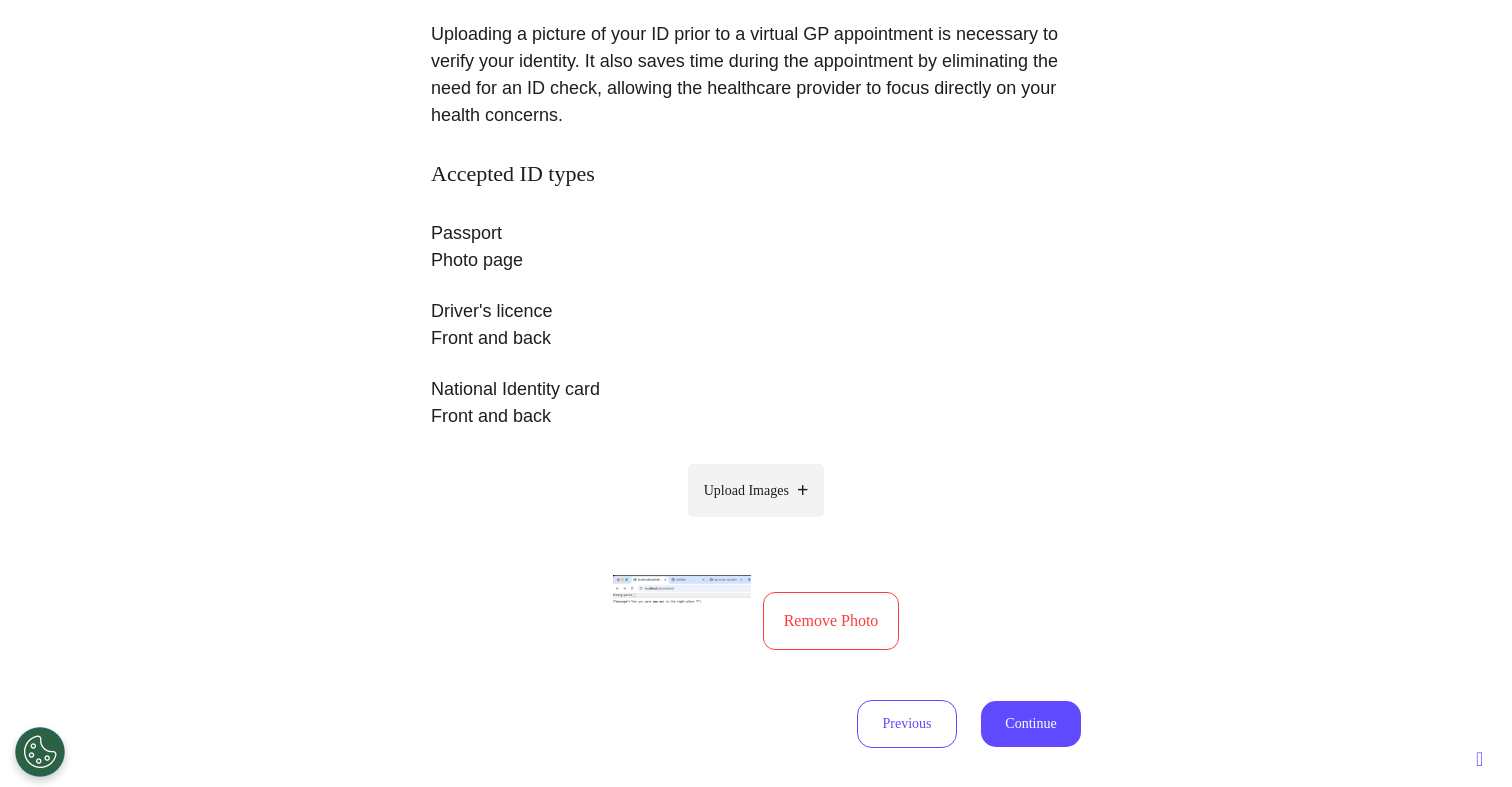 scroll, scrollTop: 477, scrollLeft: 0, axis: vertical 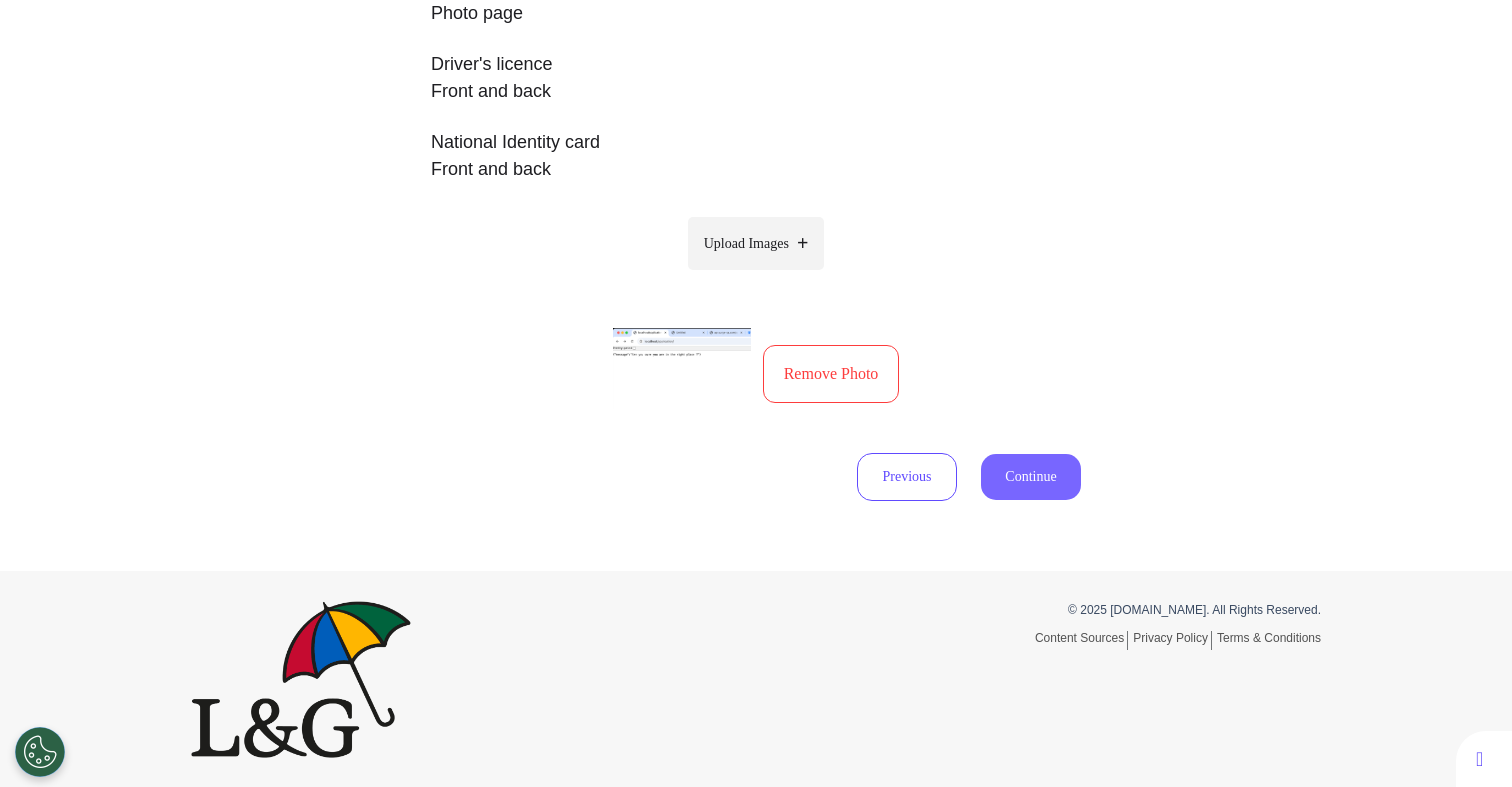 click on "Continue" at bounding box center [1031, 477] 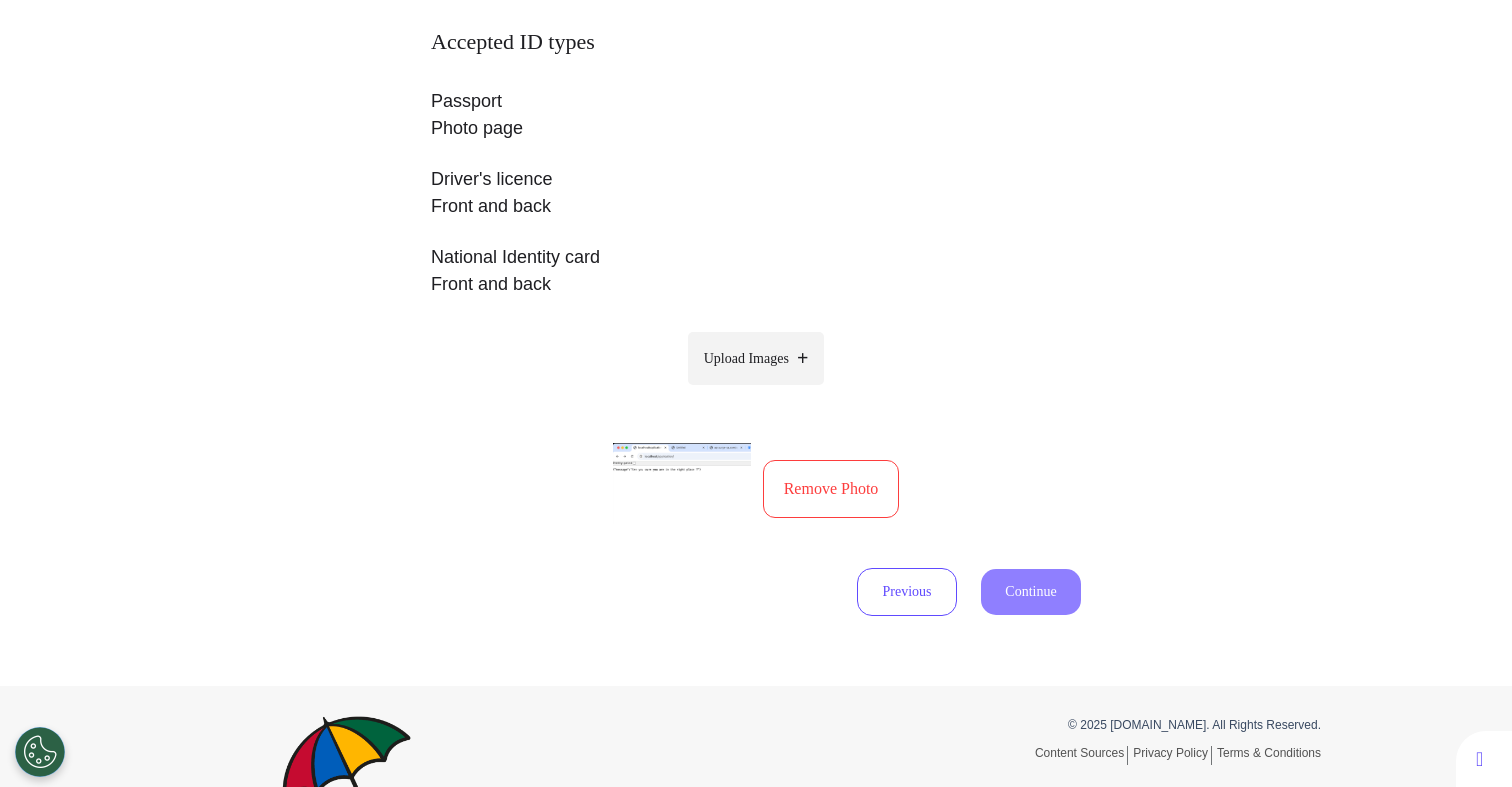 select on "******" 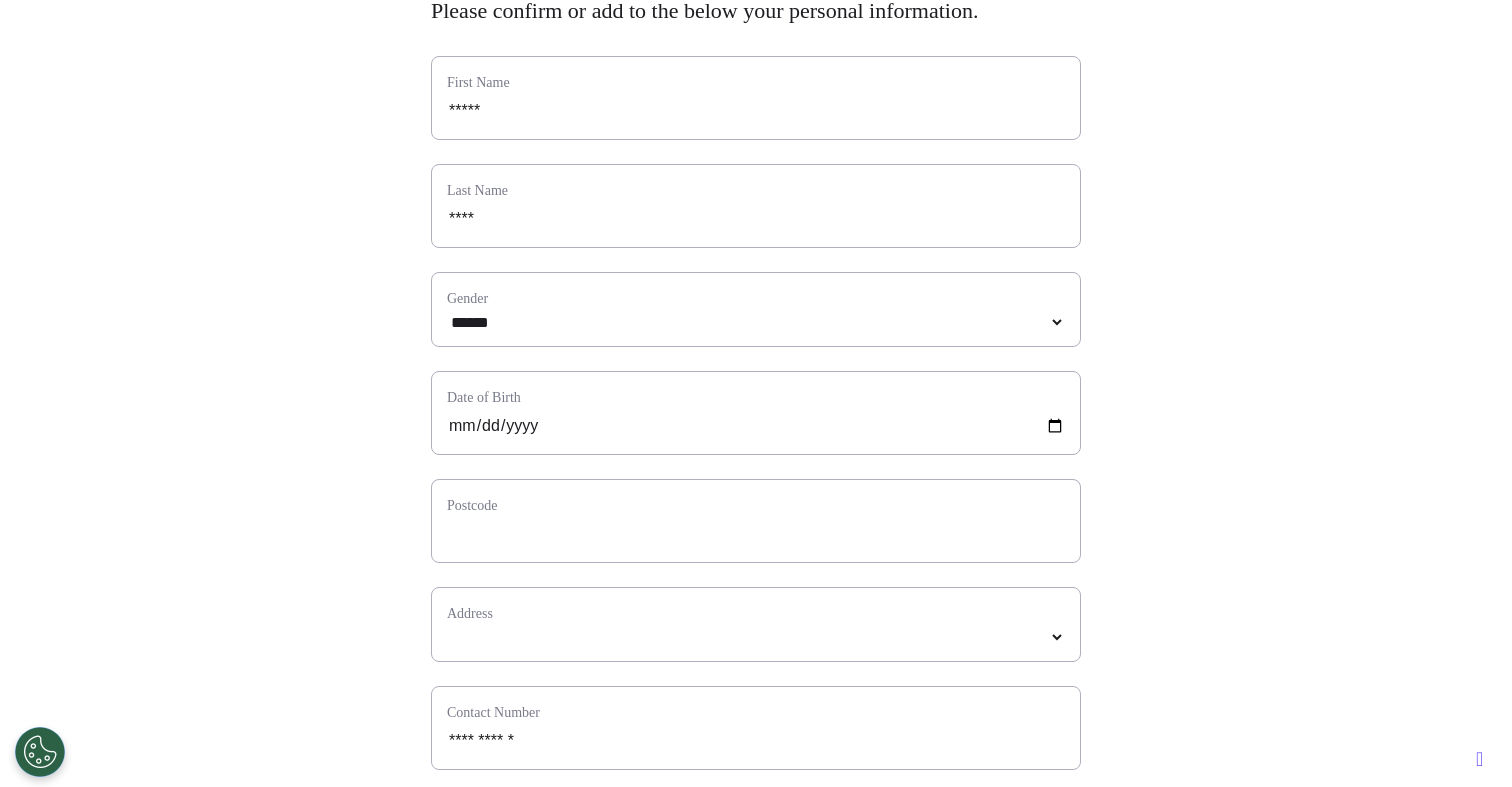 scroll, scrollTop: 196, scrollLeft: 0, axis: vertical 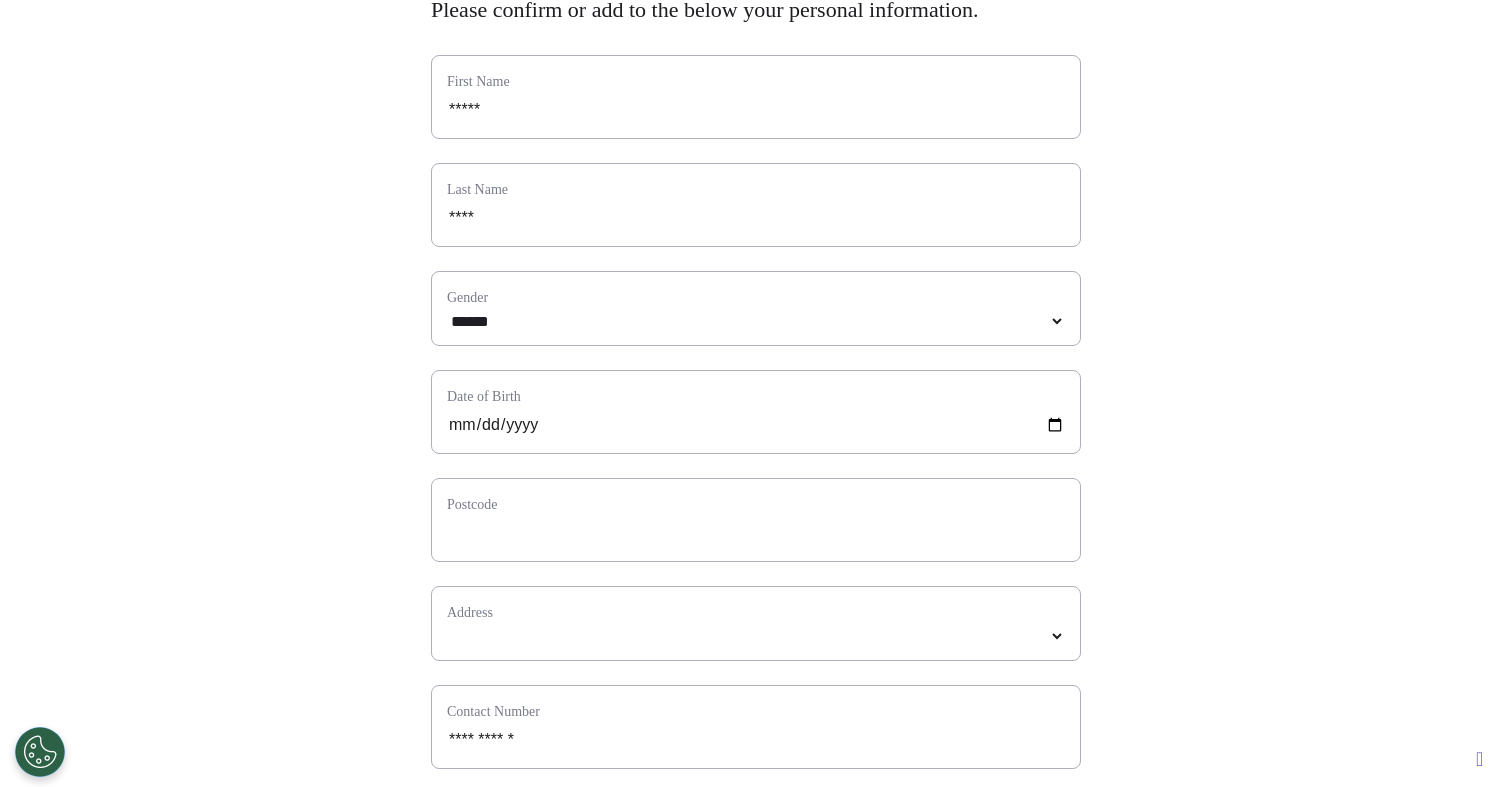 click on "Postcode" at bounding box center [756, 504] 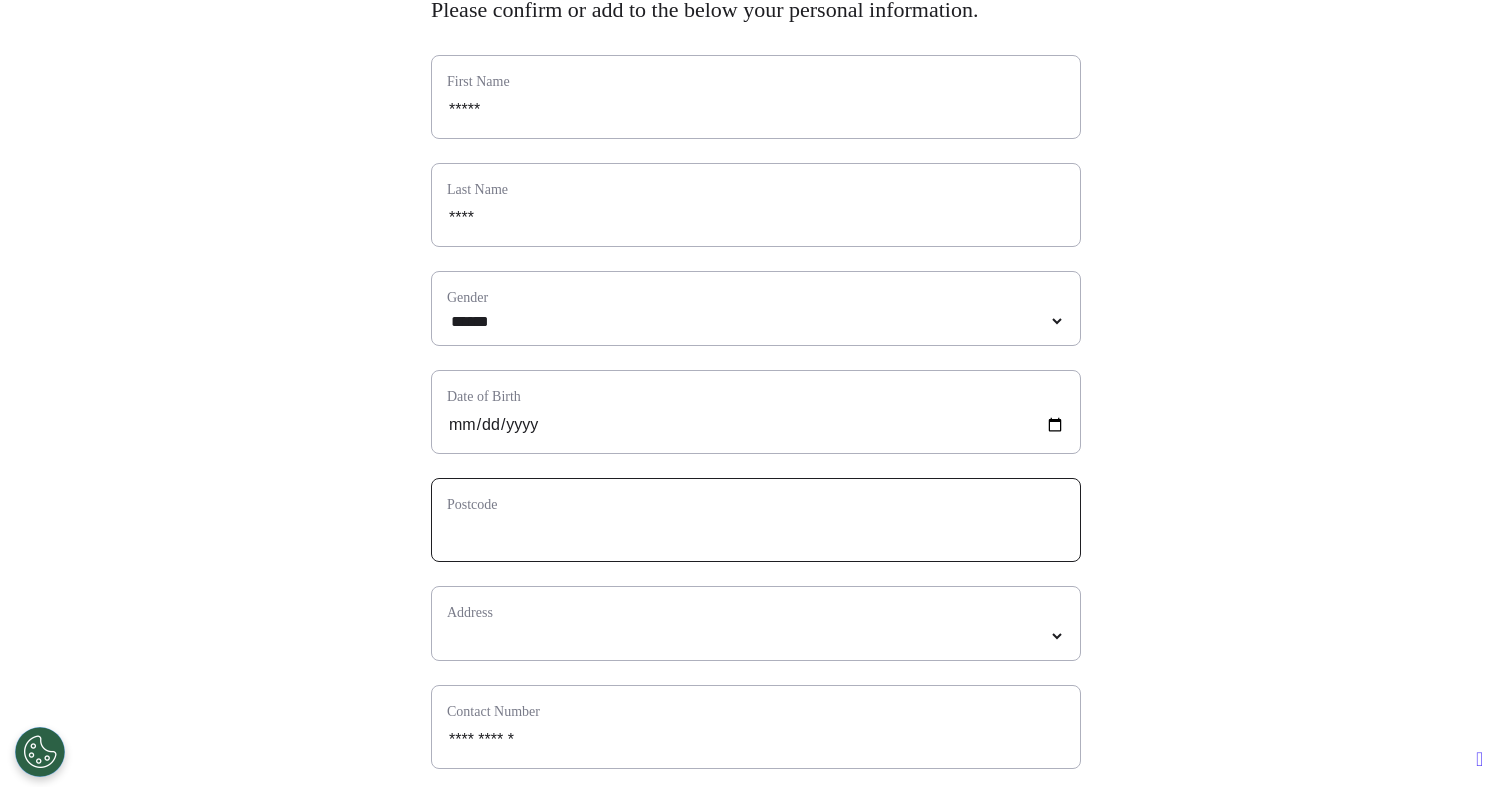 click at bounding box center [756, 533] 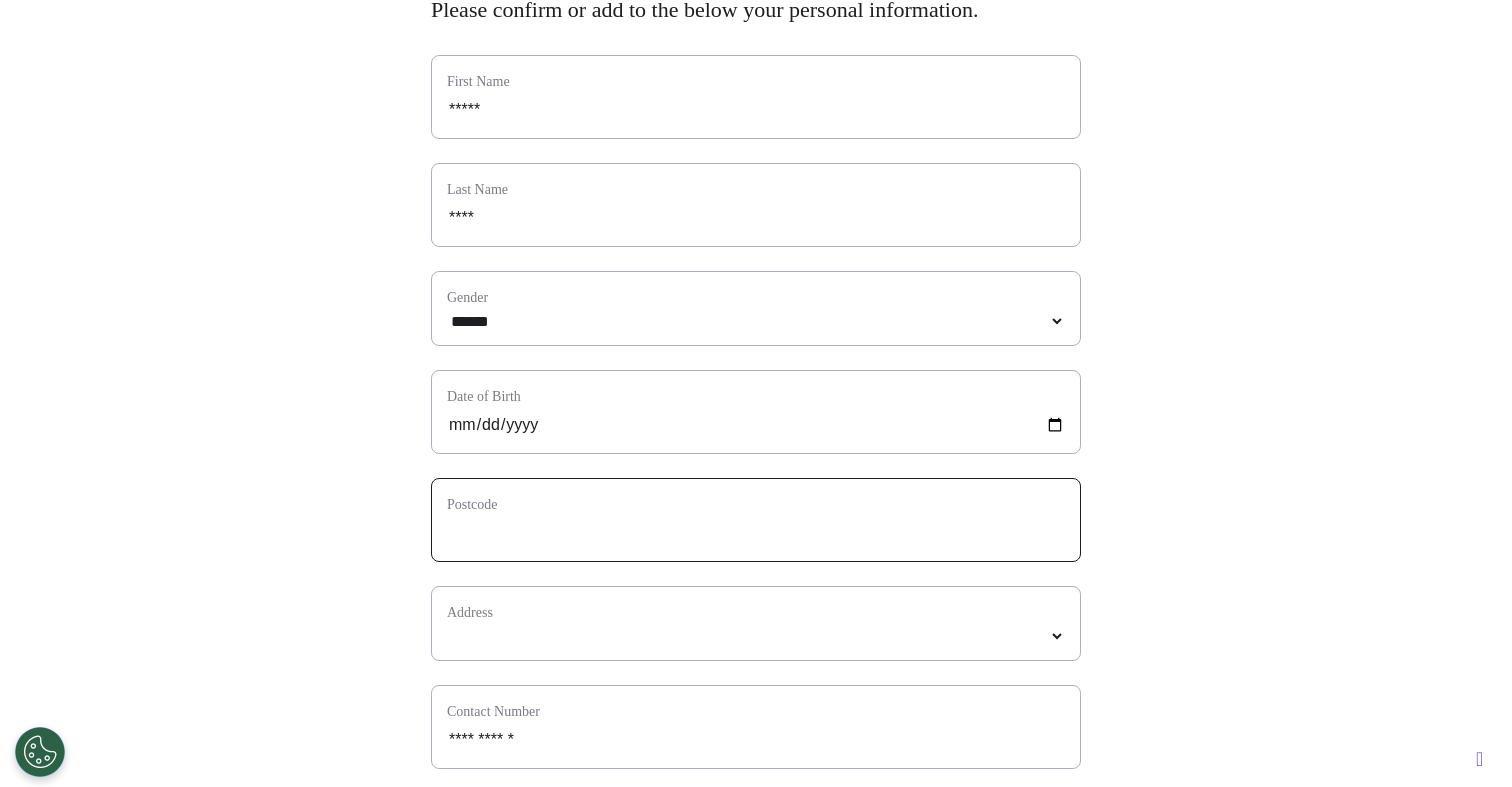 type on "*" 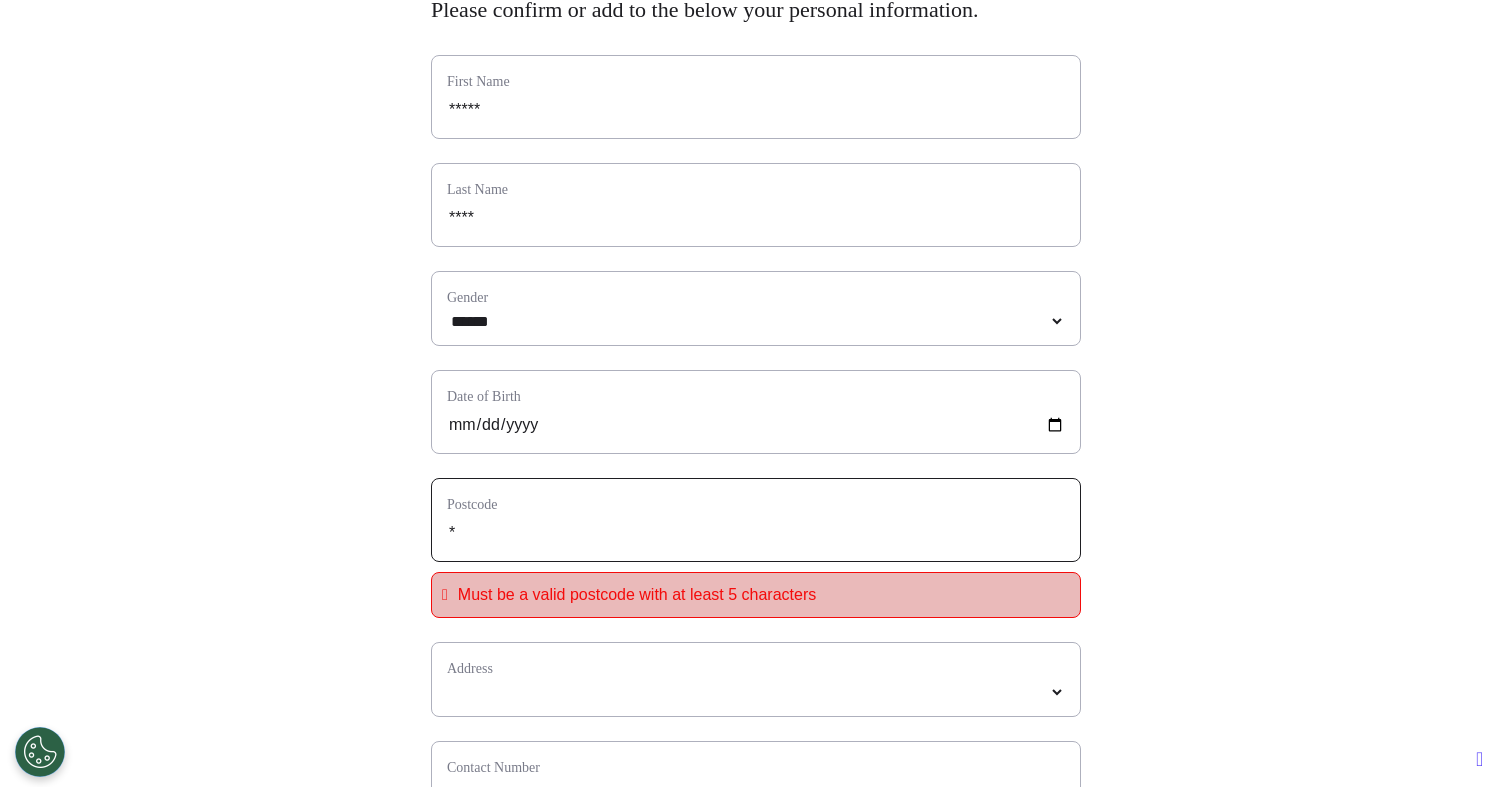 type on "**" 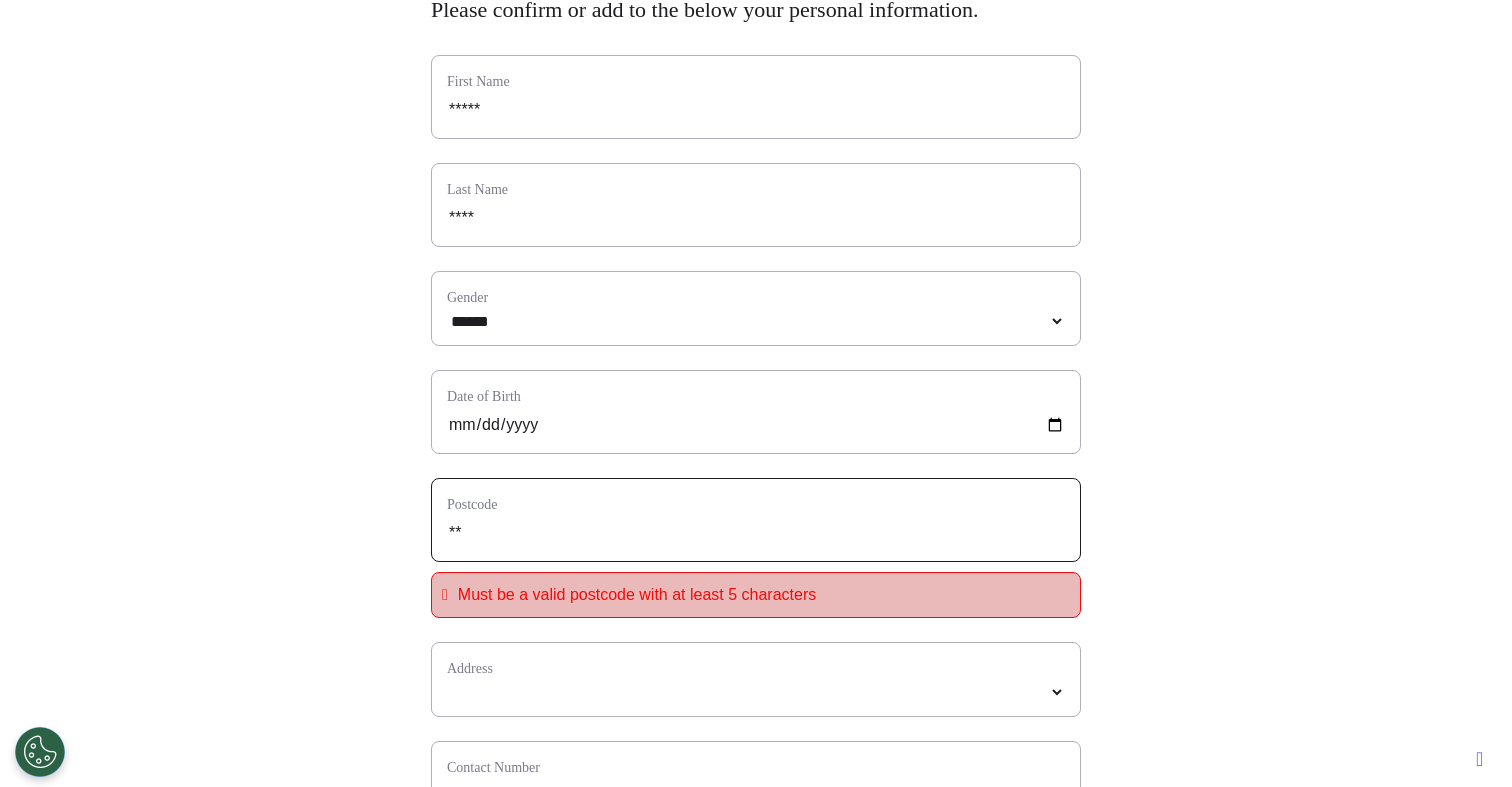 type on "***" 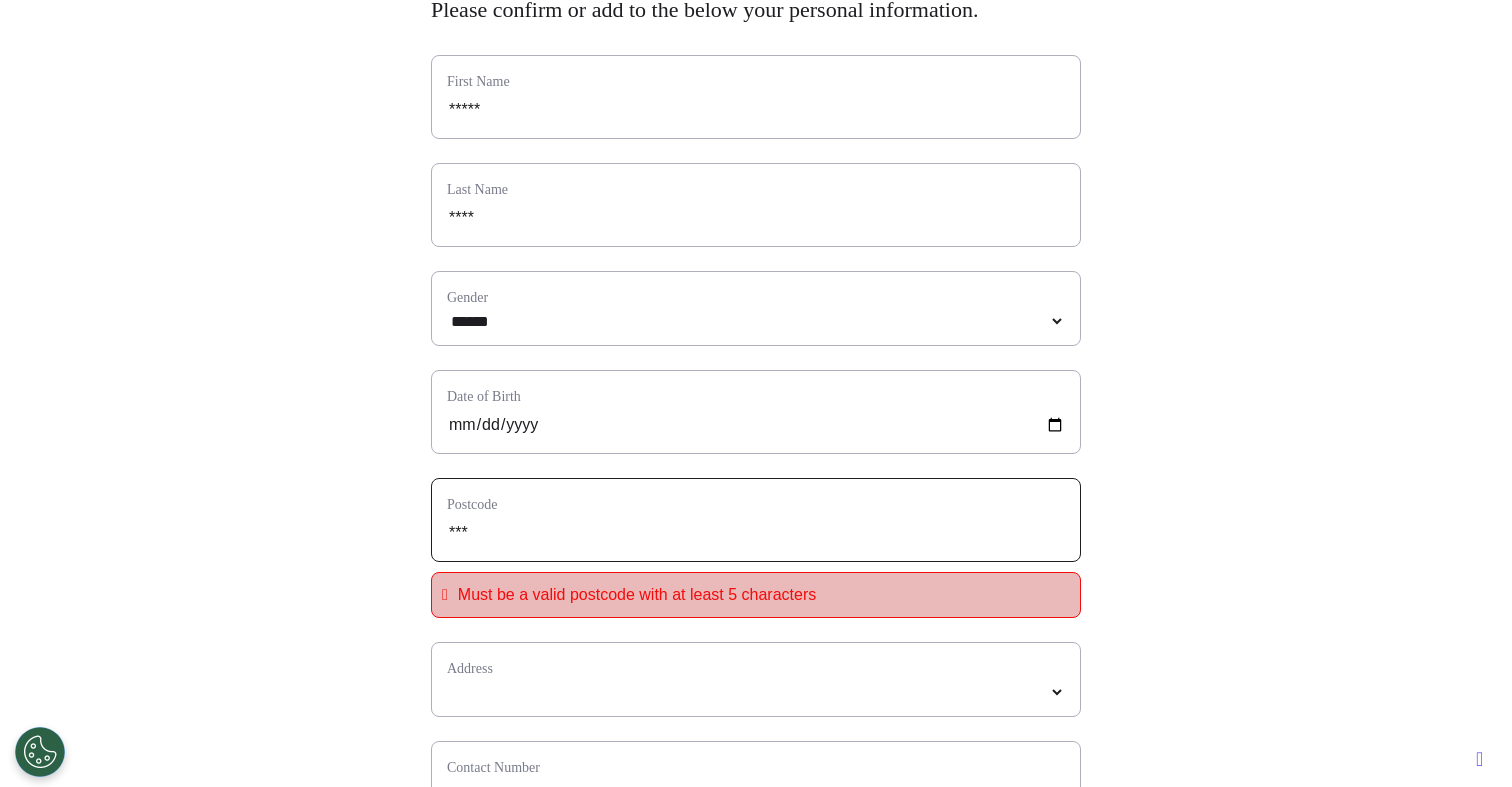 type on "****" 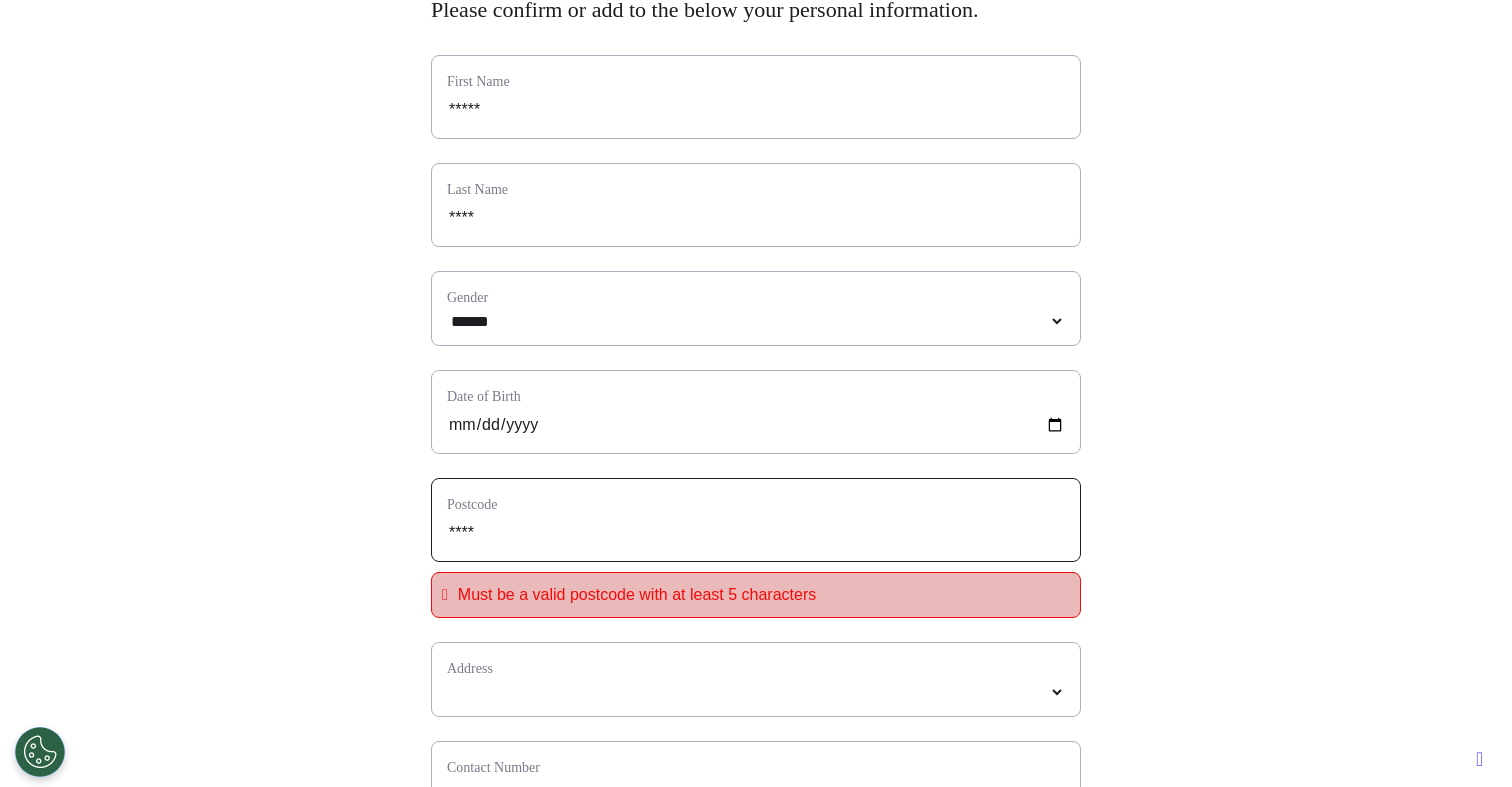 type on "*****" 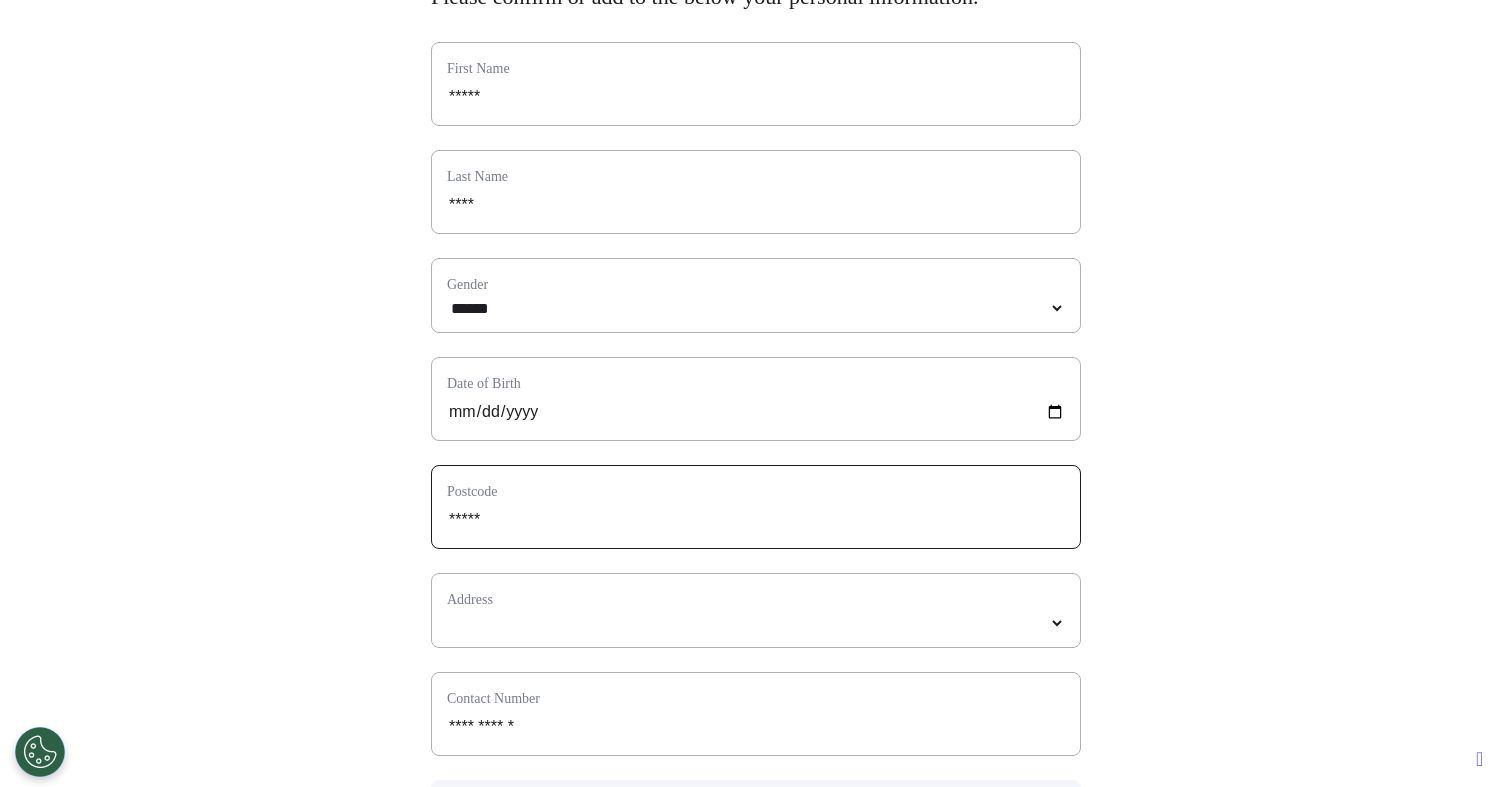 scroll, scrollTop: 218, scrollLeft: 0, axis: vertical 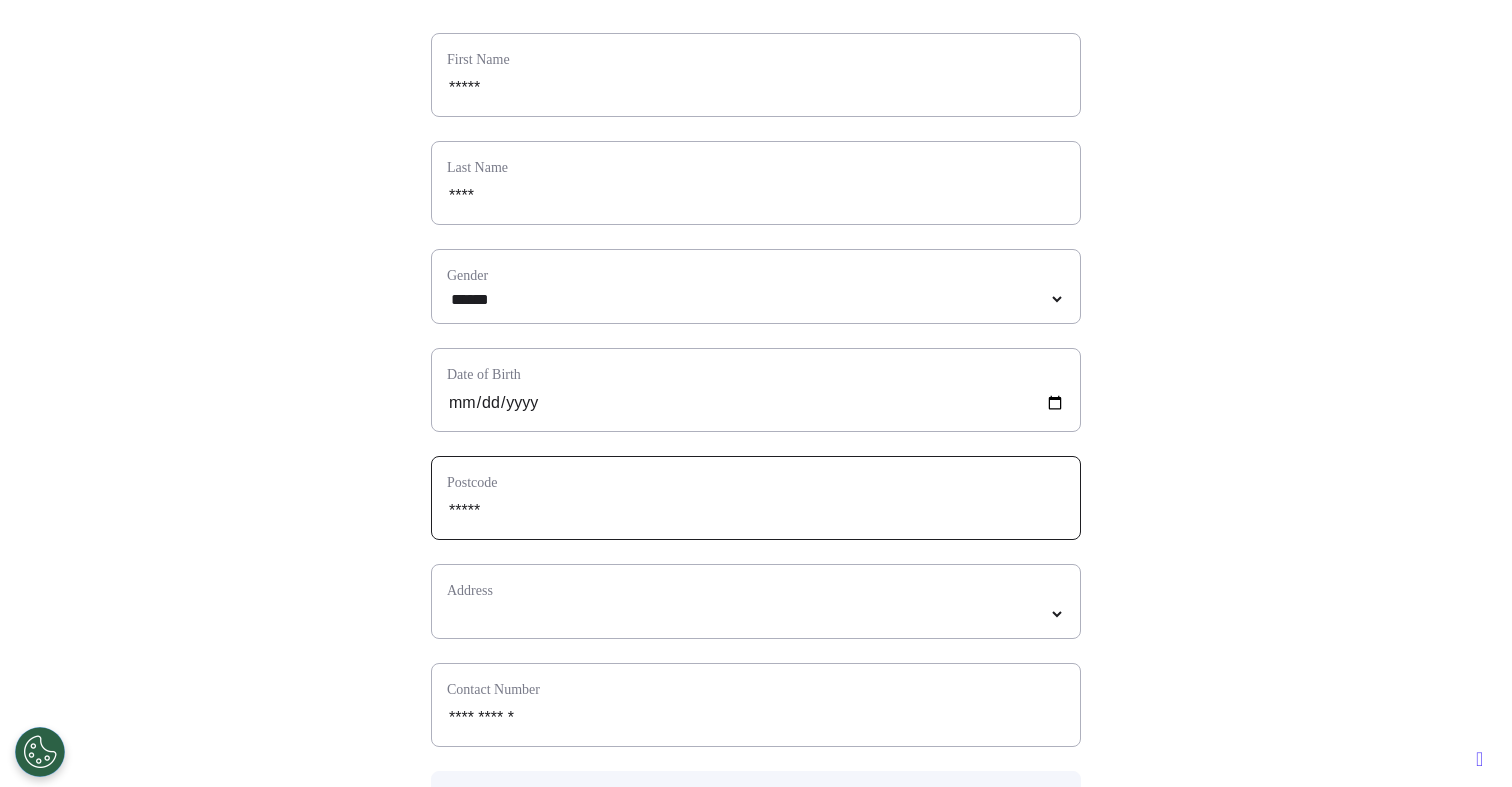 type on "*****" 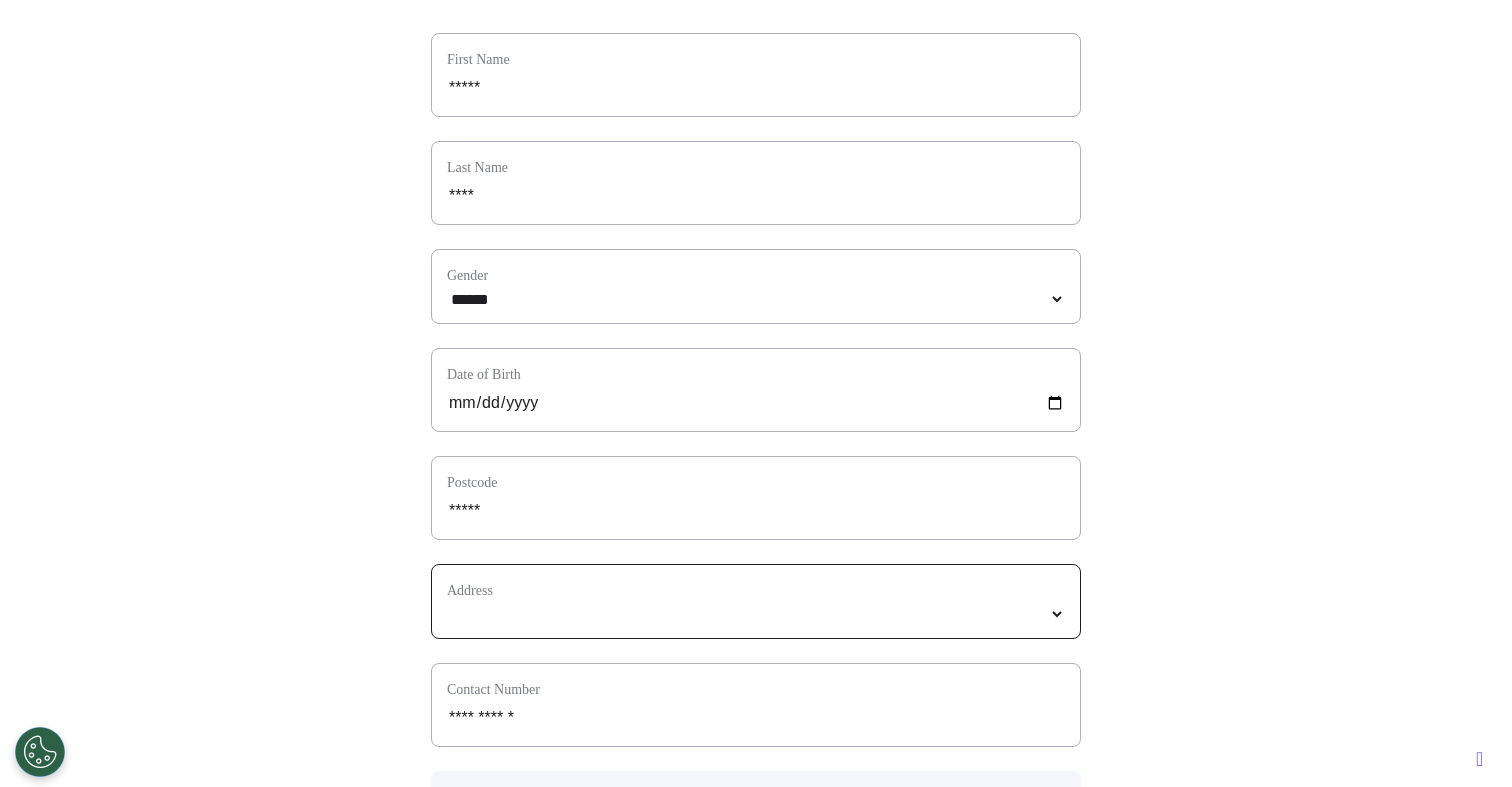 click at bounding box center [756, 614] 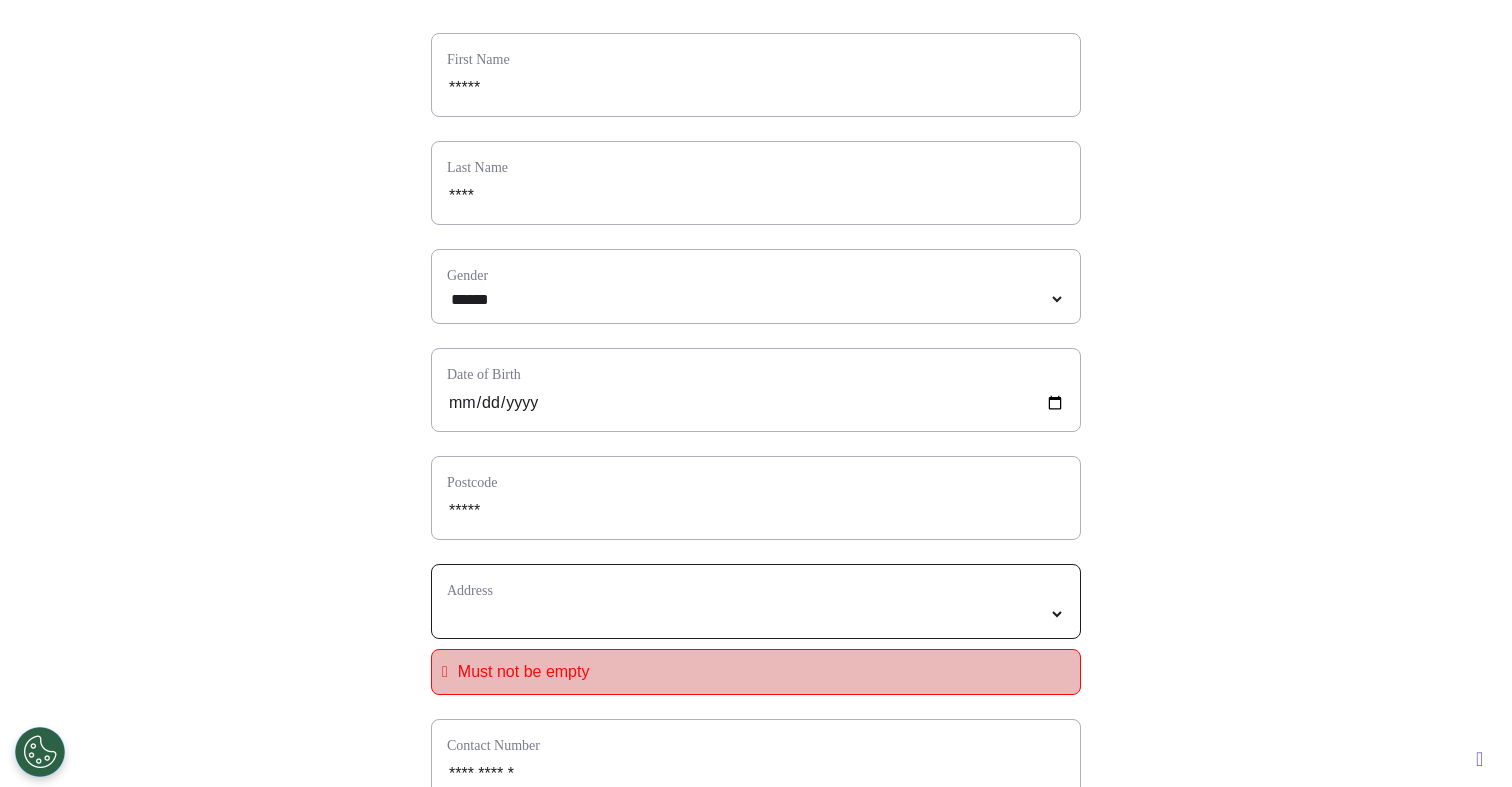 click at bounding box center (756, 614) 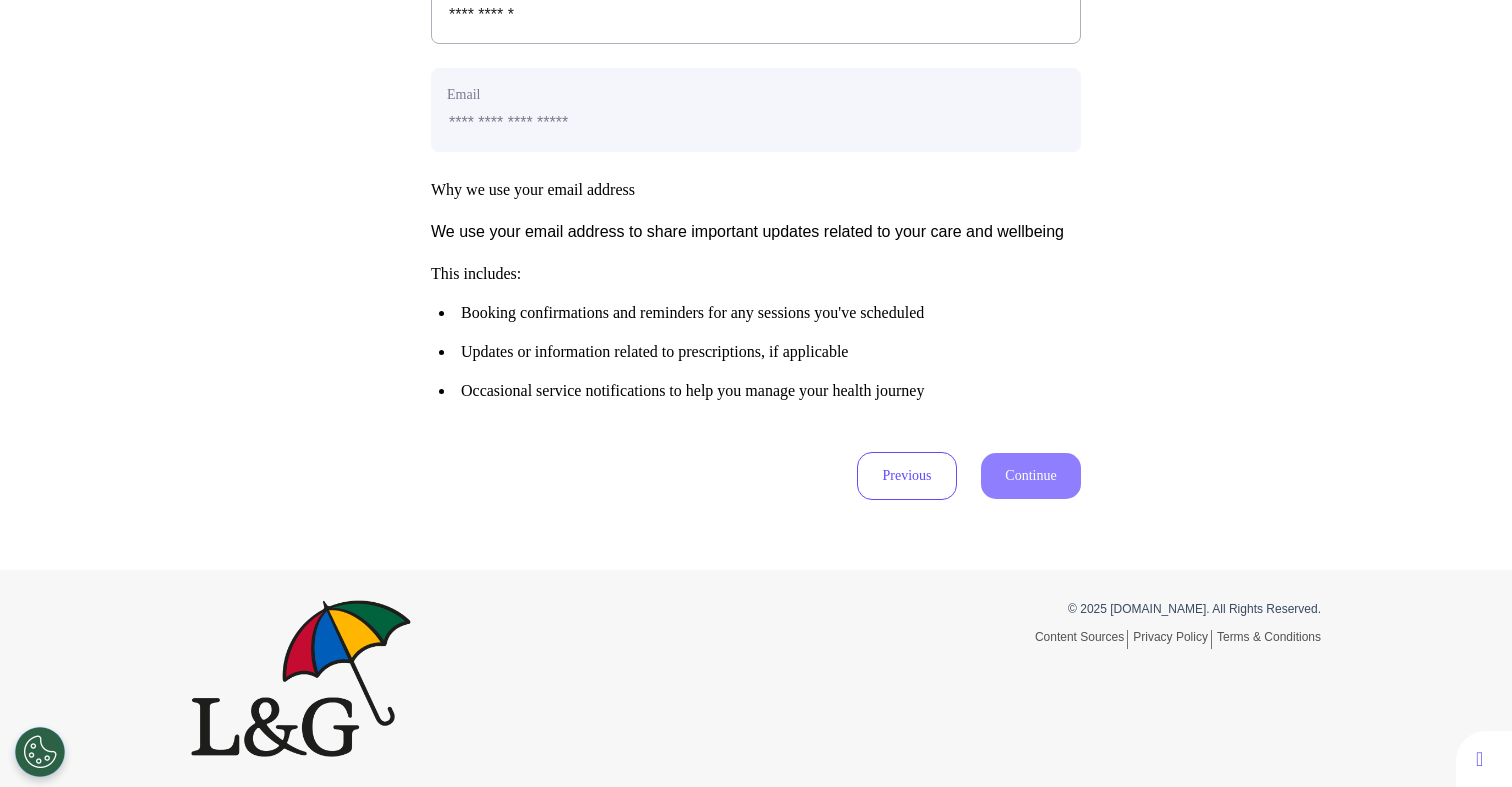 click on "**********" at bounding box center [756, -165] 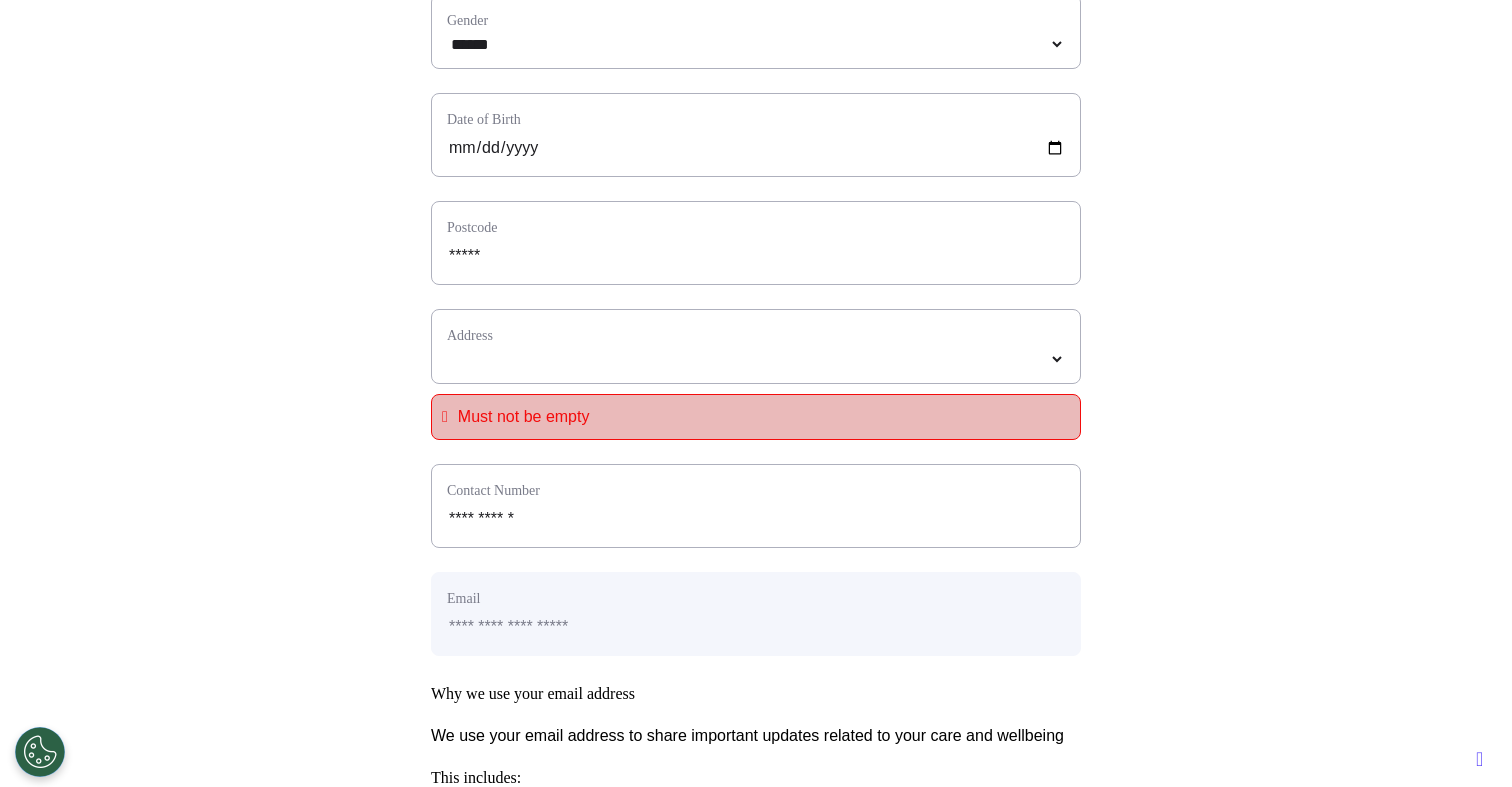 scroll, scrollTop: 470, scrollLeft: 0, axis: vertical 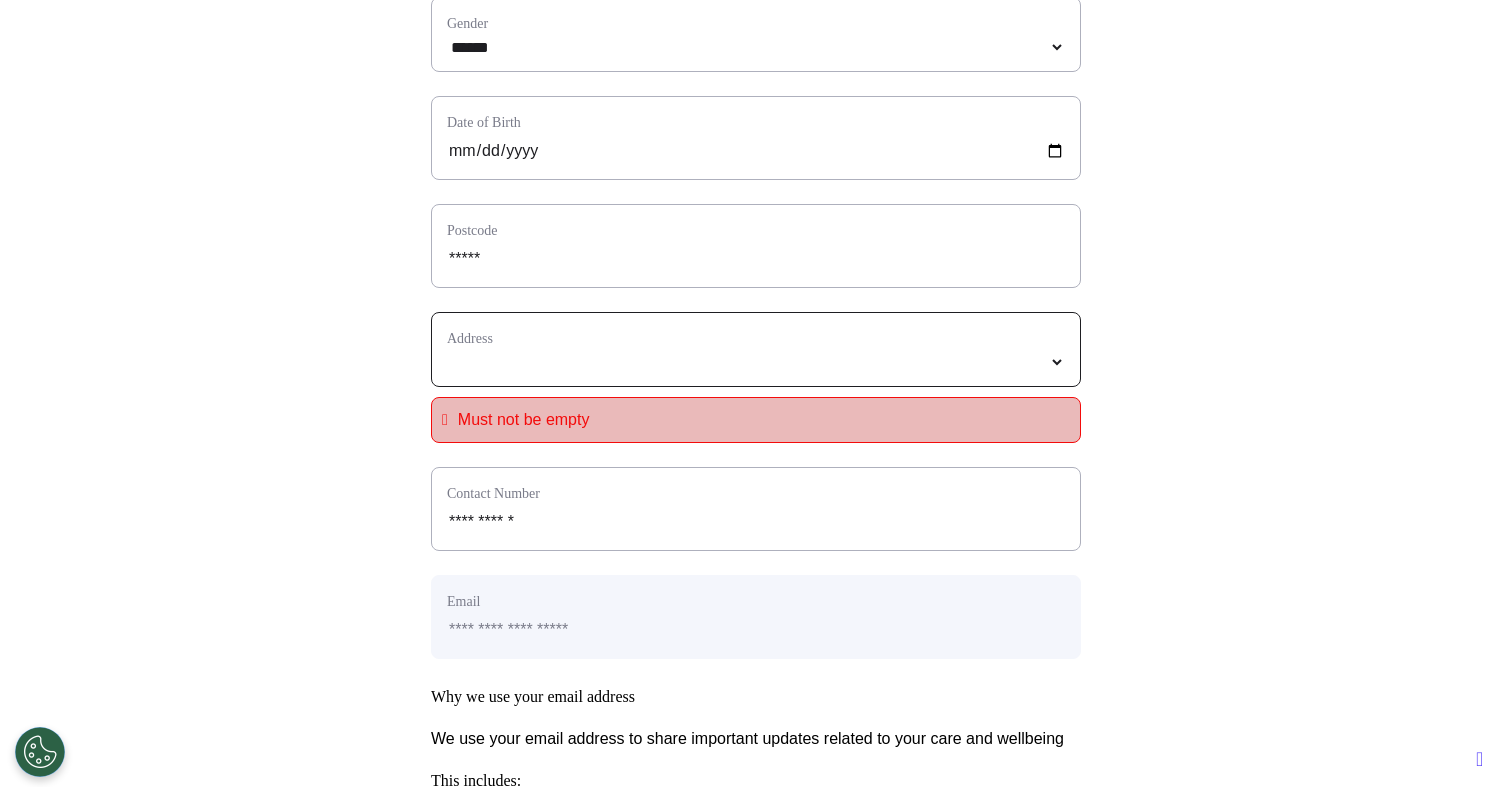 click on "**********" at bounding box center [756, 362] 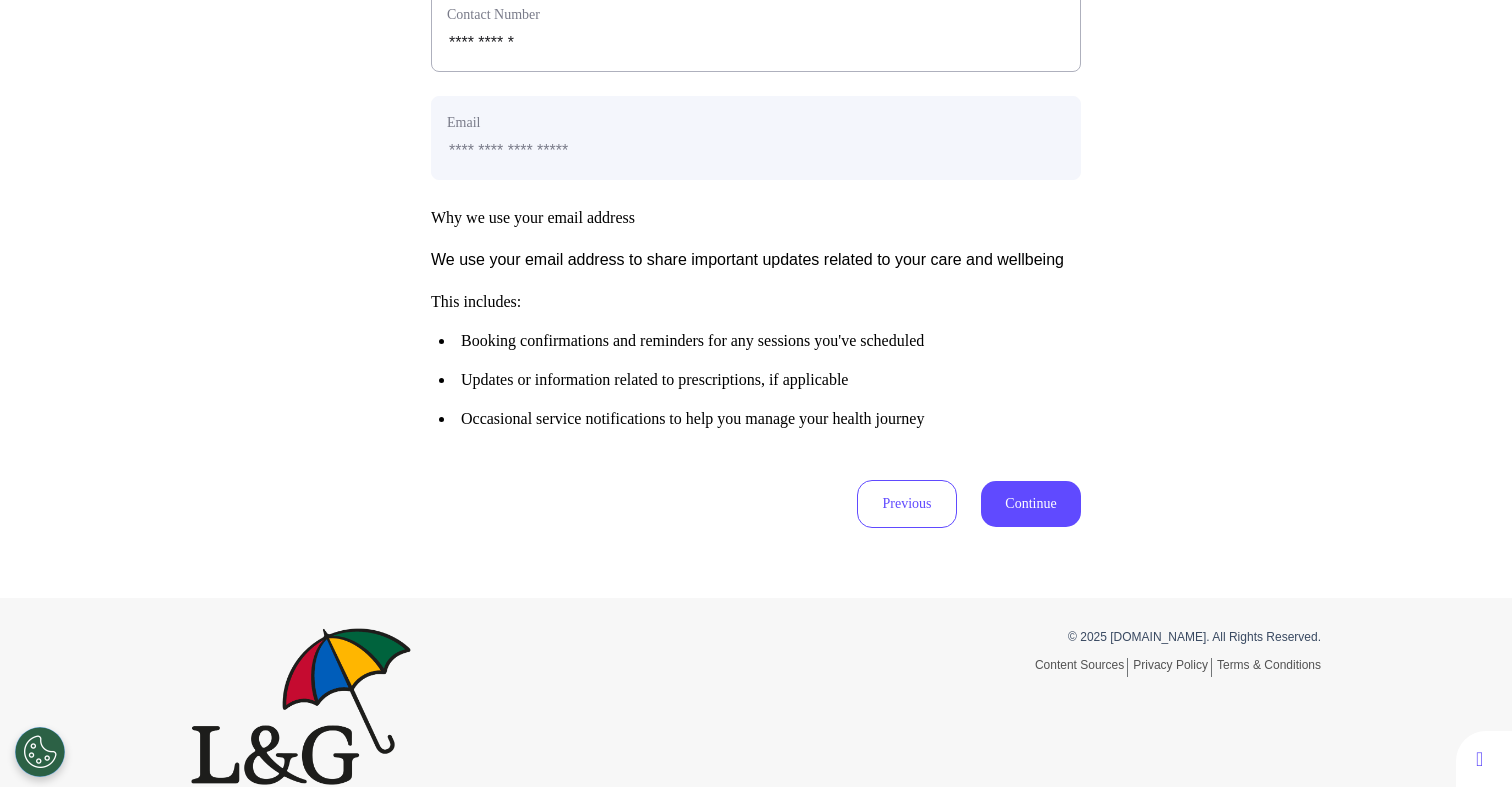 scroll, scrollTop: 904, scrollLeft: 0, axis: vertical 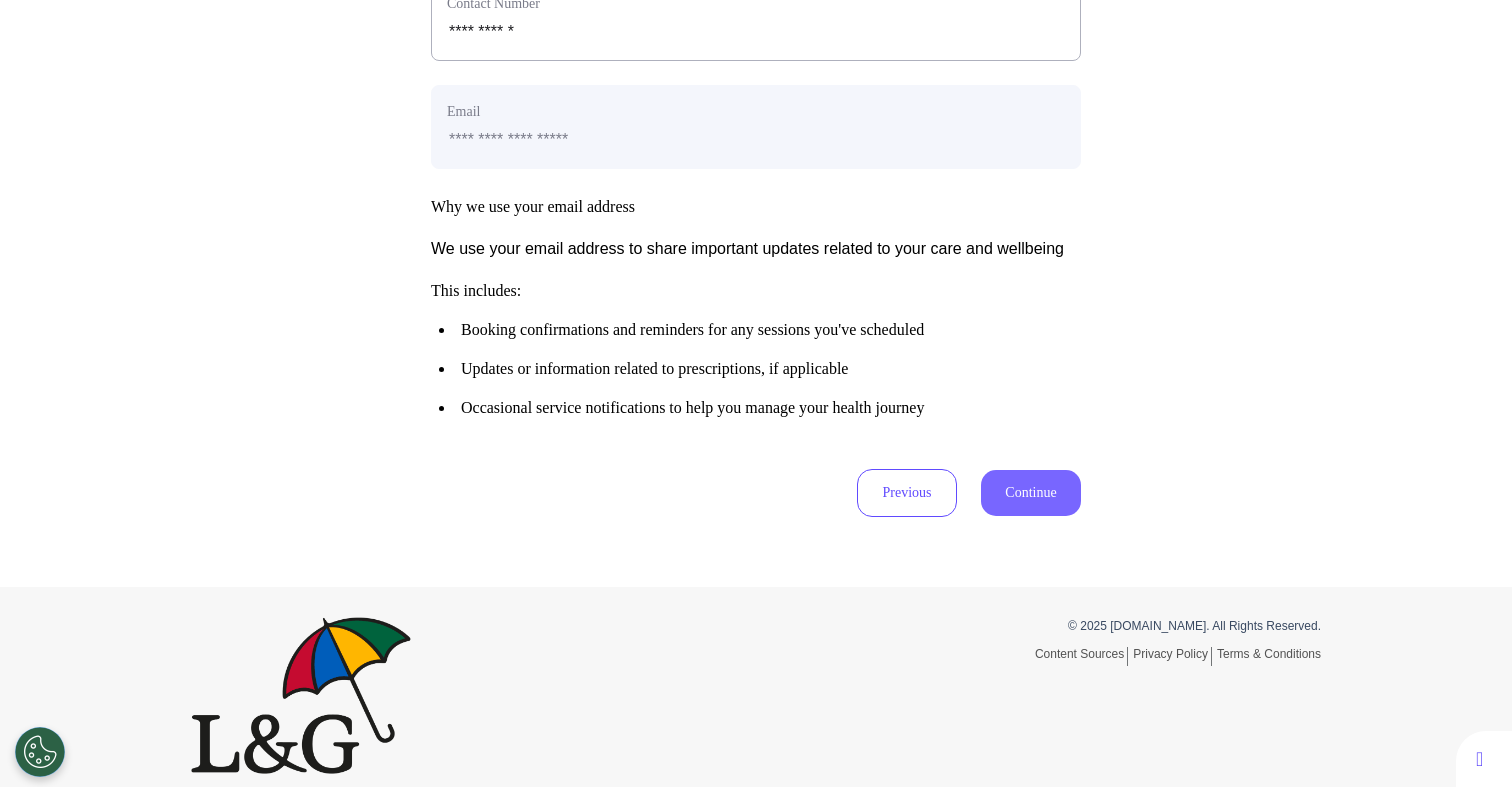 click on "Continue" at bounding box center [1031, 493] 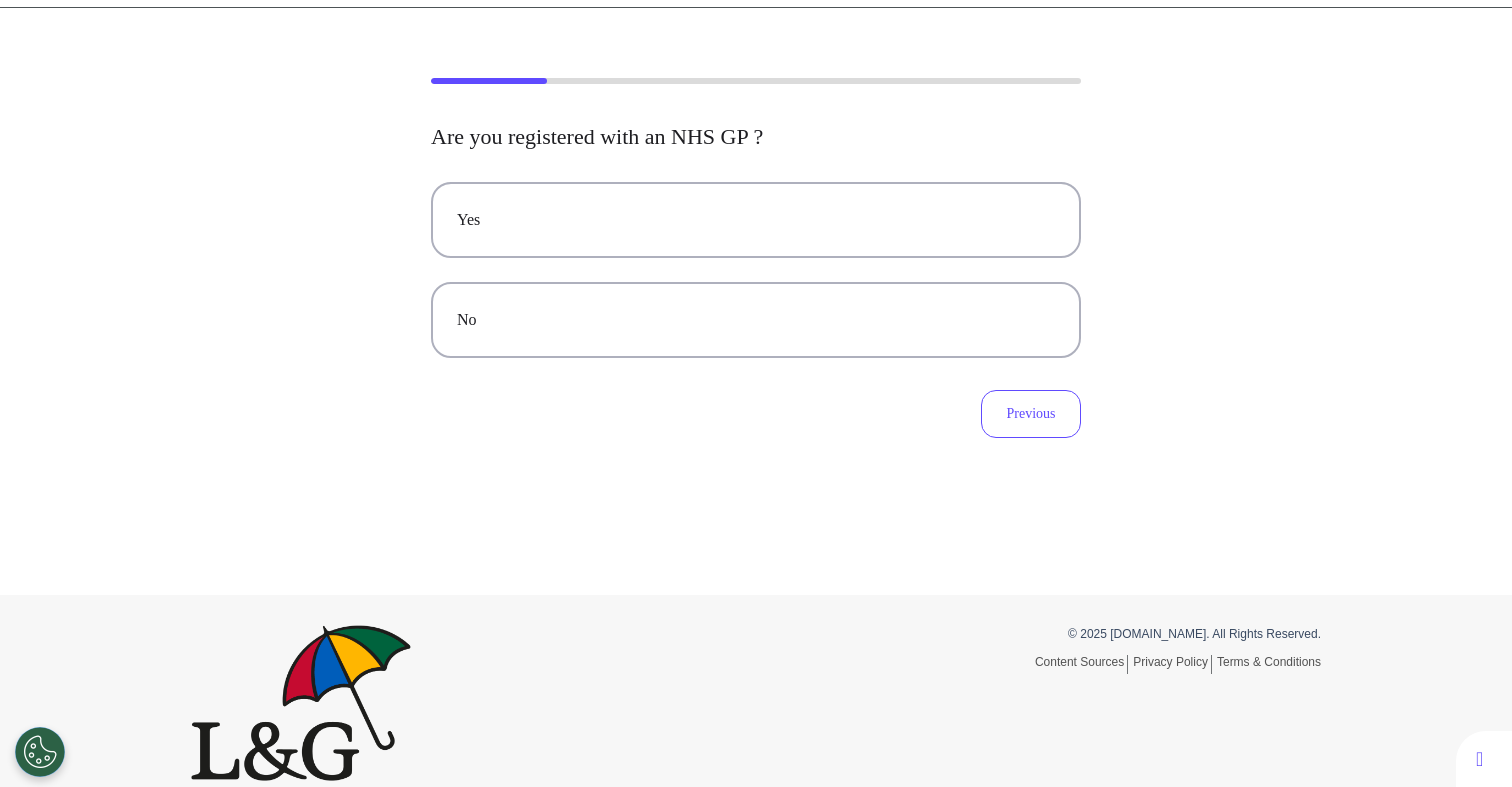 scroll, scrollTop: 0, scrollLeft: 0, axis: both 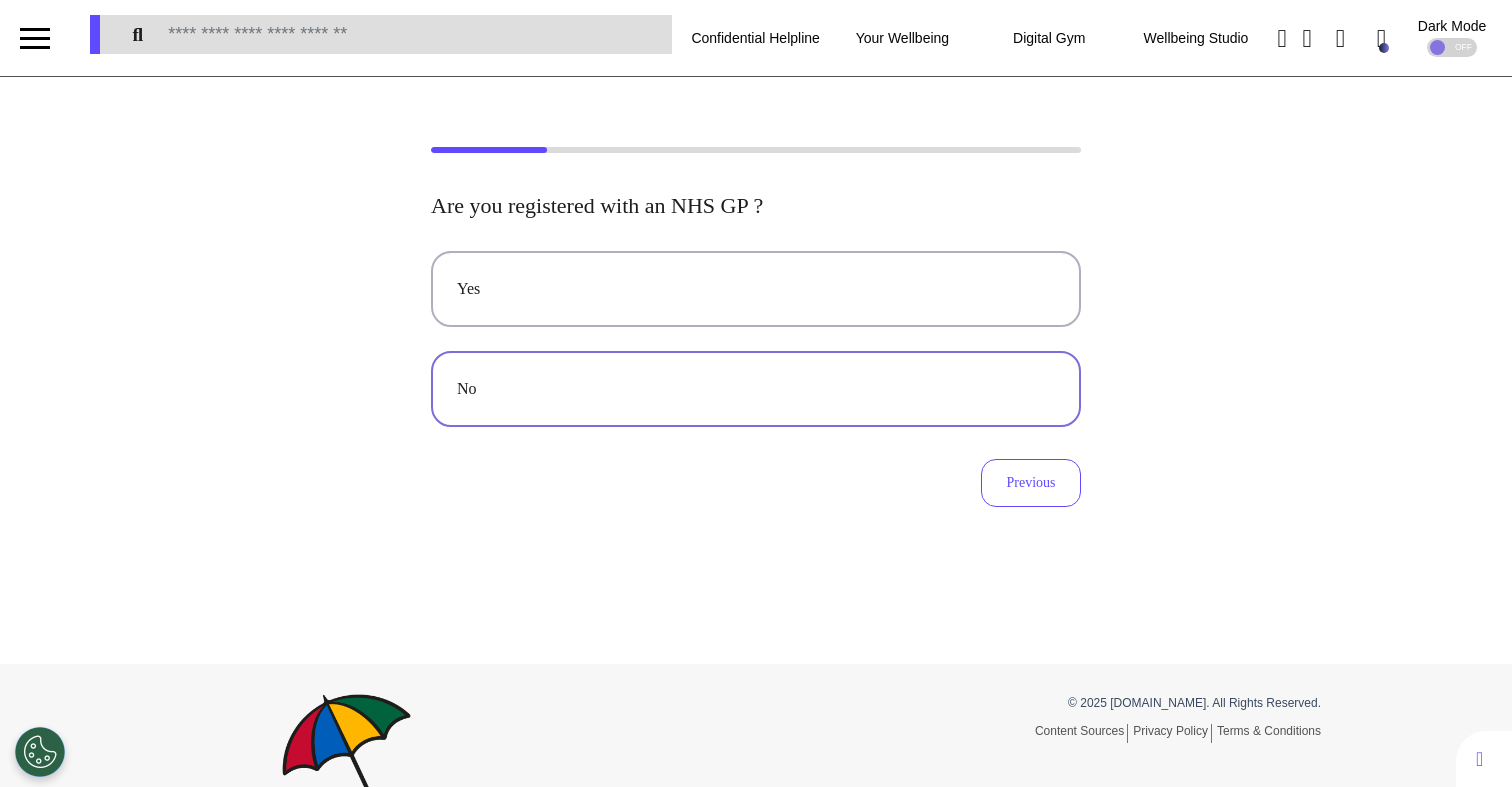 click on "No" at bounding box center (756, 389) 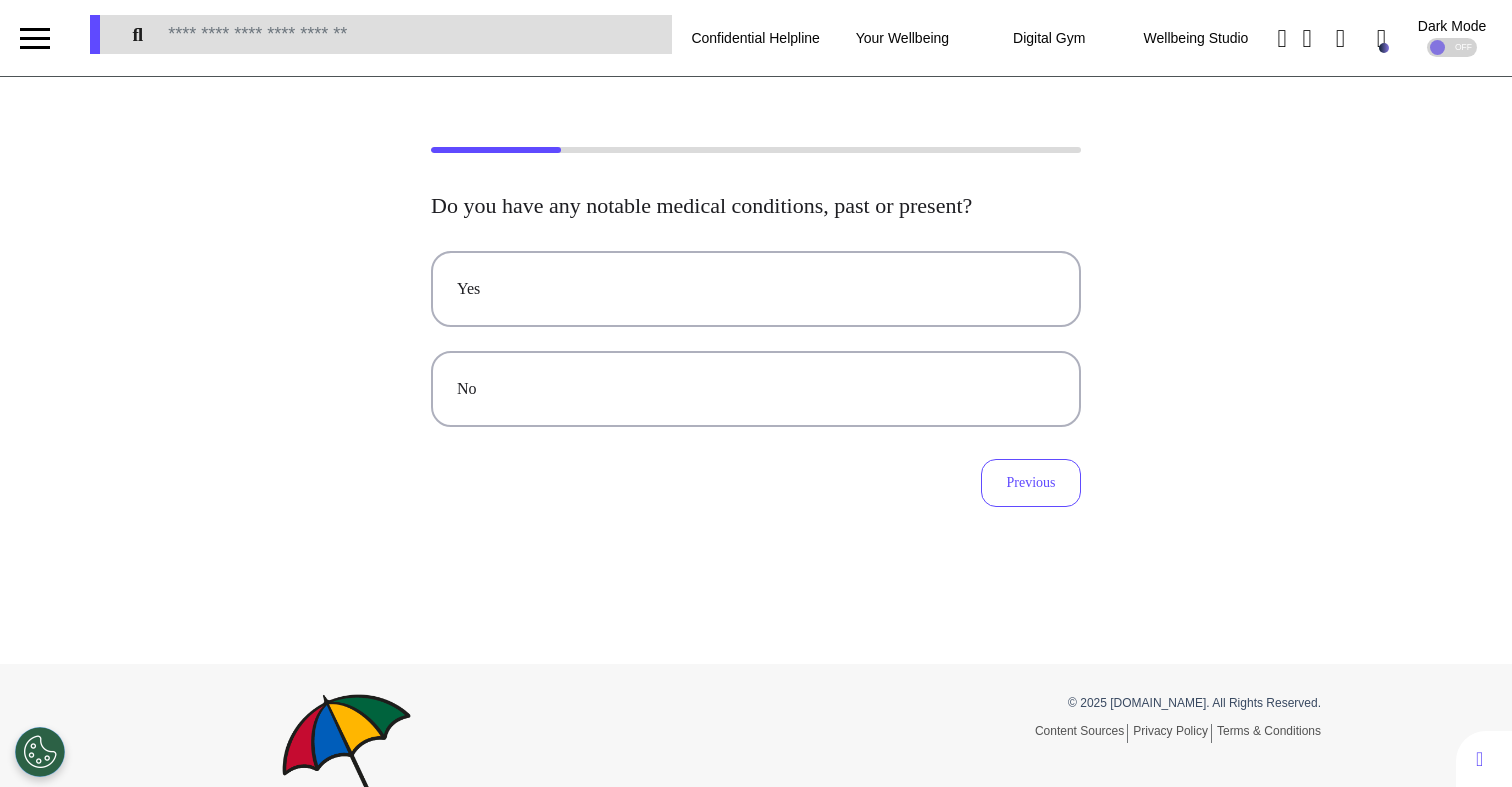 click on "No" at bounding box center [756, 389] 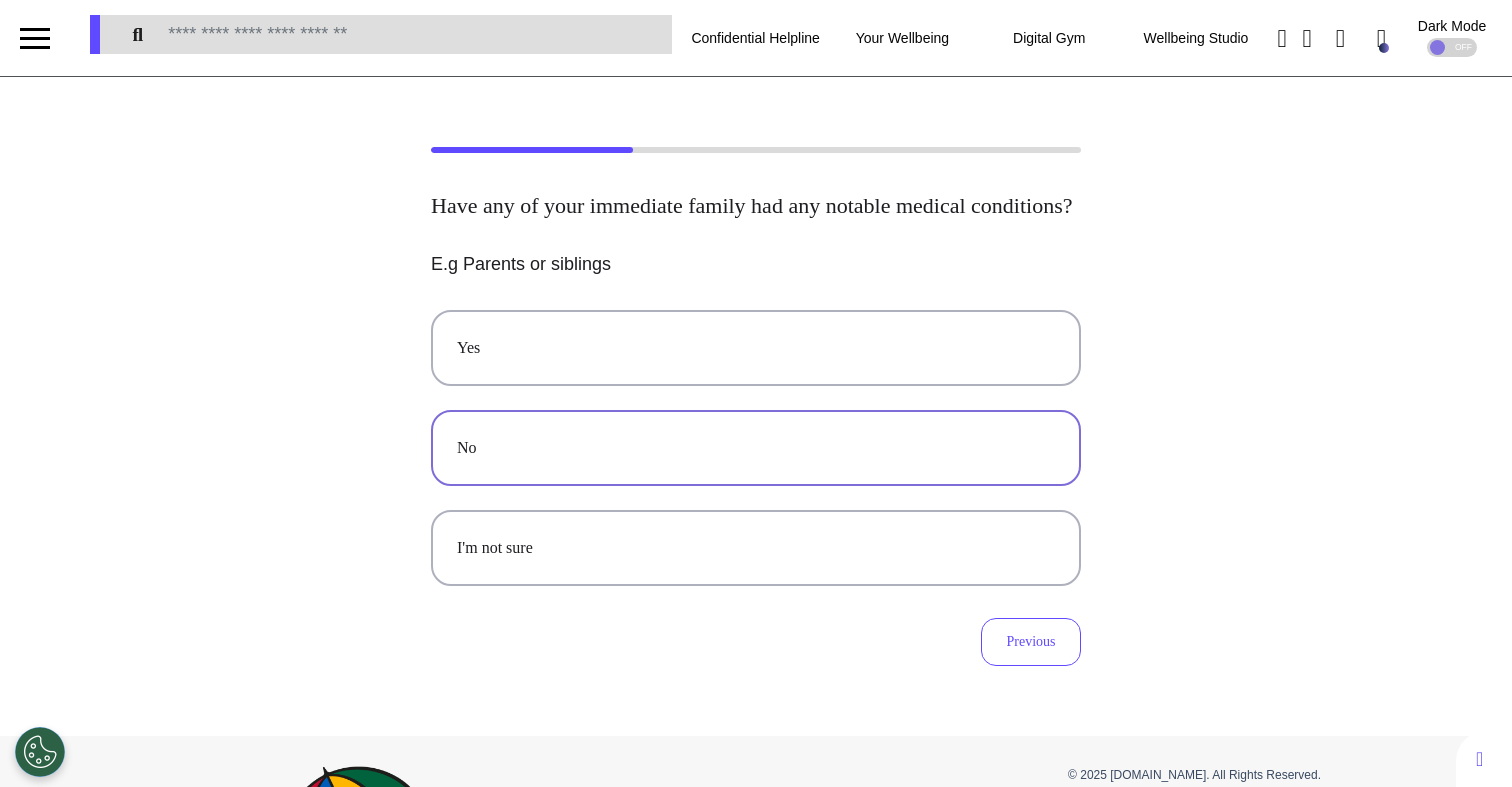 click on "No" at bounding box center (756, 448) 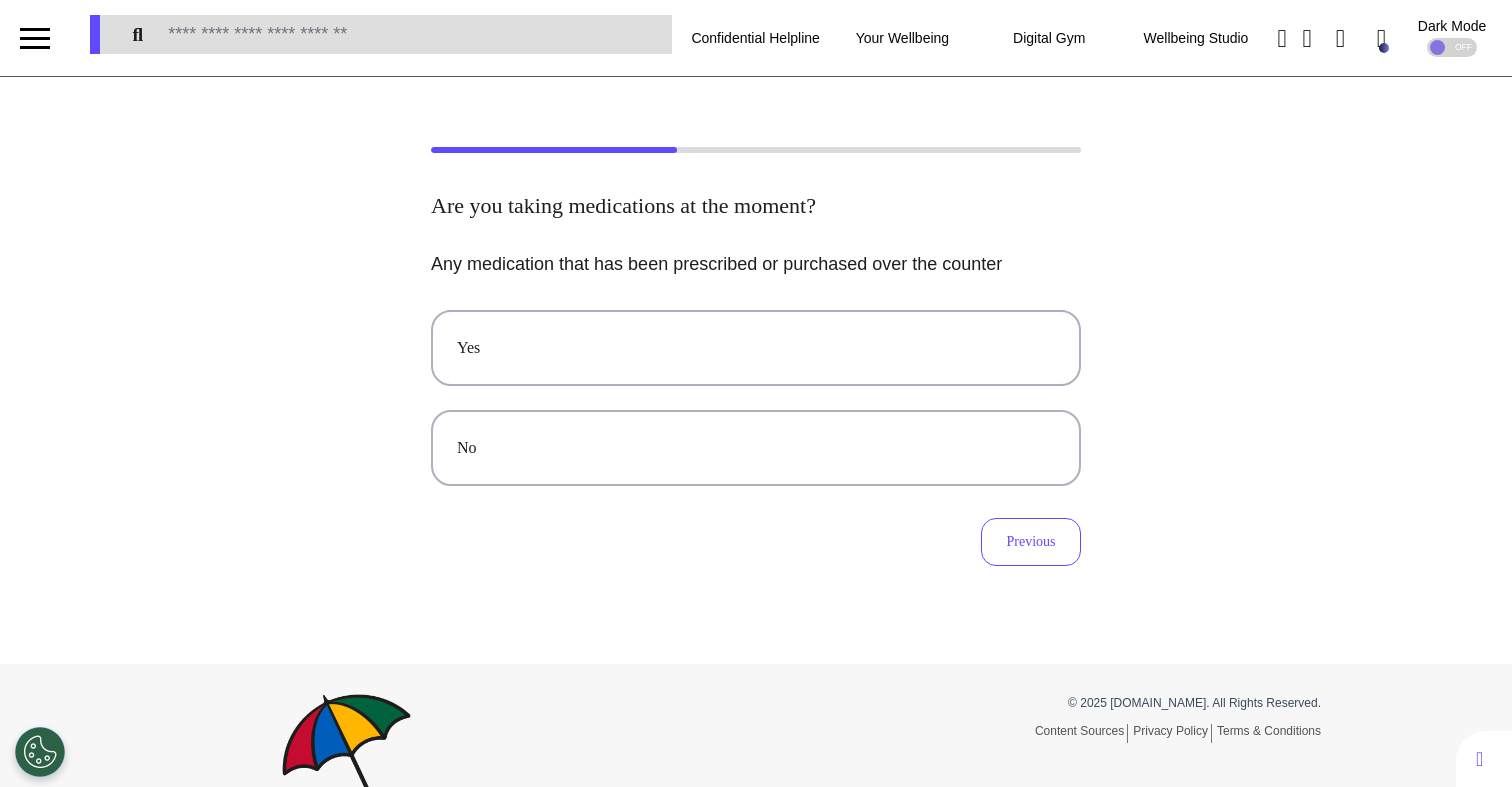 click on "No" at bounding box center (756, 448) 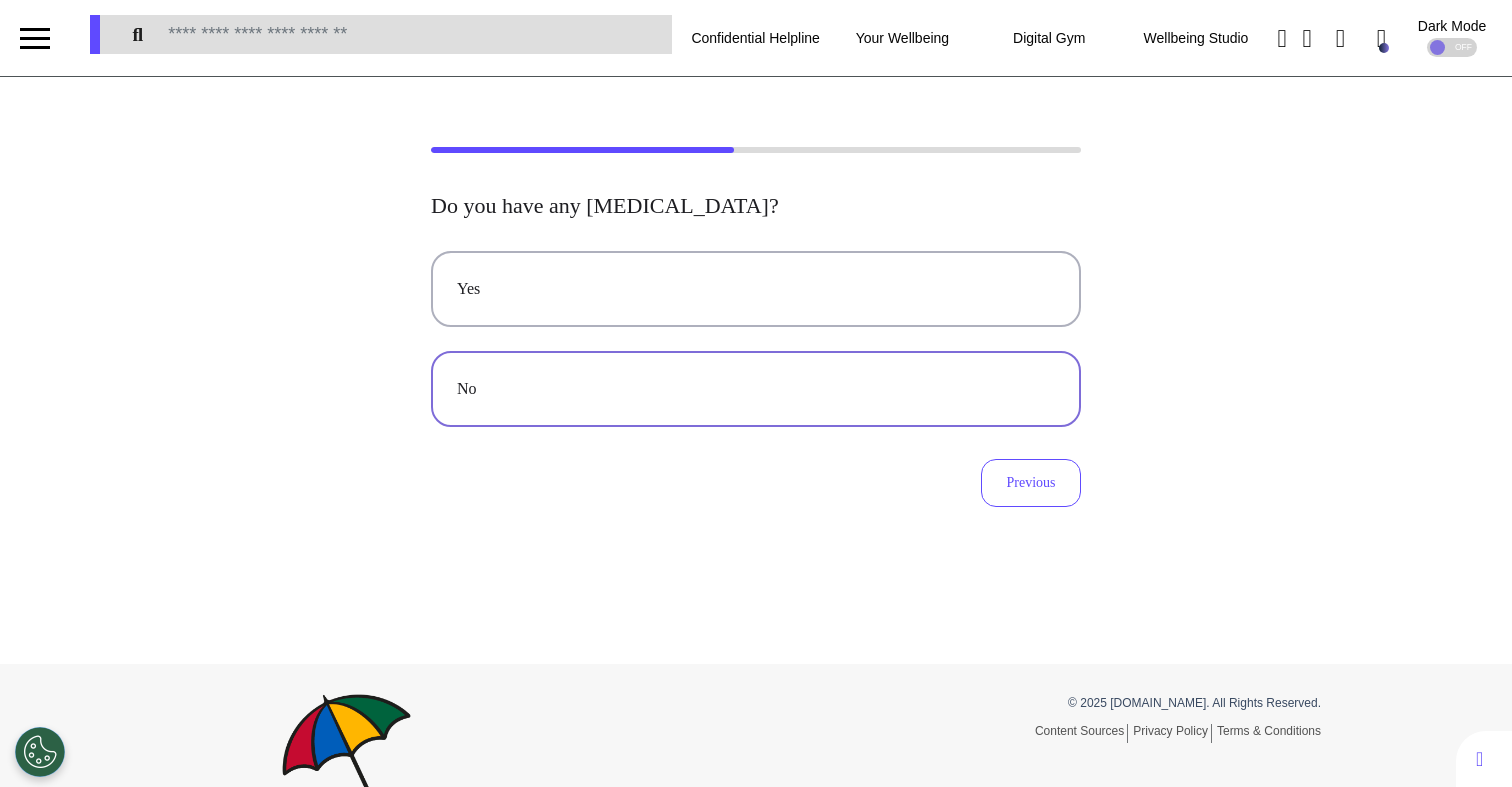 click on "No" at bounding box center (756, 389) 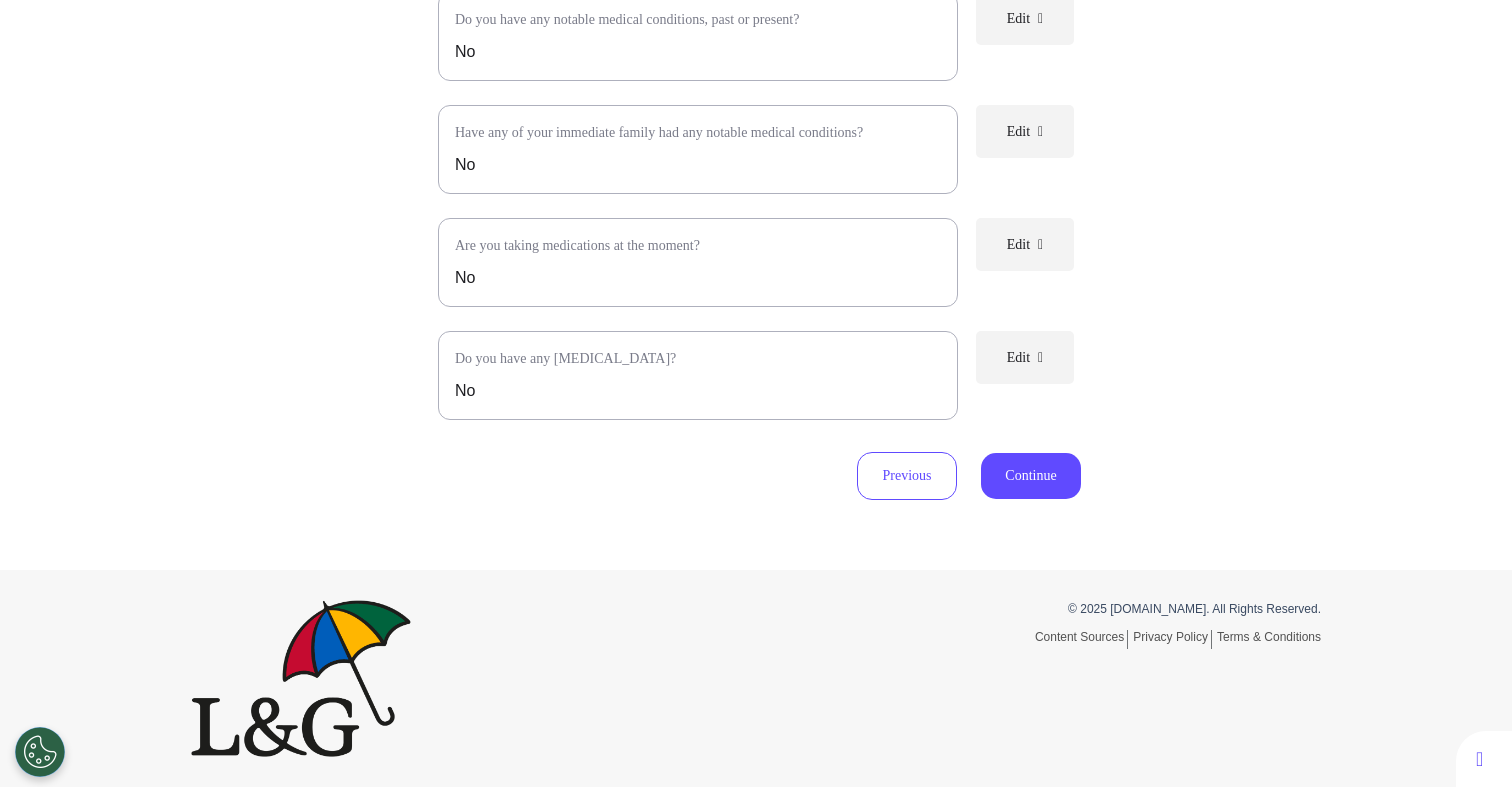 scroll, scrollTop: 452, scrollLeft: 0, axis: vertical 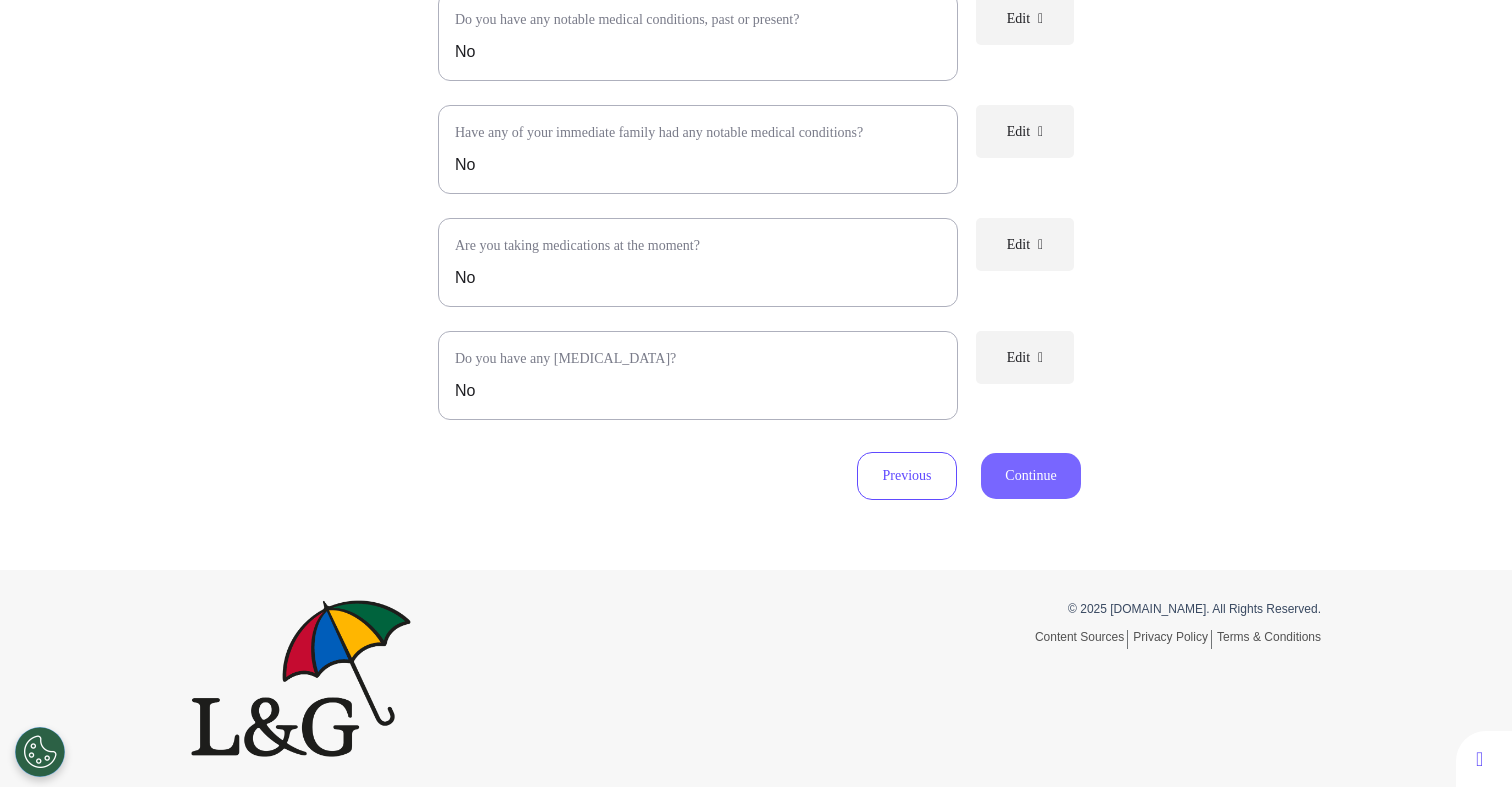 click on "Continue" at bounding box center [1031, 476] 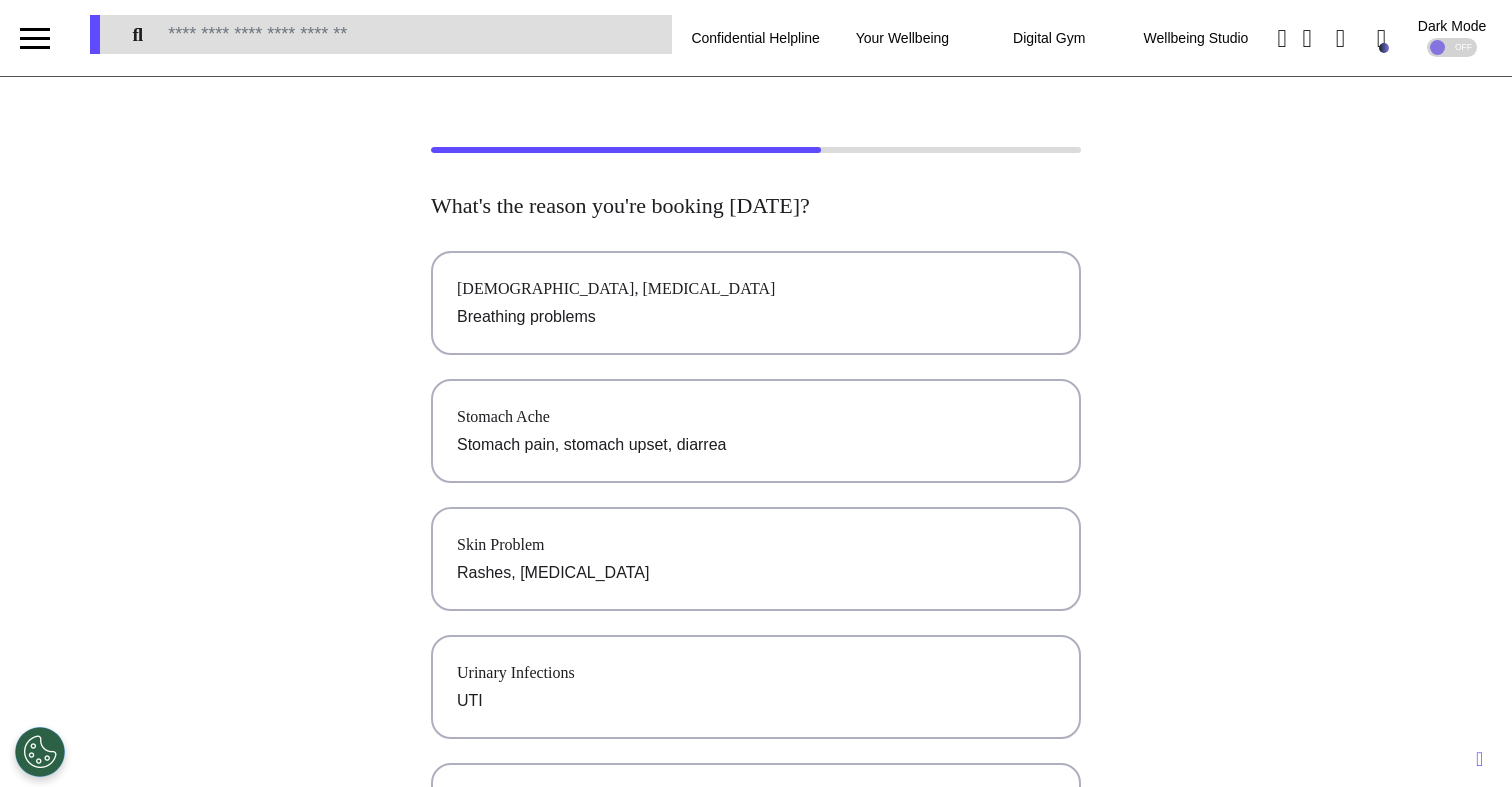 scroll, scrollTop: 4, scrollLeft: 0, axis: vertical 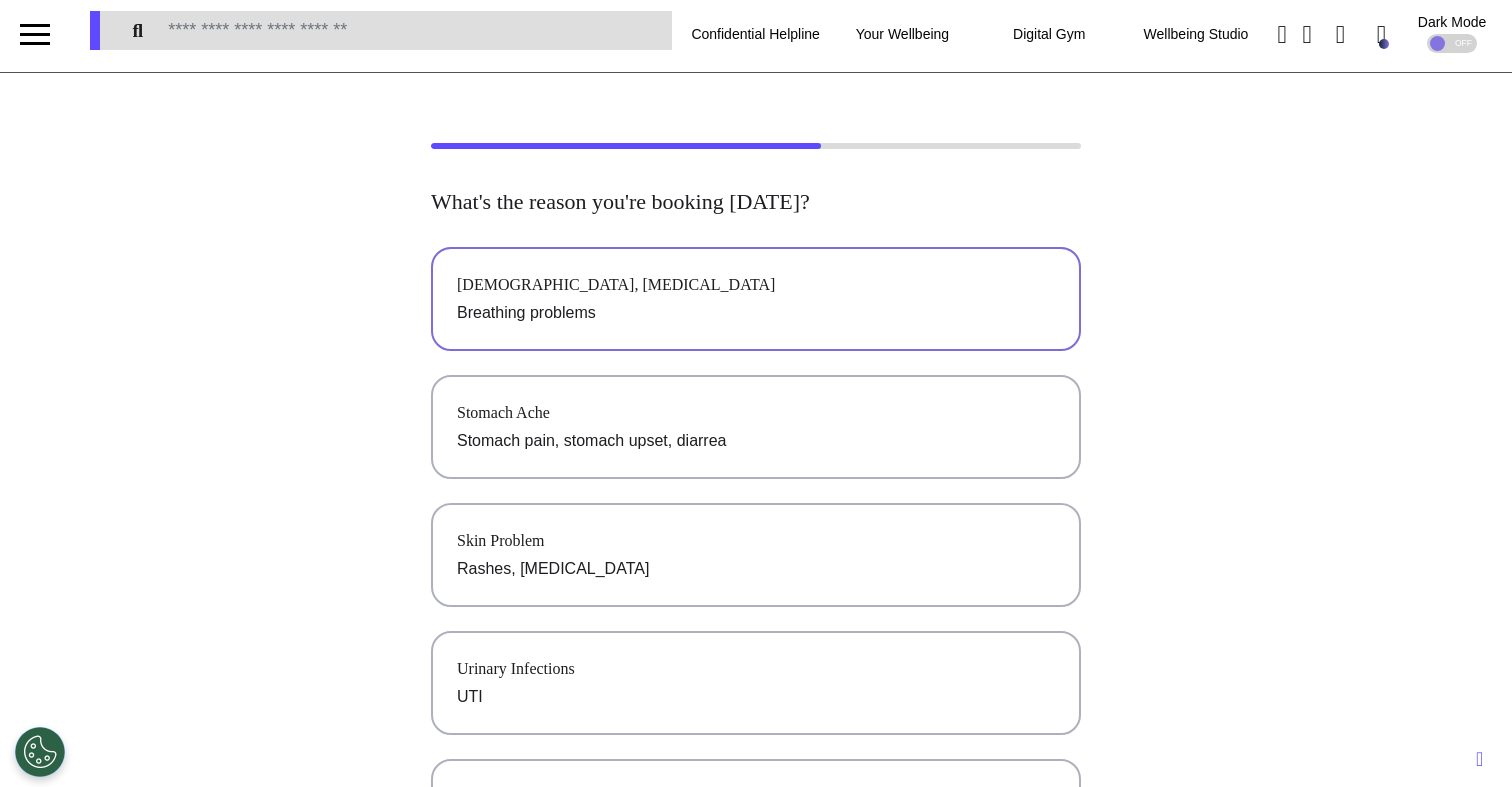 click on "Breathing problems" at bounding box center (756, 313) 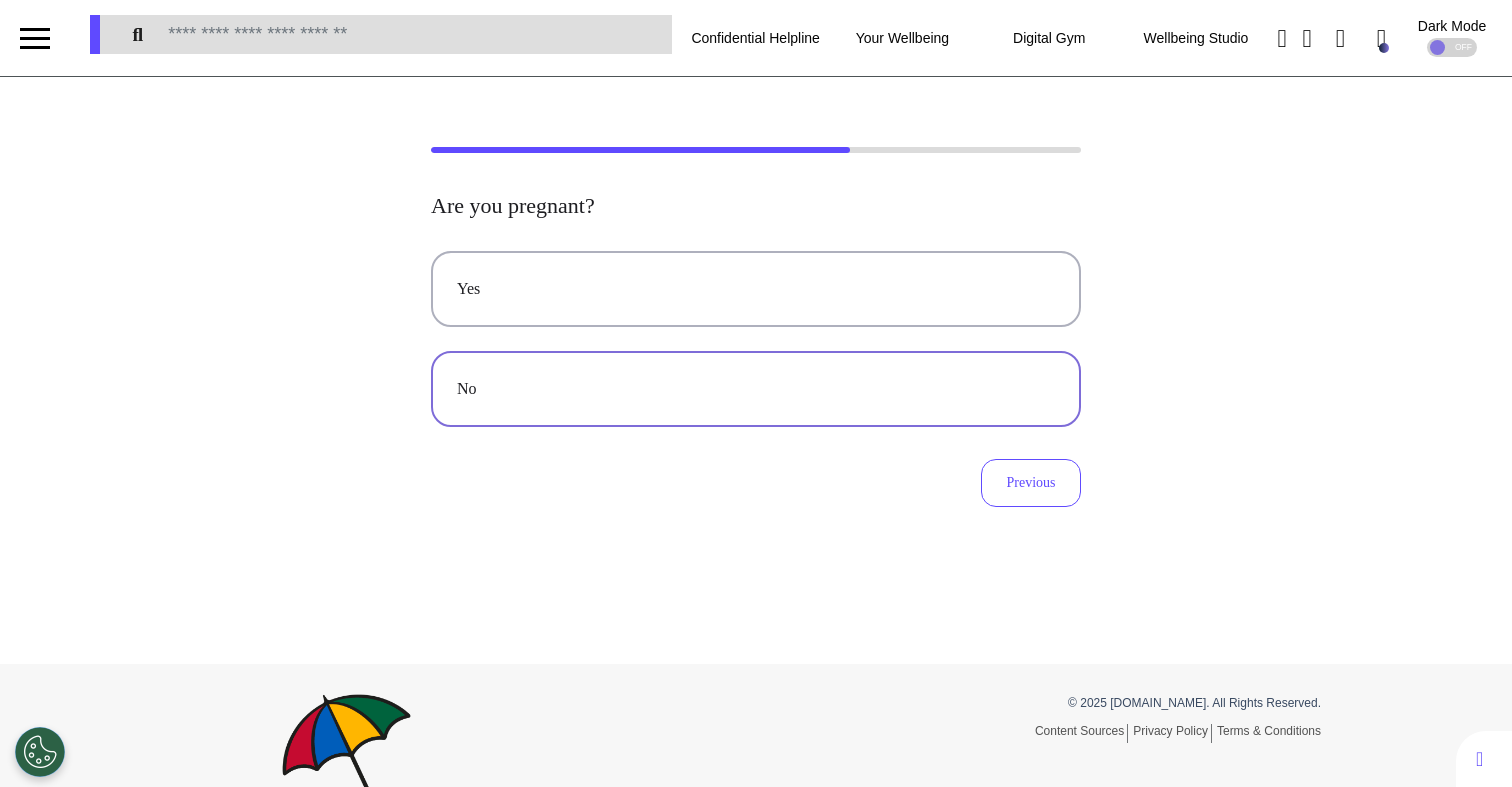 click on "No" at bounding box center [756, 389] 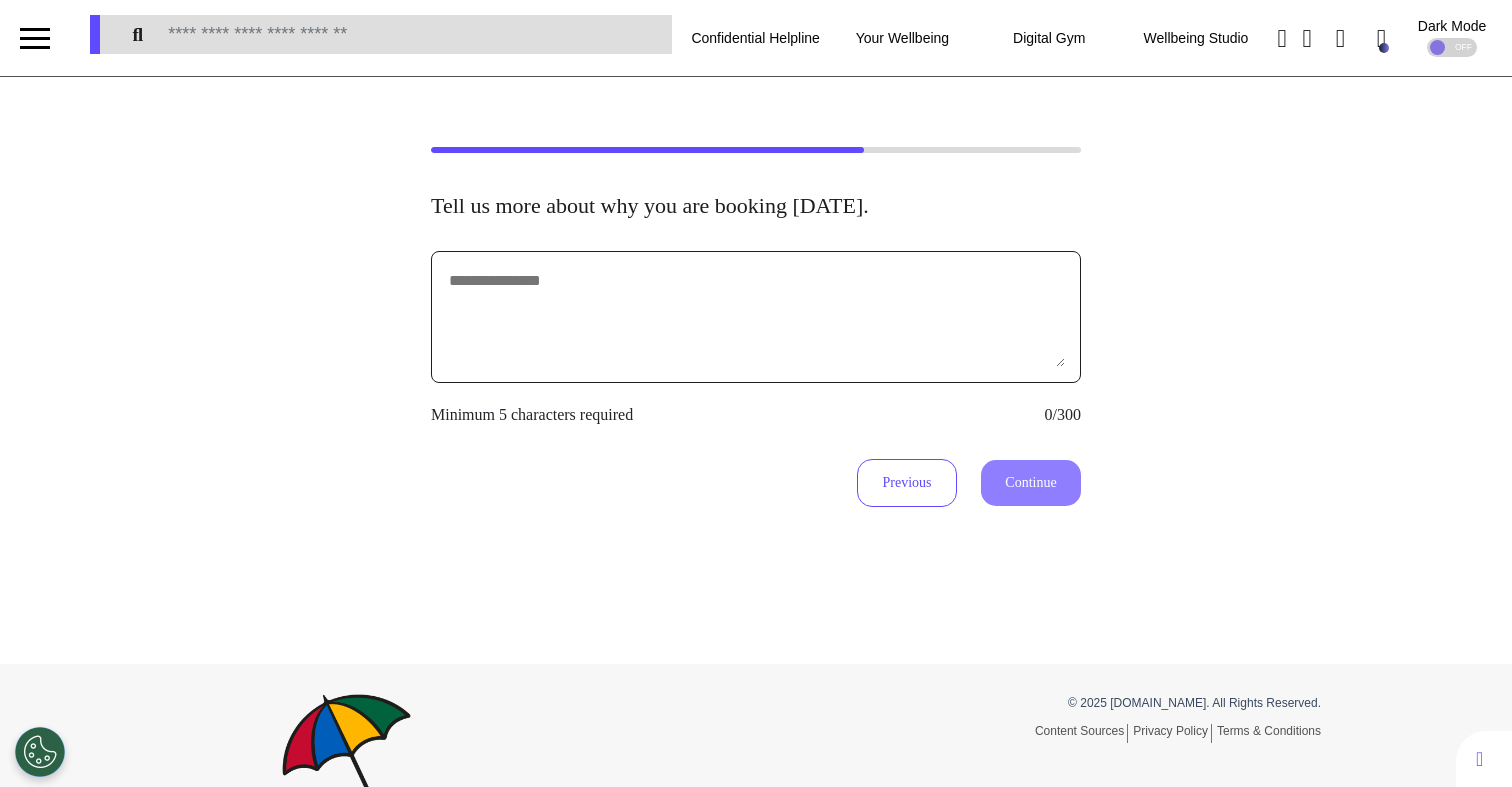 click at bounding box center [756, 317] 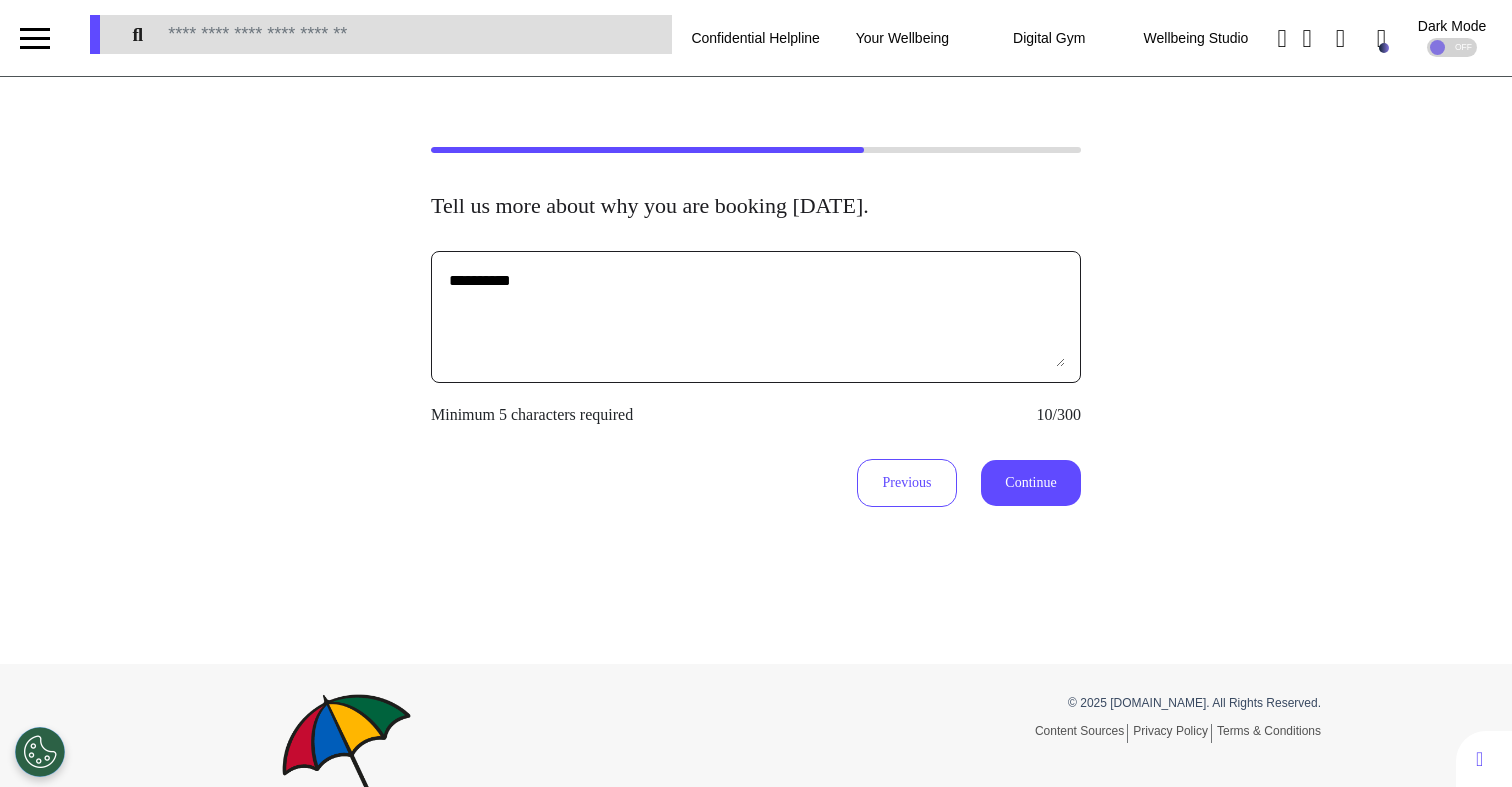 type on "**********" 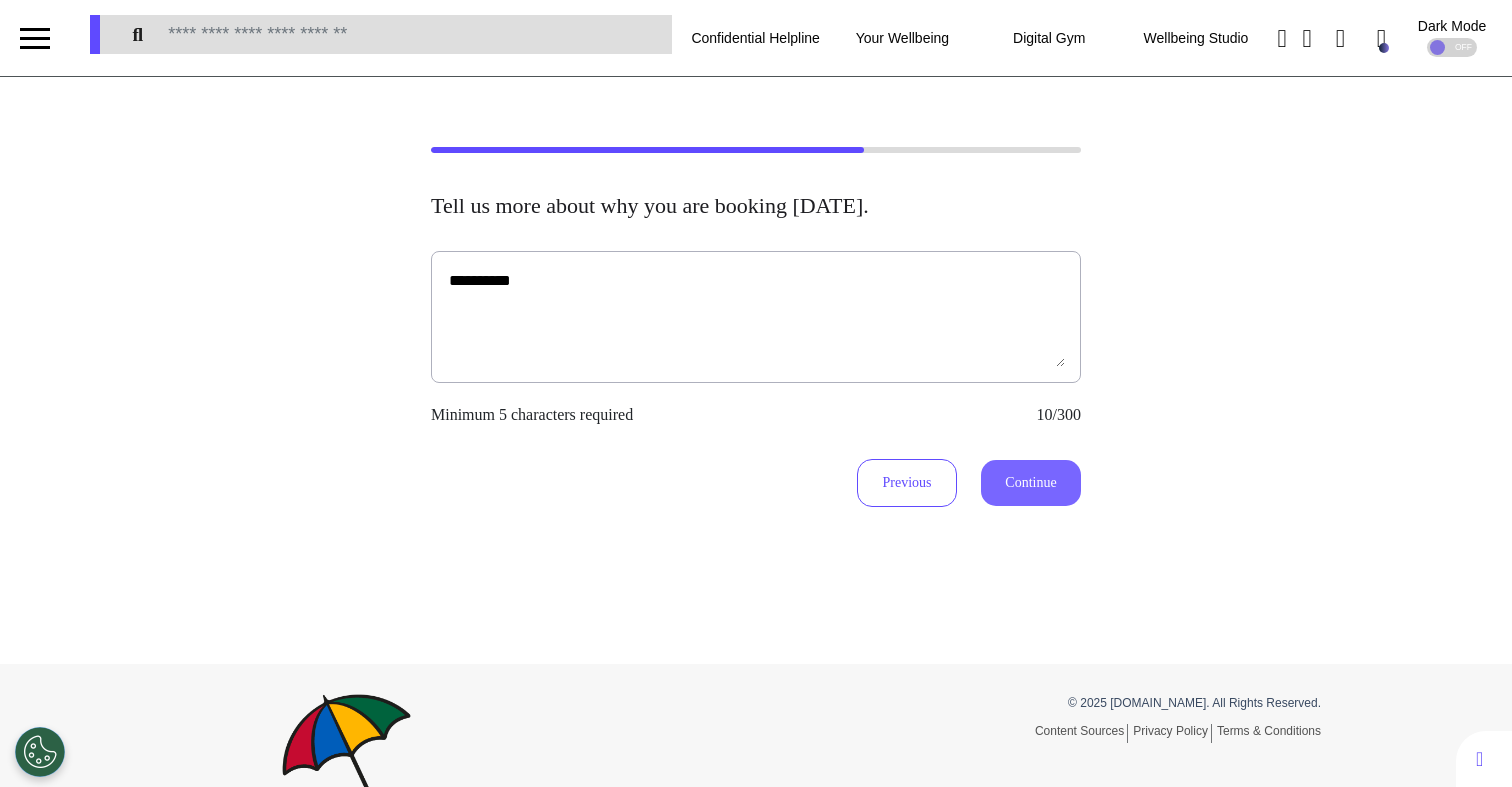 click on "Continue" at bounding box center [1031, 483] 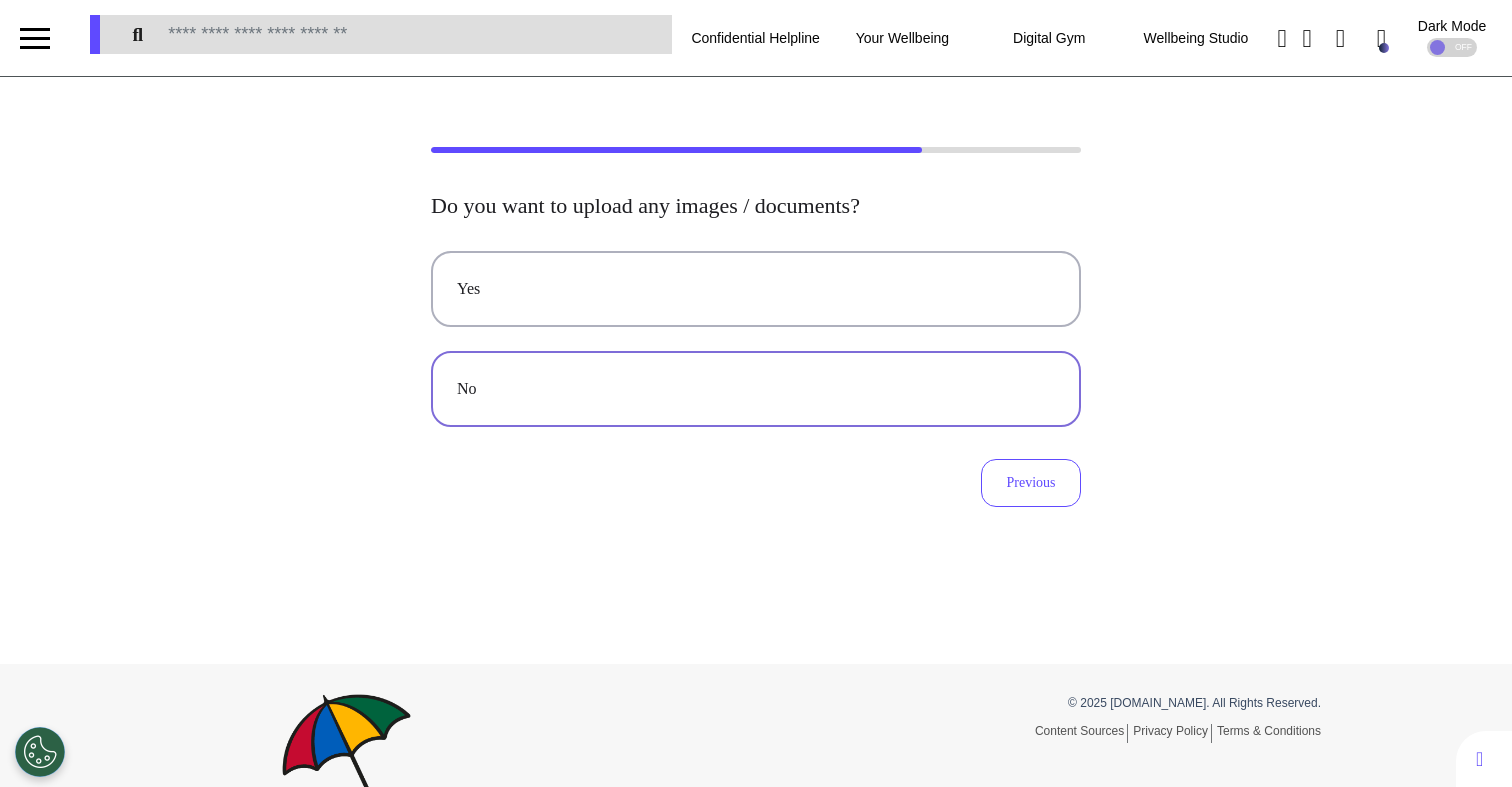click on "No" at bounding box center (756, 389) 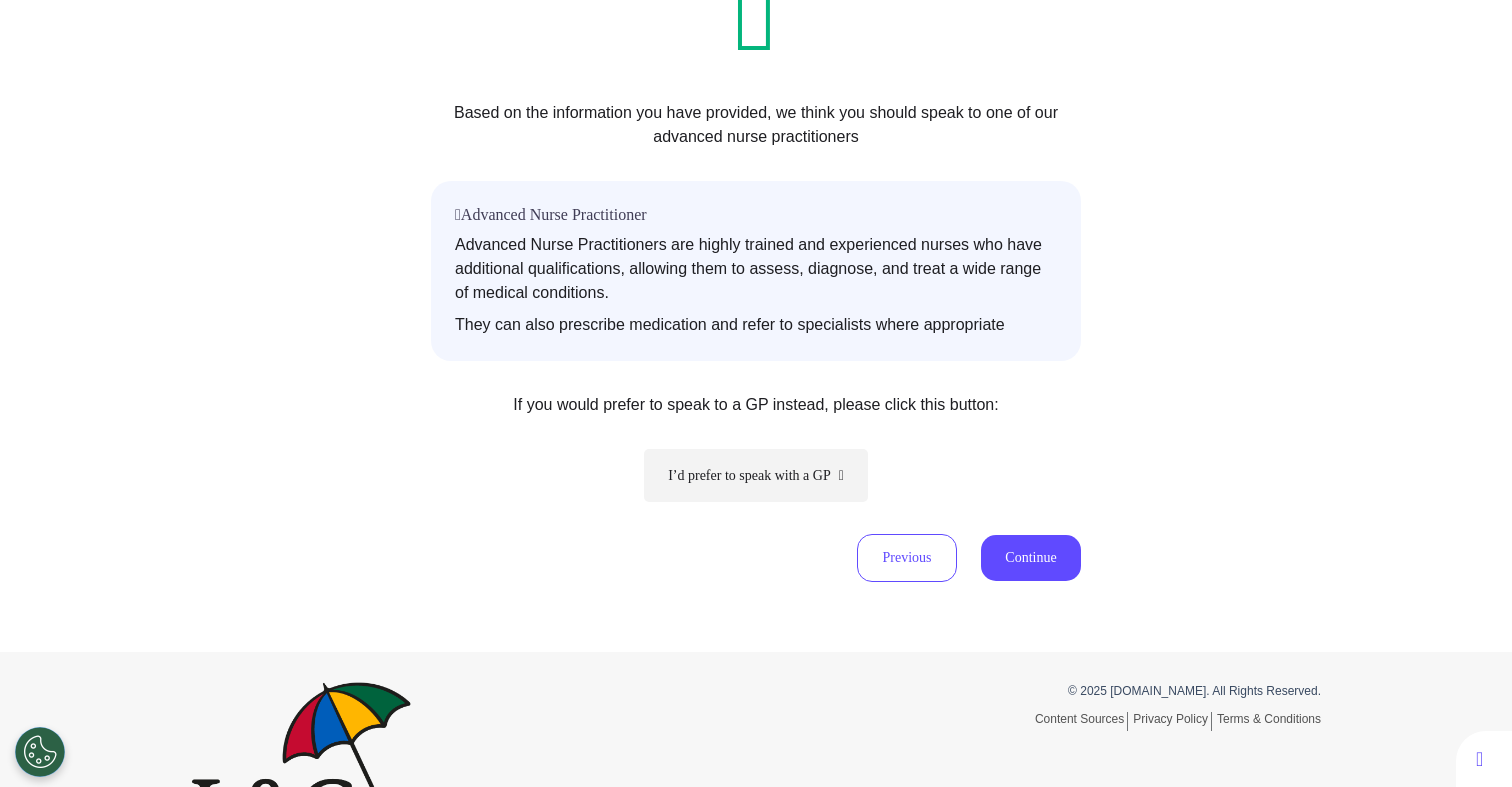 scroll, scrollTop: 246, scrollLeft: 0, axis: vertical 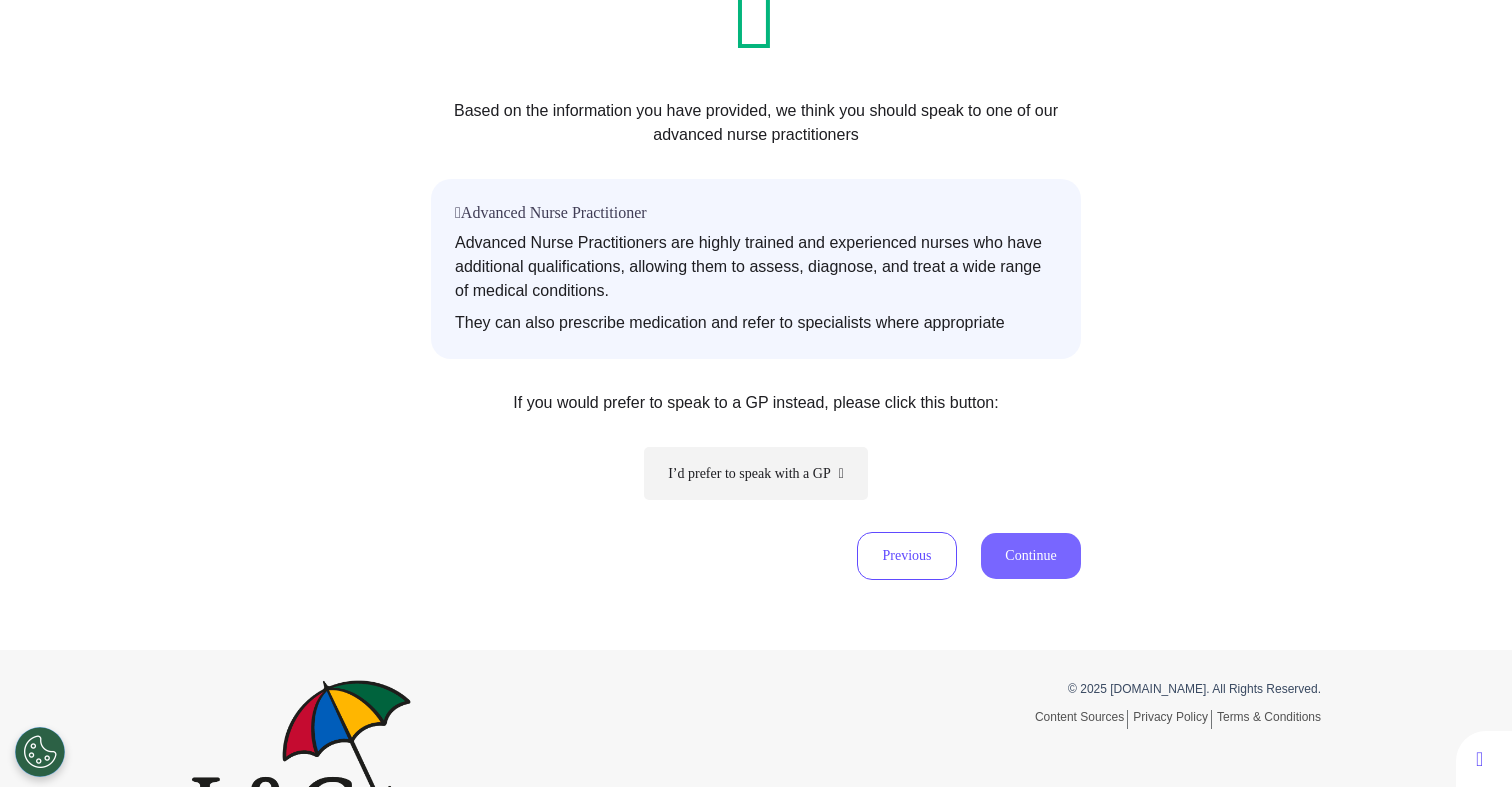 click on "Continue" at bounding box center (1031, 556) 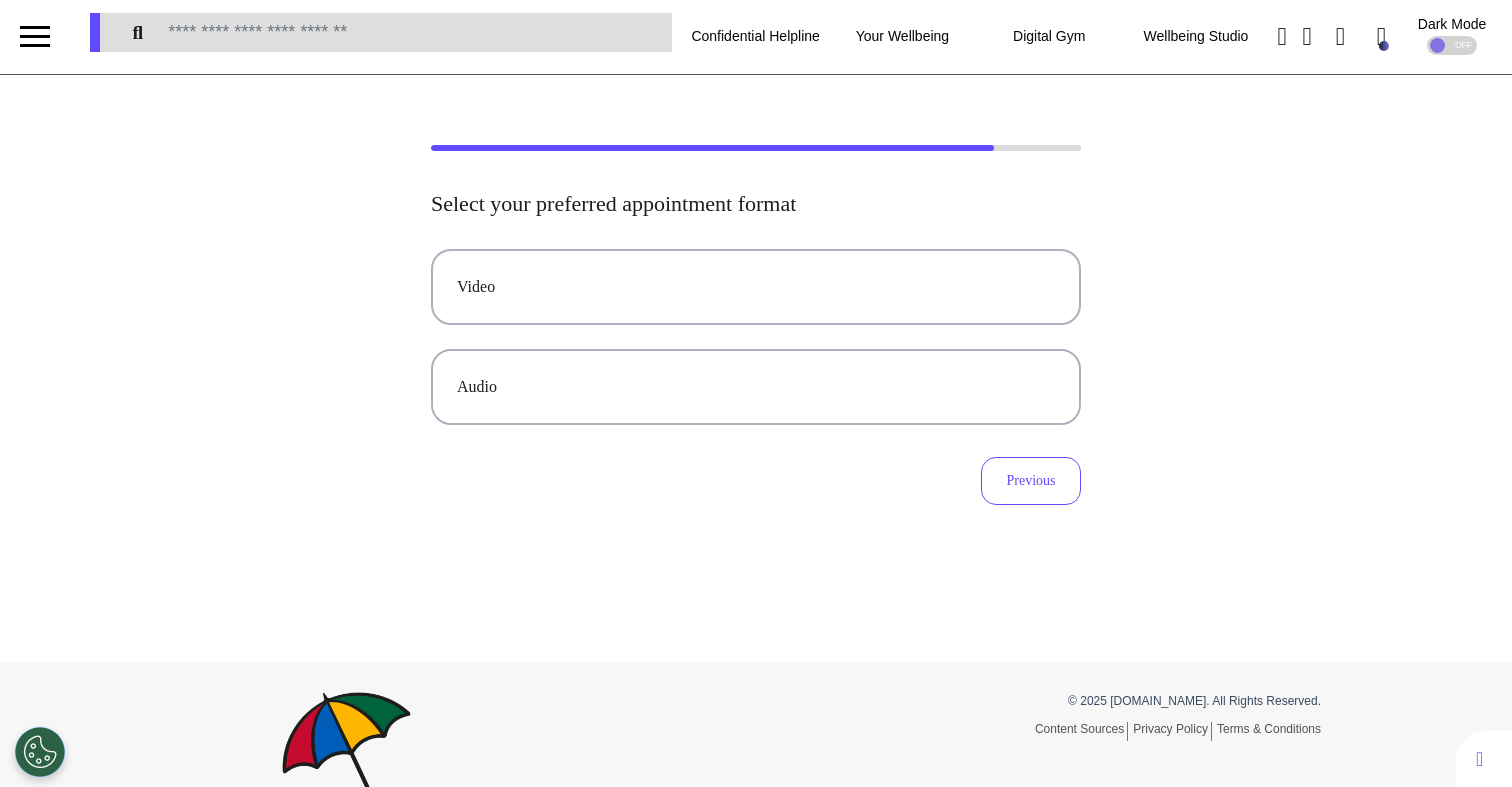 scroll, scrollTop: 0, scrollLeft: 0, axis: both 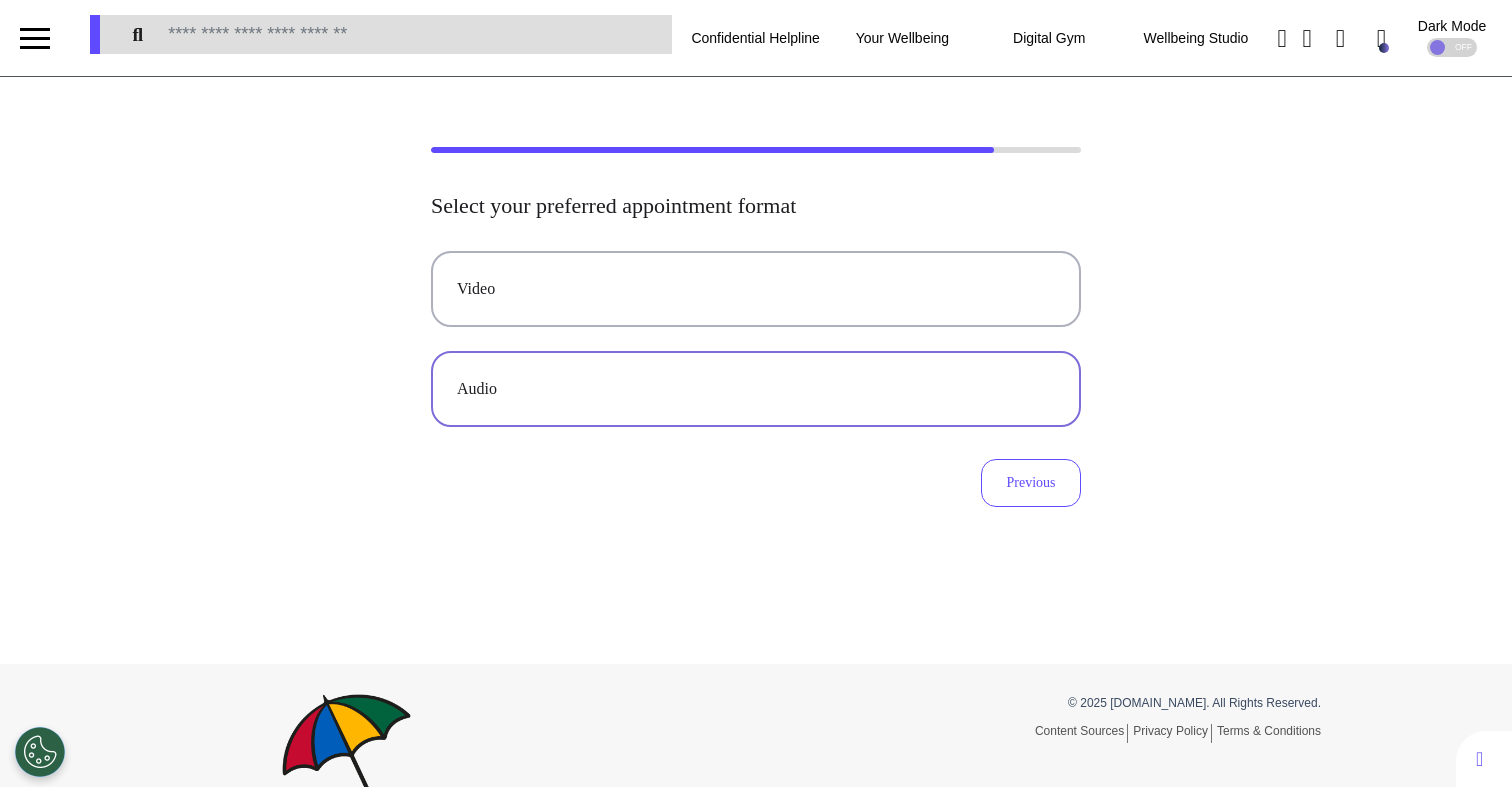 click on "Audio" at bounding box center [756, 389] 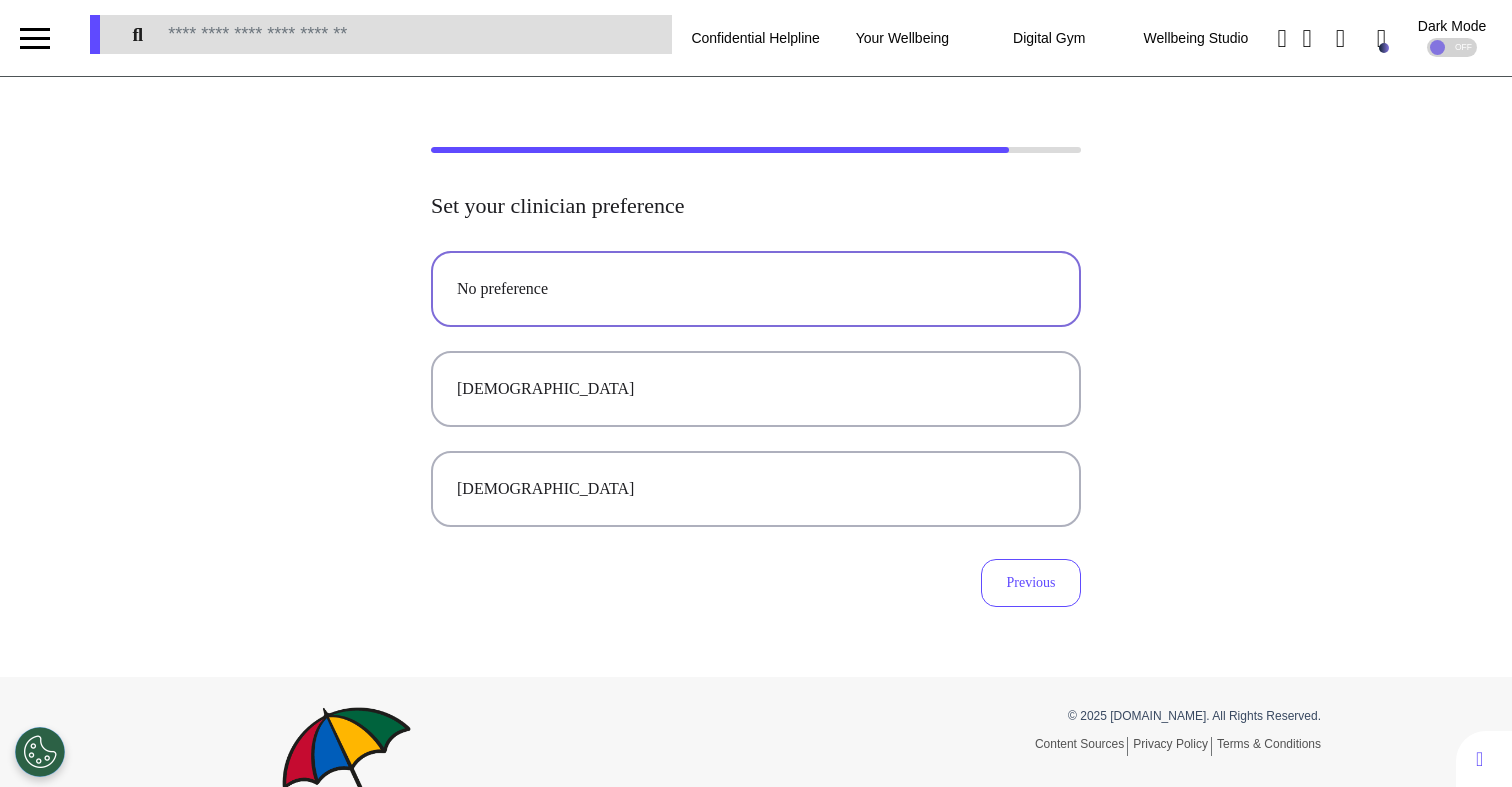 click on "No preference" at bounding box center (756, 289) 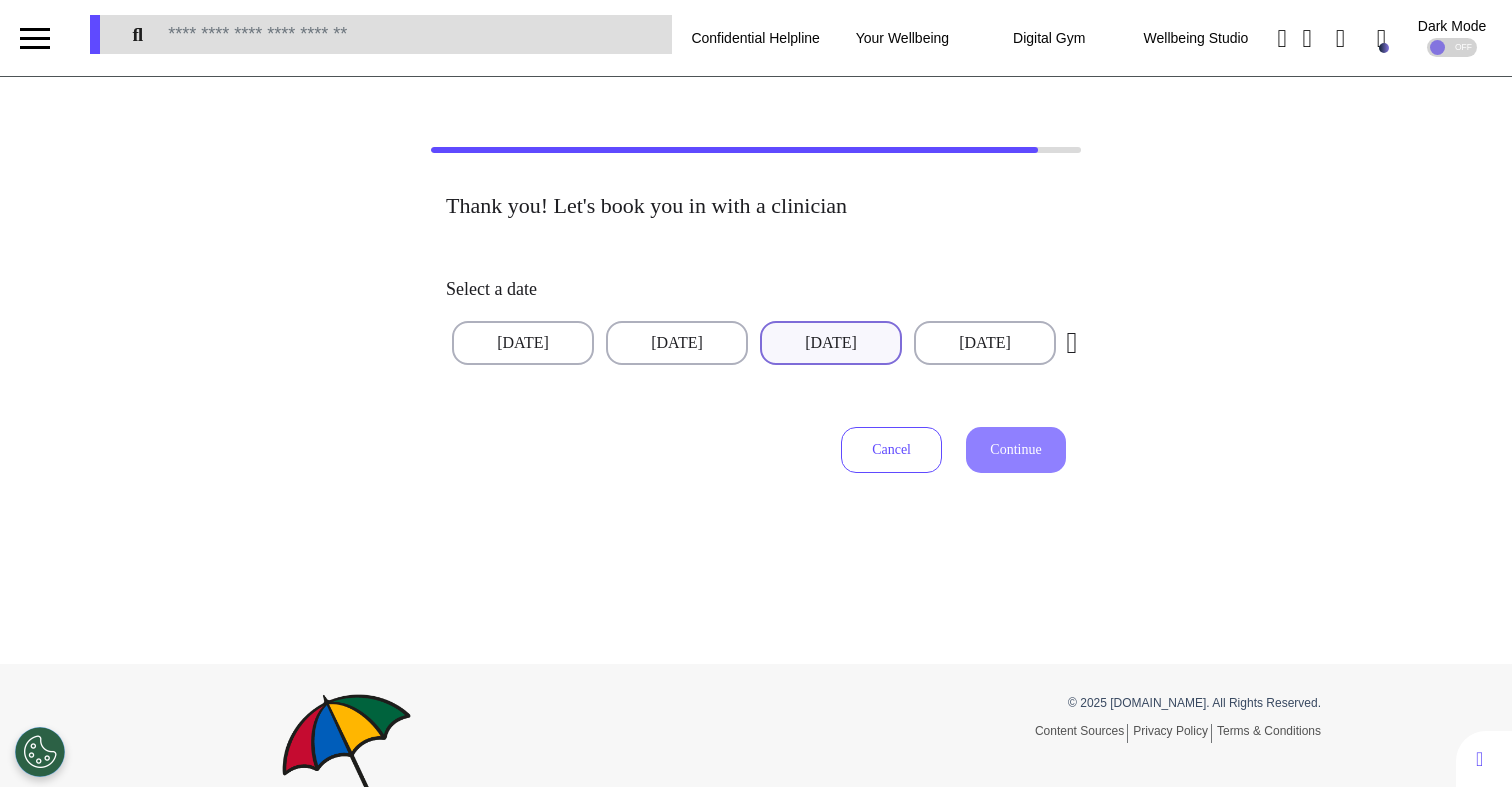 click on "[DATE]" at bounding box center [831, 343] 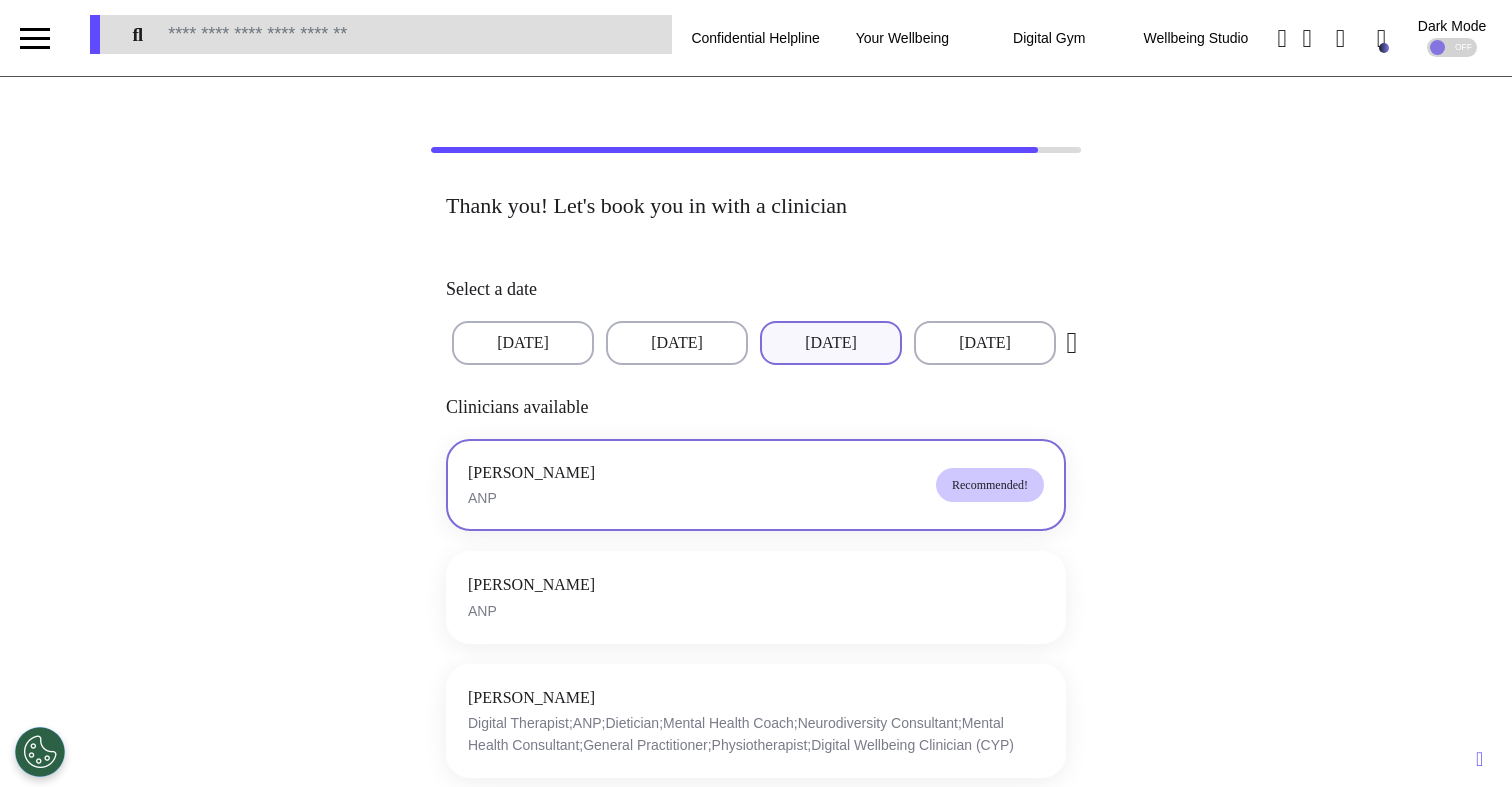 click on "[PERSON_NAME] ANP Recommended!" at bounding box center [756, 485] 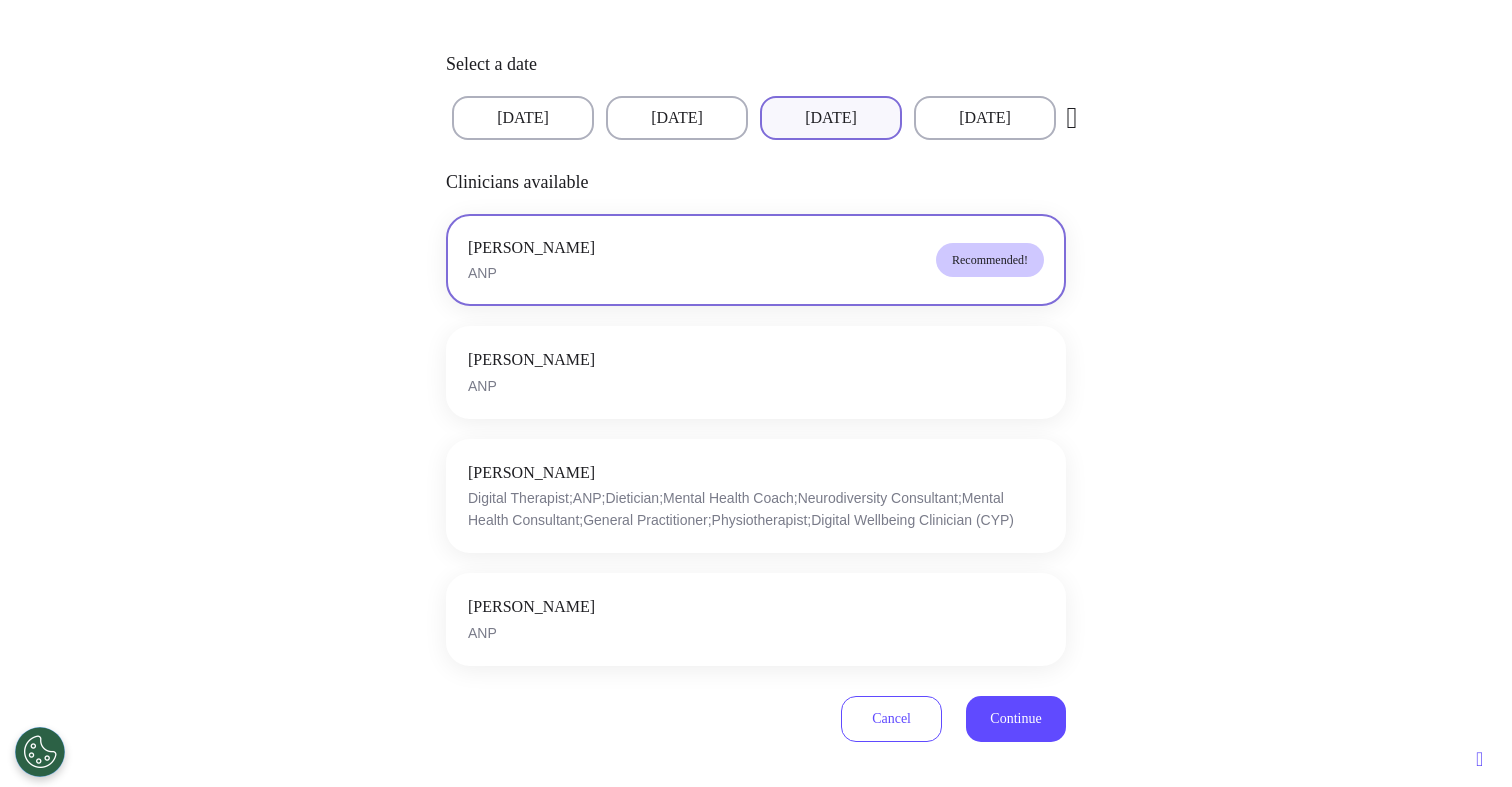 scroll, scrollTop: 231, scrollLeft: 0, axis: vertical 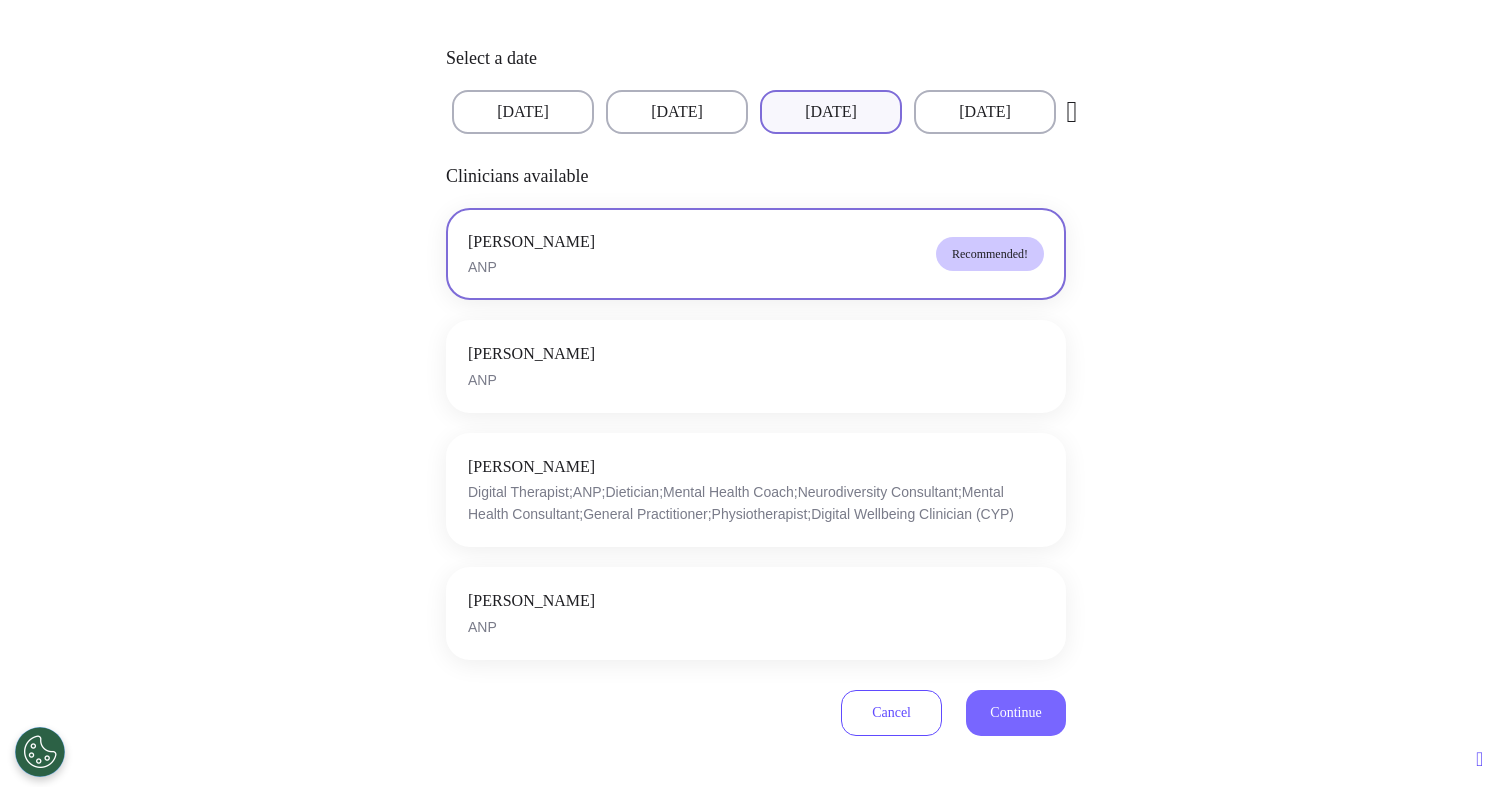 click on "Continue" at bounding box center (1015, 712) 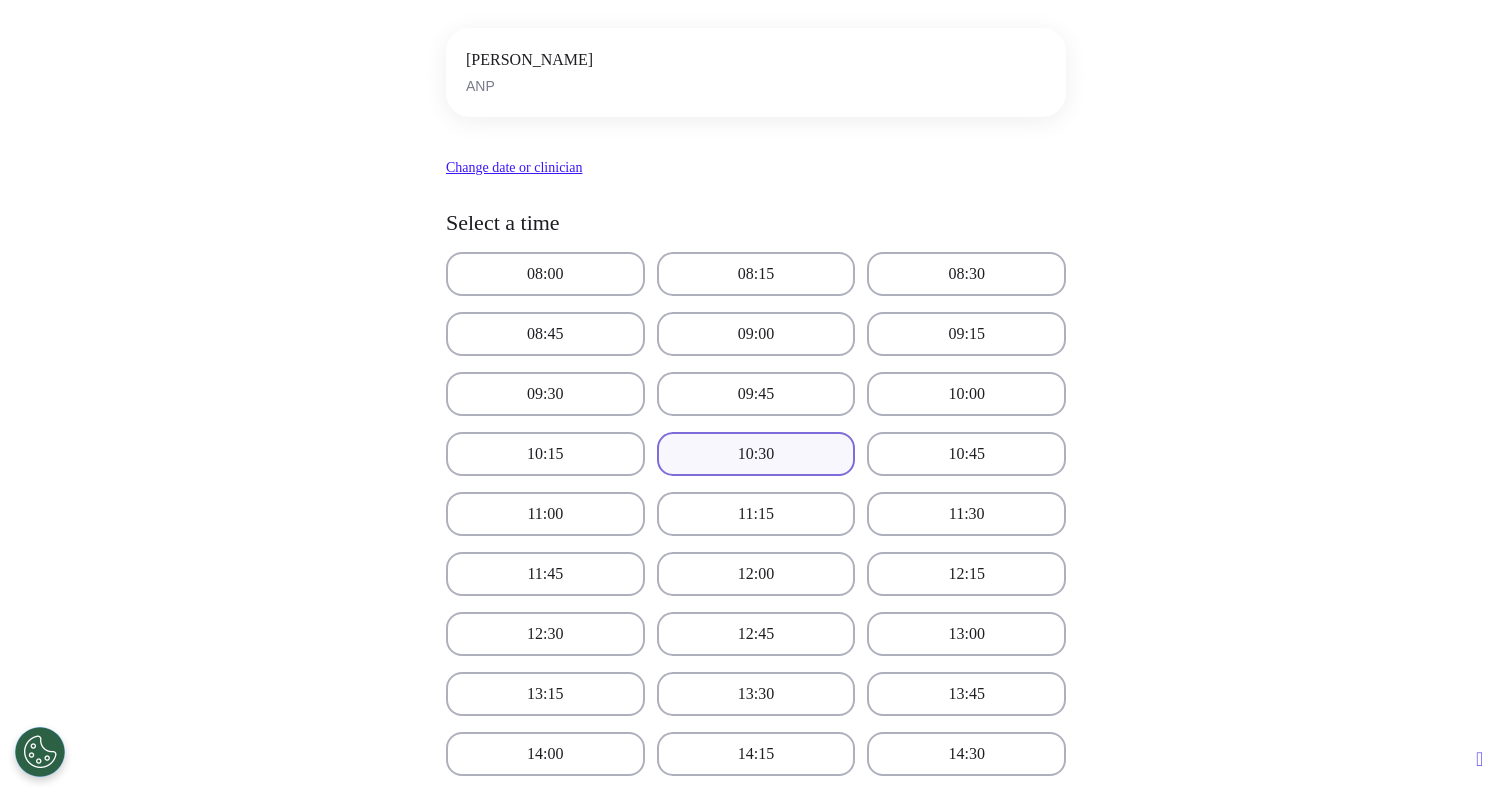 click on "10:30" at bounding box center [756, 454] 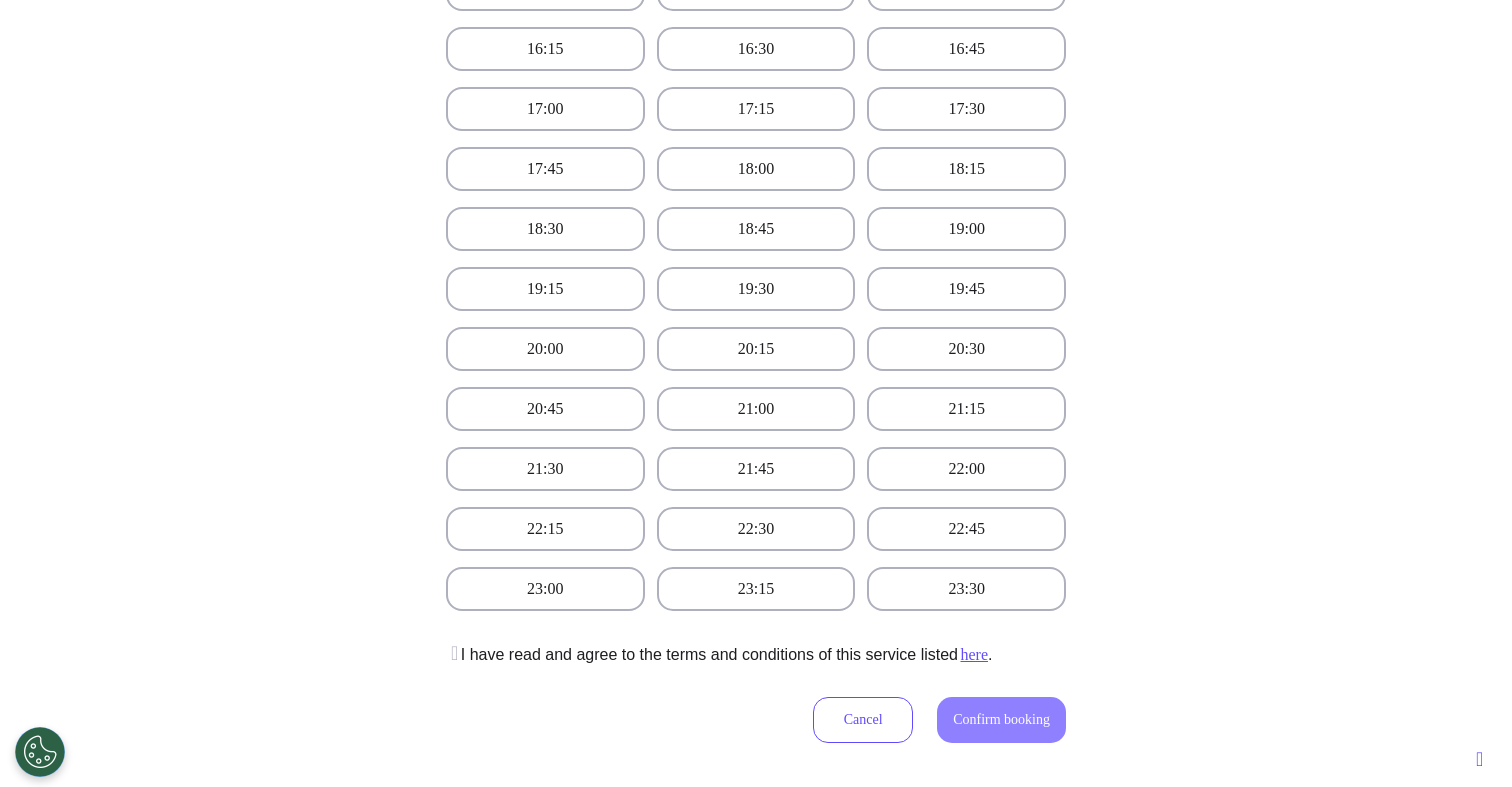 scroll, scrollTop: 1174, scrollLeft: 0, axis: vertical 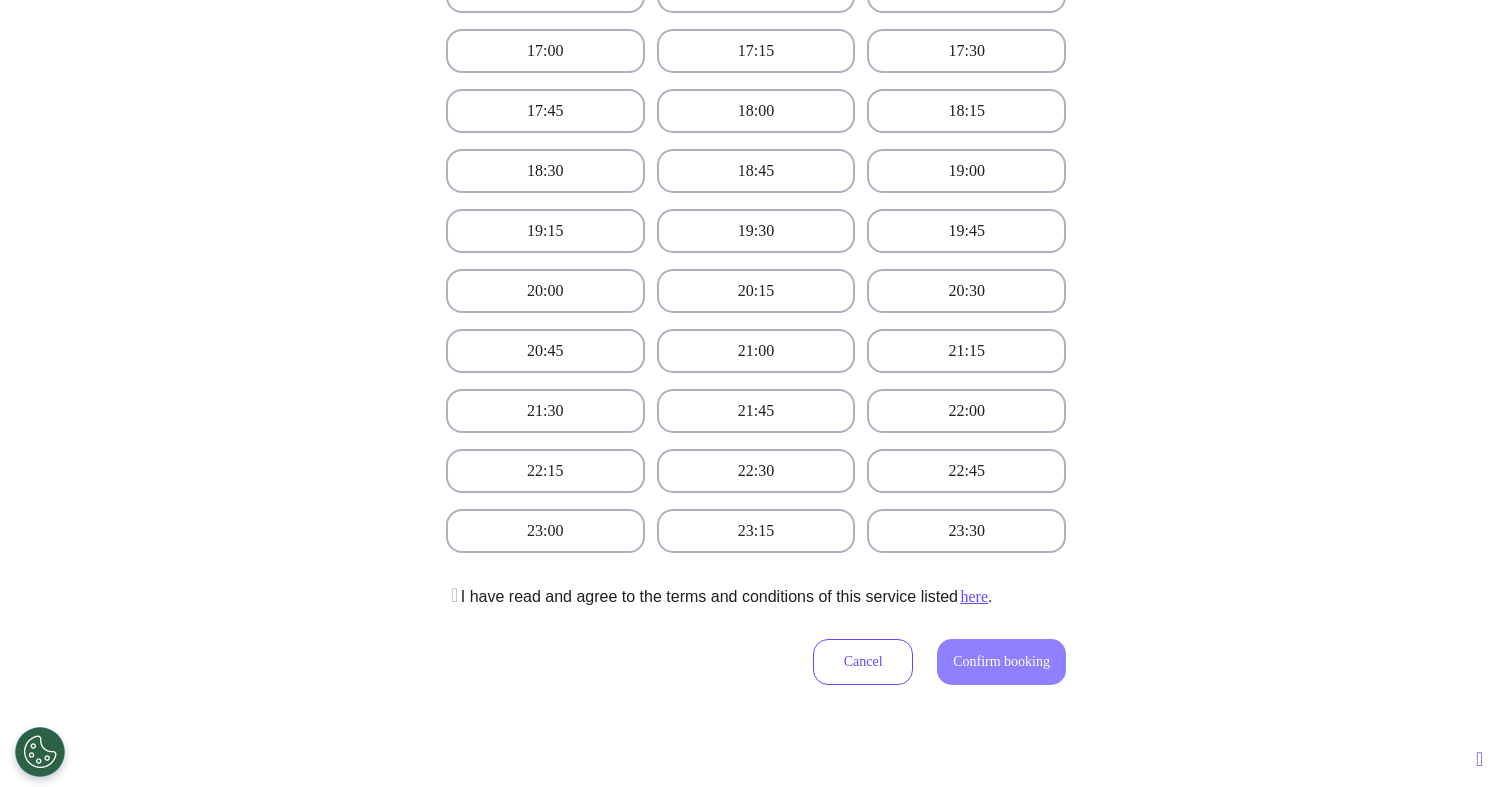 click on "I have read and agree to the terms and conditions of this service listed  here ." at bounding box center (719, 597) 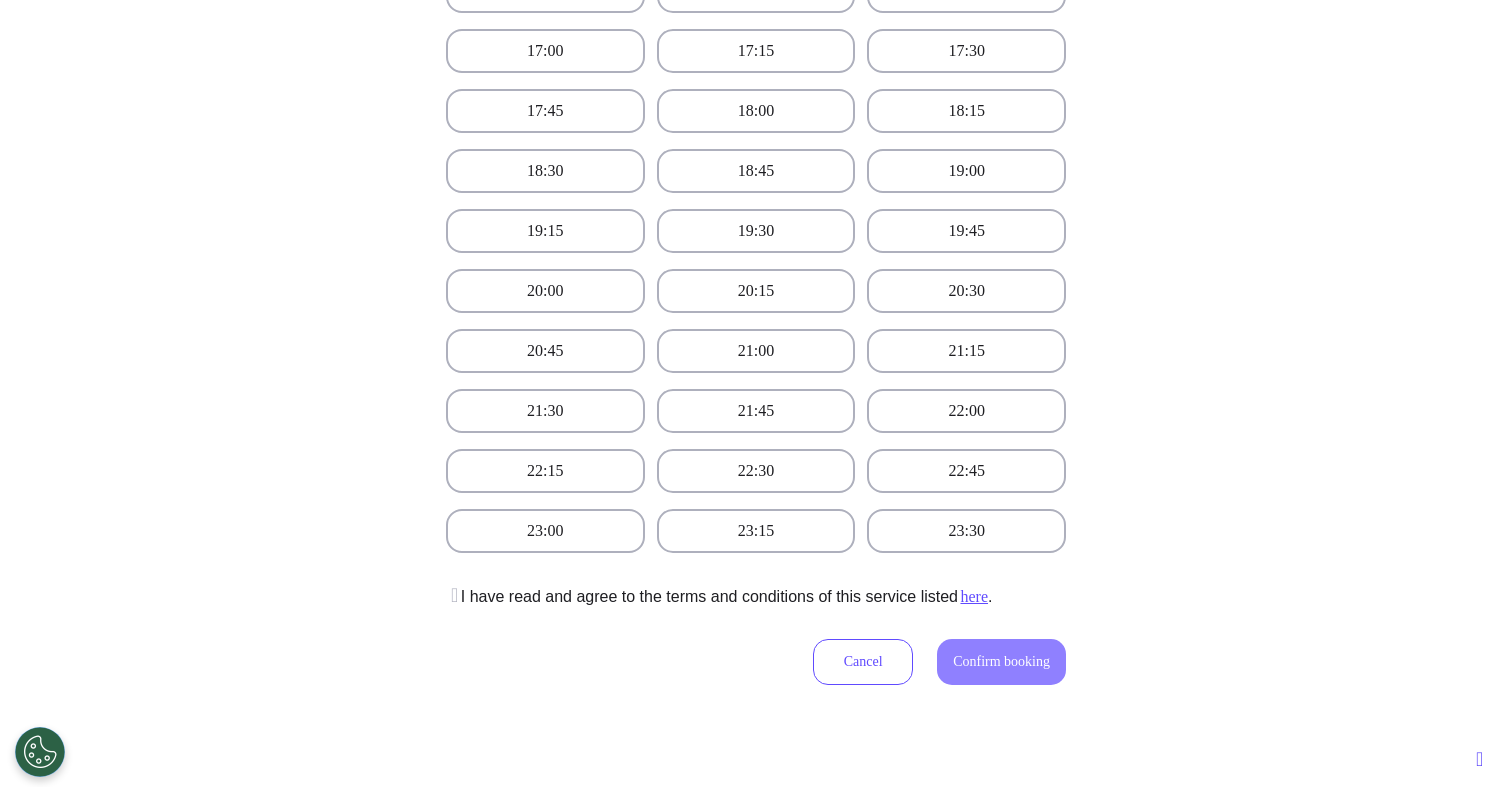 click at bounding box center [452, 595] 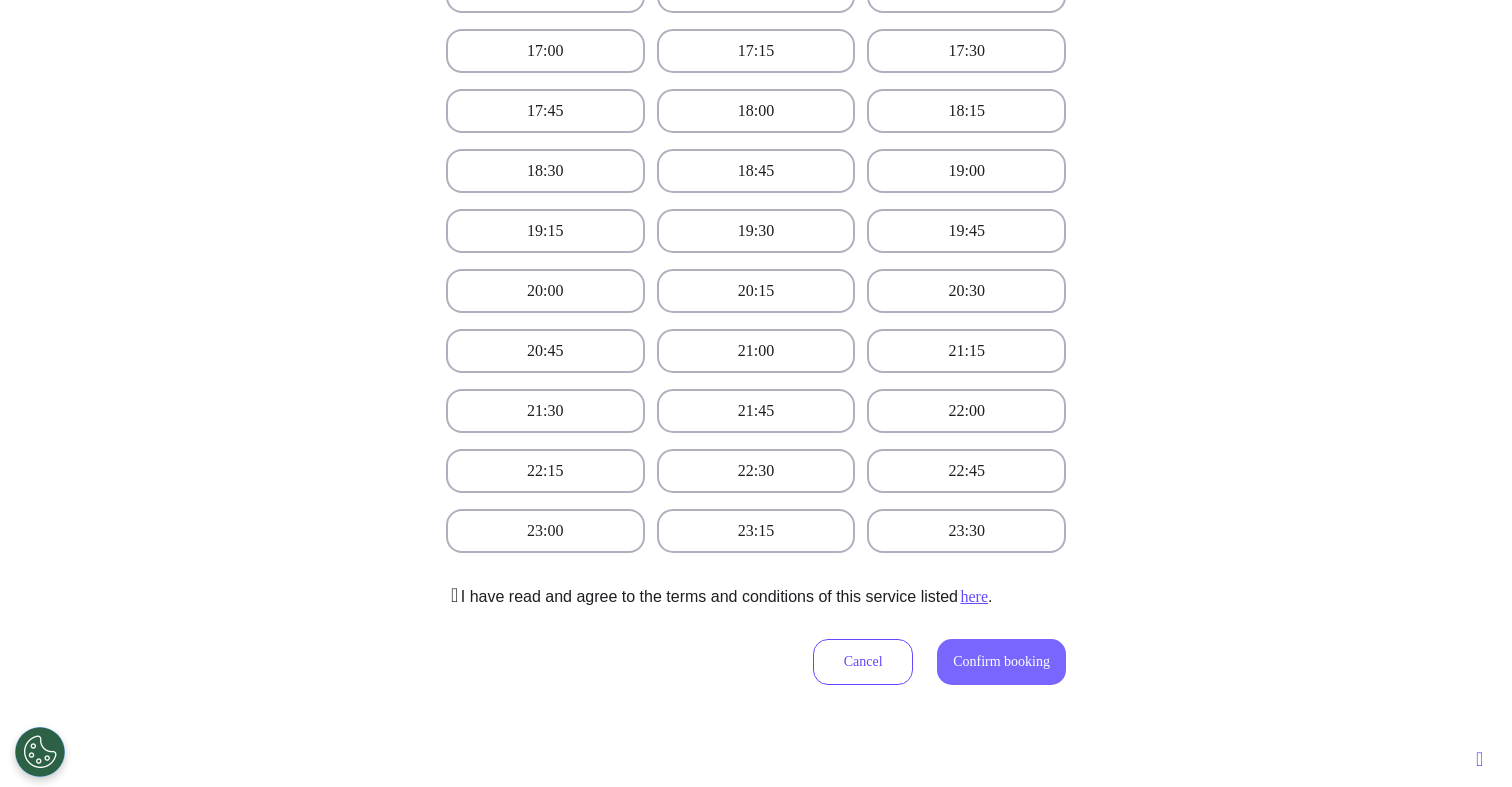 click on "Confirm booking" at bounding box center (1001, 661) 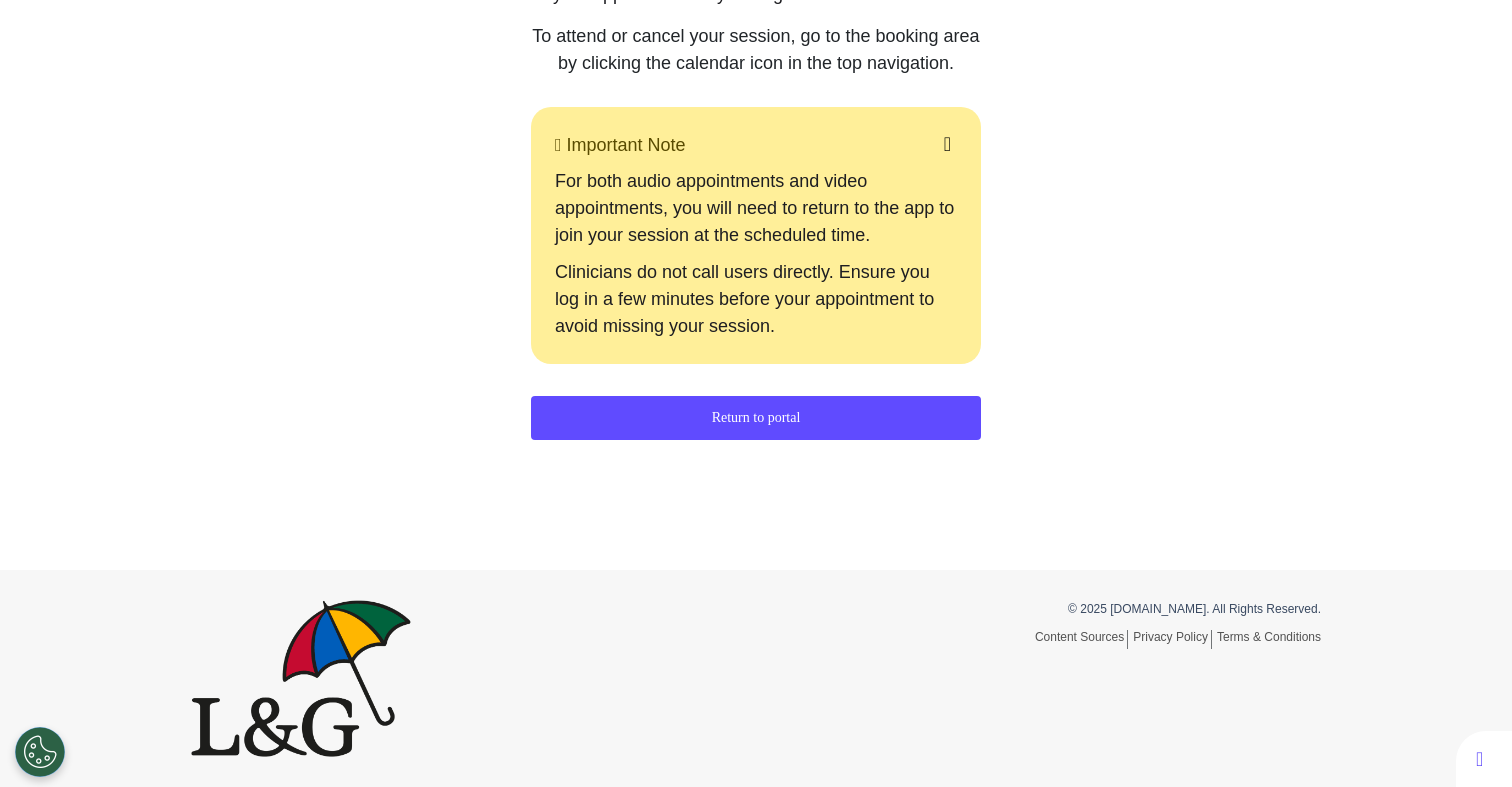 scroll, scrollTop: 445, scrollLeft: 0, axis: vertical 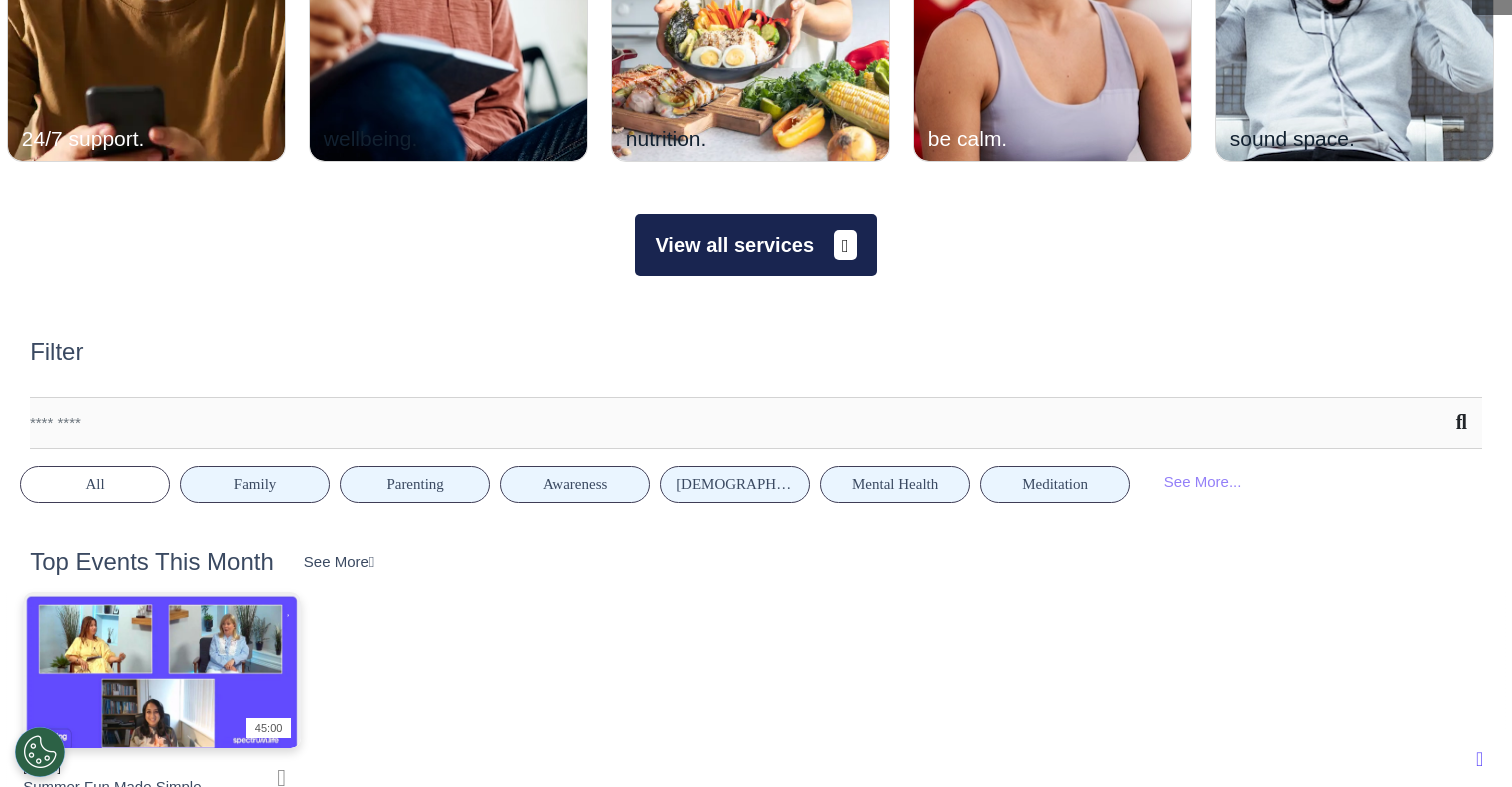 click on "View all services" at bounding box center (755, 245) 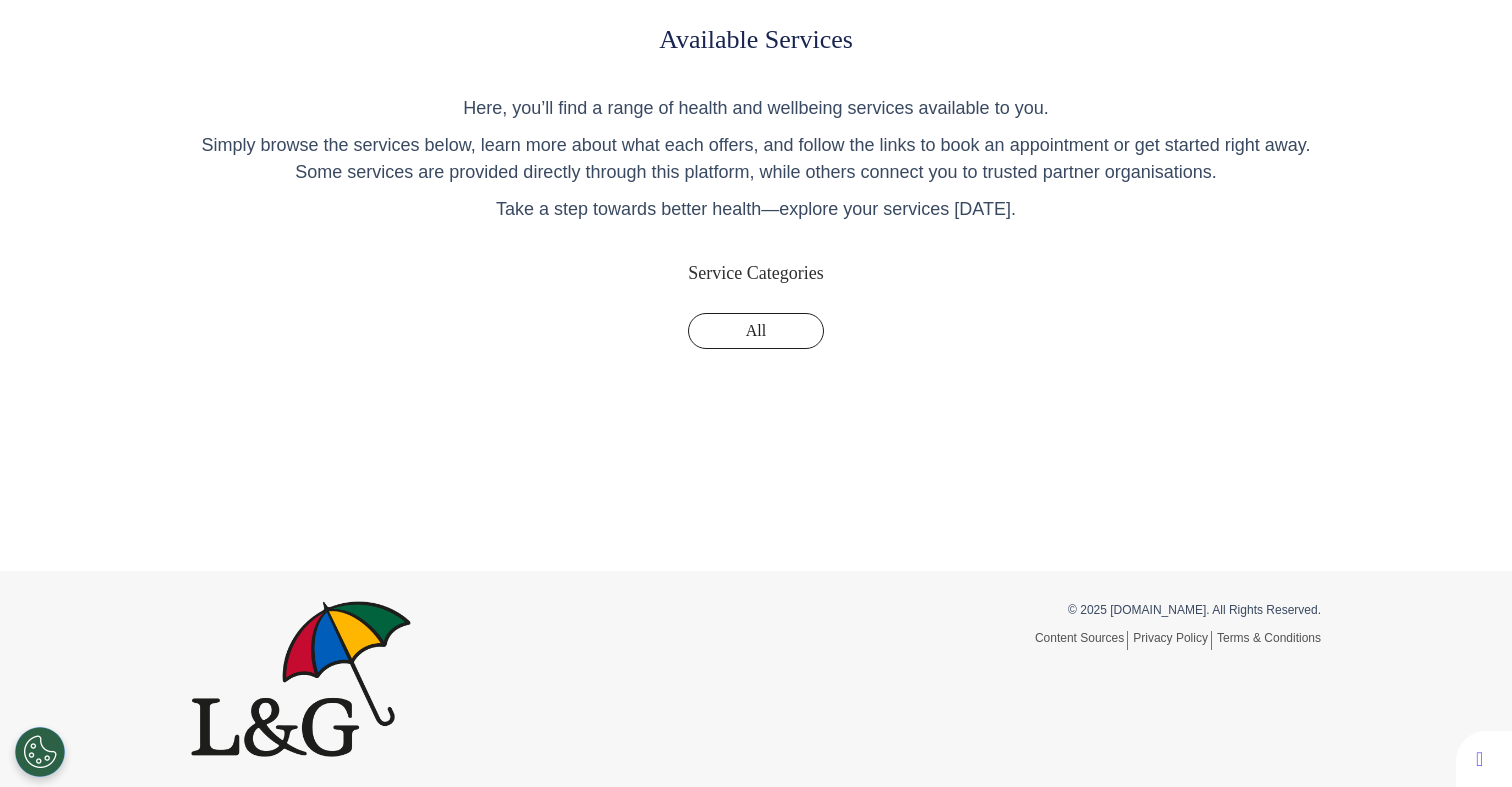 scroll, scrollTop: 0, scrollLeft: 0, axis: both 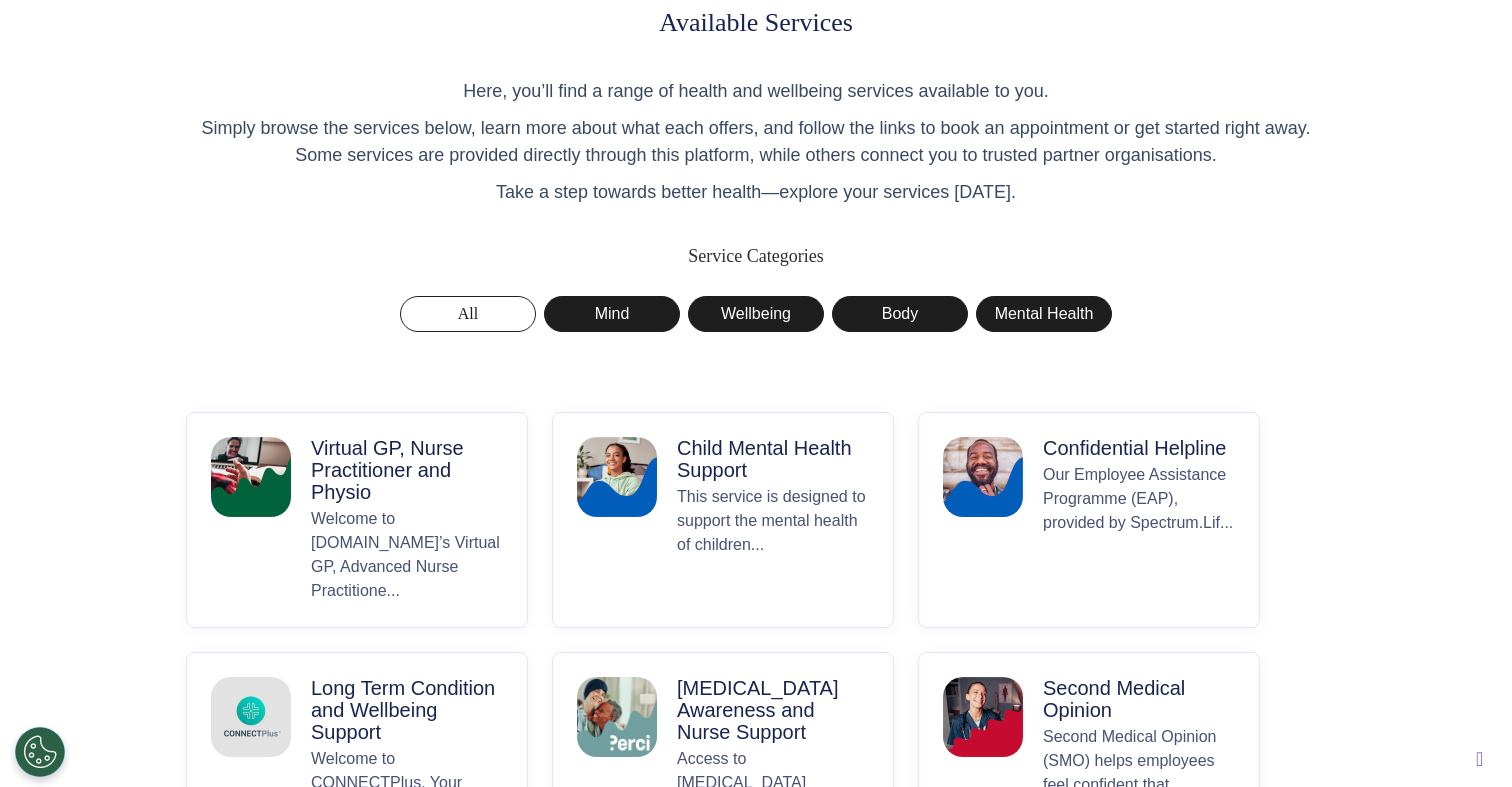 click on "Virtual GP, Nurse Practitioner and Physio" at bounding box center [407, 470] 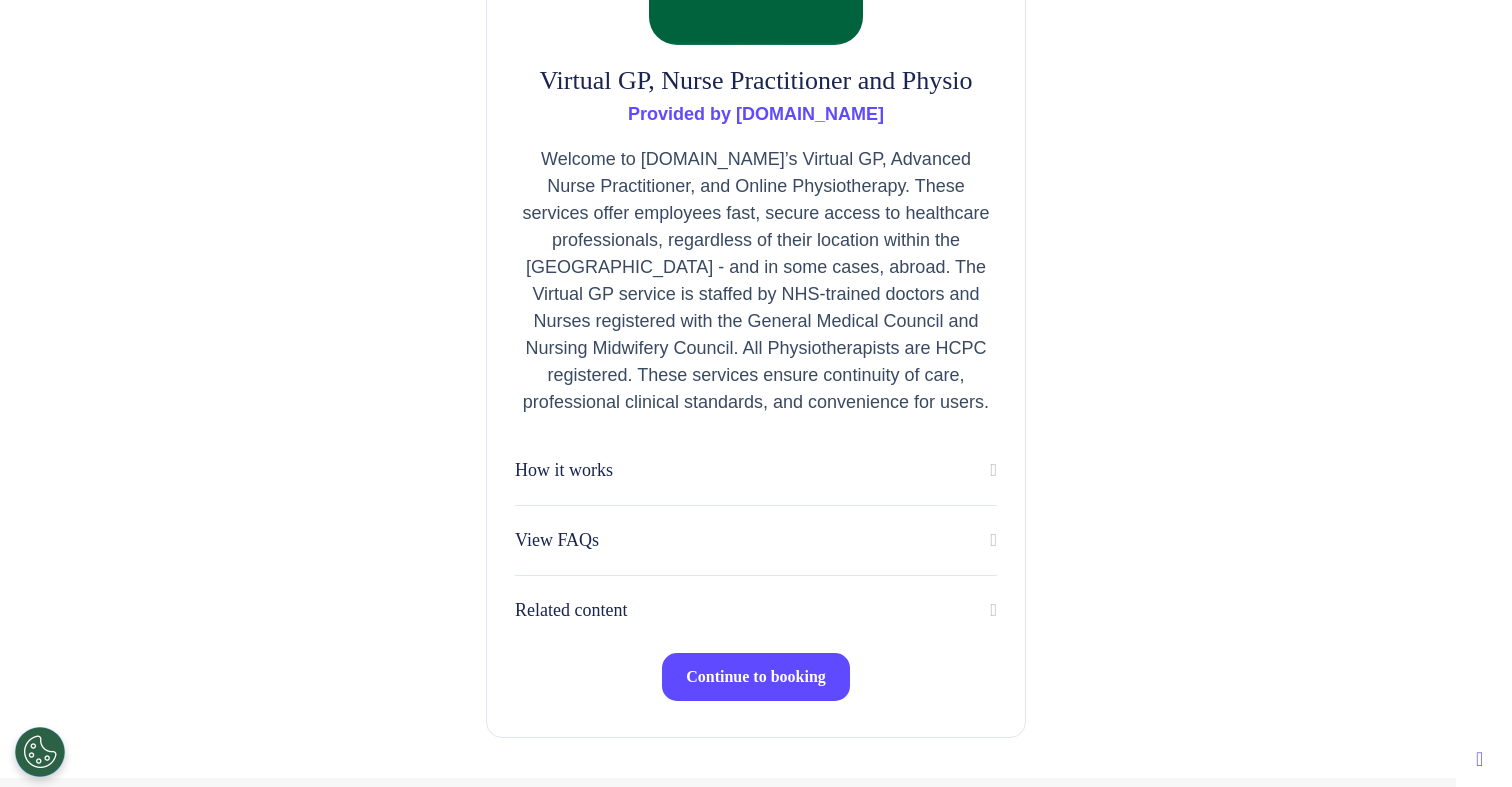 scroll, scrollTop: 432, scrollLeft: 0, axis: vertical 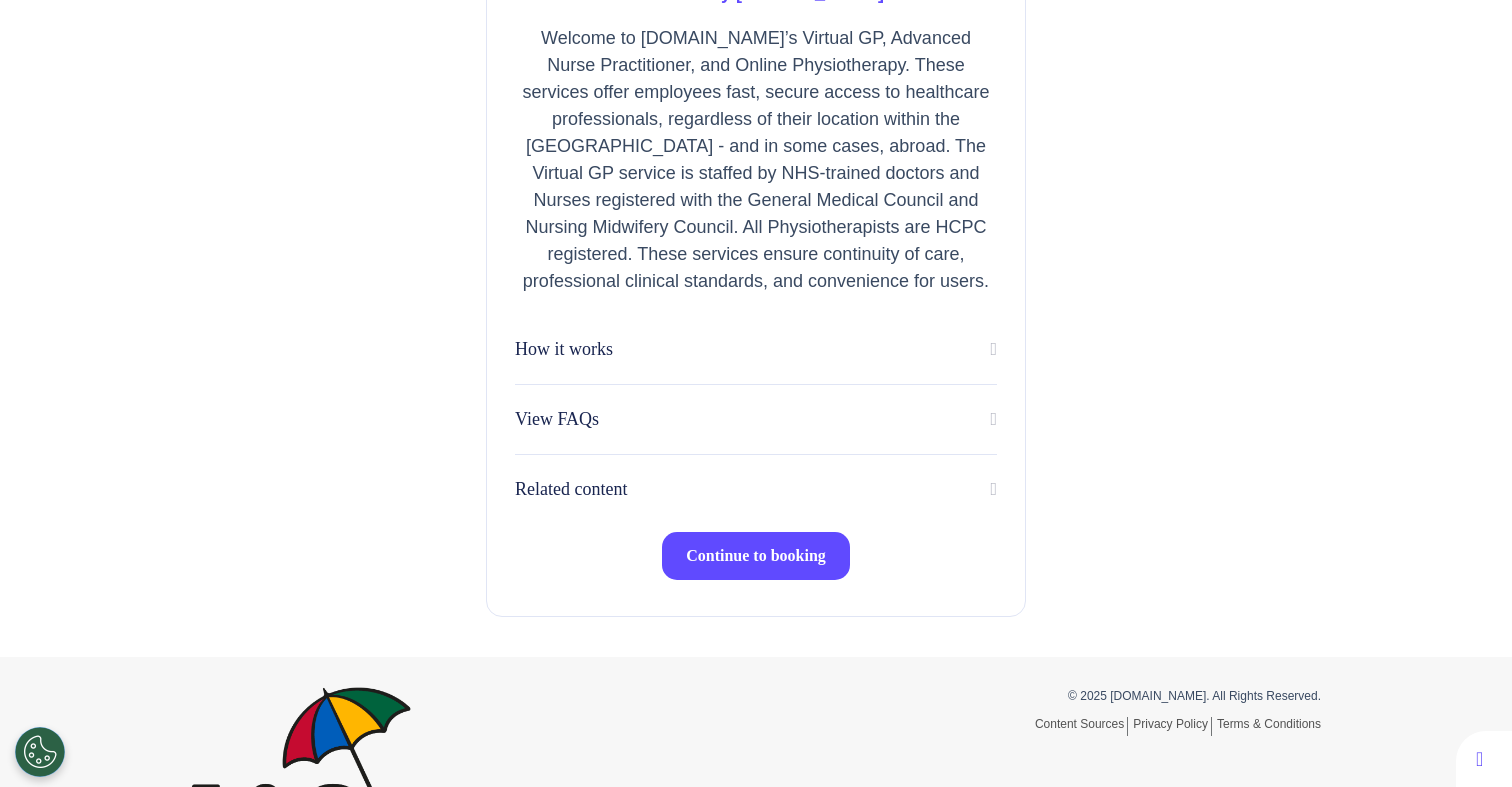 click on "Continue to booking" at bounding box center [756, 556] 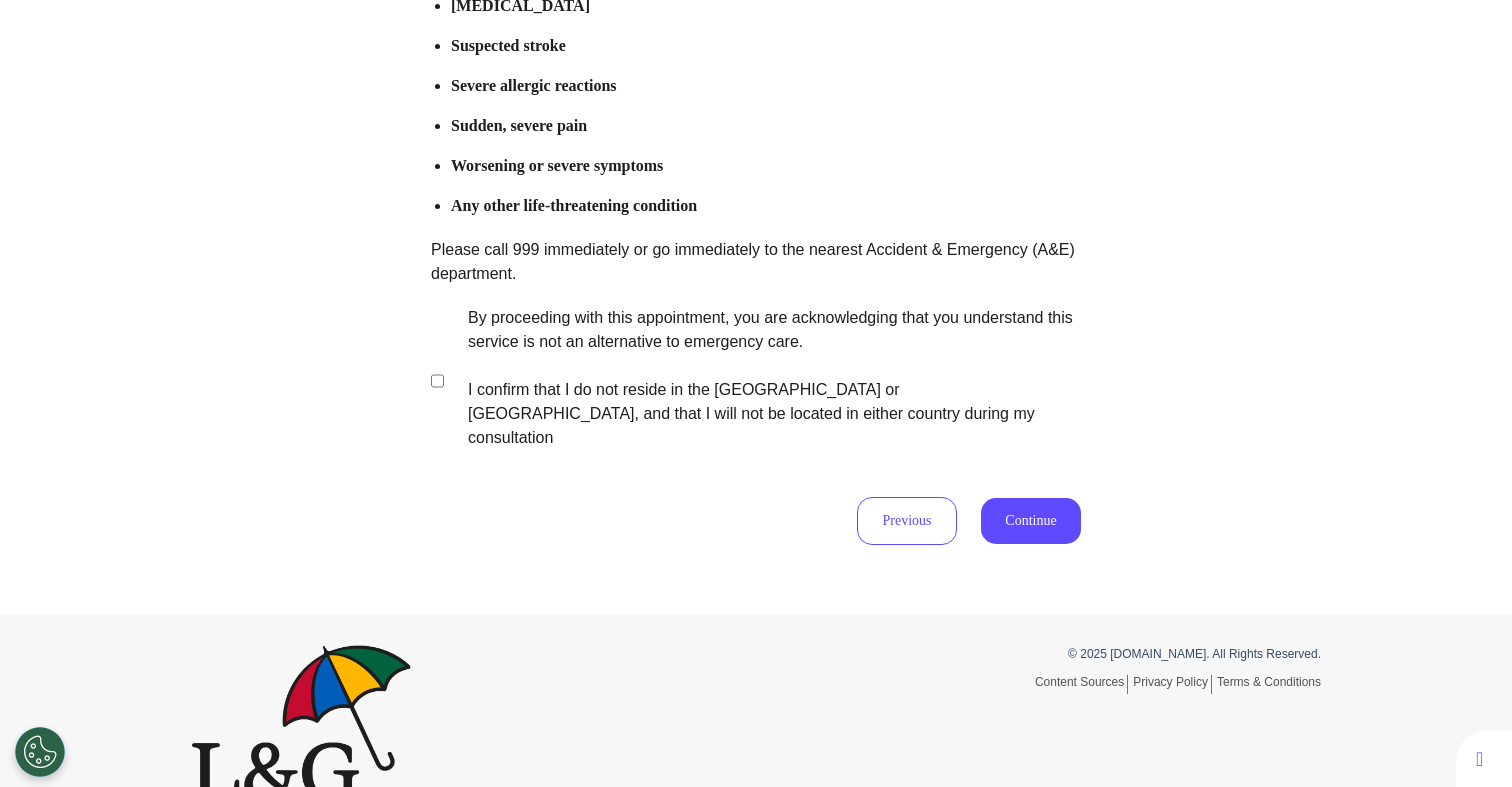 scroll, scrollTop: 386, scrollLeft: 0, axis: vertical 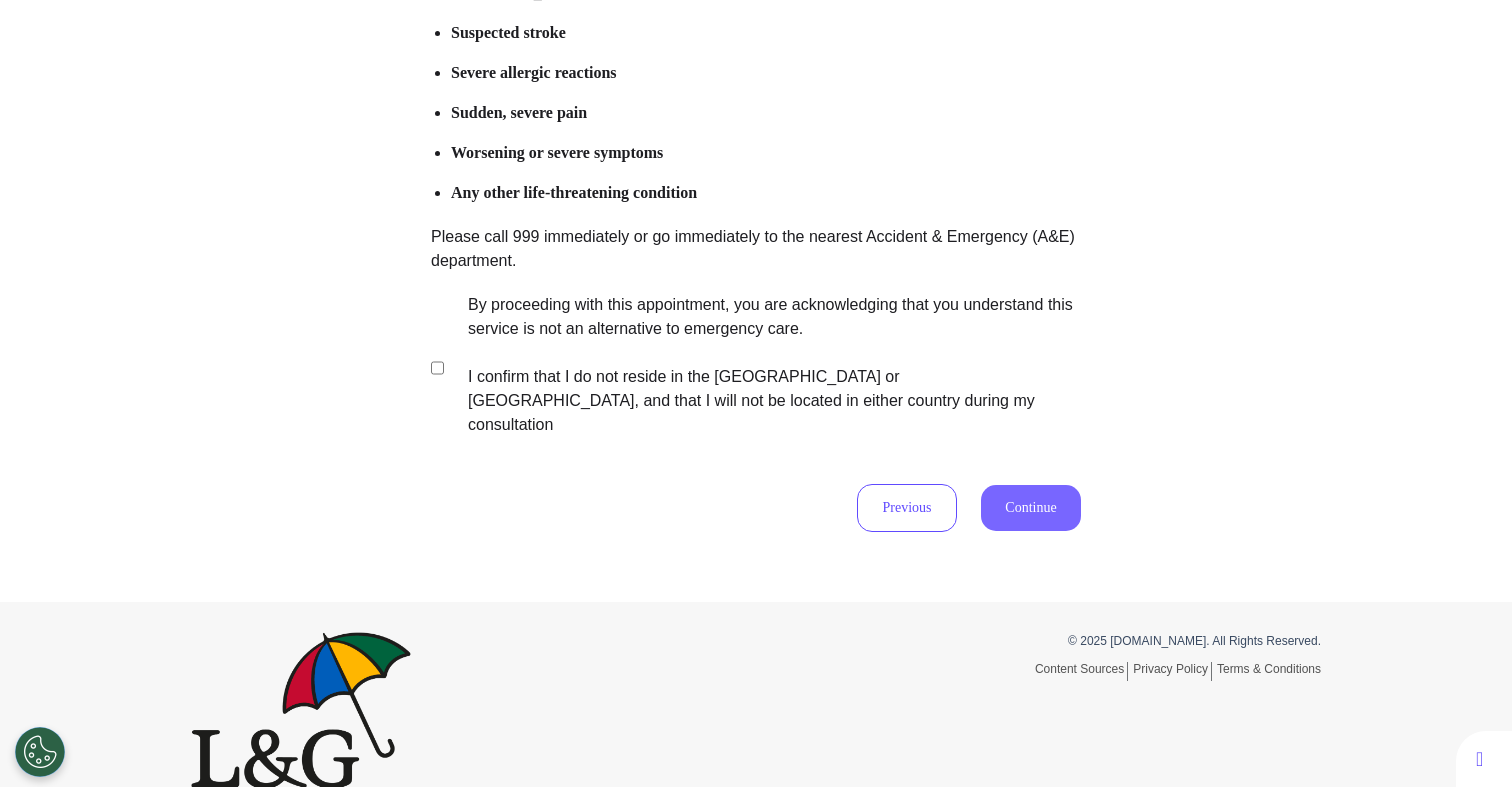 click on "Continue" at bounding box center (1031, 508) 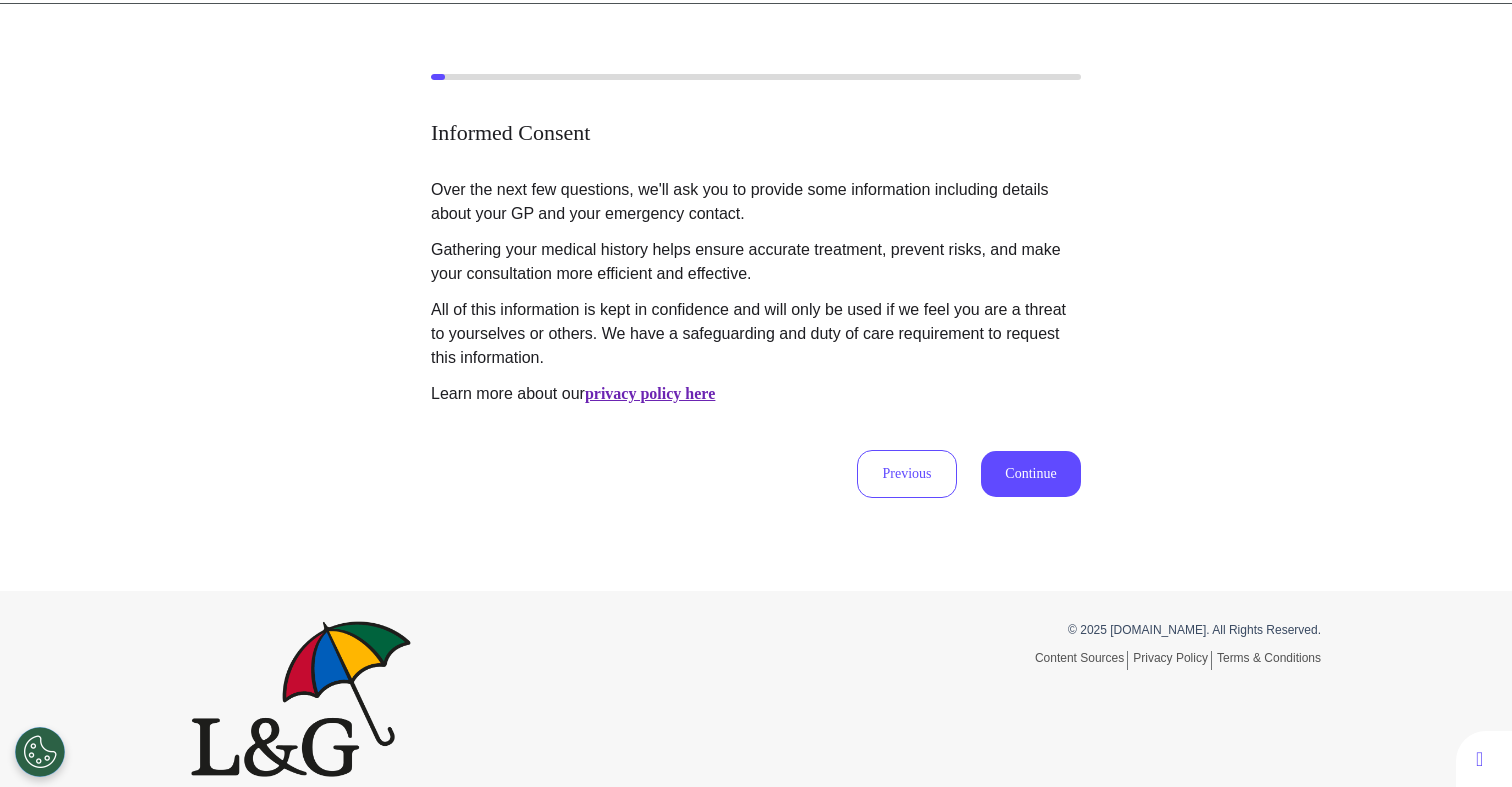 scroll, scrollTop: 0, scrollLeft: 0, axis: both 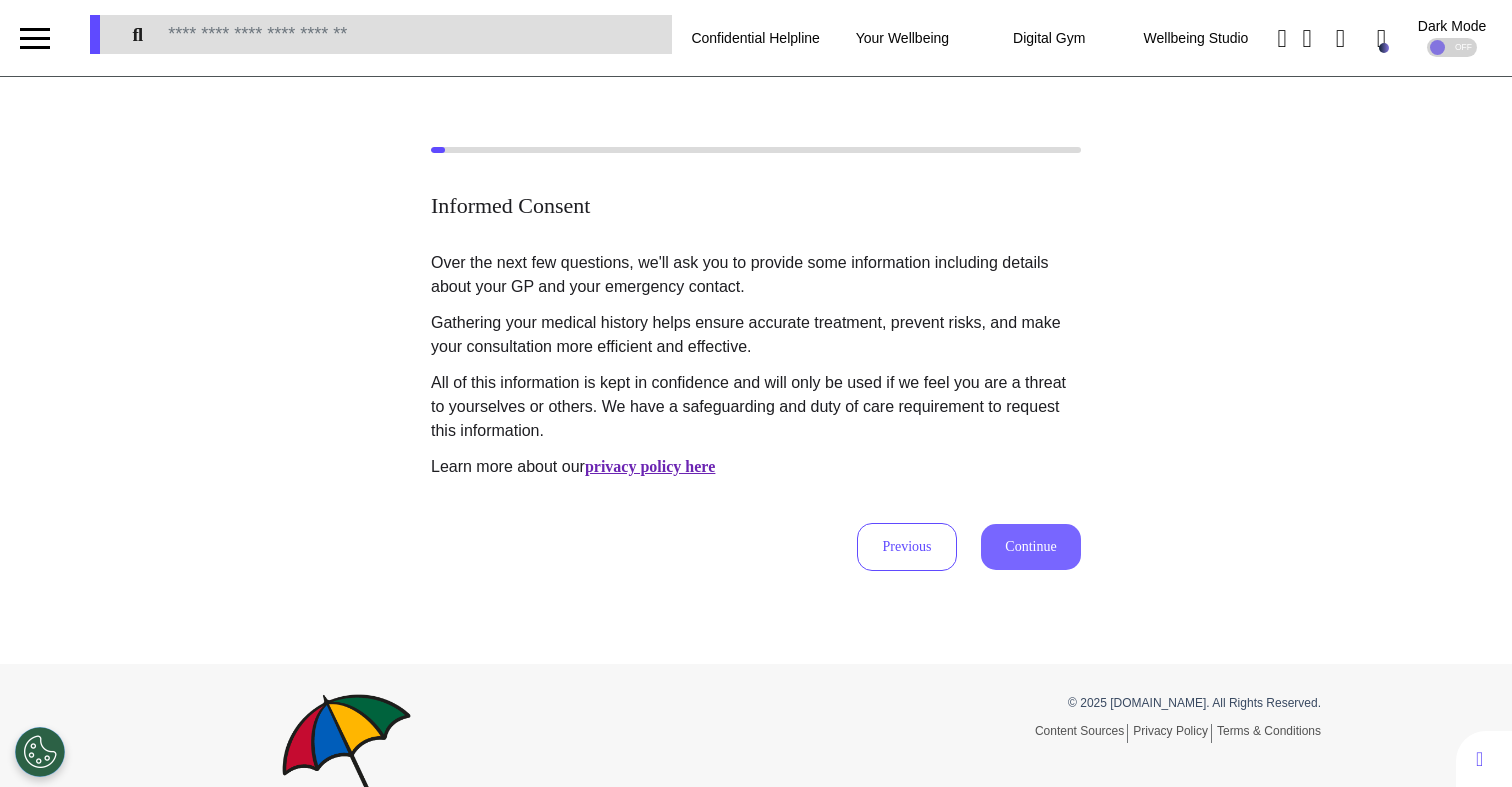 click on "Continue" at bounding box center [1031, 547] 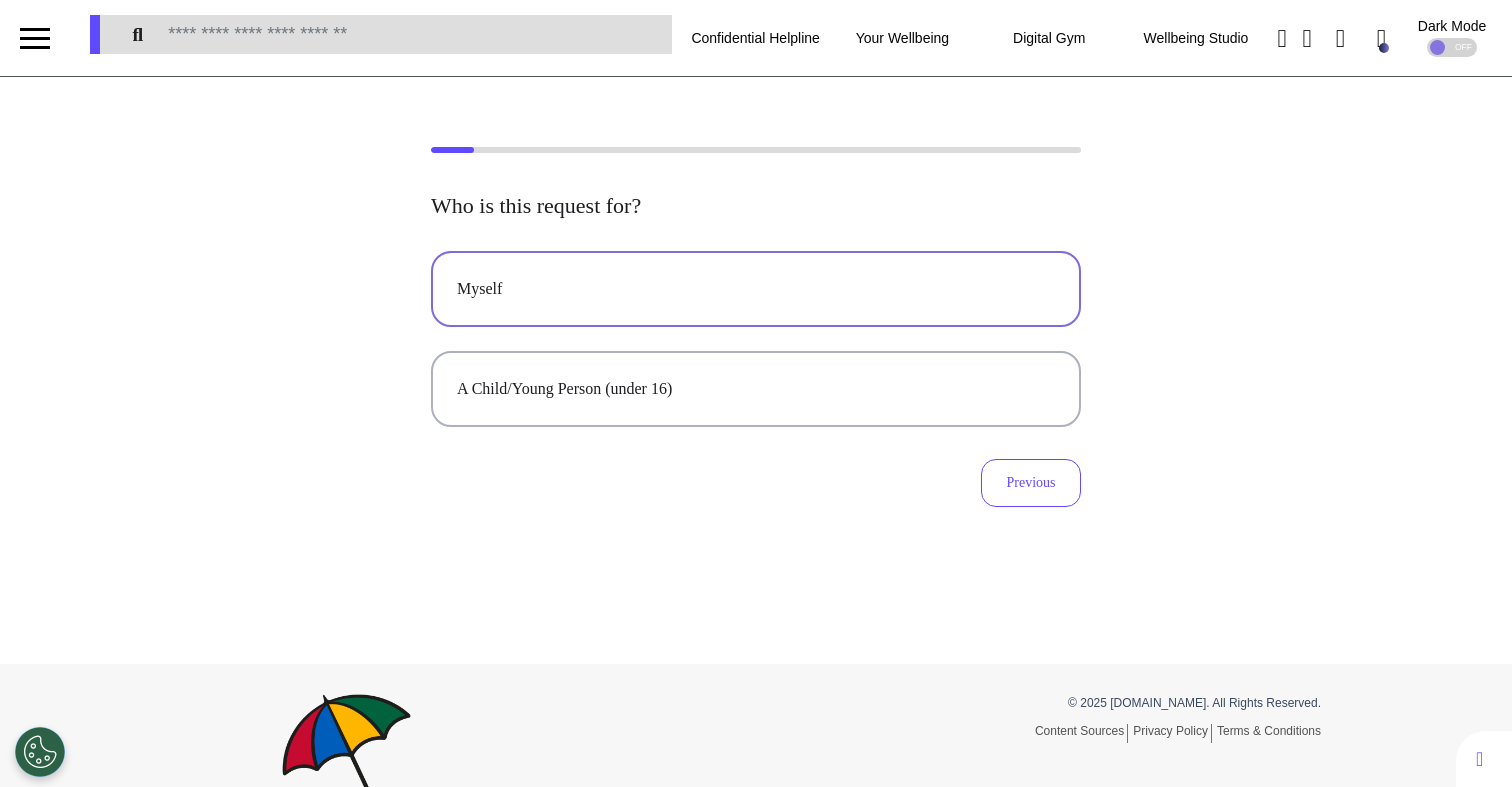 click on "Myself" at bounding box center (756, 289) 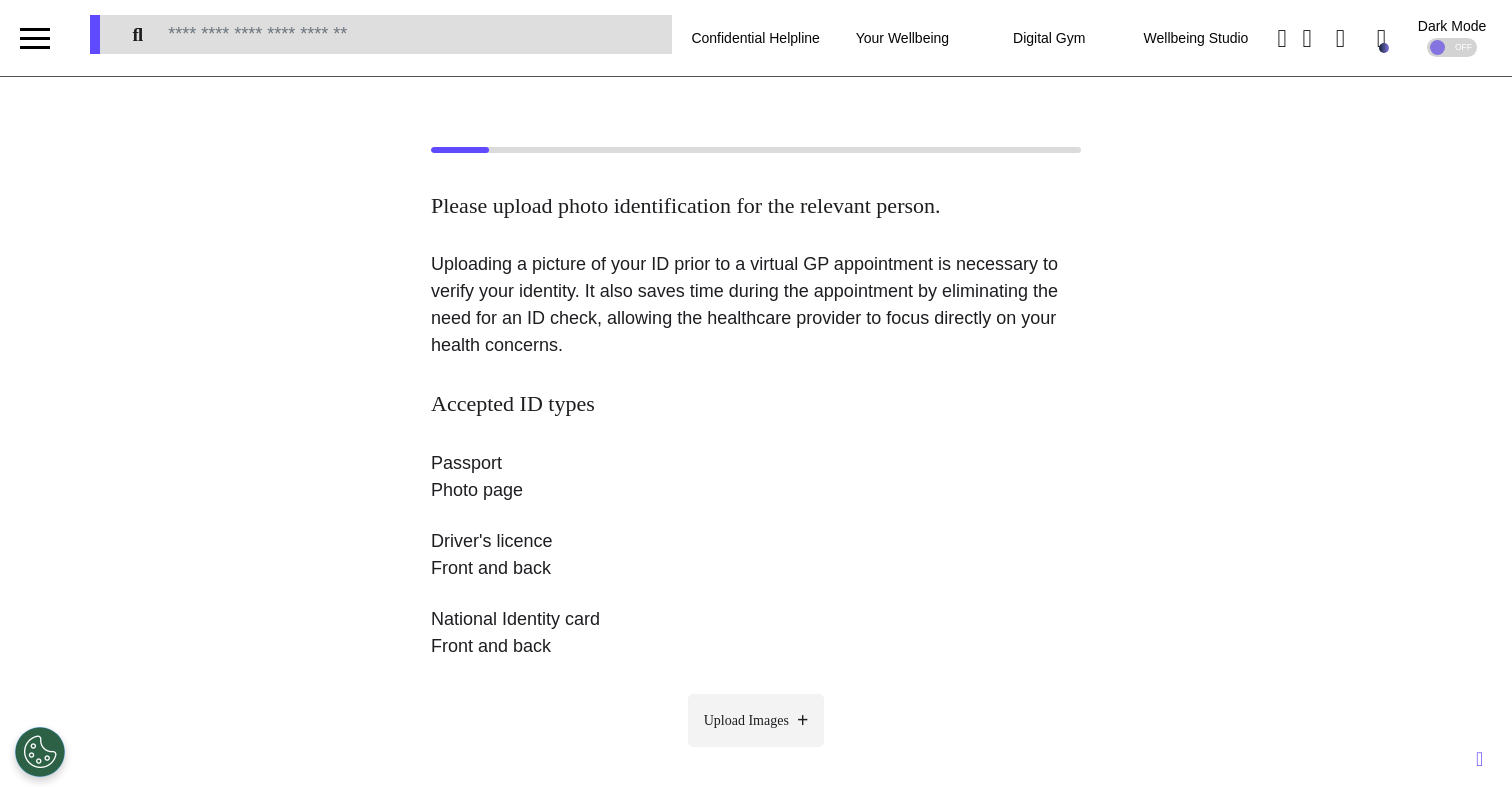 click on "Upload Images" at bounding box center [746, 720] 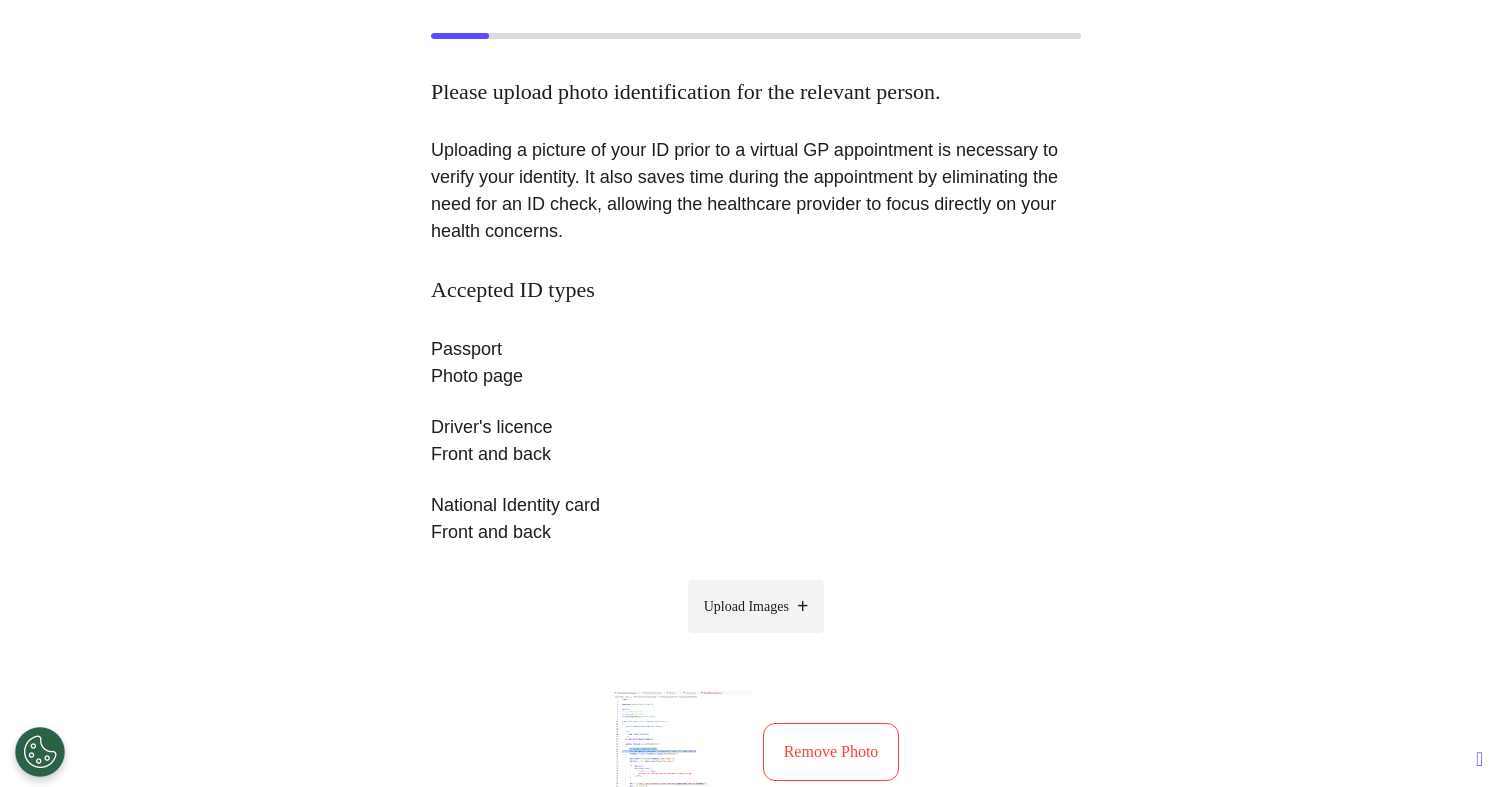 scroll, scrollTop: 365, scrollLeft: 0, axis: vertical 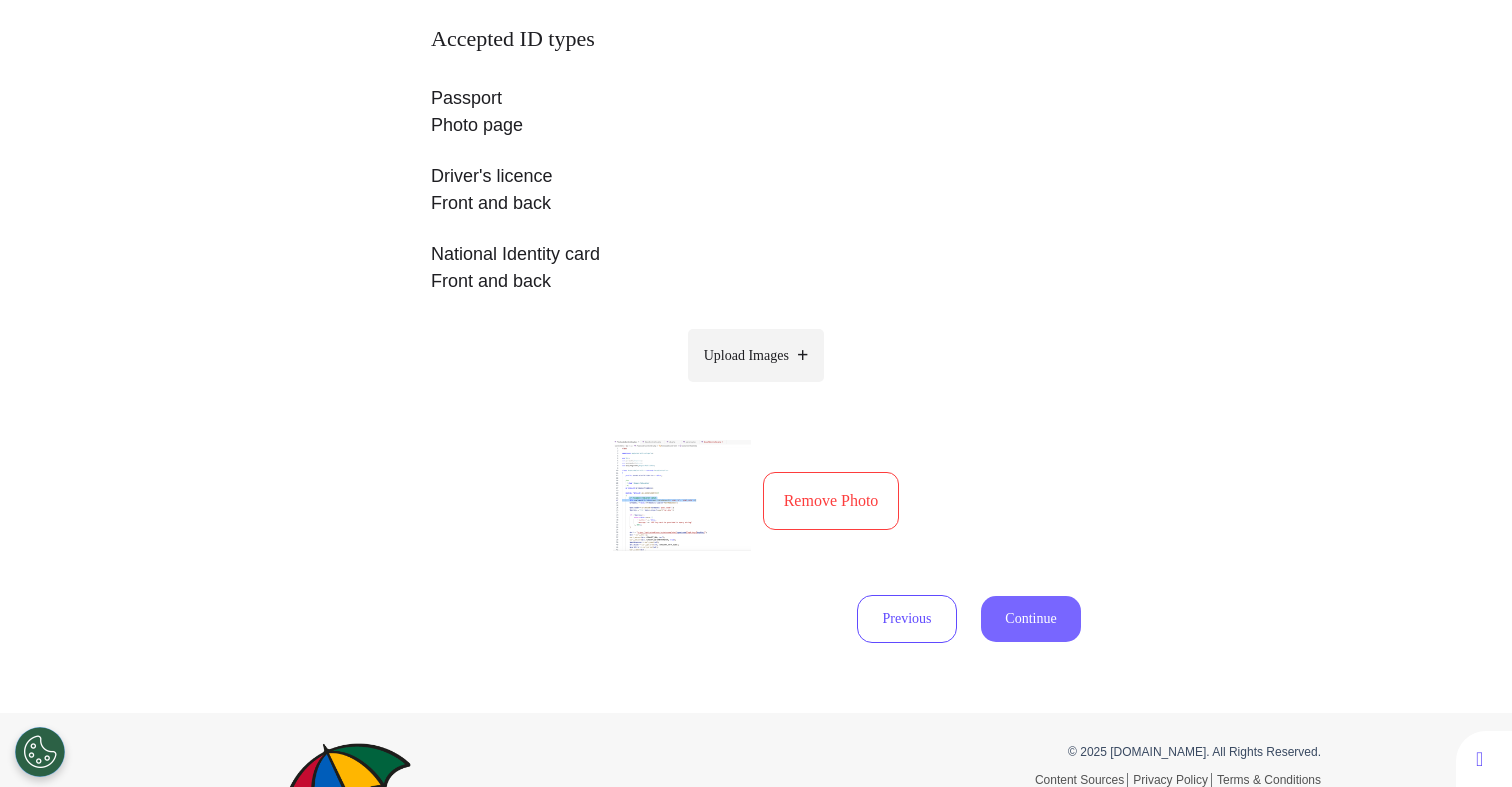 click on "Continue" at bounding box center (1031, 619) 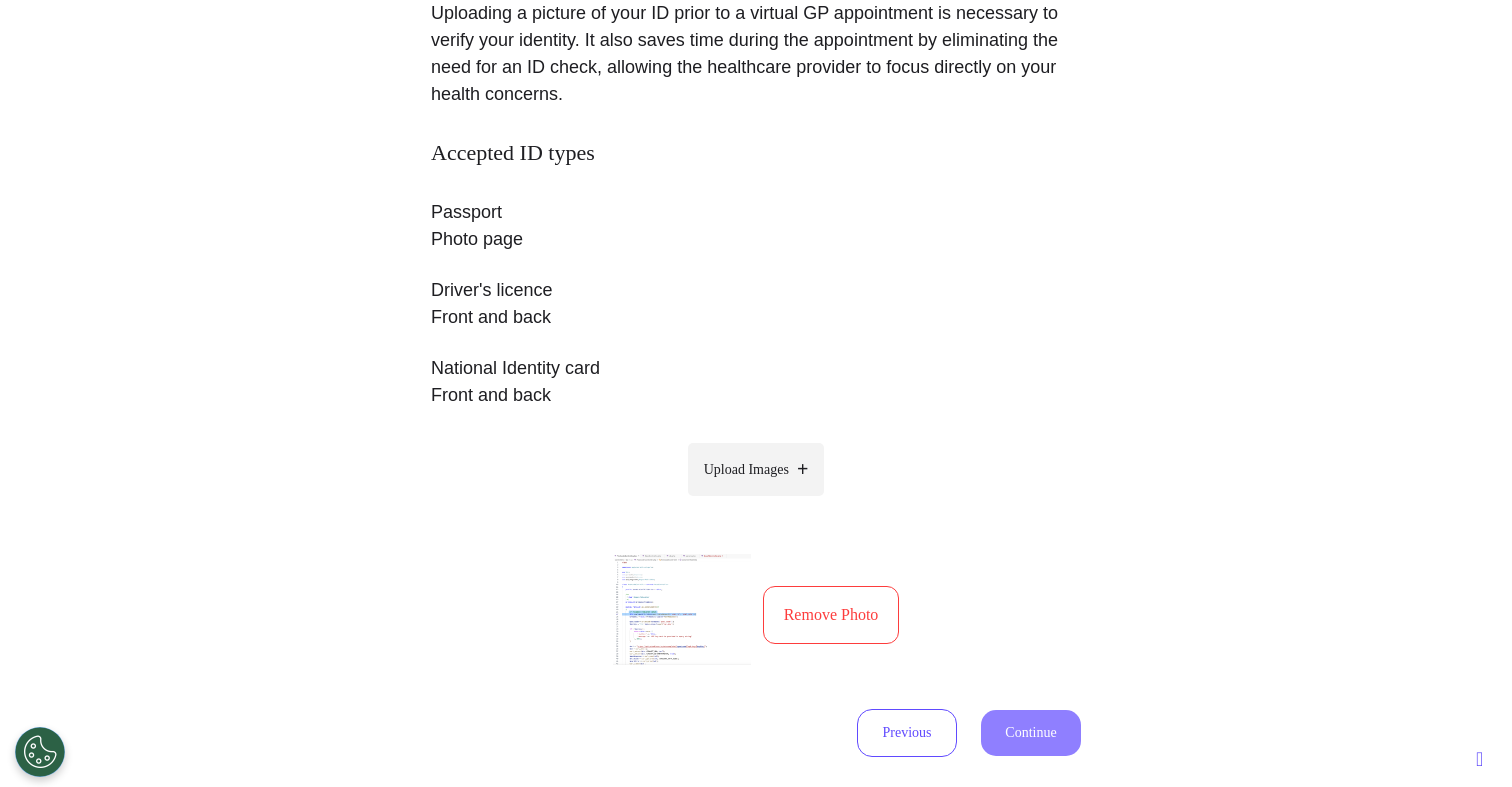 select on "******" 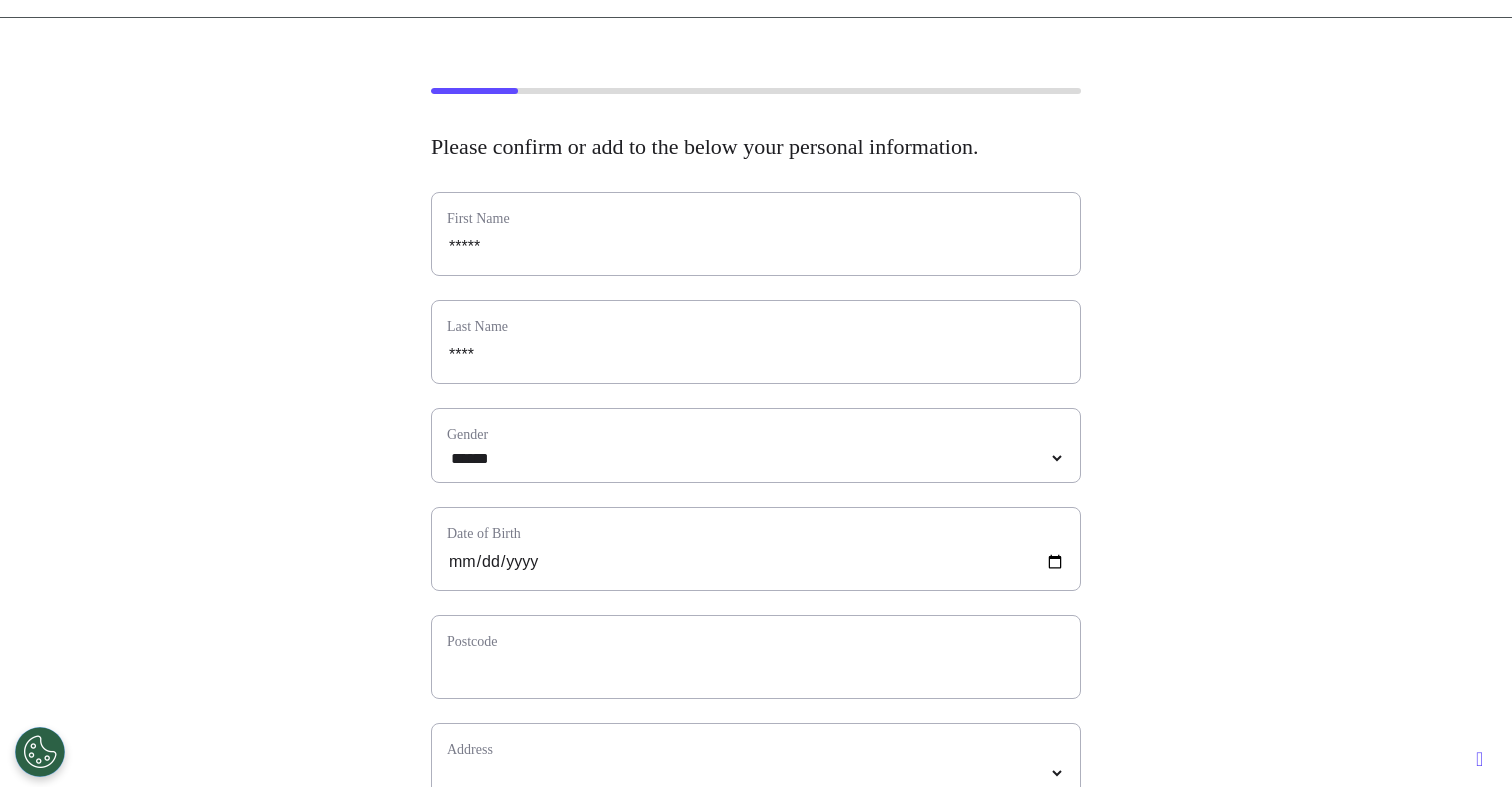 scroll, scrollTop: 0, scrollLeft: 0, axis: both 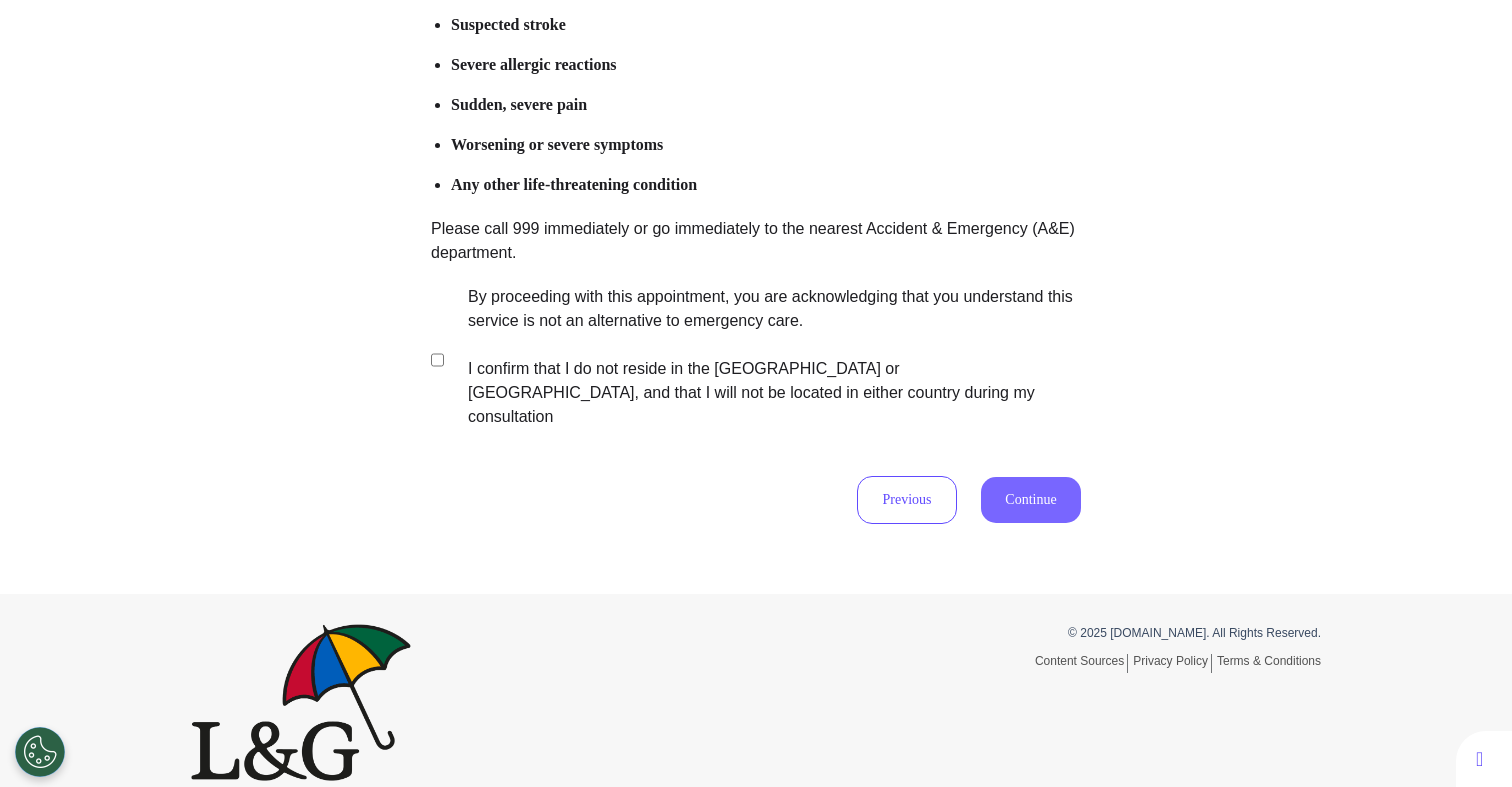 click on "Continue" at bounding box center (1031, 500) 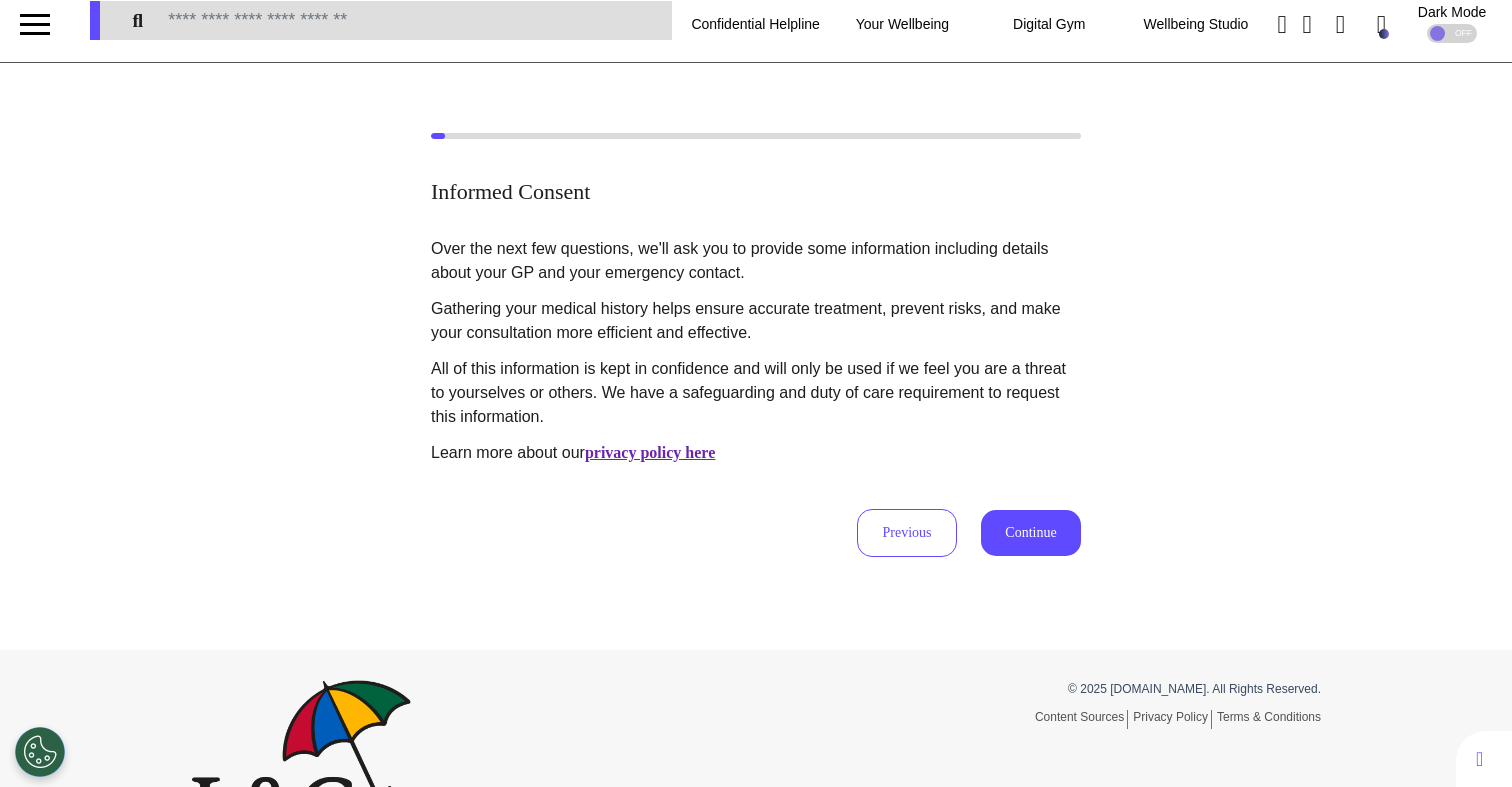 scroll, scrollTop: 0, scrollLeft: 0, axis: both 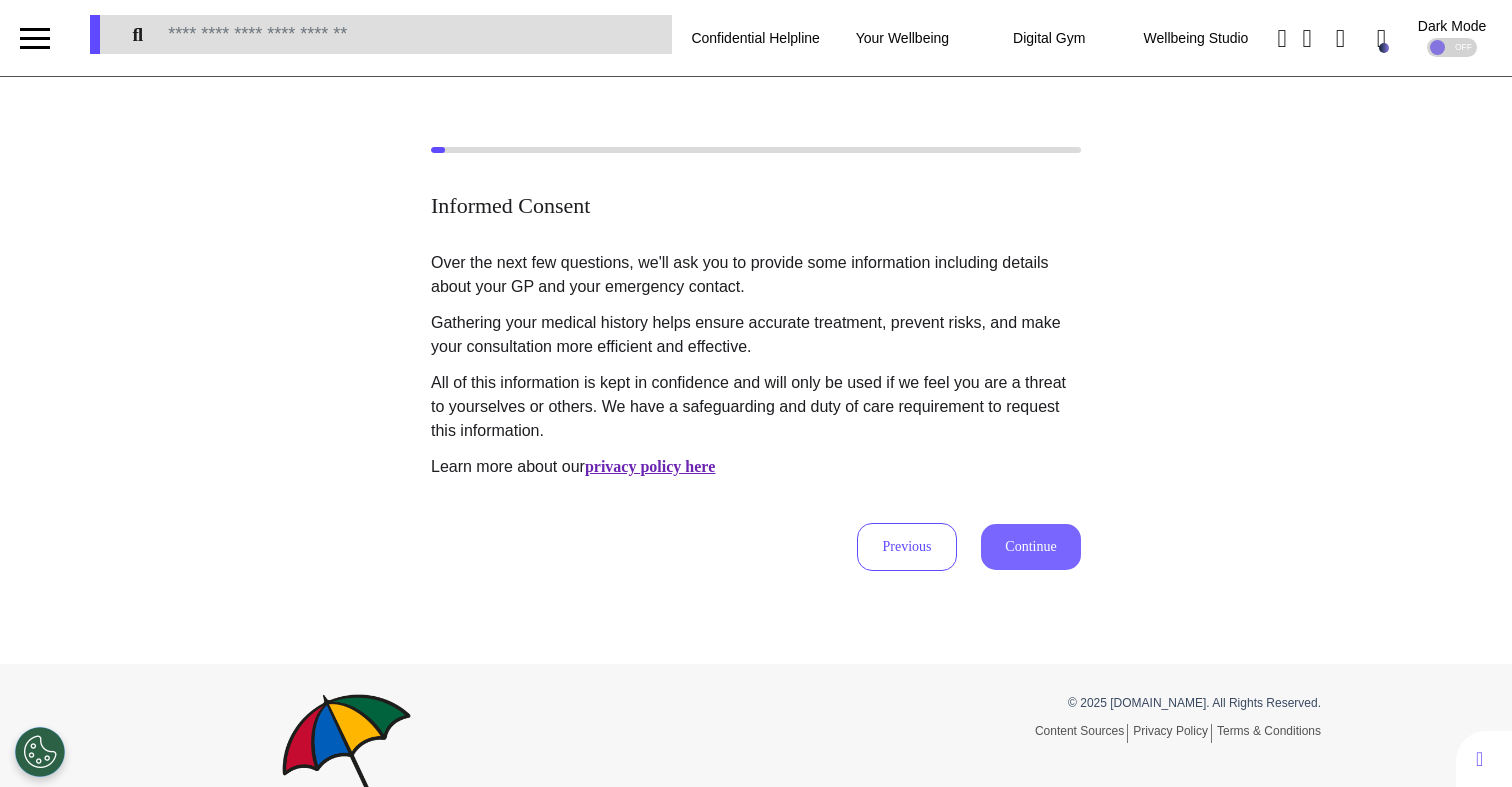 click on "Continue" at bounding box center [1031, 547] 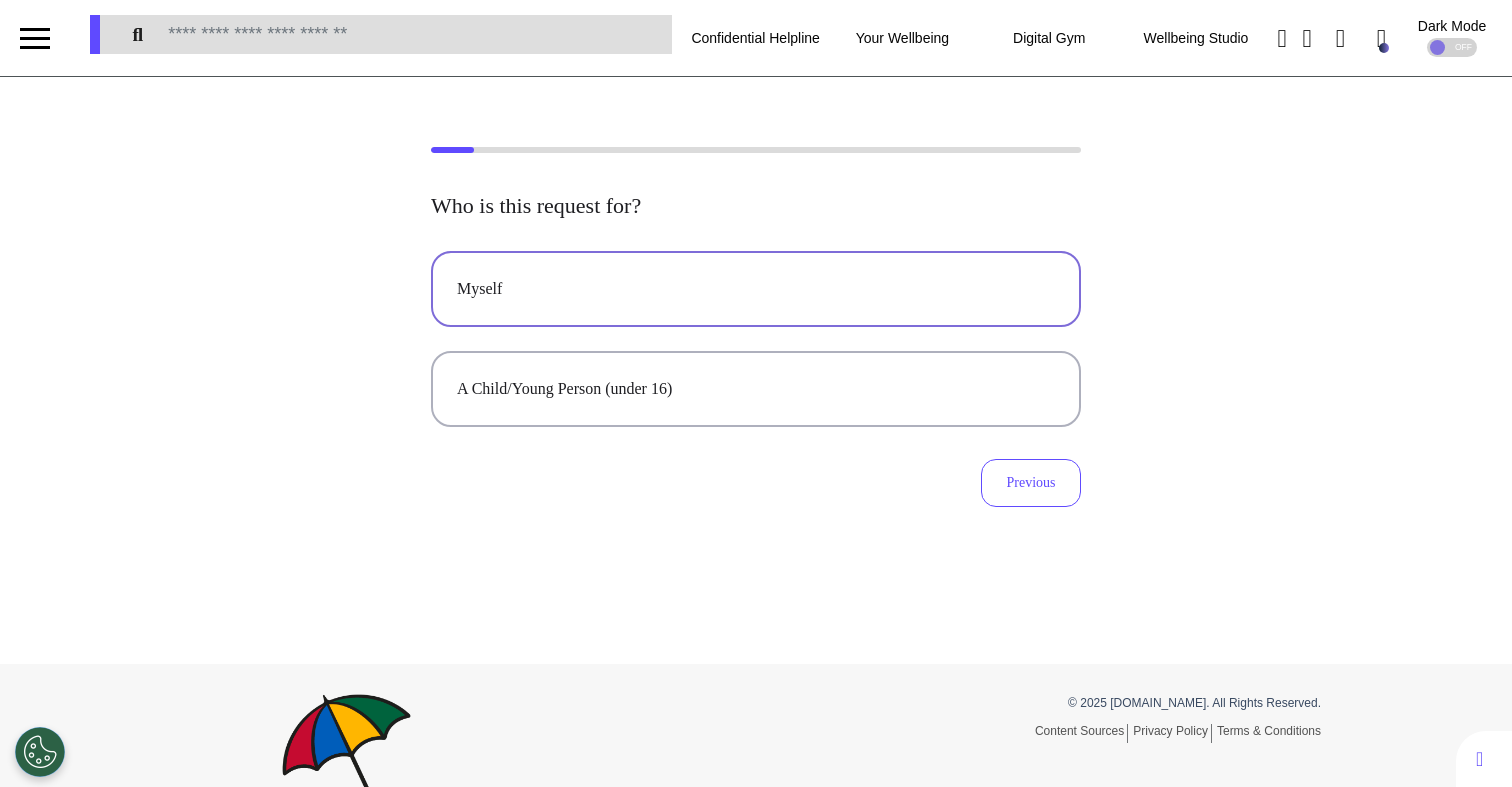 click on "Myself" at bounding box center [756, 289] 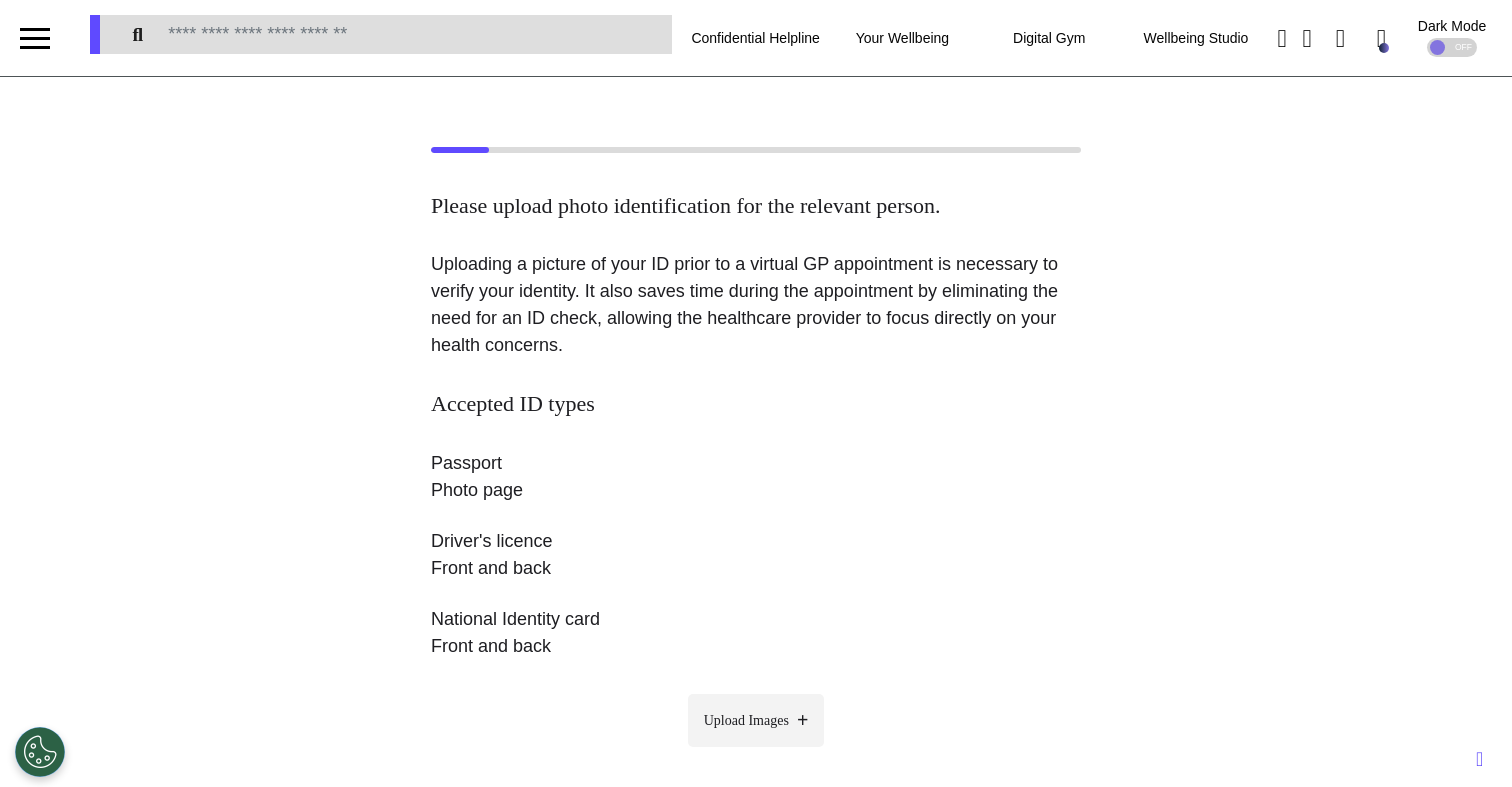 click on "Upload Images" at bounding box center (746, 720) 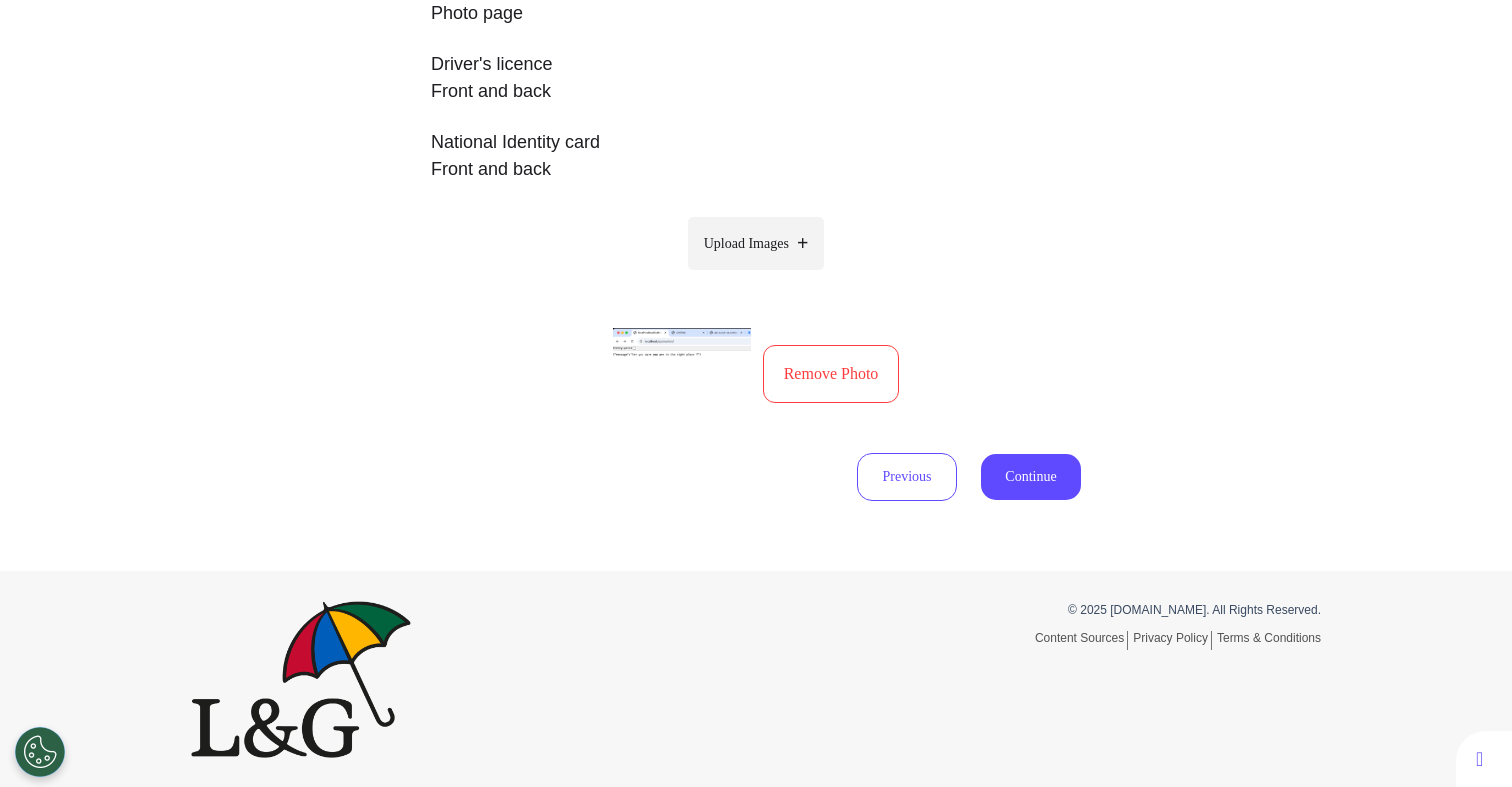 scroll, scrollTop: 477, scrollLeft: 0, axis: vertical 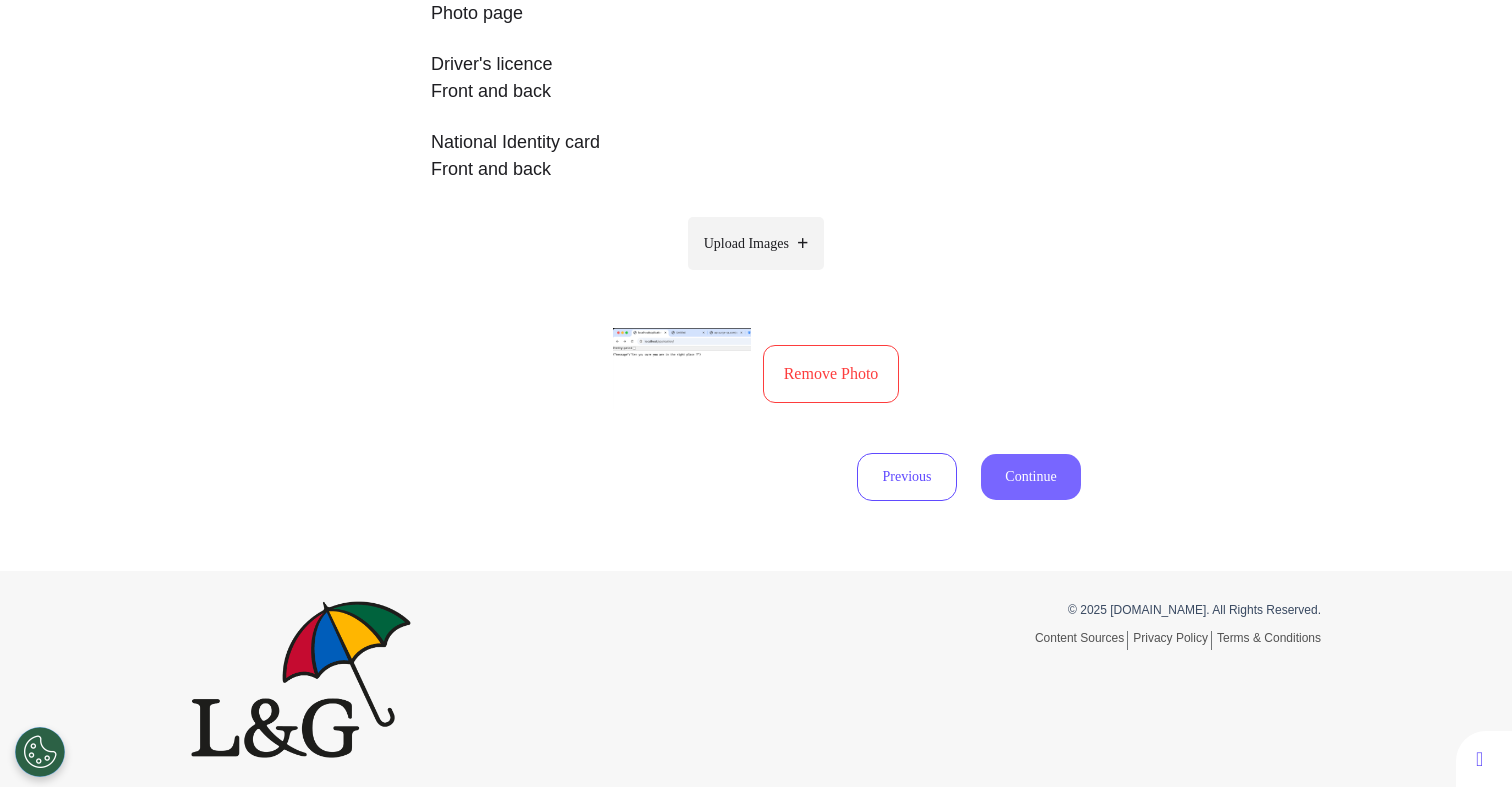 click on "Continue" at bounding box center [1031, 477] 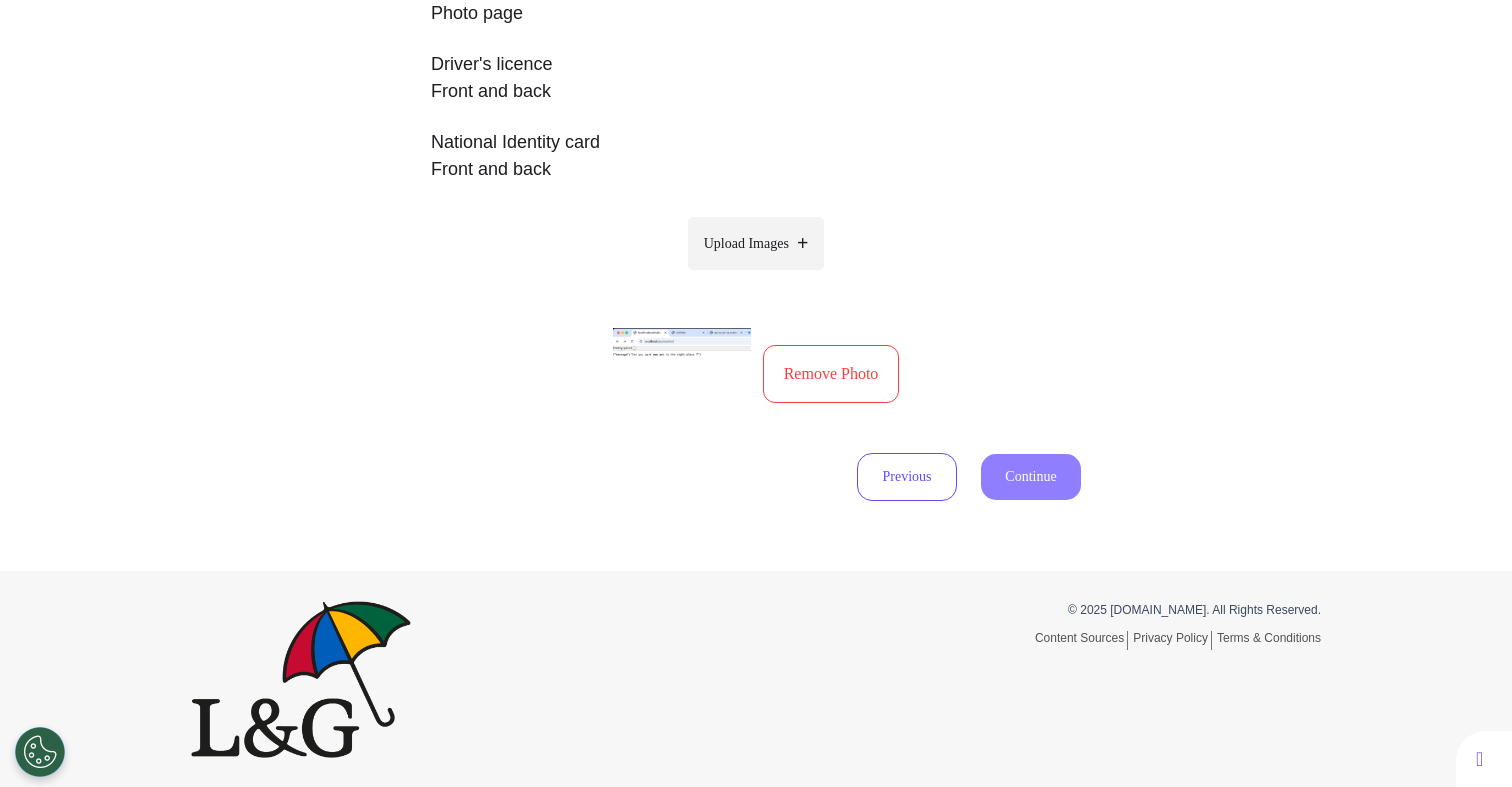 select on "******" 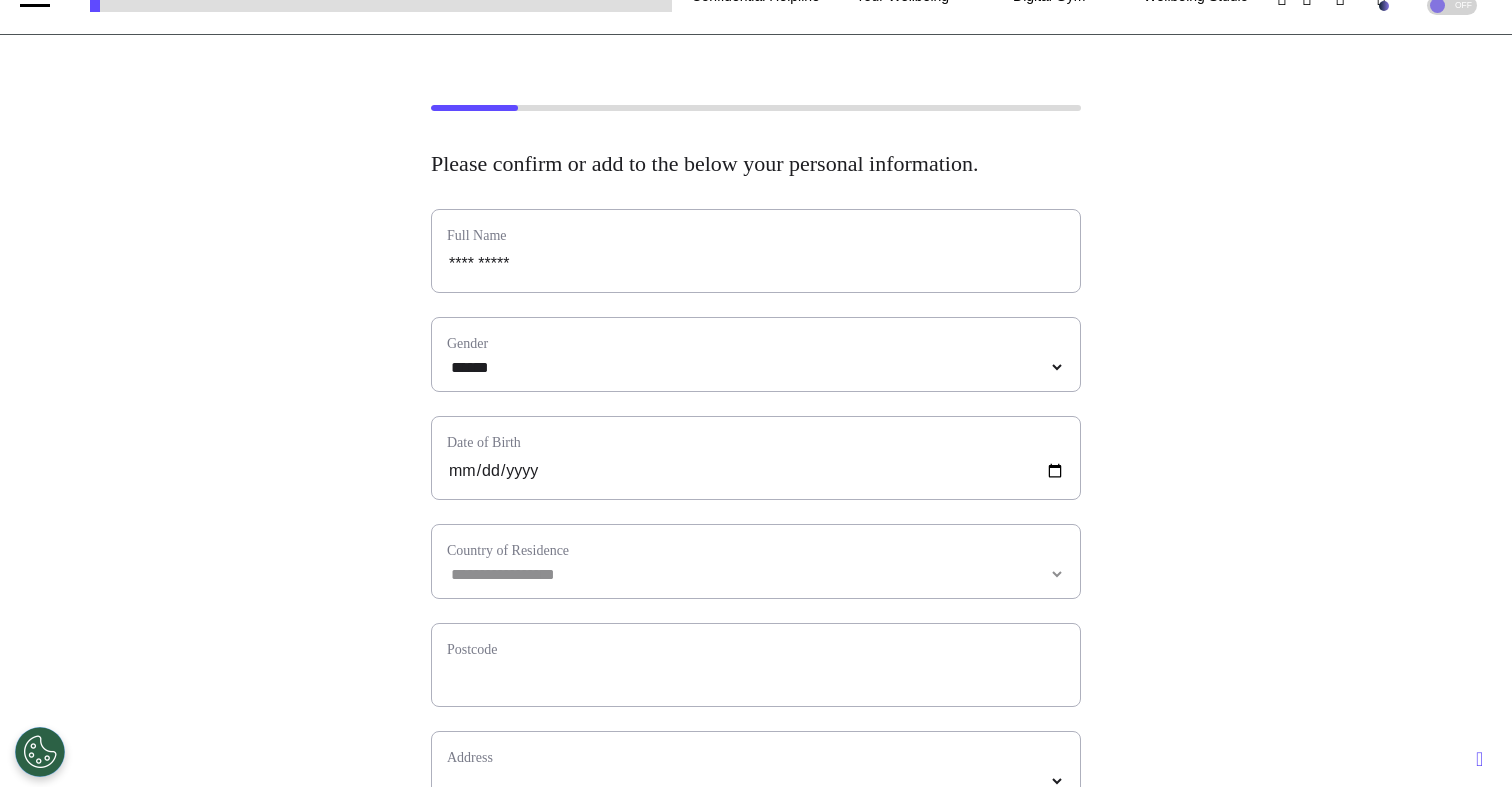 scroll, scrollTop: 46, scrollLeft: 0, axis: vertical 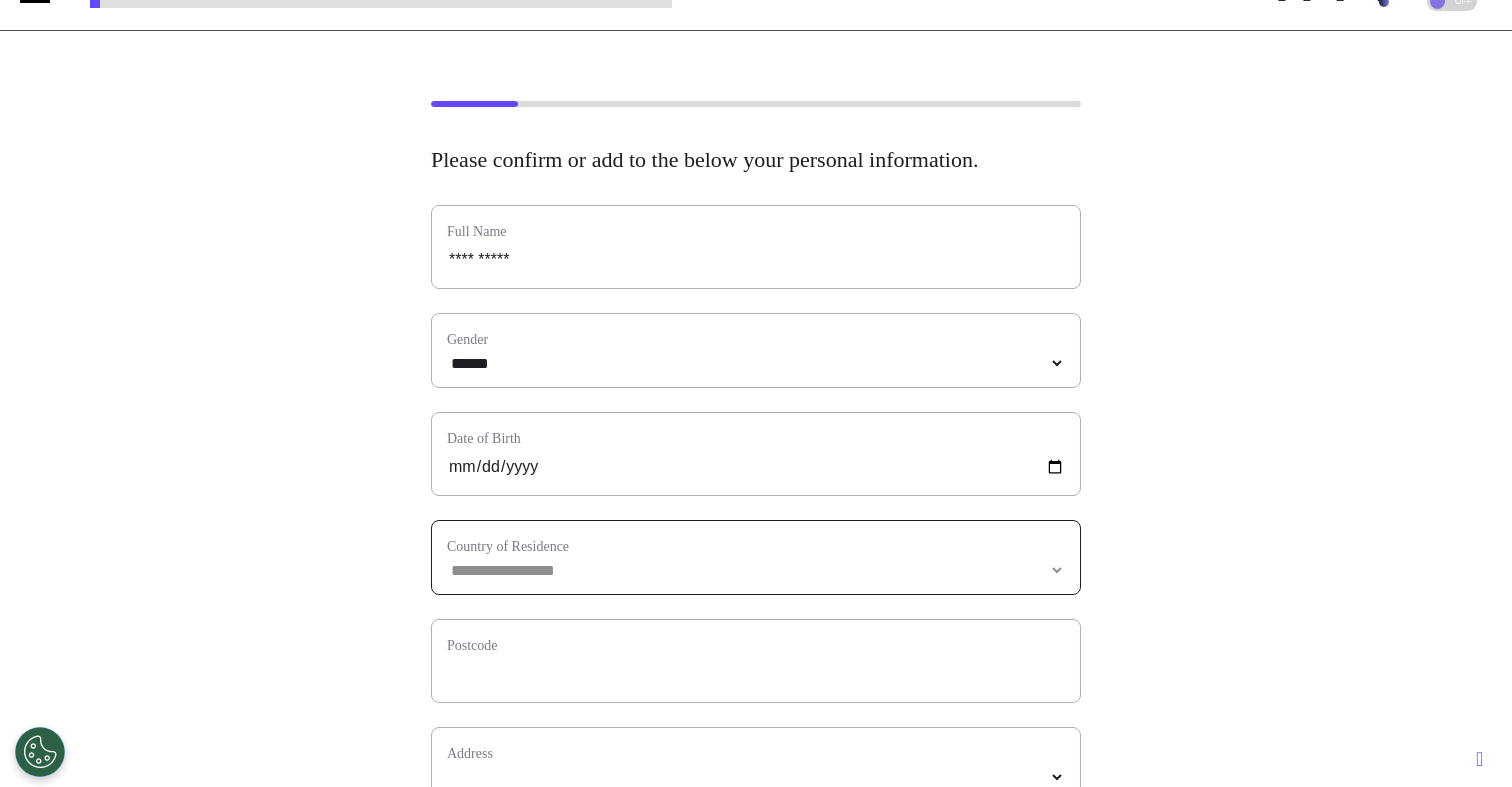 select 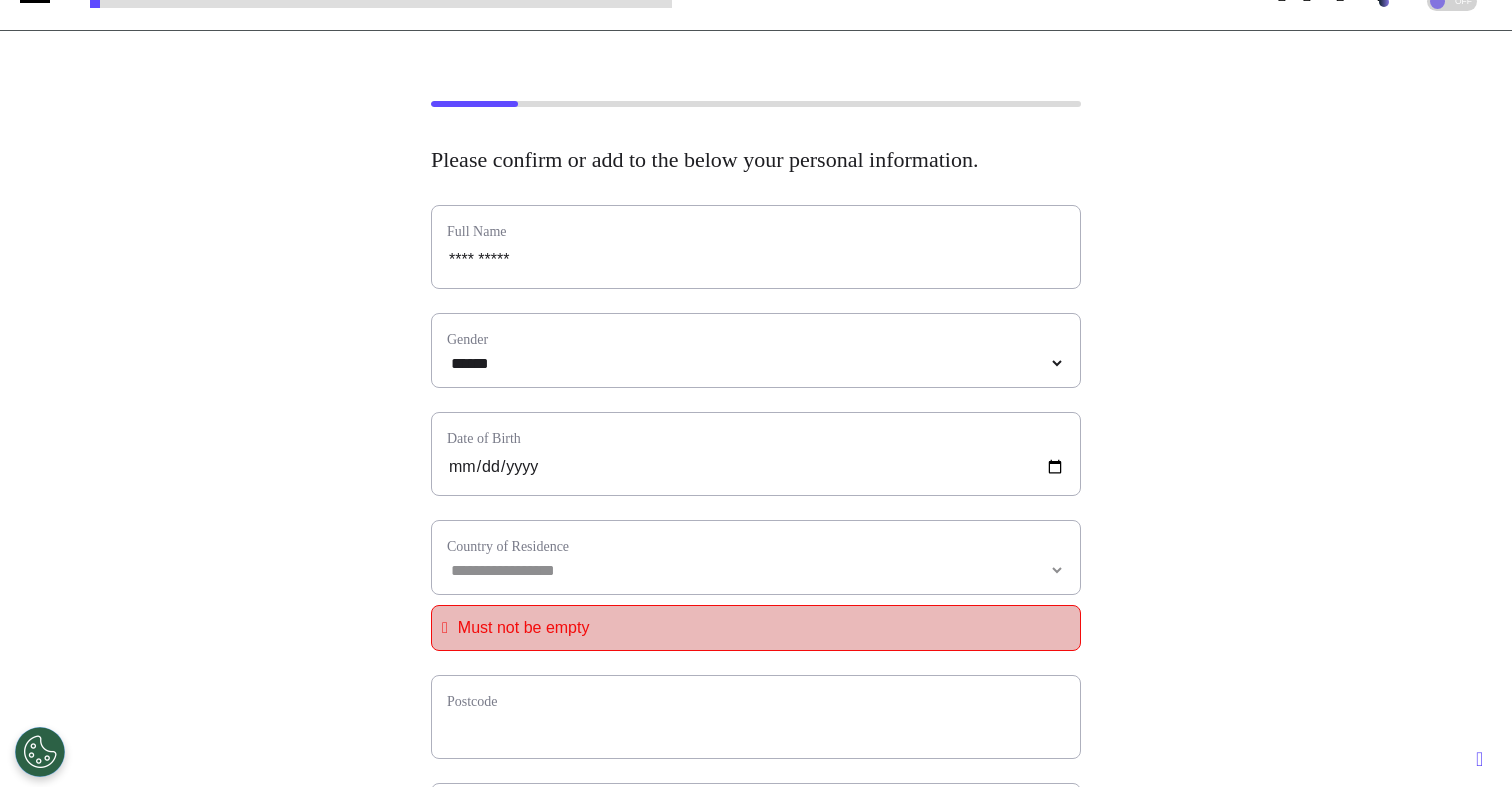 click on "**********" at bounding box center [756, 557] 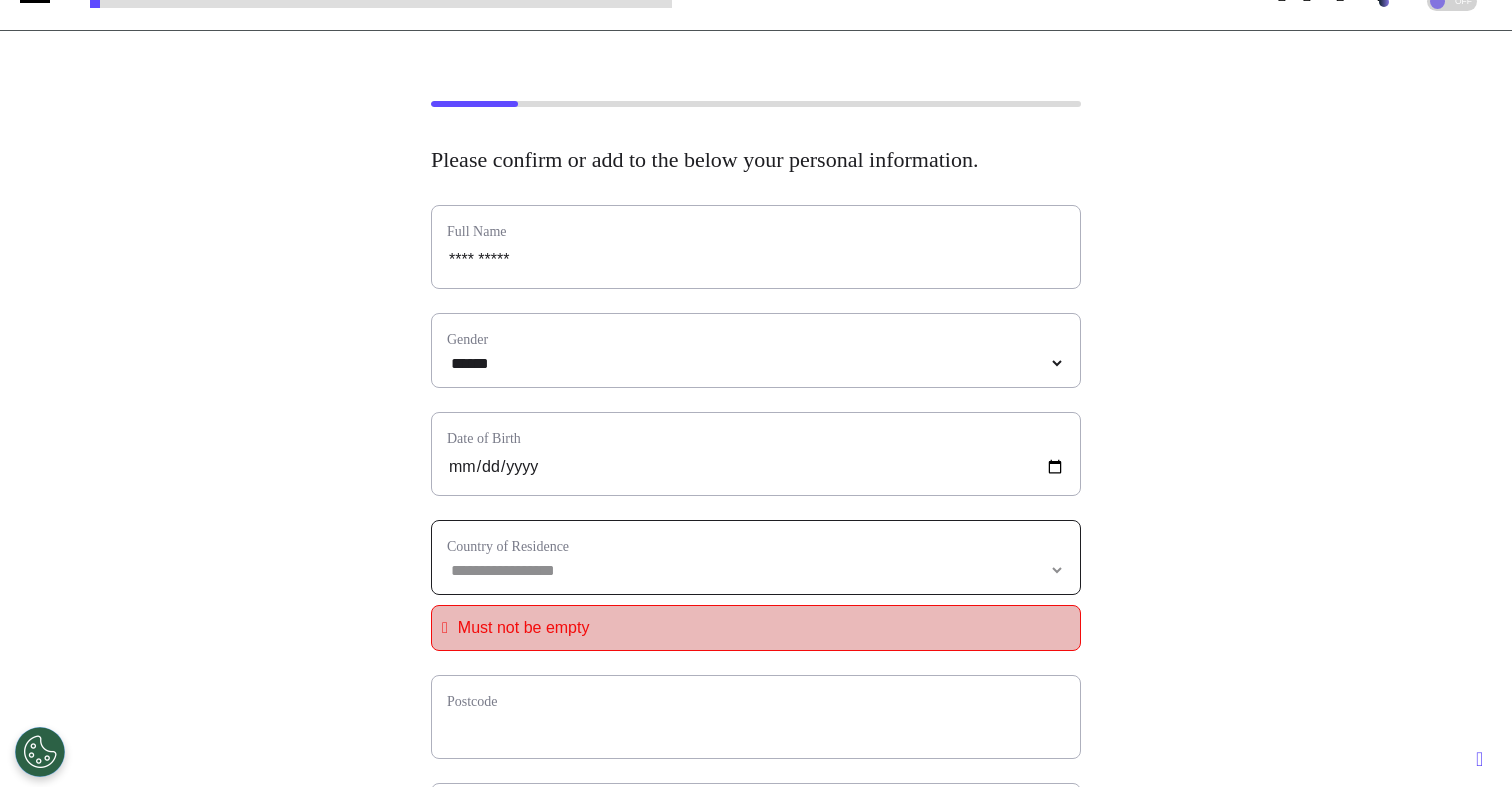 click on "**********" at bounding box center (756, 570) 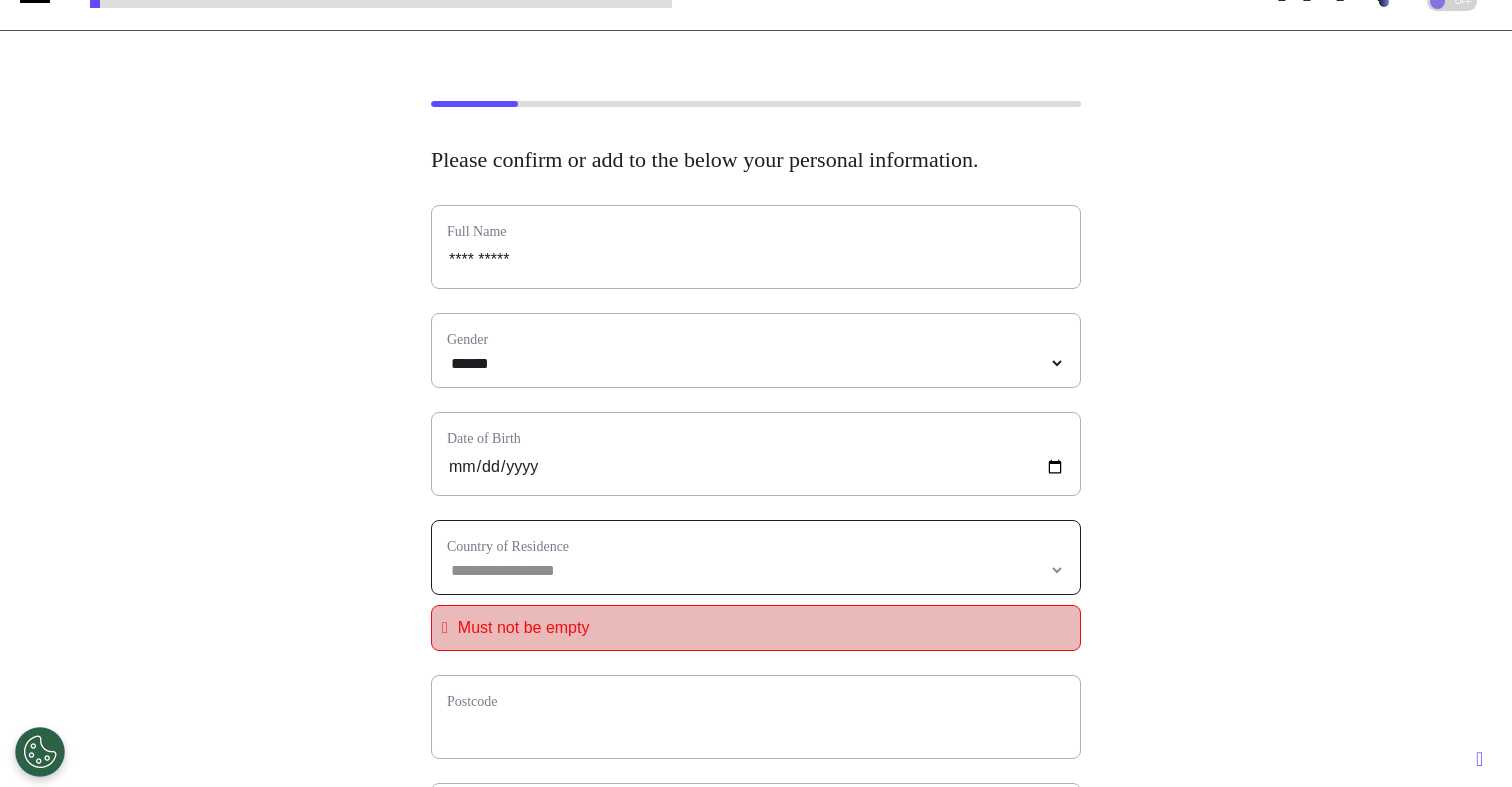 select on "**********" 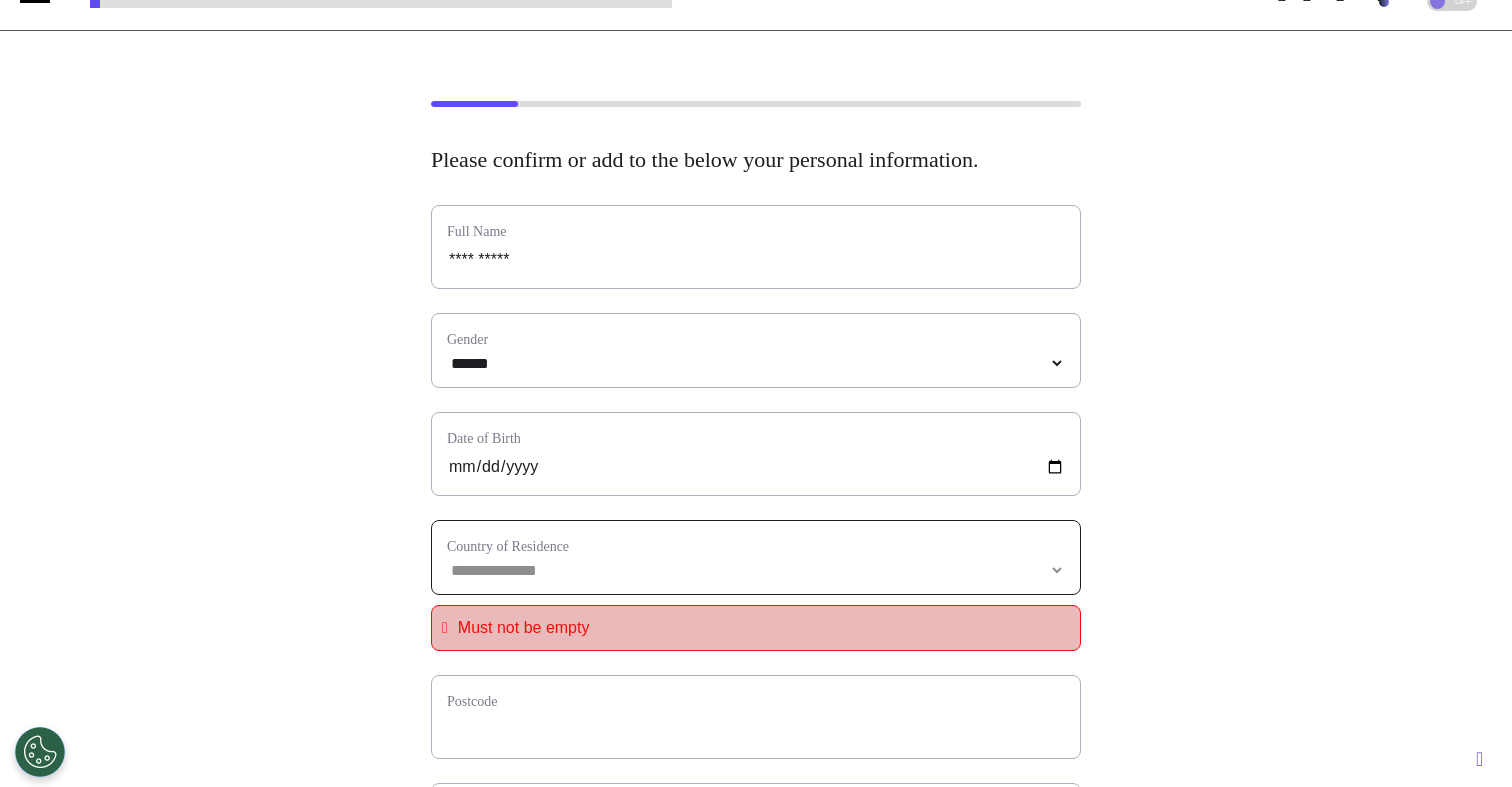 select 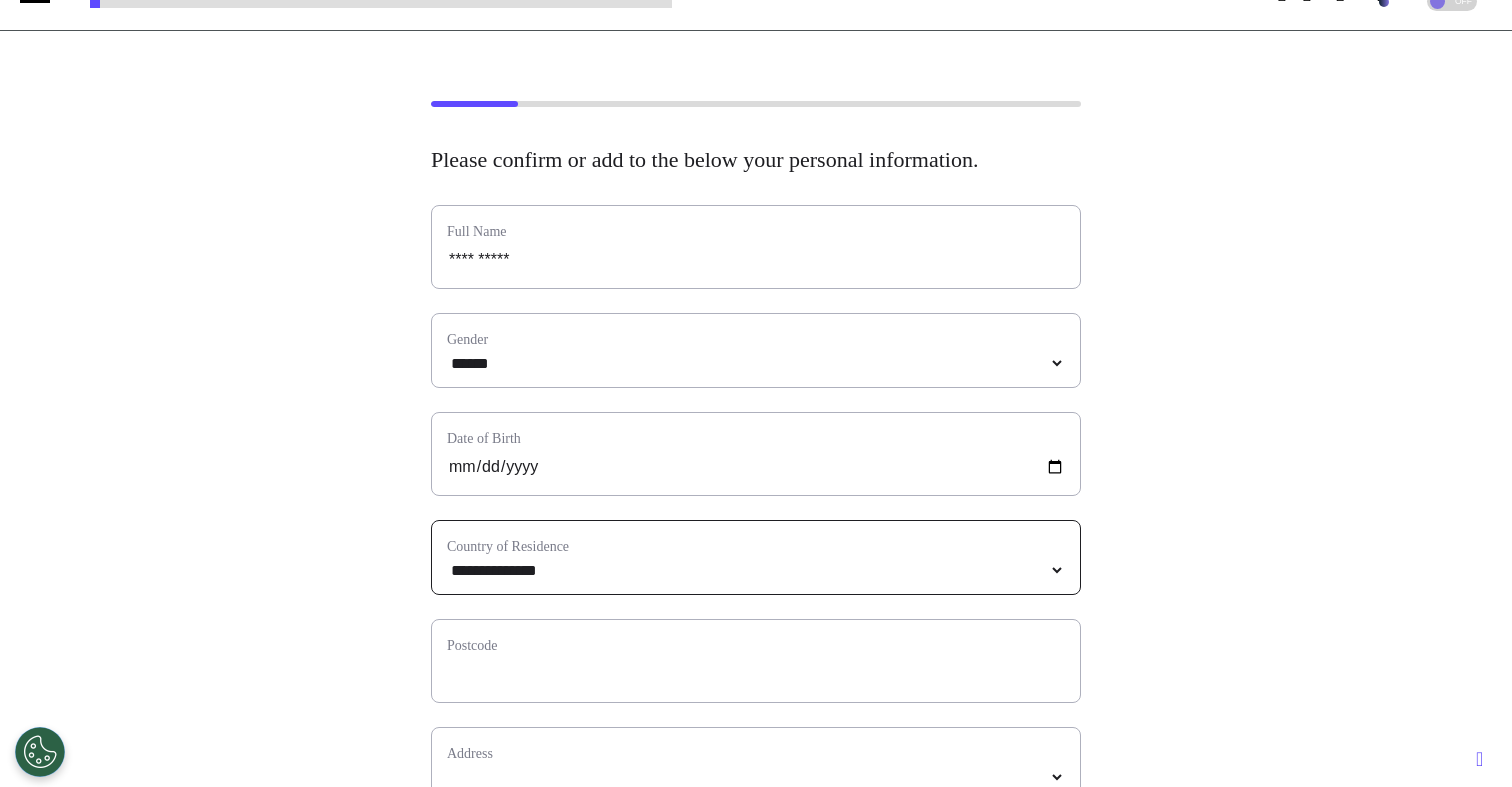 select on "*******" 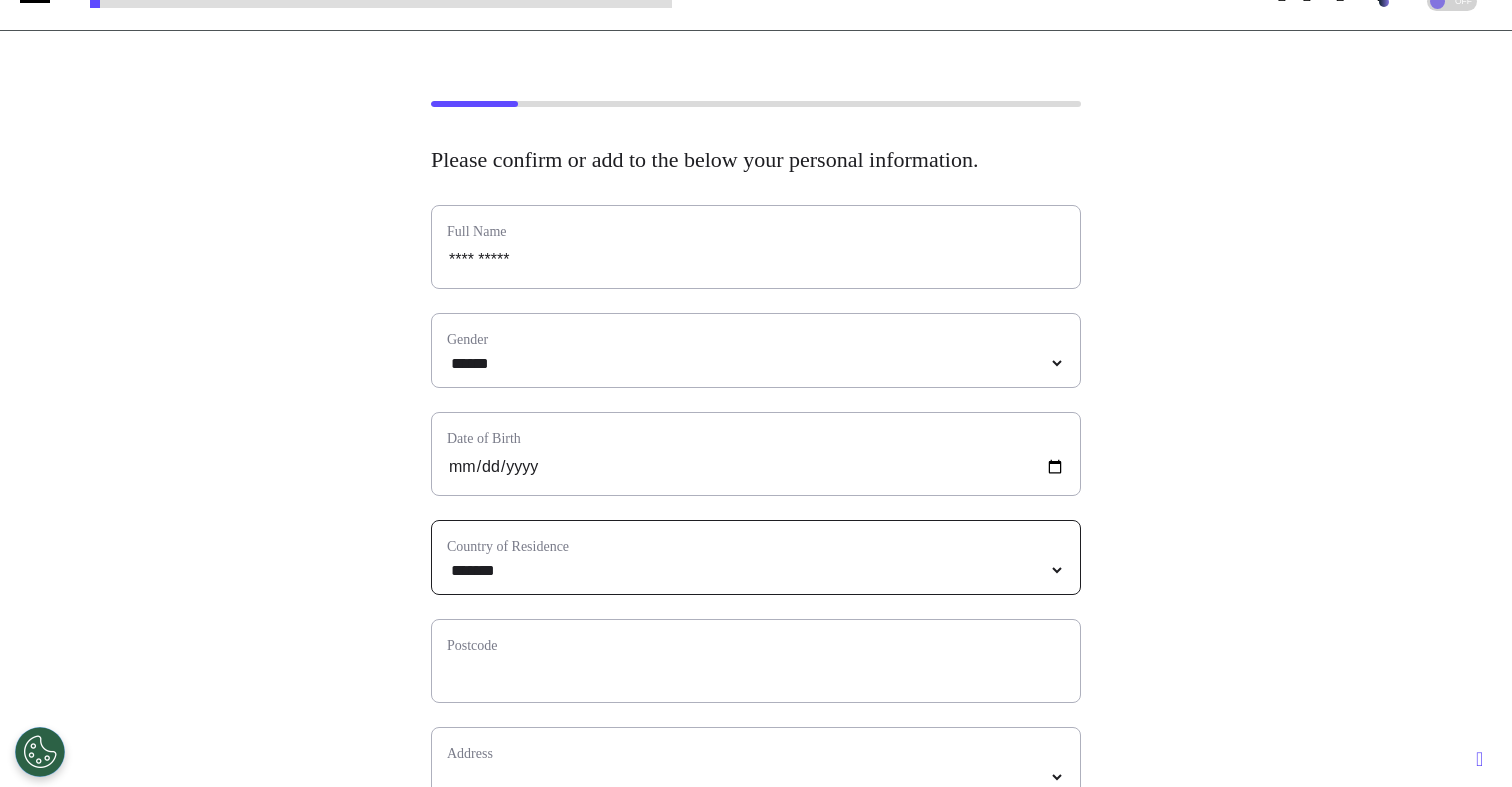 select 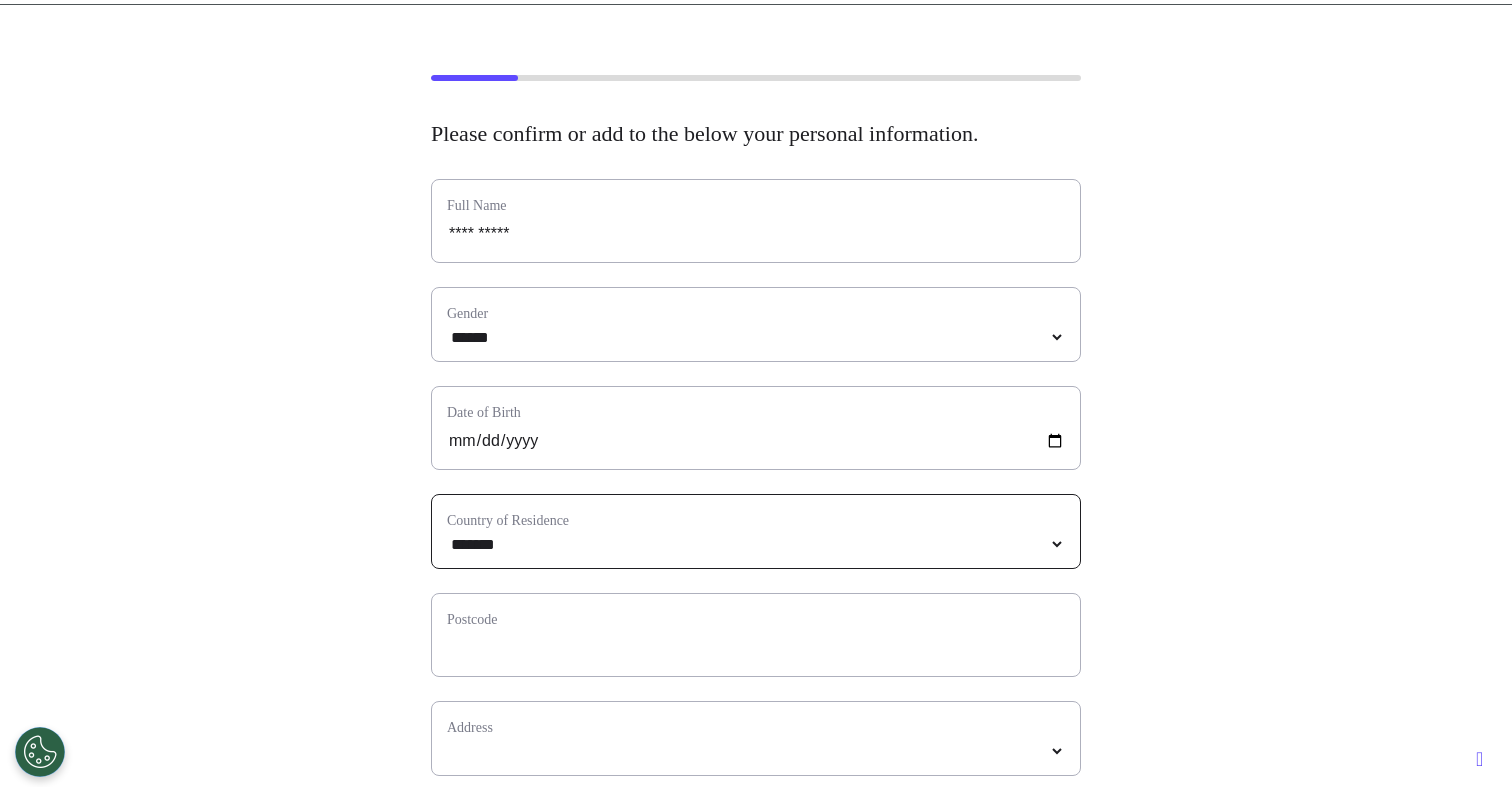 scroll, scrollTop: 302, scrollLeft: 0, axis: vertical 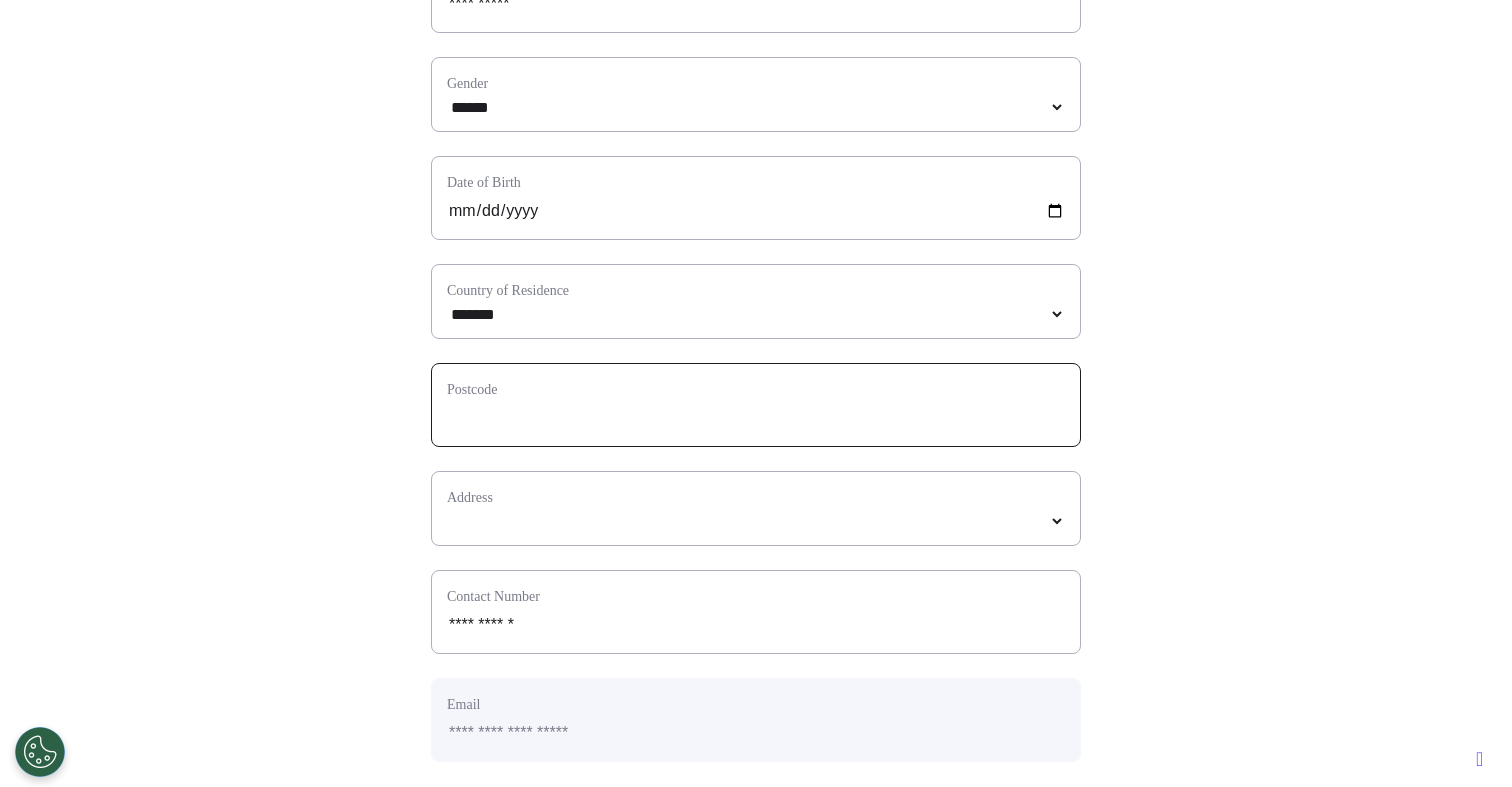 click at bounding box center [756, 418] 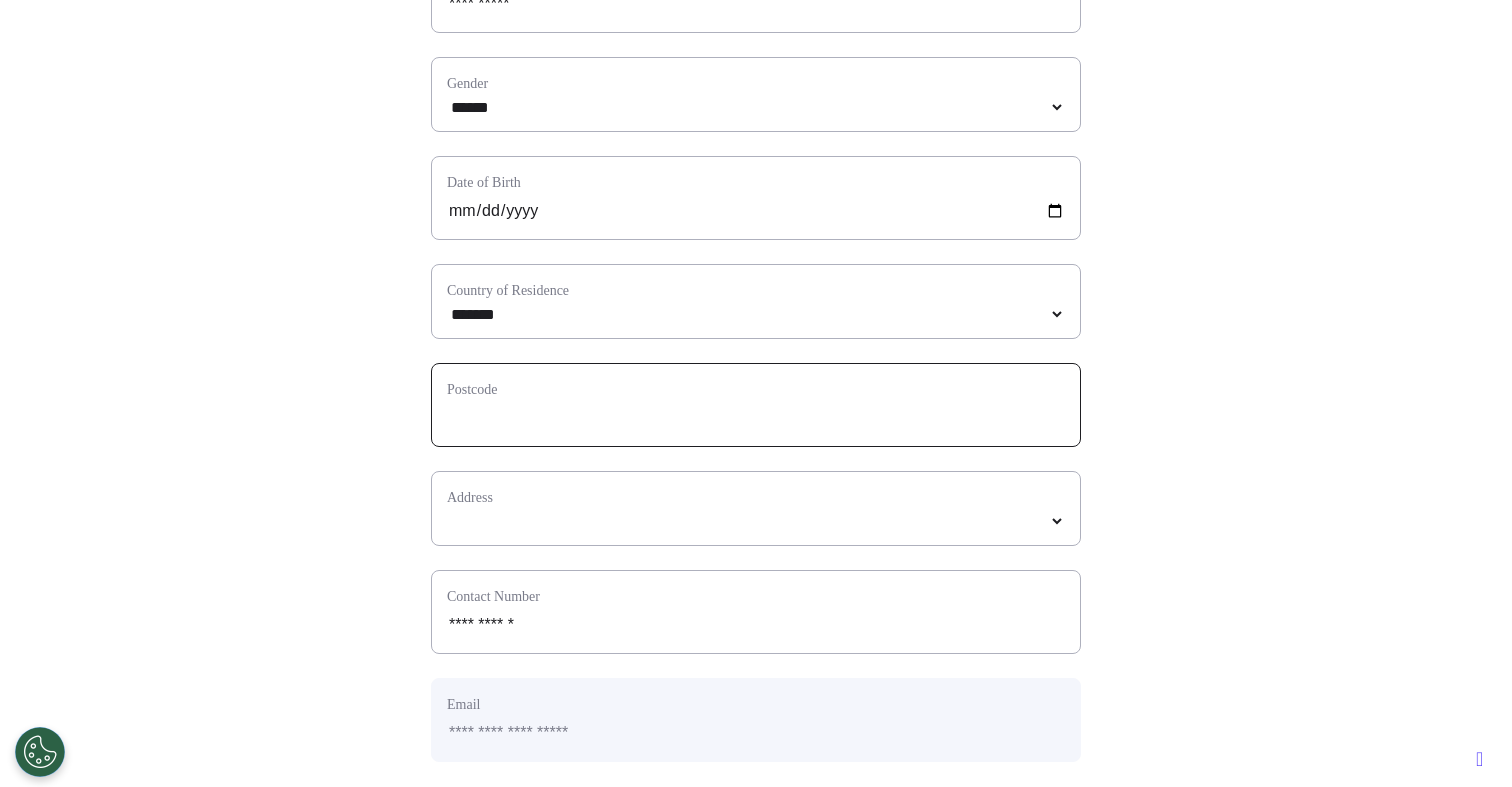type on "*" 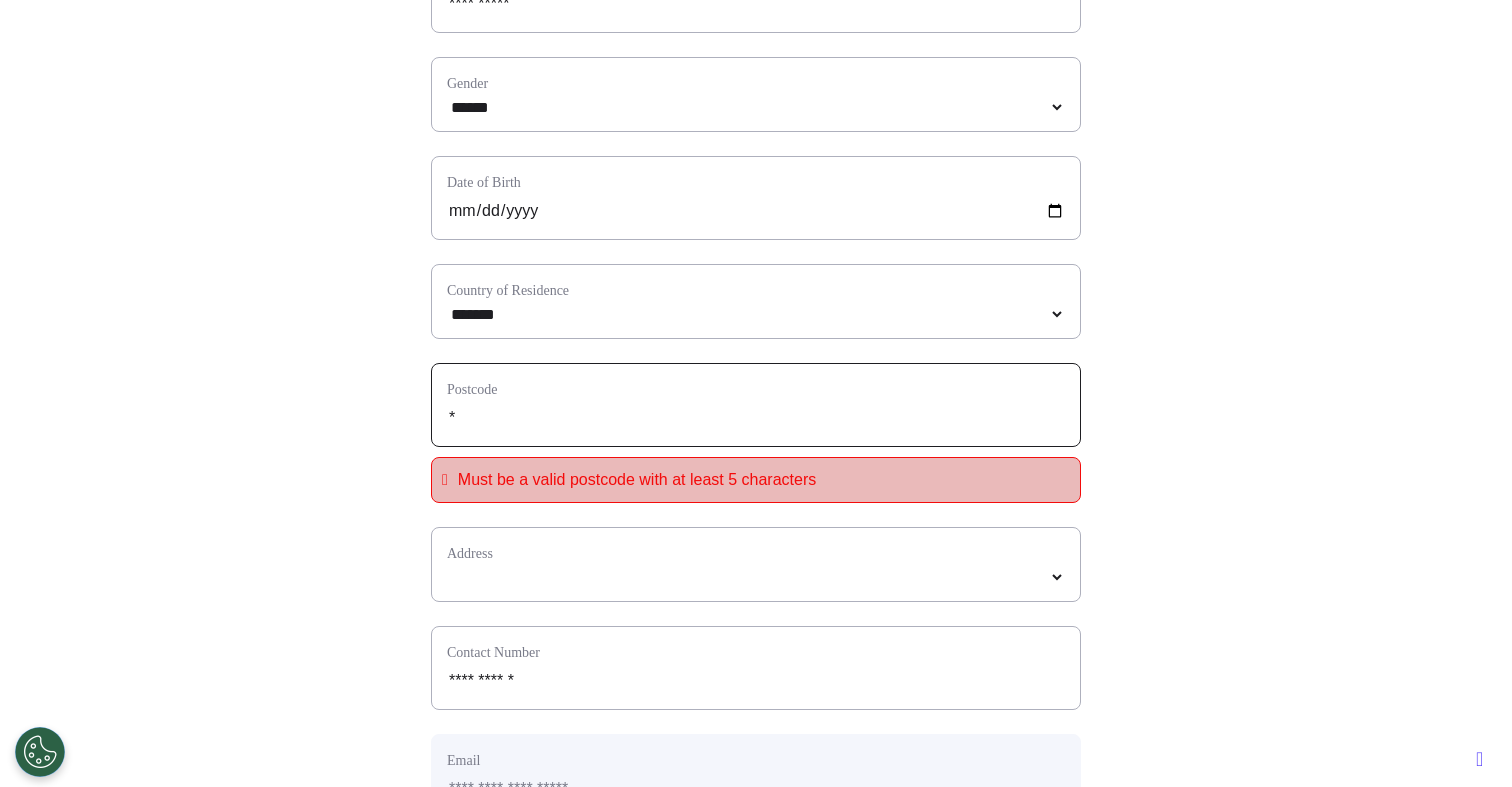 type on "**" 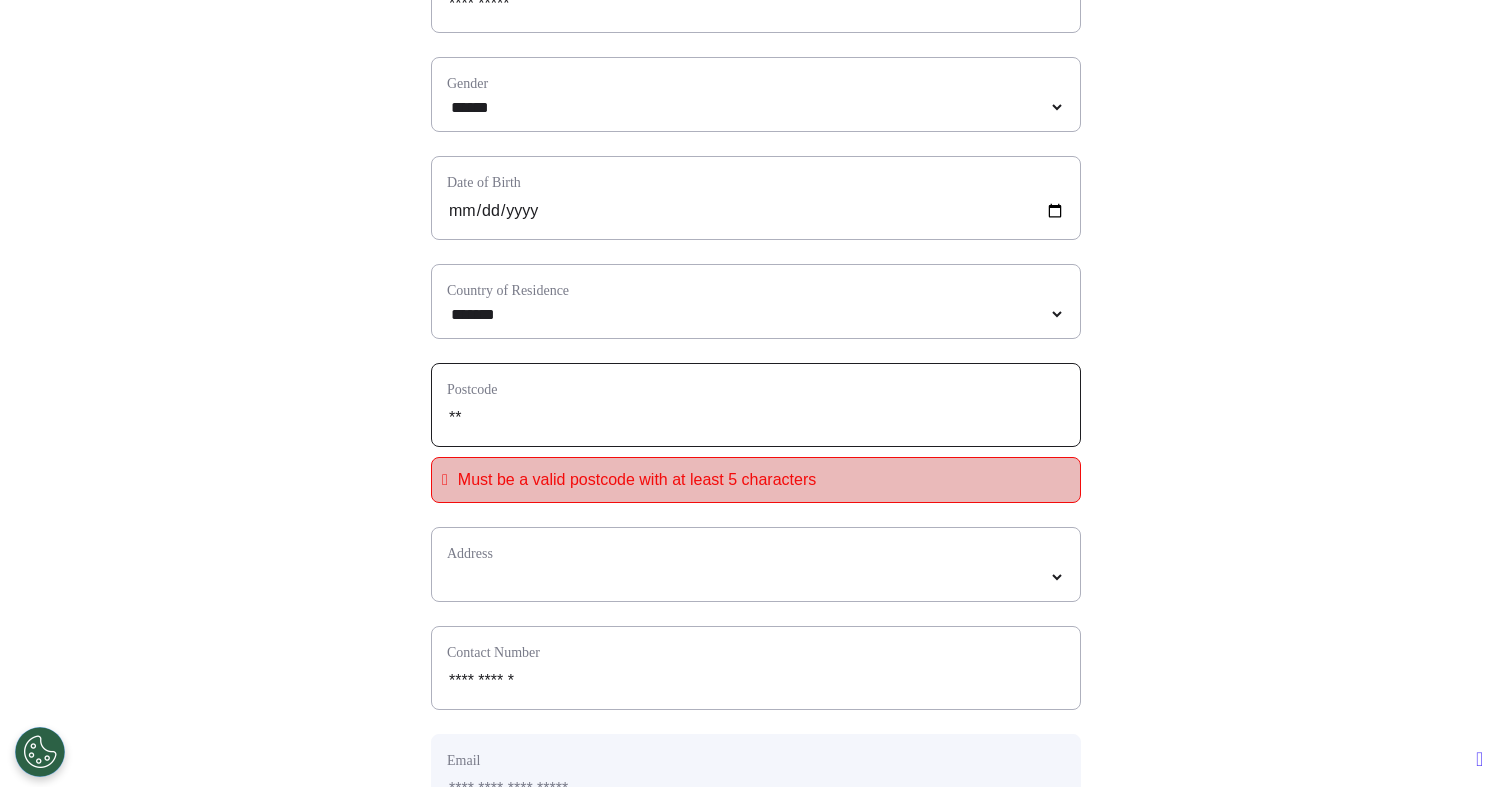 type on "*" 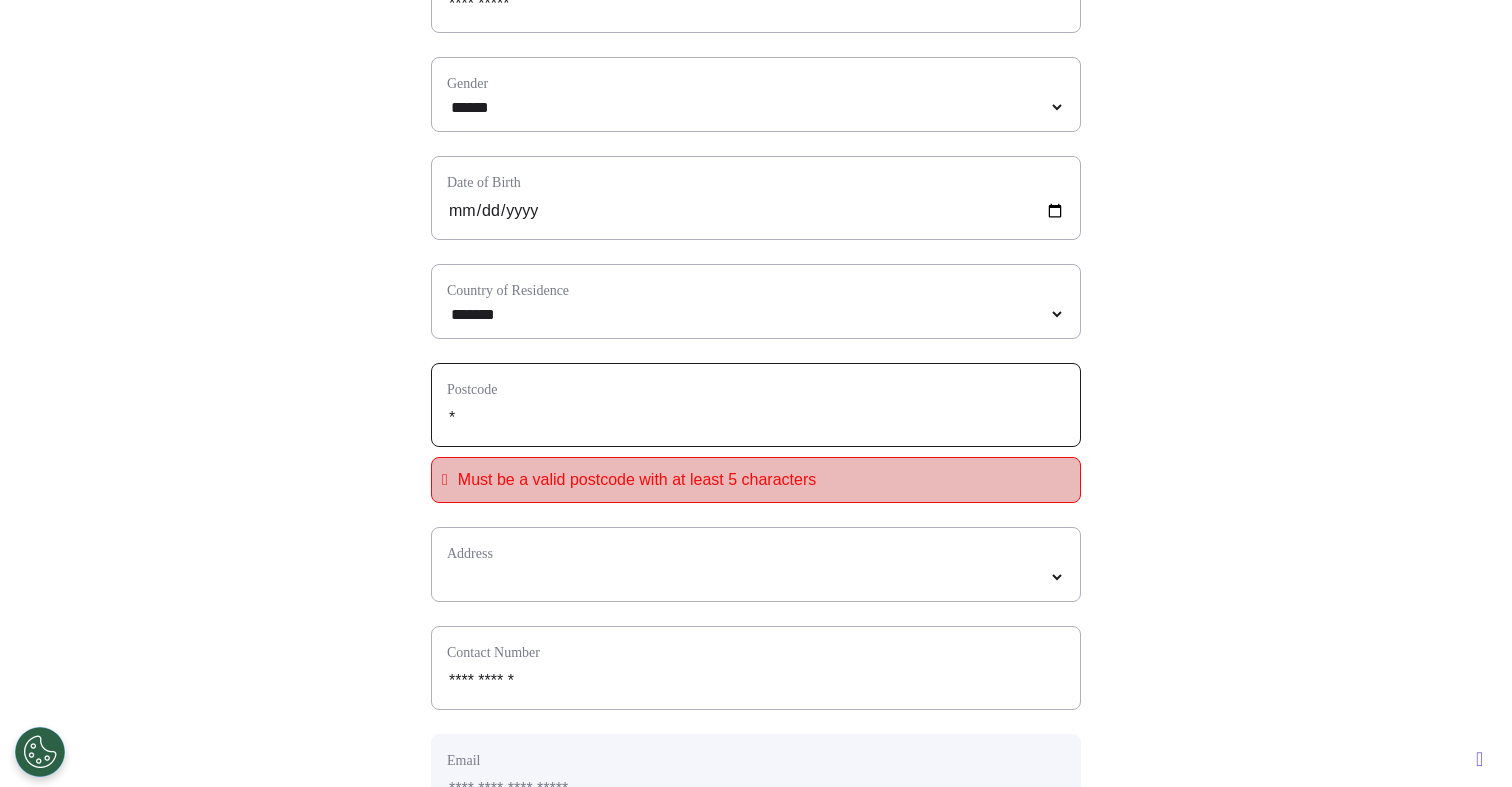 type on "**" 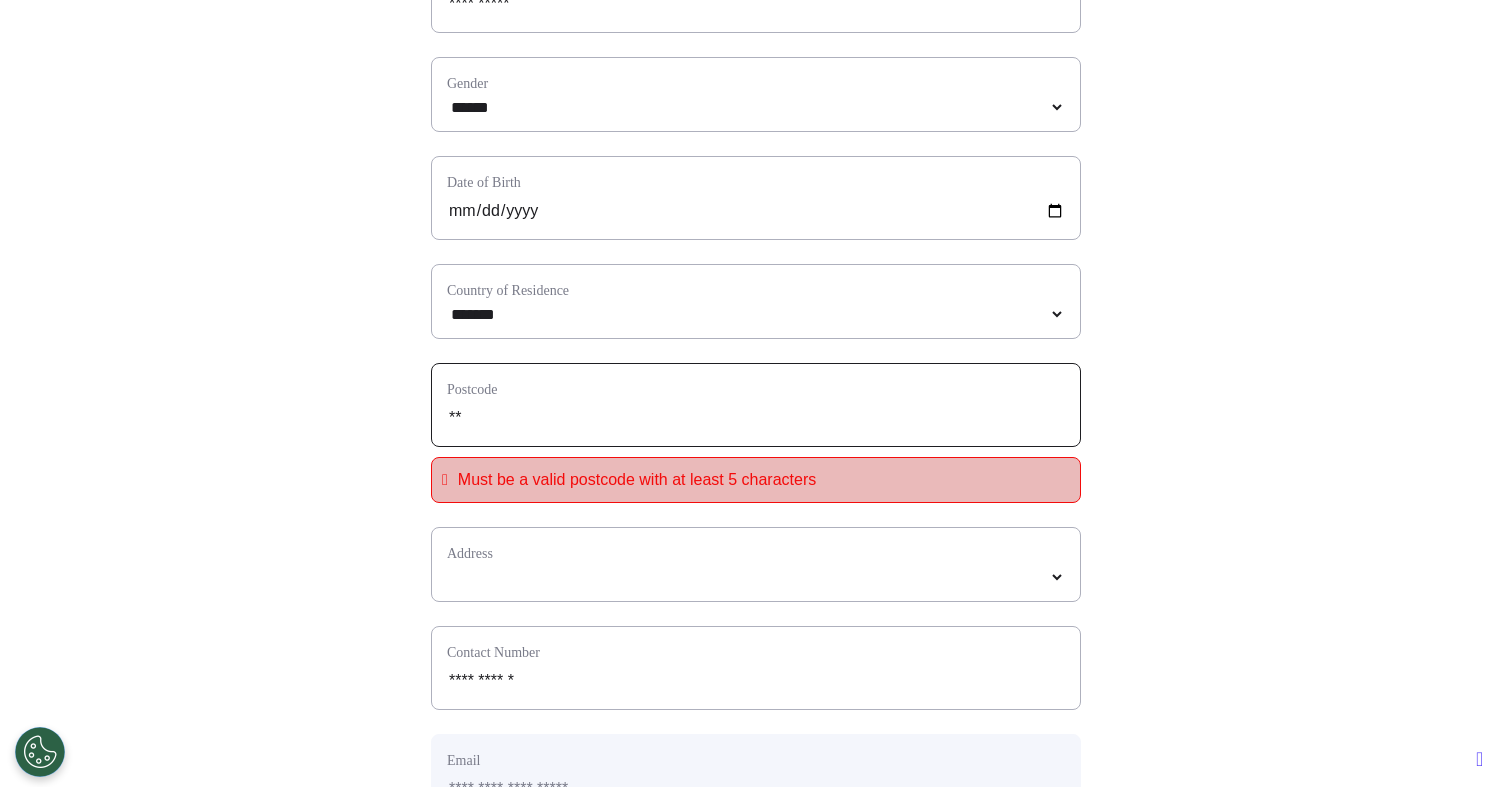 select 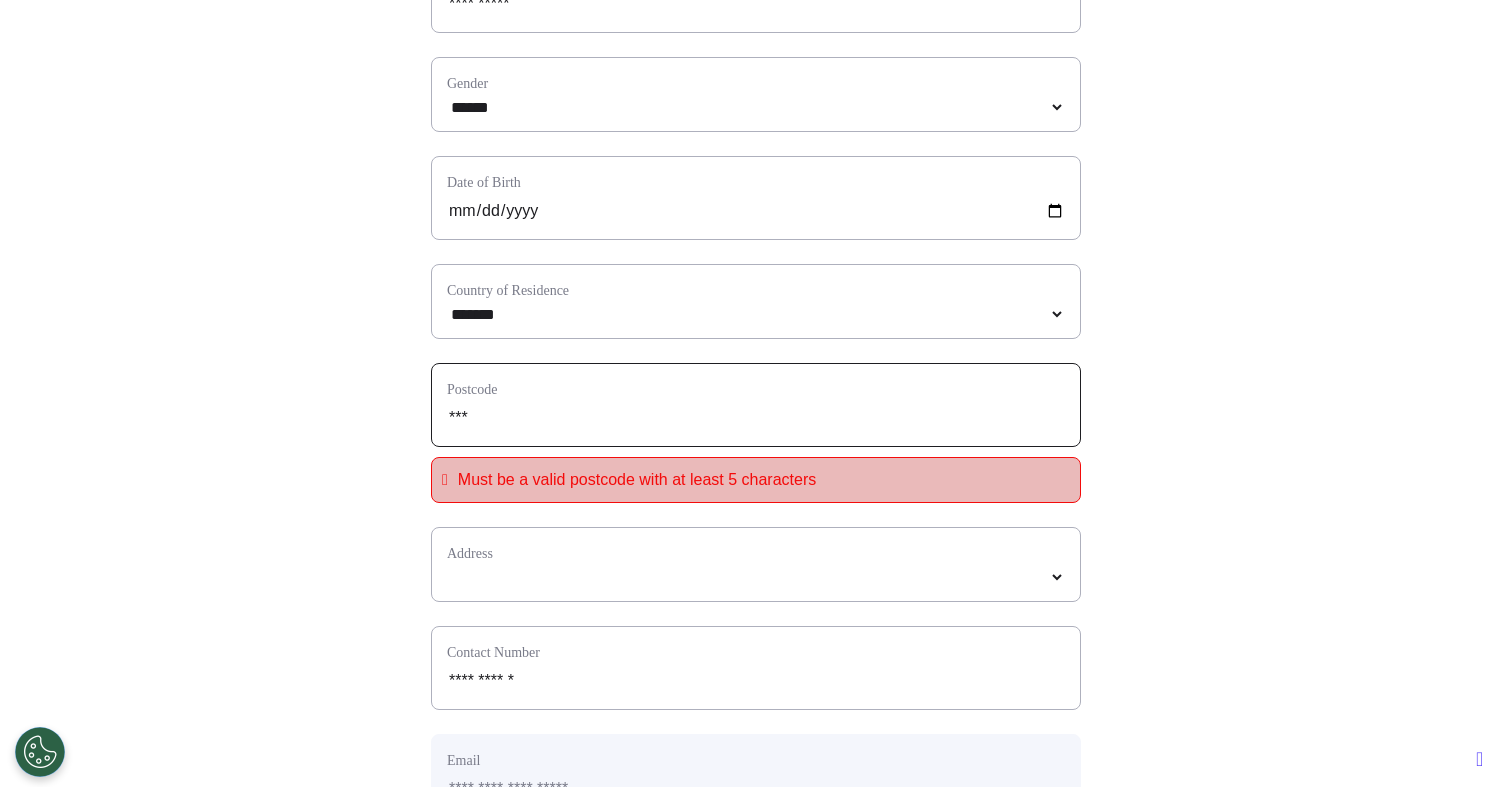 type on "****" 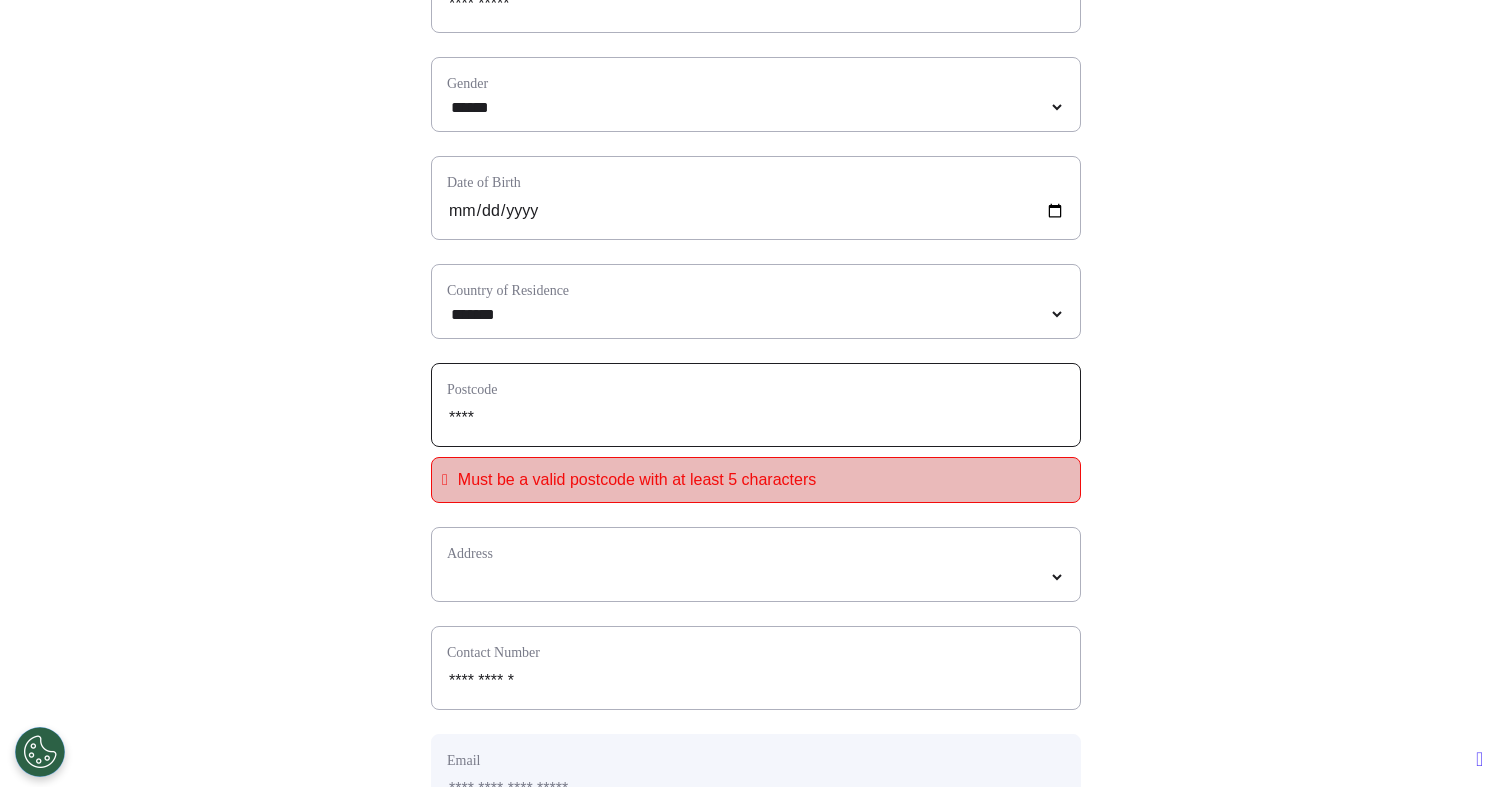 type on "*****" 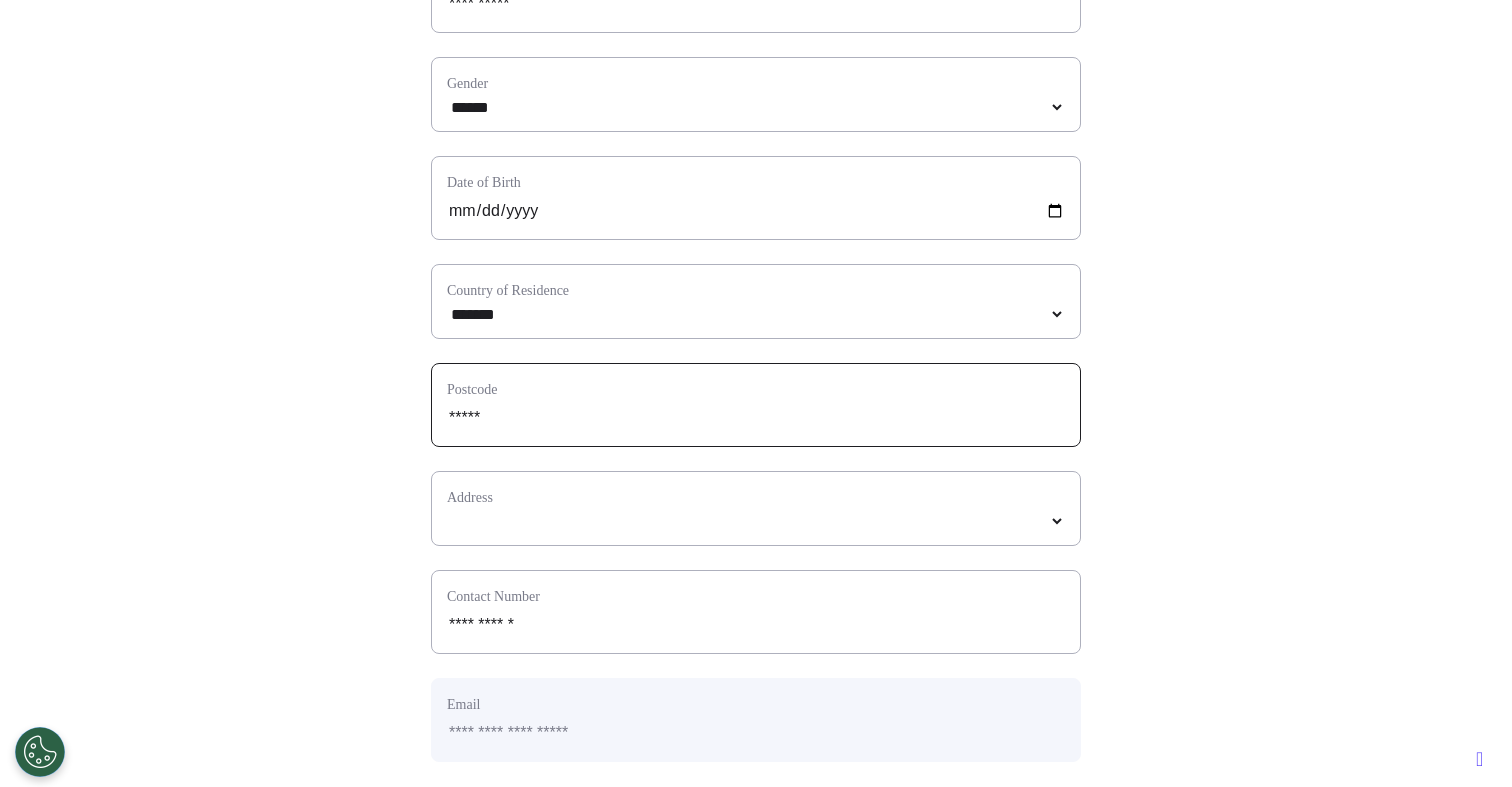 type on "*****" 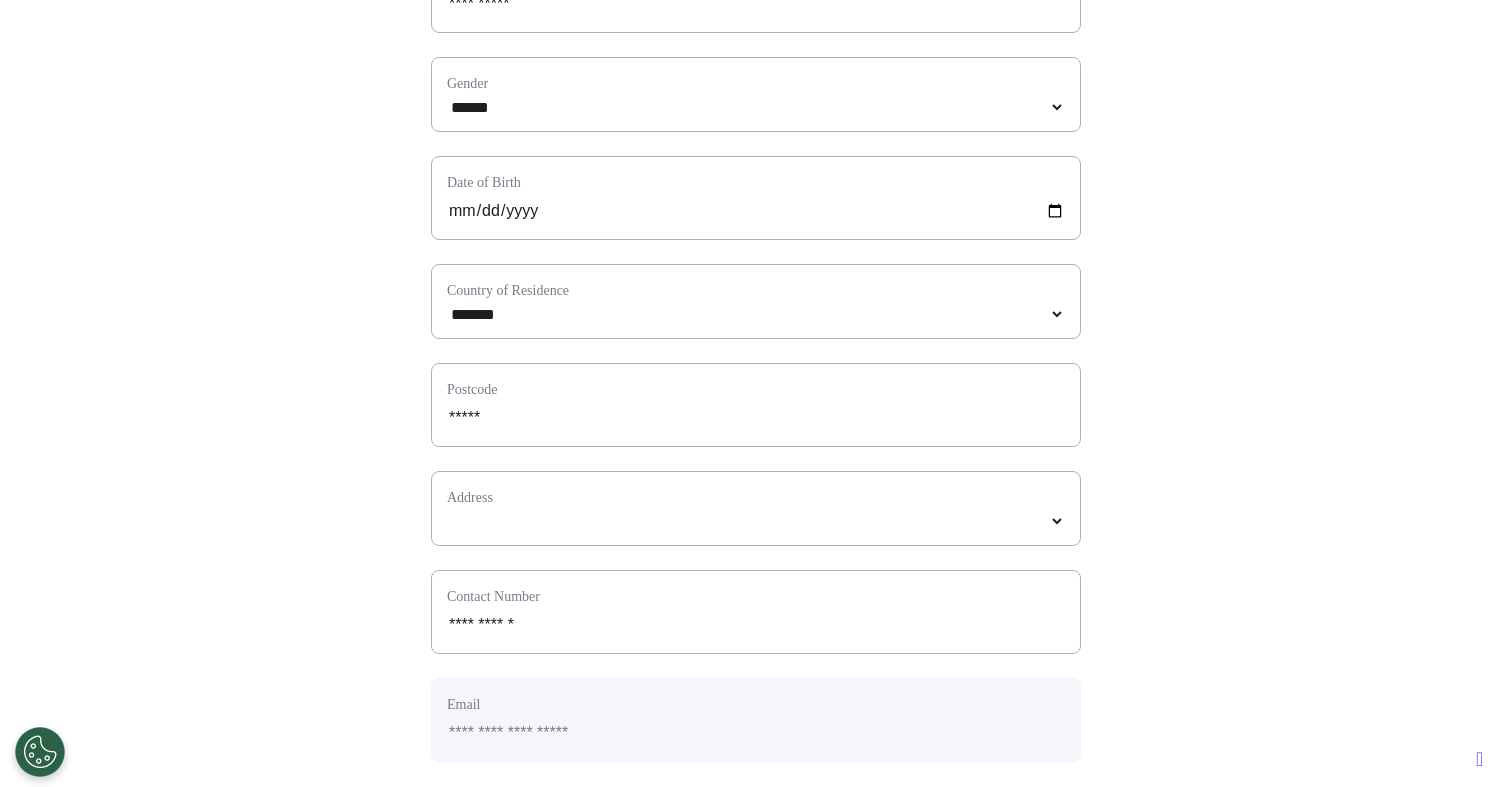 click on "Address" at bounding box center (756, 508) 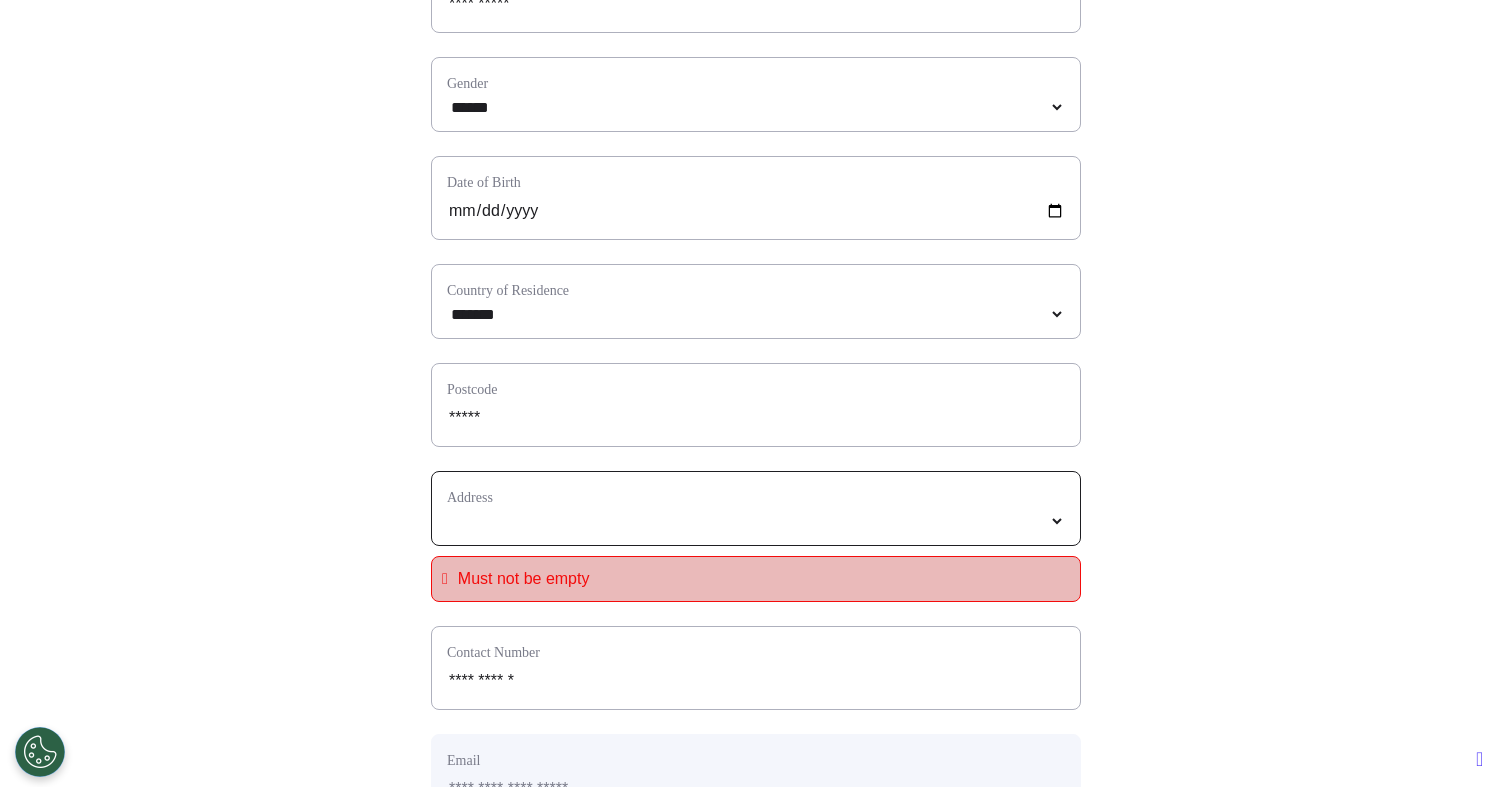click at bounding box center [756, 521] 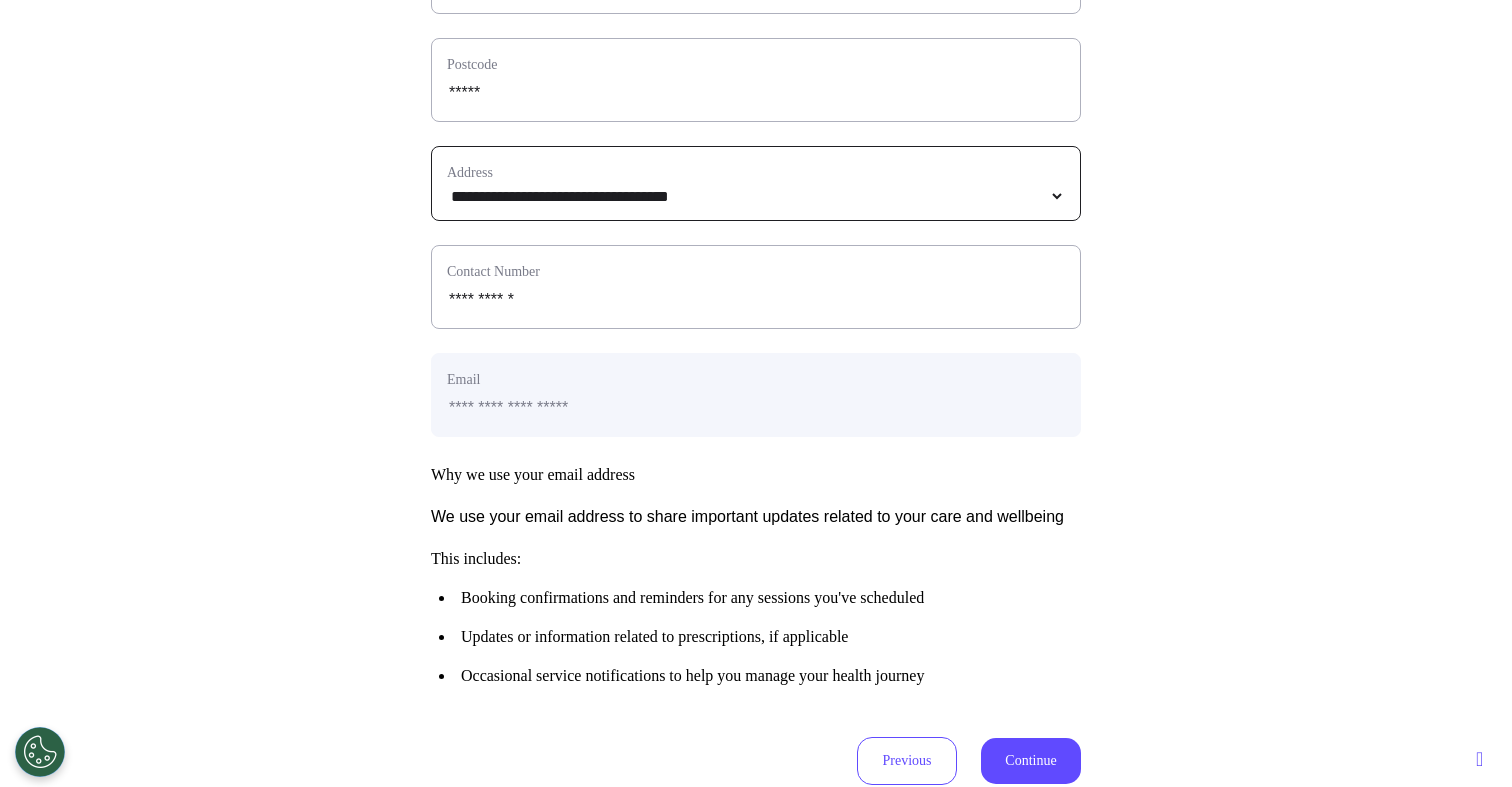 scroll, scrollTop: 804, scrollLeft: 0, axis: vertical 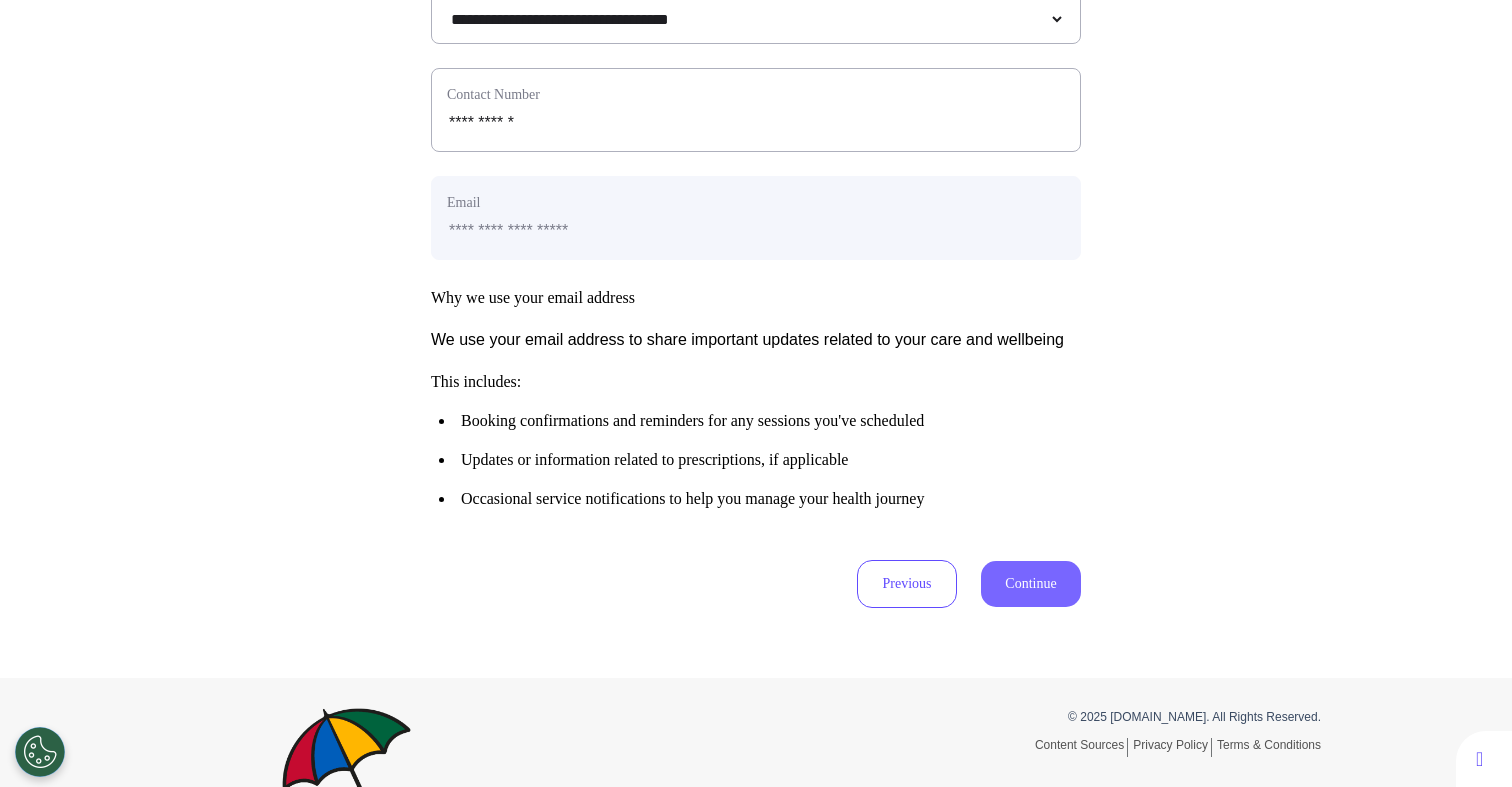 click on "Continue" at bounding box center (1031, 584) 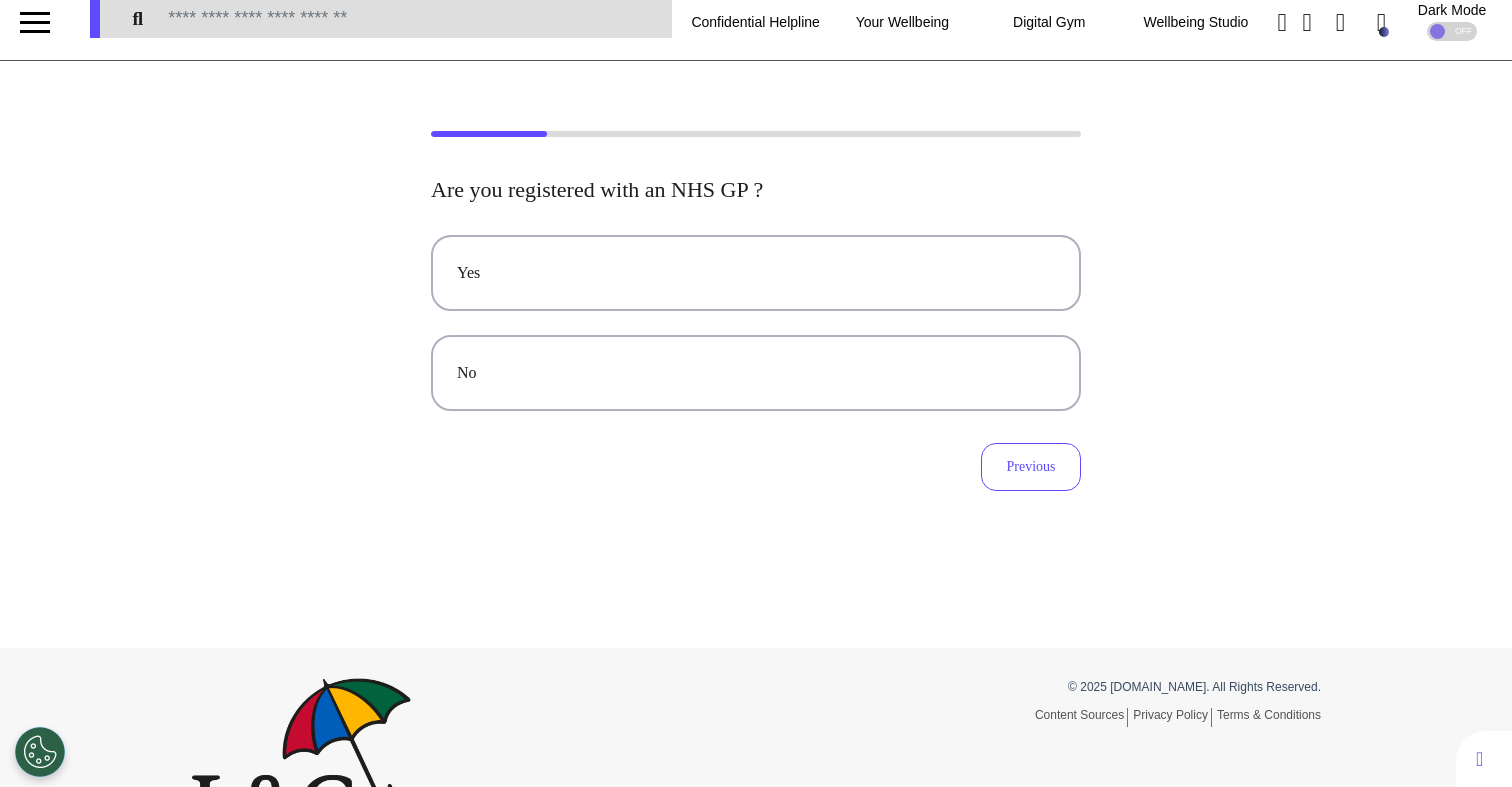 scroll, scrollTop: 0, scrollLeft: 0, axis: both 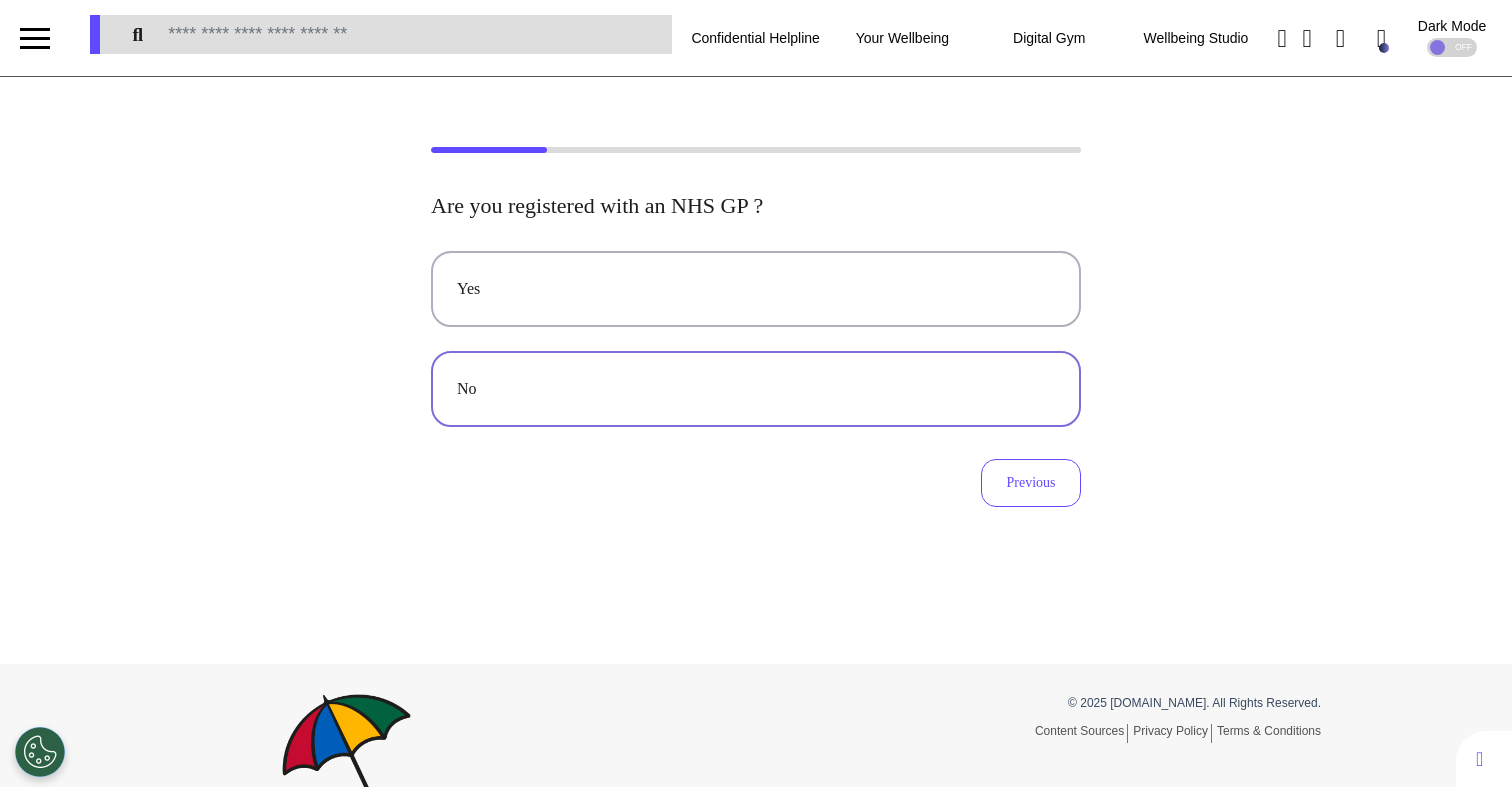 click on "No" at bounding box center (756, 389) 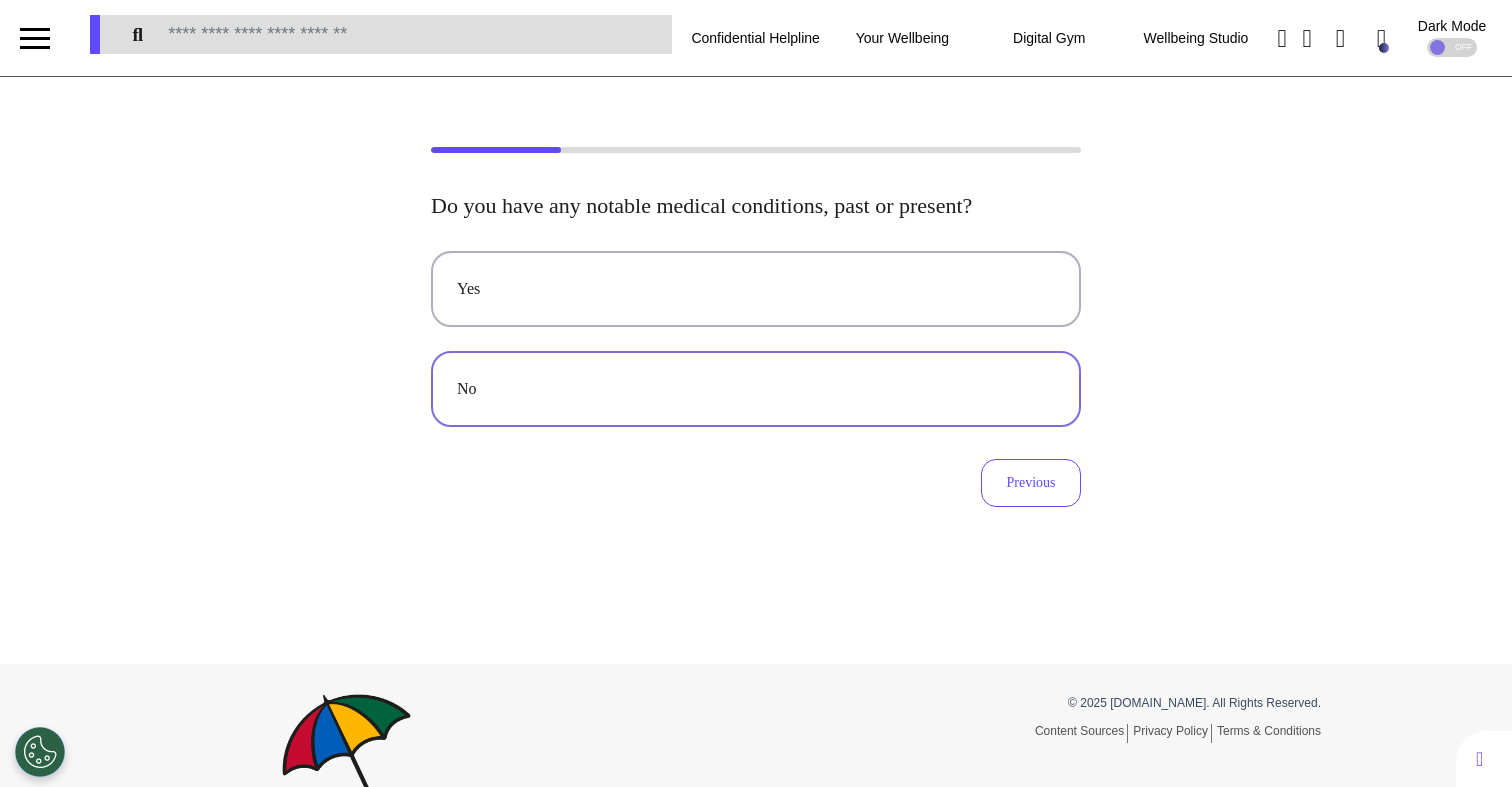 click on "No" at bounding box center [756, 389] 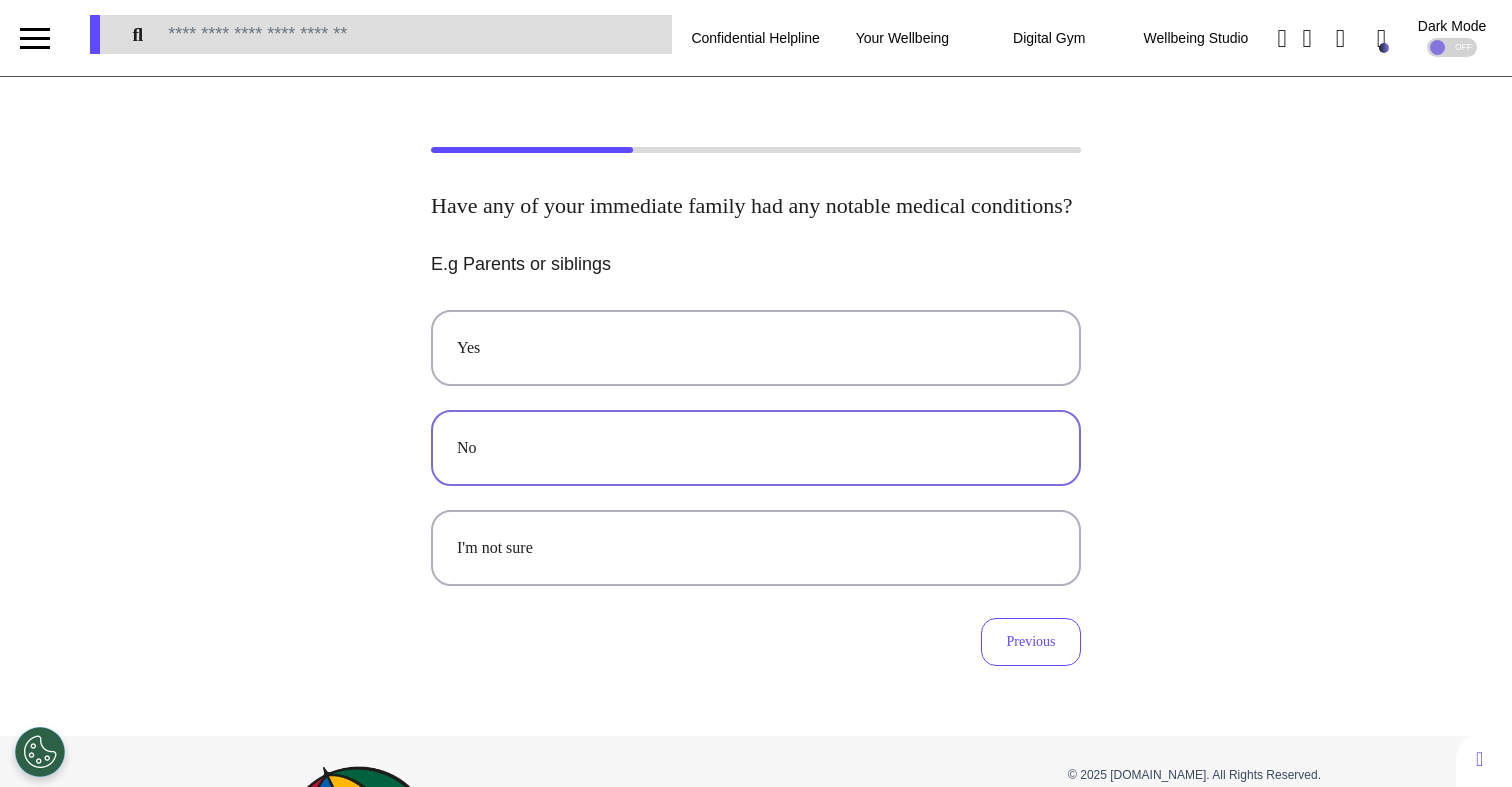 click on "No" at bounding box center (756, 448) 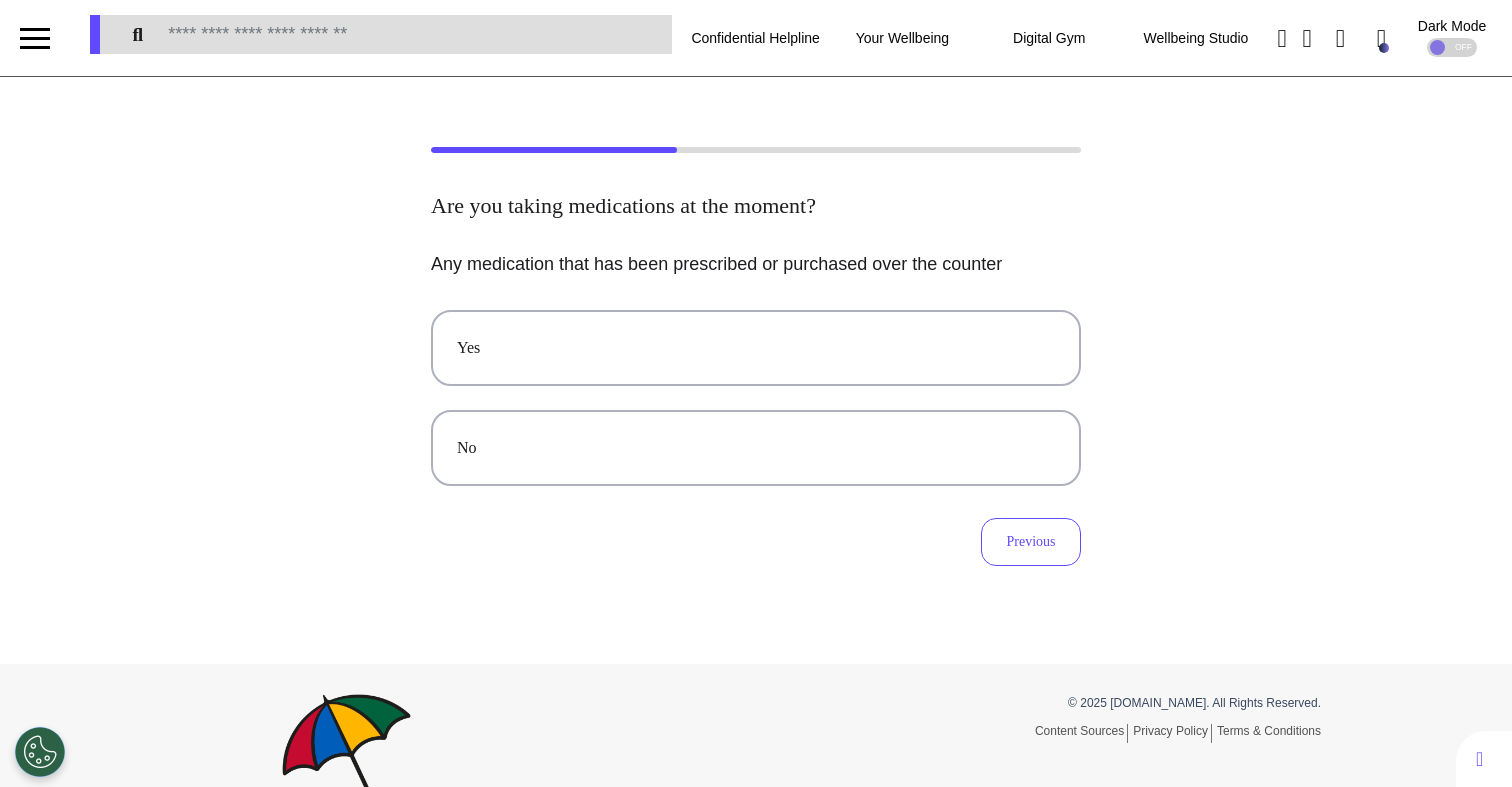 click on "No" at bounding box center [756, 448] 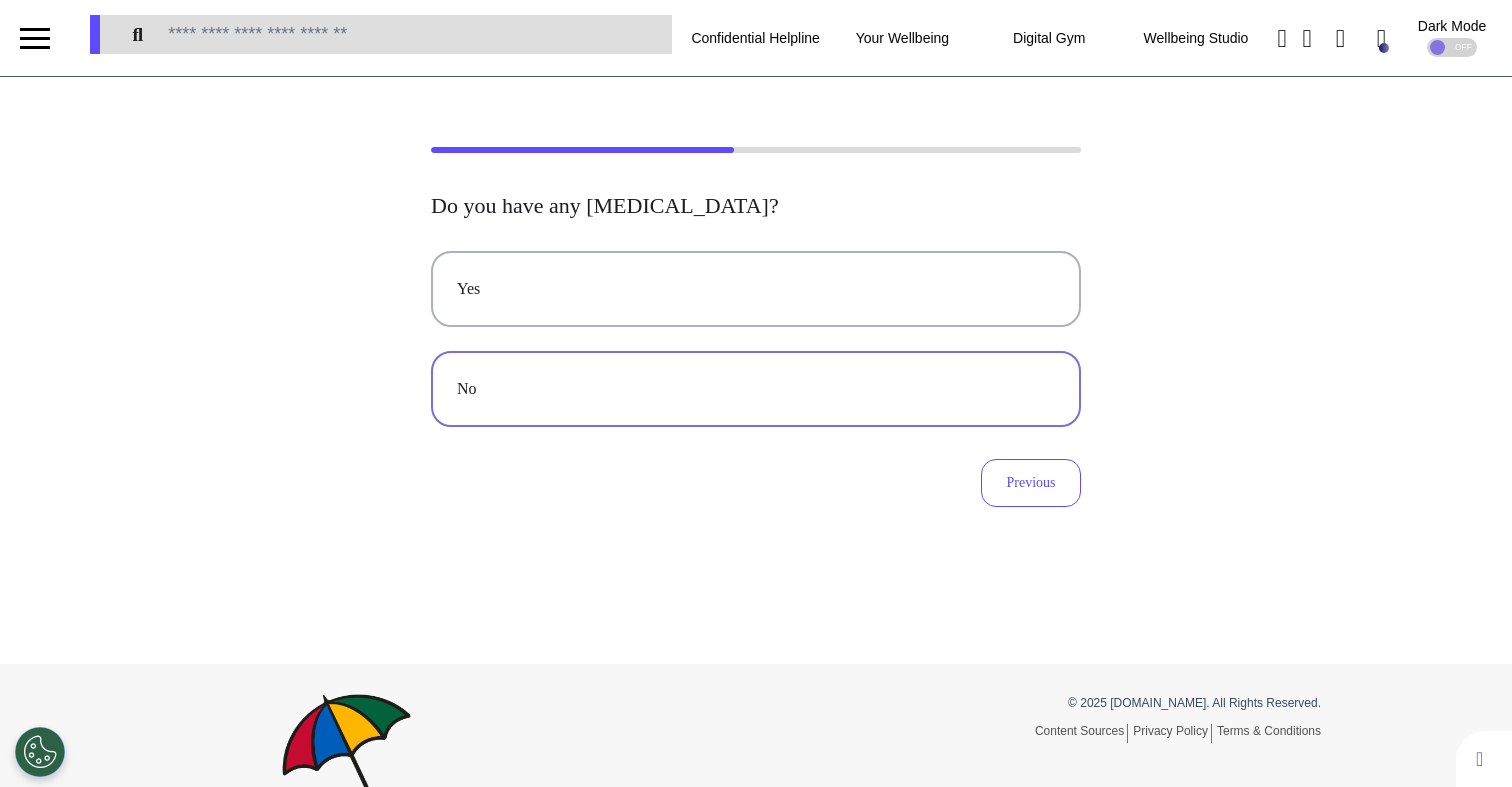 click on "No" at bounding box center (756, 389) 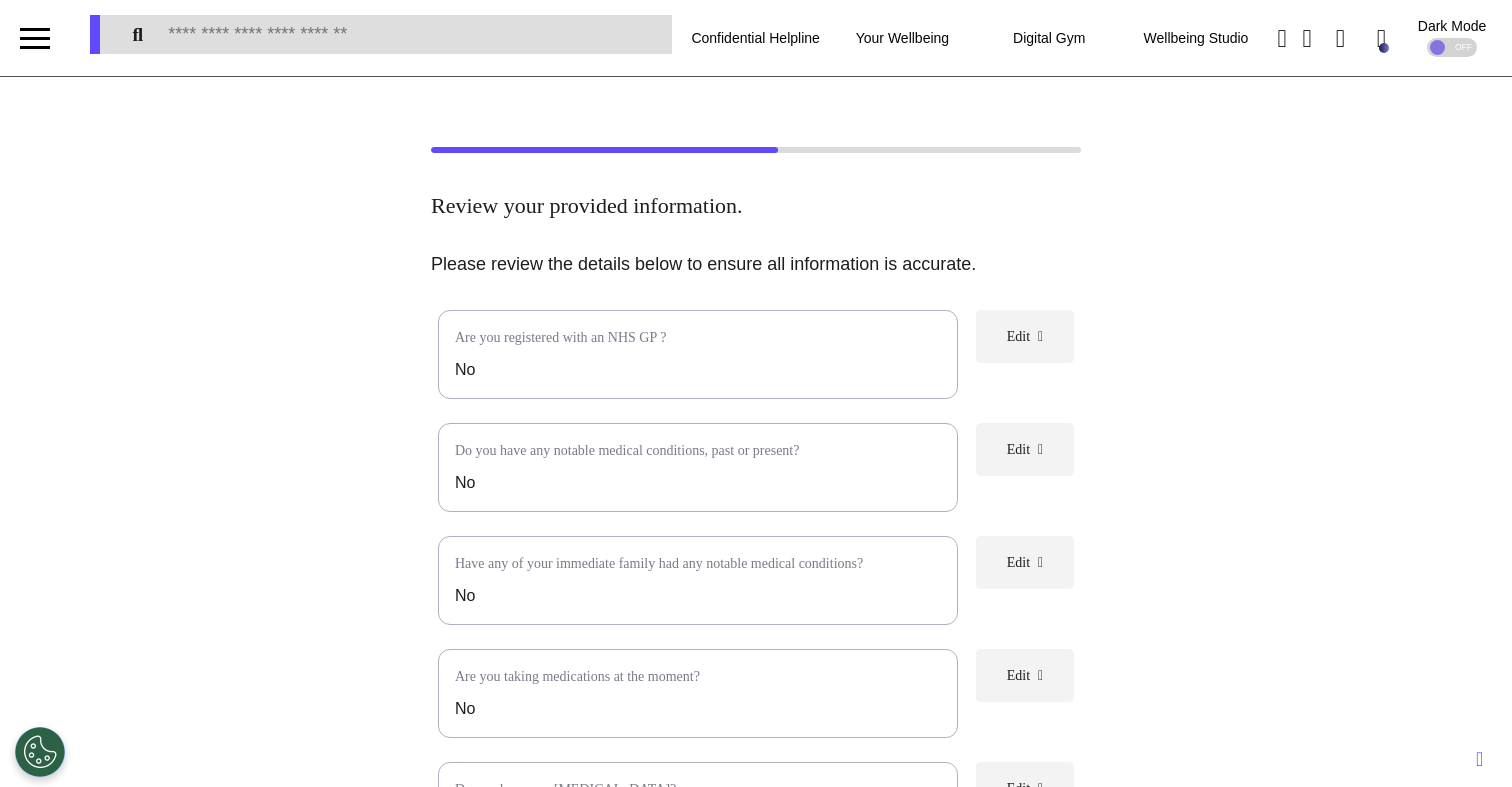 scroll, scrollTop: 452, scrollLeft: 0, axis: vertical 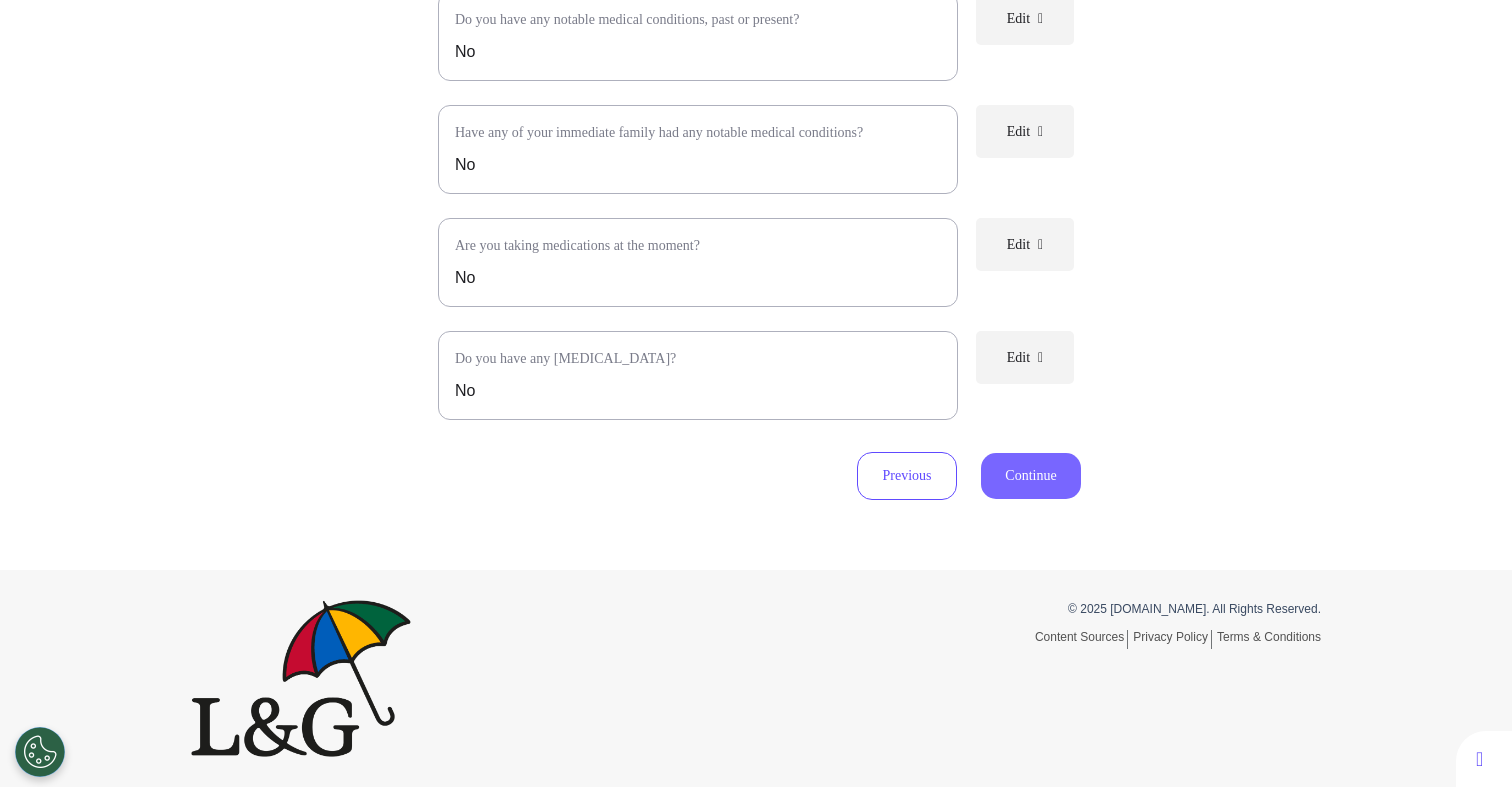click on "Continue" at bounding box center (1031, 476) 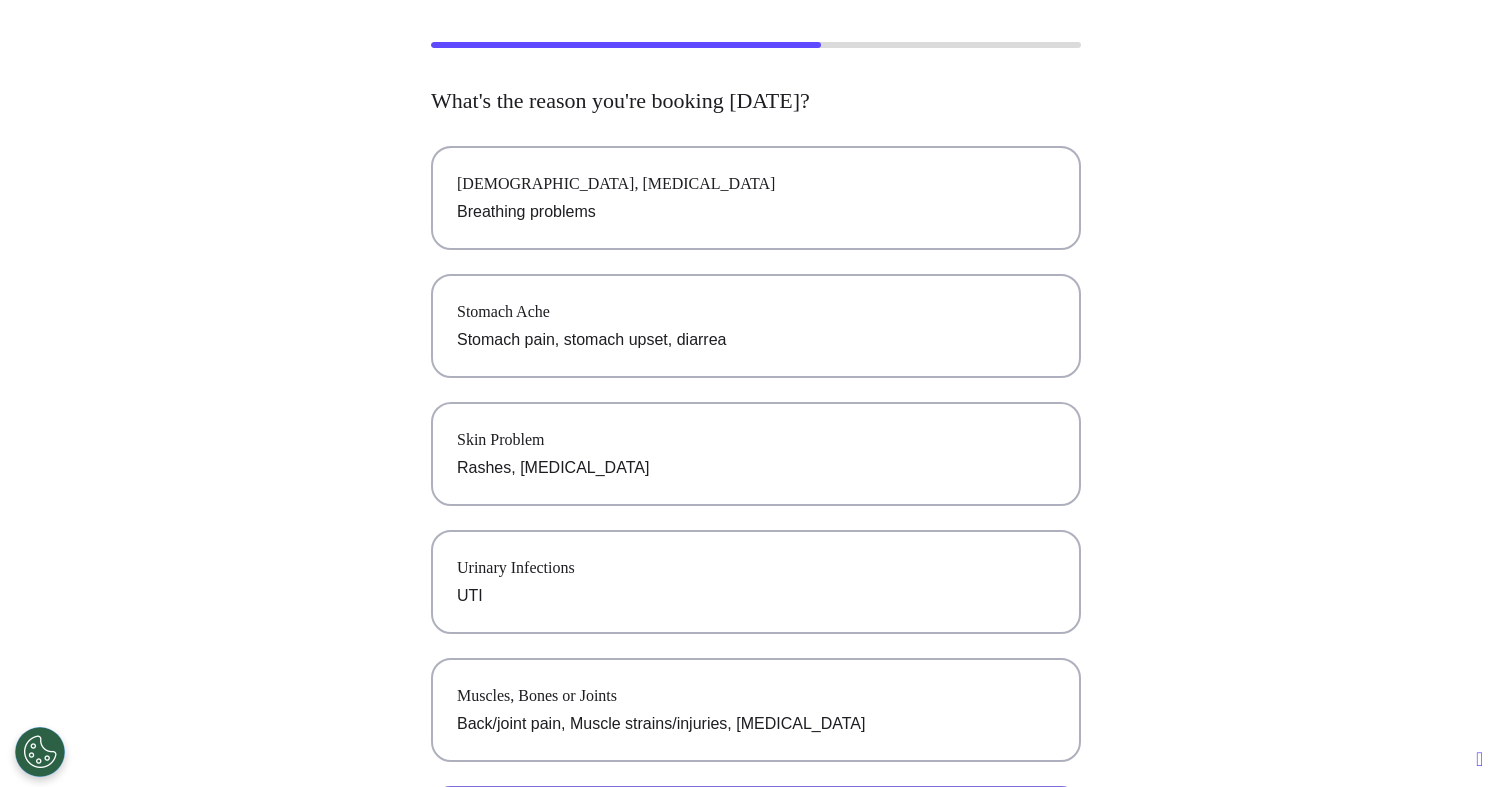 scroll, scrollTop: 0, scrollLeft: 0, axis: both 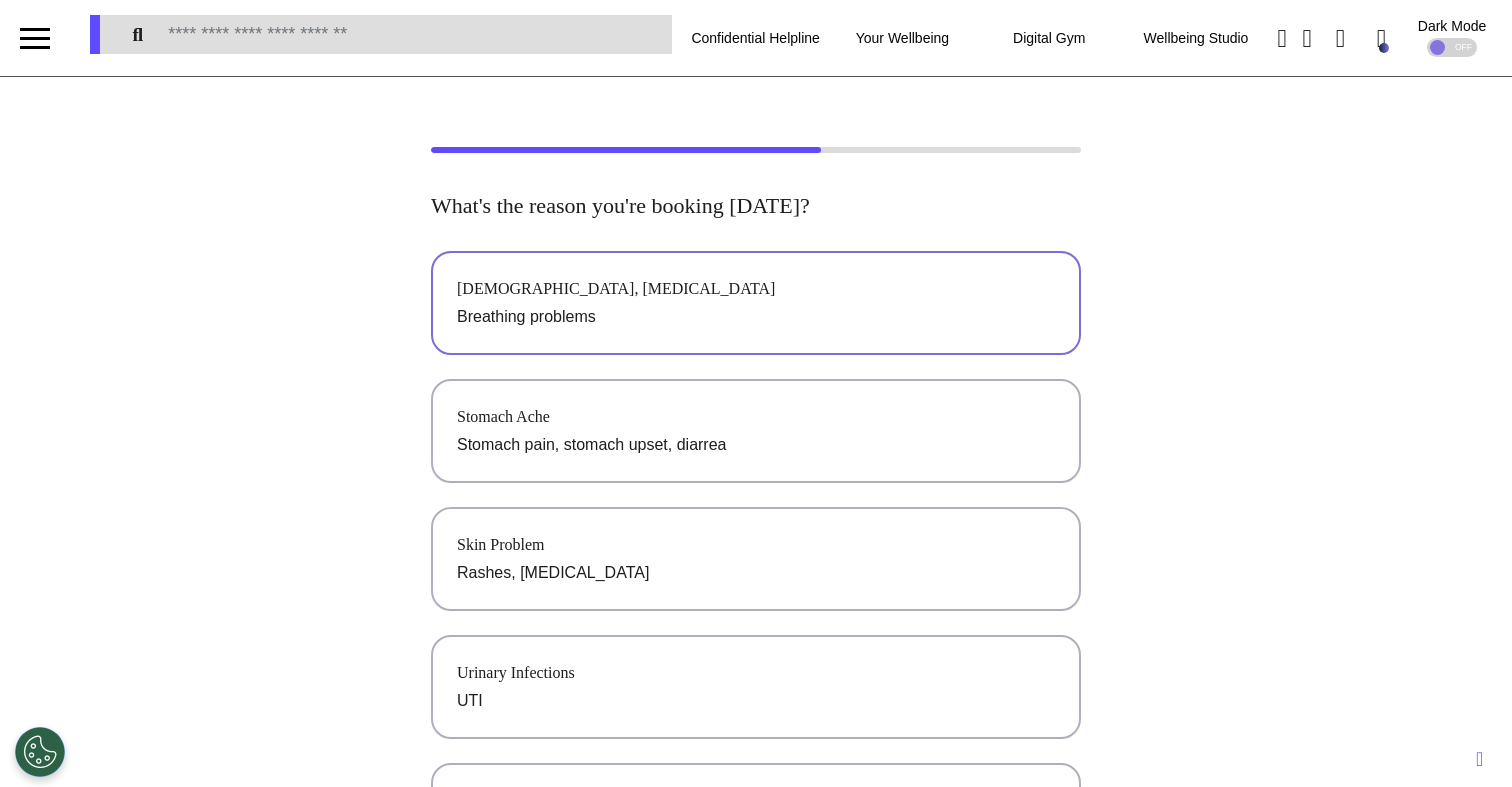 click on "Breathing problems" at bounding box center (756, 317) 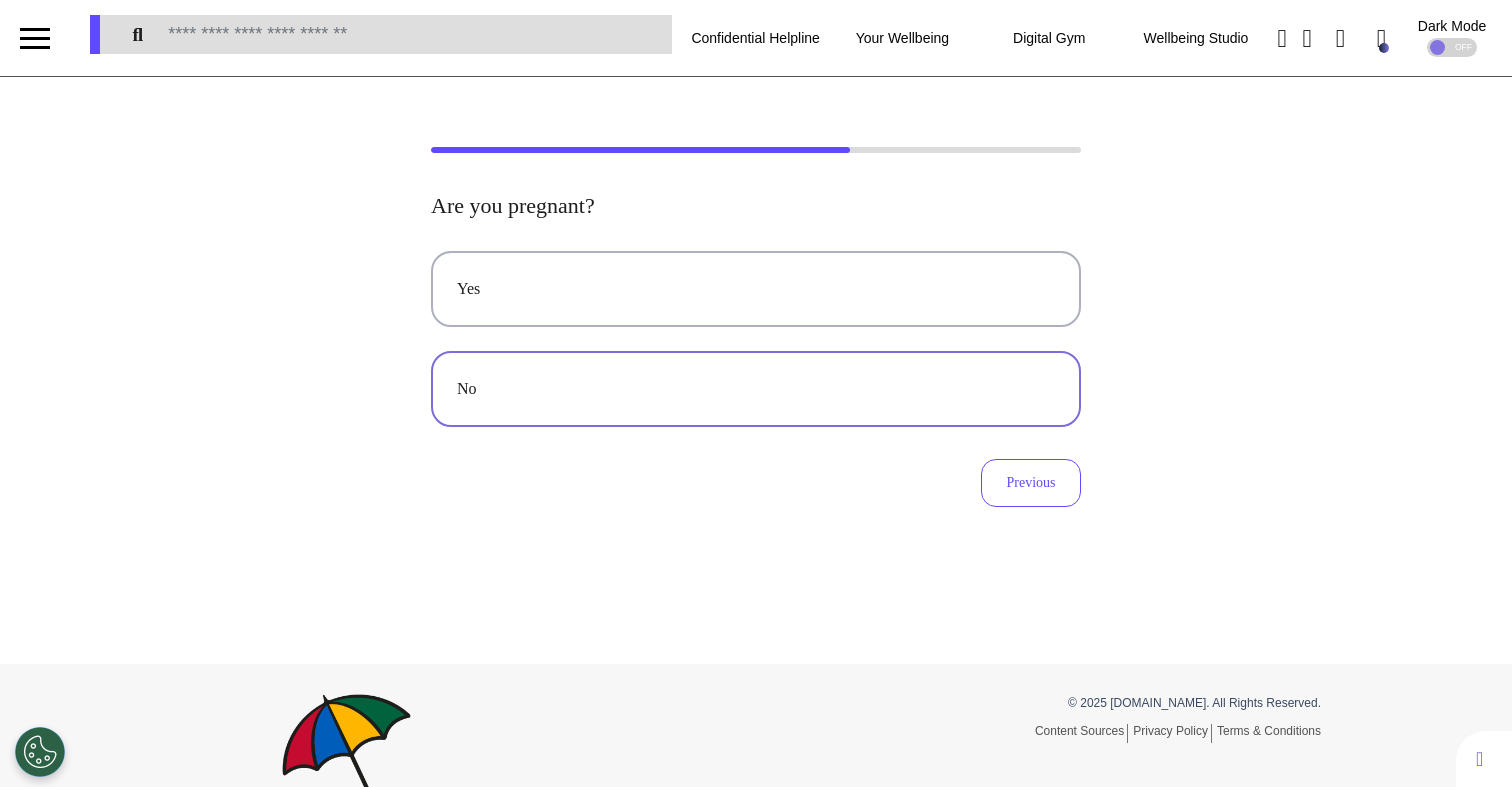 click on "No" at bounding box center [756, 389] 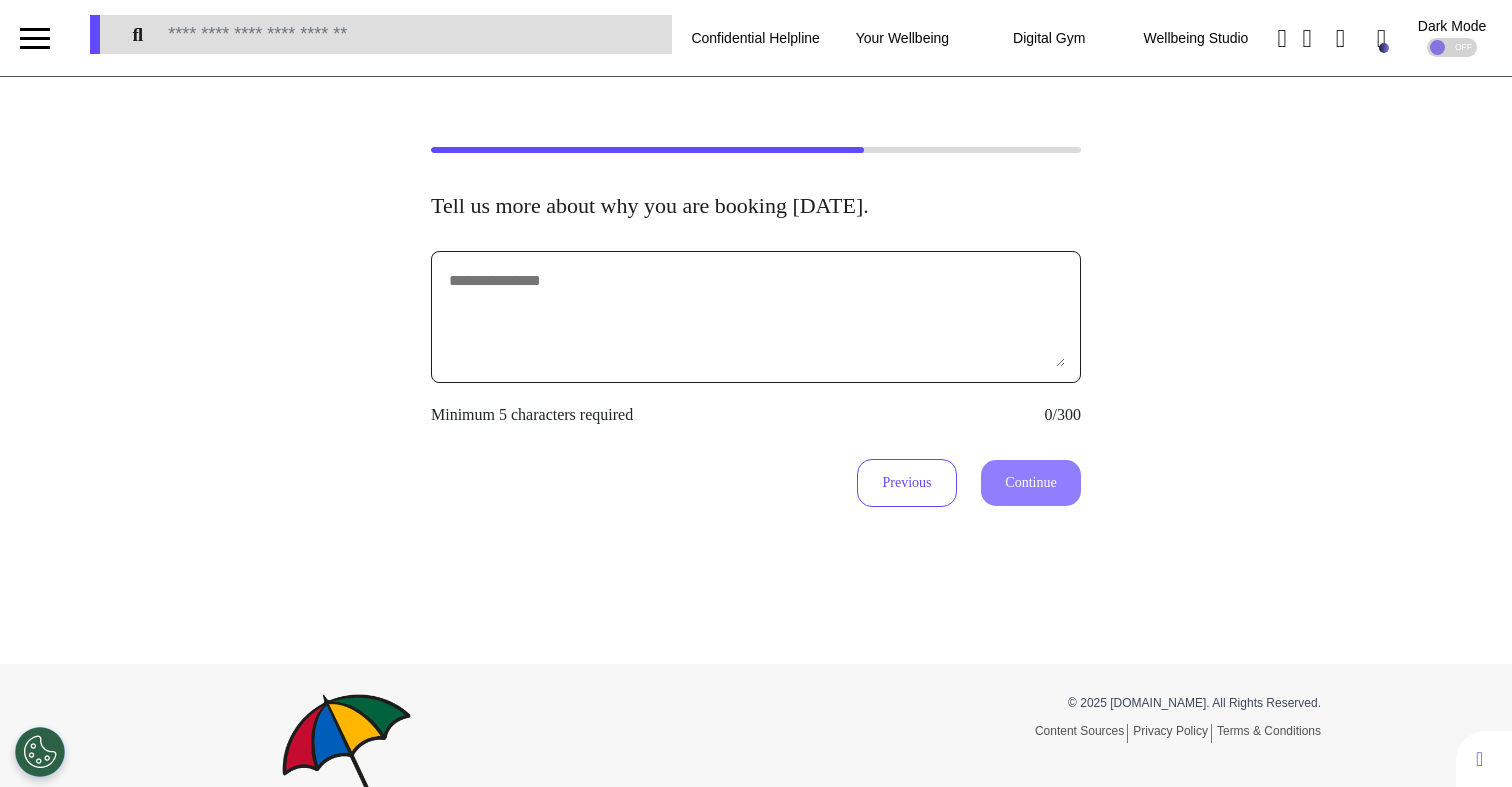 click at bounding box center [756, 317] 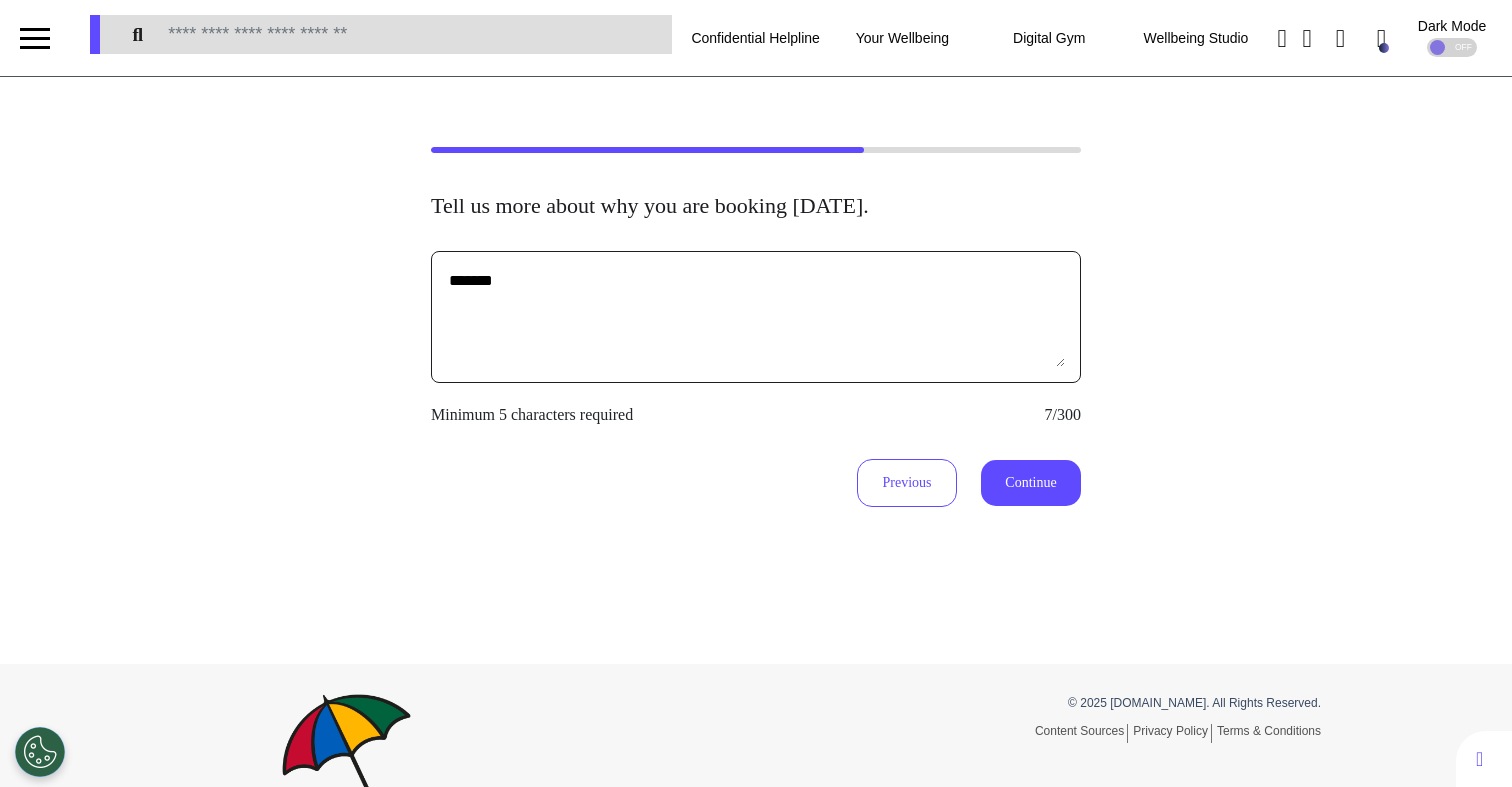 type on "*******" 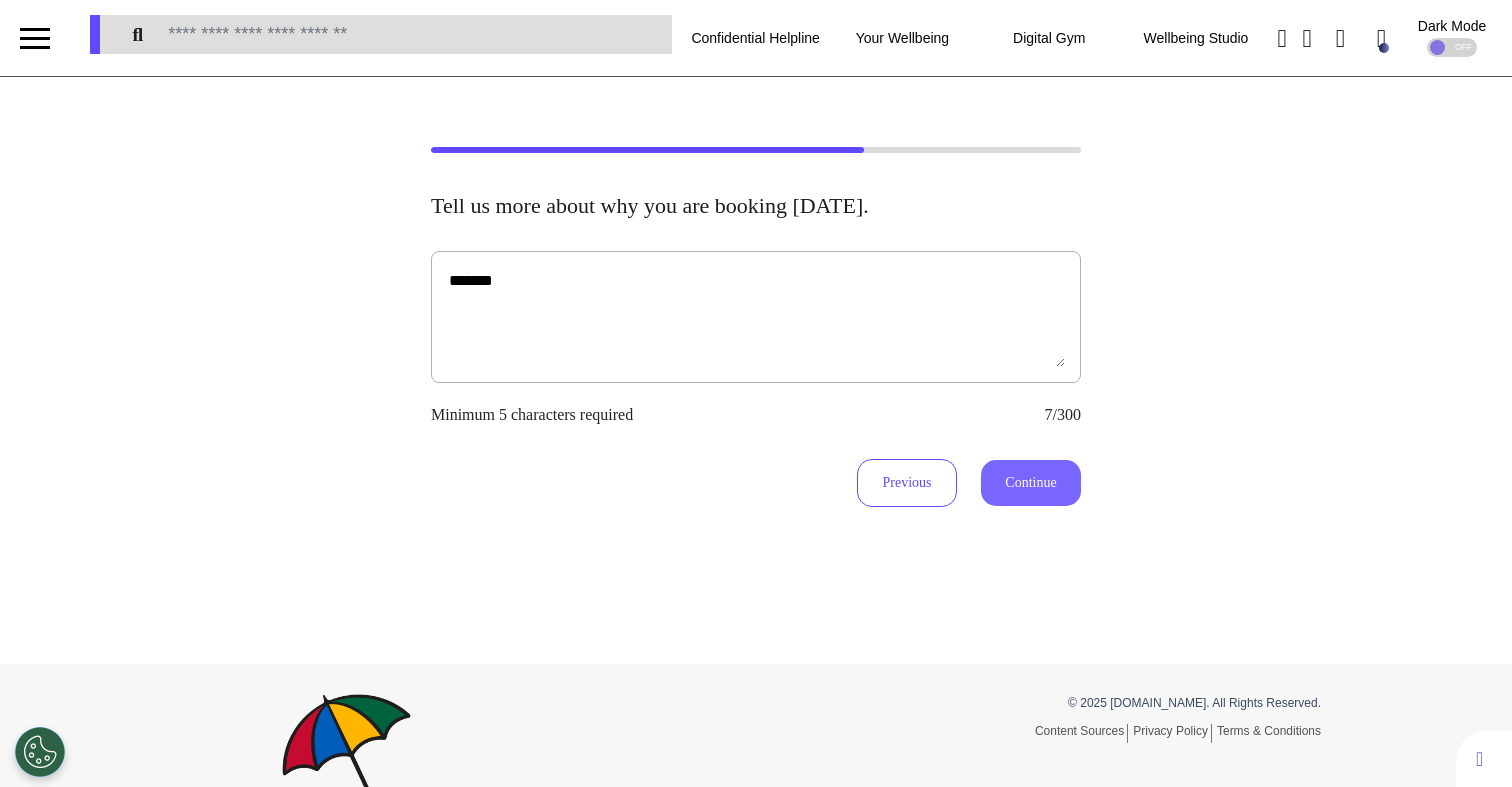 click on "Continue" at bounding box center (1031, 483) 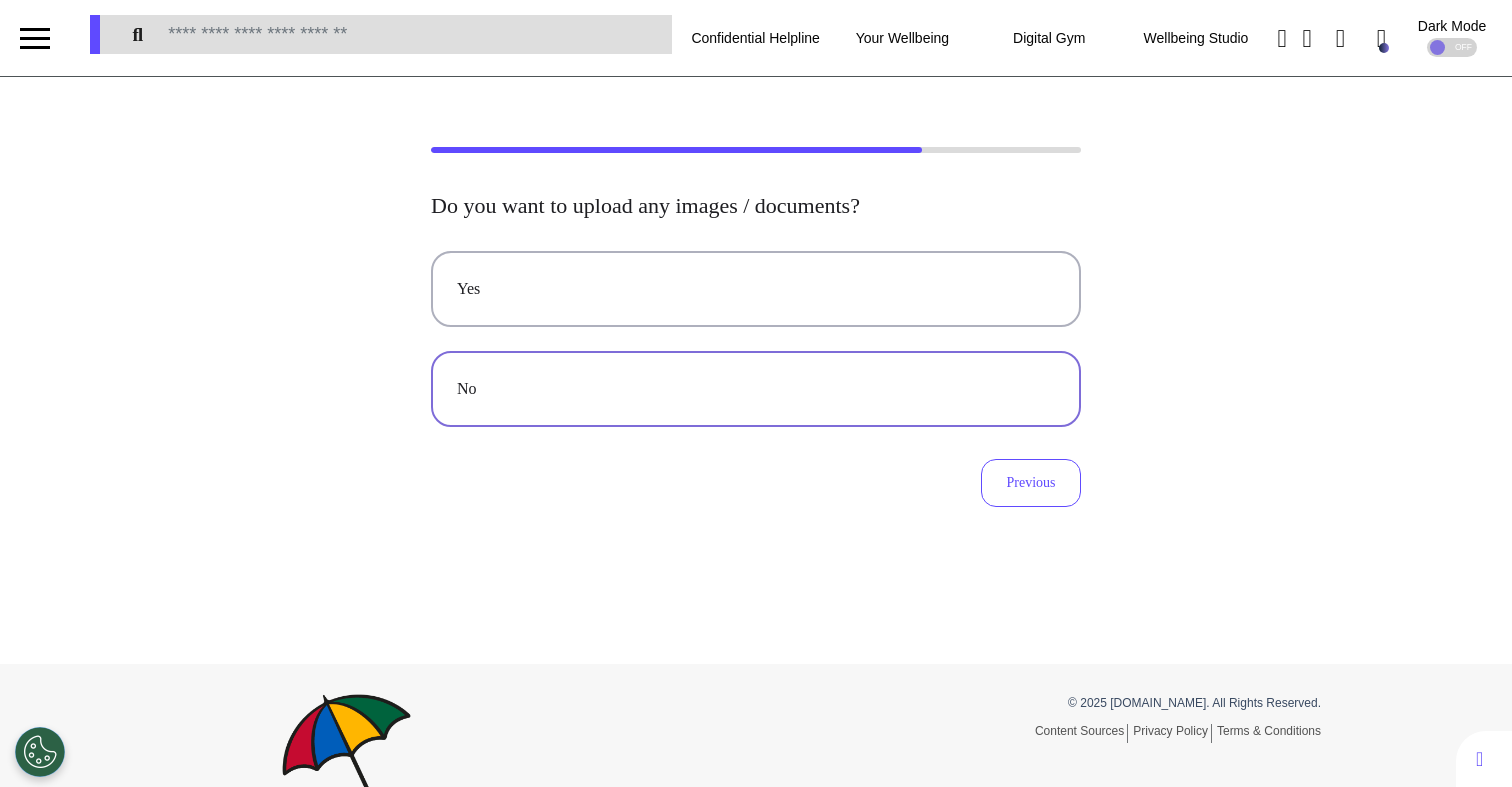click on "No" at bounding box center [756, 389] 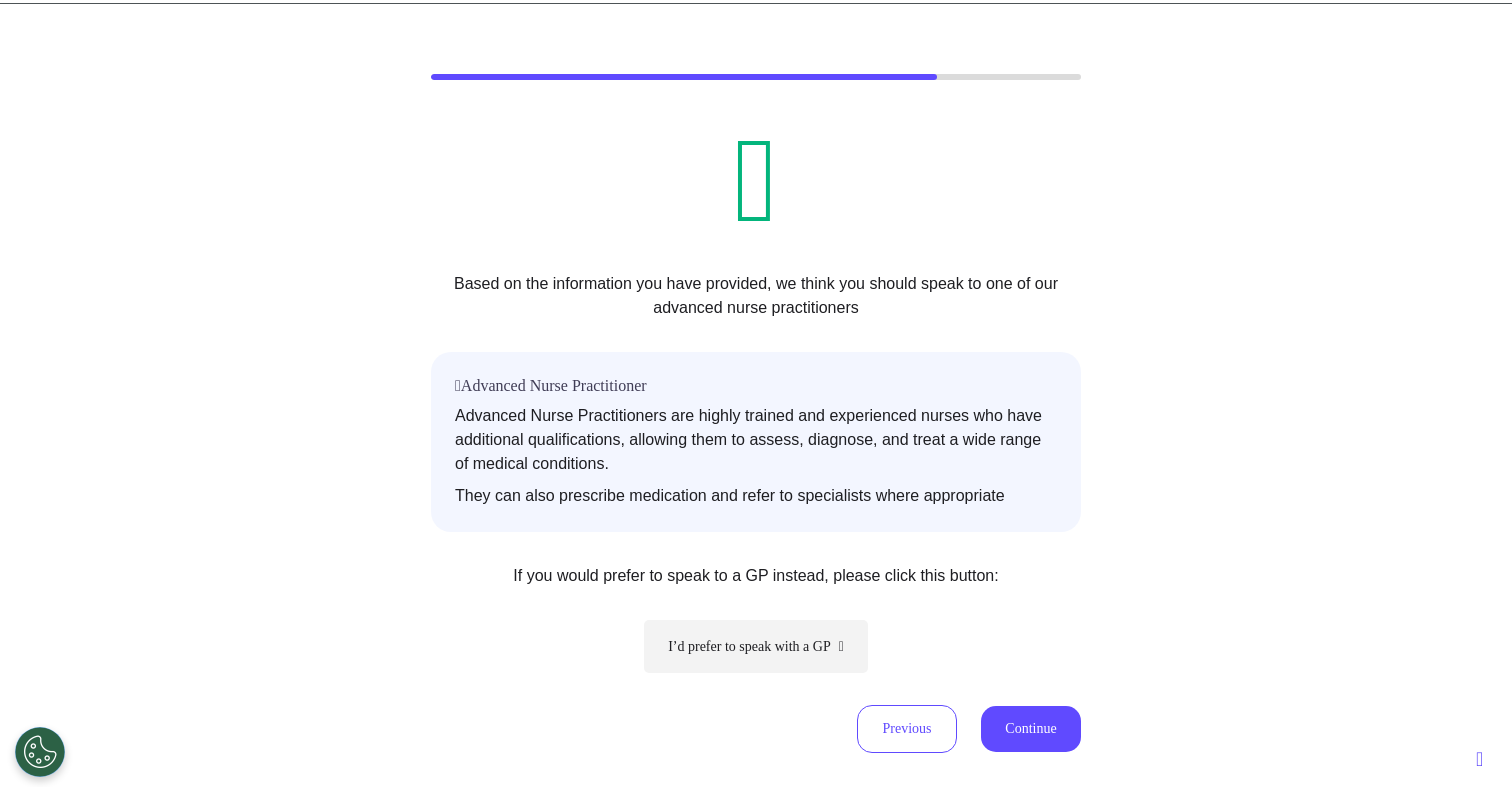 scroll, scrollTop: 122, scrollLeft: 0, axis: vertical 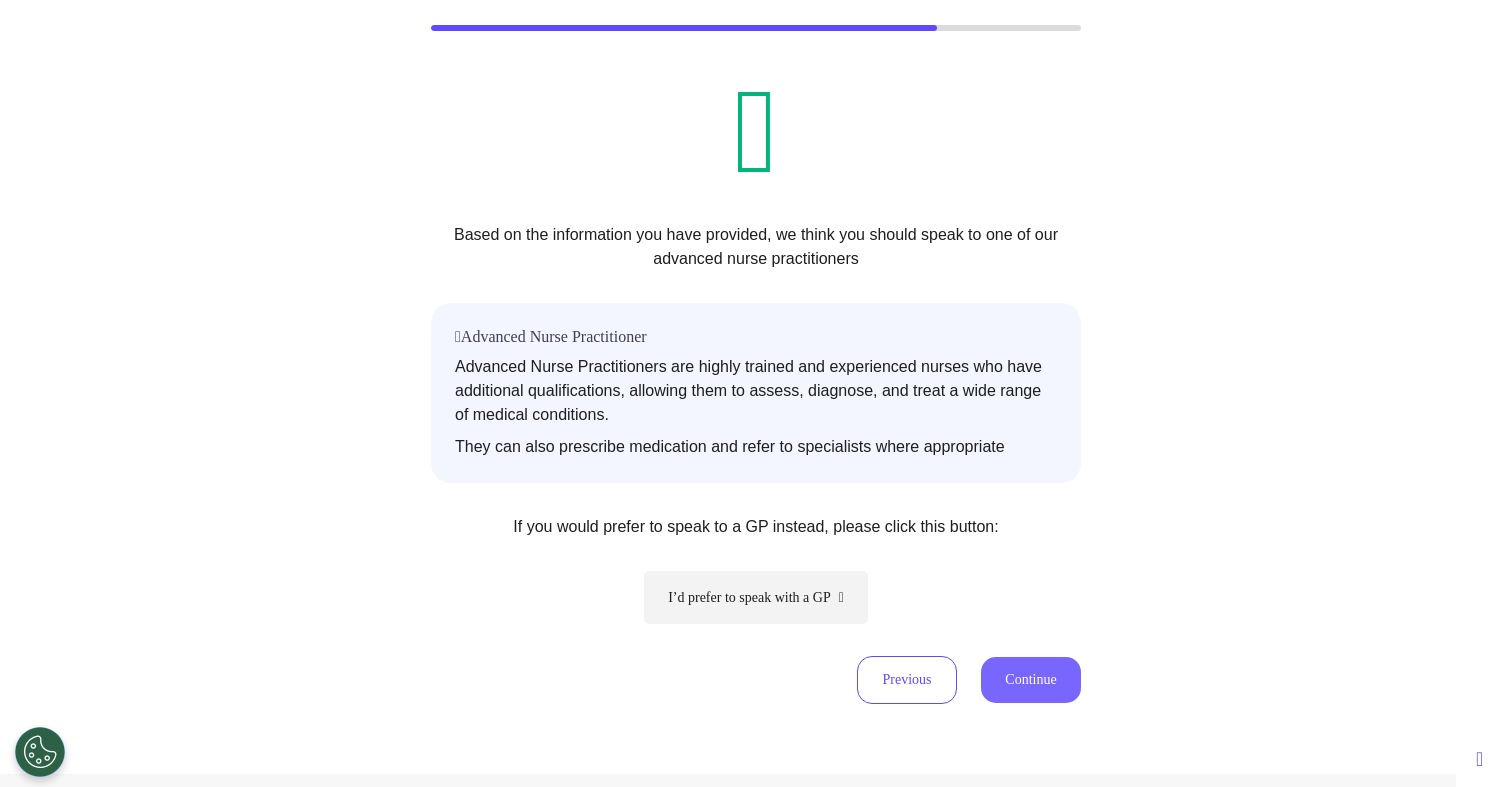 click on "Continue" at bounding box center (1031, 680) 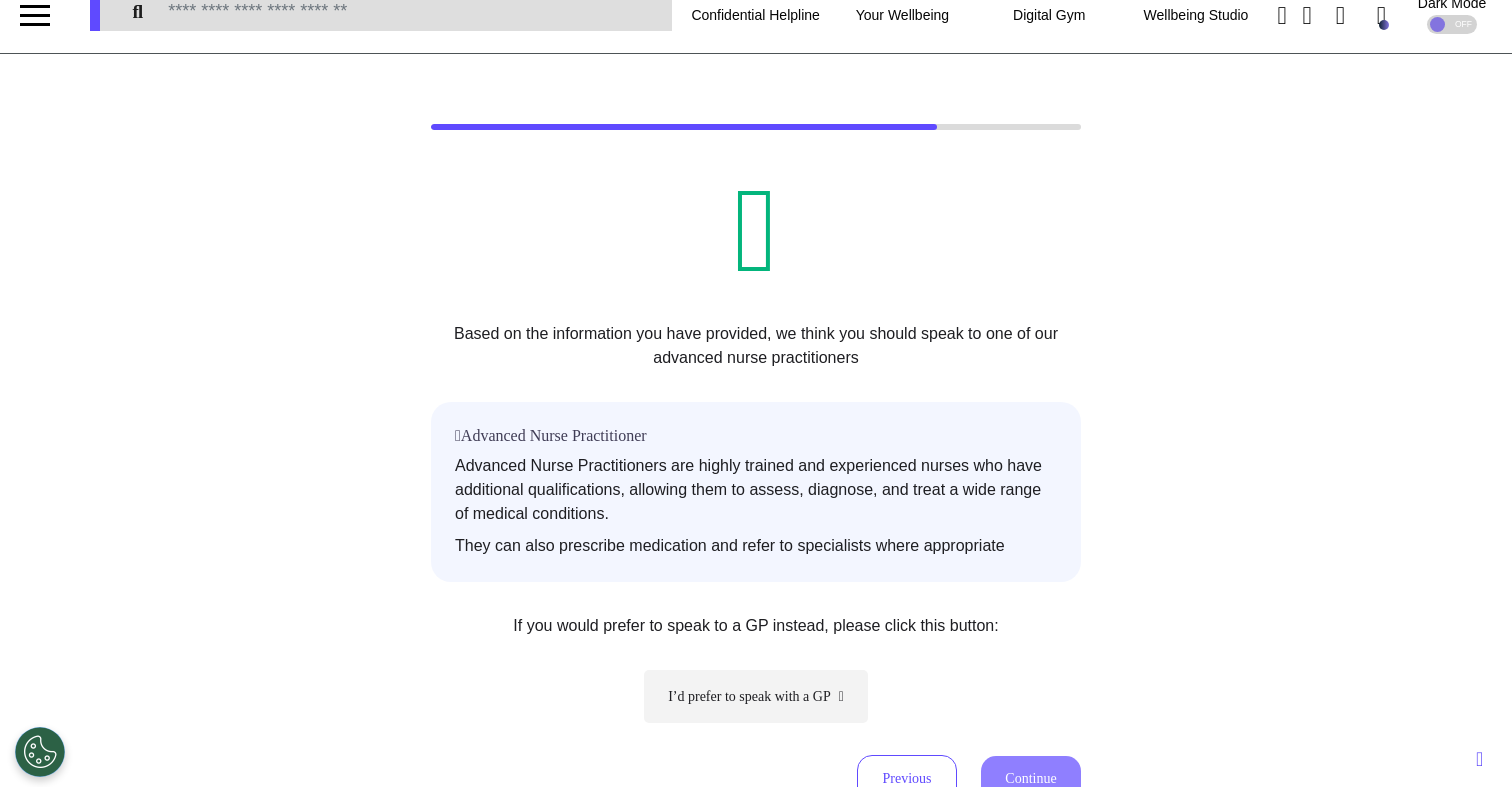 scroll, scrollTop: 0, scrollLeft: 0, axis: both 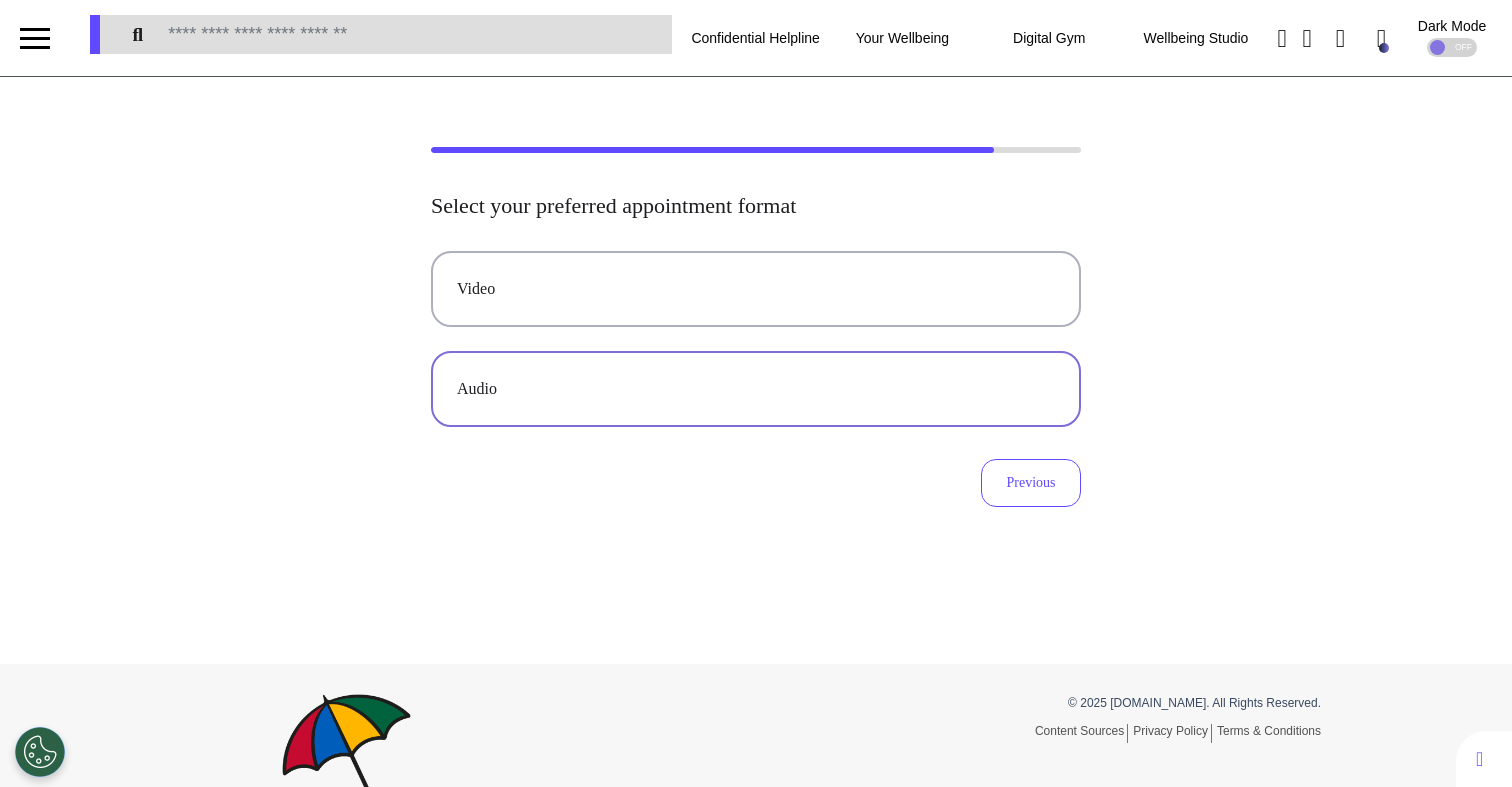 click on "Audio" at bounding box center (756, 389) 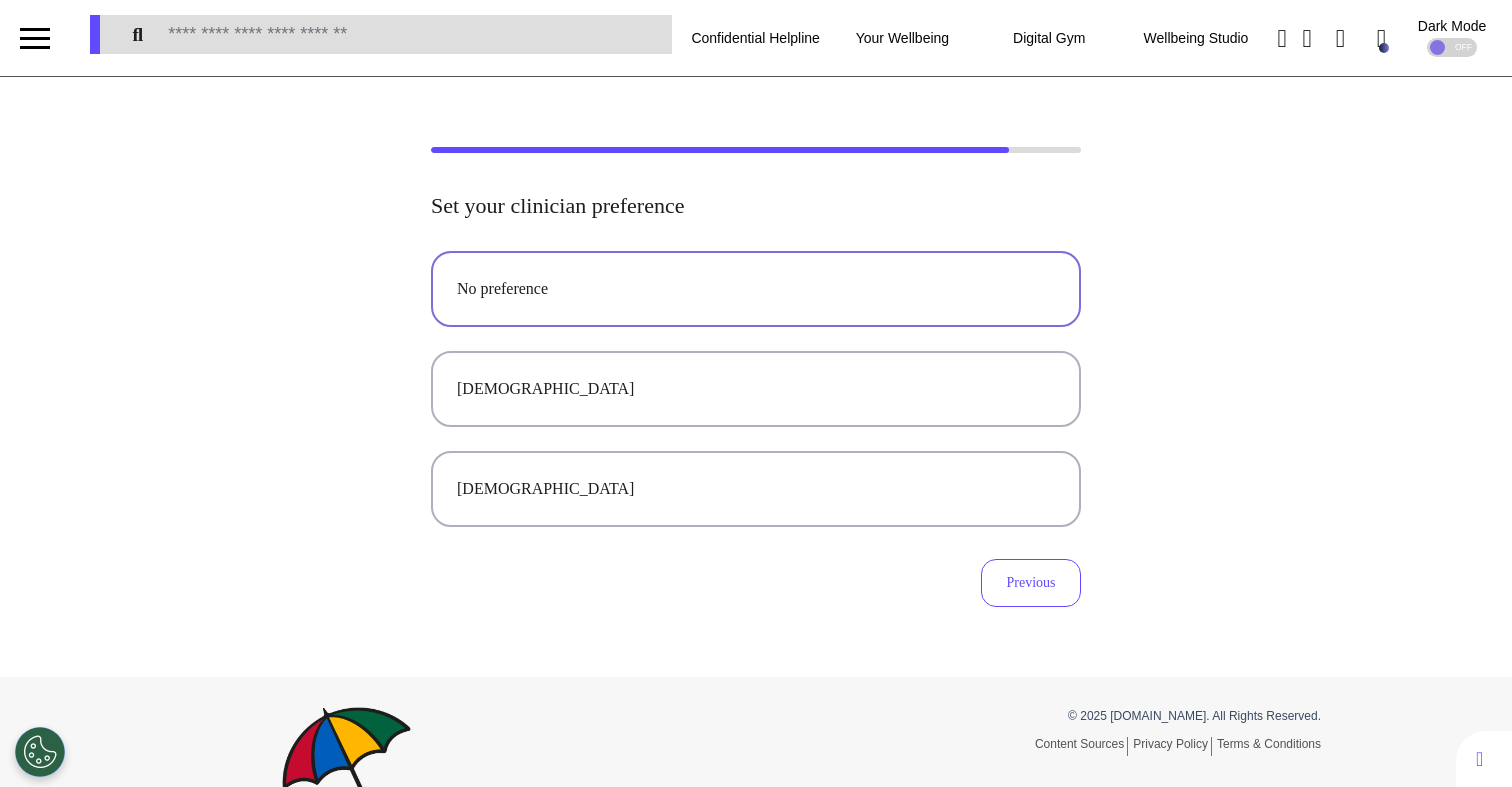 click on "No preference" at bounding box center [756, 289] 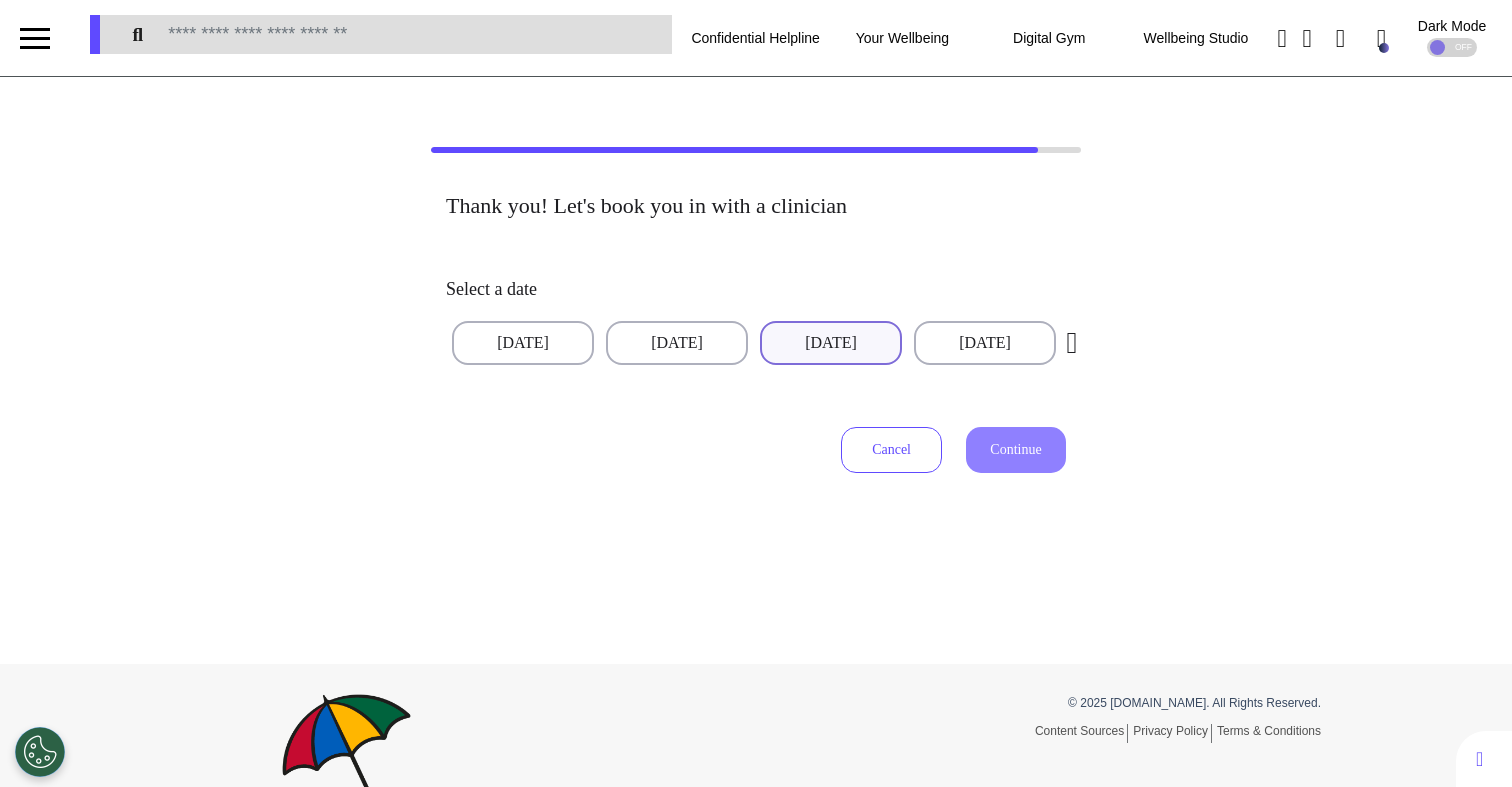 click on "04 Jul 2025" at bounding box center [831, 343] 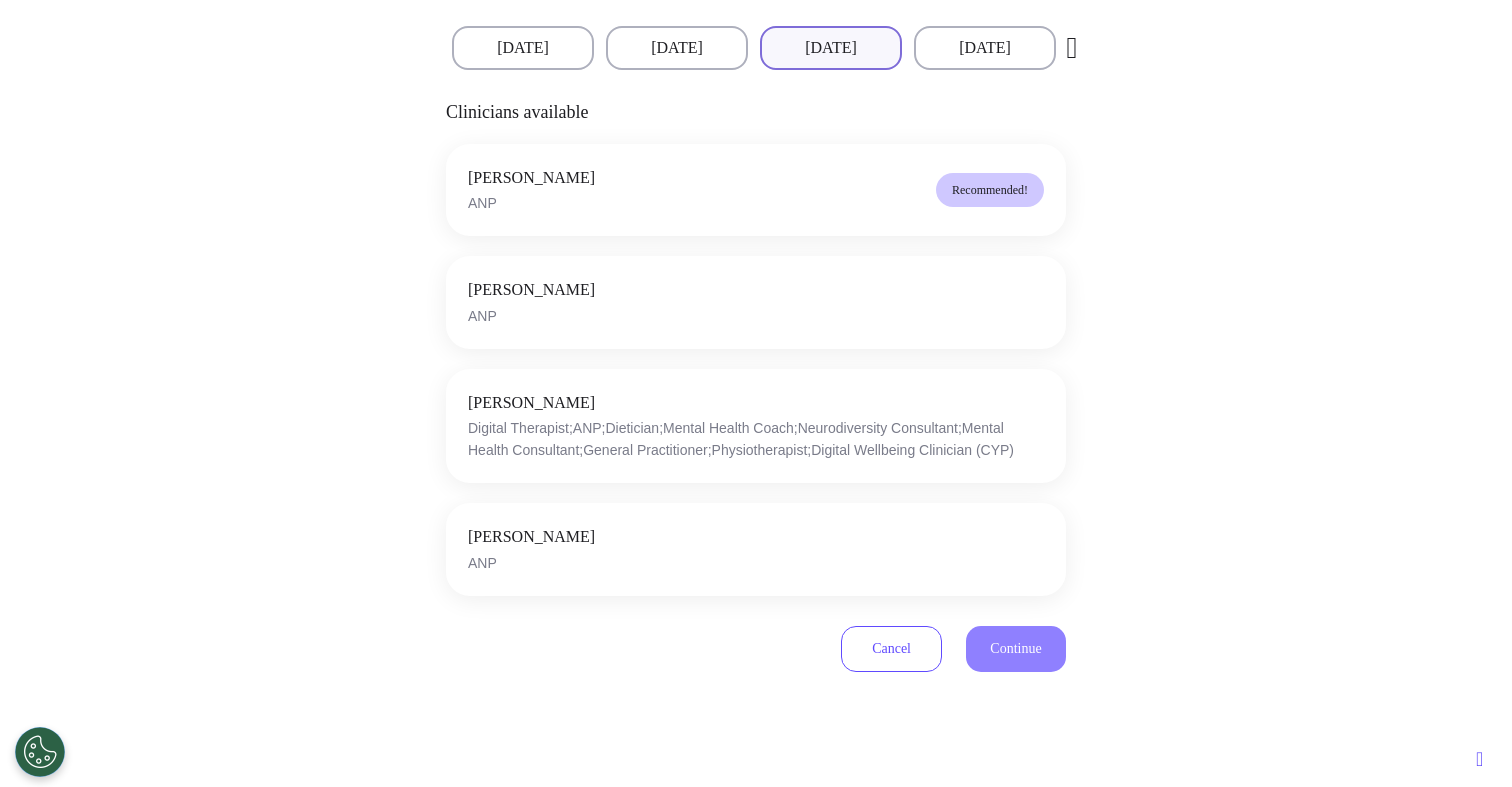 scroll, scrollTop: 0, scrollLeft: 0, axis: both 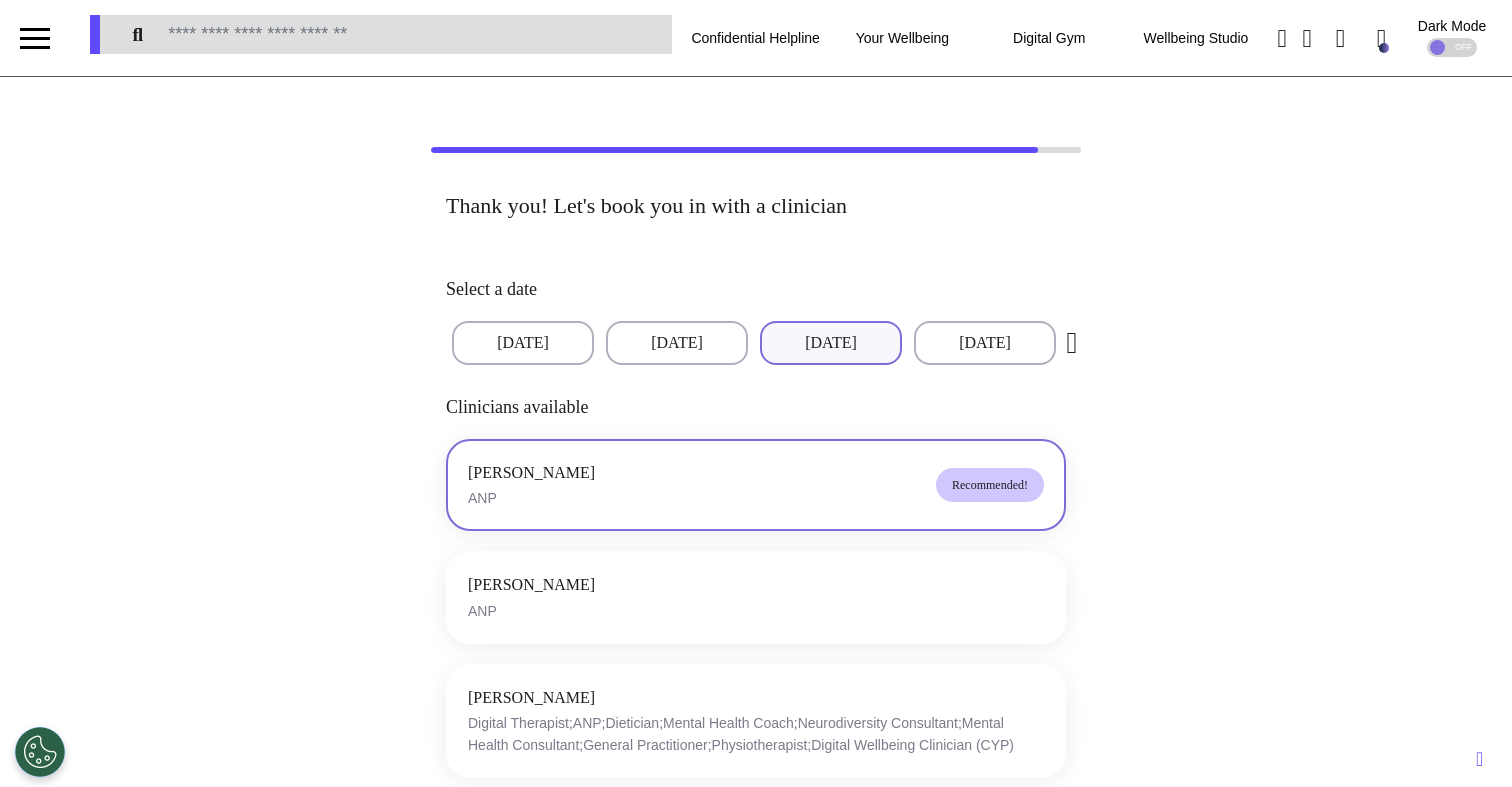 click on "James Patel ANP Recommended!" at bounding box center (756, 485) 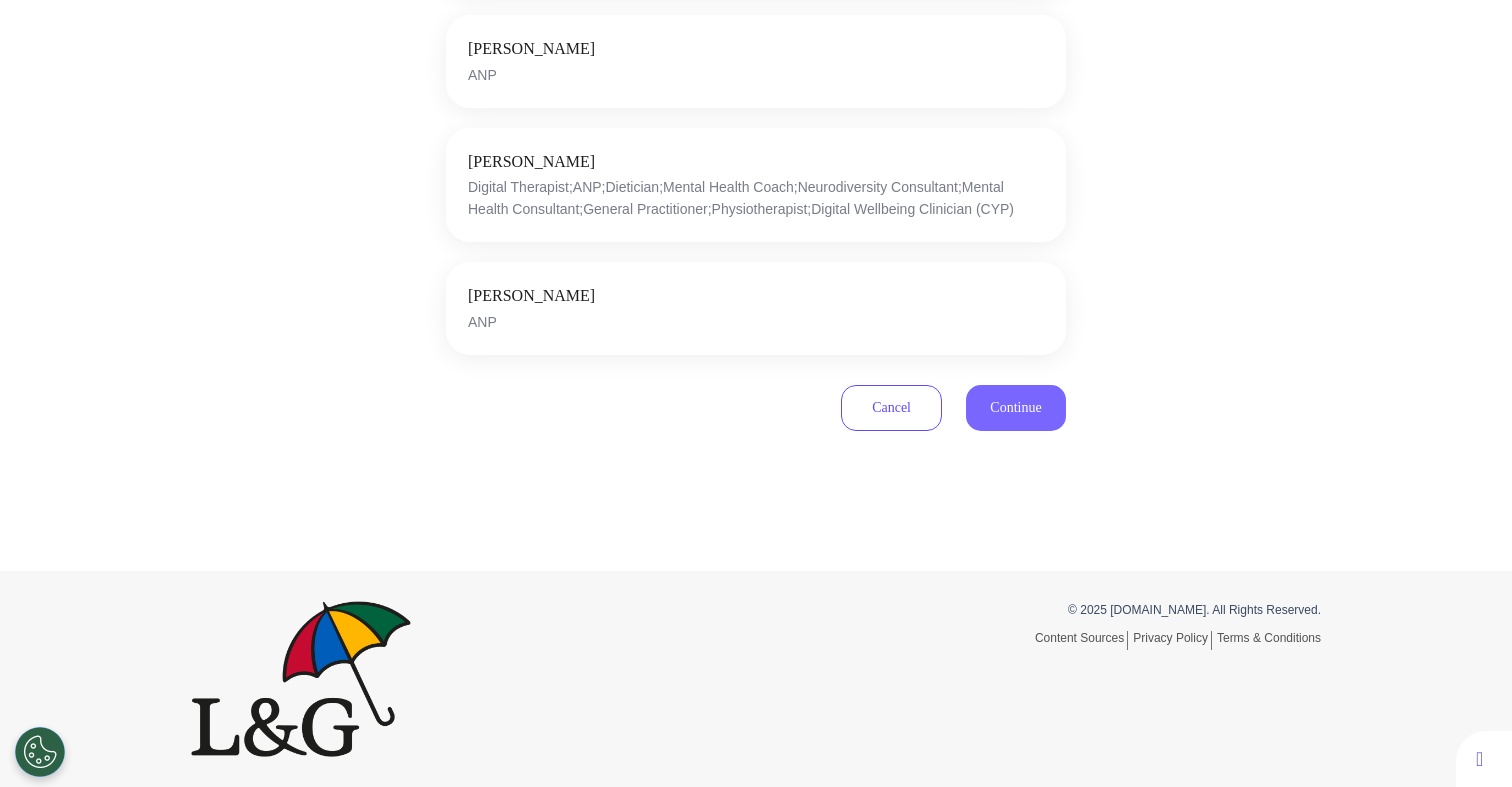 click on "Continue" at bounding box center (1015, 407) 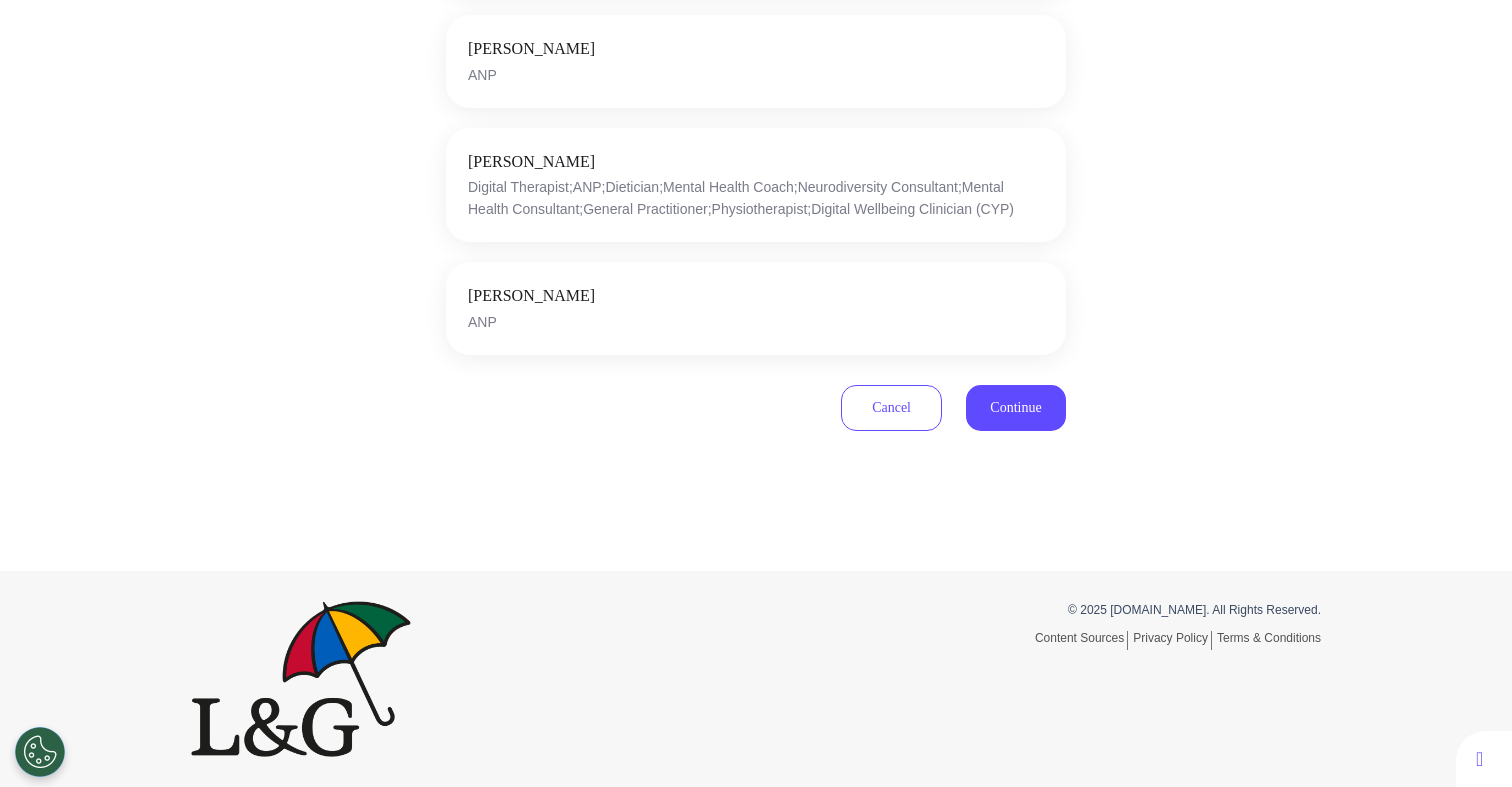 scroll, scrollTop: 580, scrollLeft: 0, axis: vertical 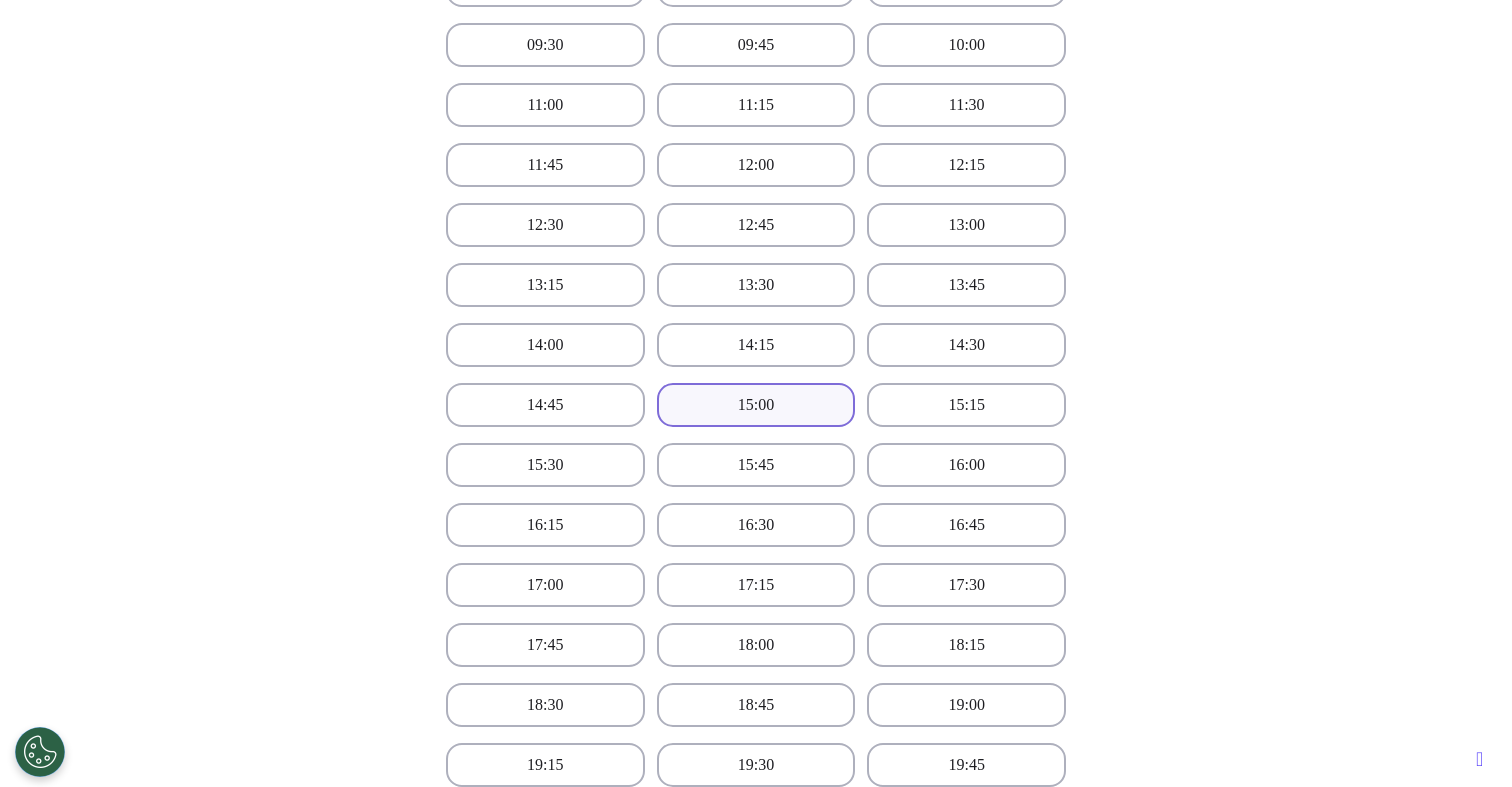 click on "15:00" at bounding box center (756, 405) 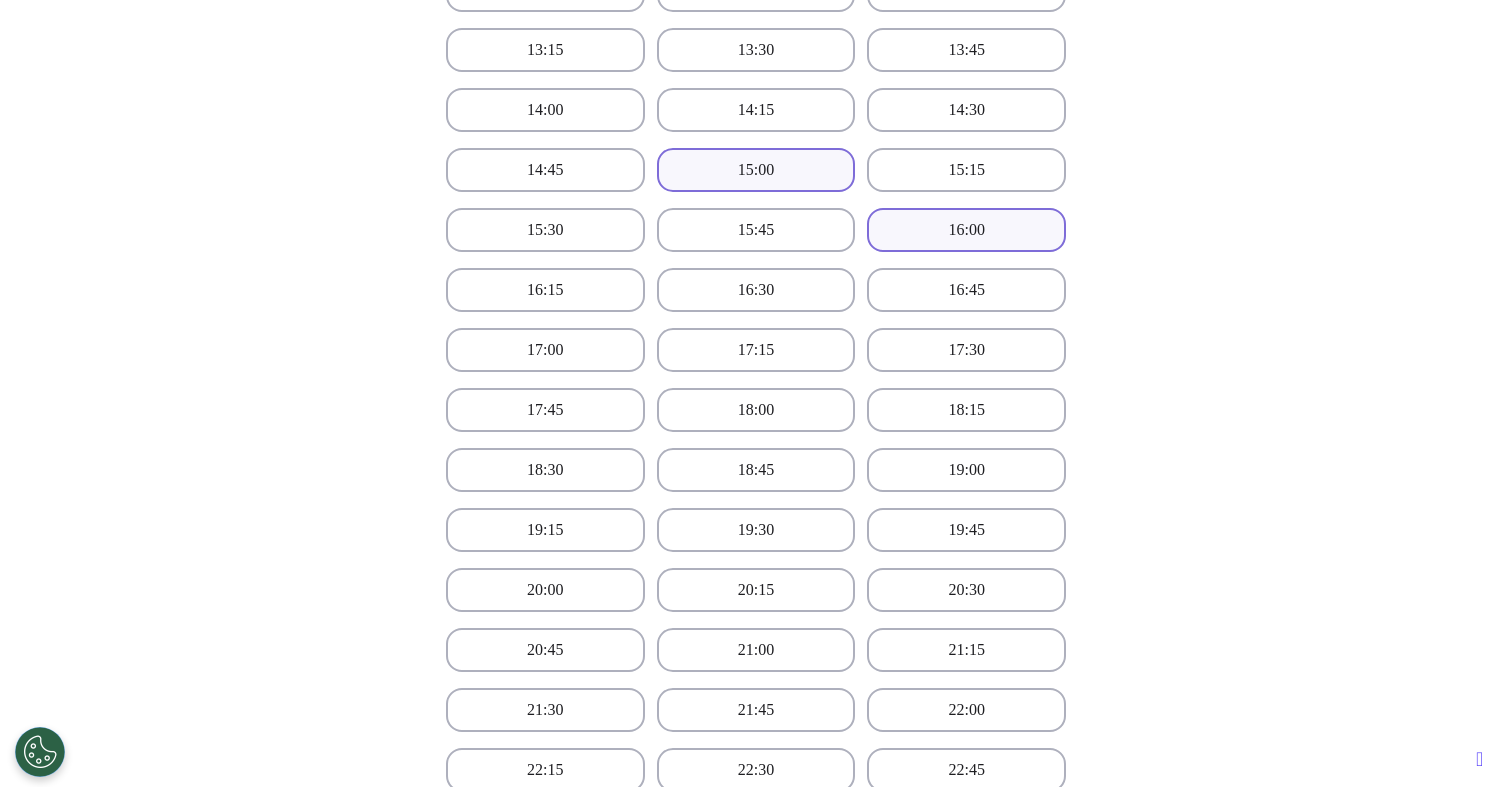 scroll, scrollTop: 1187, scrollLeft: 0, axis: vertical 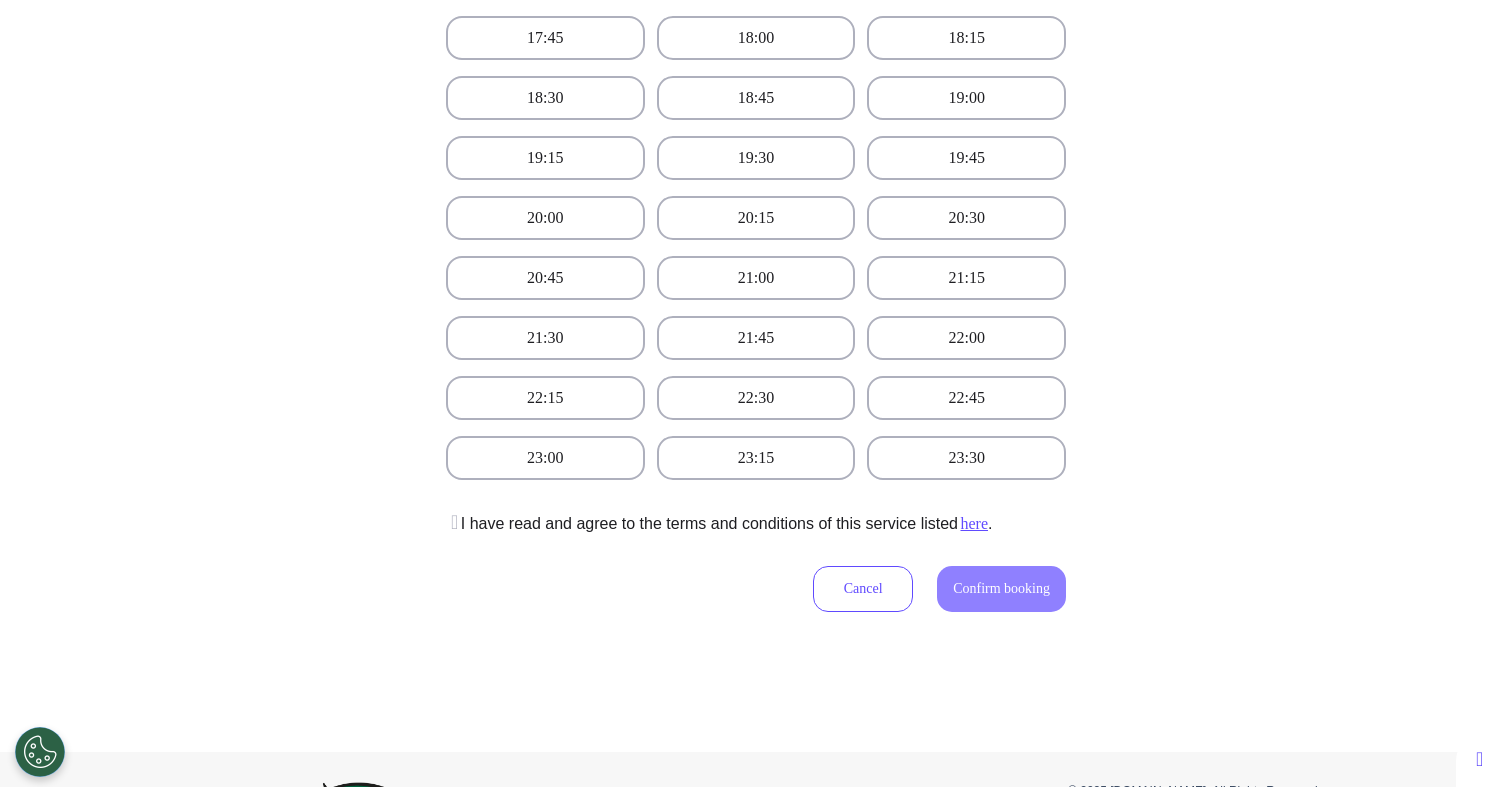 click on "I have read and agree to the terms and conditions of this service listed  here ." at bounding box center [719, 524] 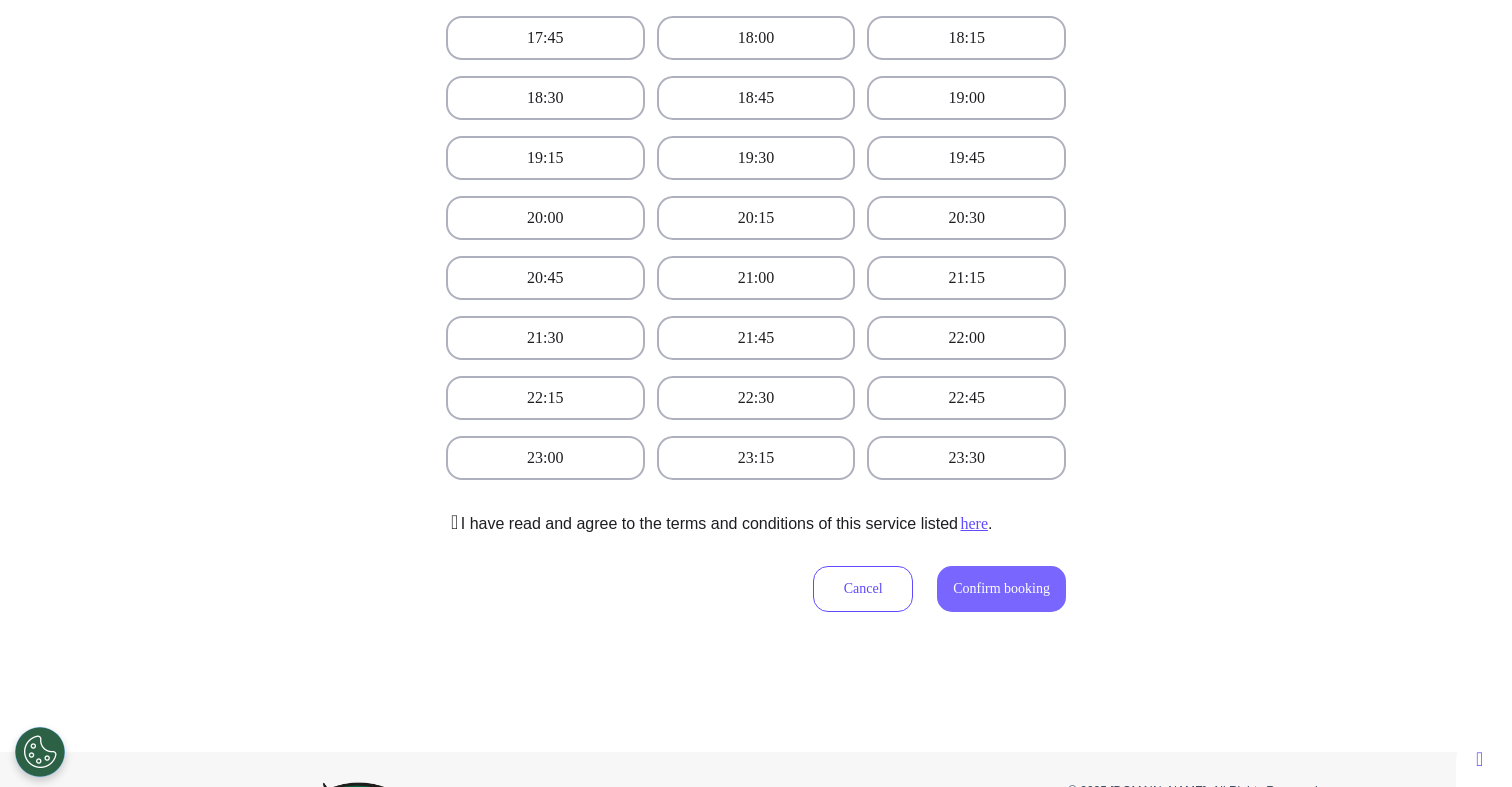 click on "Confirm booking" at bounding box center [1001, 588] 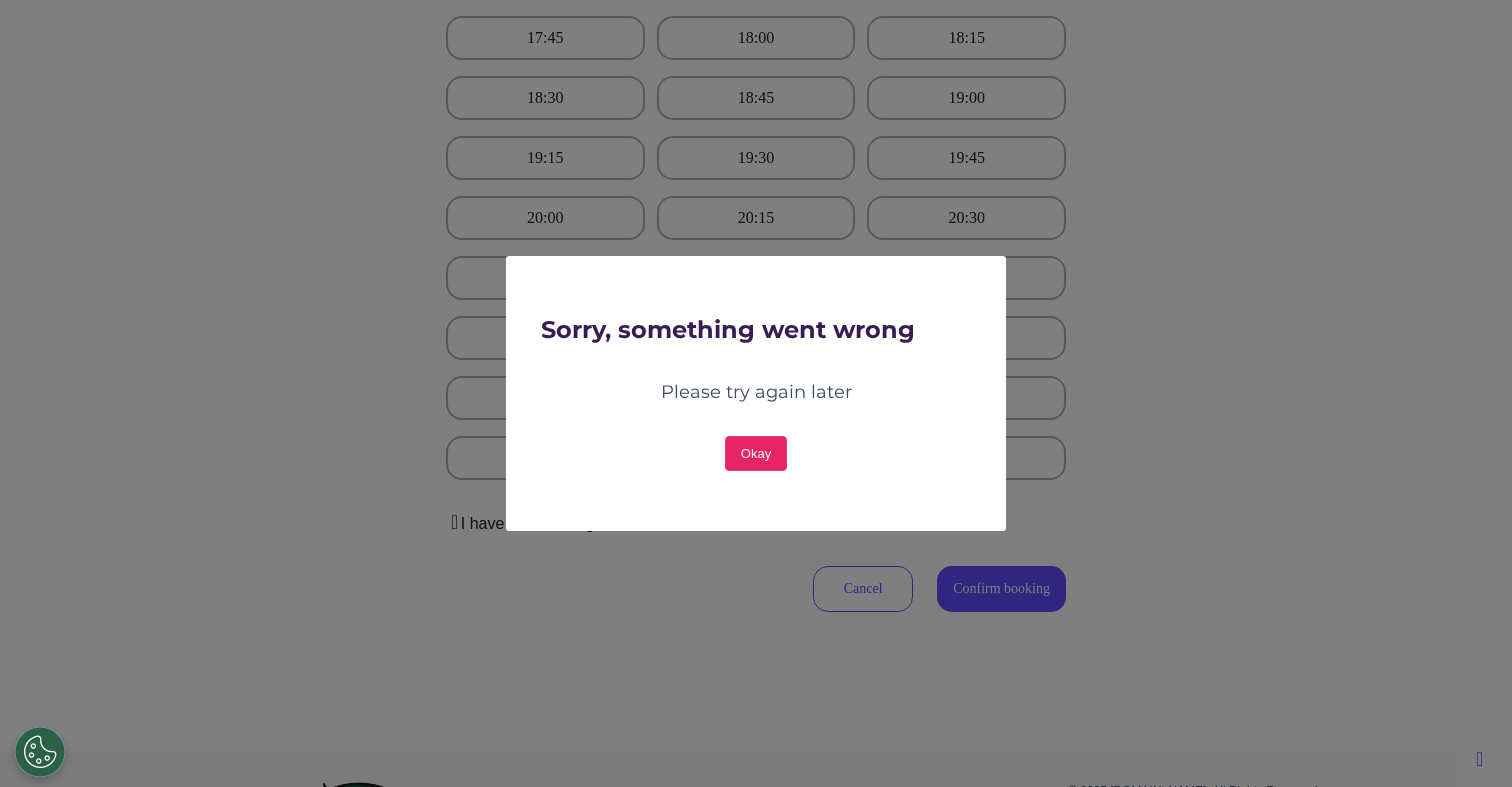 click on "Okay" at bounding box center [756, 453] 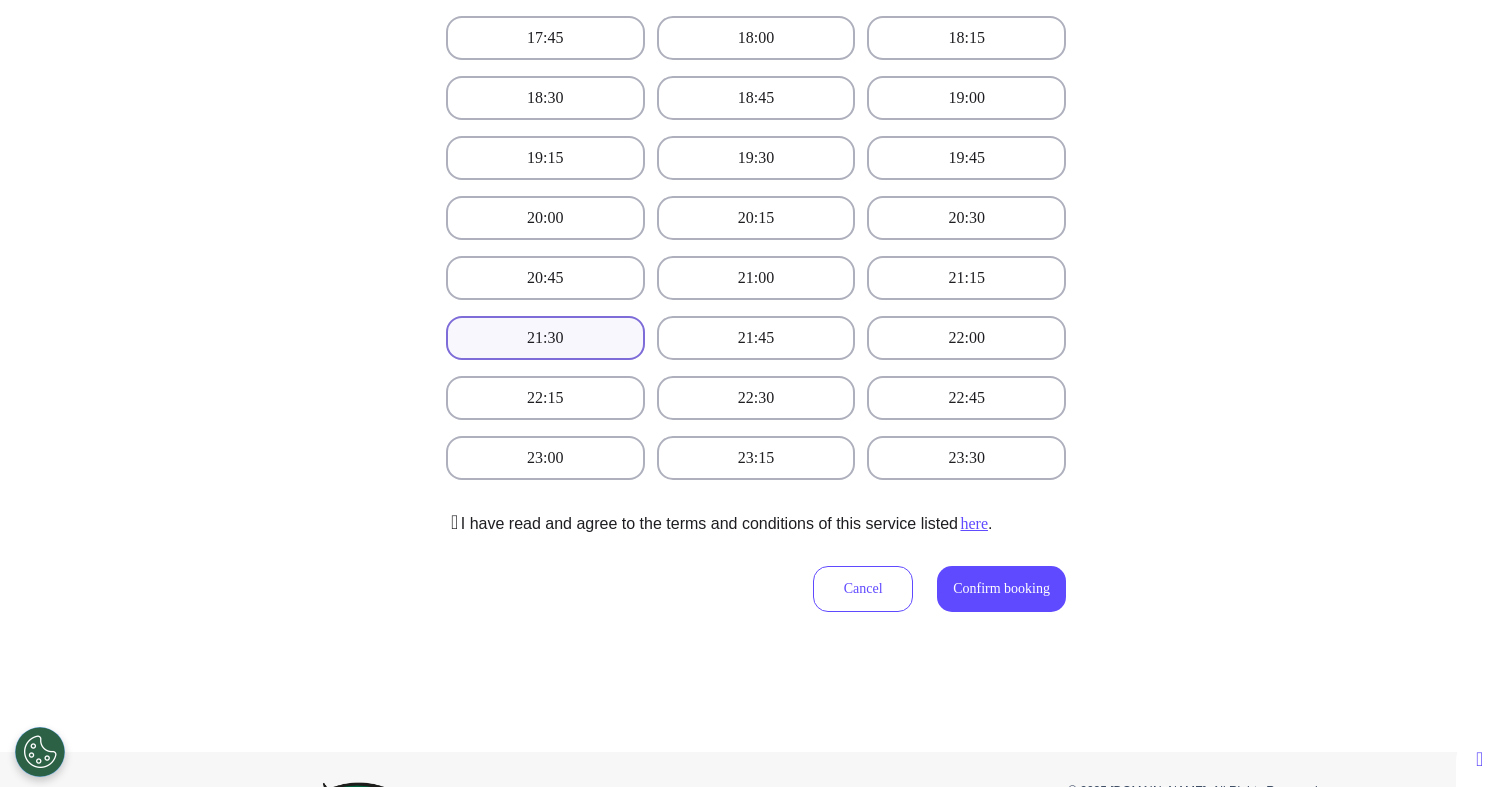 click on "21:30" at bounding box center (545, 338) 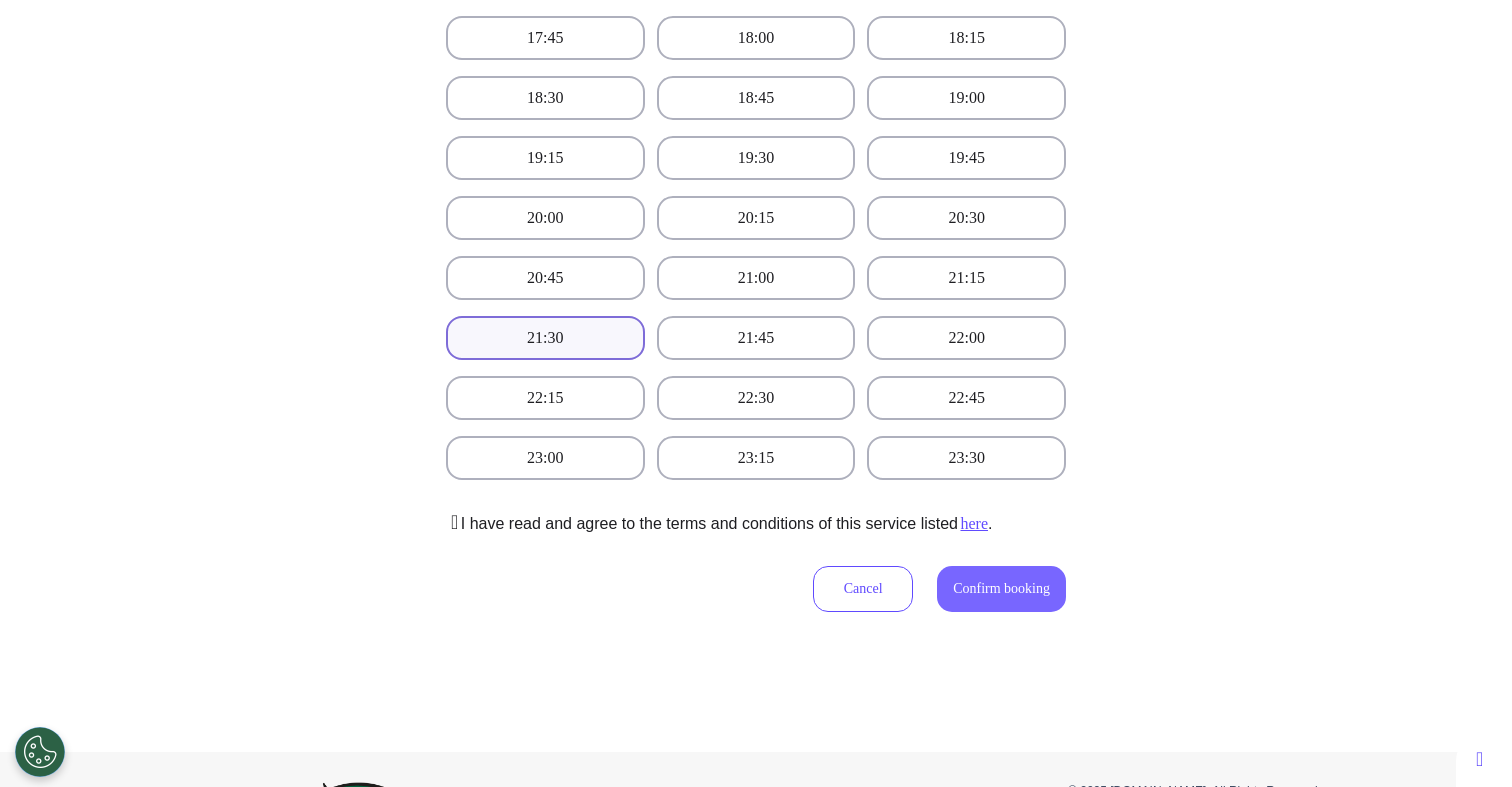 click on "Confirm booking" at bounding box center (1001, 589) 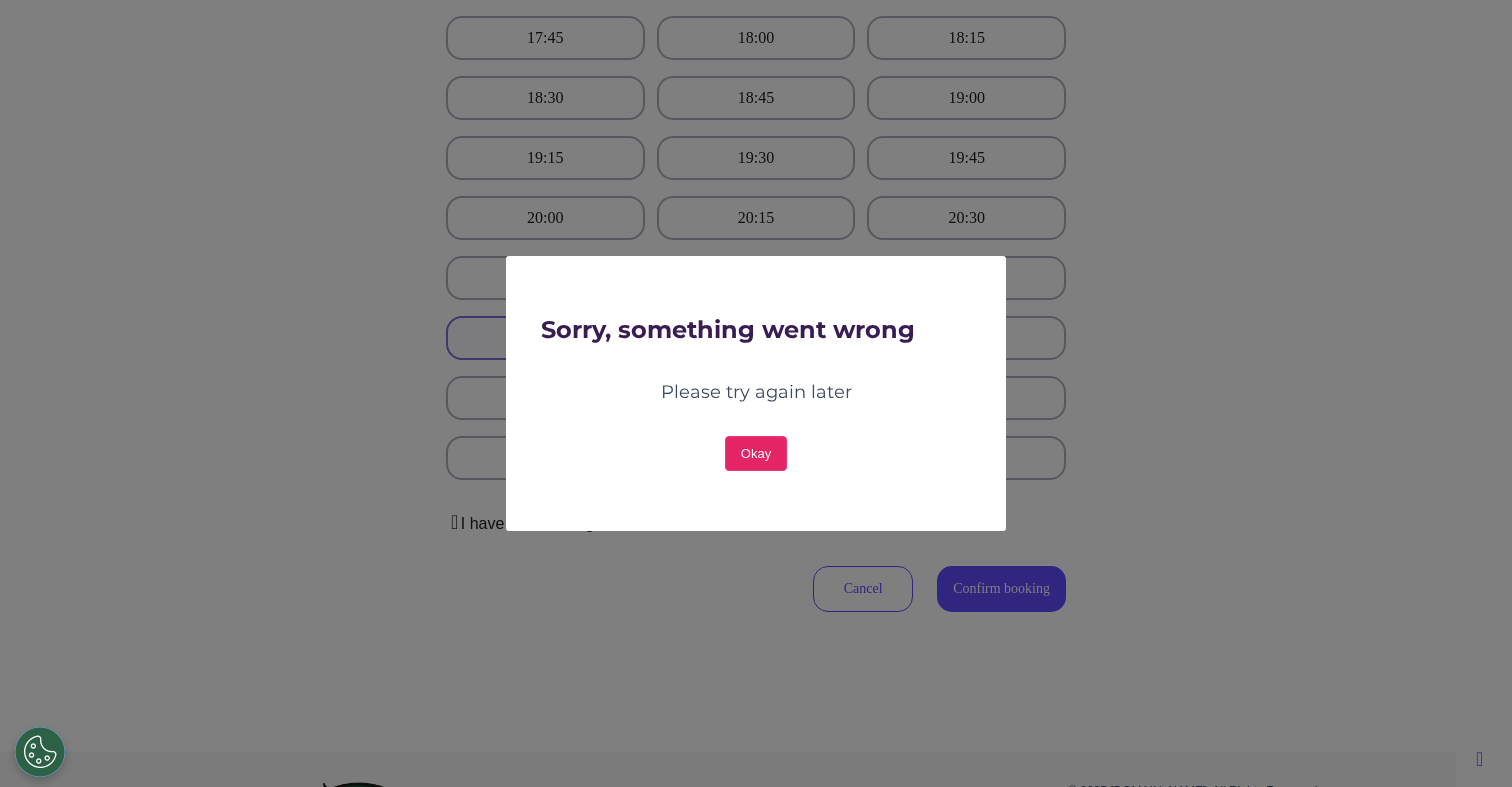 click on "Okay" at bounding box center [756, 453] 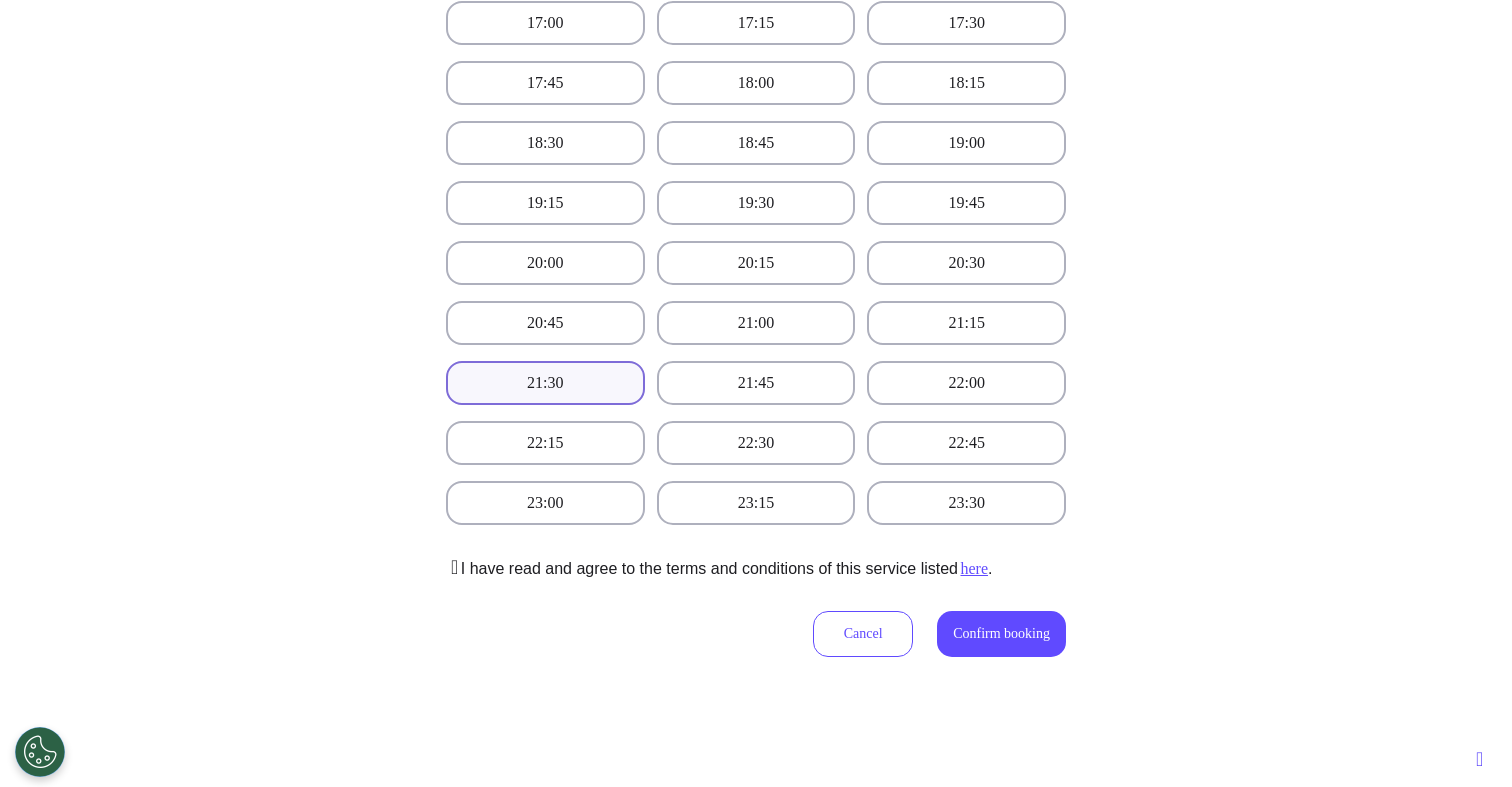 scroll, scrollTop: 1135, scrollLeft: 0, axis: vertical 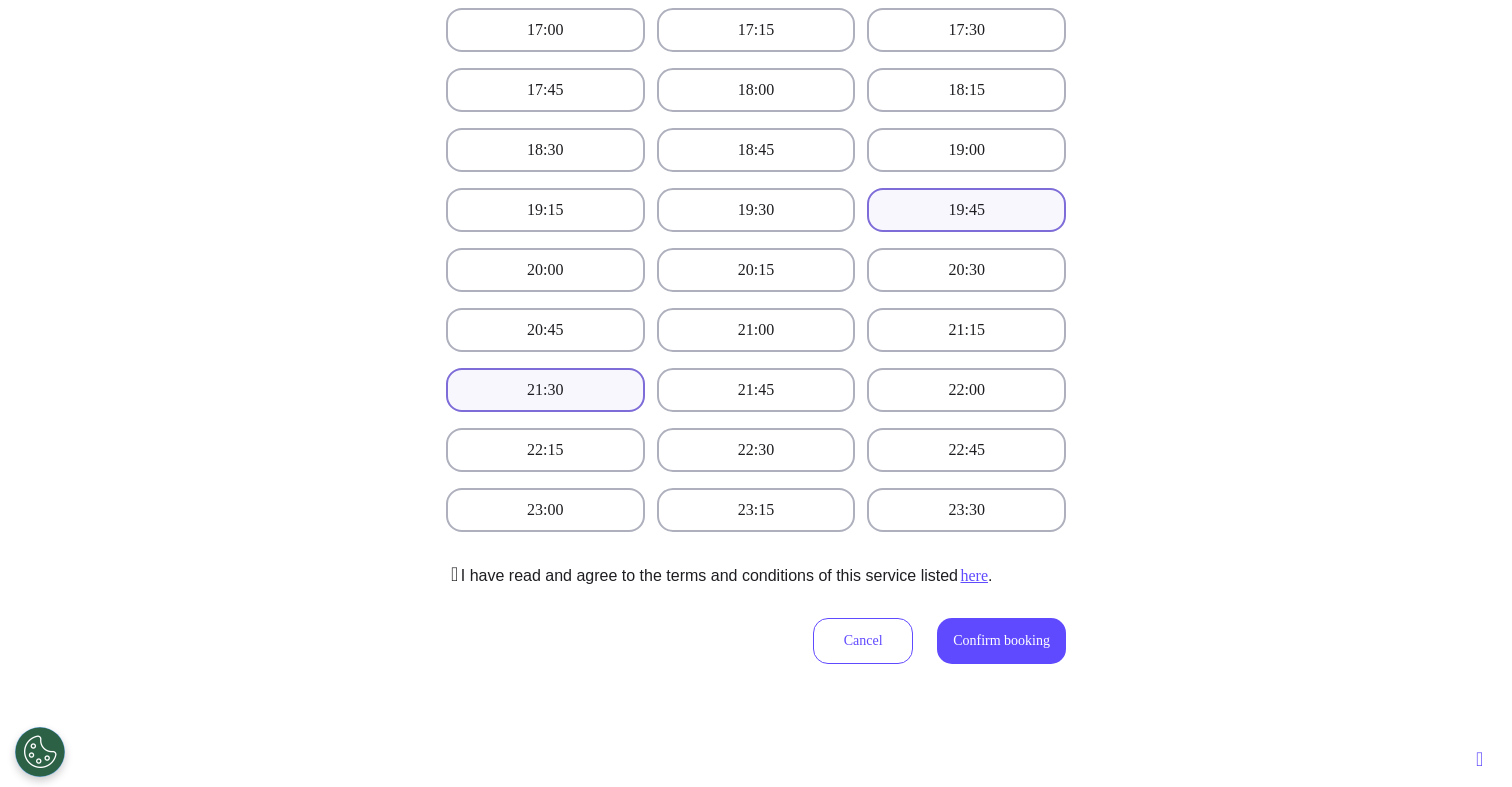 click on "19:45" at bounding box center (966, 210) 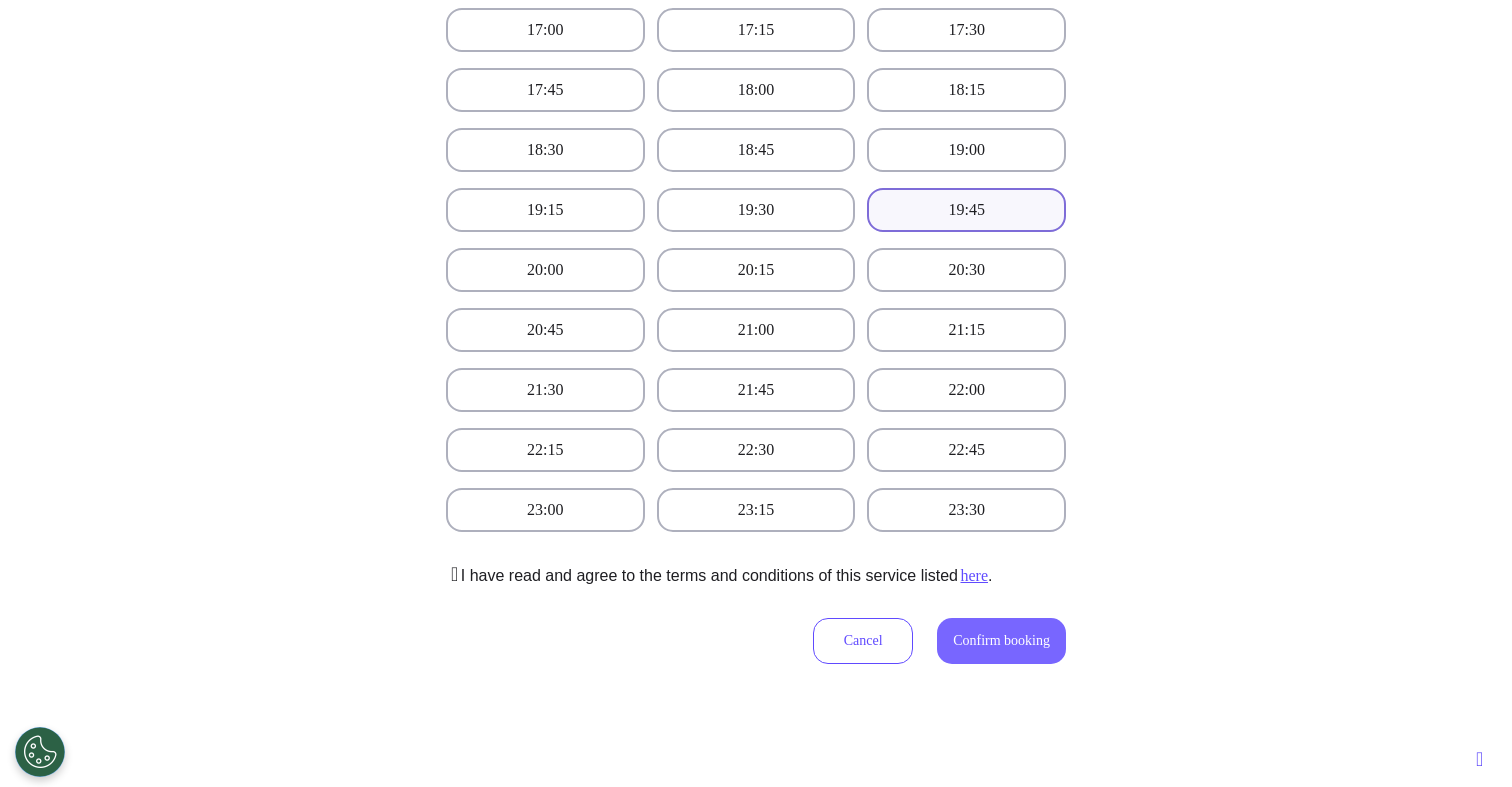 click on "Confirm booking" at bounding box center [1001, 640] 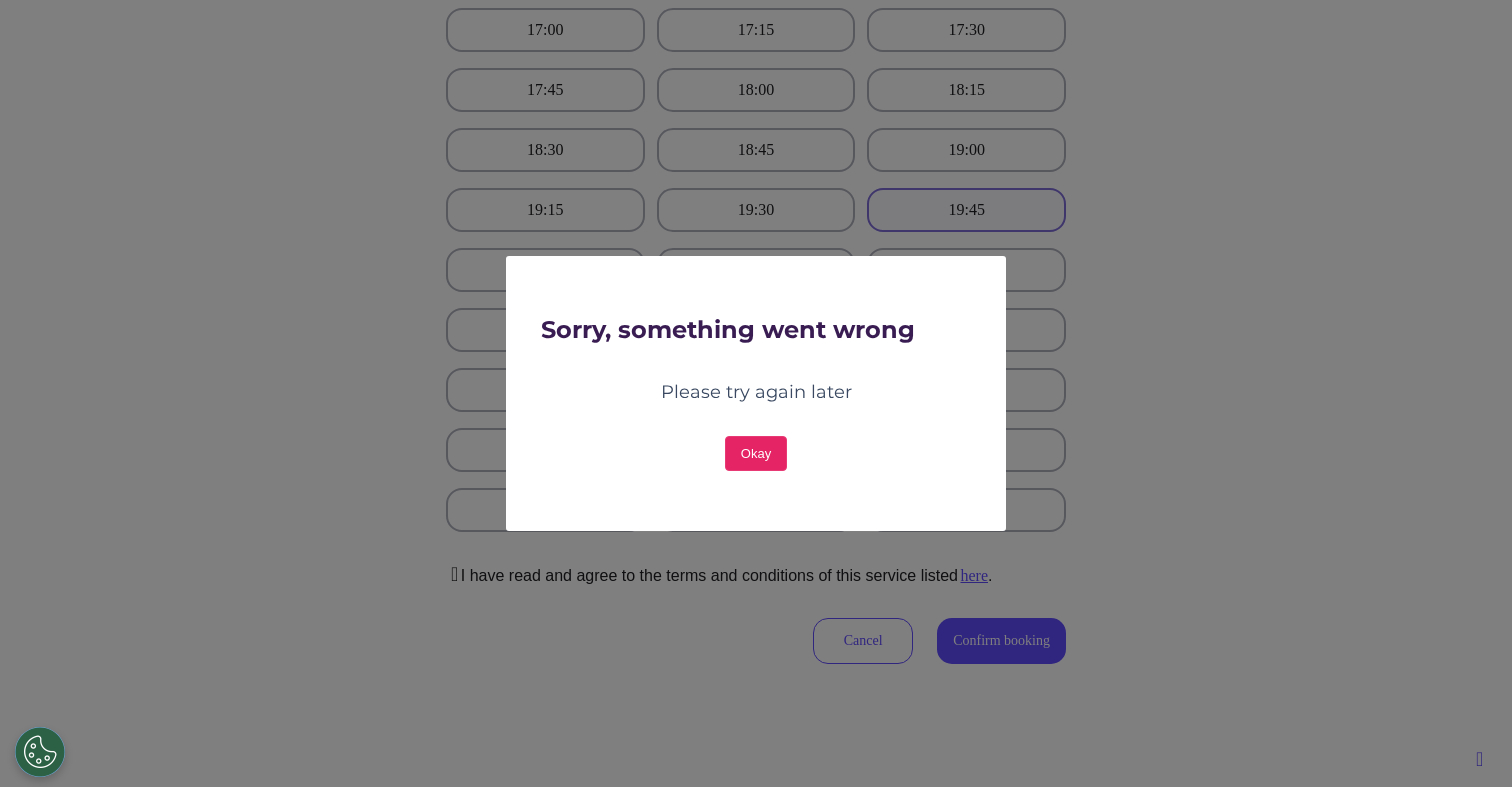 click on "Okay" at bounding box center (756, 453) 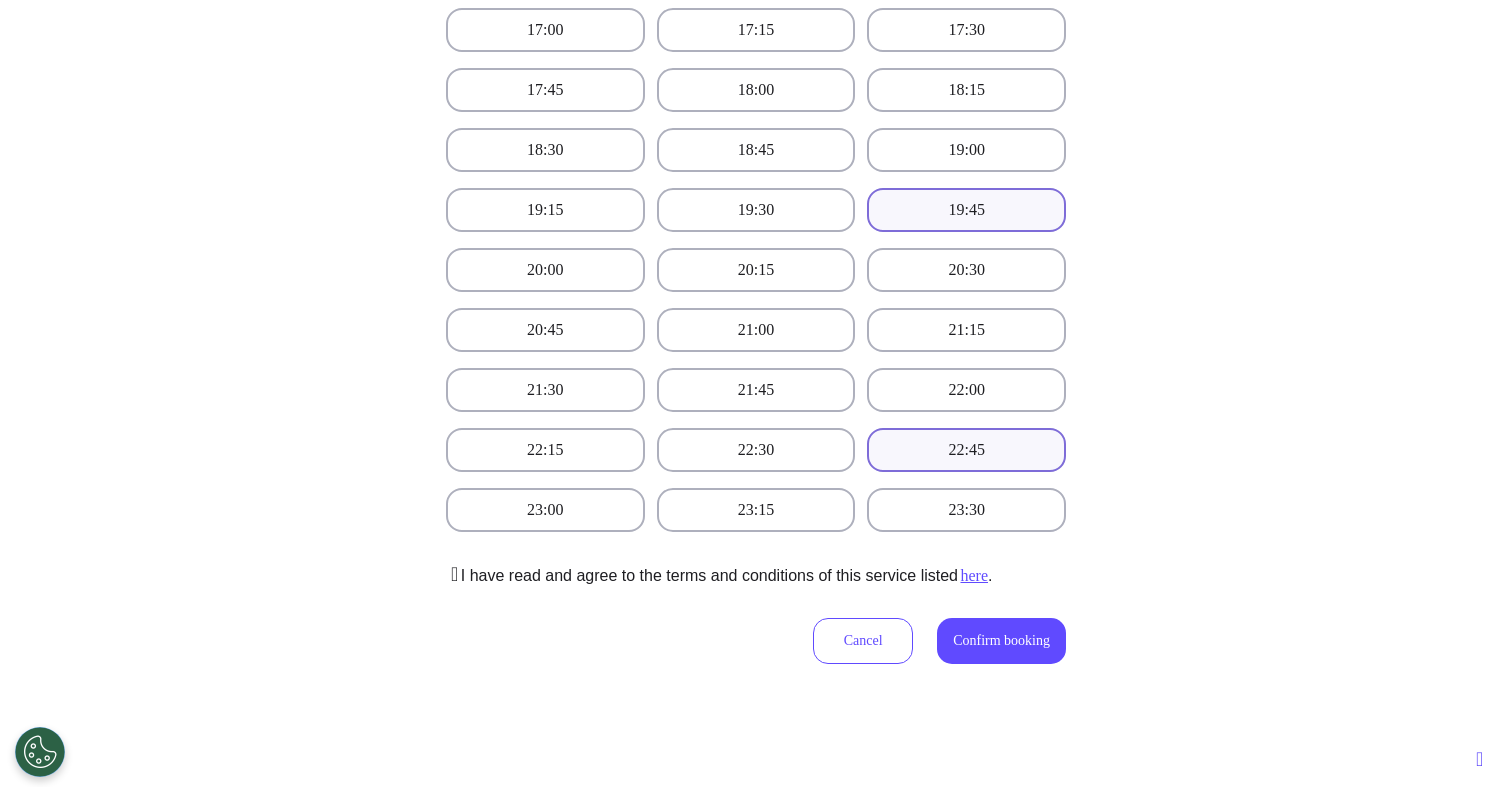 scroll, scrollTop: 860, scrollLeft: 0, axis: vertical 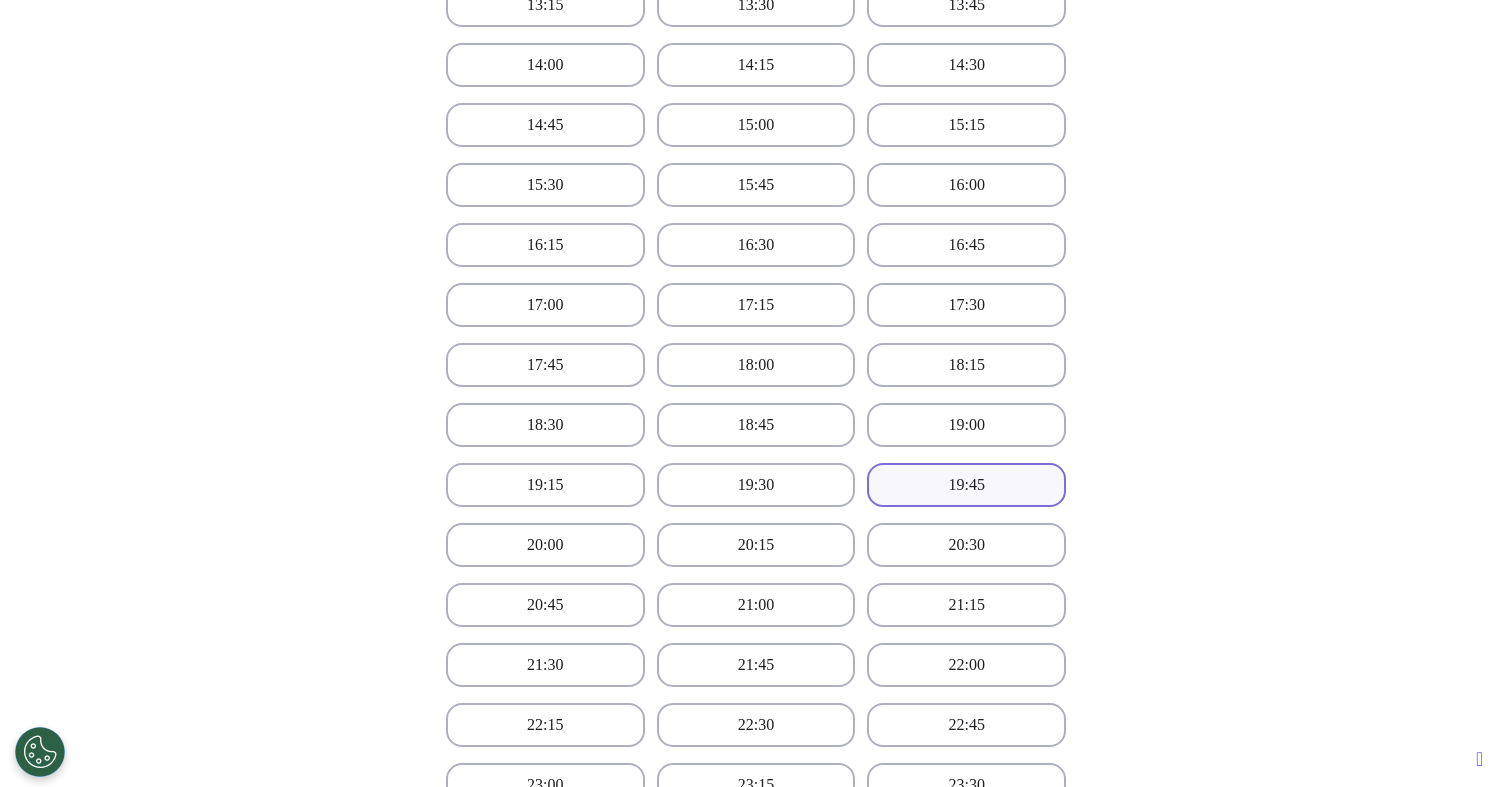 click on "08:00   08:15   08:30   08:45   09:00   09:15   09:30   09:45   10:00   11:00   11:15   11:30   11:45   12:00   12:15   12:30   12:45   13:00   13:15   13:30   13:45   14:00   14:15   14:30   14:45   15:00   15:15   15:30   15:45   16:00   16:15   16:30   16:45   17:00   17:15   17:30   17:45   18:00   18:15   18:30   18:45   19:00   19:15   19:30   19:45   20:00   20:15   20:30   20:45   21:00   21:15   21:30   21:45   22:00   22:15   22:30   22:45   23:00   23:15   23:30" at bounding box center [756, 215] 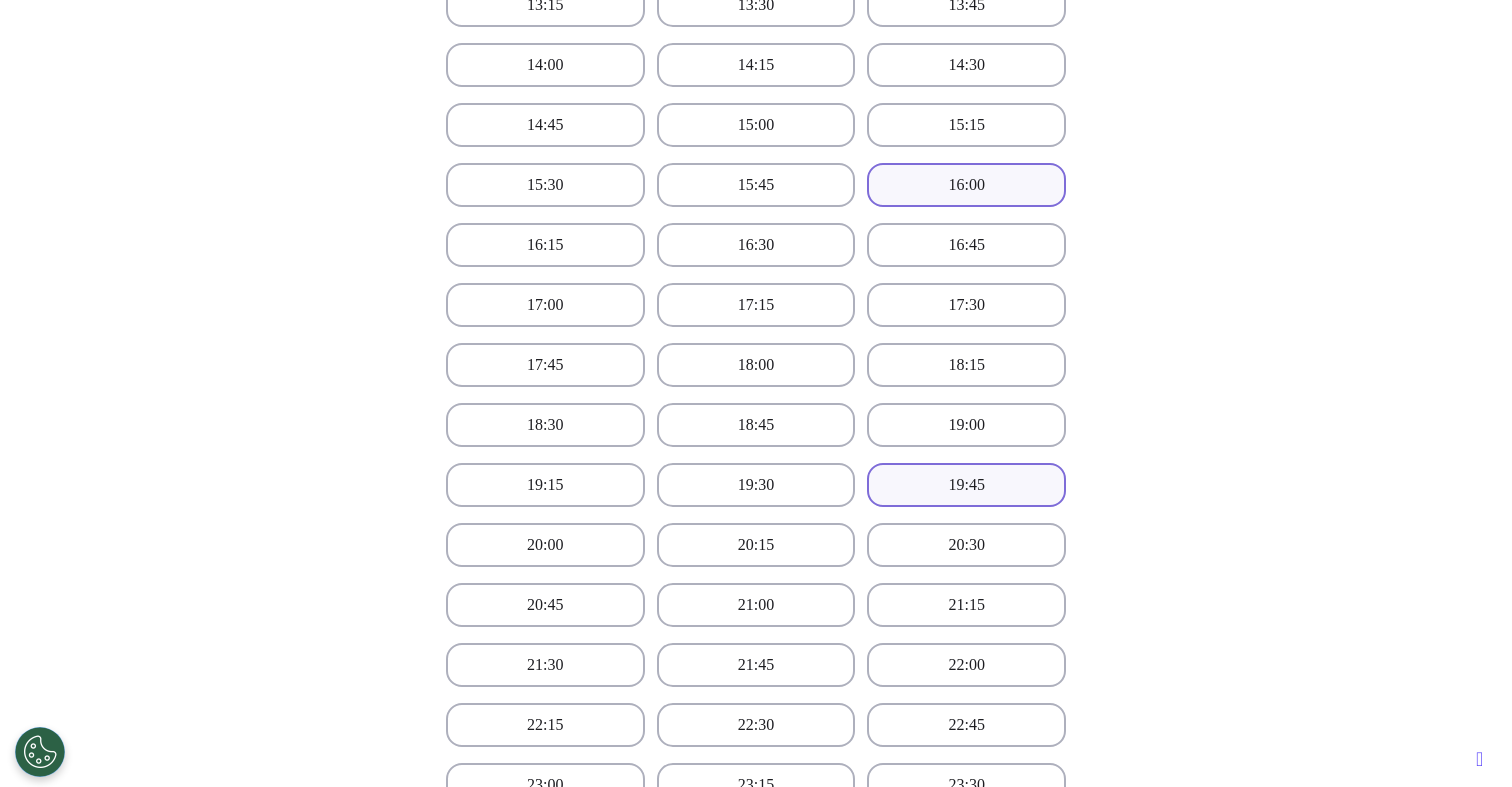 click on "16:00" at bounding box center (966, 185) 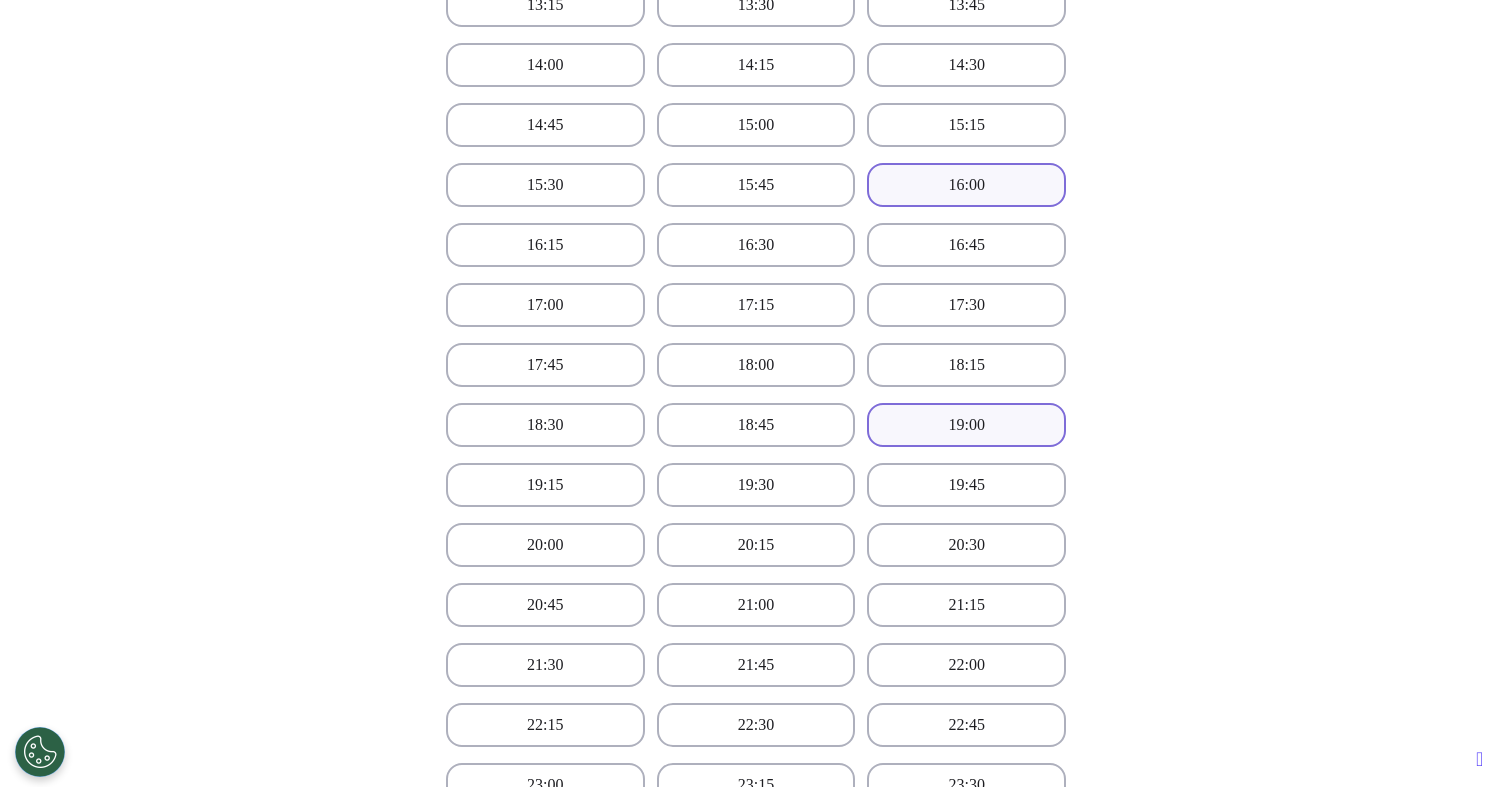 scroll, scrollTop: 1369, scrollLeft: 0, axis: vertical 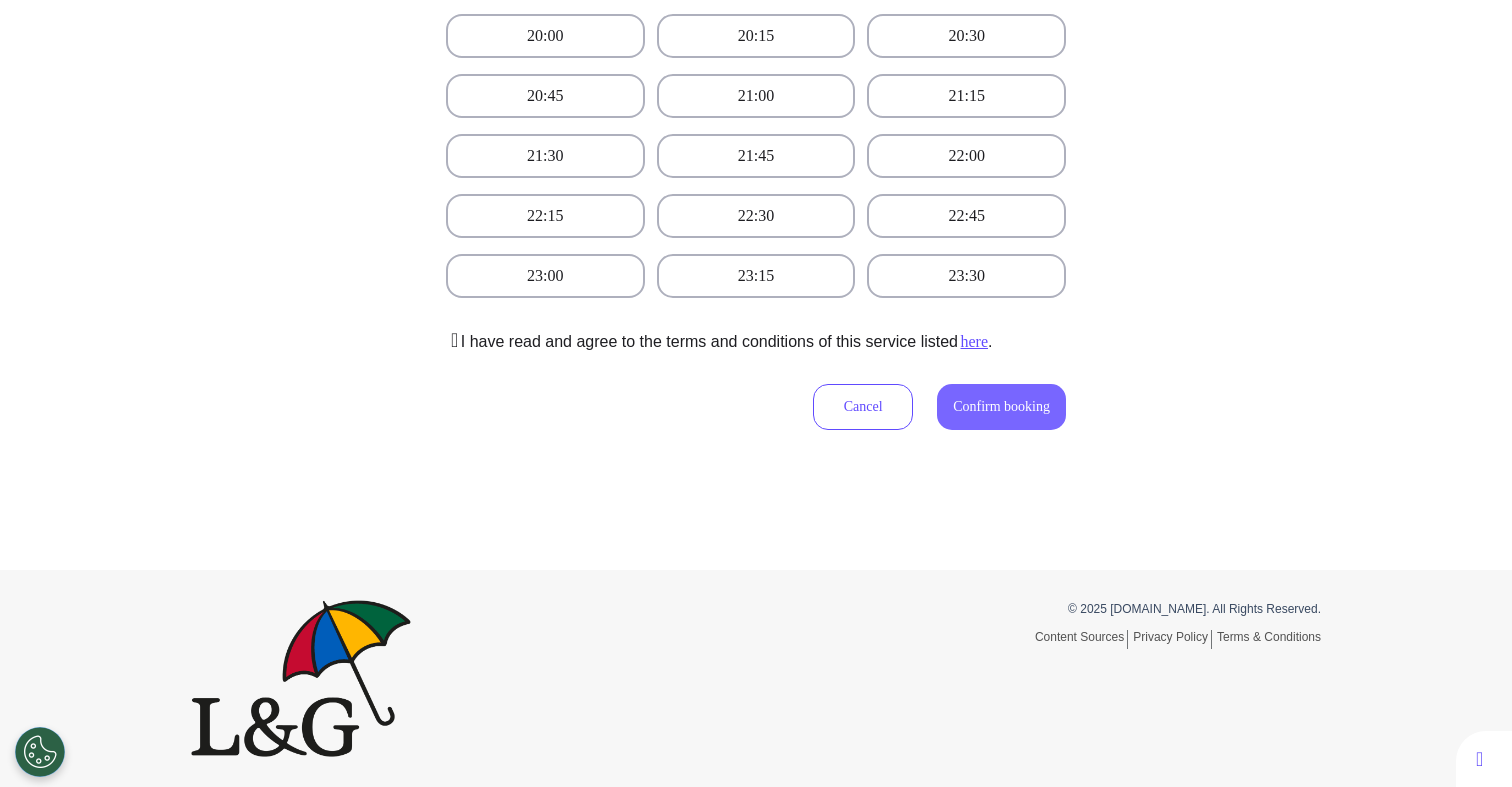 click on "Confirm booking" at bounding box center (1001, 406) 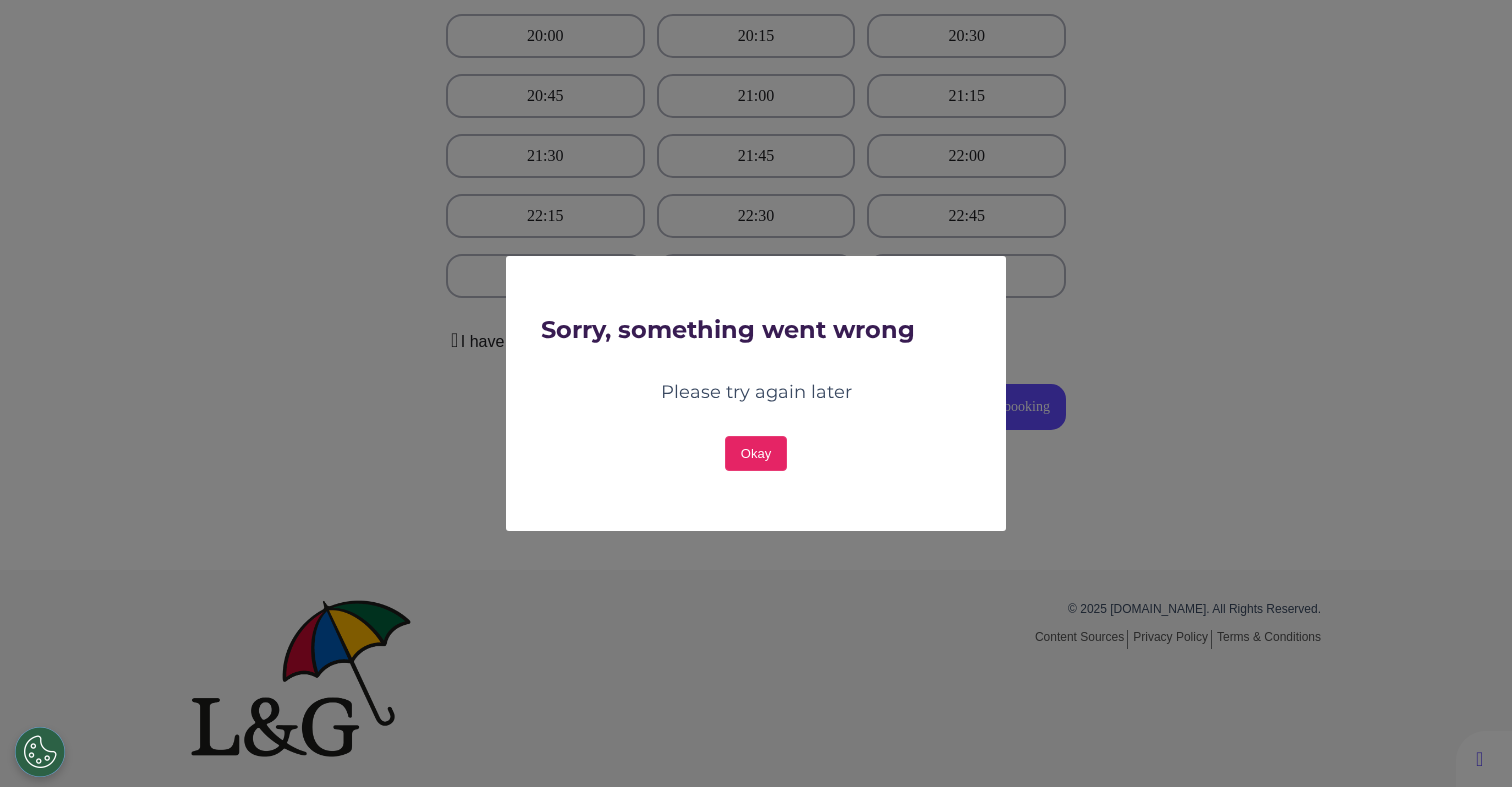 click on "Okay" at bounding box center [756, 453] 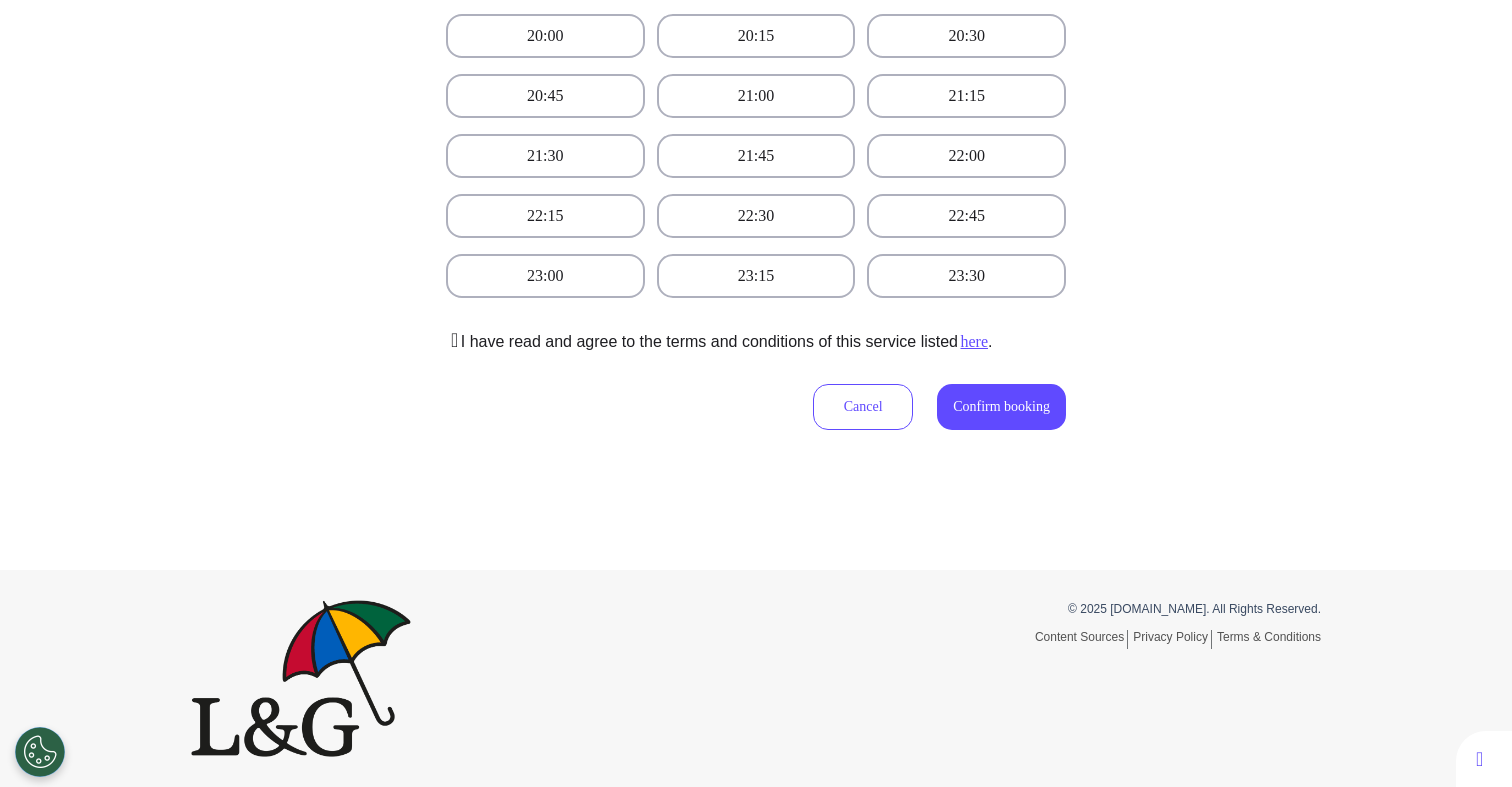 scroll, scrollTop: 1365, scrollLeft: 0, axis: vertical 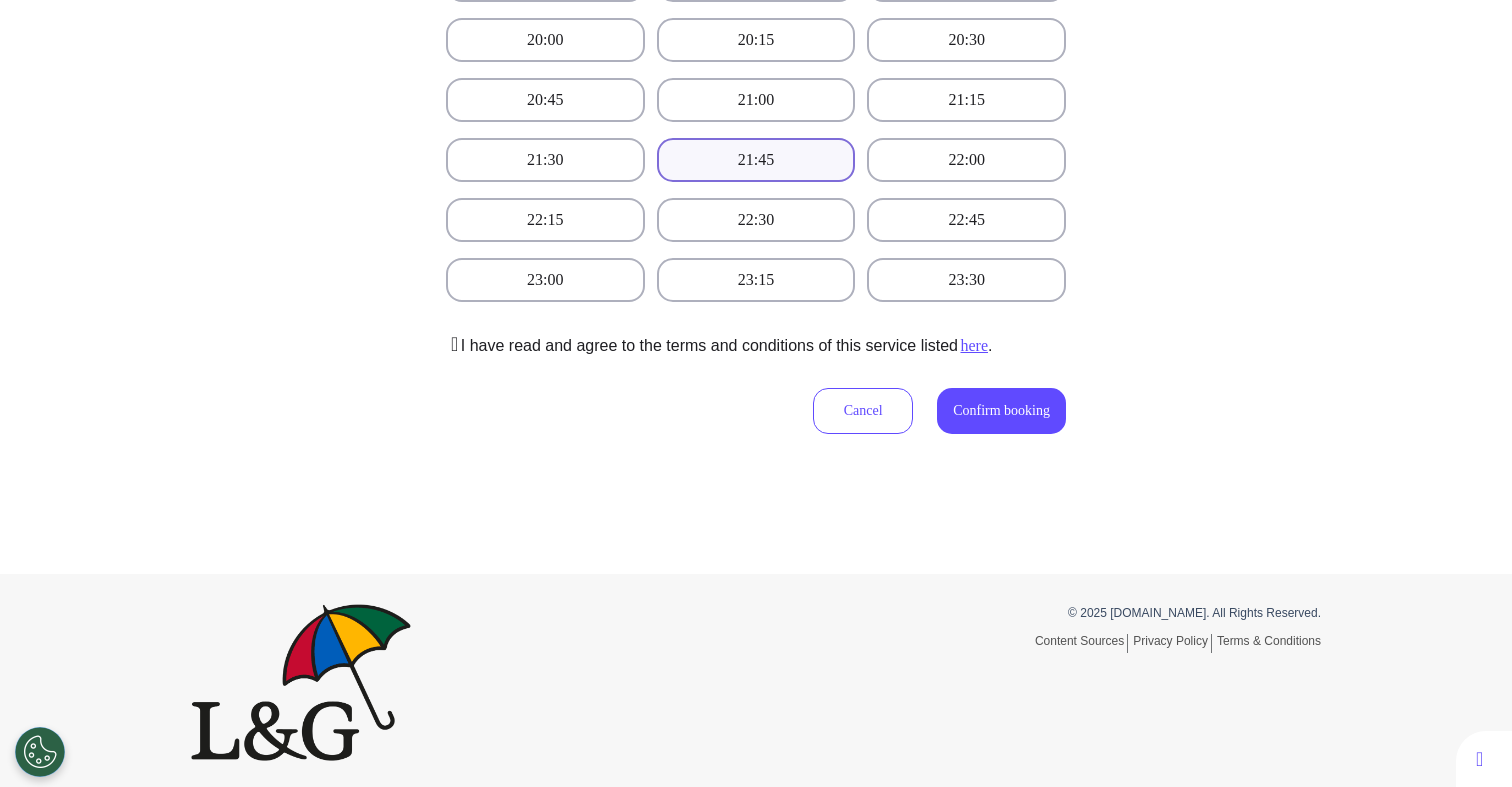 click on "21:45" at bounding box center (756, 160) 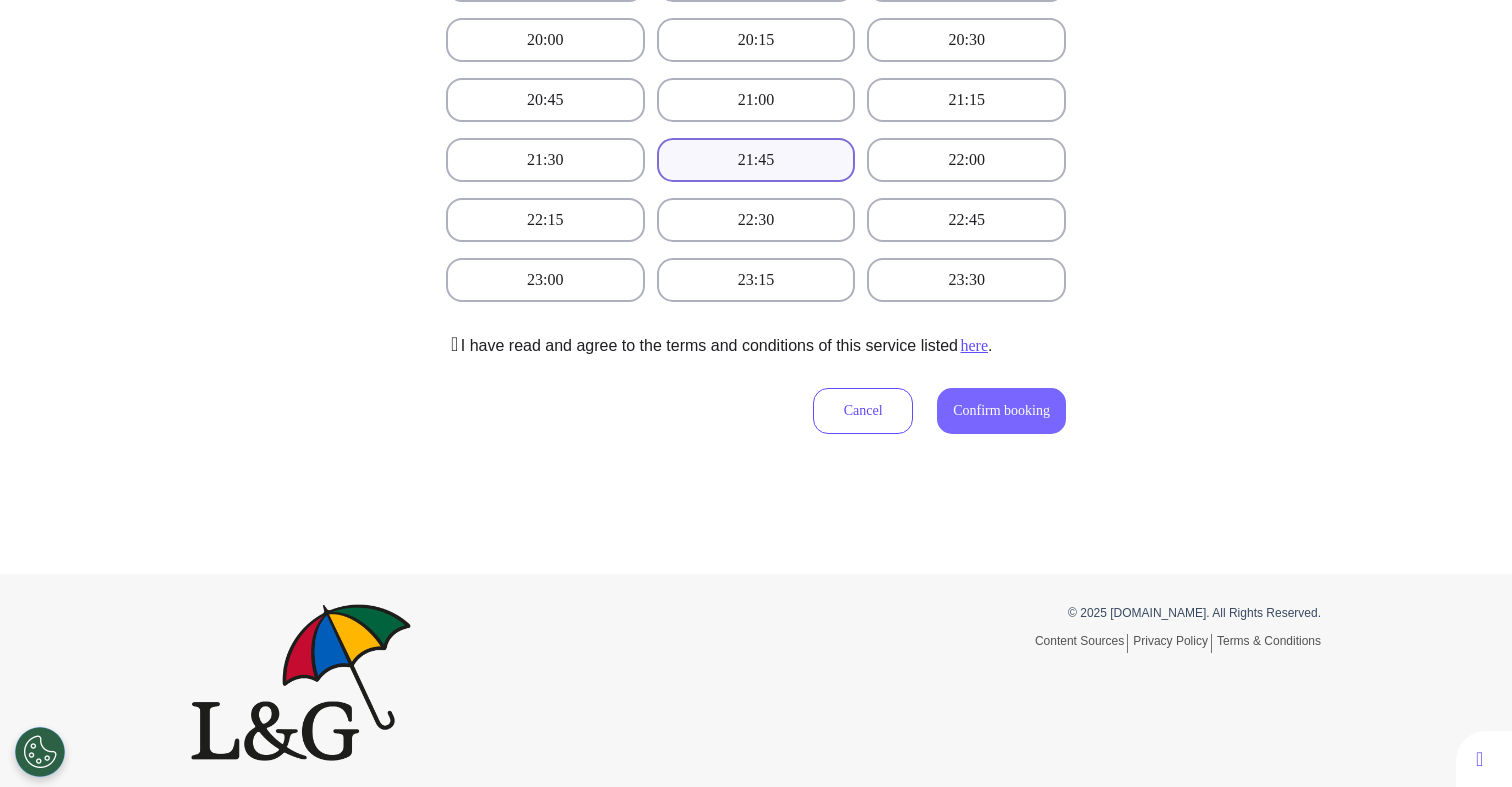 click on "Confirm booking" at bounding box center [1001, 411] 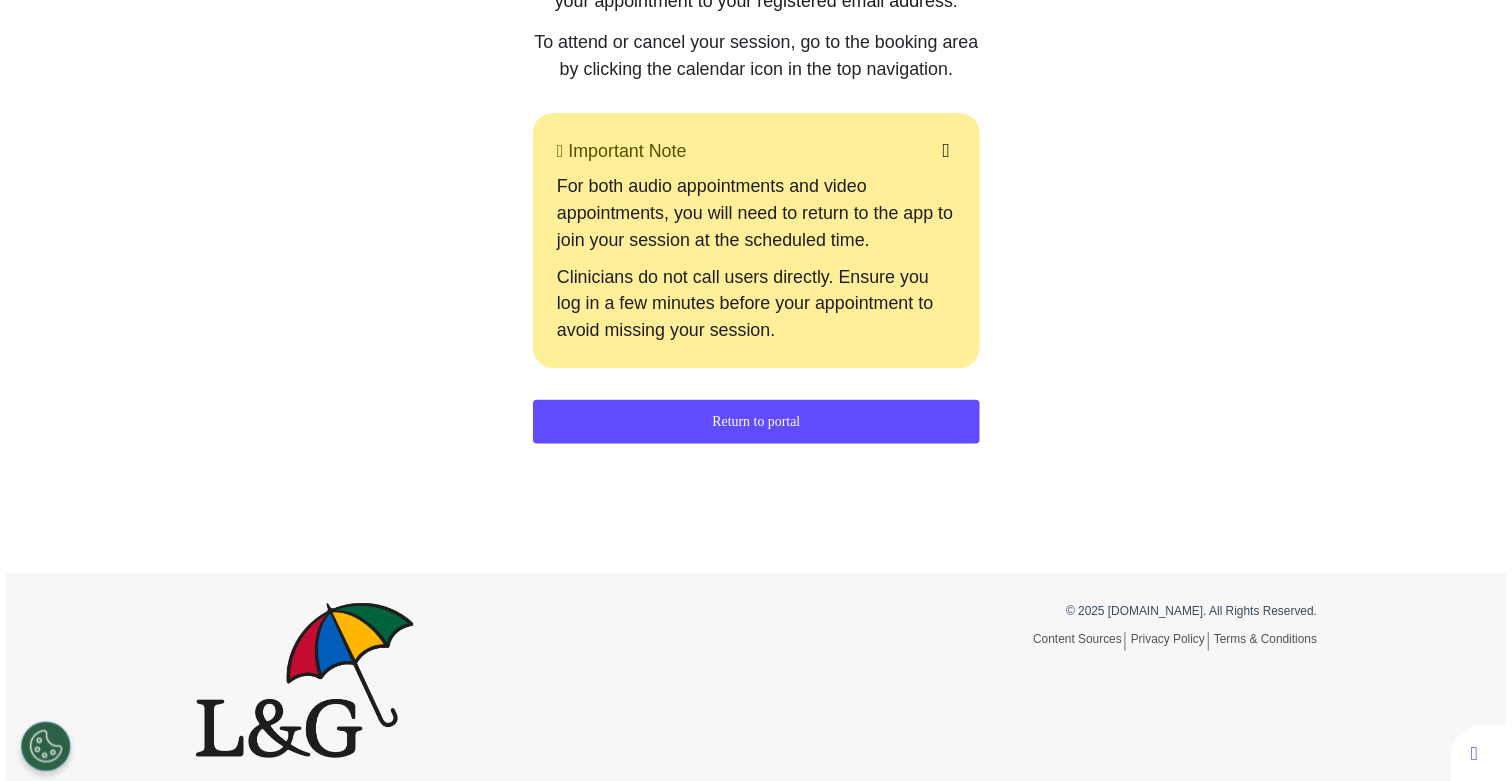 scroll, scrollTop: 404, scrollLeft: 0, axis: vertical 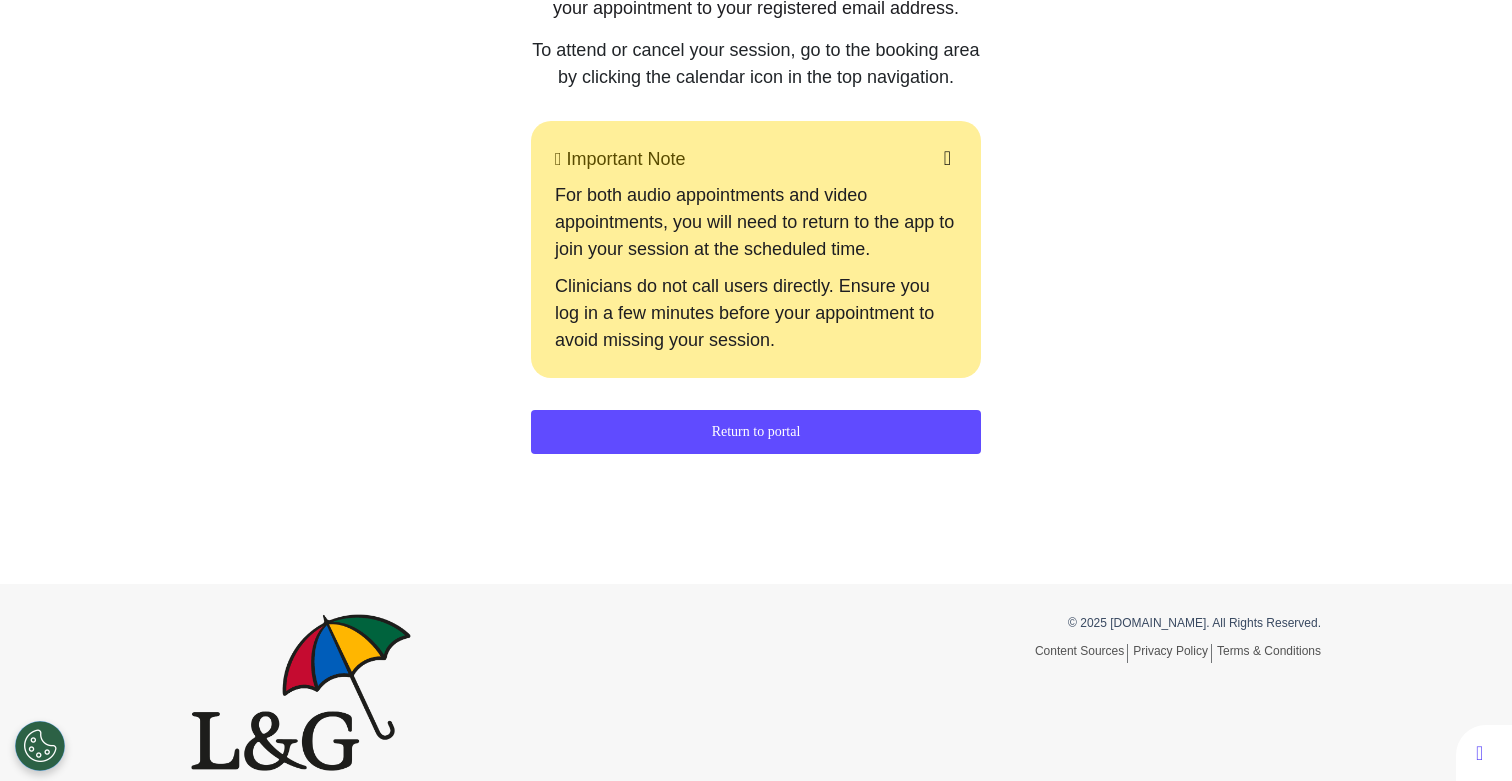 click on "Return to portal" at bounding box center (756, 432) 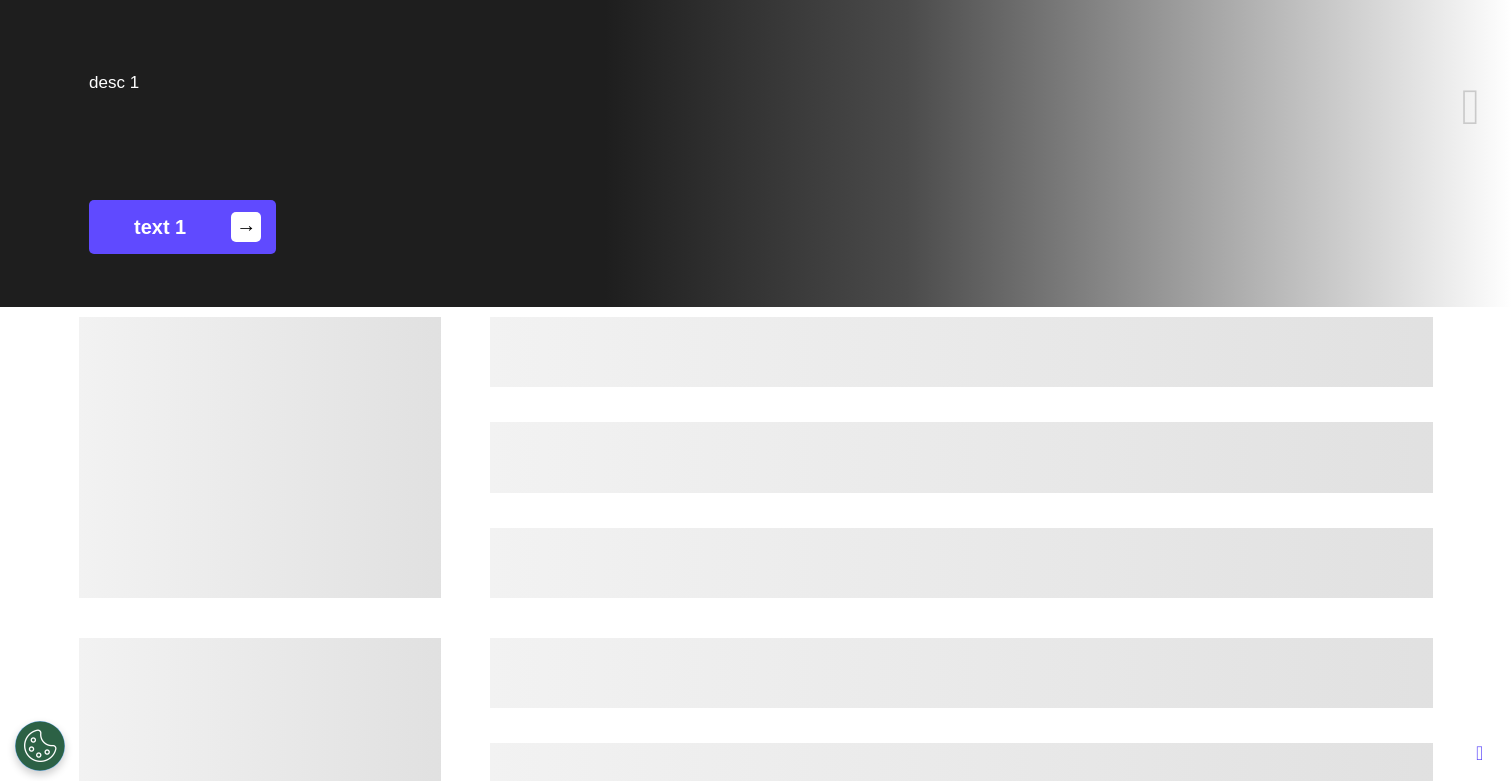 scroll, scrollTop: 233, scrollLeft: 0, axis: vertical 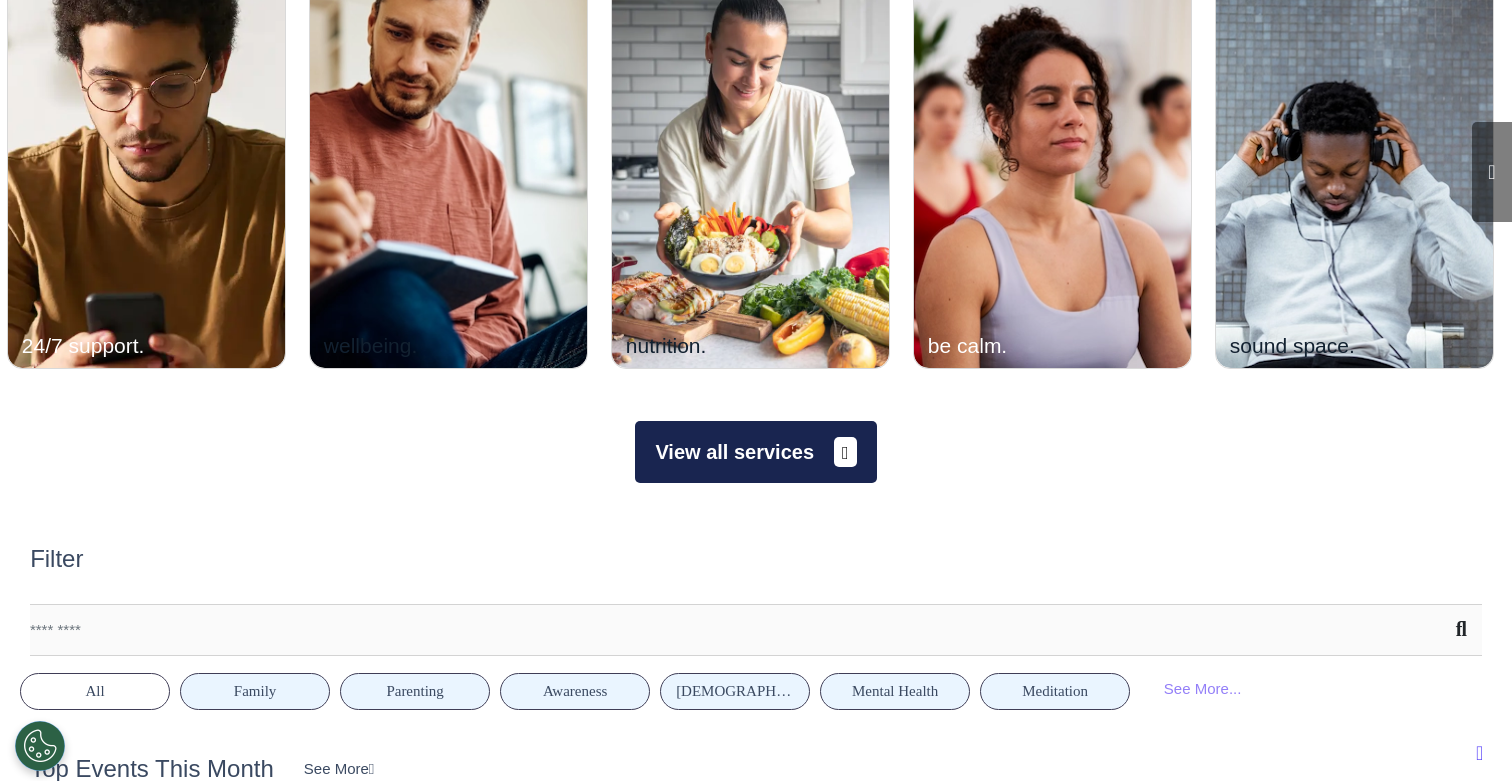 click on "View all services" at bounding box center [755, 452] 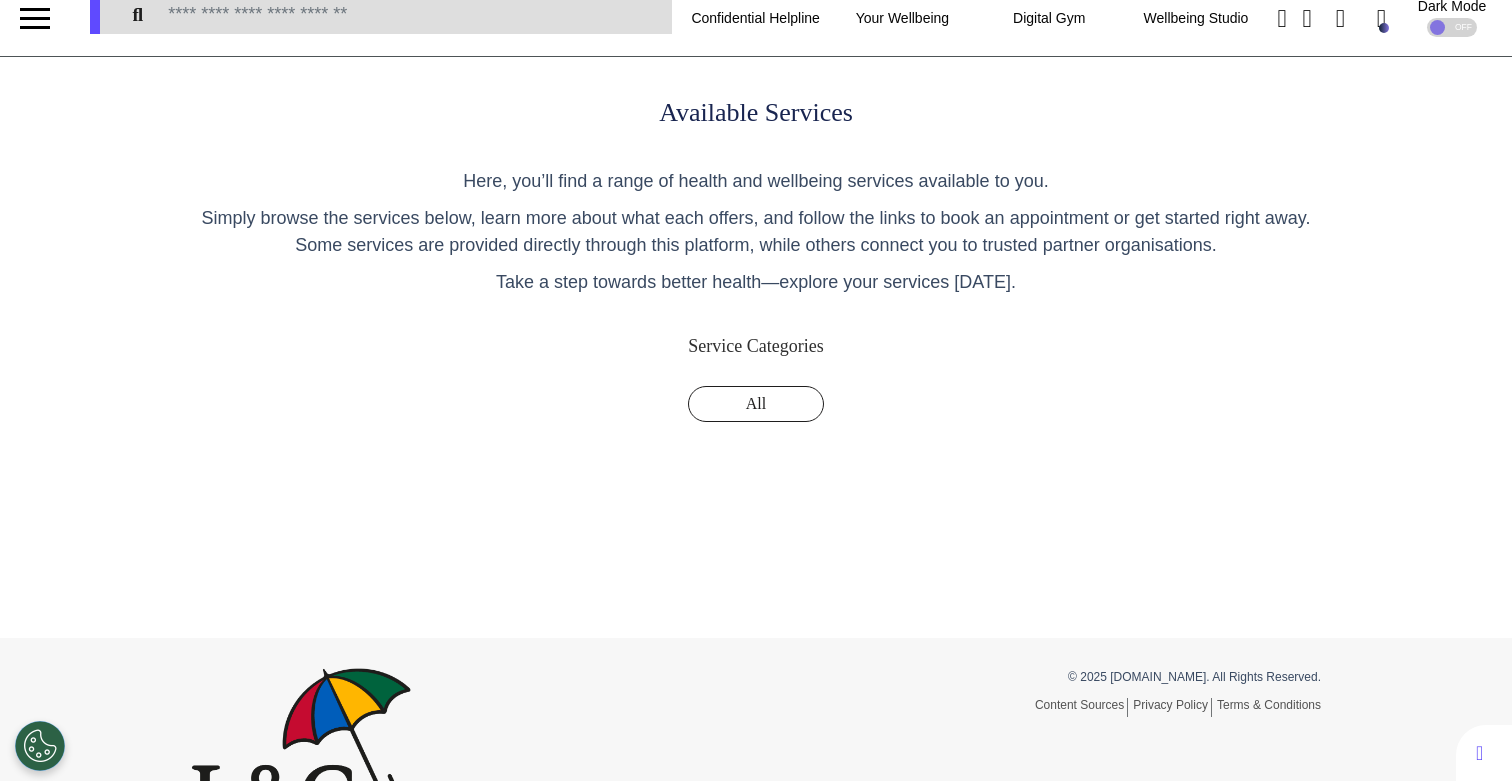 scroll, scrollTop: 0, scrollLeft: 0, axis: both 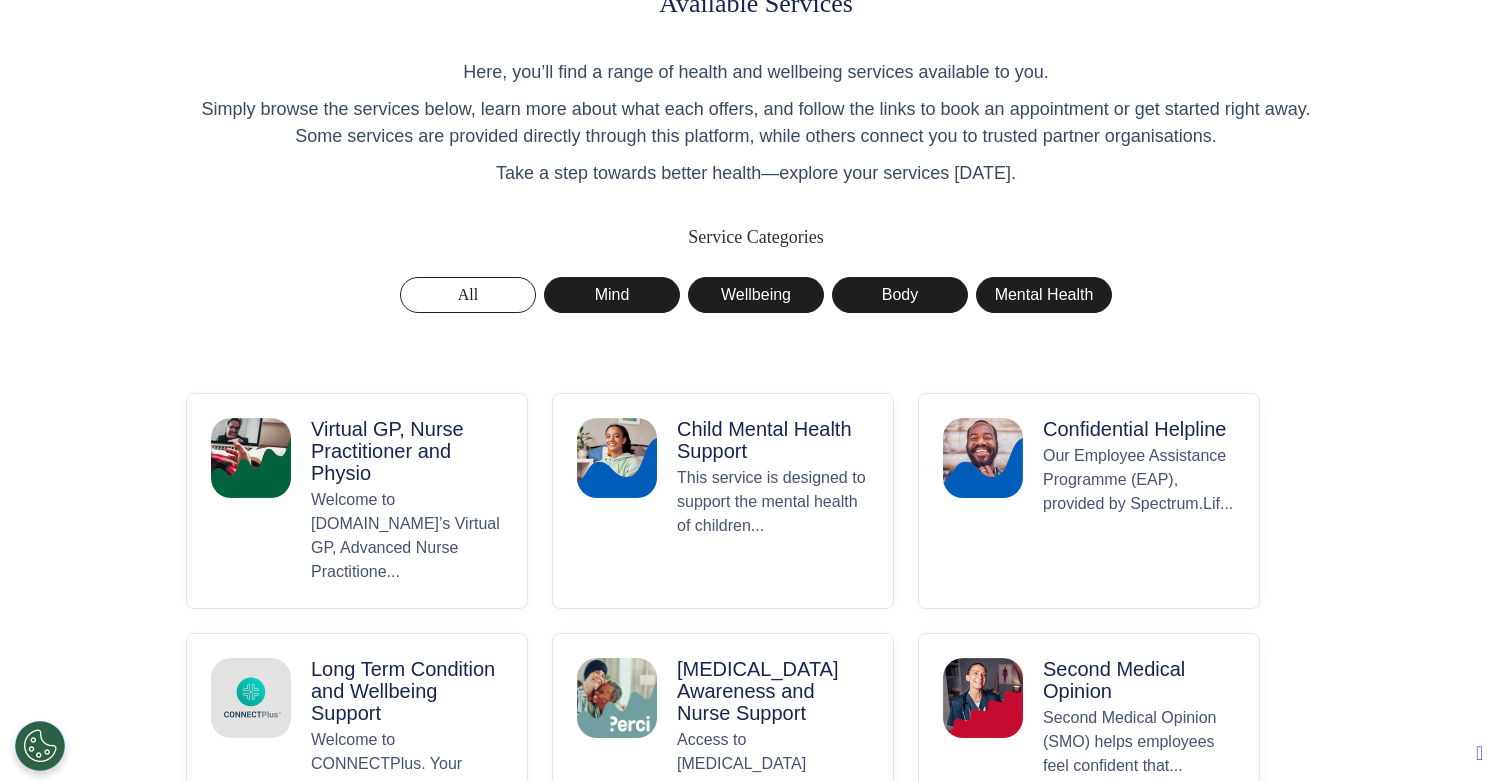 click on "Welcome to Spectrum.Life’s Virtual GP, Advanced Nurse Practitione..." at bounding box center (407, 536) 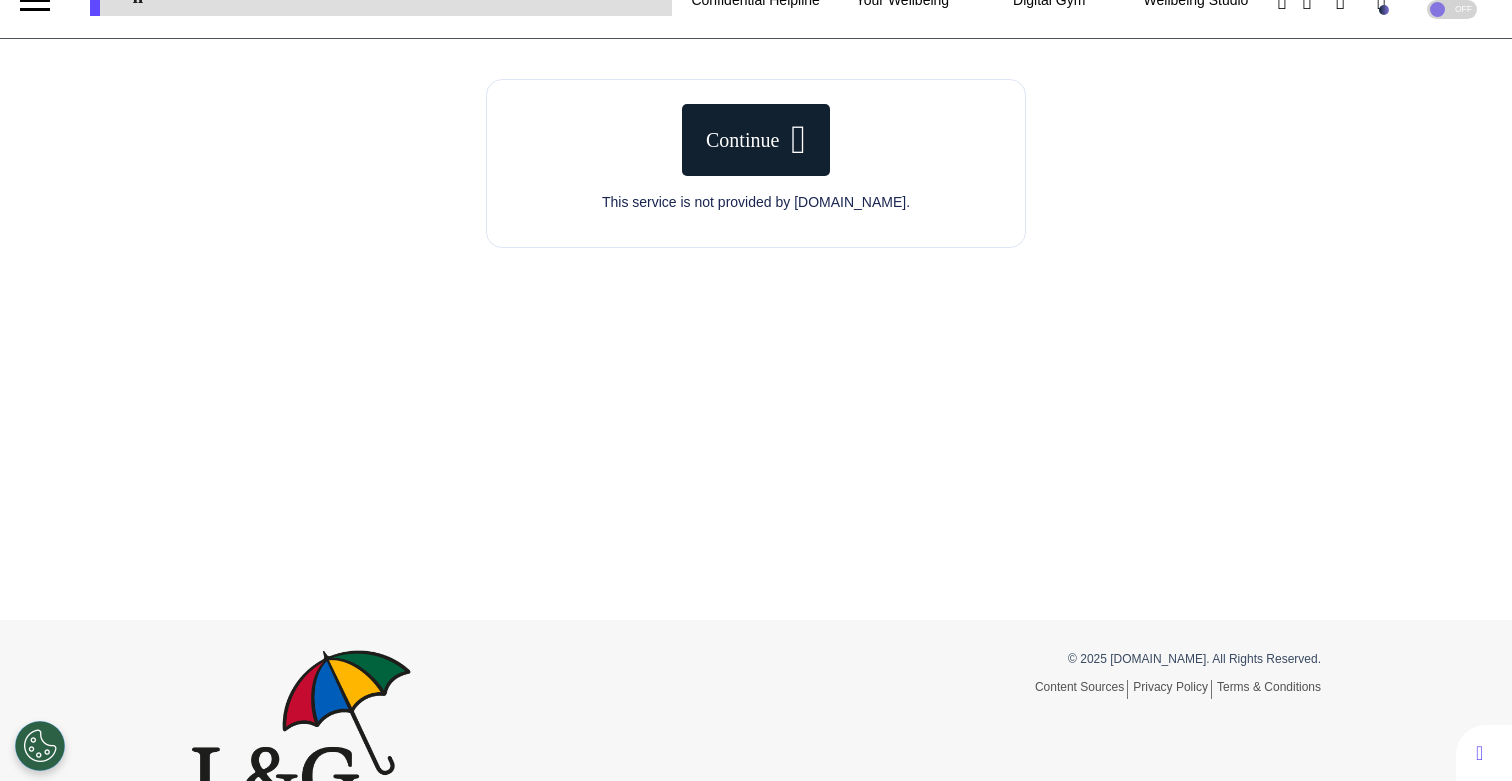 scroll, scrollTop: 0, scrollLeft: 0, axis: both 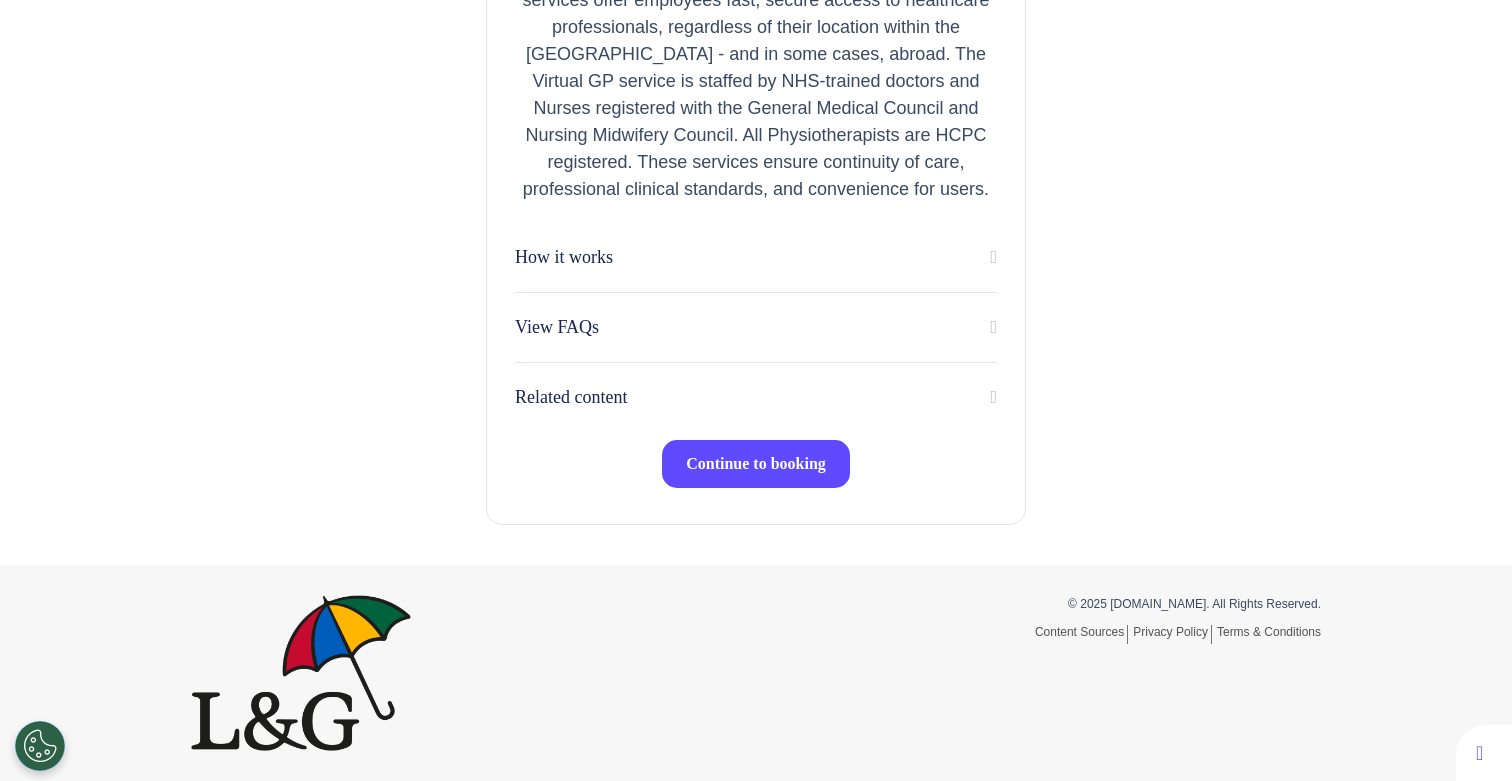 click on "Continue to booking" at bounding box center (756, 464) 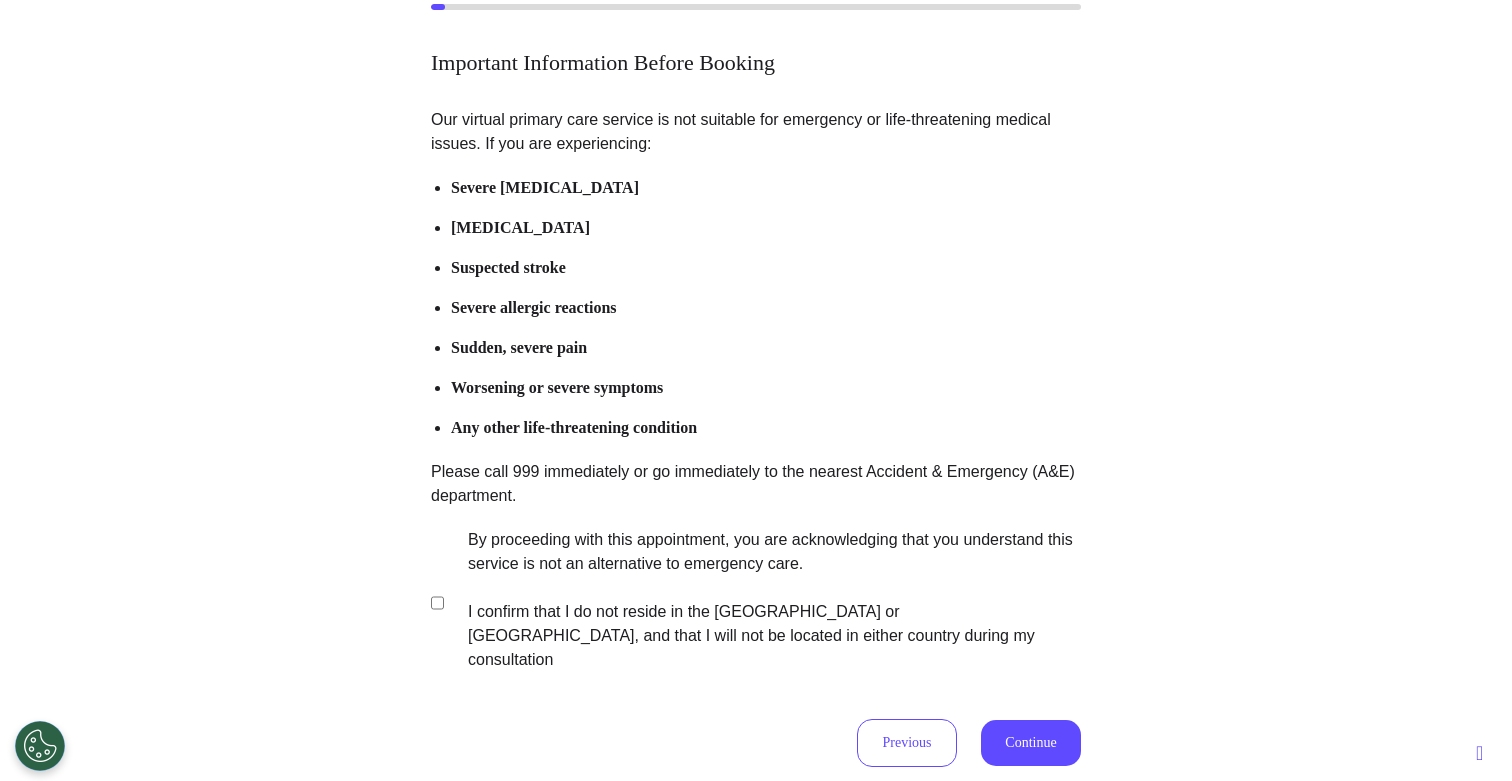 scroll, scrollTop: 171, scrollLeft: 0, axis: vertical 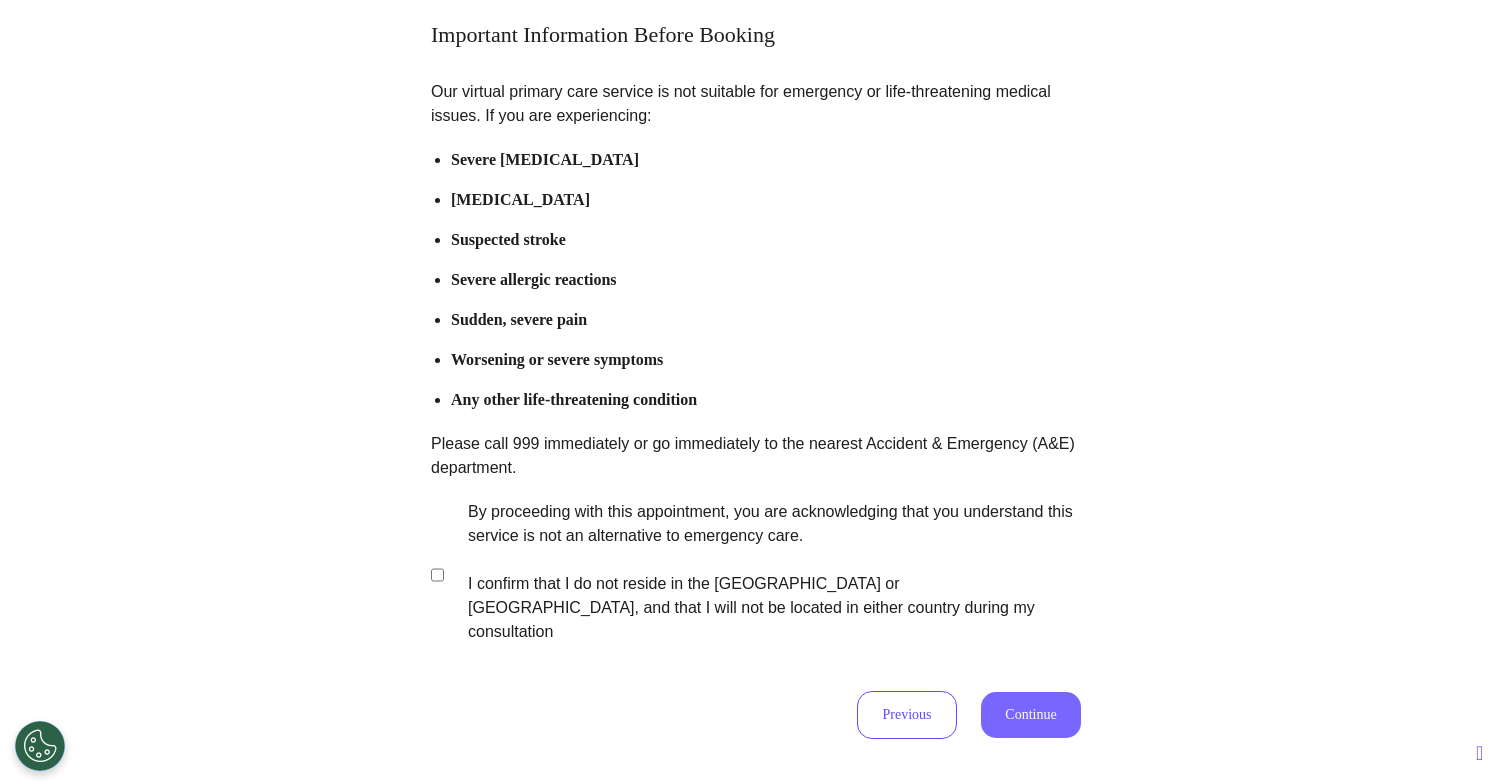 click on "Continue" at bounding box center (1031, 715) 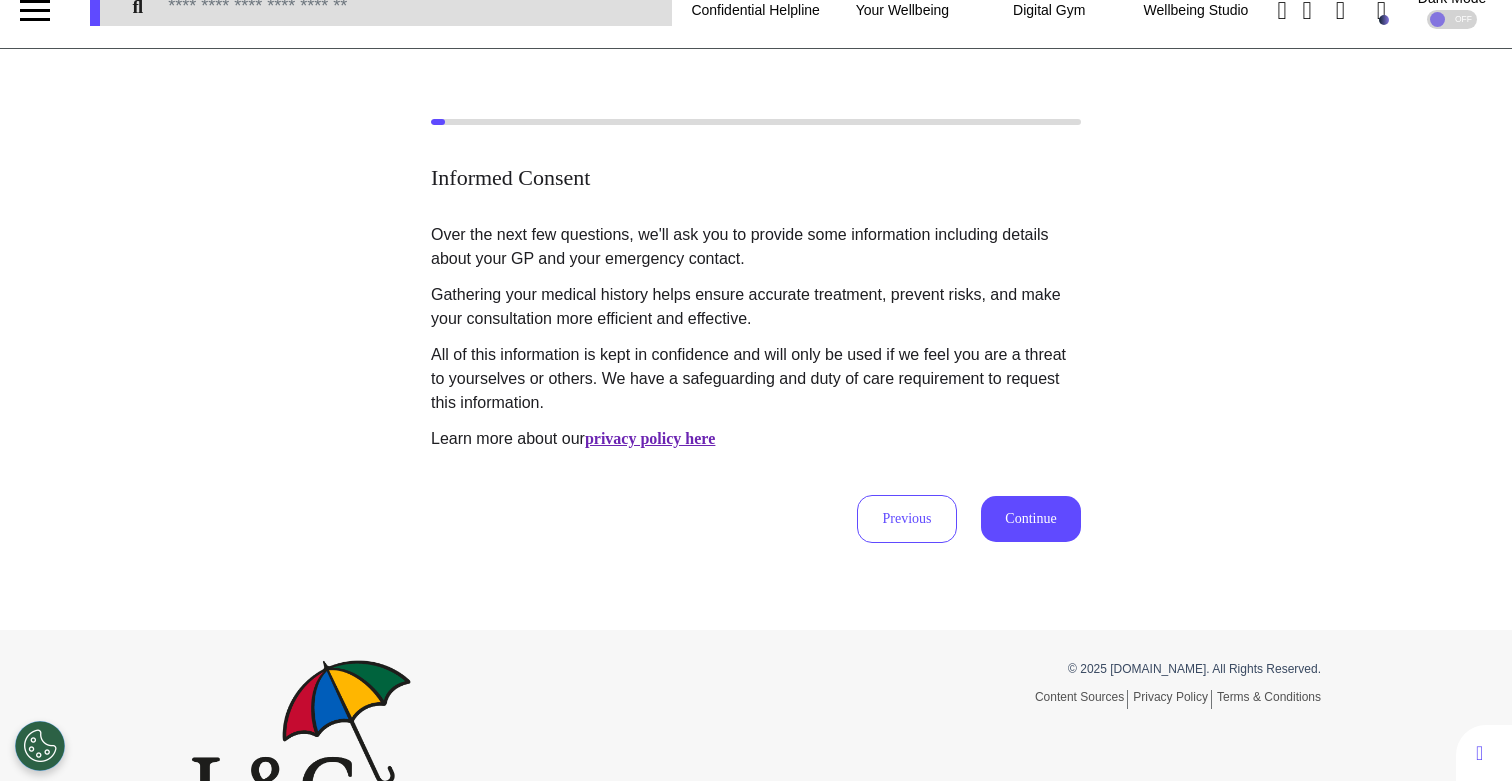 scroll, scrollTop: 0, scrollLeft: 0, axis: both 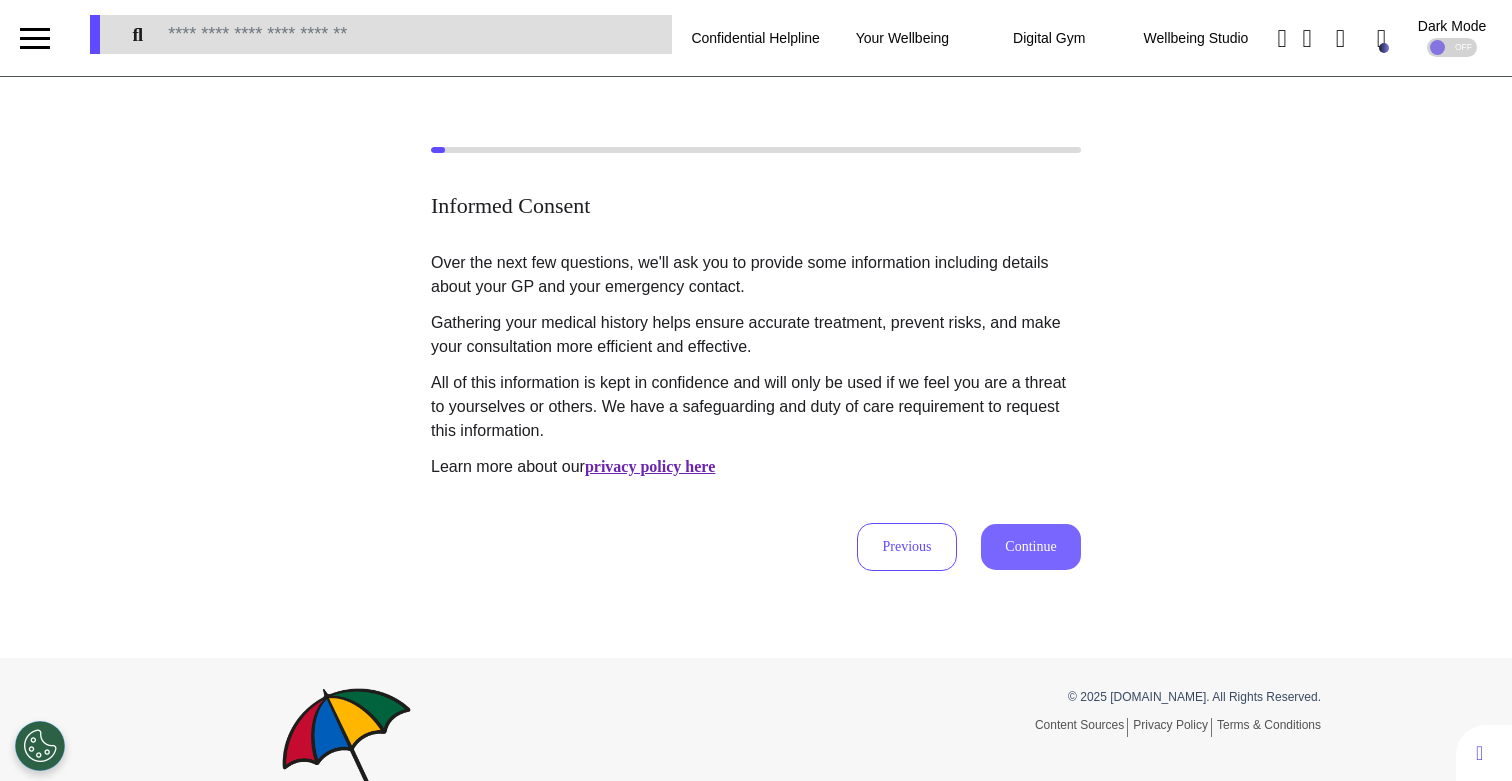 click on "Continue" at bounding box center [1031, 547] 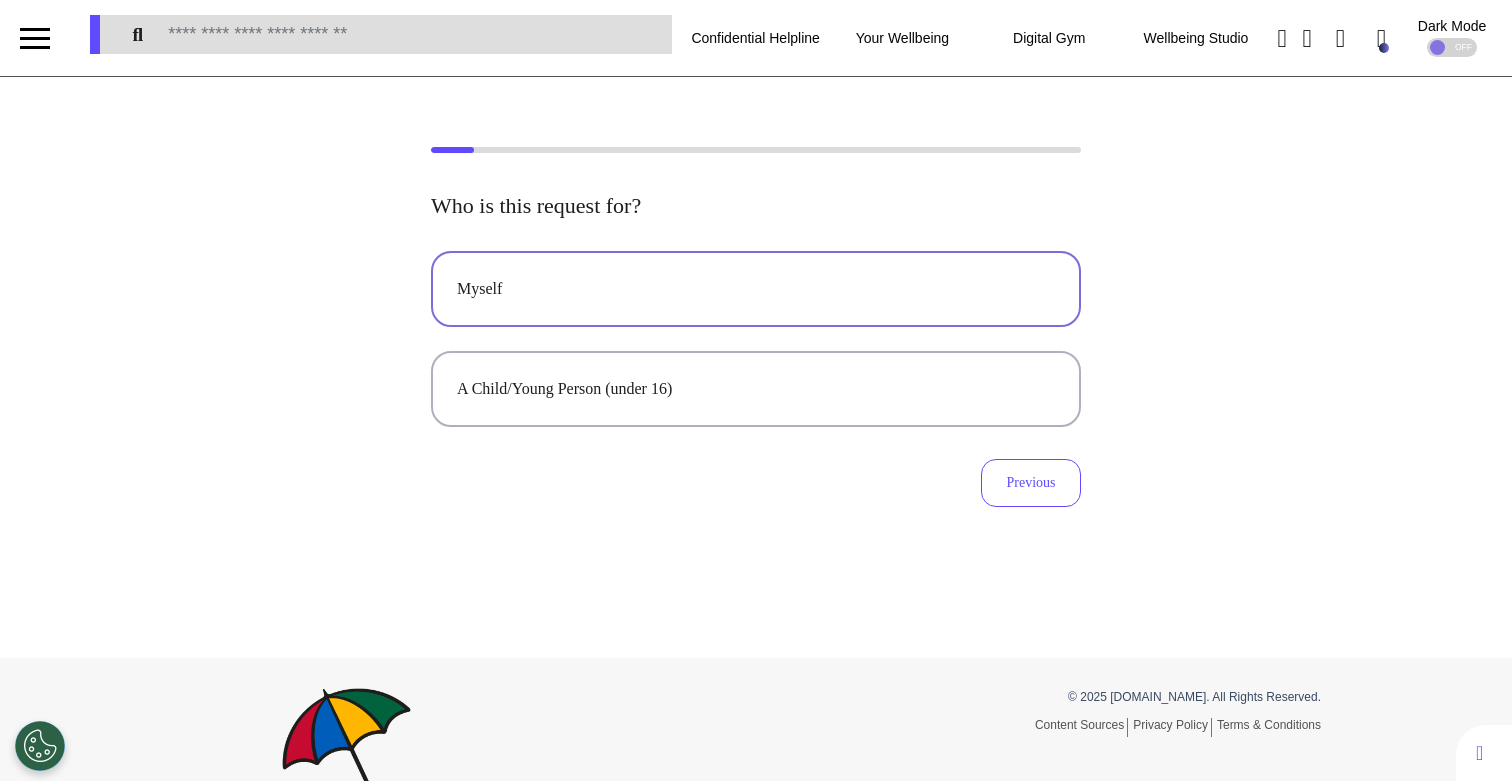 click on "Myself" at bounding box center (756, 289) 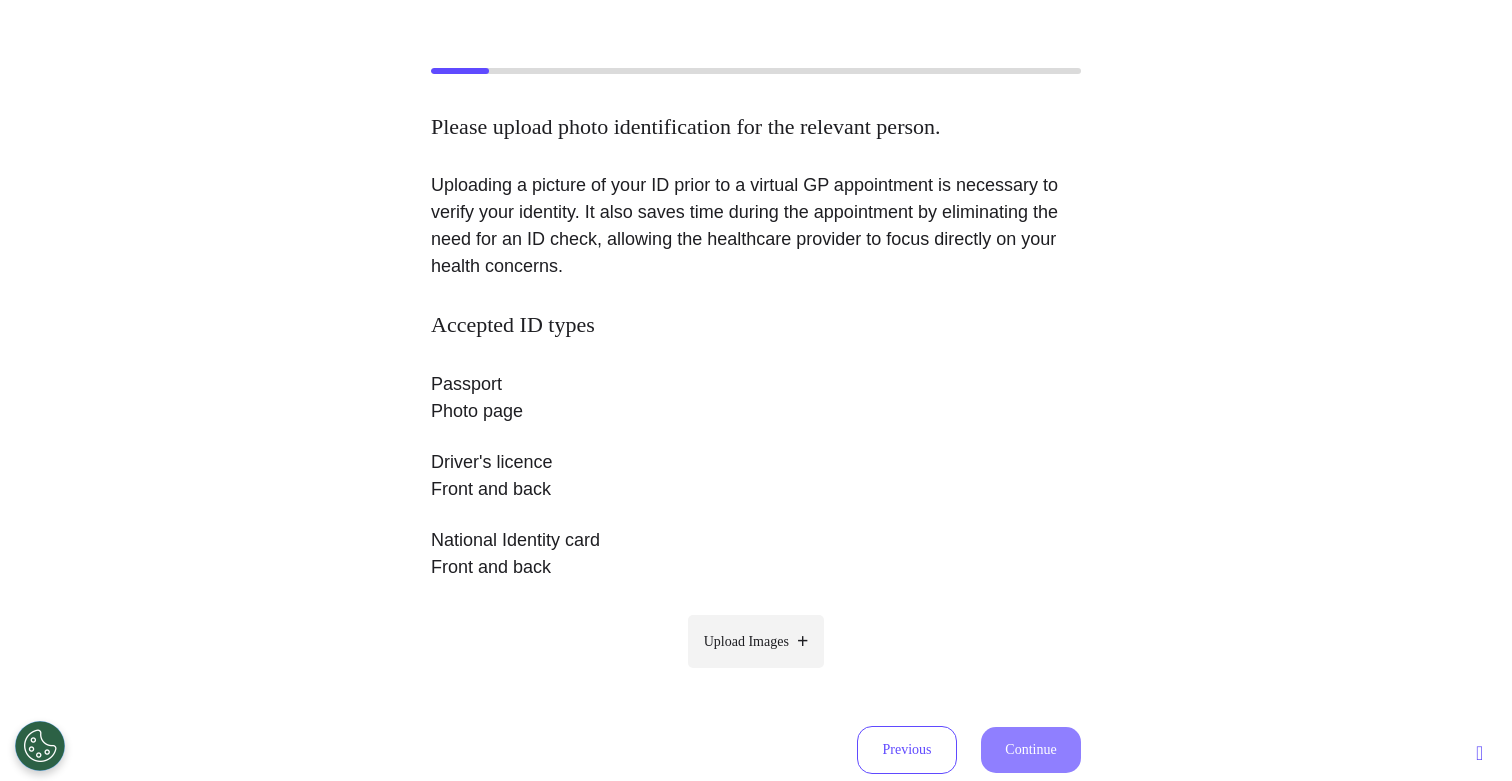 scroll, scrollTop: 137, scrollLeft: 0, axis: vertical 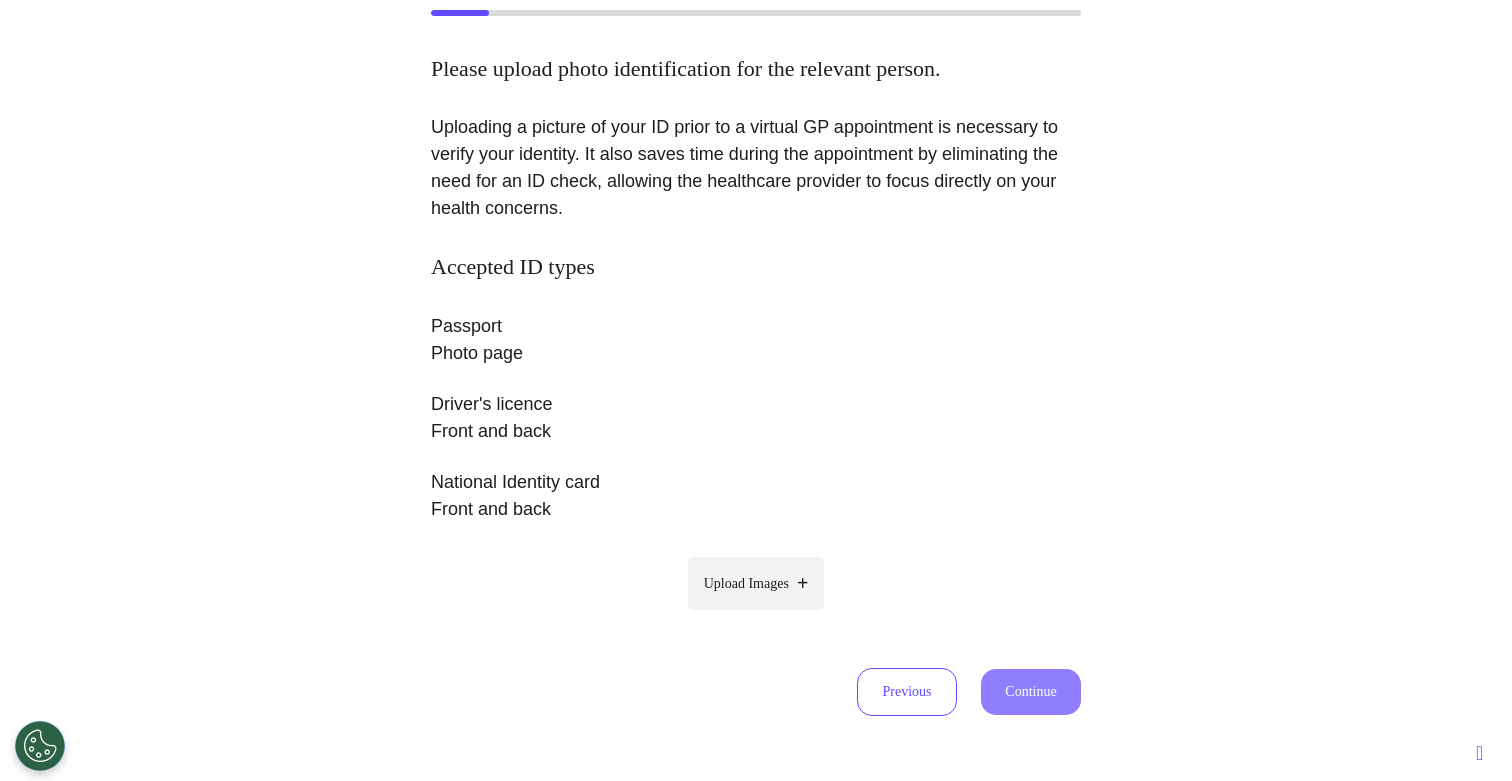click at bounding box center (802, 583) 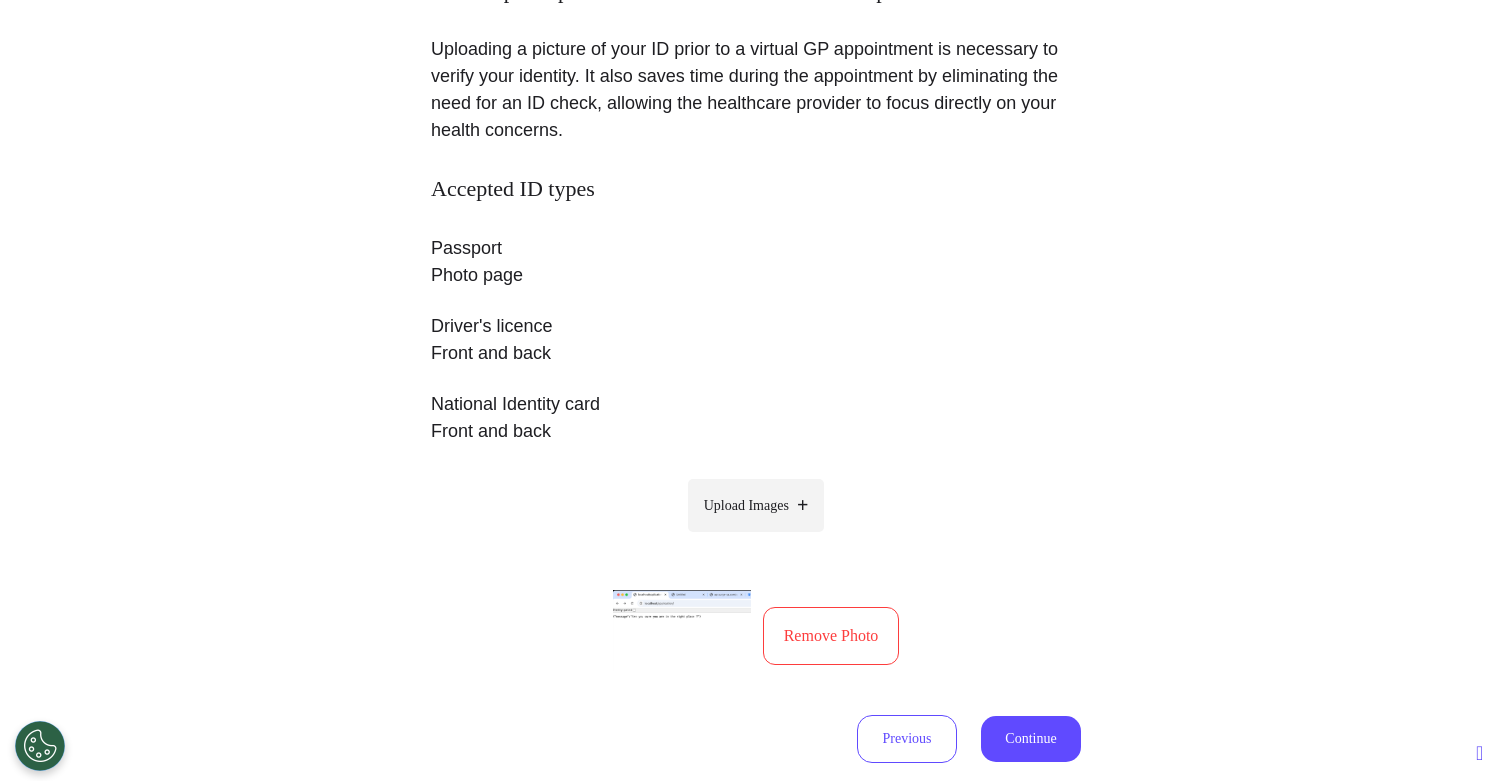 scroll, scrollTop: 277, scrollLeft: 0, axis: vertical 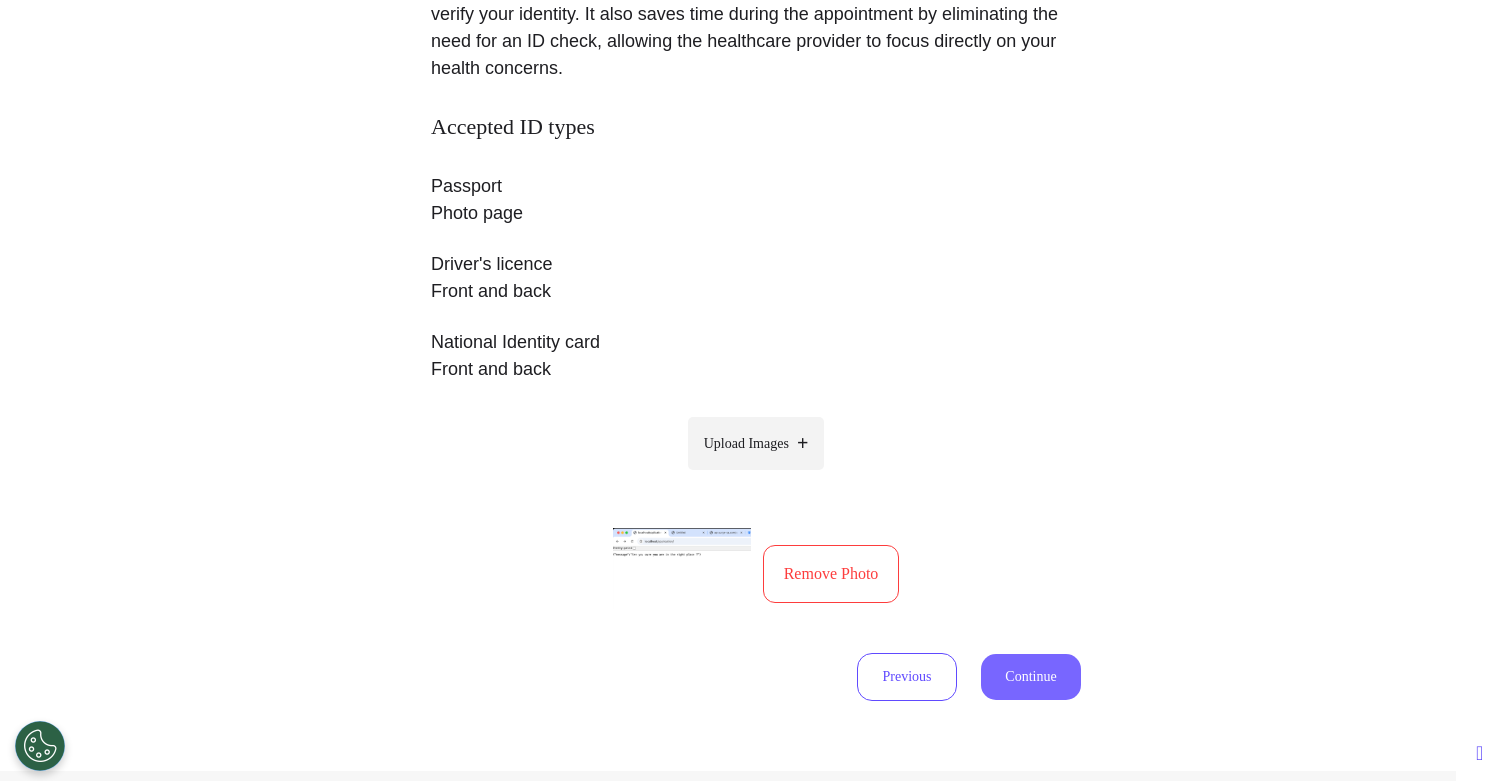click on "Continue" at bounding box center [1031, 677] 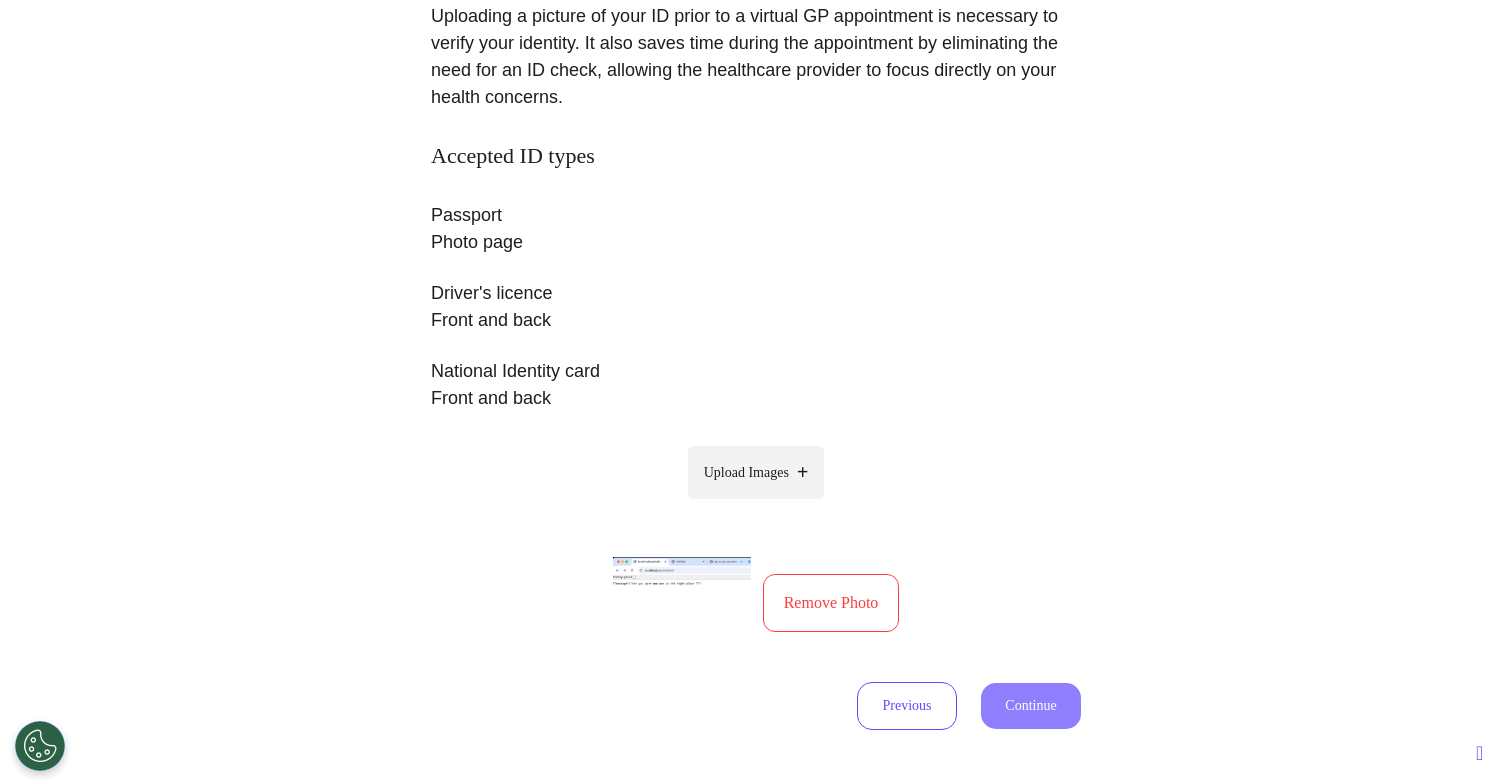 select on "******" 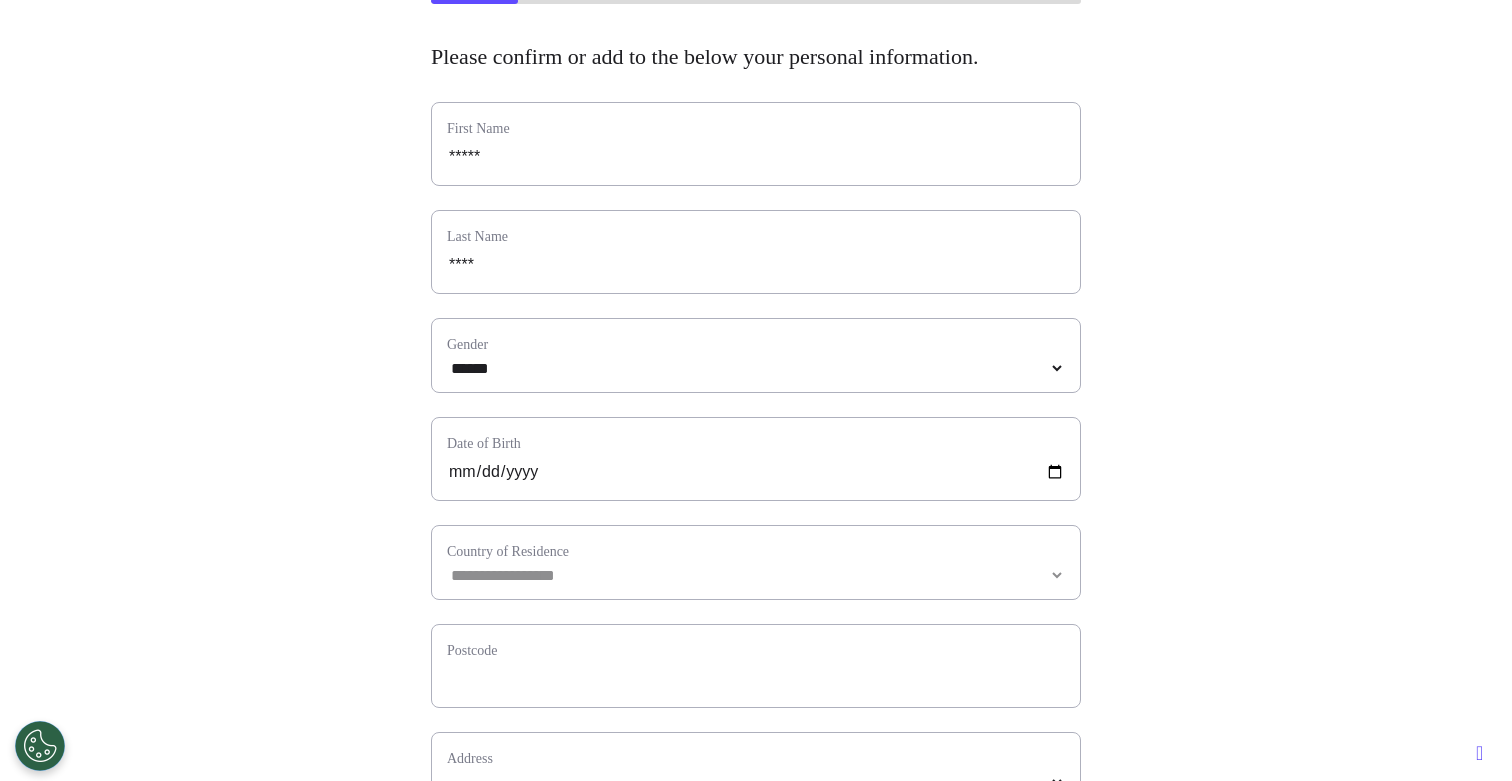scroll, scrollTop: 183, scrollLeft: 0, axis: vertical 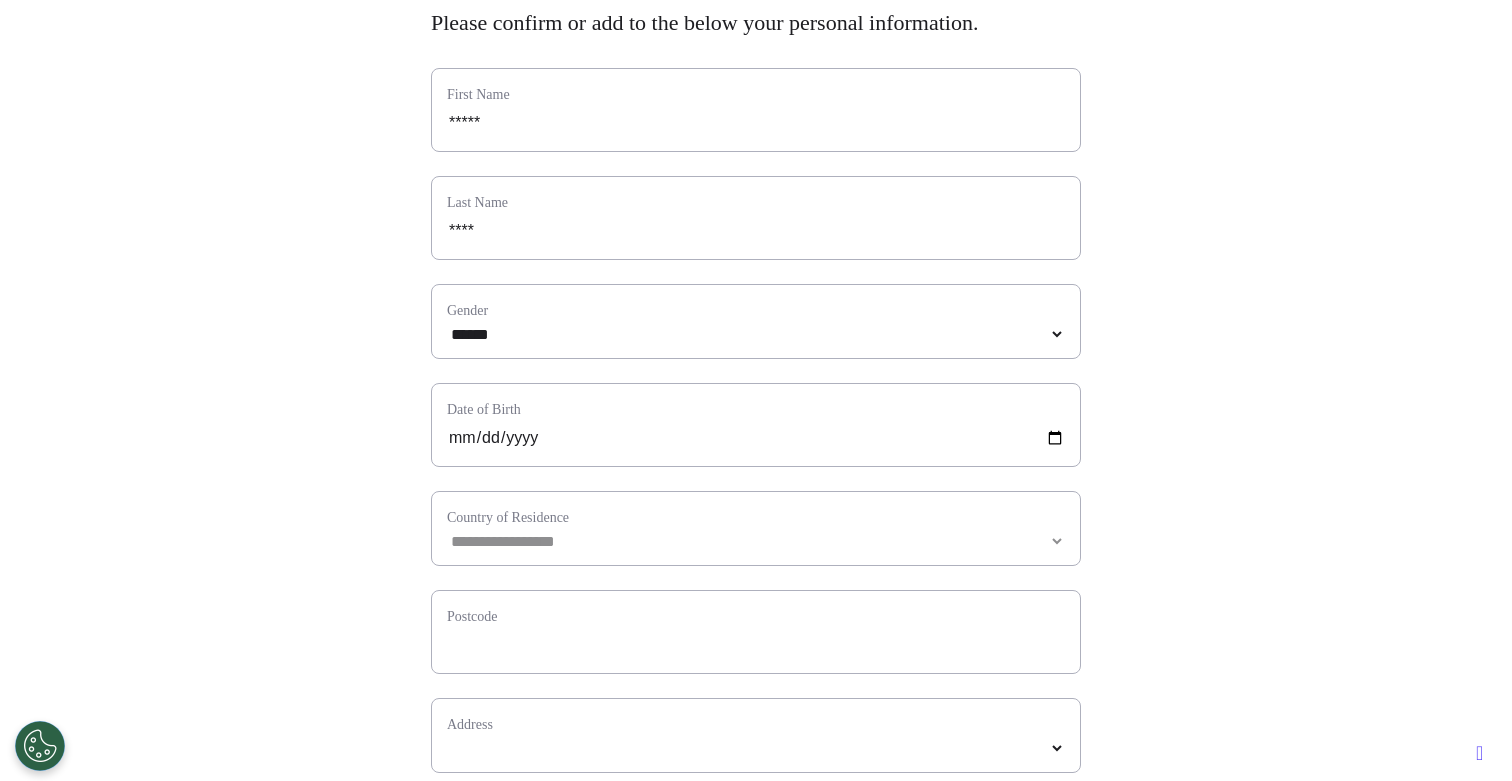 click on "**********" at bounding box center [756, 528] 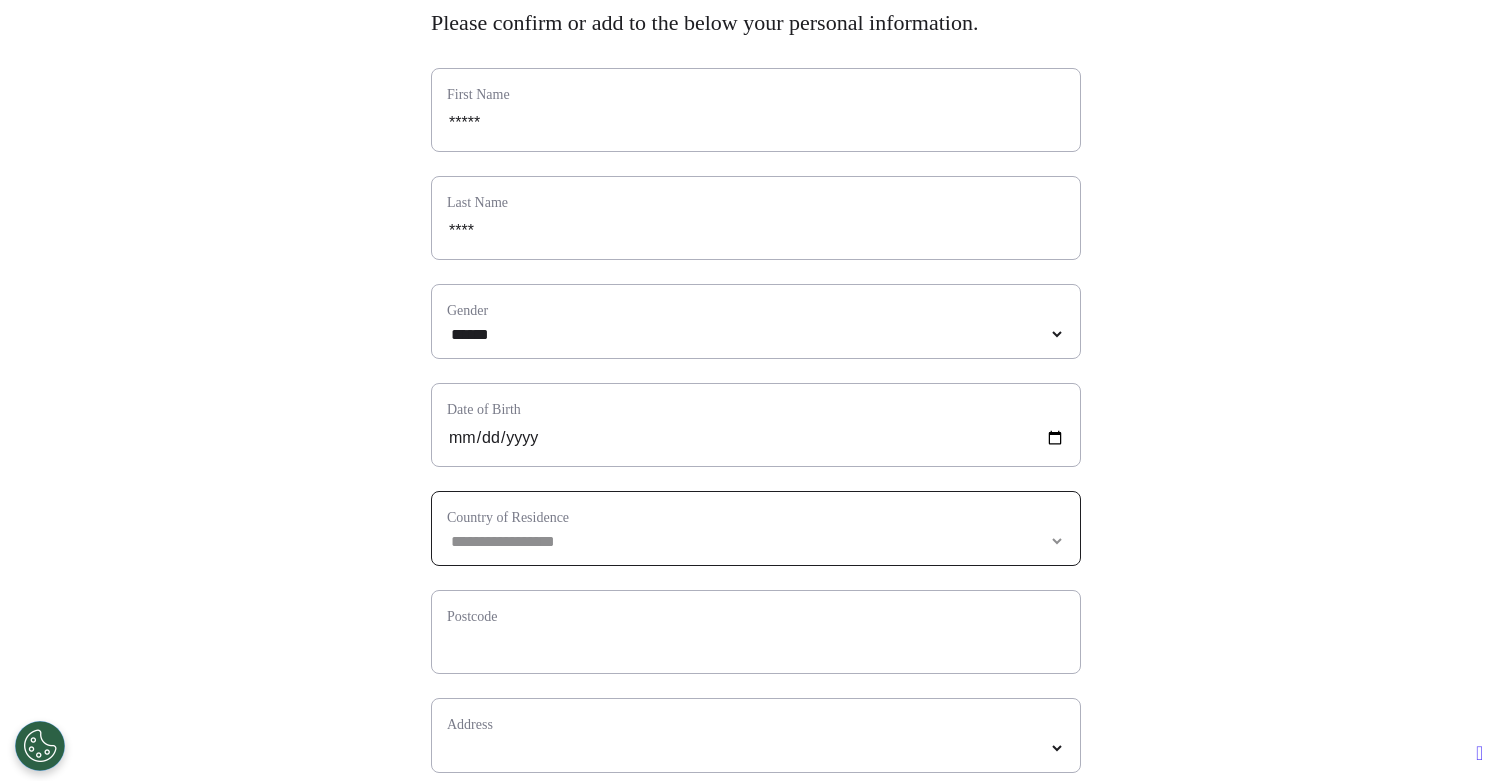 select 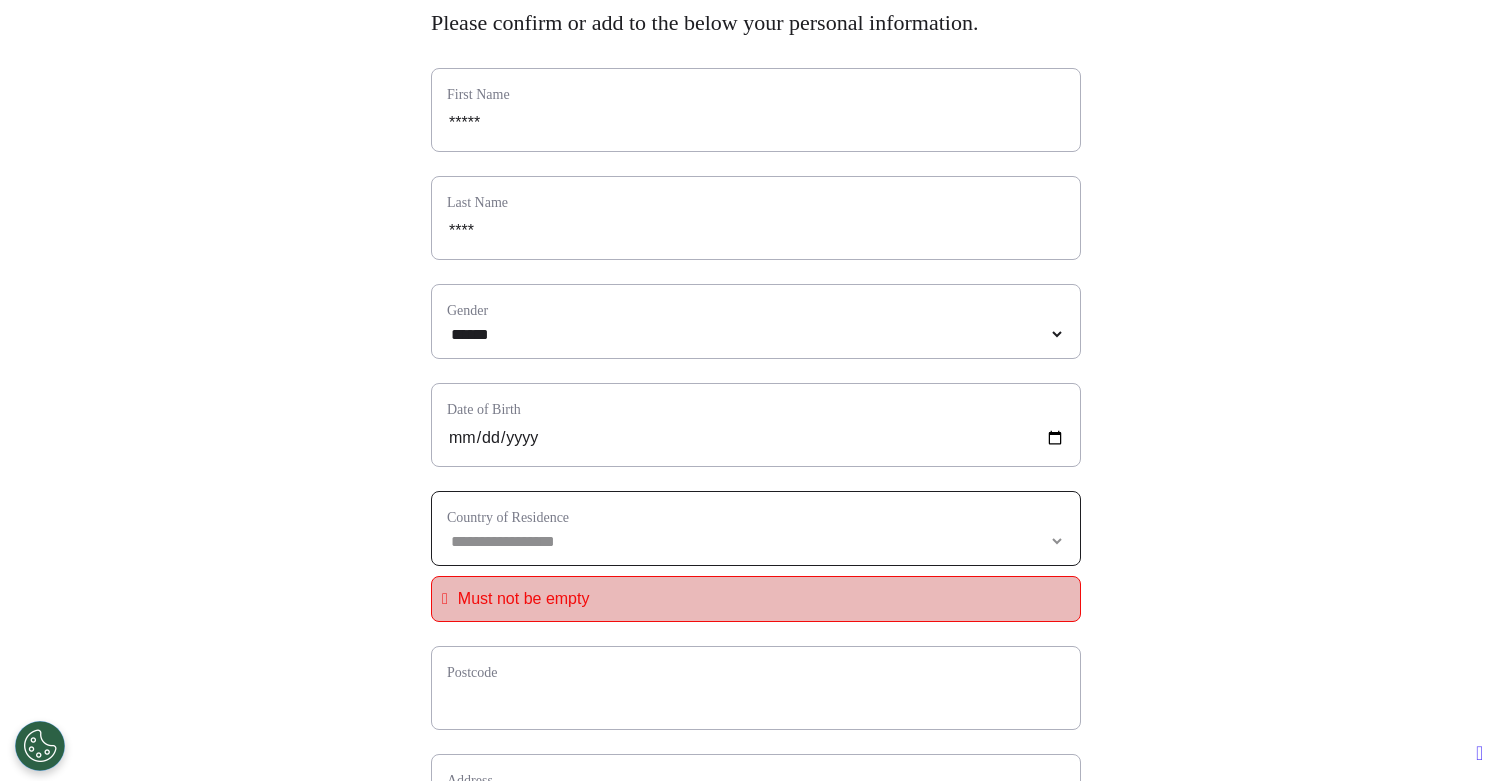 select on "*******" 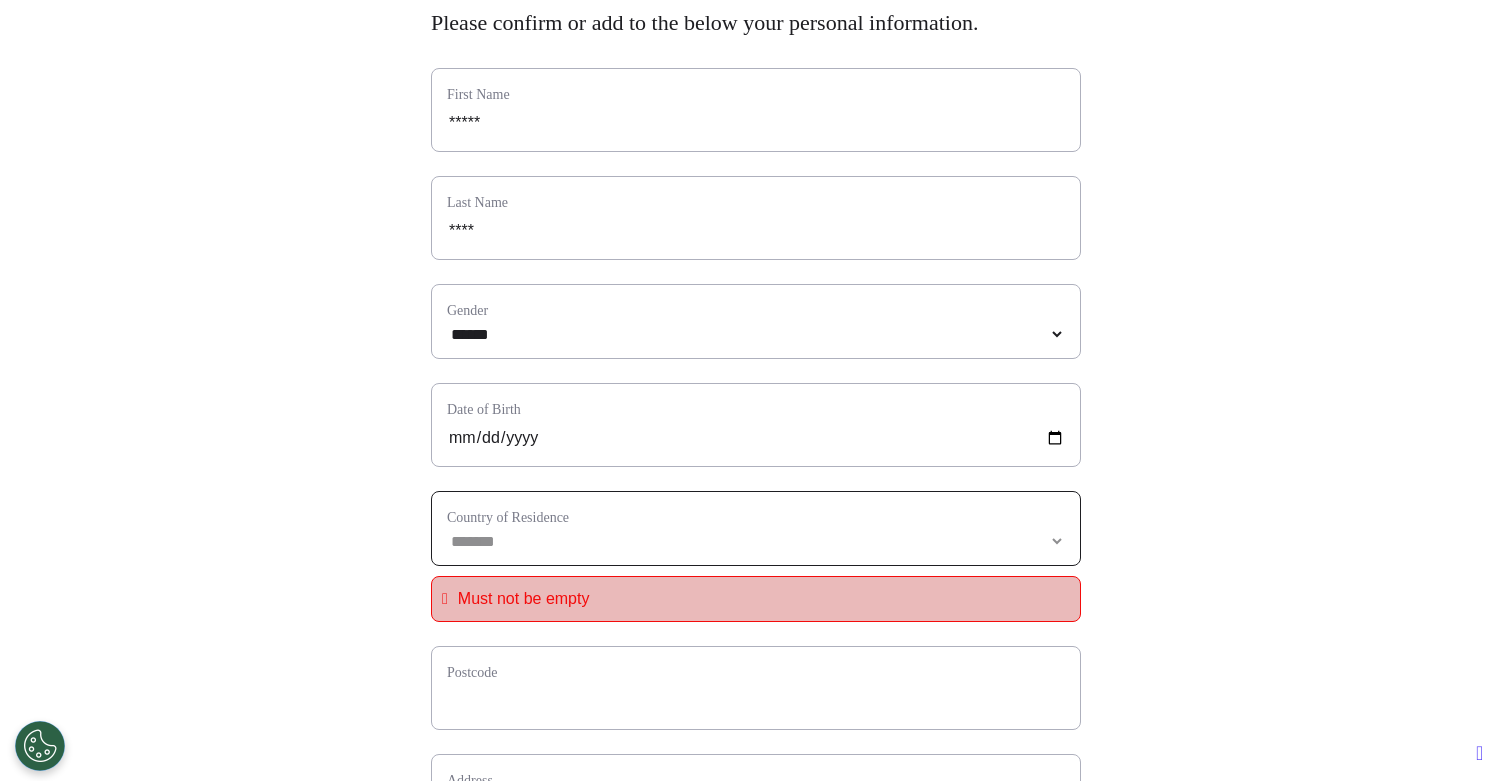 select 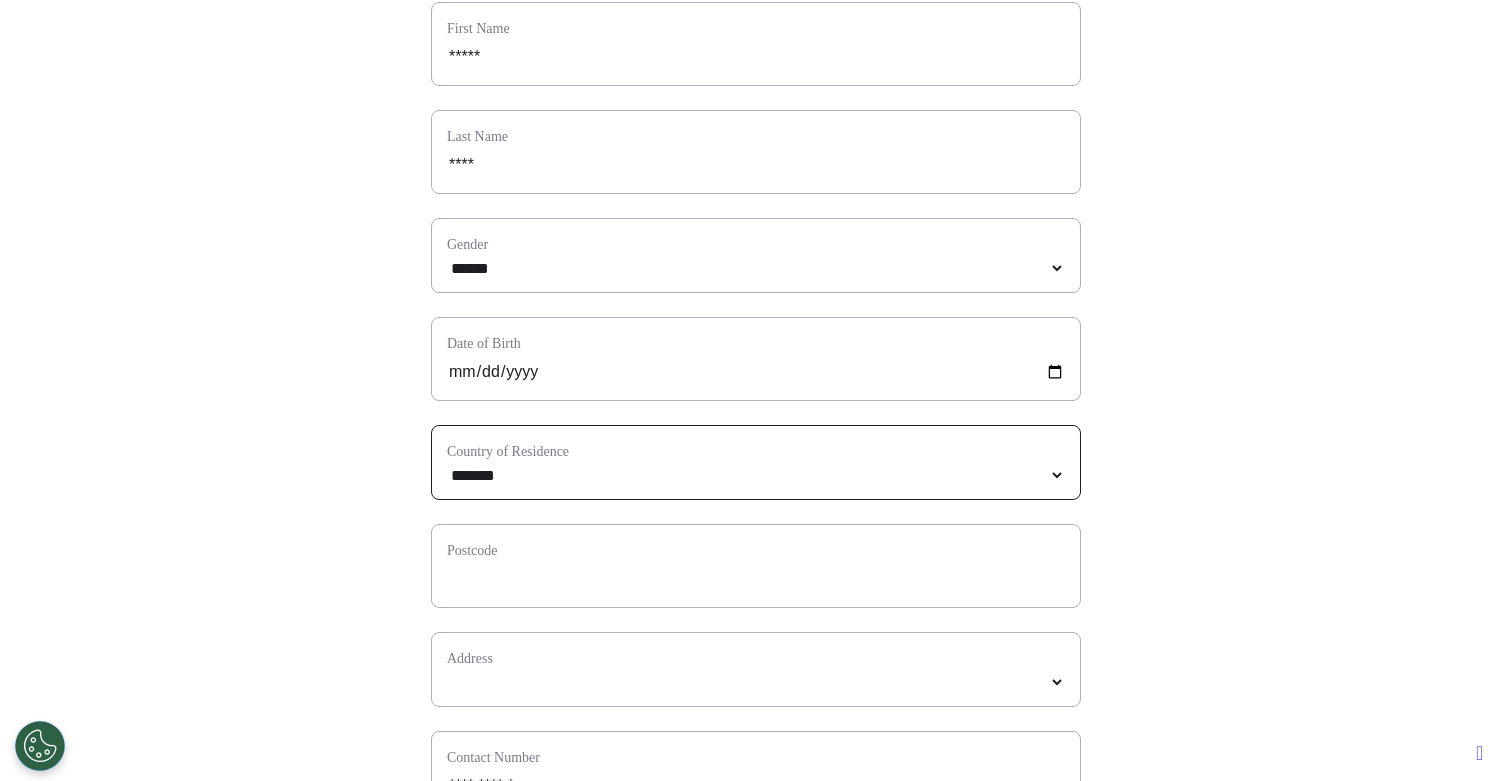 scroll, scrollTop: 259, scrollLeft: 0, axis: vertical 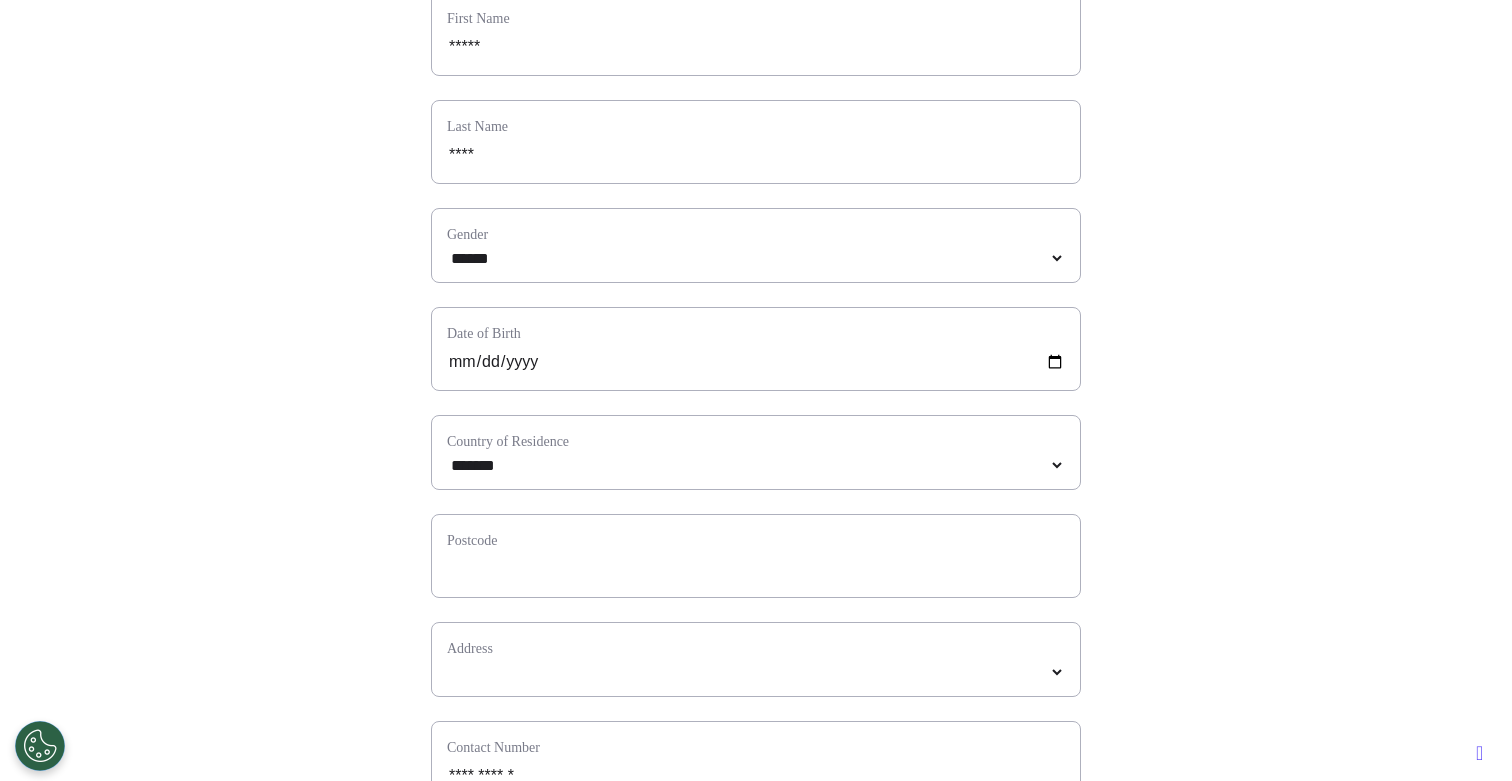 click on "Postcode" at bounding box center [756, 540] 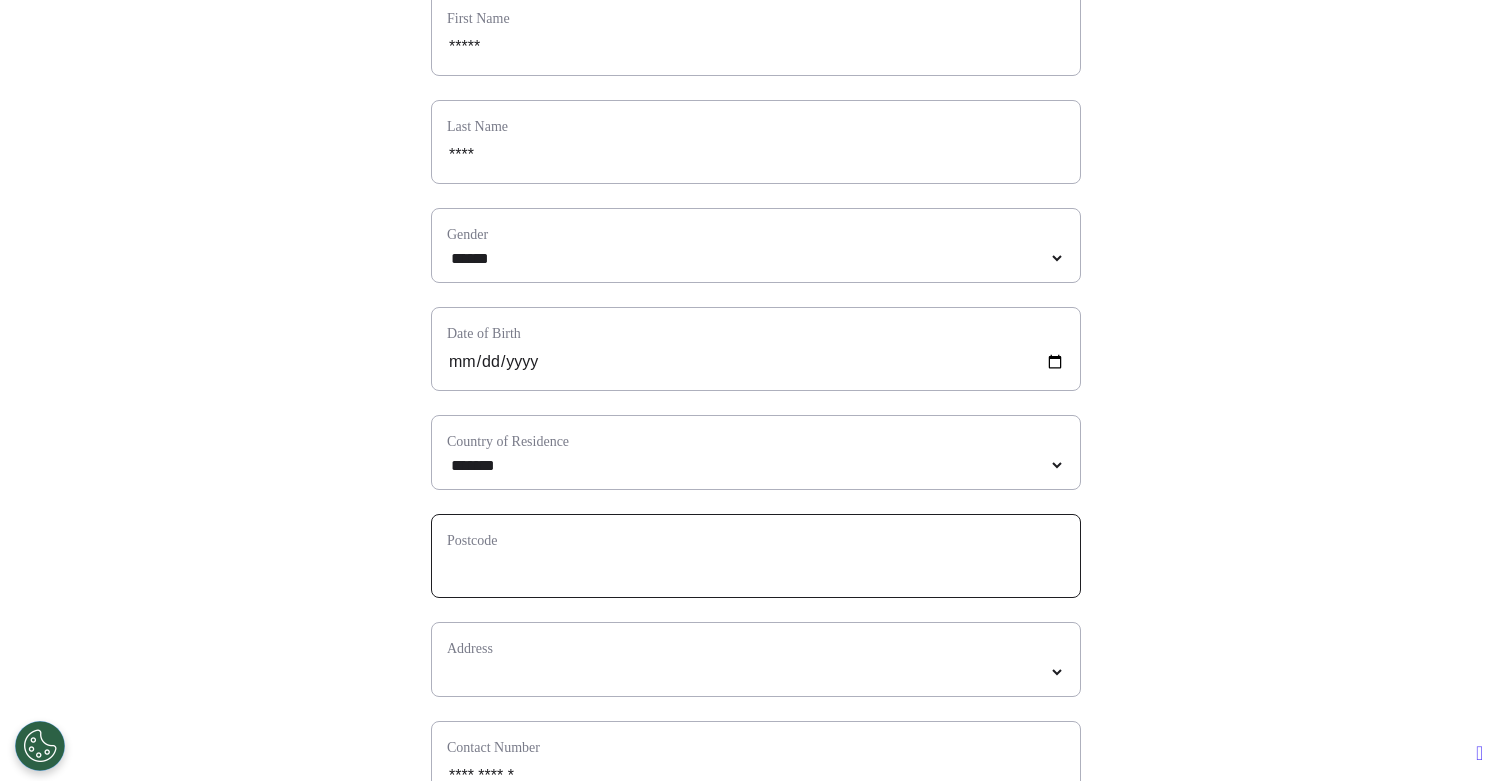 click at bounding box center [756, 569] 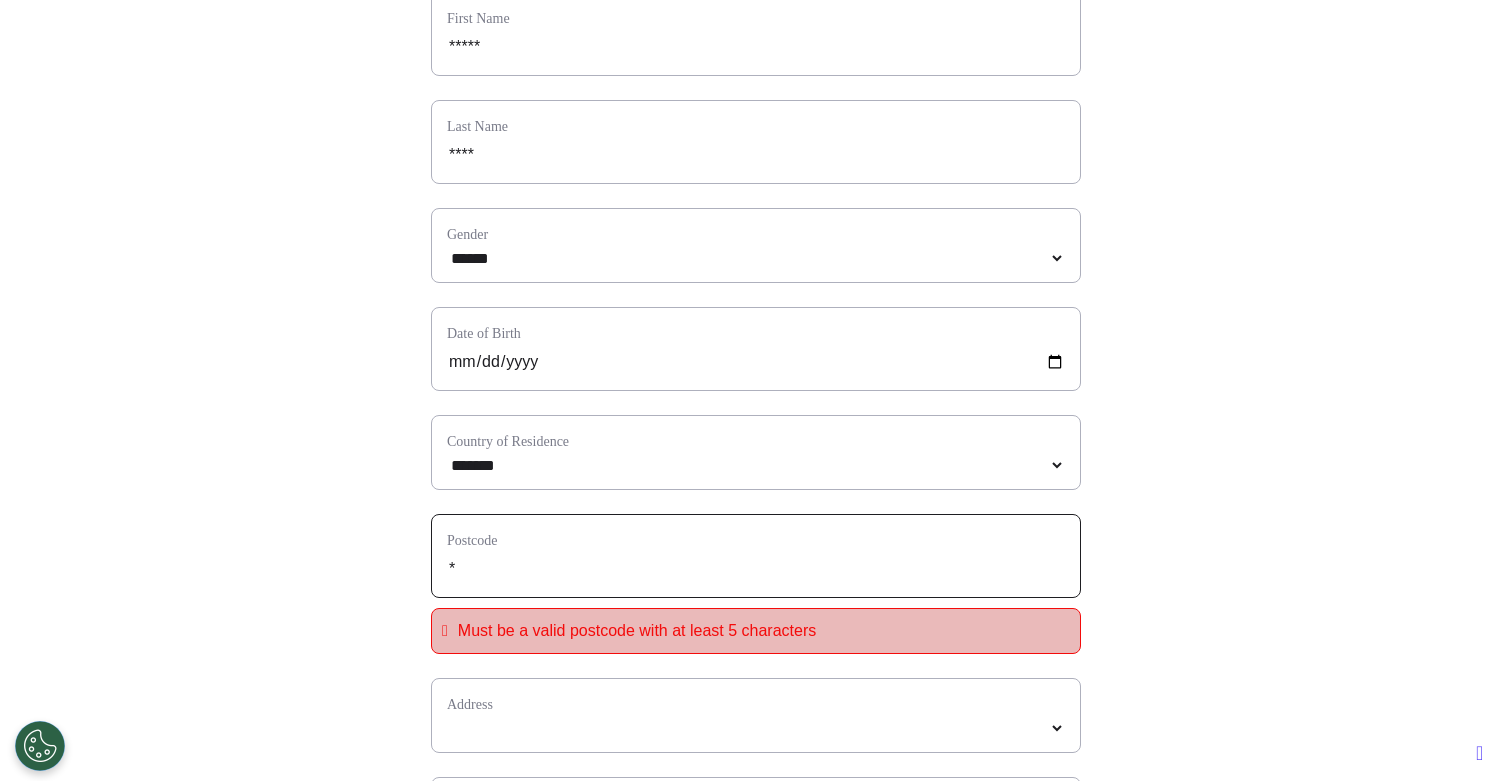 type on "**" 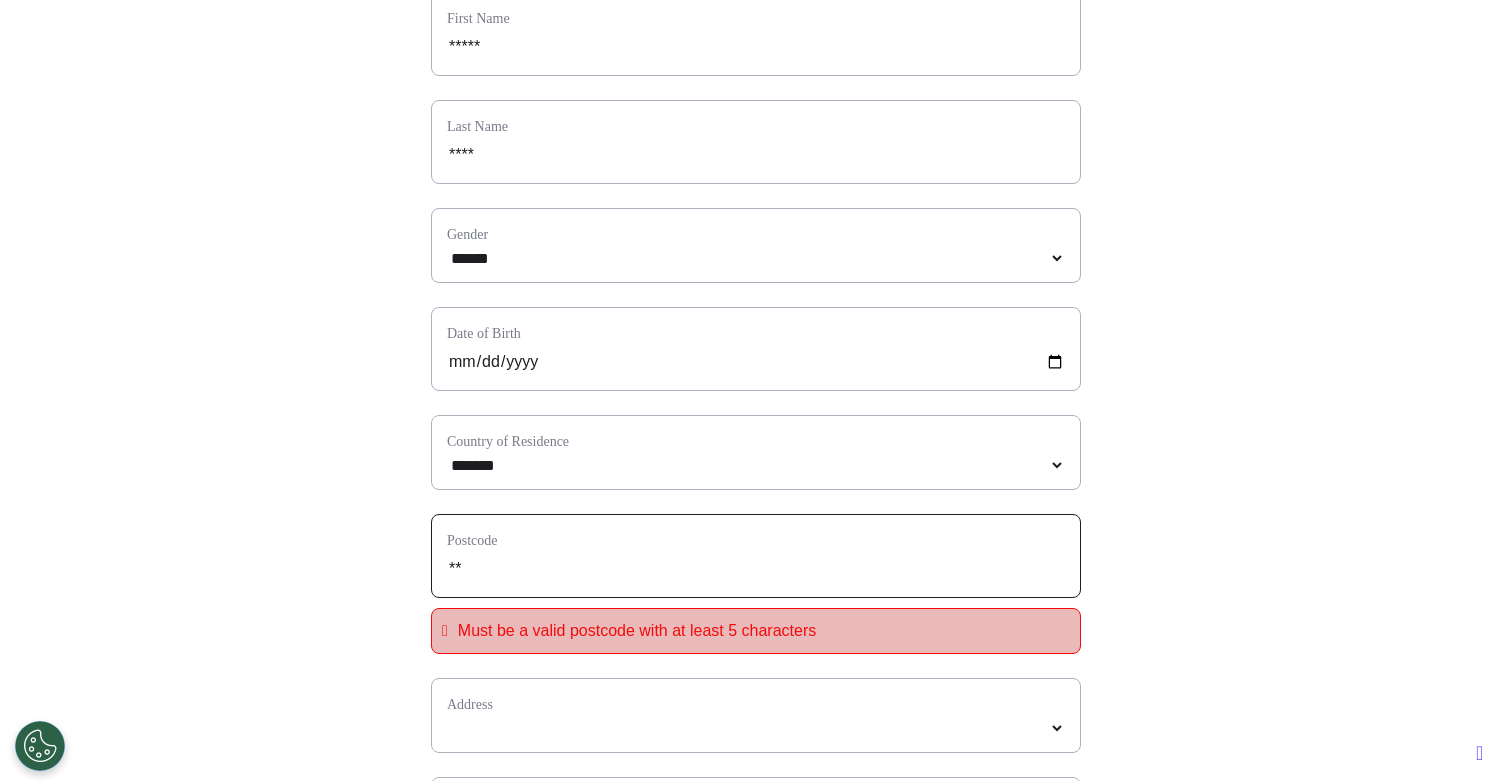 type on "***" 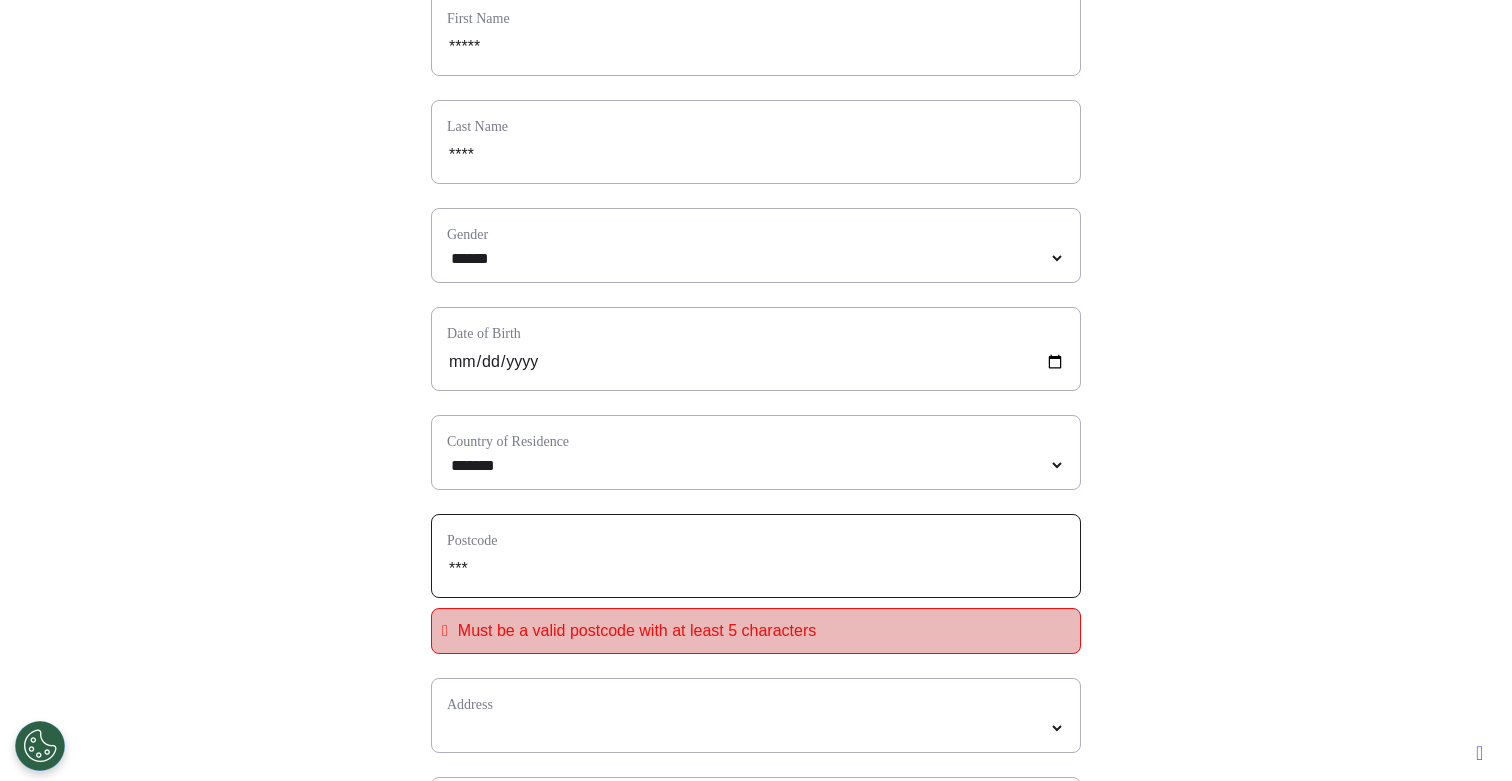 type on "****" 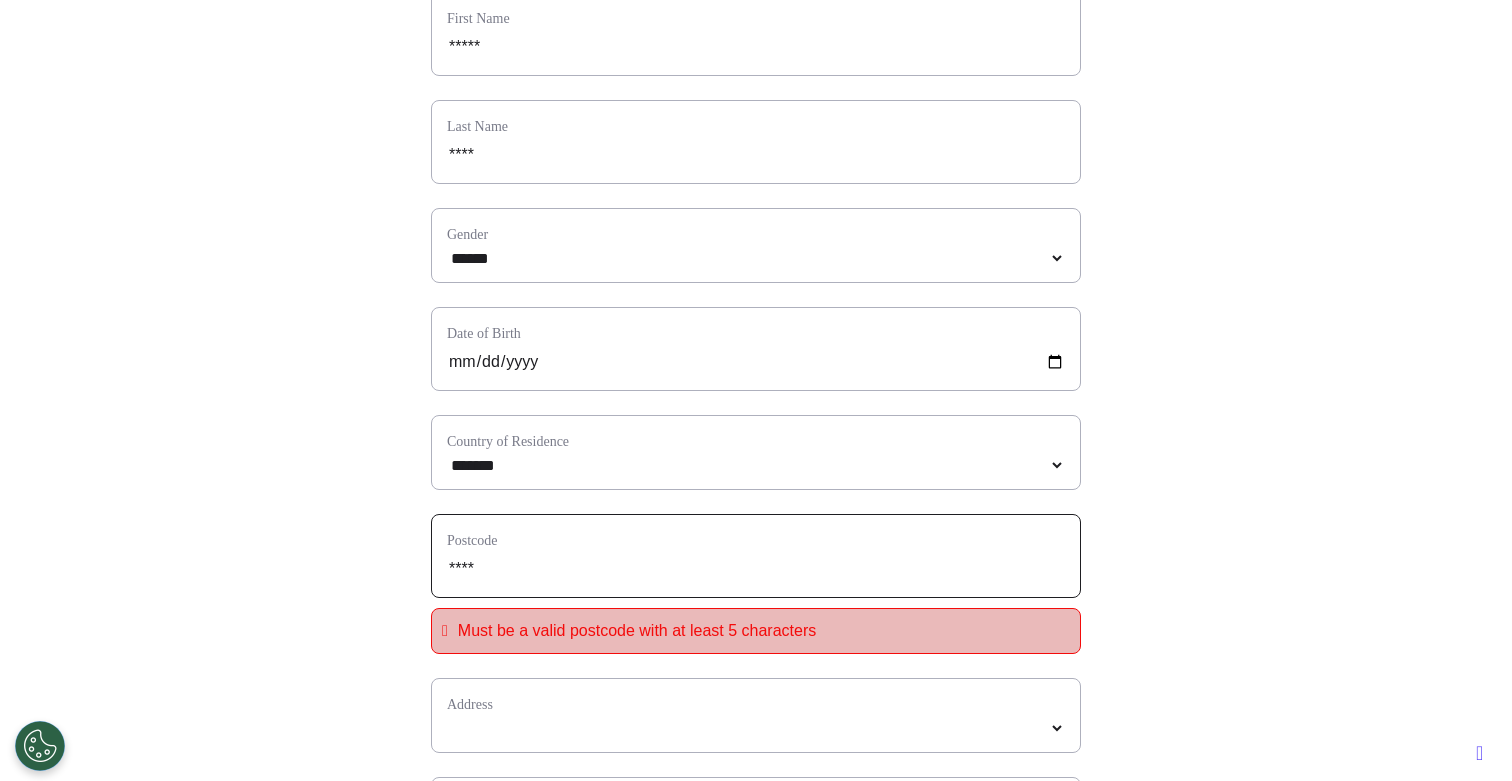 type on "*****" 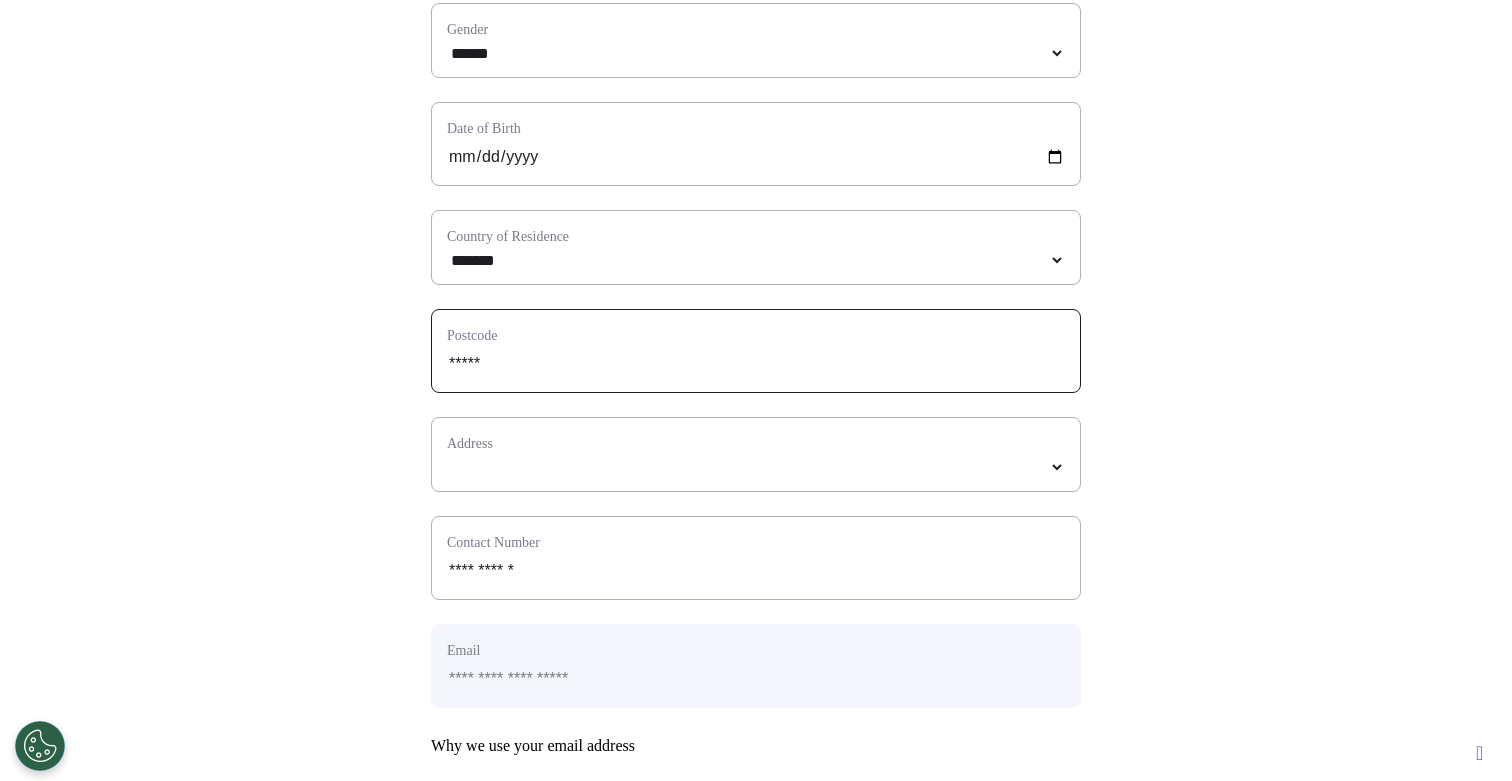 select 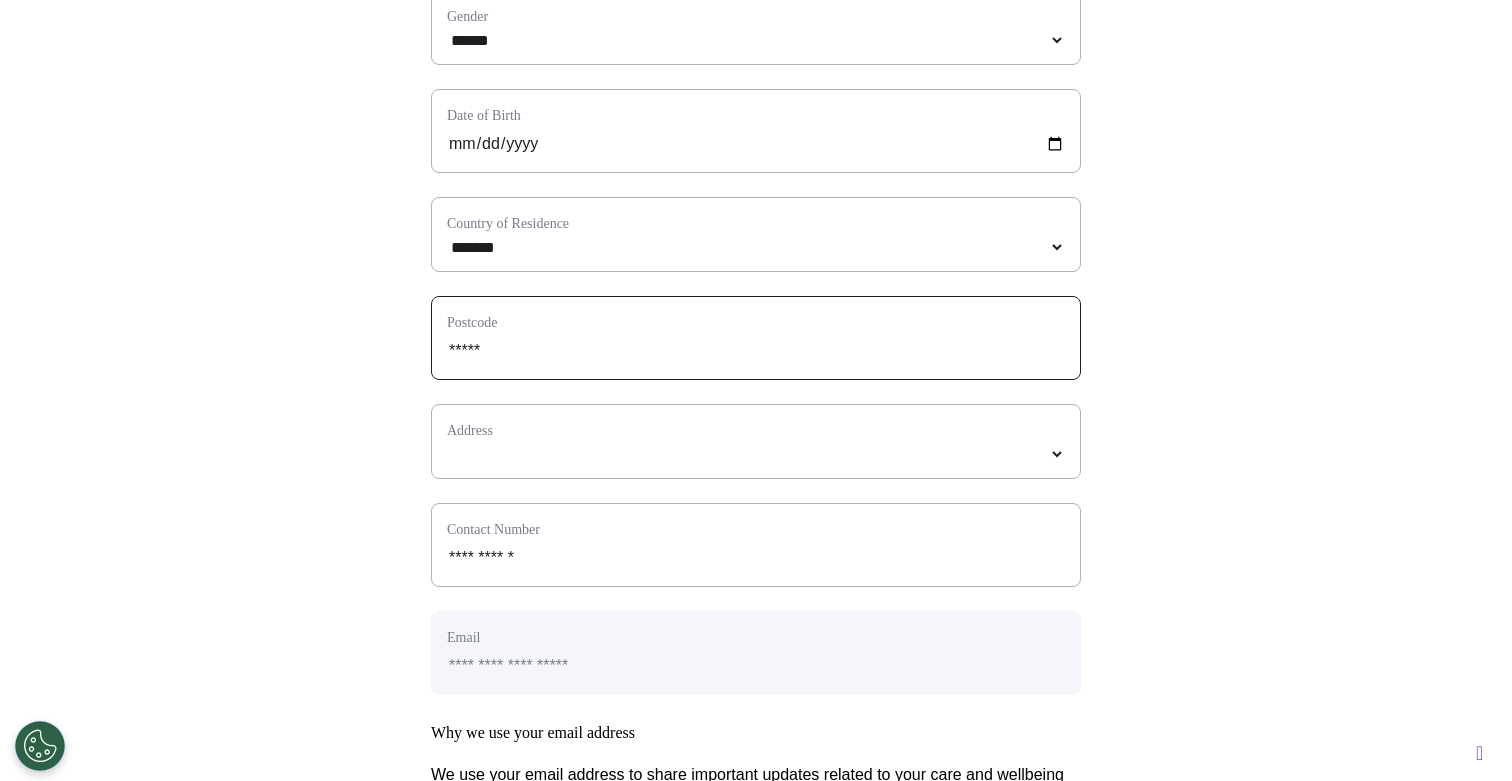 type on "*****" 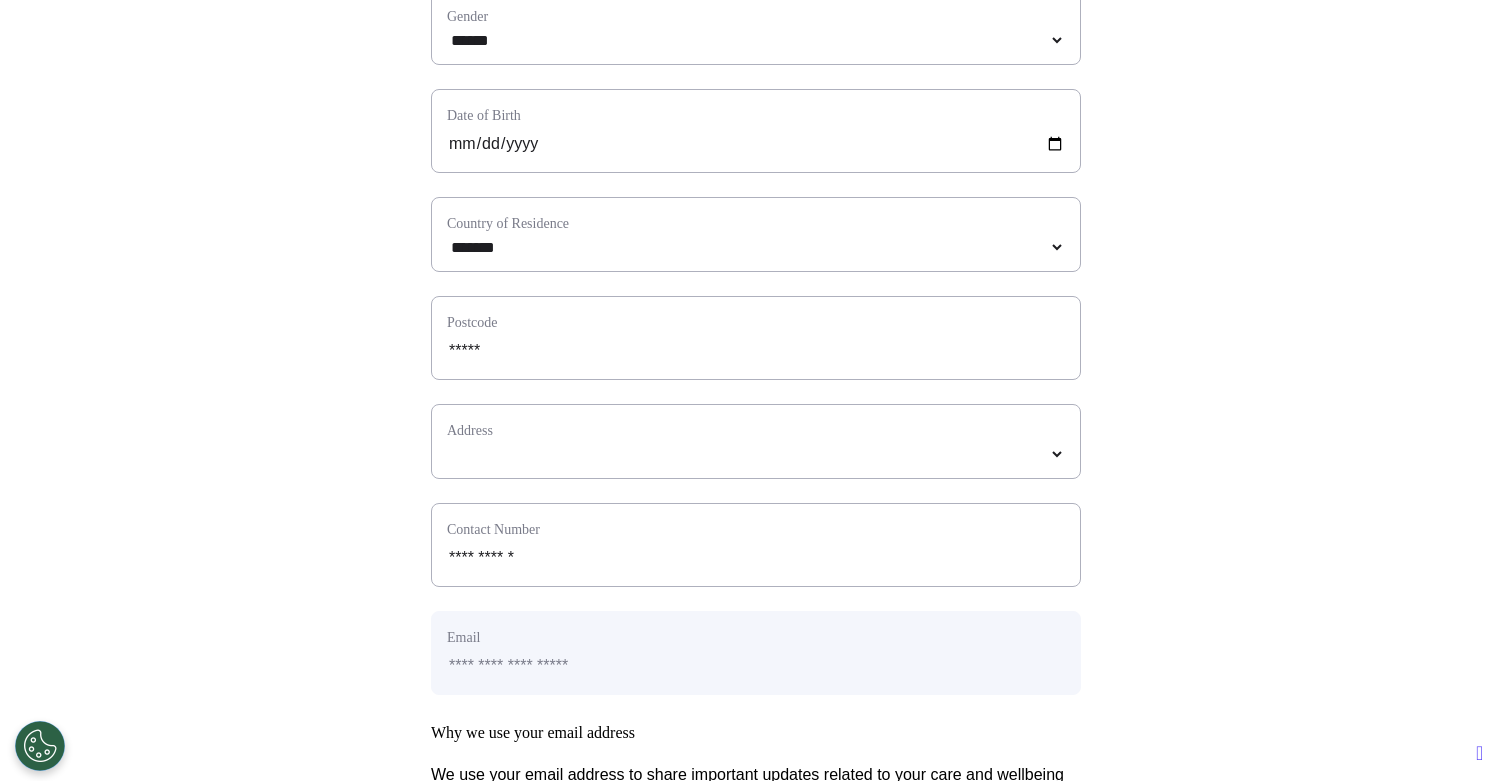 click on "**********" at bounding box center (756, 441) 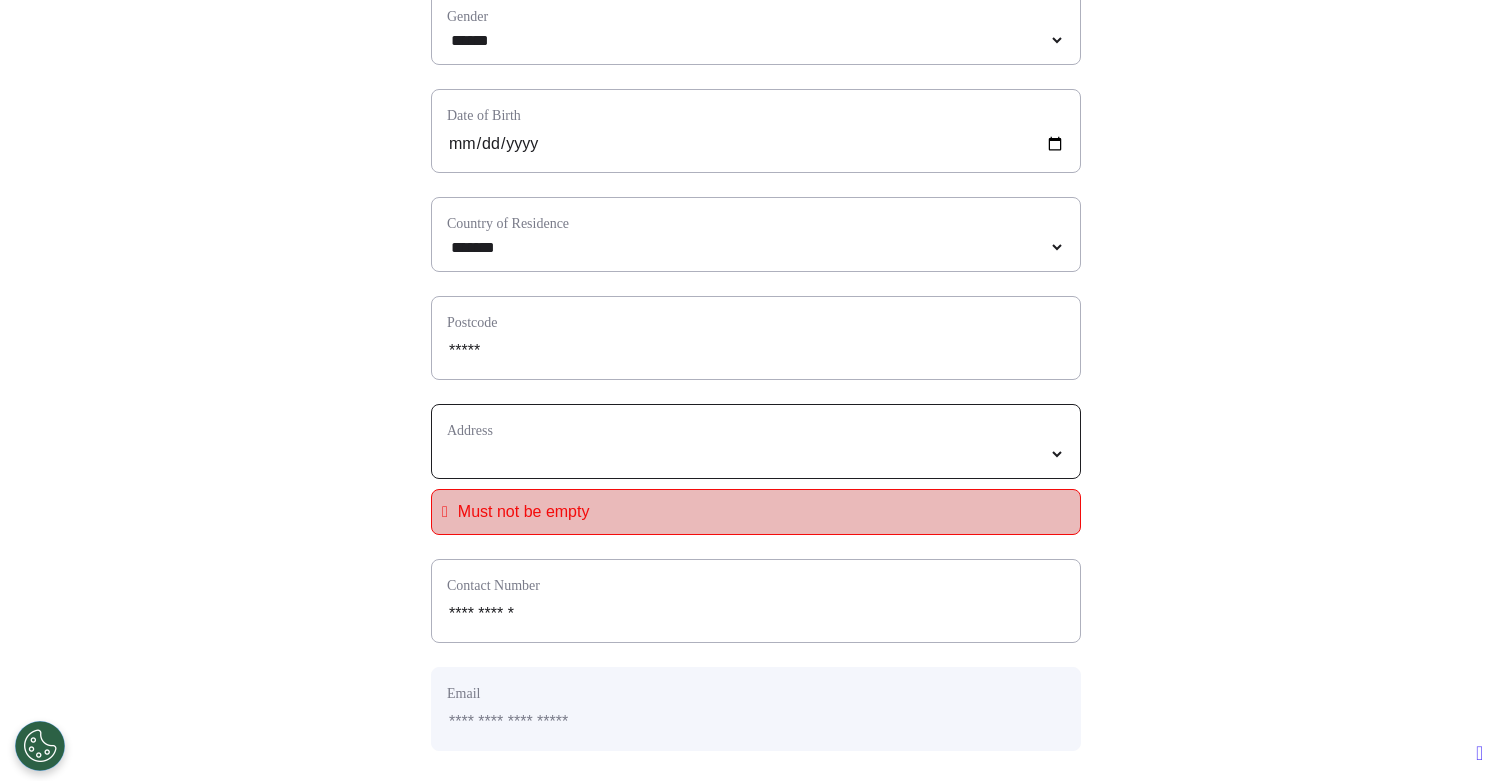 click on "**********" at bounding box center [756, 454] 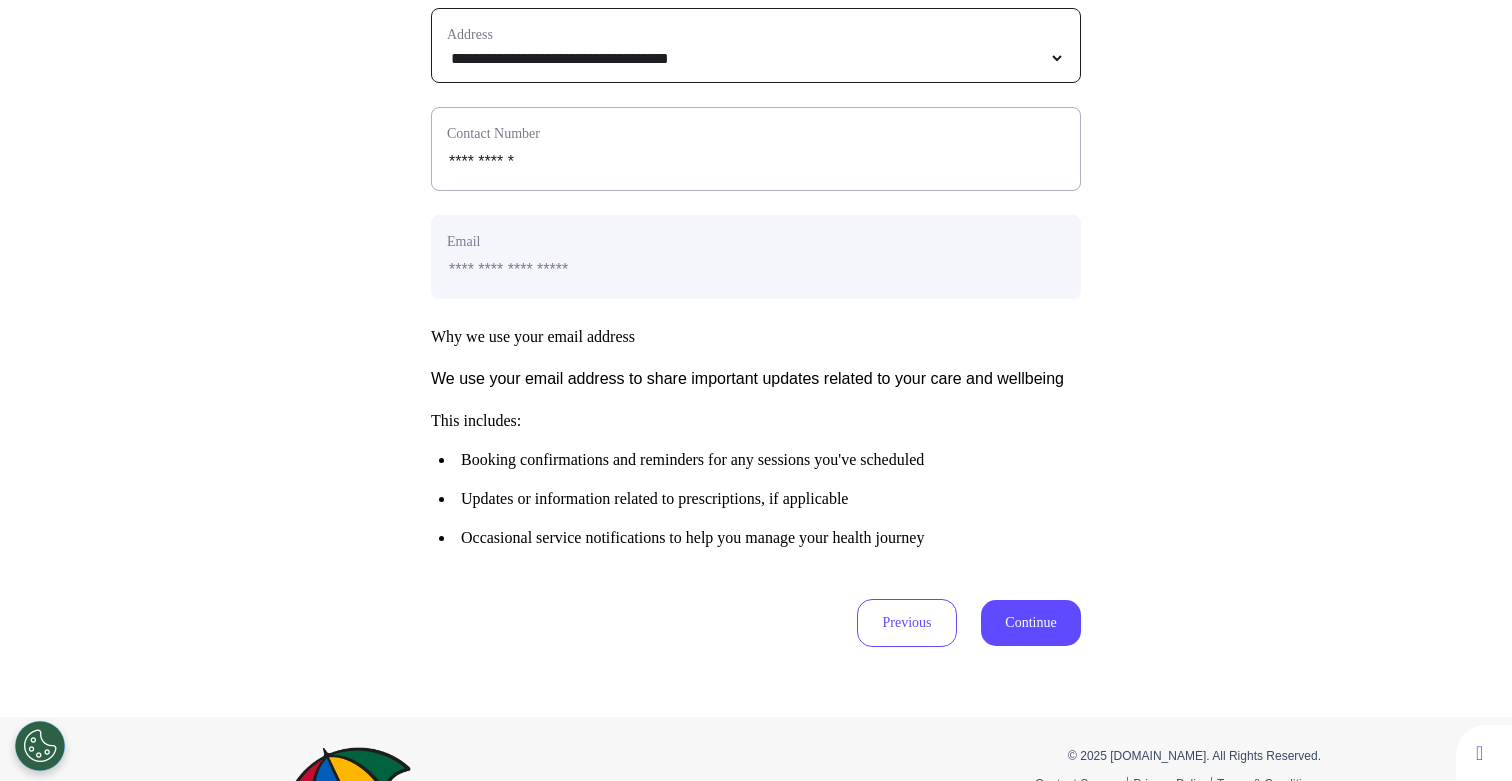 scroll, scrollTop: 901, scrollLeft: 0, axis: vertical 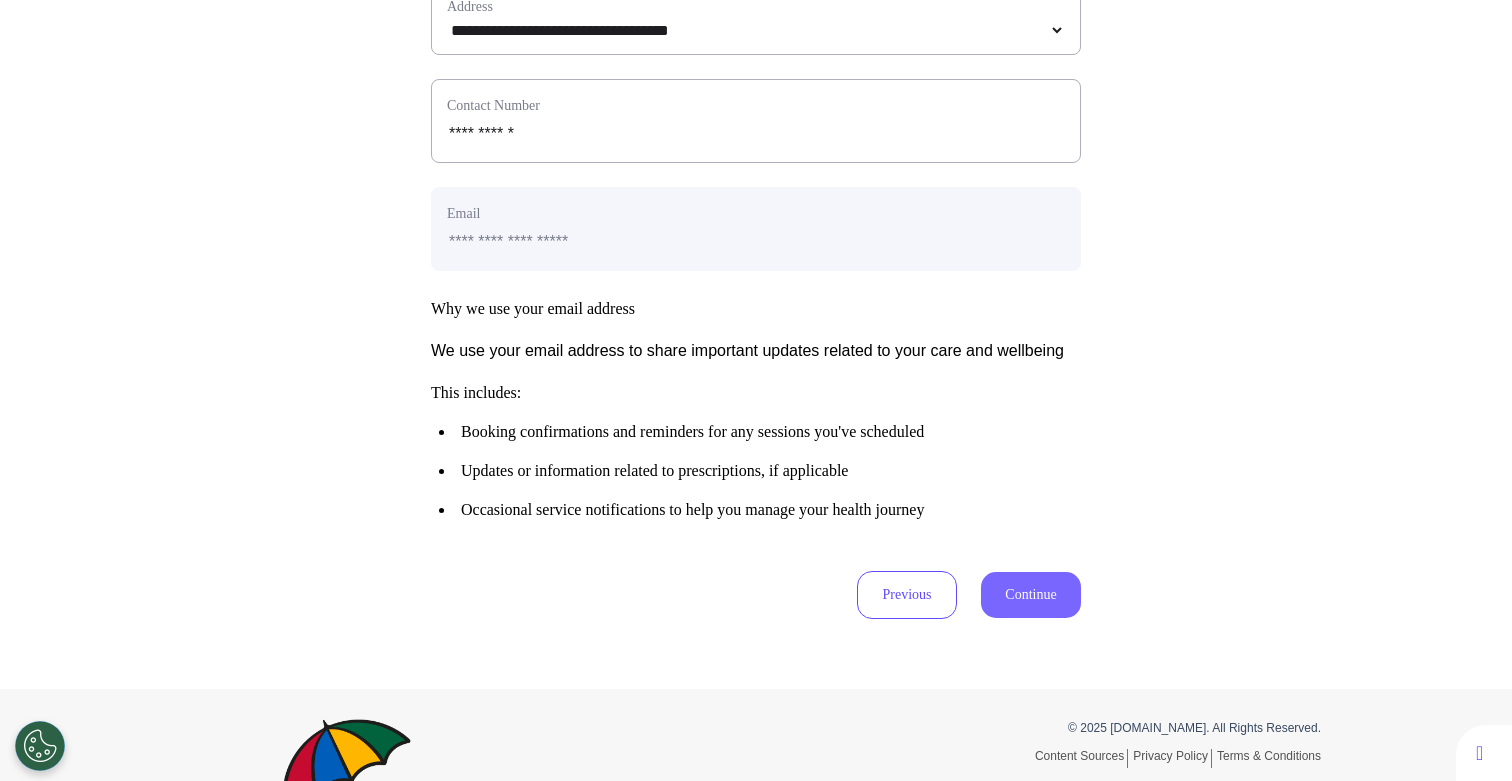 click on "Continue" at bounding box center (1031, 595) 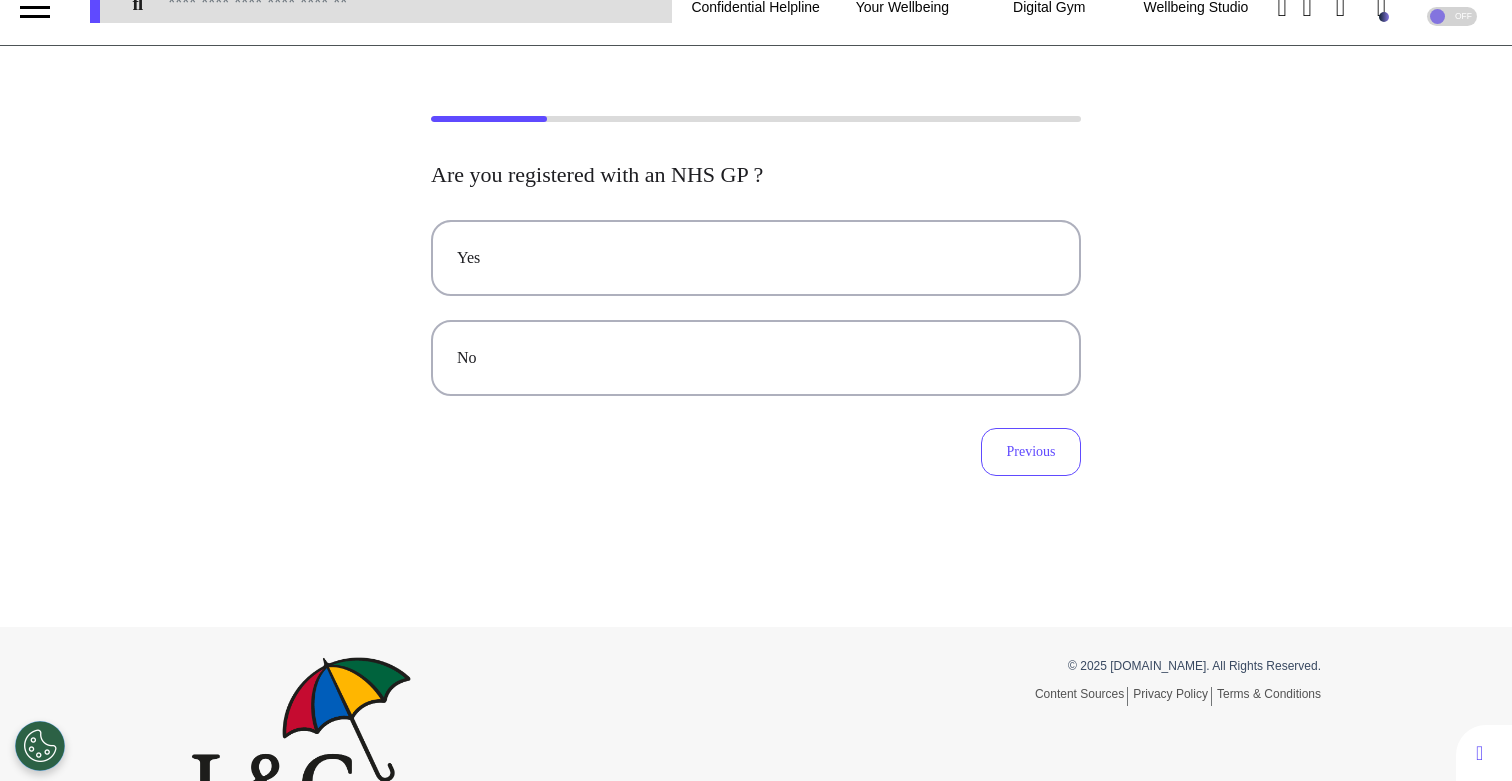 scroll, scrollTop: 0, scrollLeft: 0, axis: both 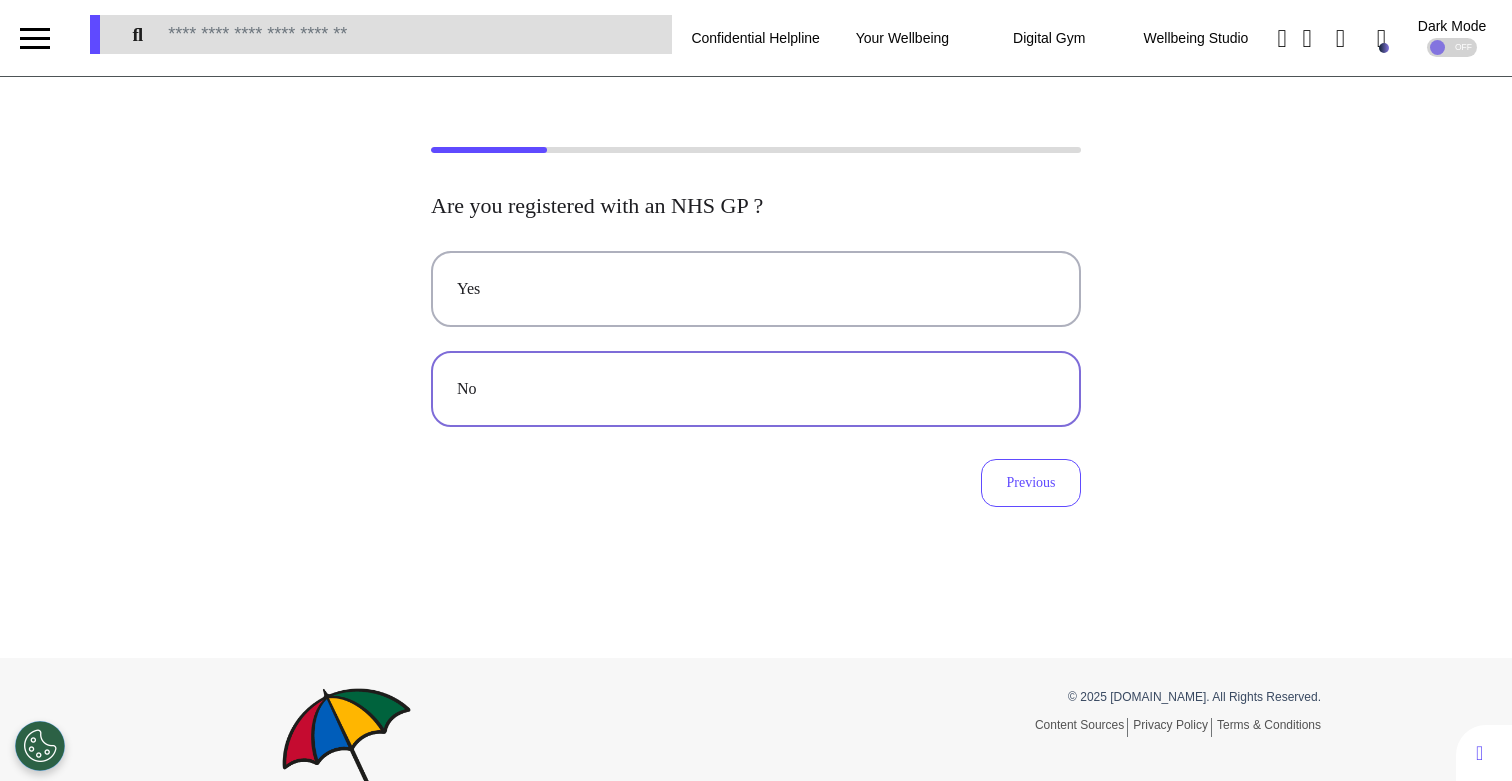 click on "No" at bounding box center [756, 389] 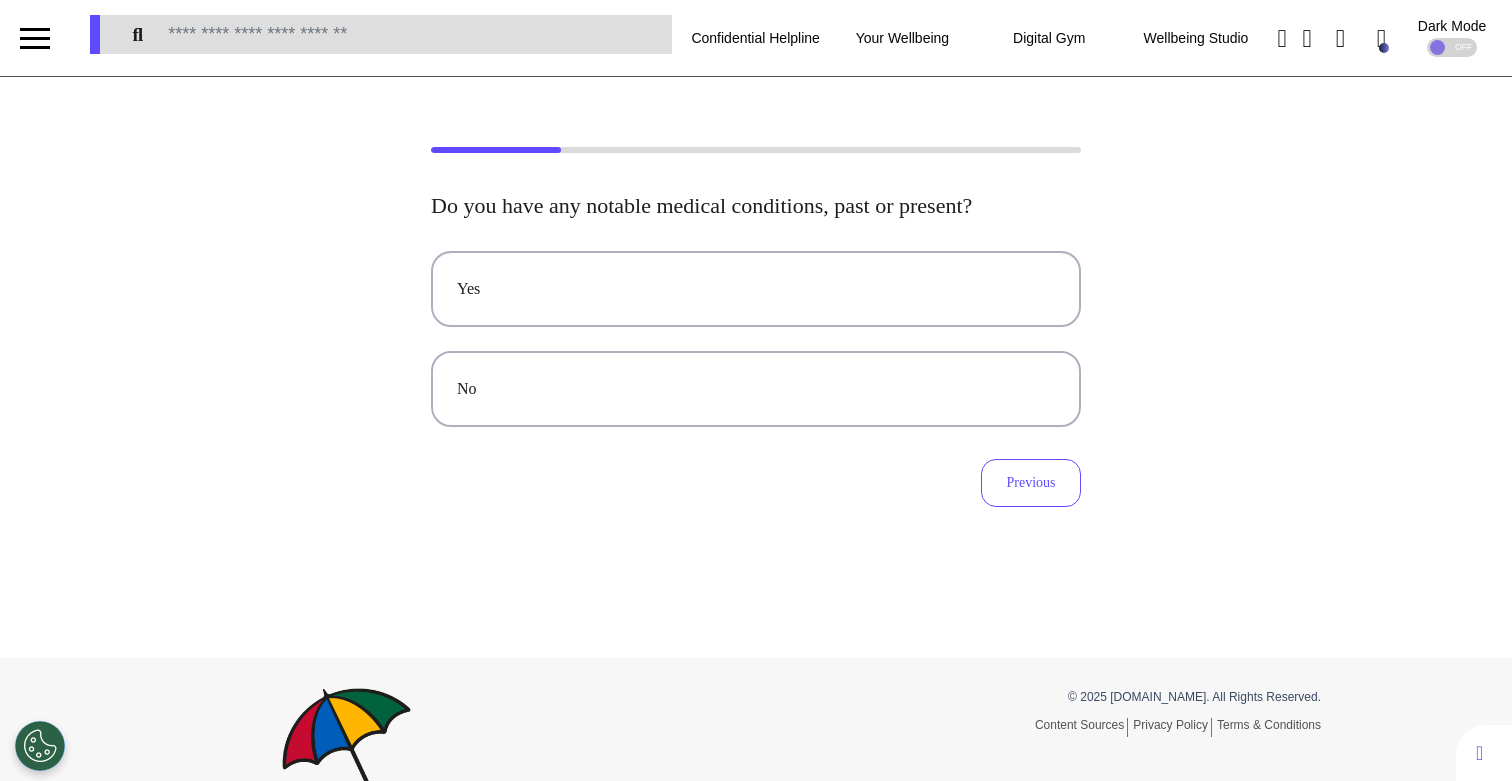 click on "No" at bounding box center (756, 389) 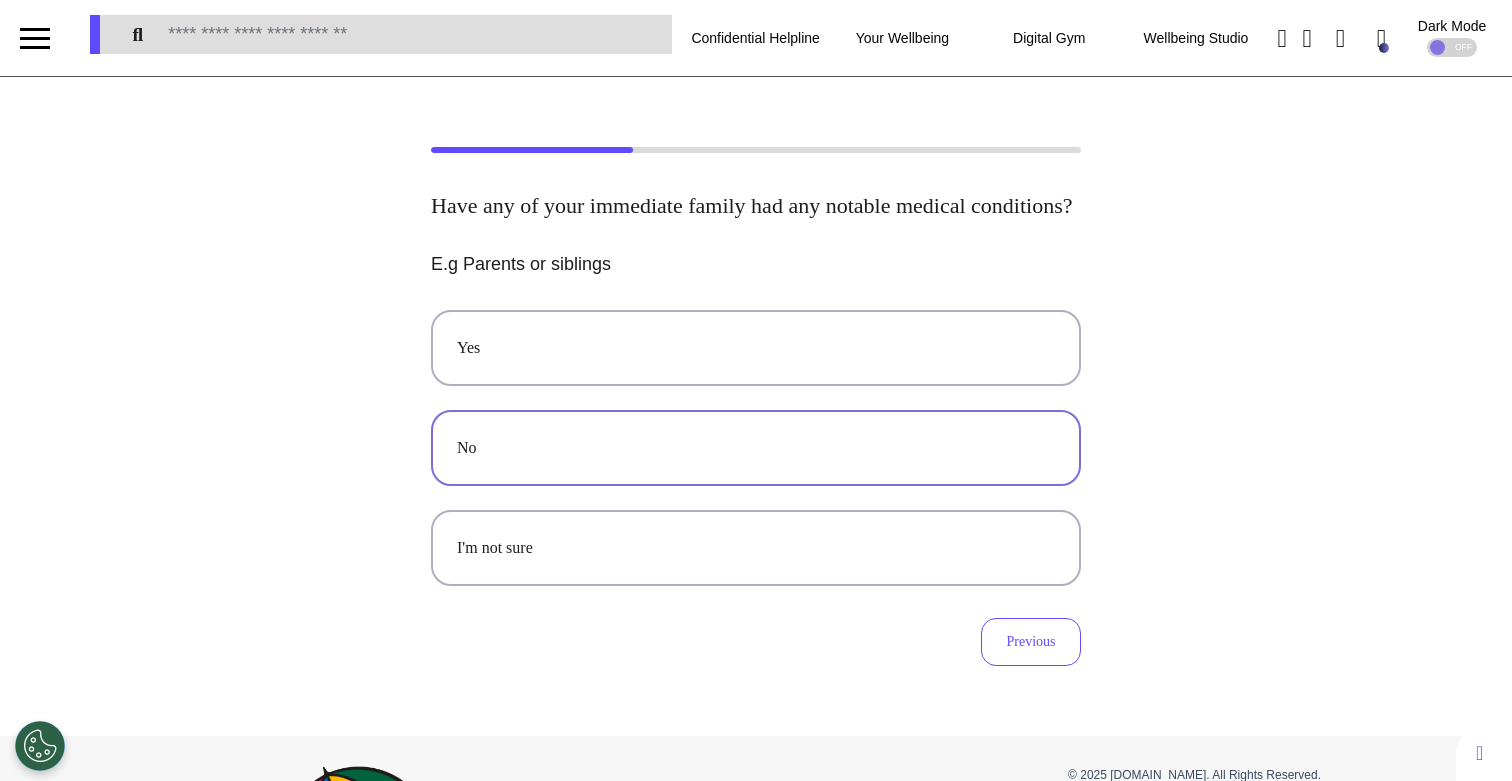 click on "No" at bounding box center (756, 448) 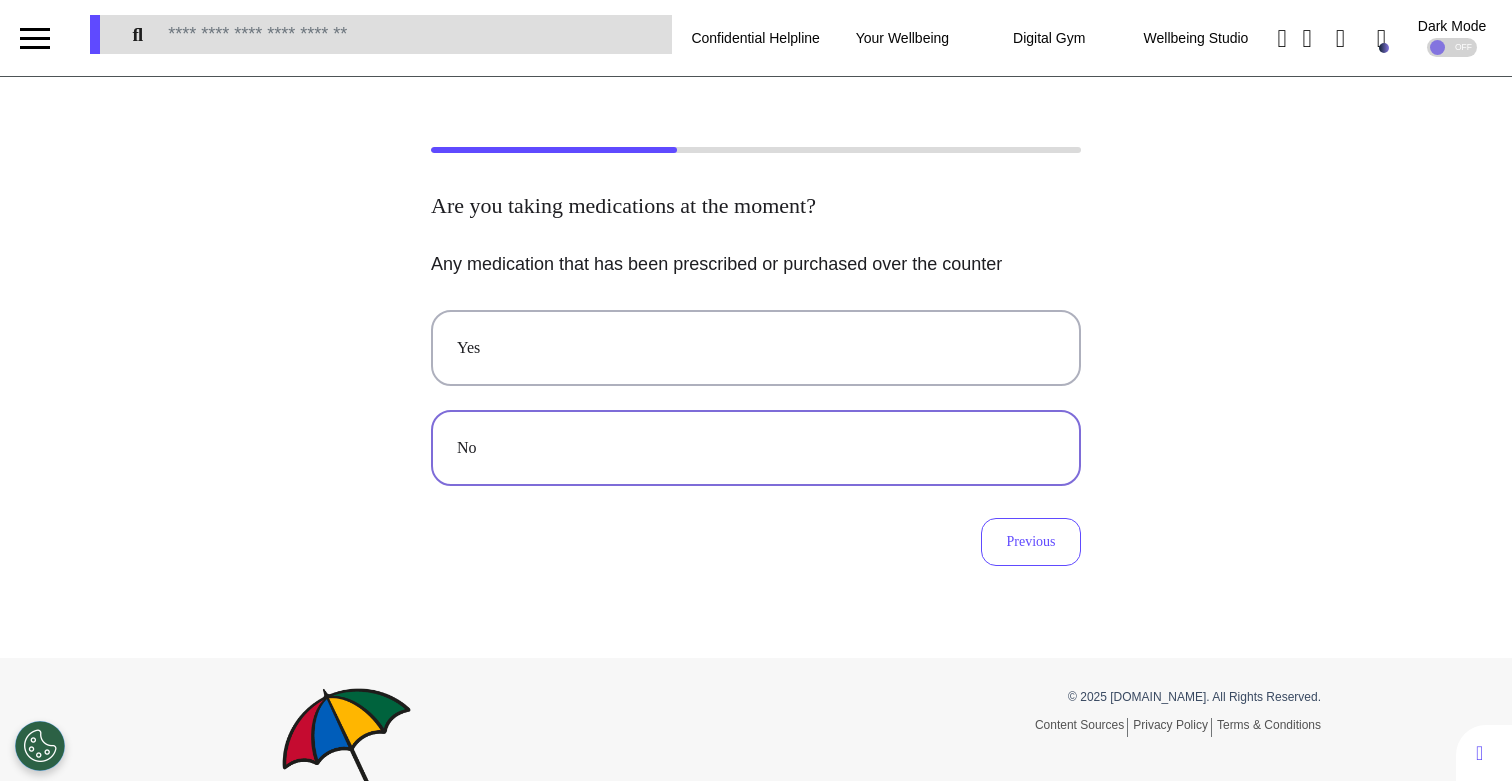 click on "No" at bounding box center [756, 448] 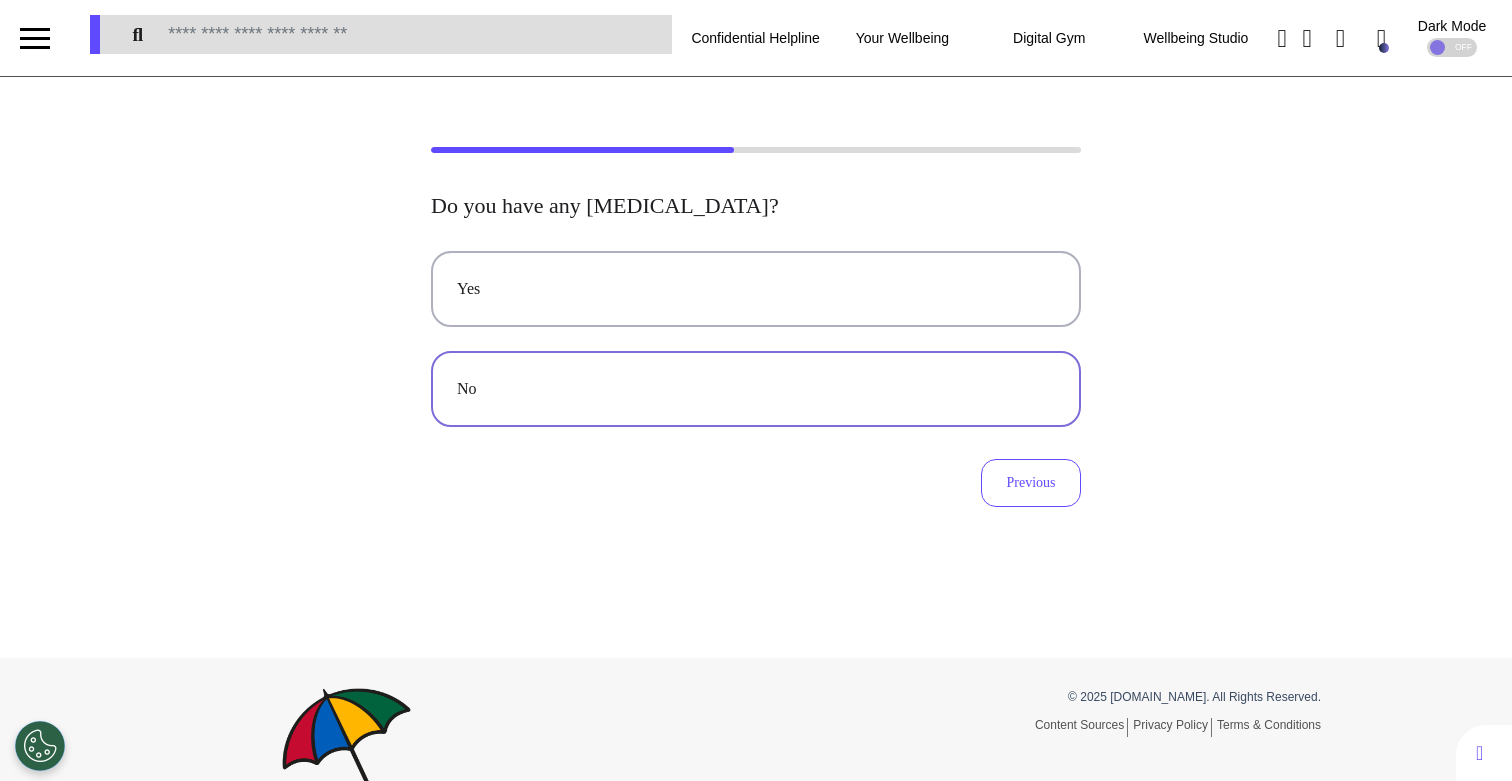 click on "No" at bounding box center [756, 389] 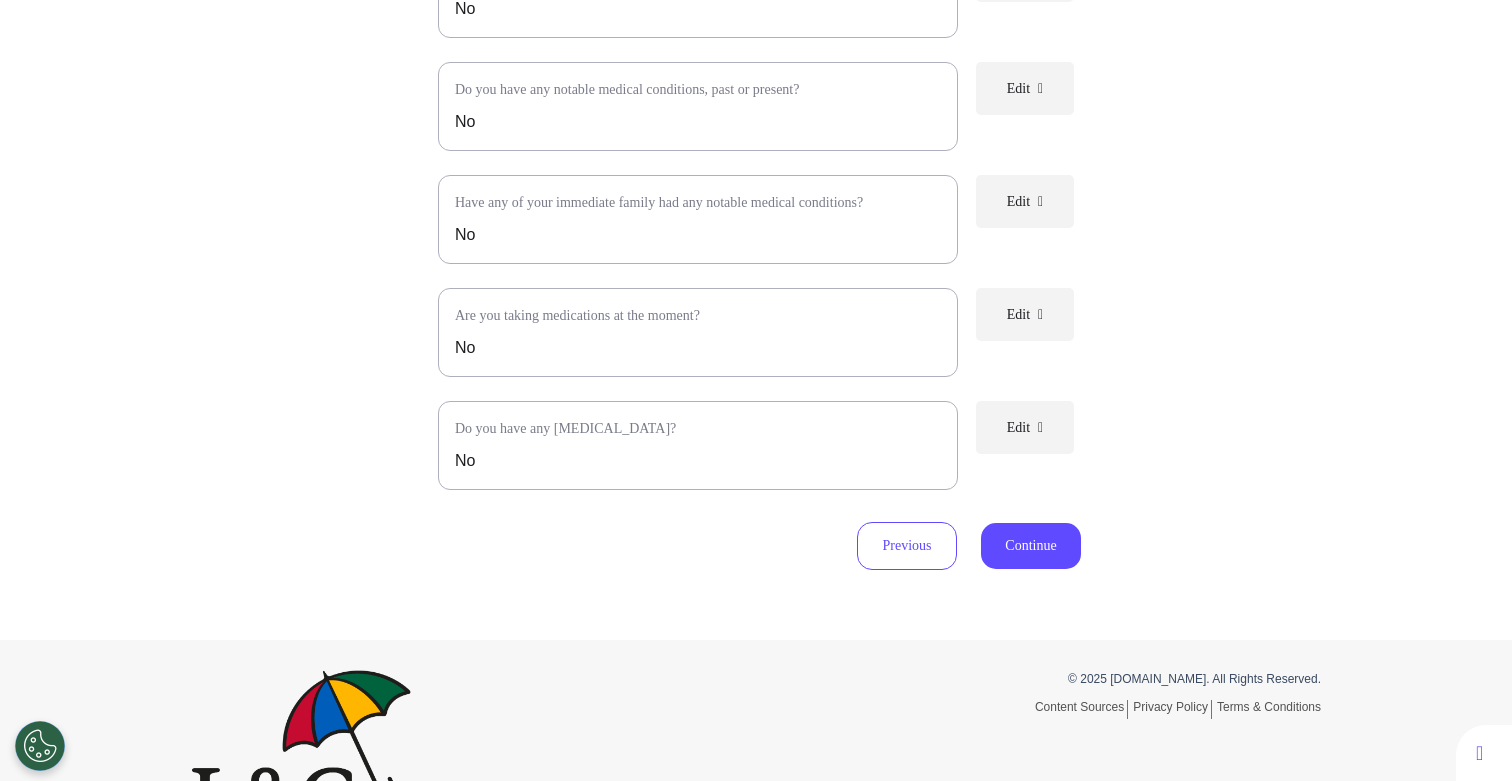 scroll, scrollTop: 458, scrollLeft: 0, axis: vertical 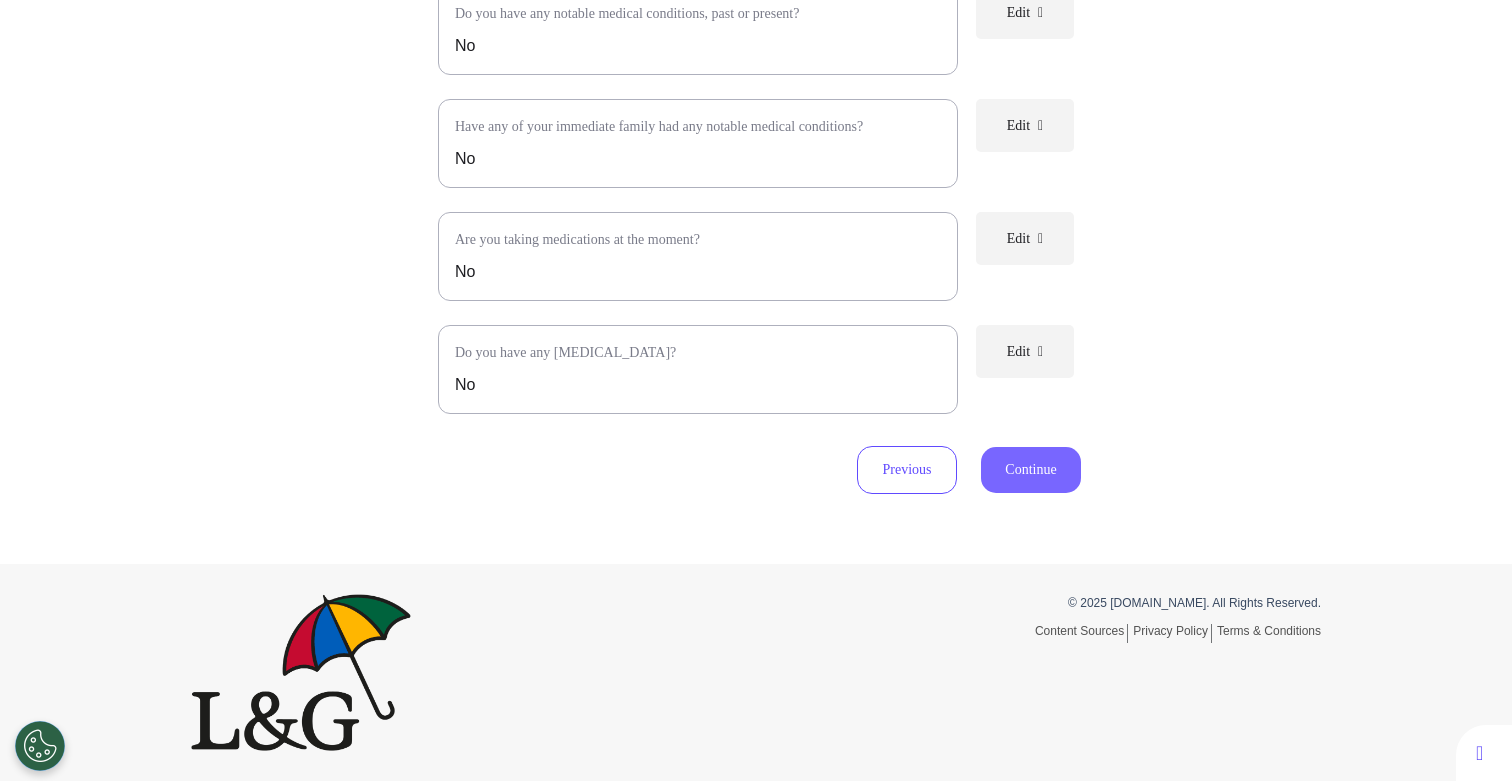 click on "Continue" at bounding box center (1031, 470) 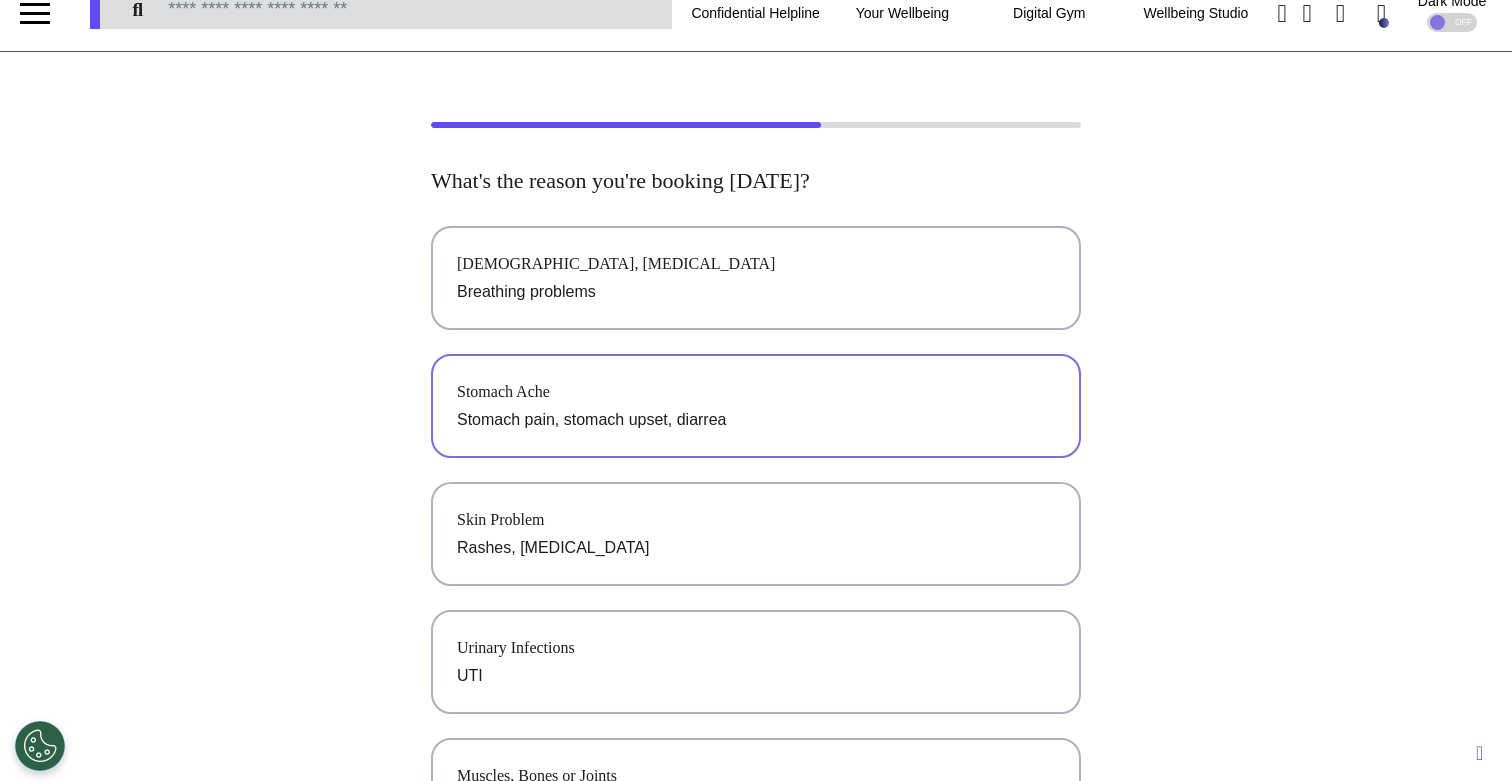 scroll, scrollTop: 0, scrollLeft: 0, axis: both 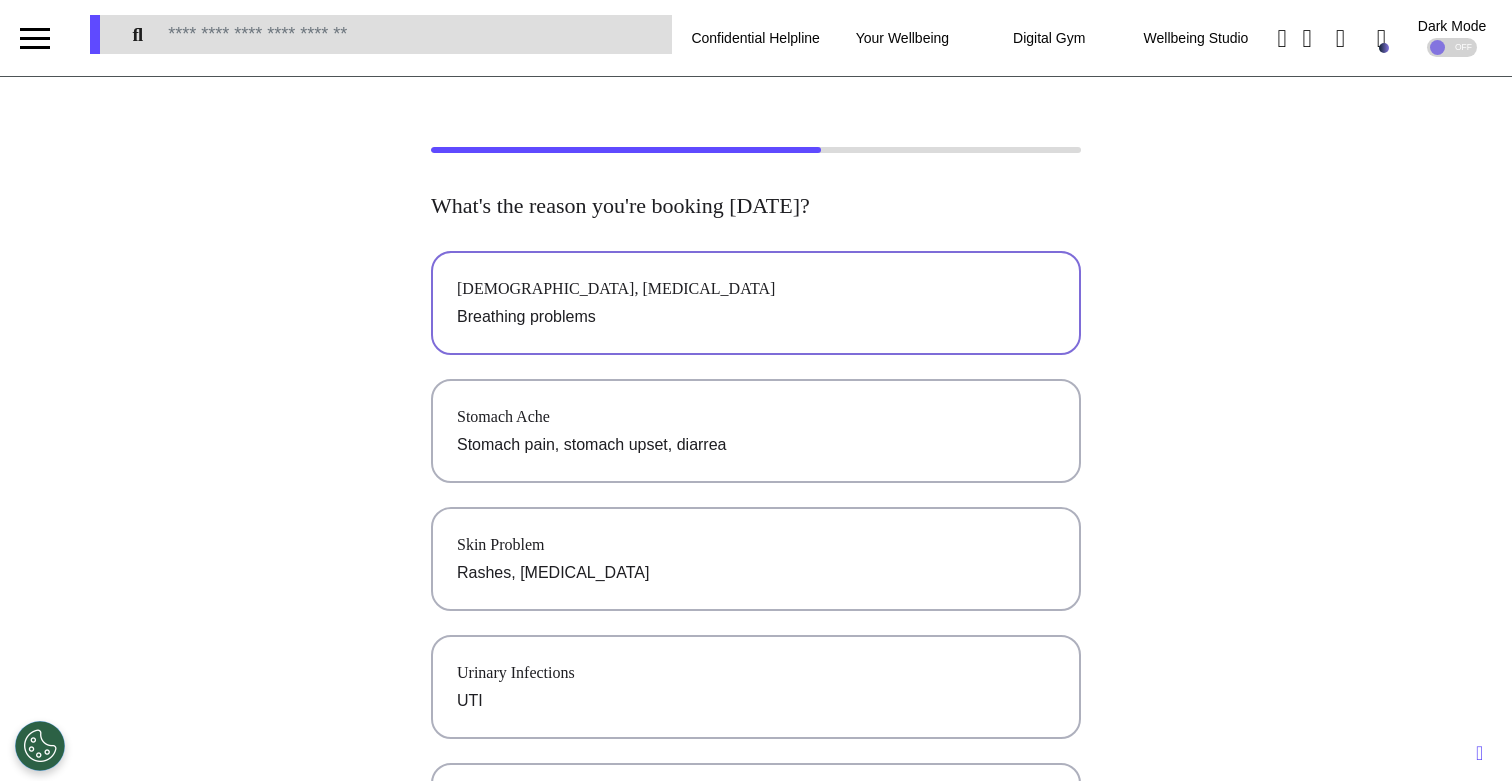 click on "Breathing problems" at bounding box center (756, 317) 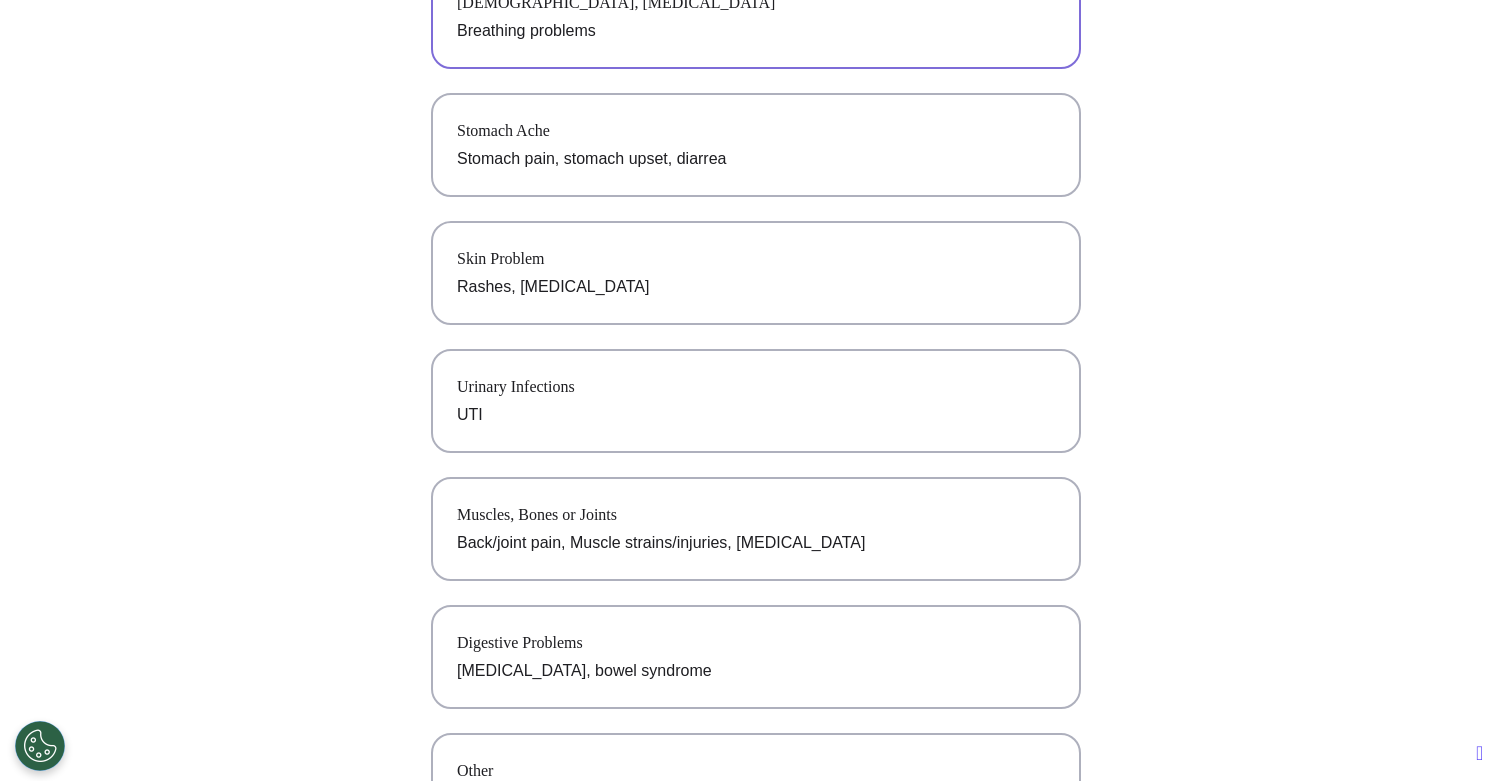 scroll, scrollTop: 608, scrollLeft: 0, axis: vertical 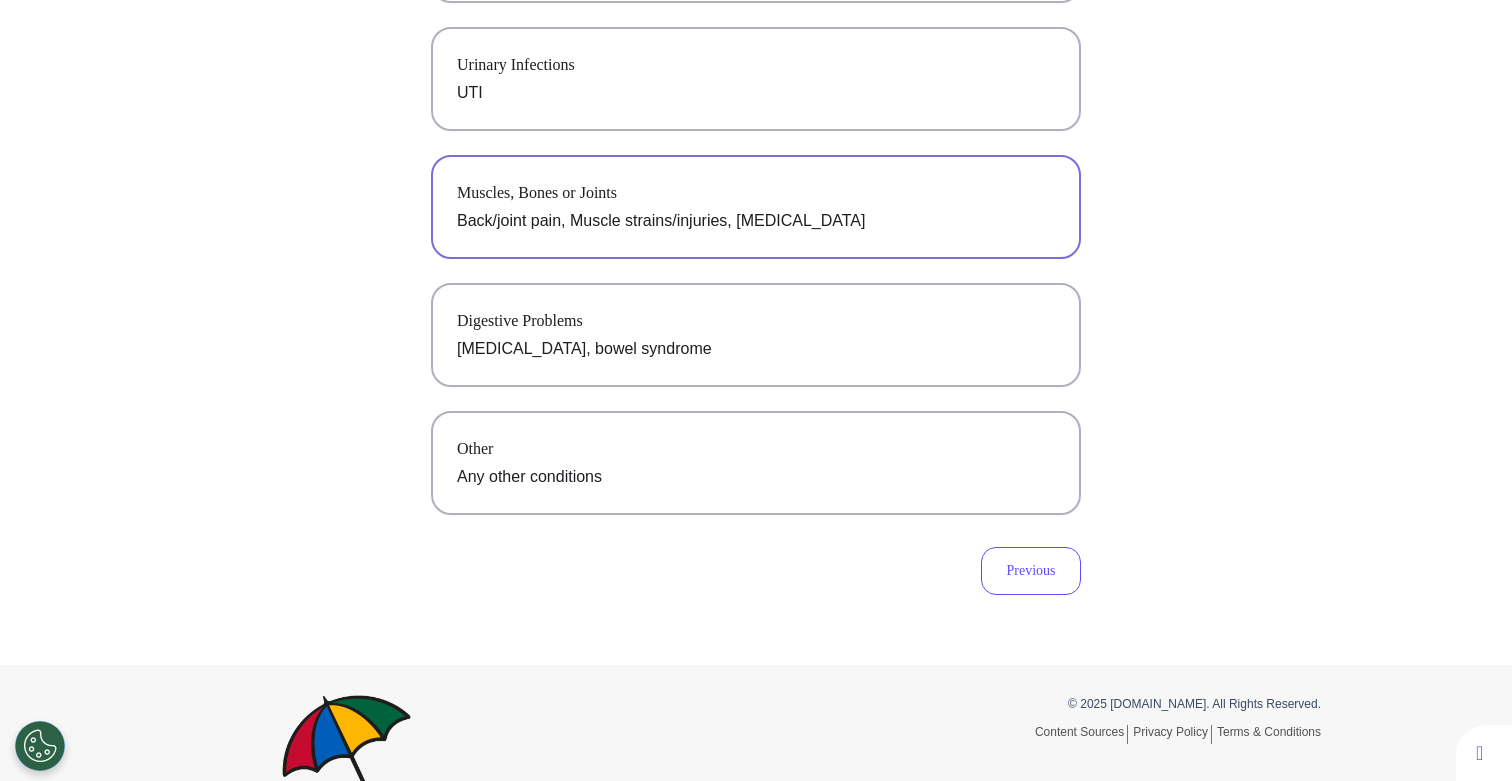 click on "Muscles, Bones or Joints Back/joint pain, Muscle strains/injuries, Tendonitis" at bounding box center (756, 207) 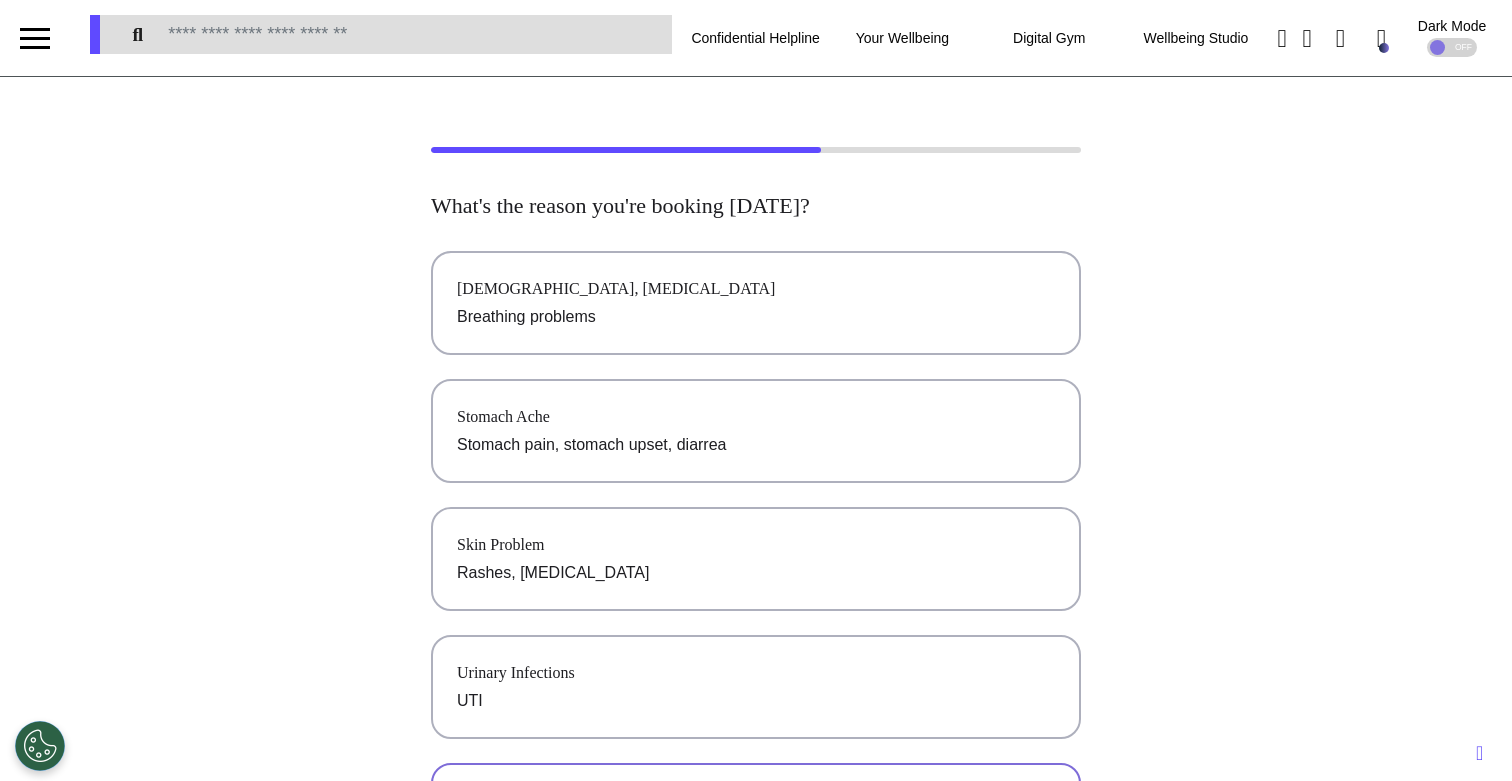 scroll, scrollTop: 7, scrollLeft: 0, axis: vertical 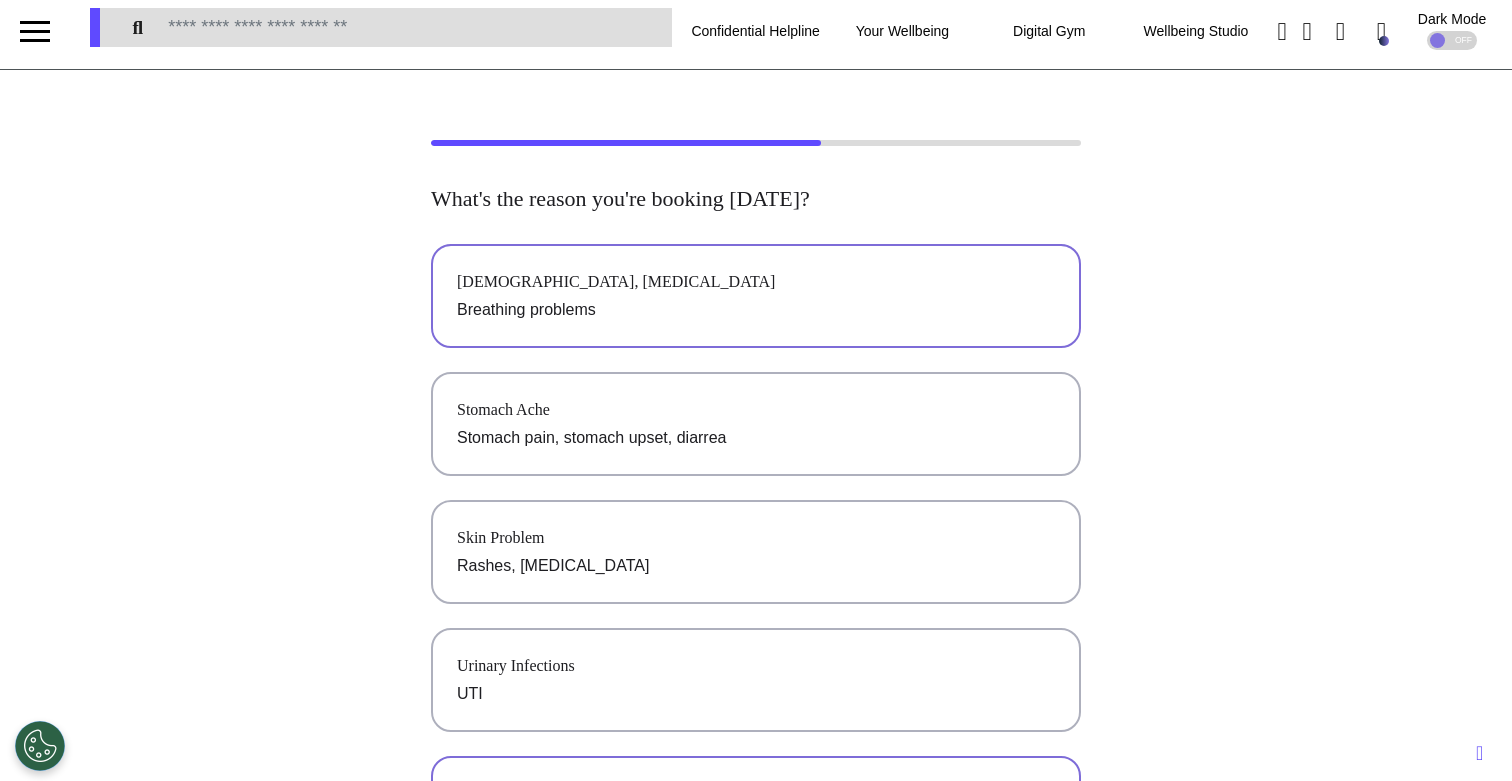 click on "Breathing problems" at bounding box center [756, 310] 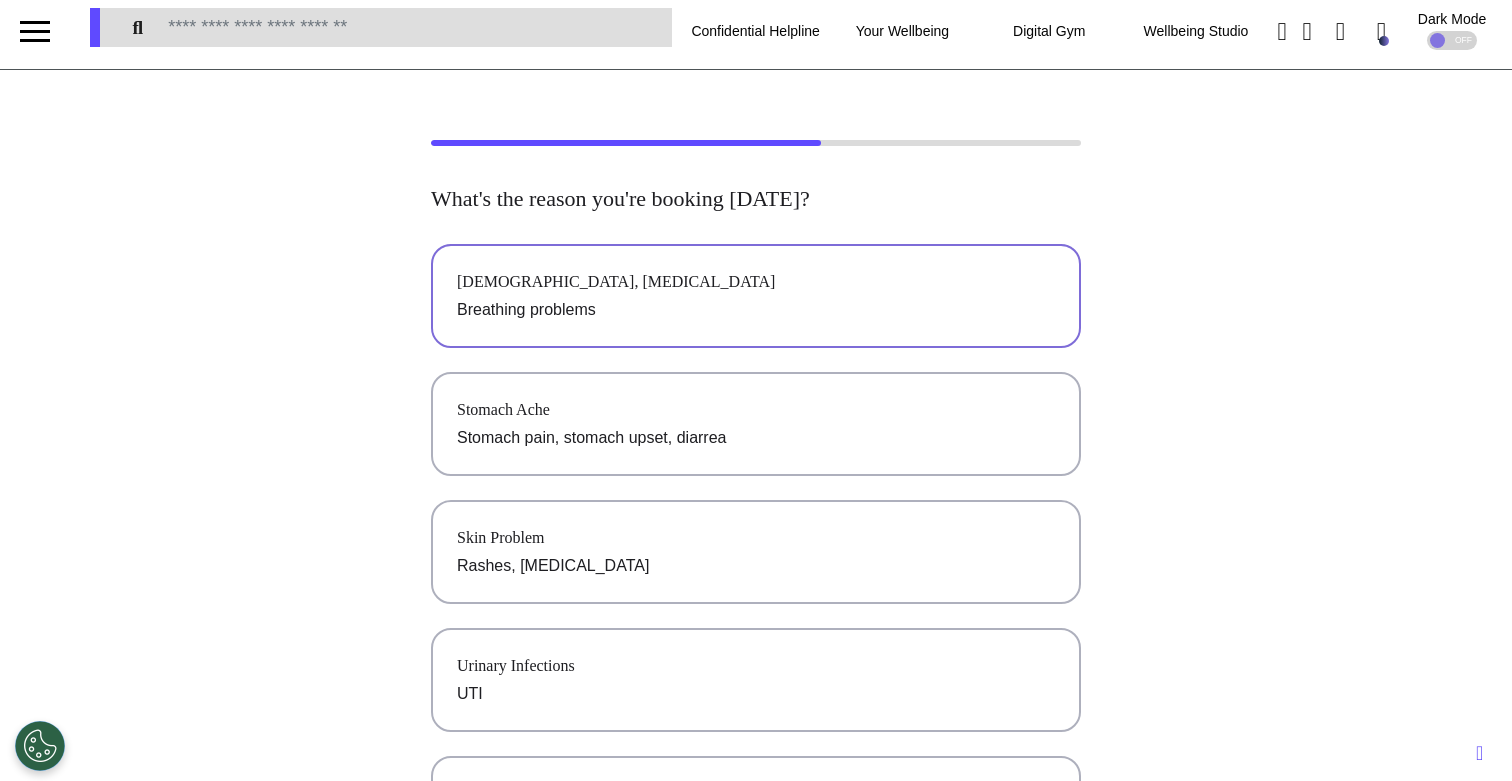 type 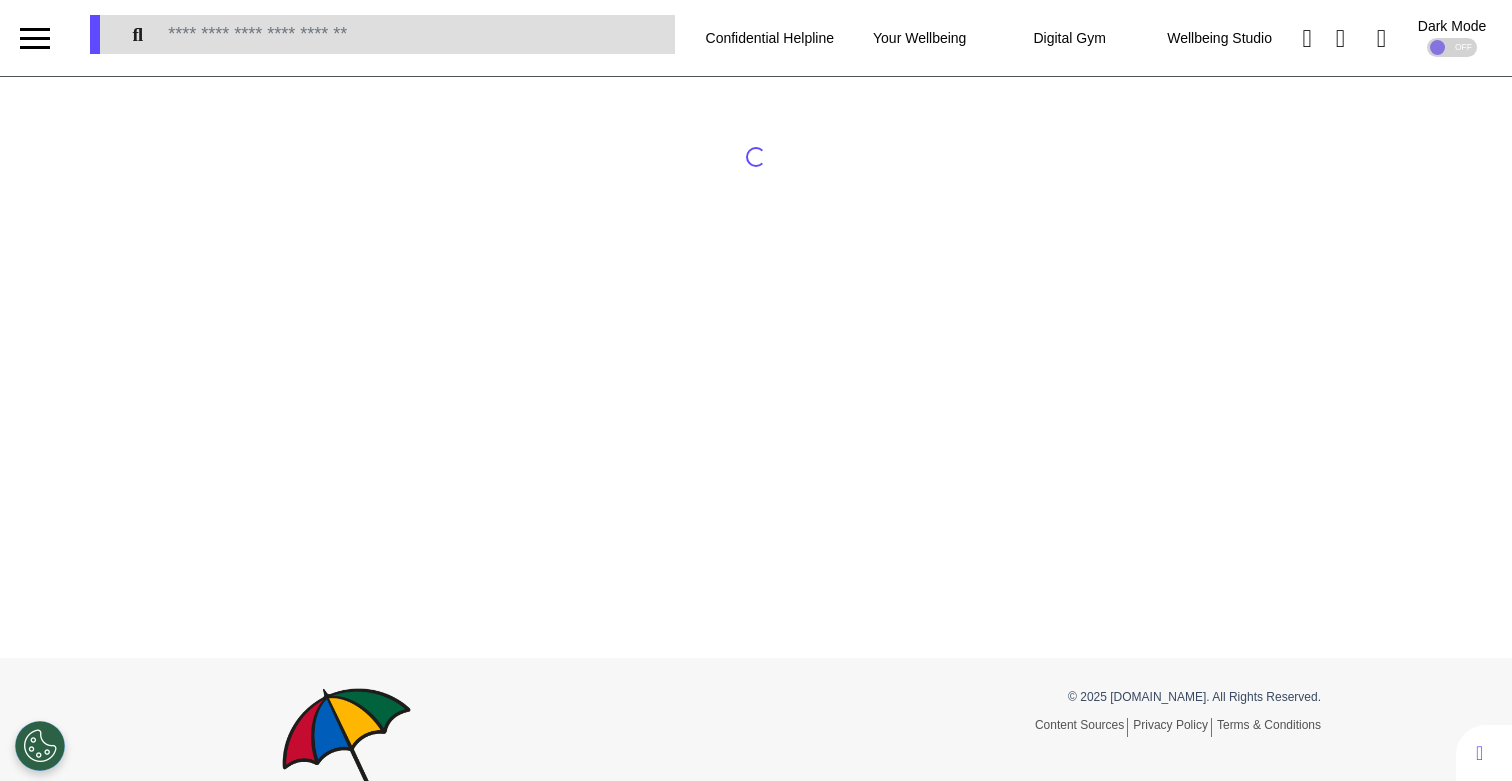 scroll, scrollTop: 0, scrollLeft: 0, axis: both 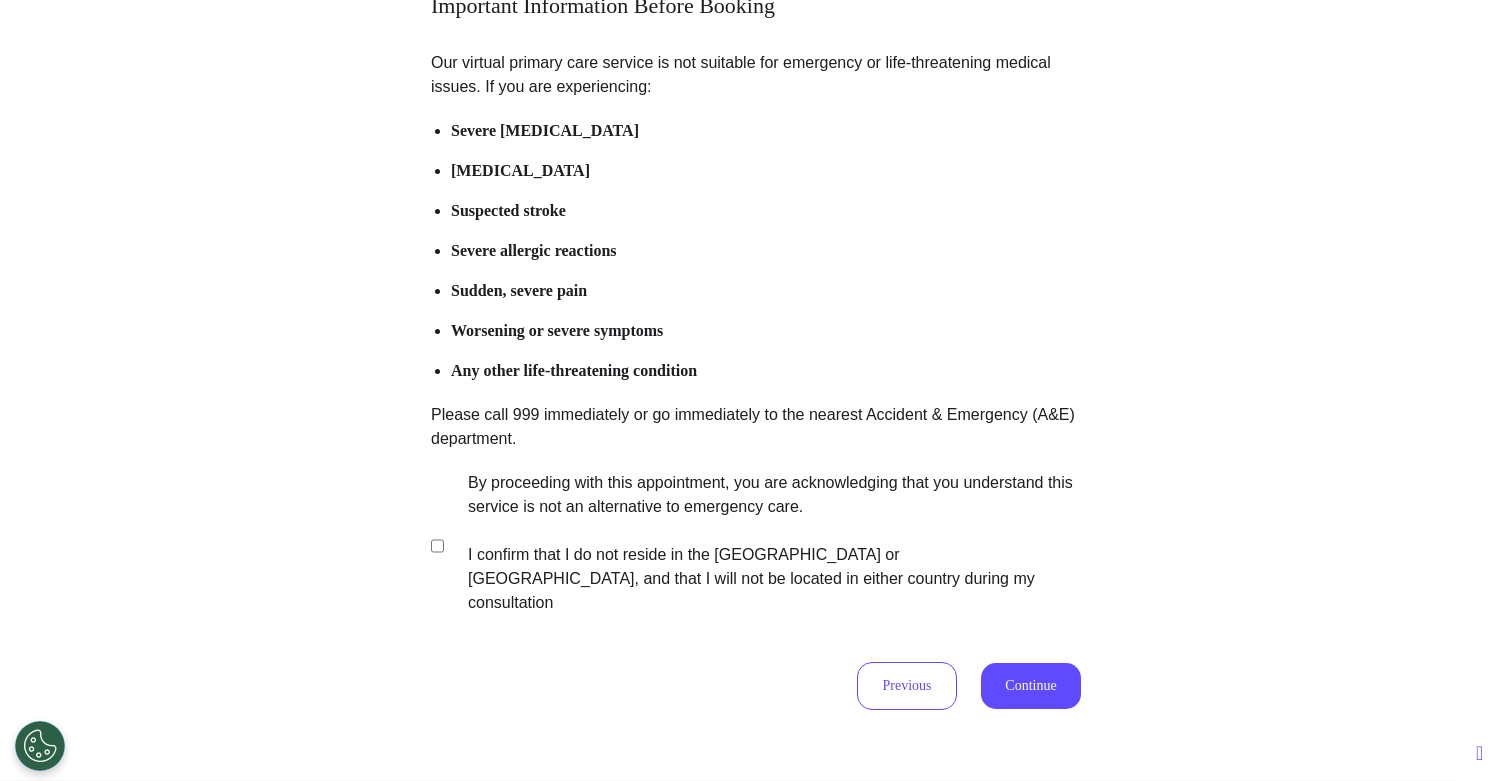 click on "By proceeding with this appointment, you are acknowledging that you understand this service is not an alternative to emergency care. I confirm that I do not reside in the [GEOGRAPHIC_DATA] or [GEOGRAPHIC_DATA], and that I will not be located in either country during my consultation" at bounding box center [761, 543] 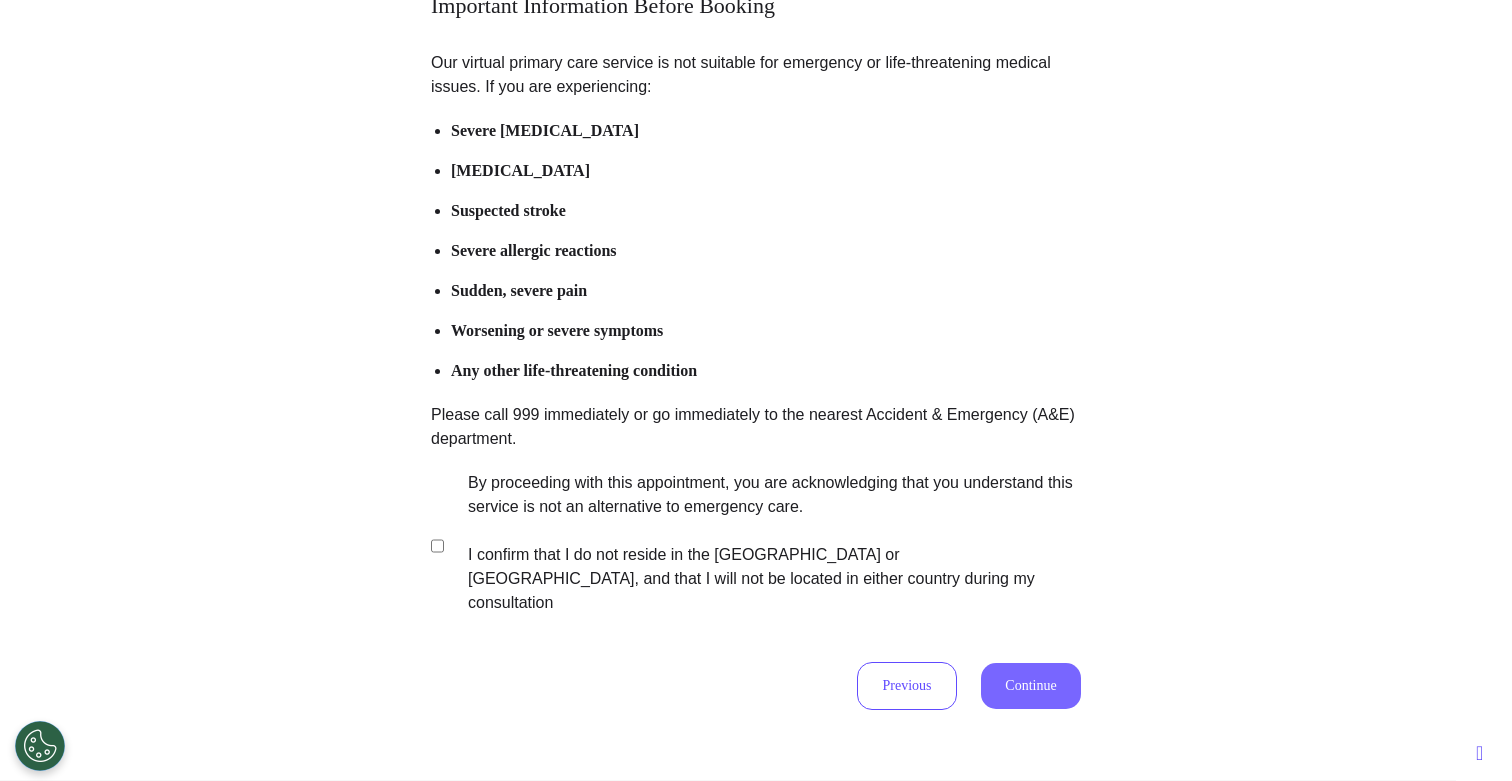 click on "Continue" at bounding box center [1031, 686] 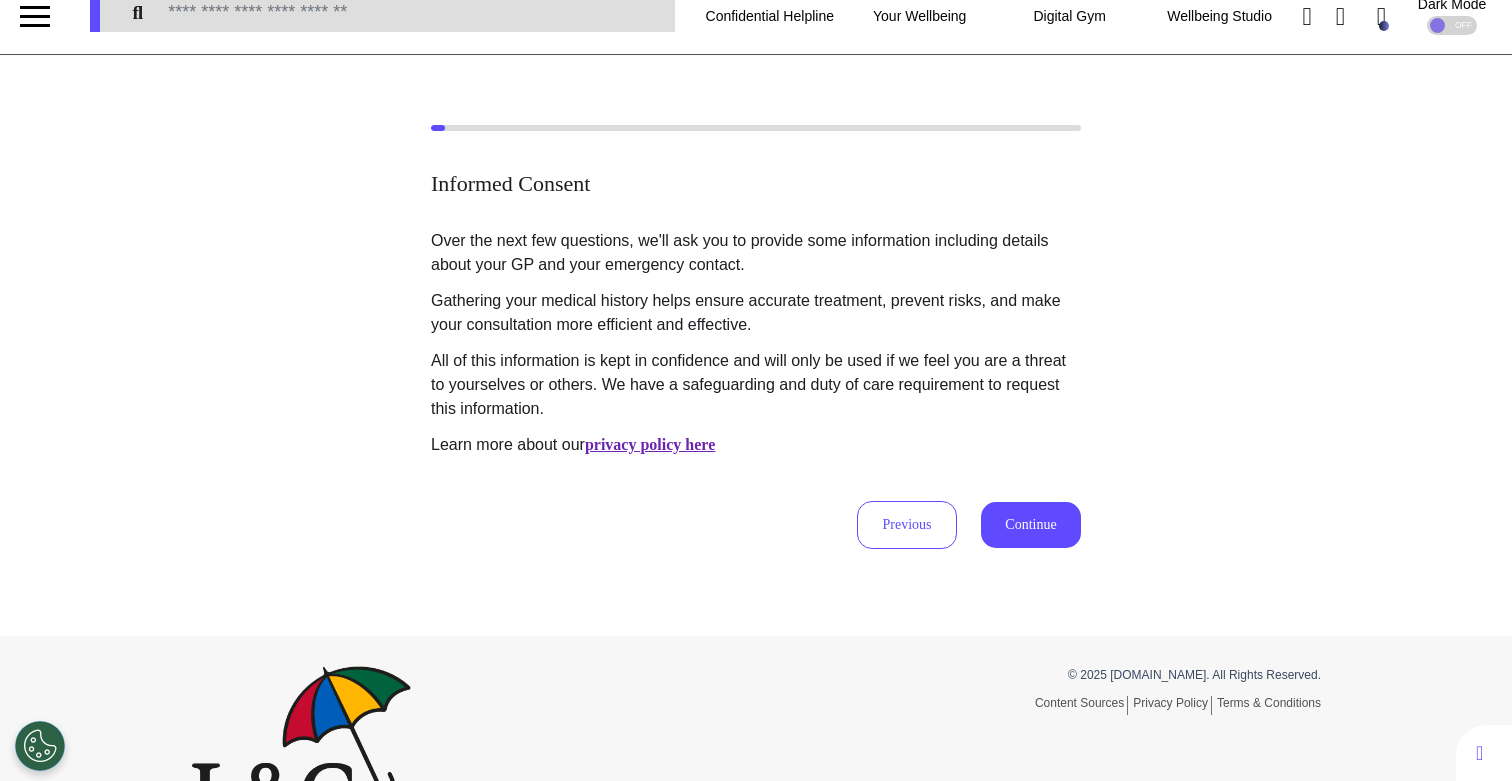 scroll, scrollTop: 0, scrollLeft: 0, axis: both 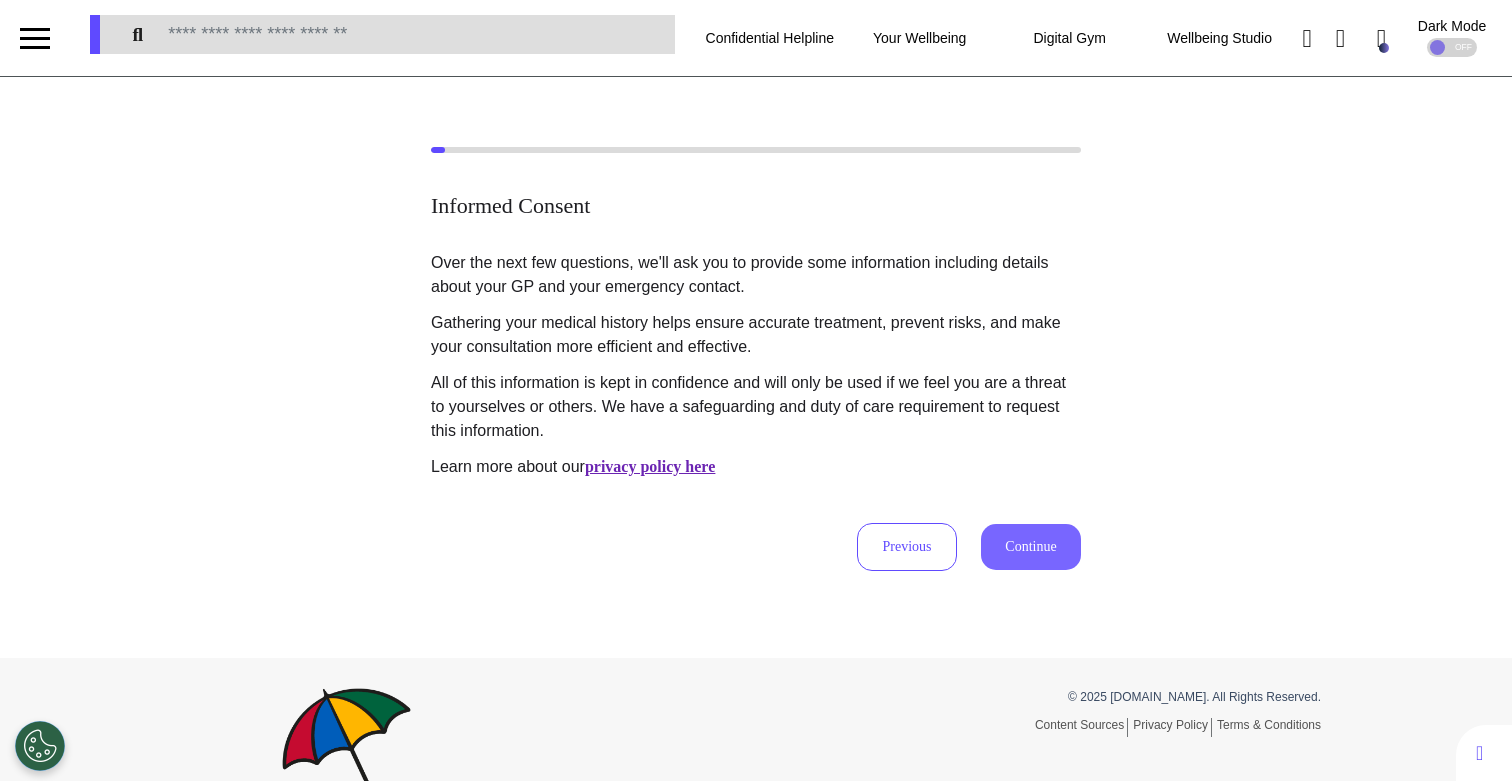 click on "Continue" at bounding box center [1031, 547] 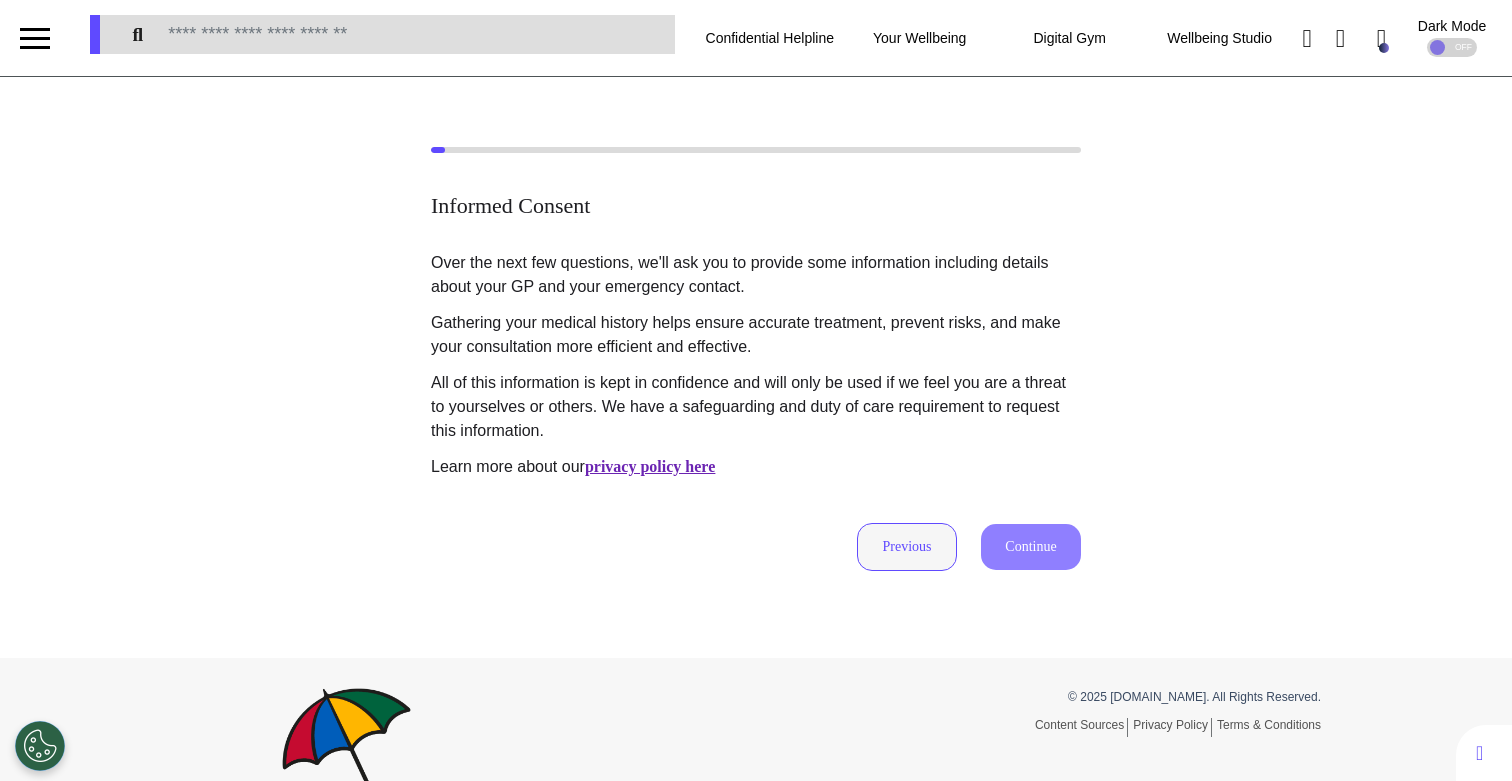 click on "Previous" at bounding box center [907, 547] 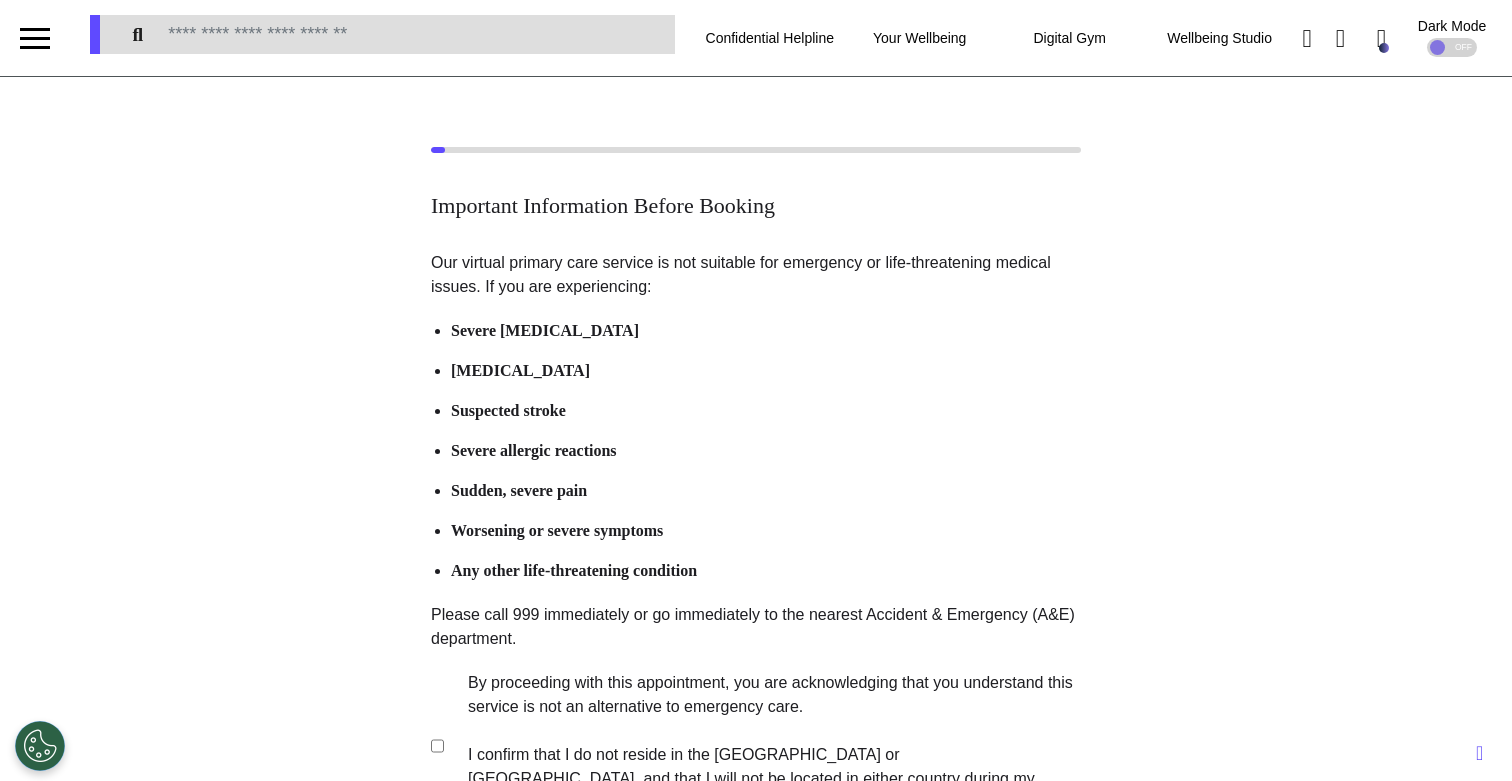 click on "Important Information Before Booking  Our virtual primary care service is not suitable for emergency or life-threatening medical issues. If you are experiencing: Severe chest pain Shortness of breath Suspected stroke Severe allergic reactions Sudden, severe pain Worsening or severe symptoms Any other life-threatening condition Please call 999 immediately or go immediately to the nearest Accident & Emergency (A&E) department. By proceeding with this appointment, you are acknowledging that you understand this service is not an alternative to emergency care. I confirm that I do not reside in the United States or Canada, and that I will not be located in either country during my consultation Previous Continue" at bounding box center (756, 528) 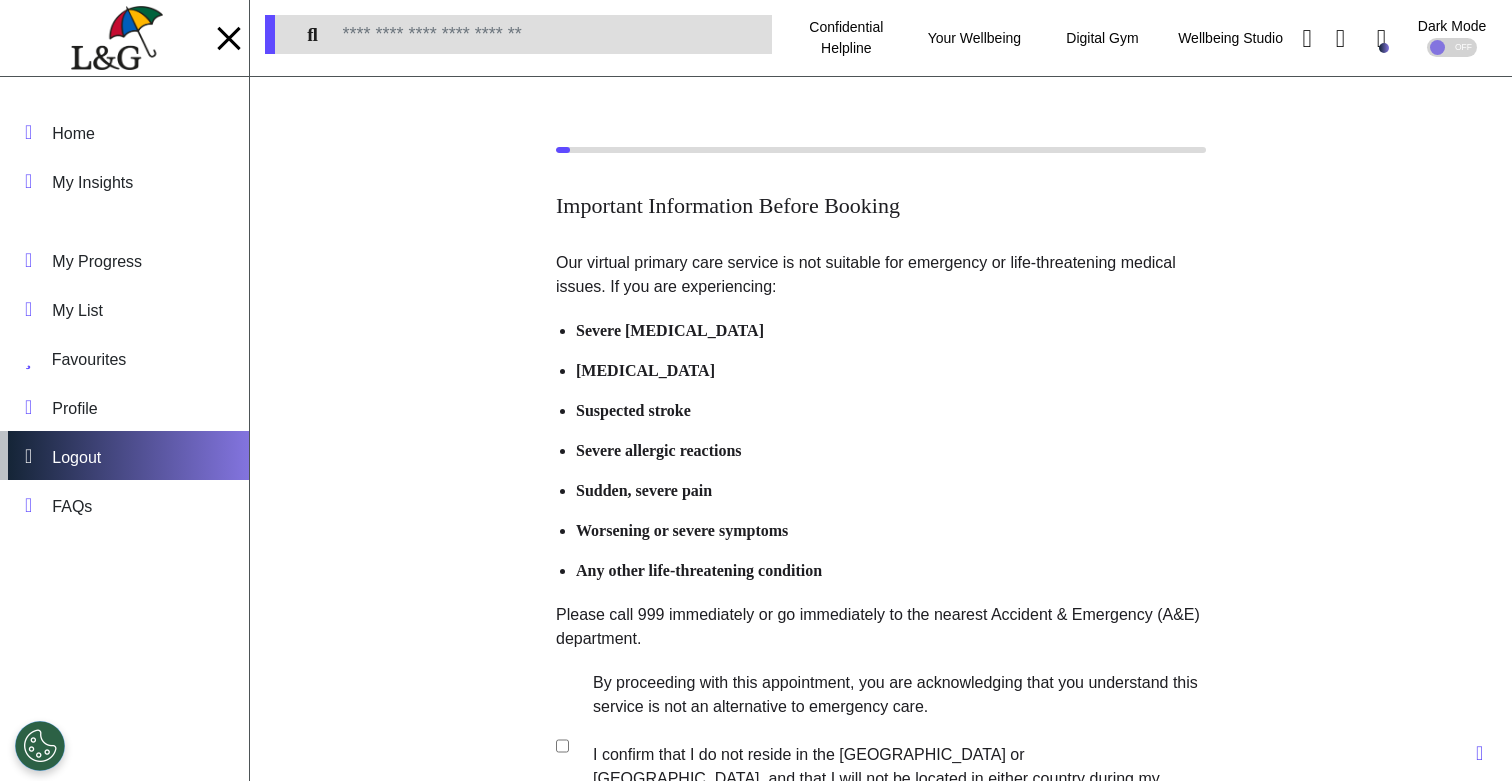 click on "Logout" at bounding box center [124, 455] 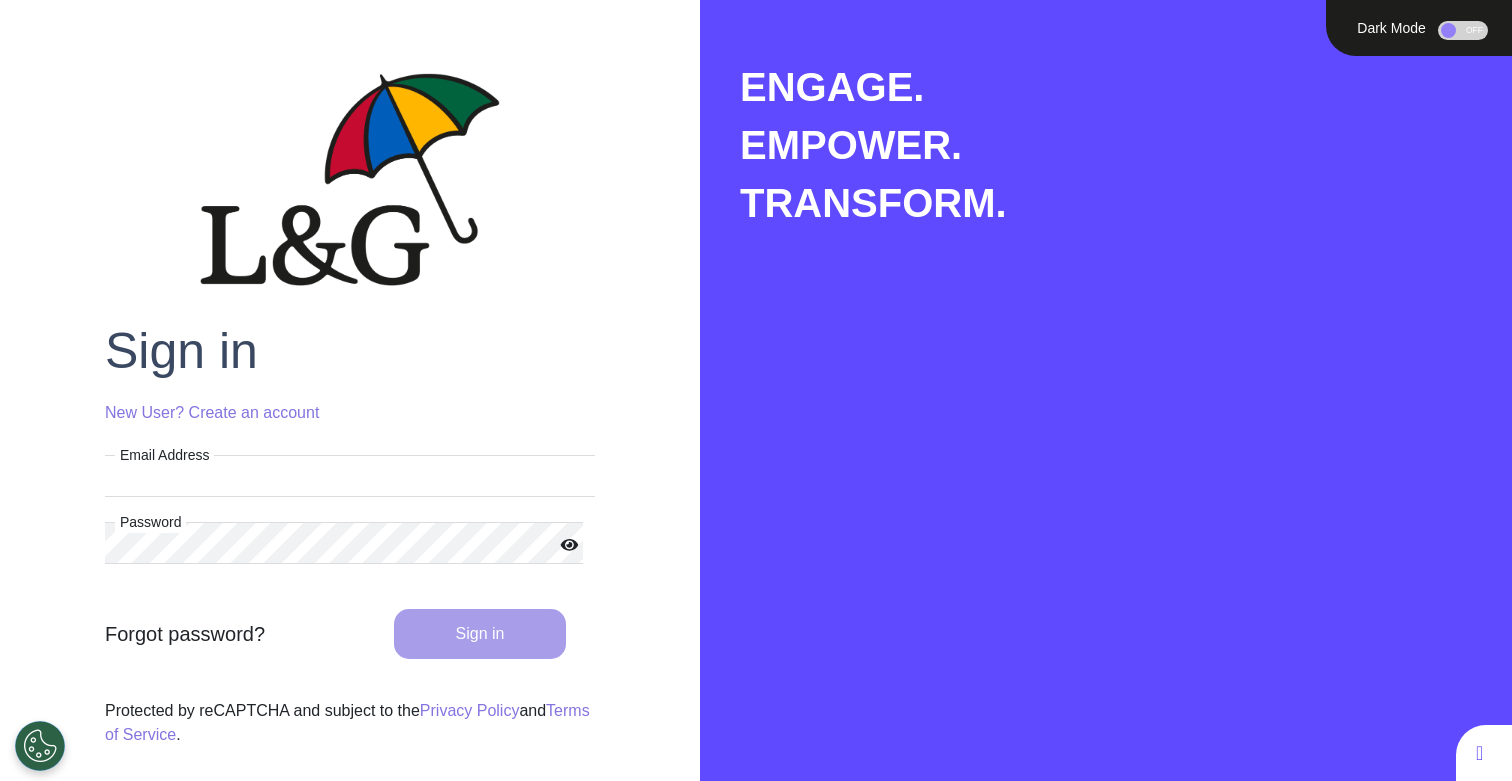 click on "Sign in New User? Create an account Email Address  *Email address must be valid.  Password  Password cannot be blank.  Forgot password? Sign in Protected by reCAPTCHA and subject to the  Privacy Policy  and  Terms of Service ." at bounding box center [350, 534] 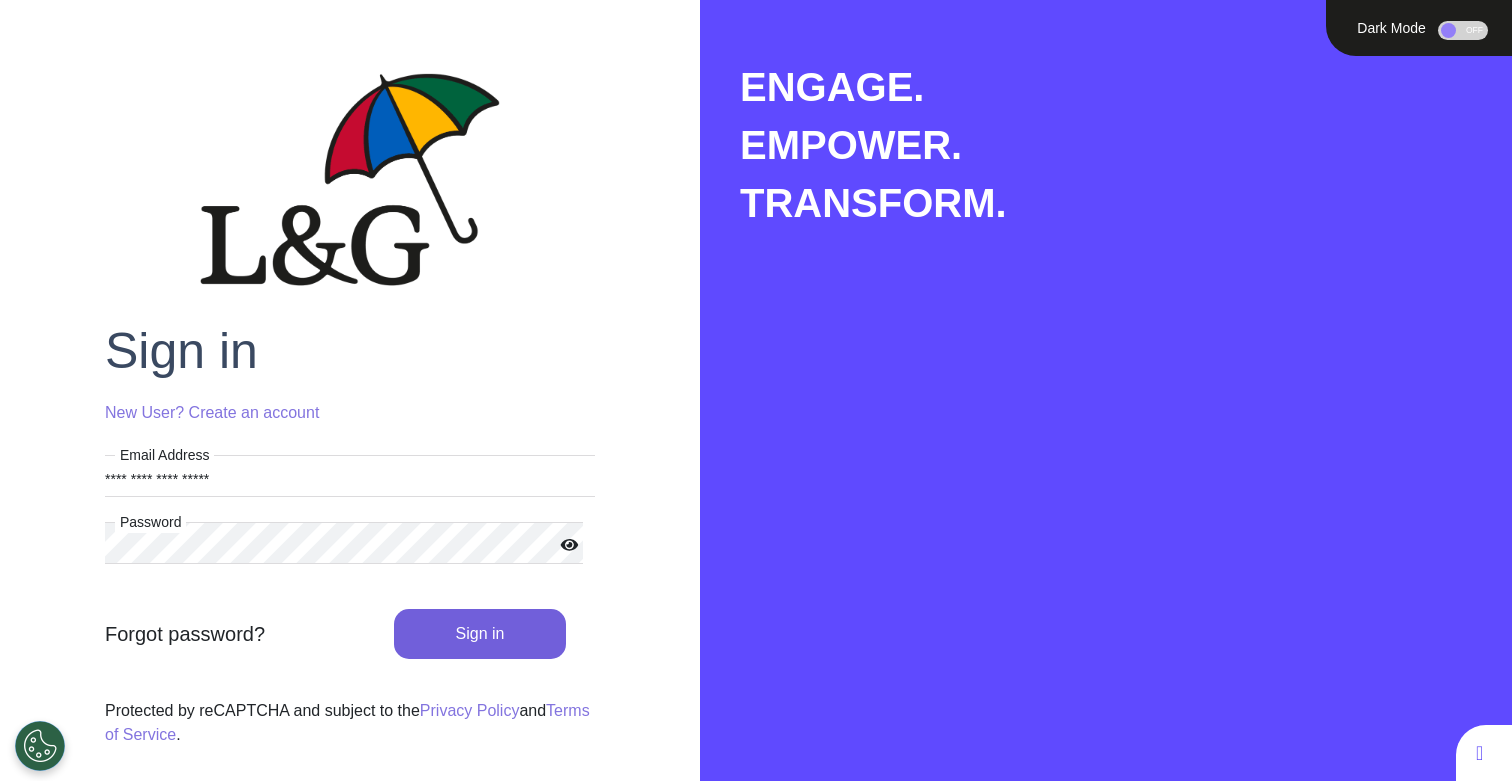 click on "Sign in" at bounding box center [480, 634] 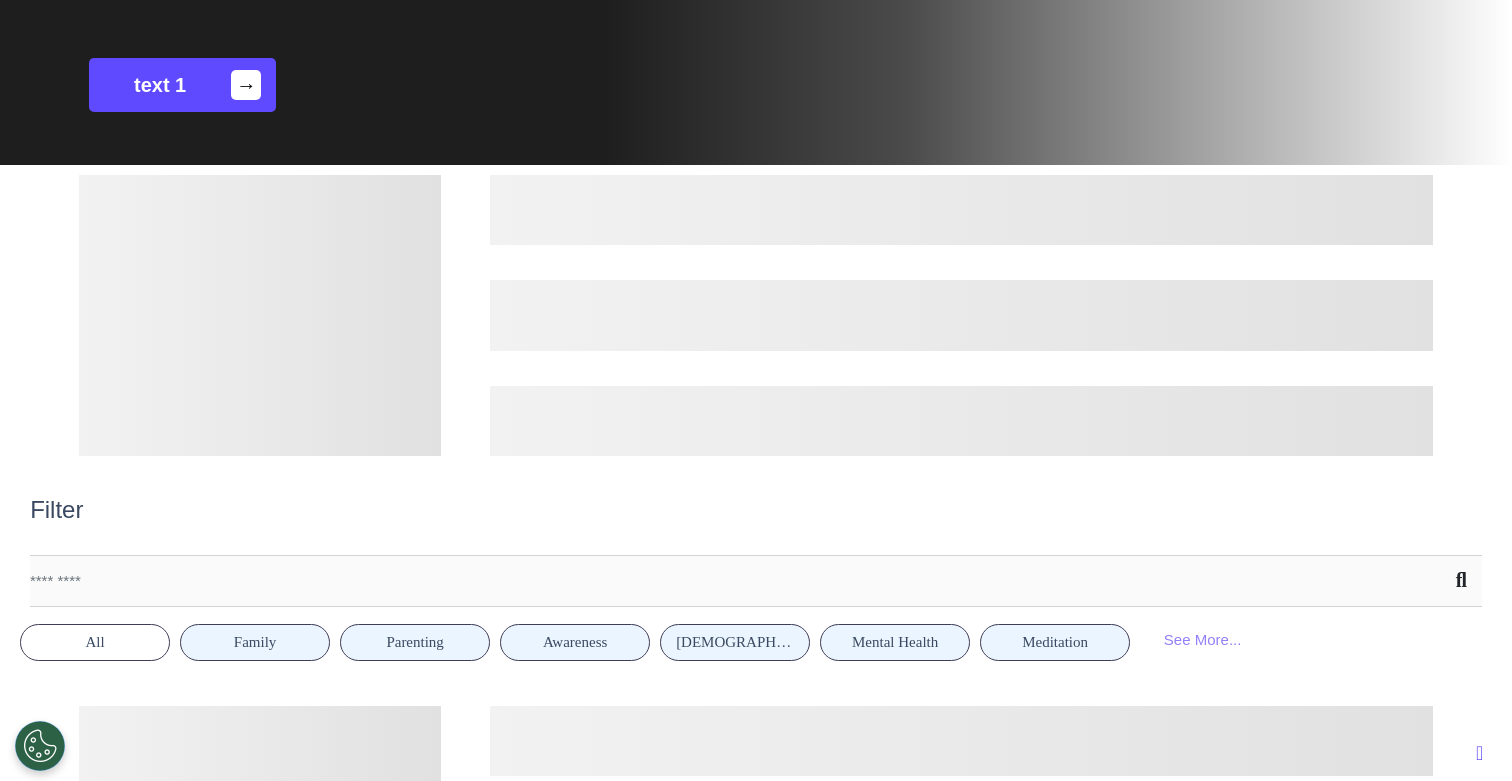 scroll, scrollTop: 380, scrollLeft: 0, axis: vertical 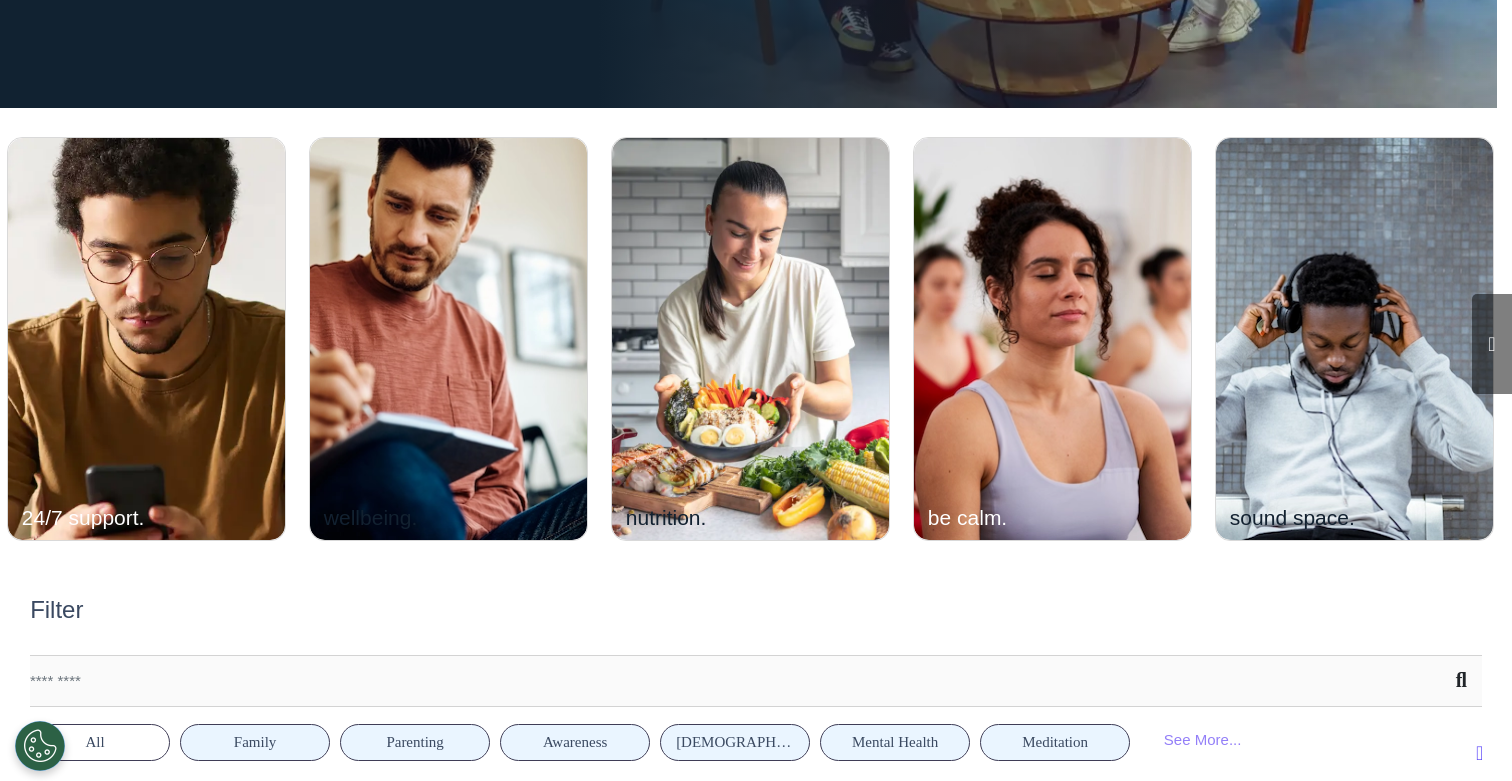 click at bounding box center [1491, 344] 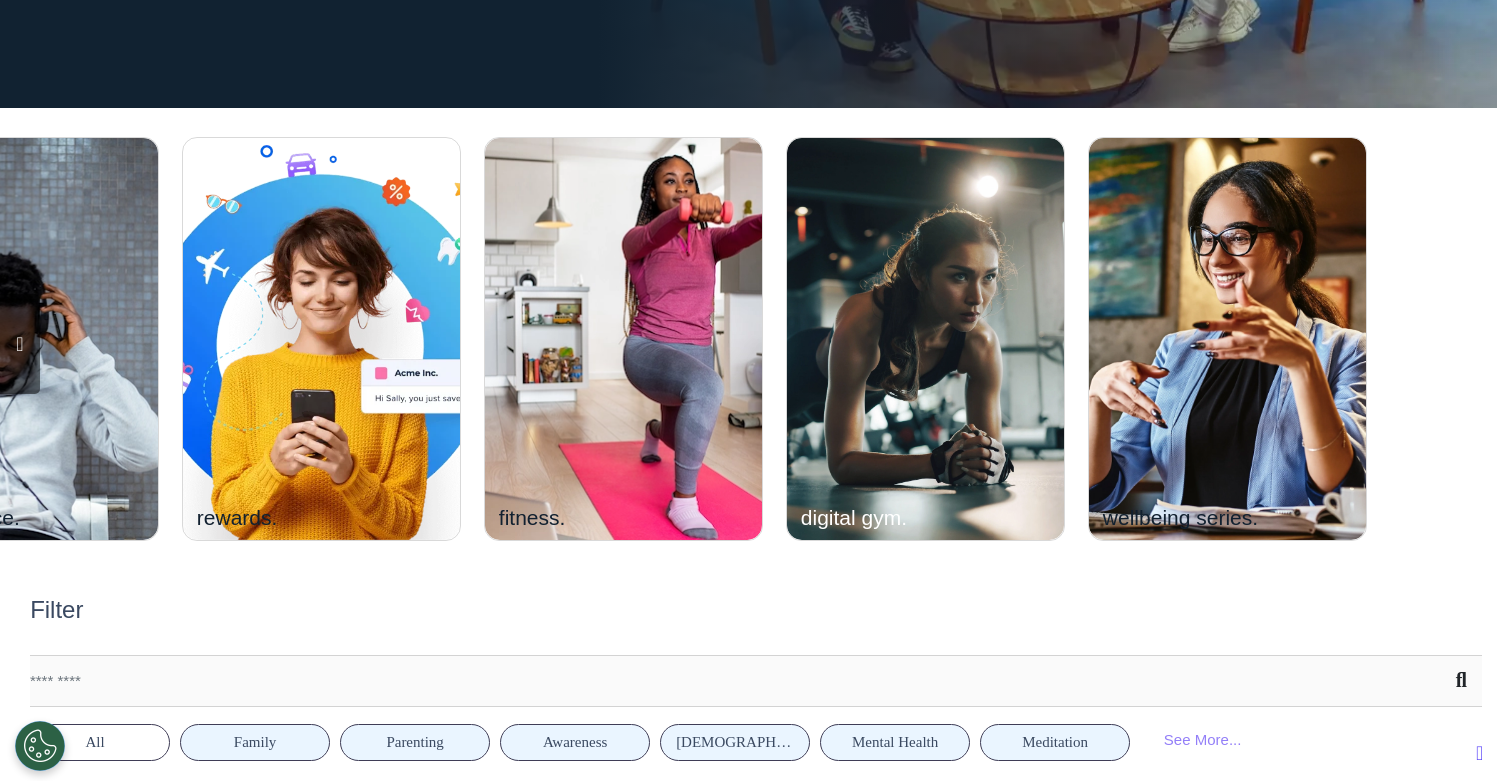 scroll, scrollTop: 0, scrollLeft: 2267, axis: horizontal 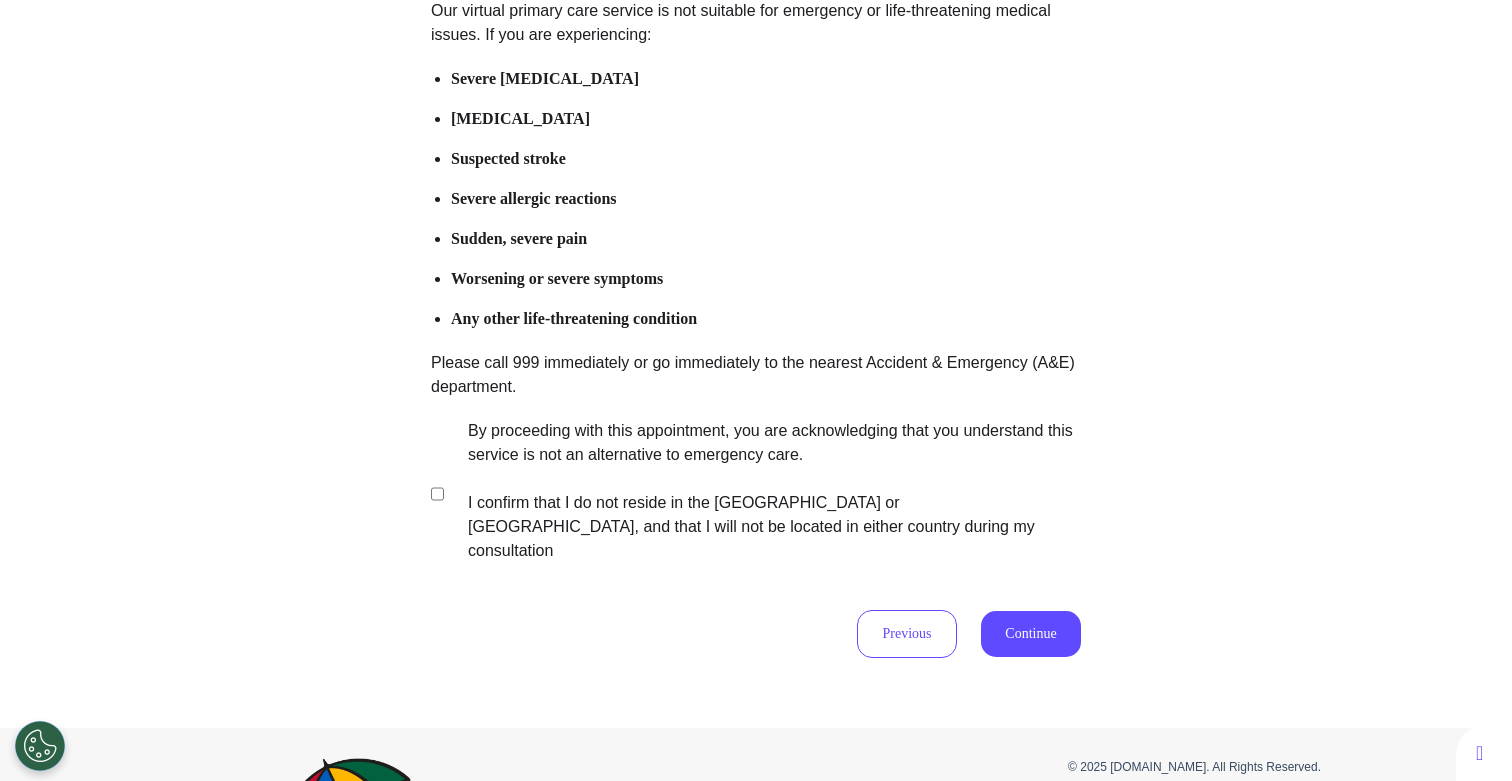 click on "By proceeding with this appointment, you are acknowledging that you understand this service is not an alternative to emergency care. I confirm that I do not reside in the [GEOGRAPHIC_DATA] or [GEOGRAPHIC_DATA], and that I will not be located in either country during my consultation" at bounding box center [752, 493] 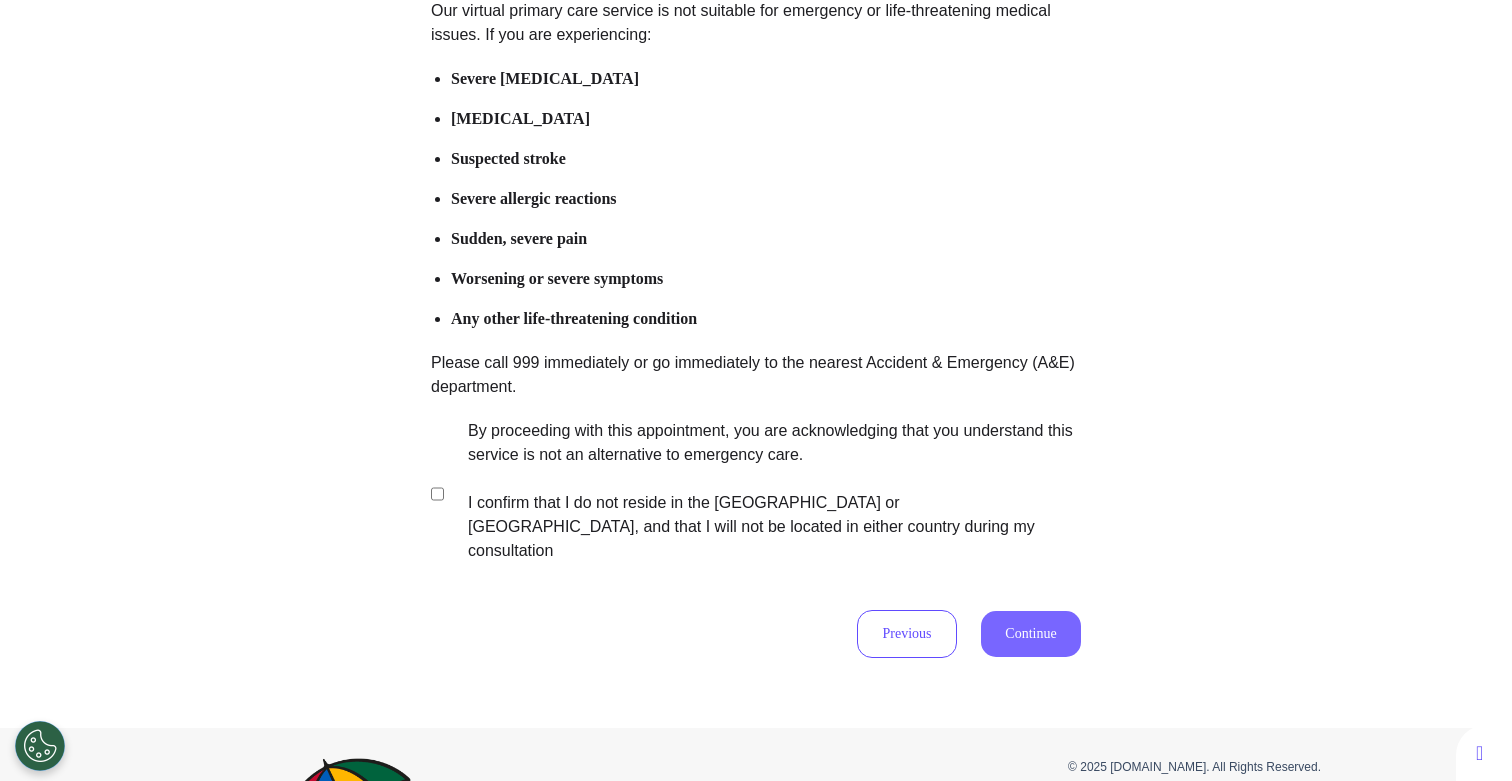 click on "Continue" at bounding box center [1031, 634] 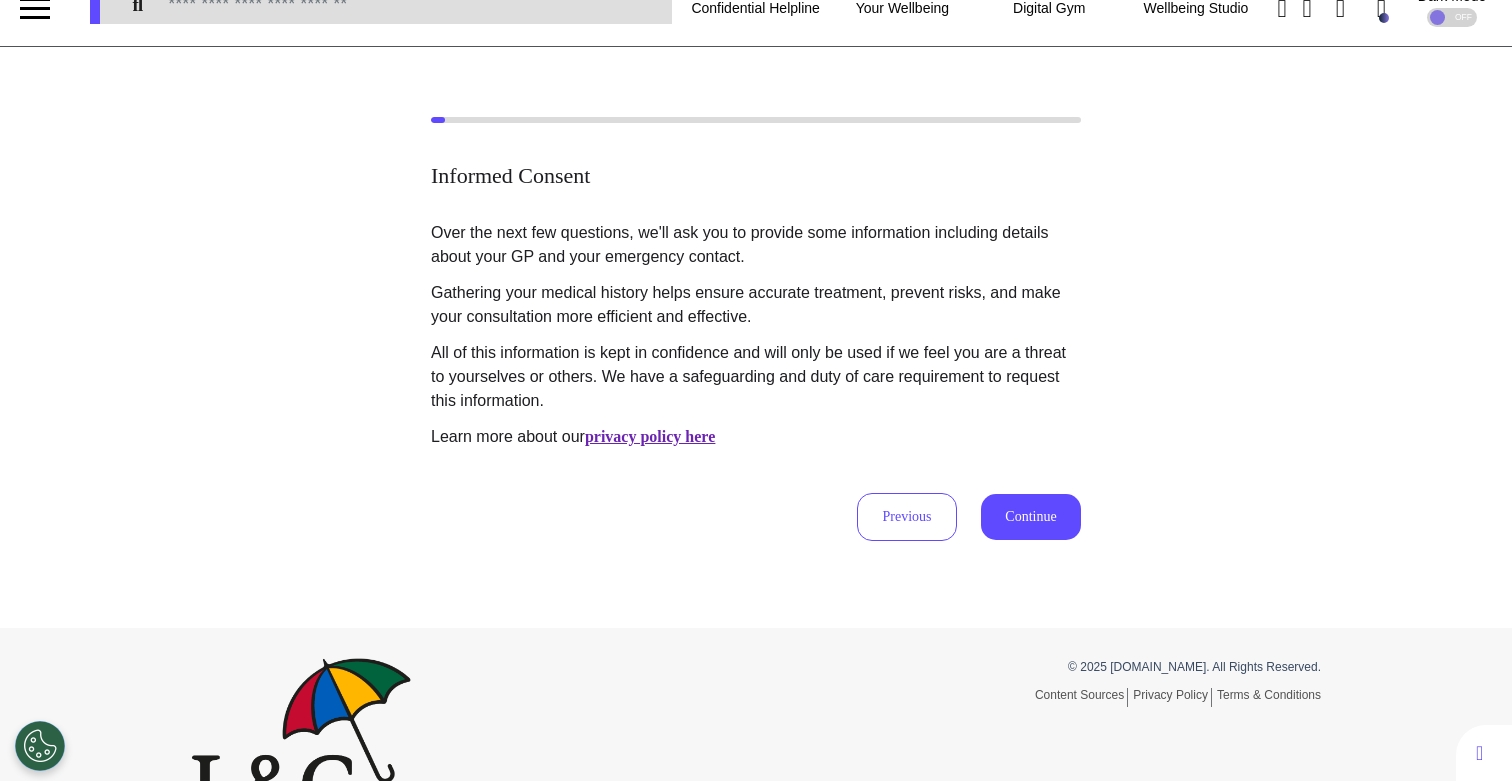 scroll, scrollTop: 0, scrollLeft: 0, axis: both 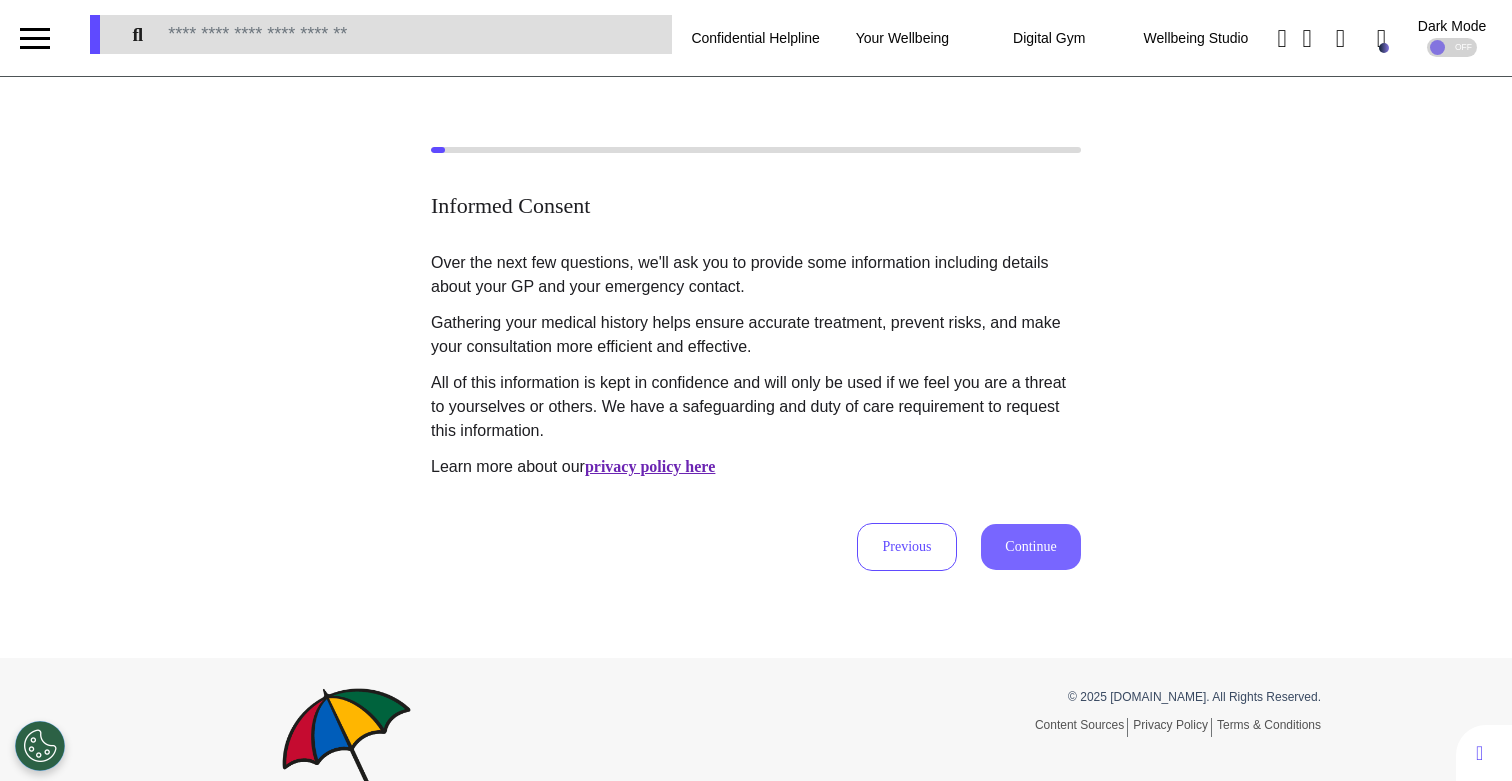 click on "Continue" at bounding box center [1031, 547] 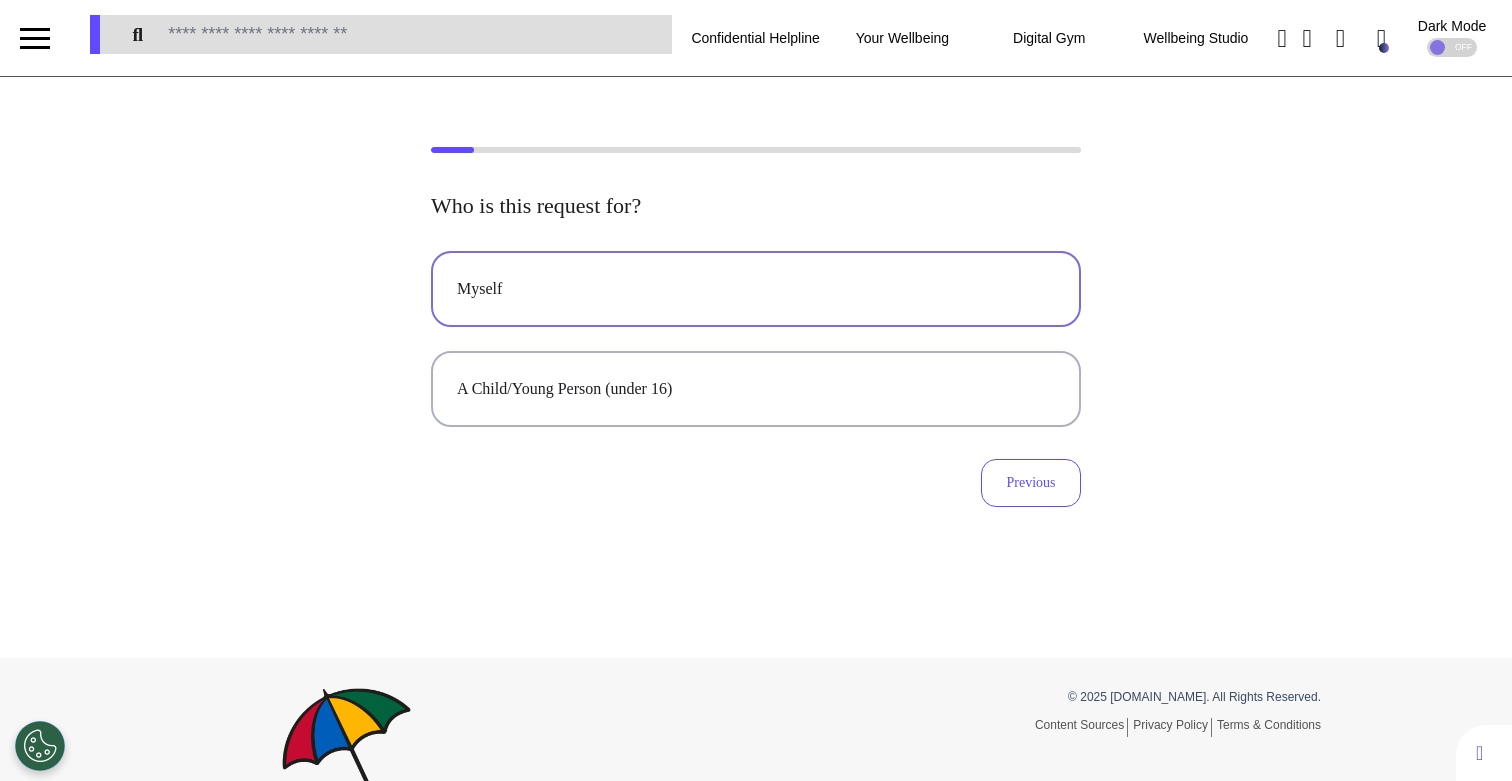 click on "Myself" at bounding box center [756, 289] 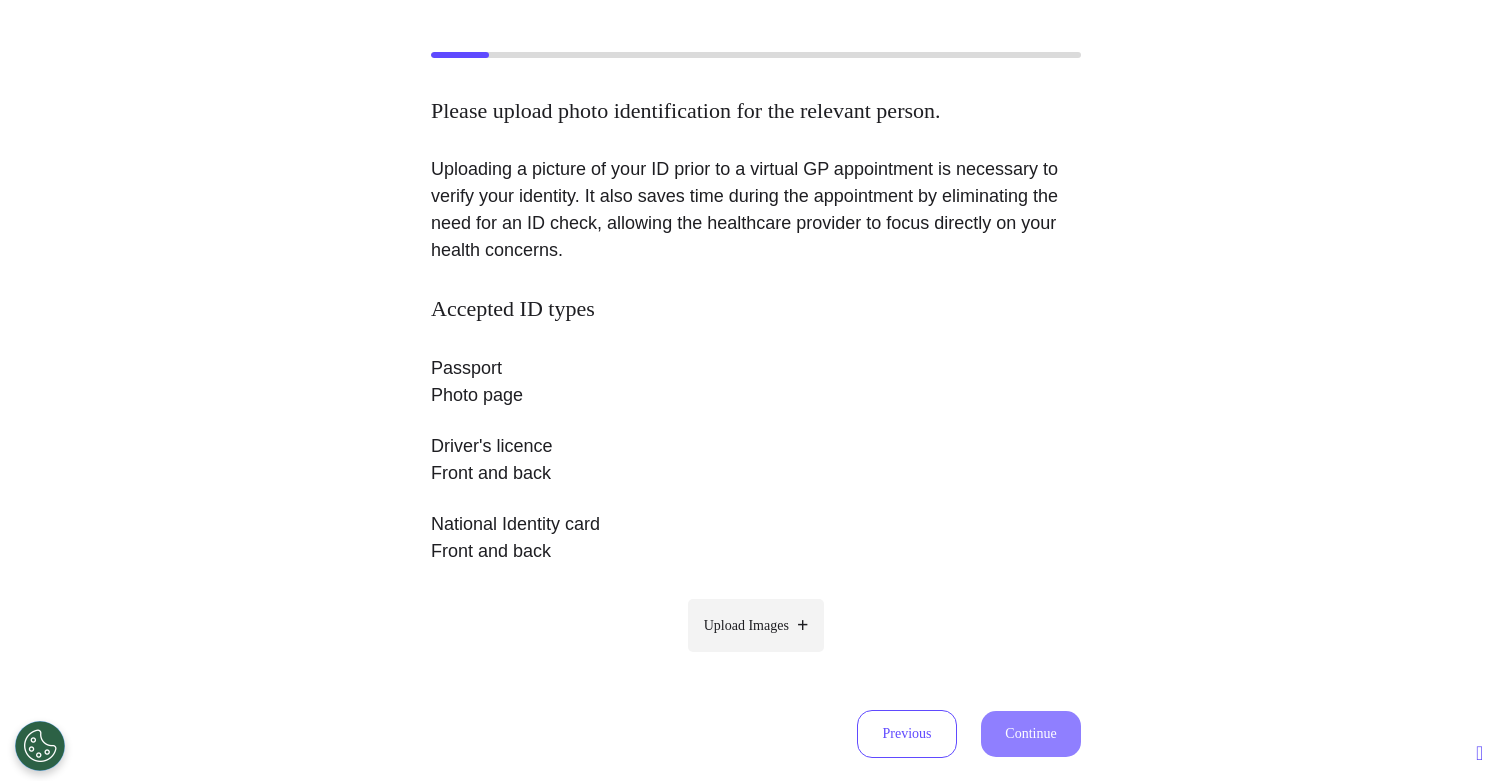 scroll, scrollTop: 204, scrollLeft: 0, axis: vertical 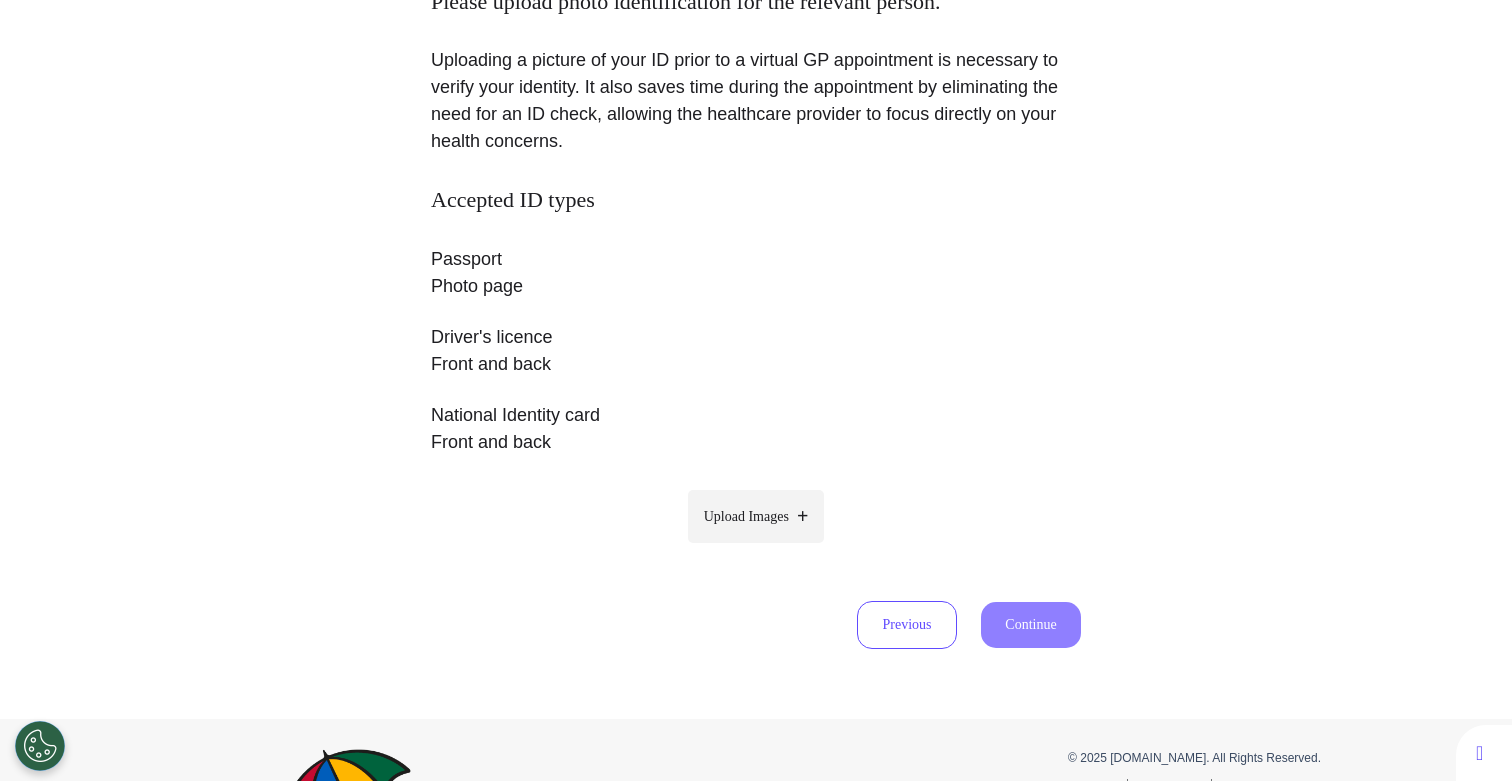 click on "Upload Images" at bounding box center [746, 516] 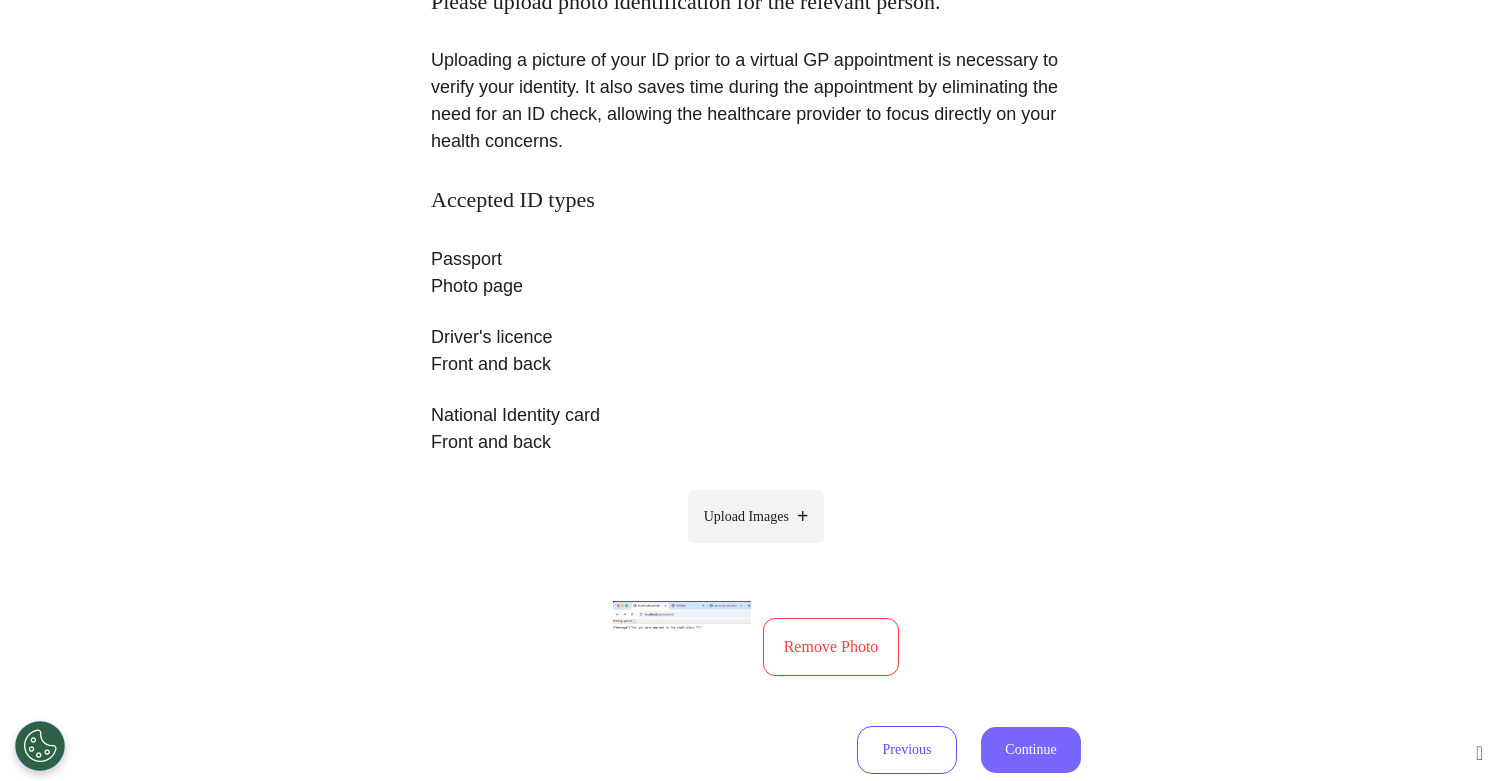 click on "Continue" at bounding box center (1031, 750) 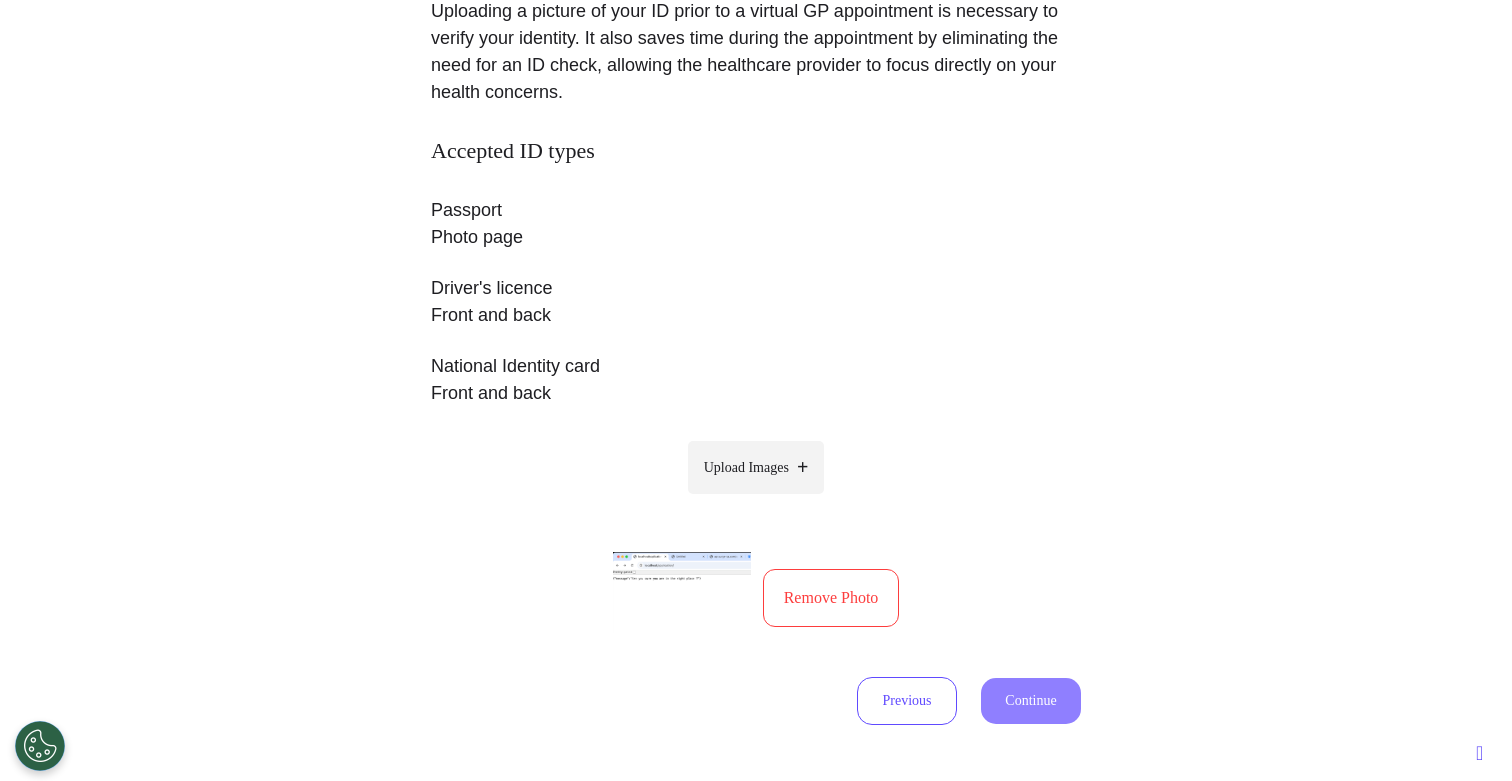 scroll, scrollTop: 270, scrollLeft: 0, axis: vertical 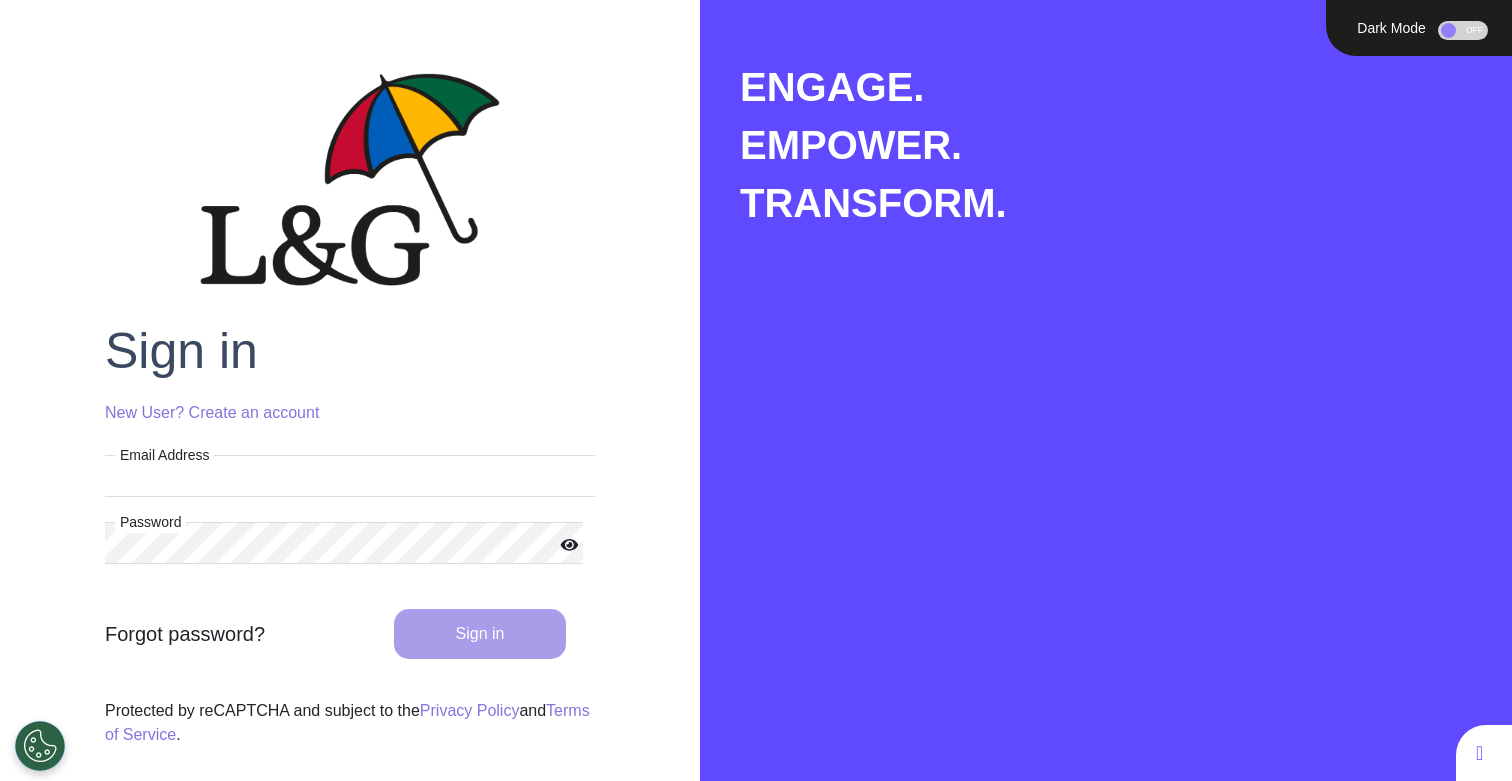 click on "Email Address" at bounding box center (350, 476) 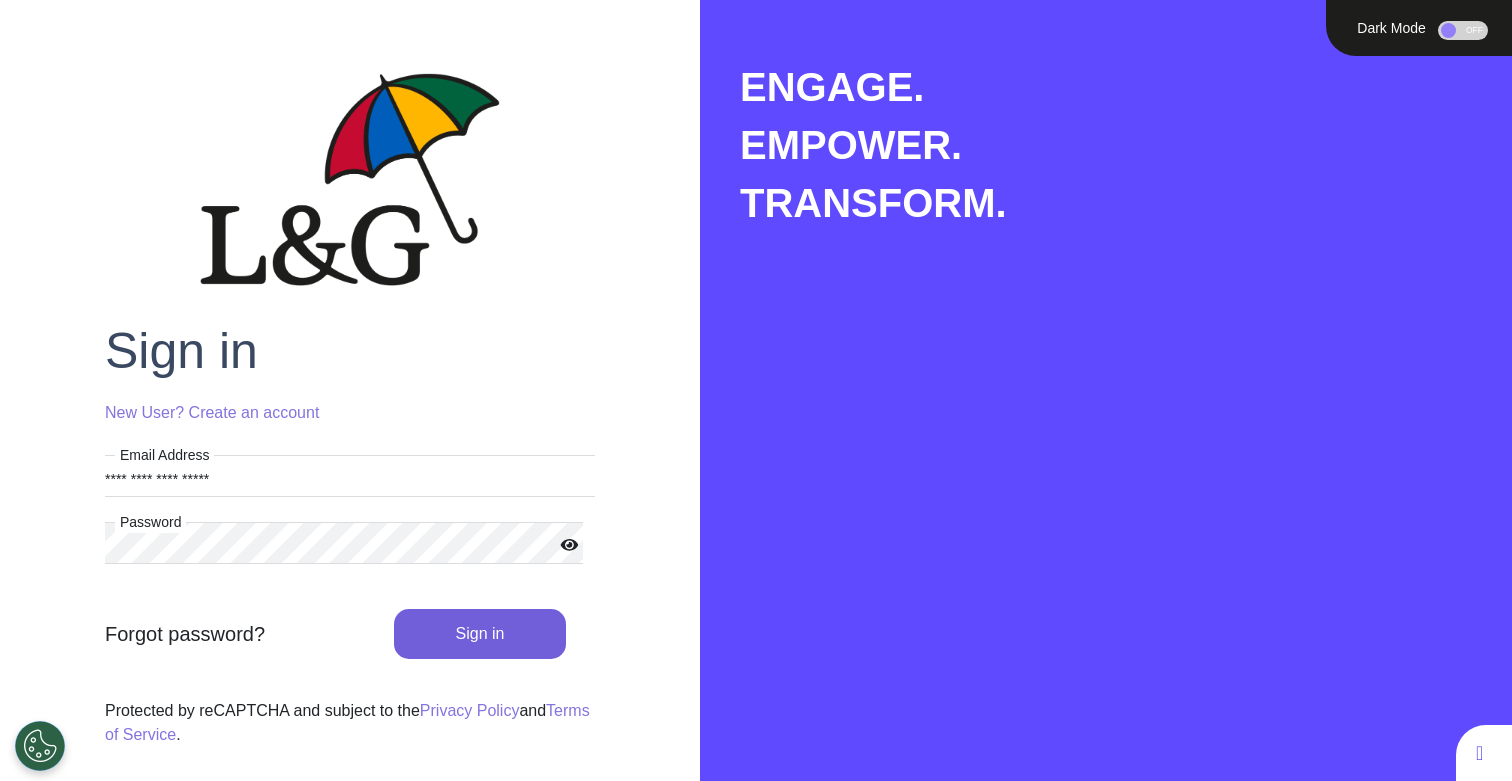 click on "Sign in" at bounding box center (480, 634) 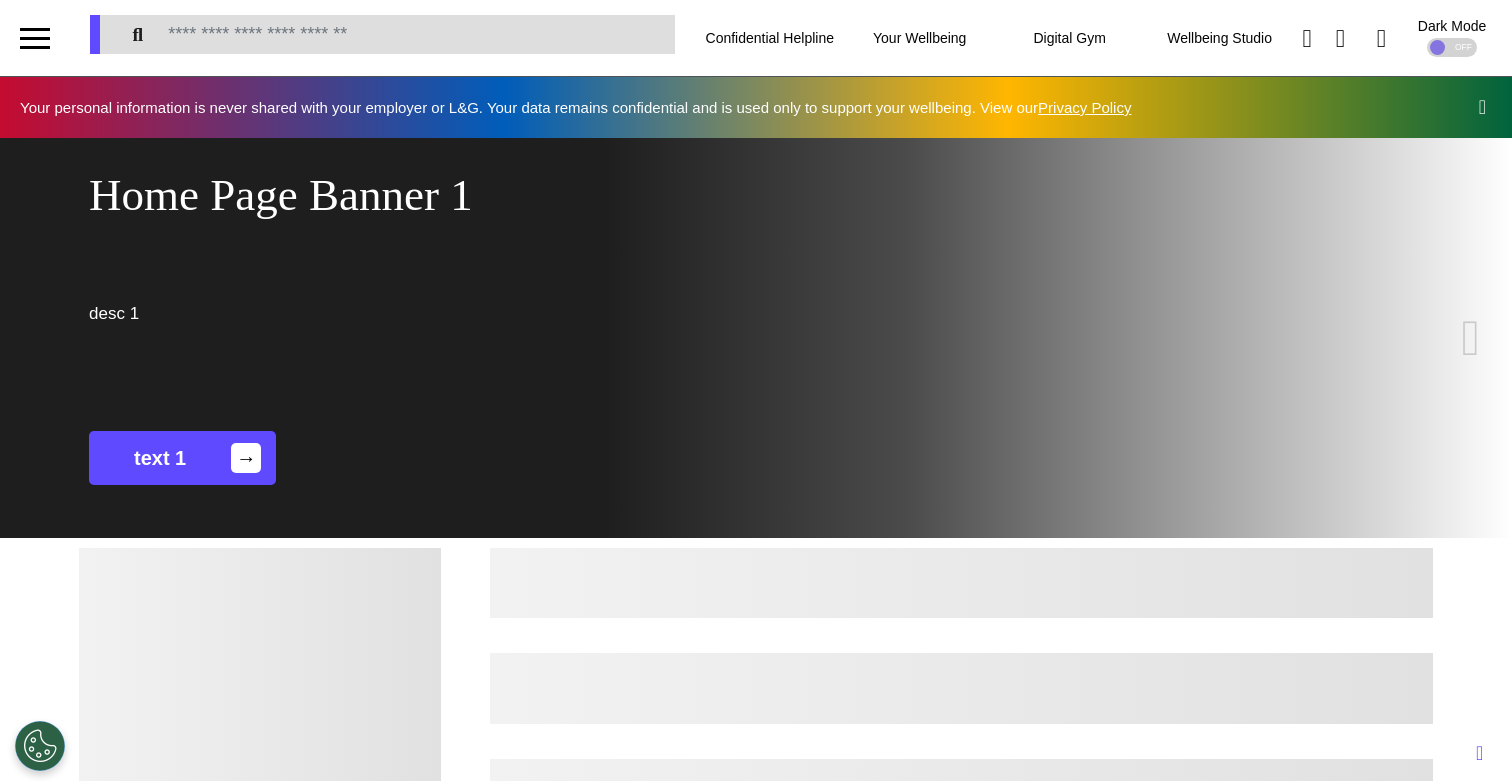 scroll, scrollTop: 0, scrollLeft: 755, axis: horizontal 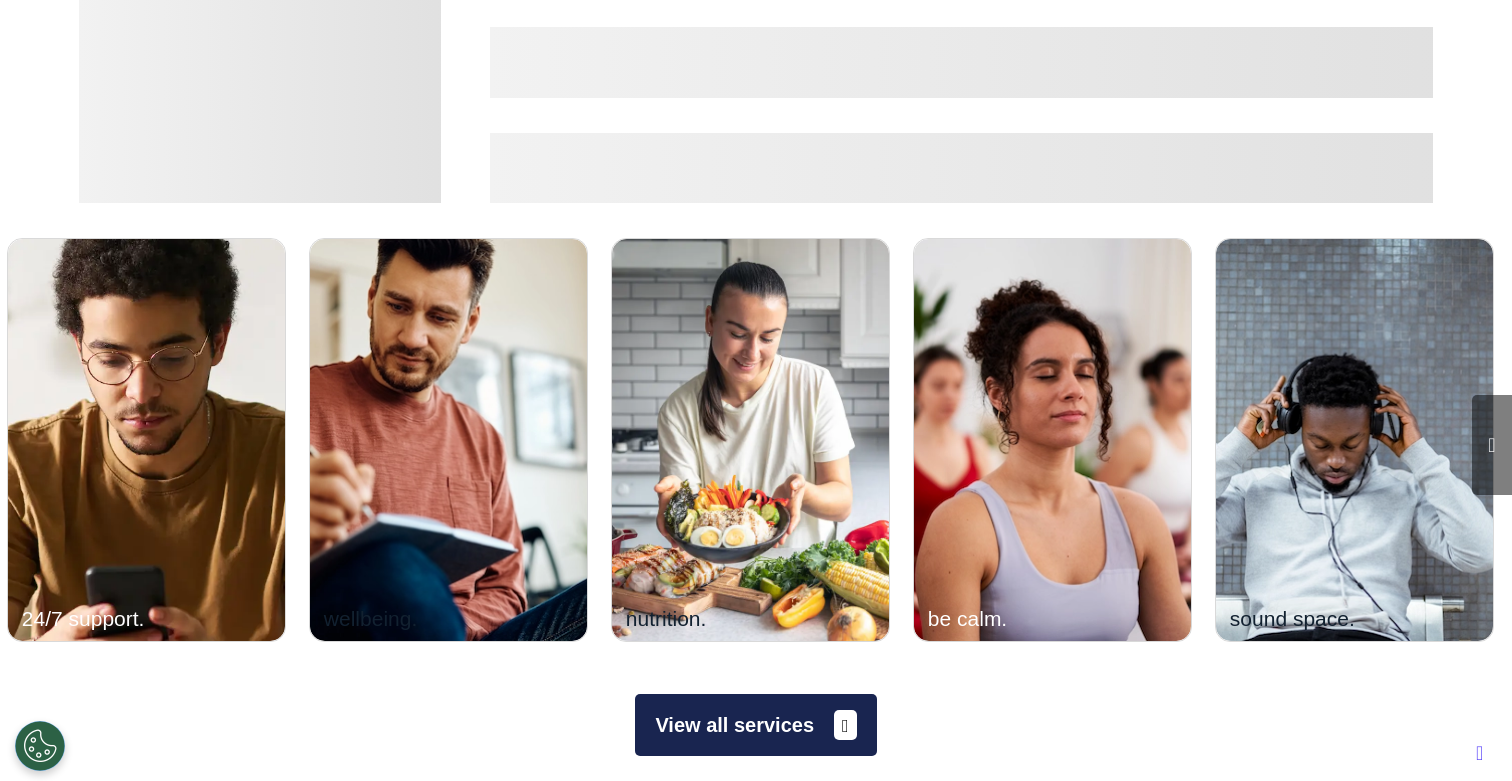 click on "View all services" at bounding box center [755, 725] 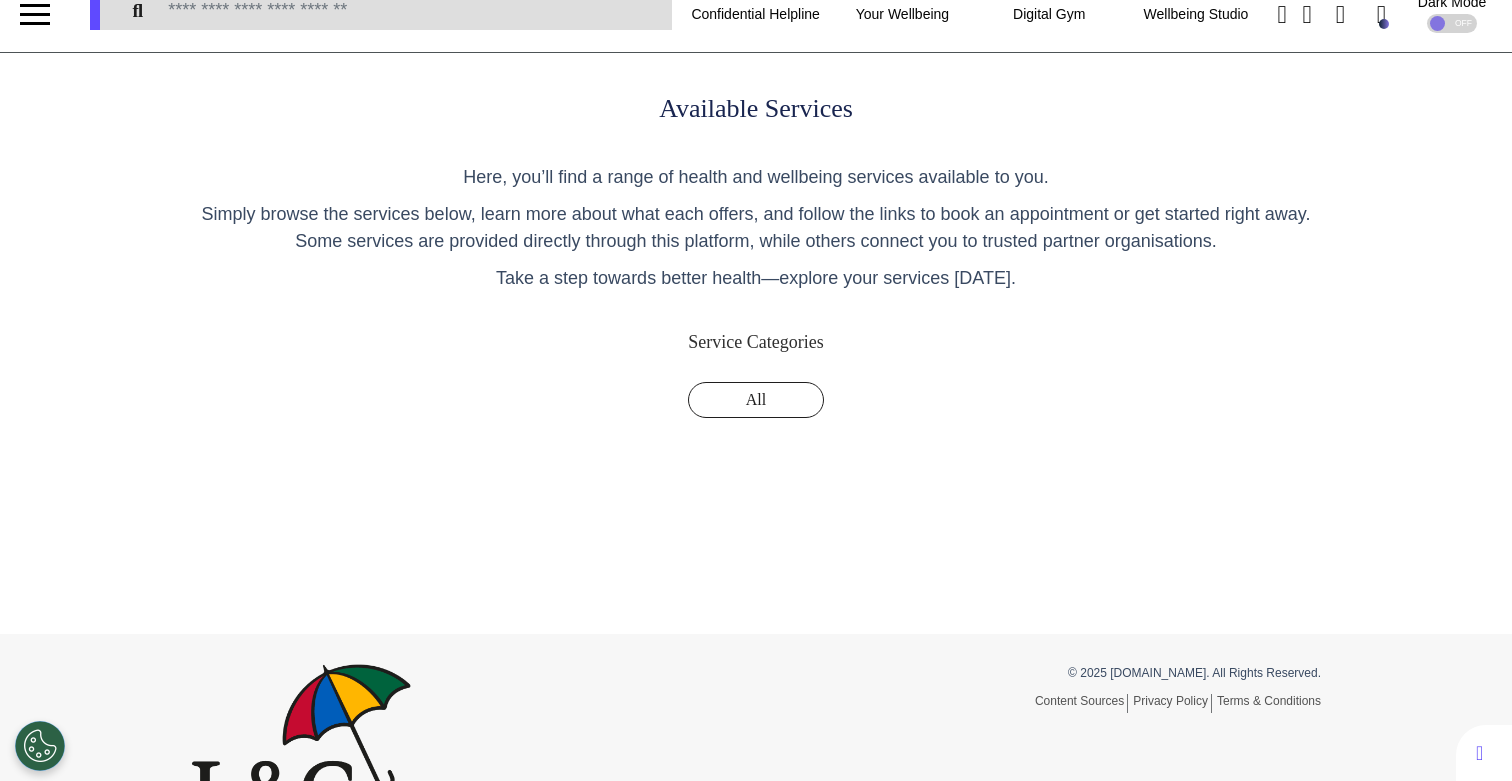 scroll, scrollTop: 0, scrollLeft: 0, axis: both 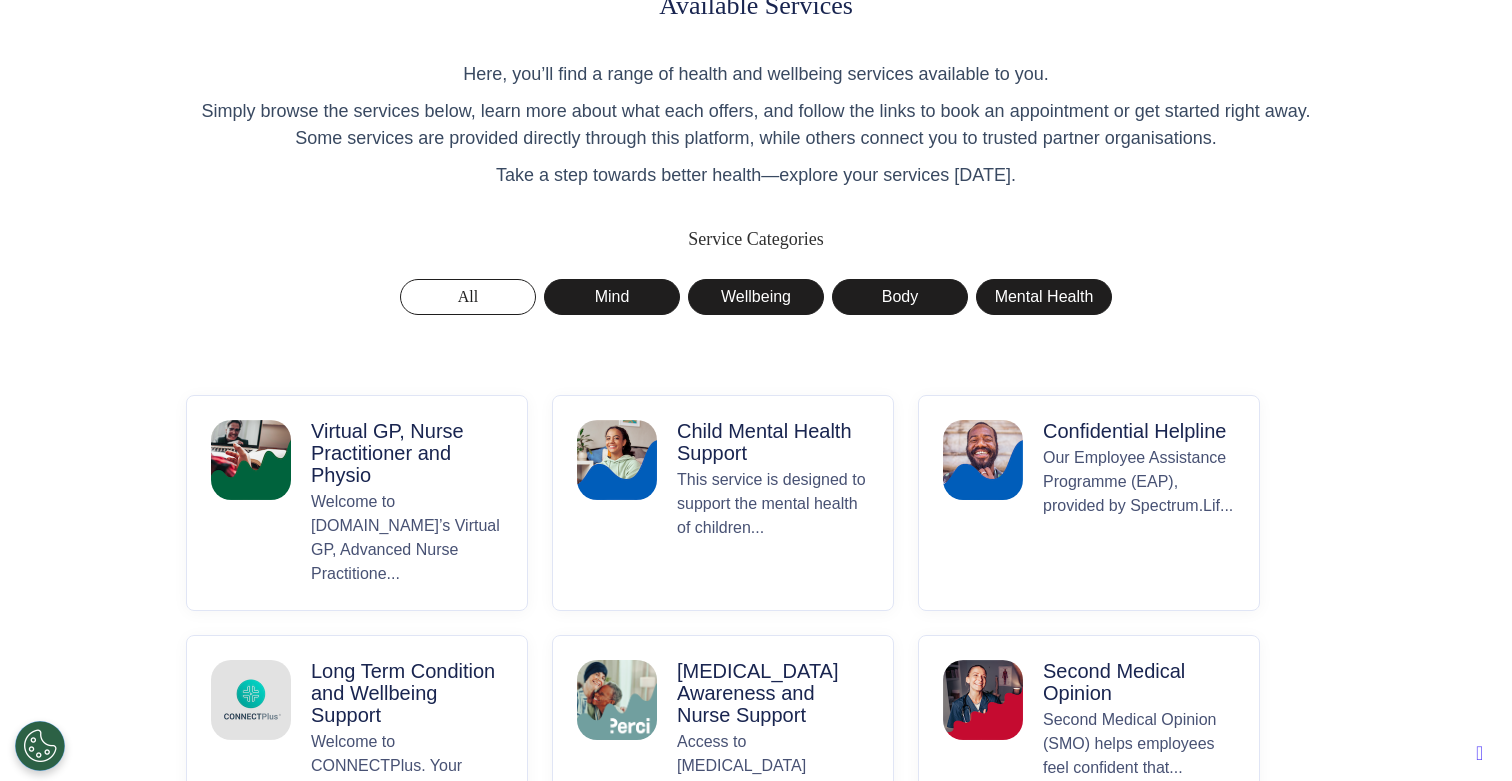 click on "Virtual GP, Nurse Practitioner and Physio" at bounding box center [407, 453] 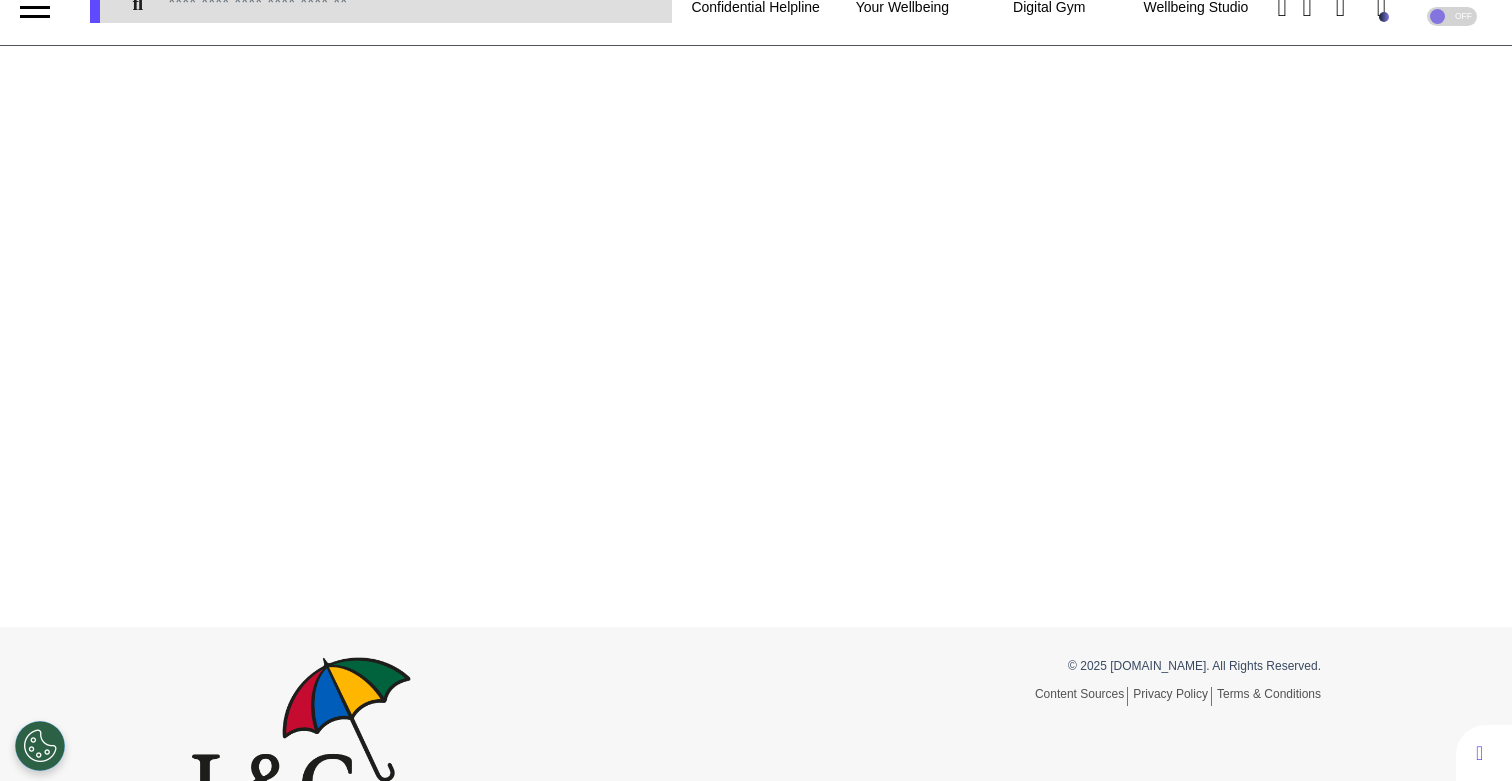 scroll, scrollTop: 0, scrollLeft: 0, axis: both 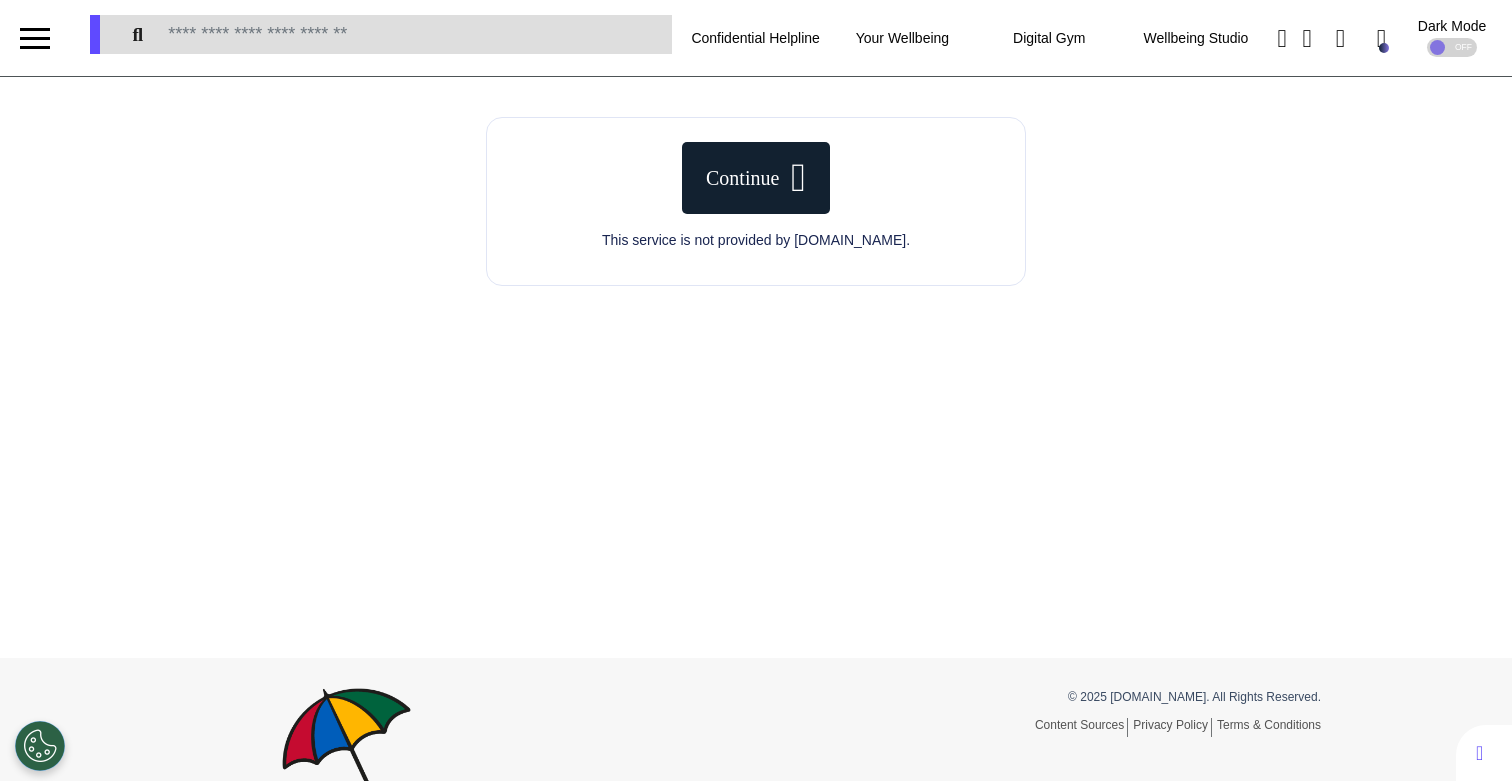 click on "Continue" at bounding box center (756, 178) 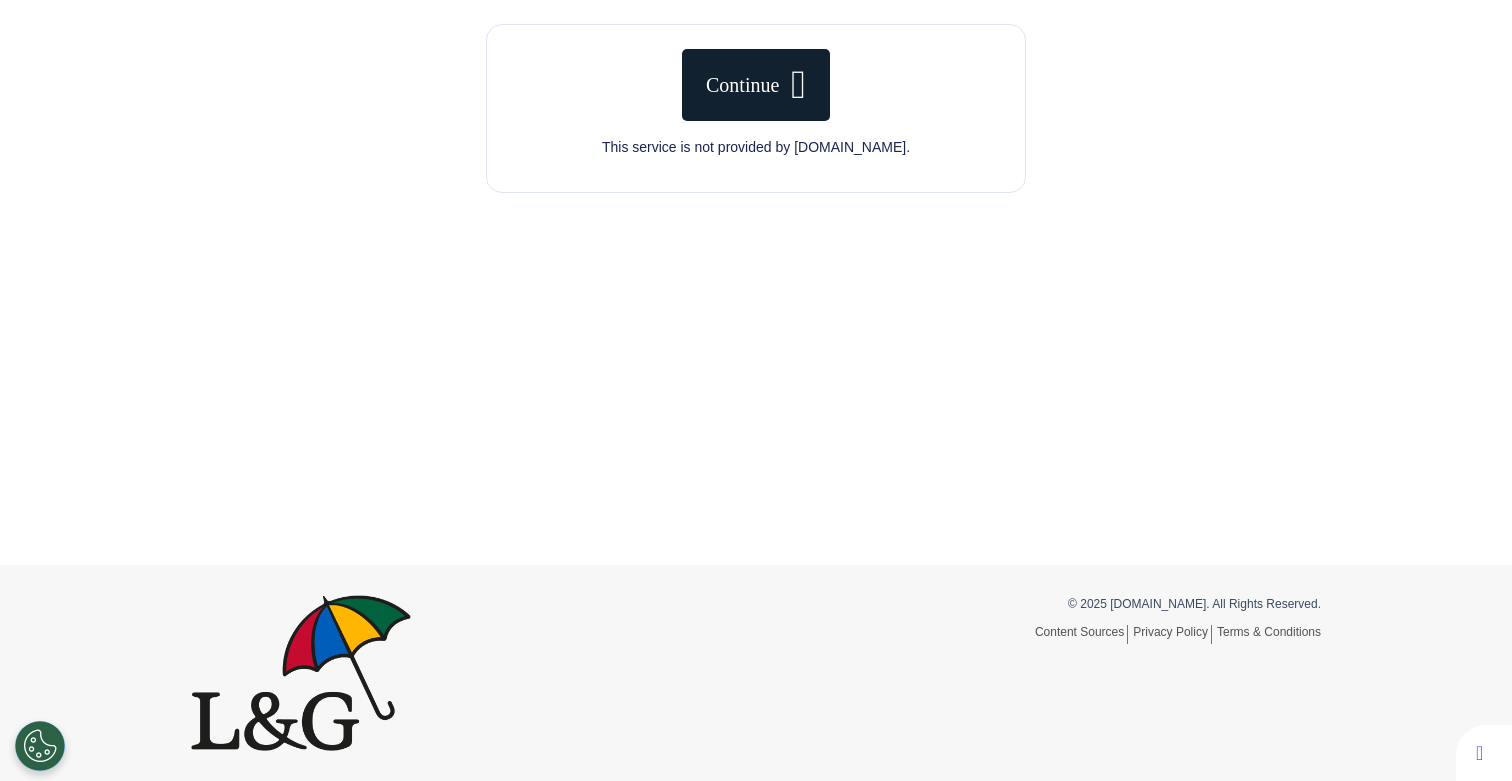 scroll, scrollTop: 0, scrollLeft: 0, axis: both 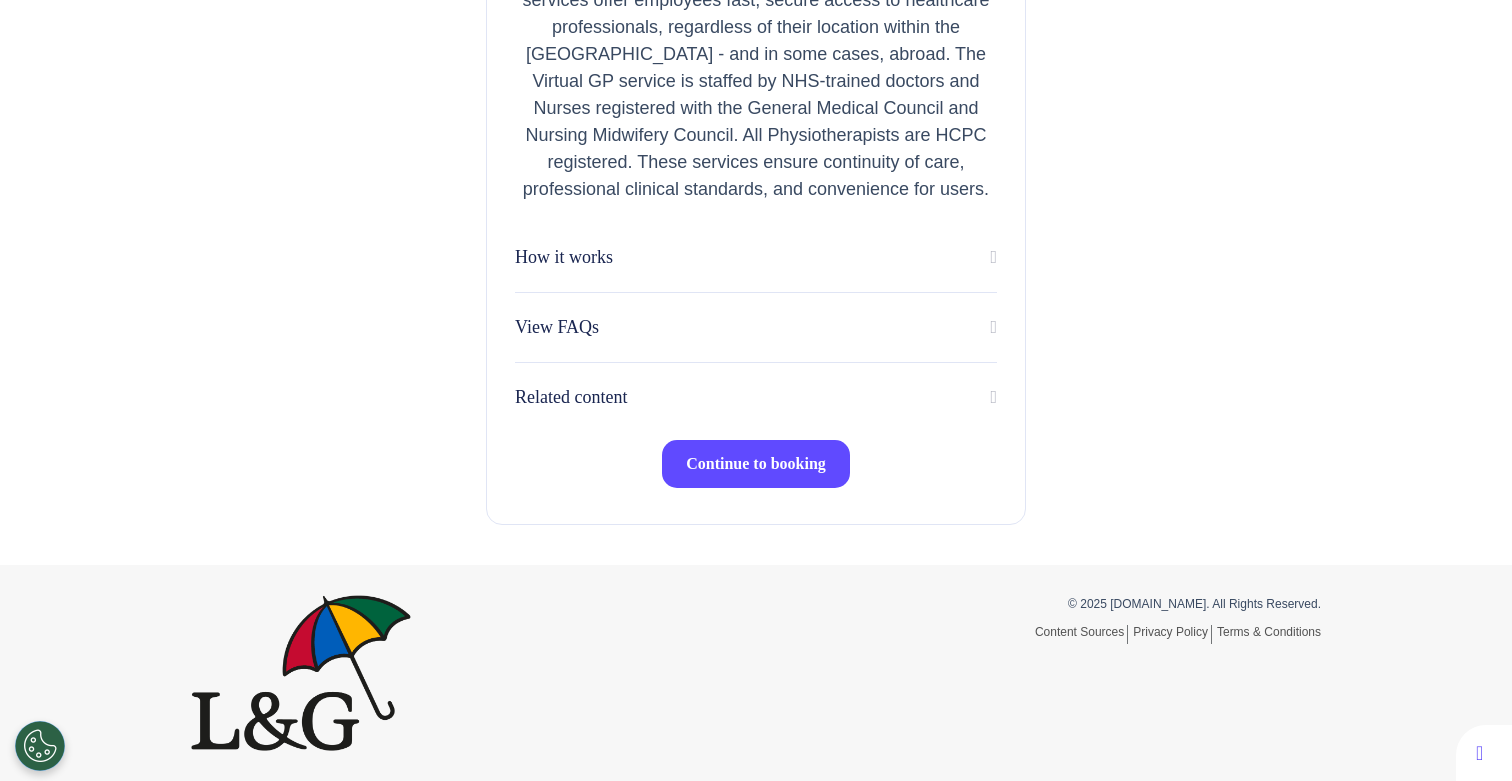 click on "Continue to booking" at bounding box center (756, 463) 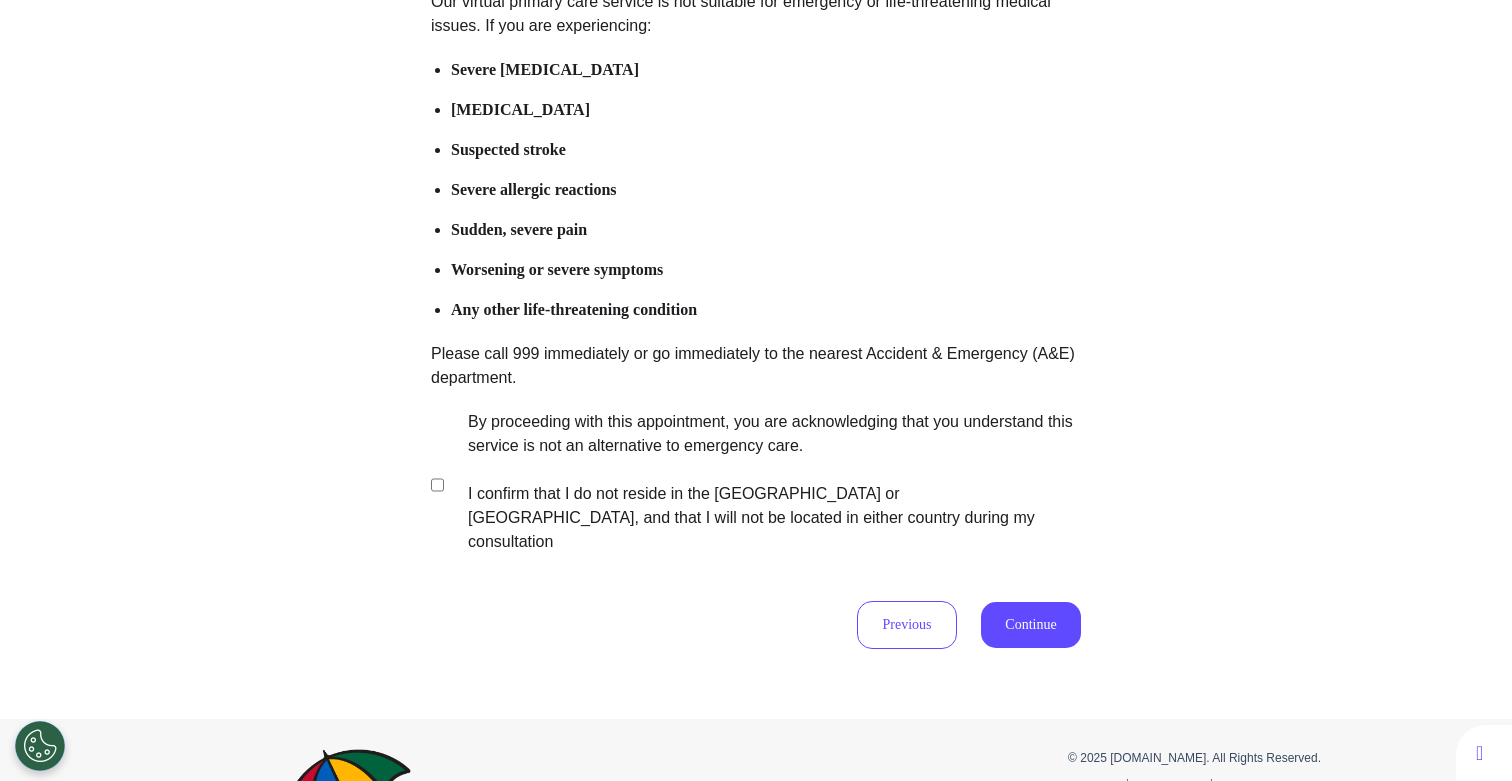 scroll, scrollTop: 267, scrollLeft: 0, axis: vertical 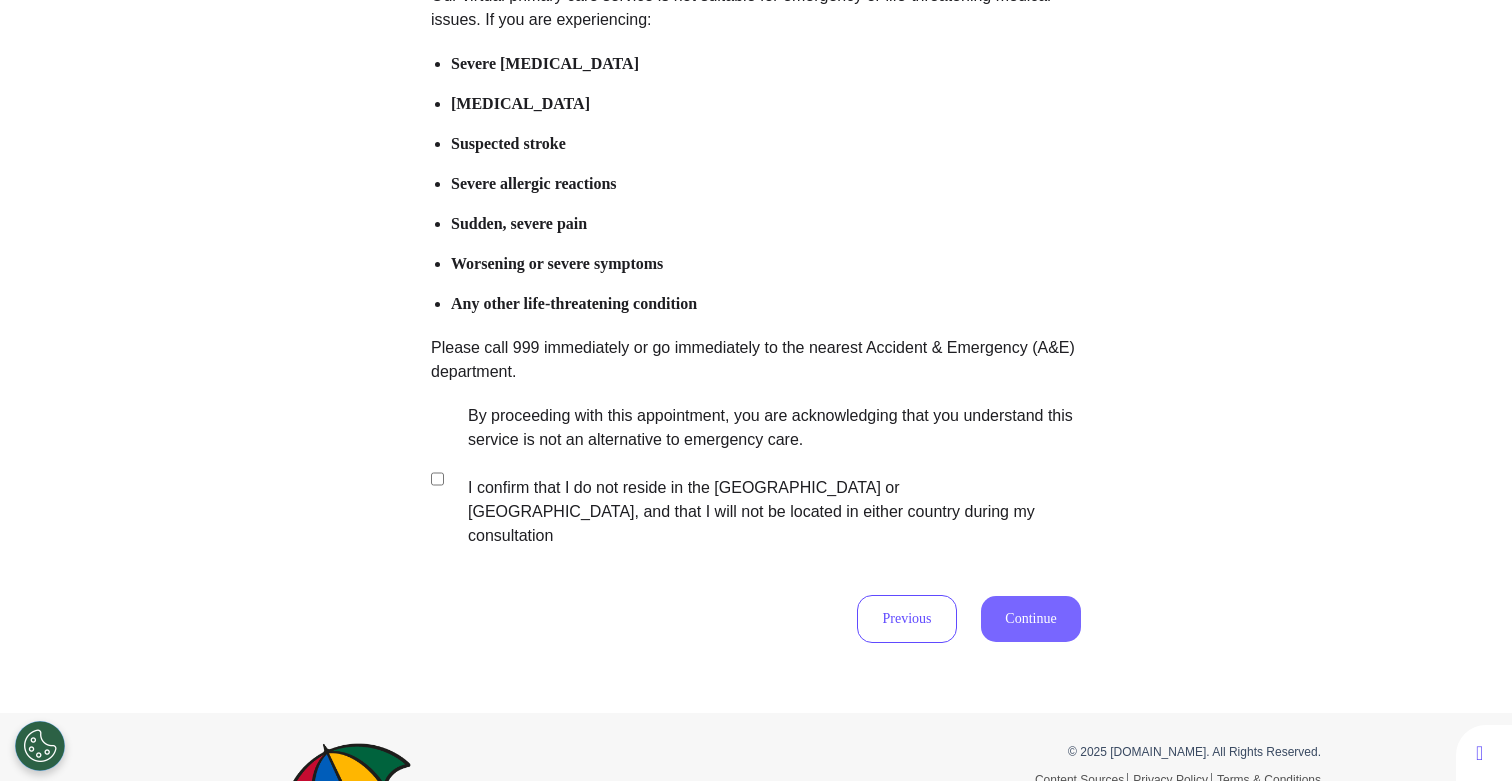click on "Continue" at bounding box center (1031, 619) 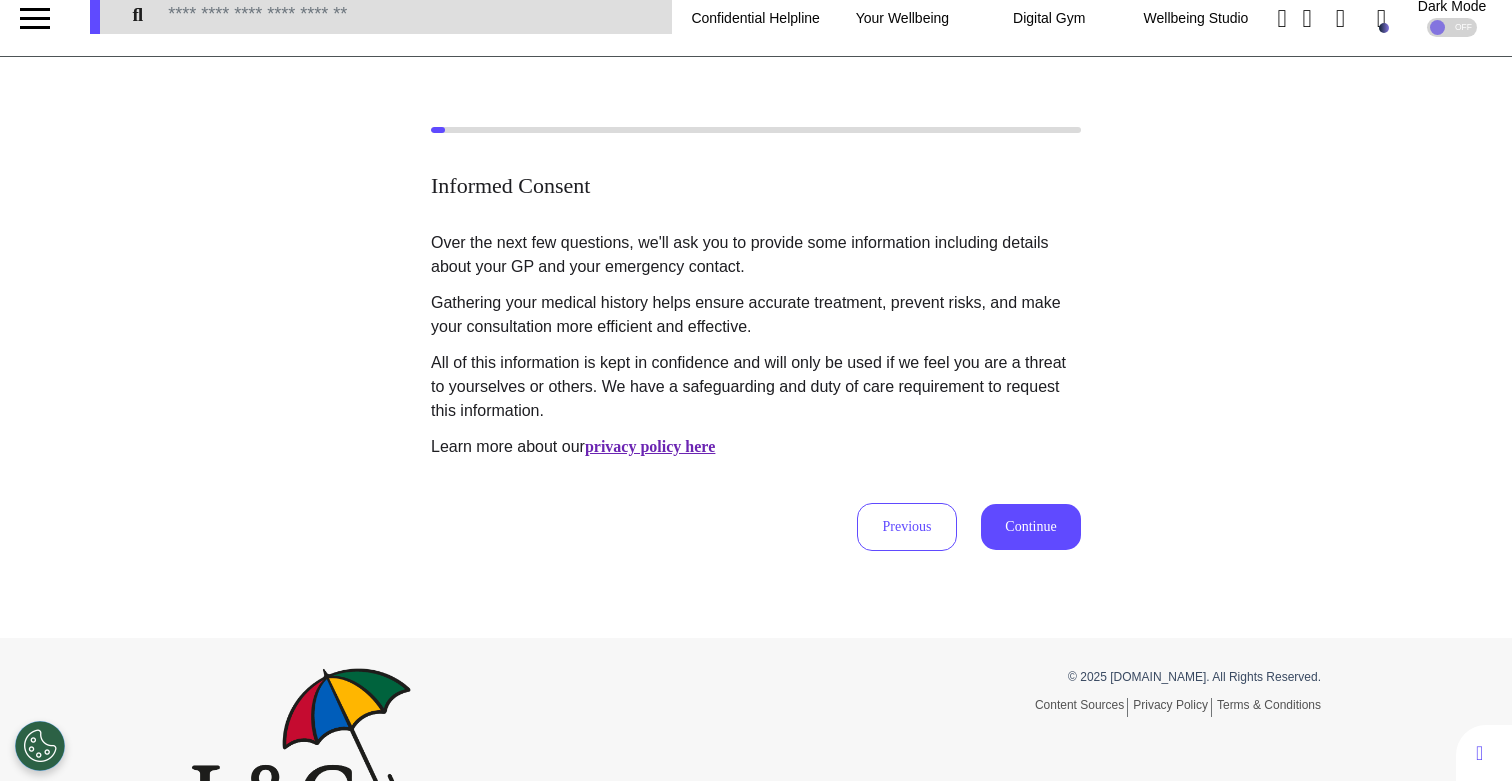 scroll, scrollTop: 0, scrollLeft: 0, axis: both 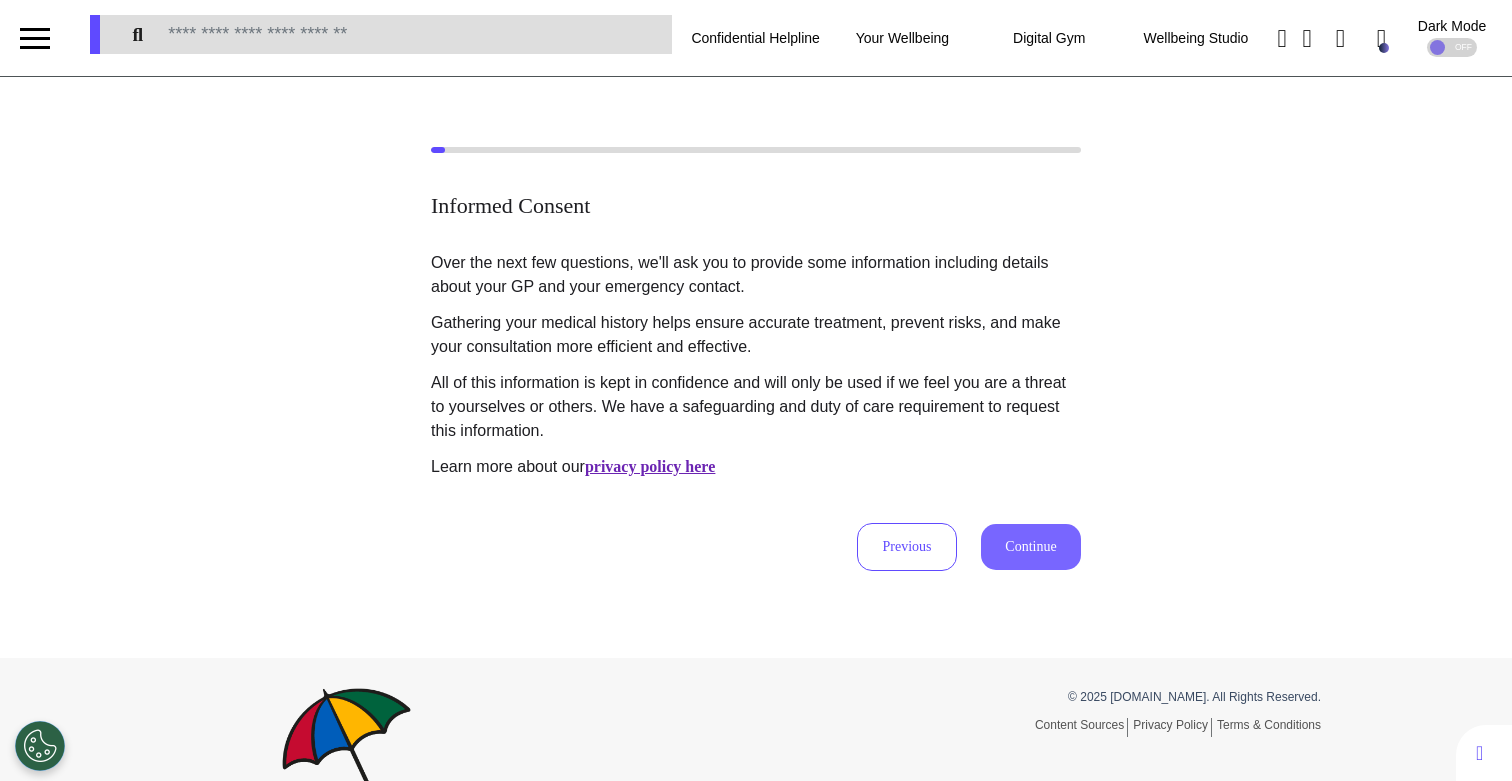 click on "Continue" at bounding box center [1031, 547] 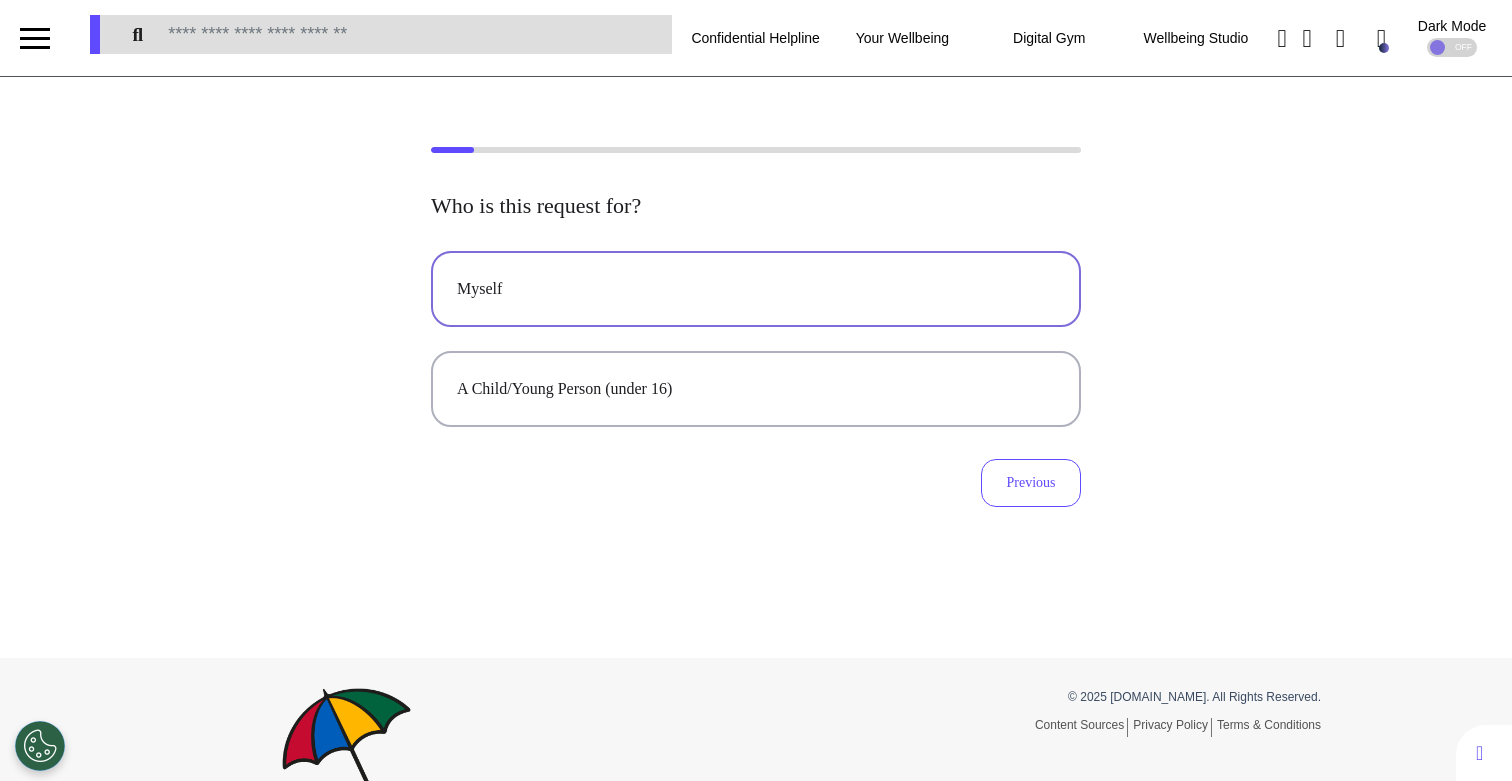 click on "Myself" at bounding box center [756, 289] 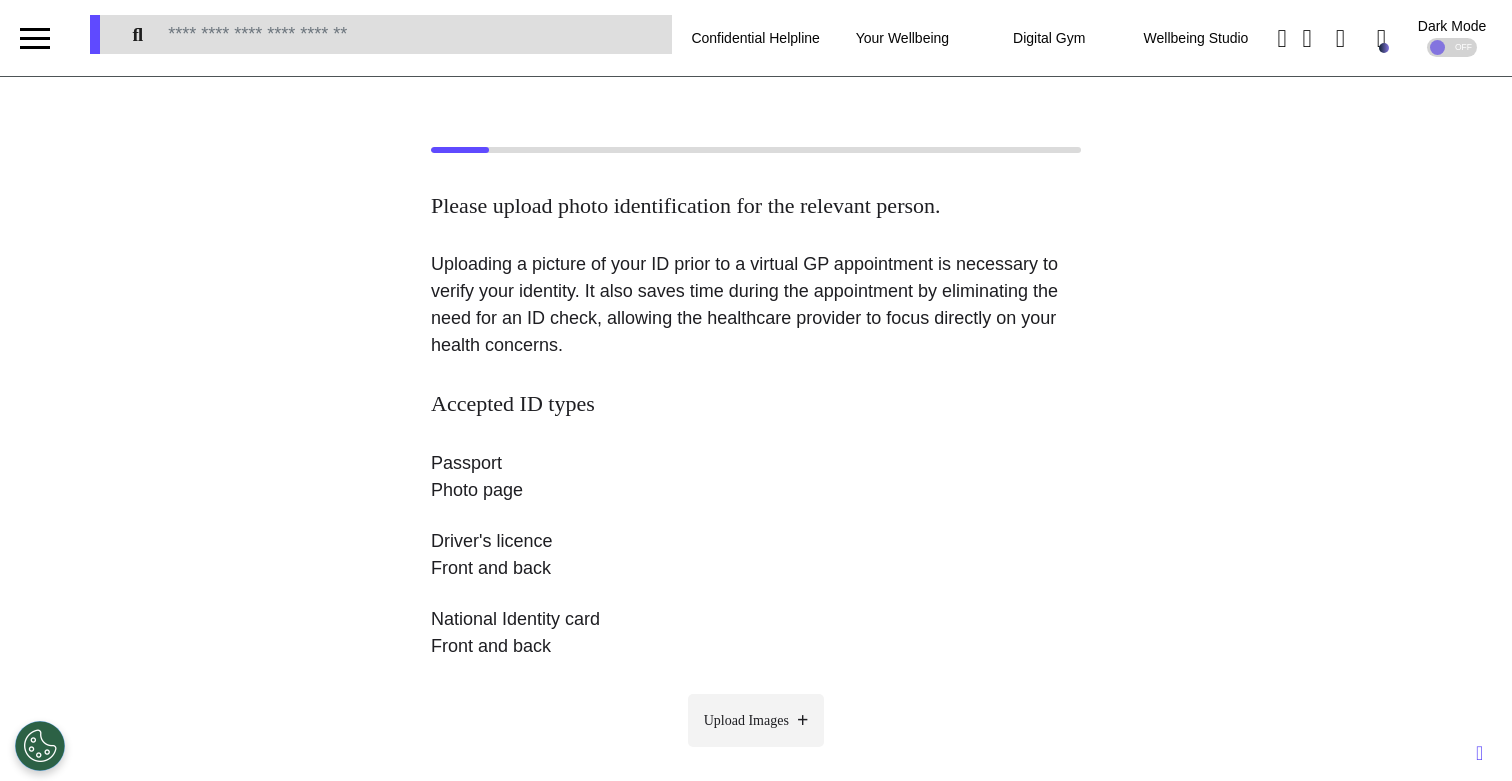 click on "Upload Images" at bounding box center (756, 720) 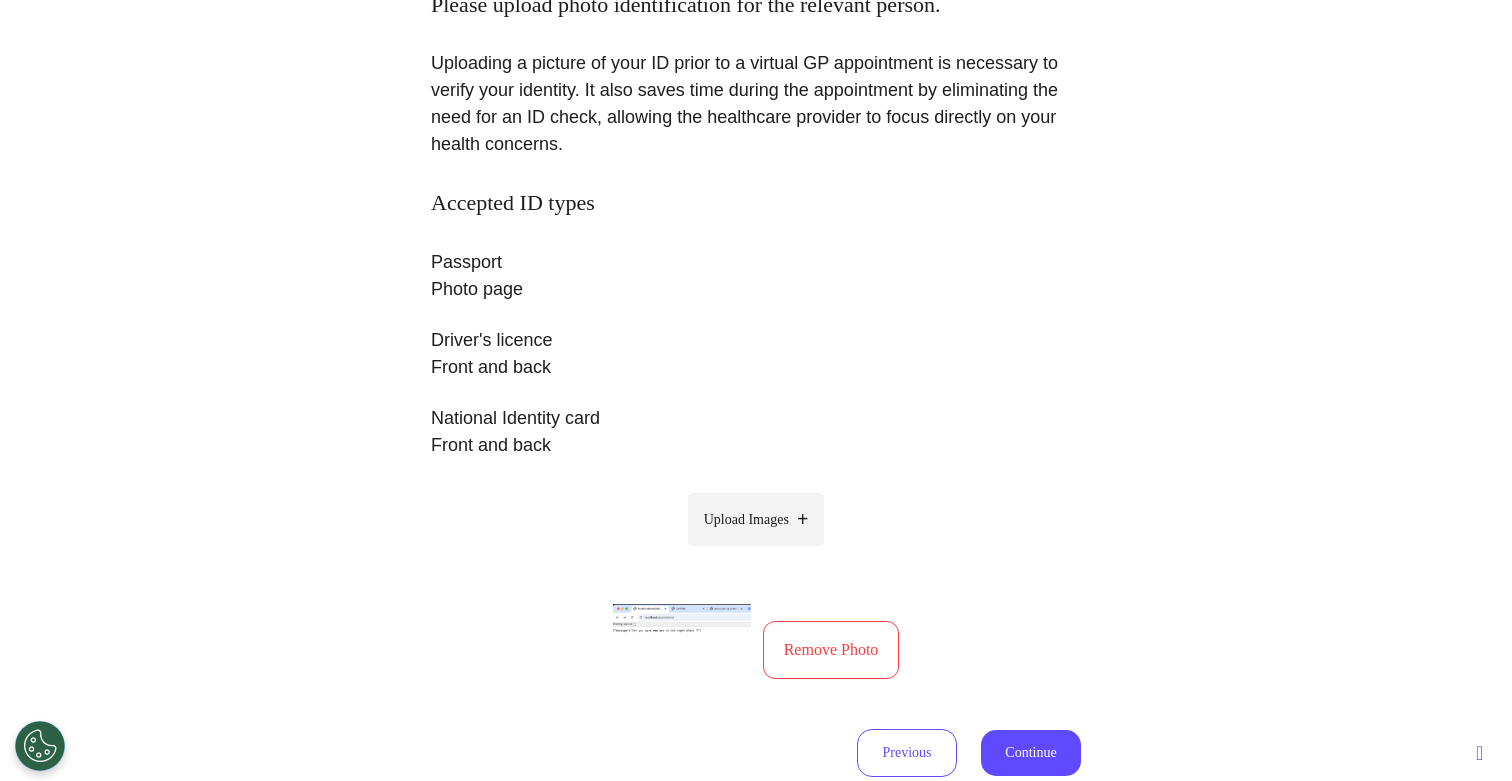 scroll, scrollTop: 424, scrollLeft: 0, axis: vertical 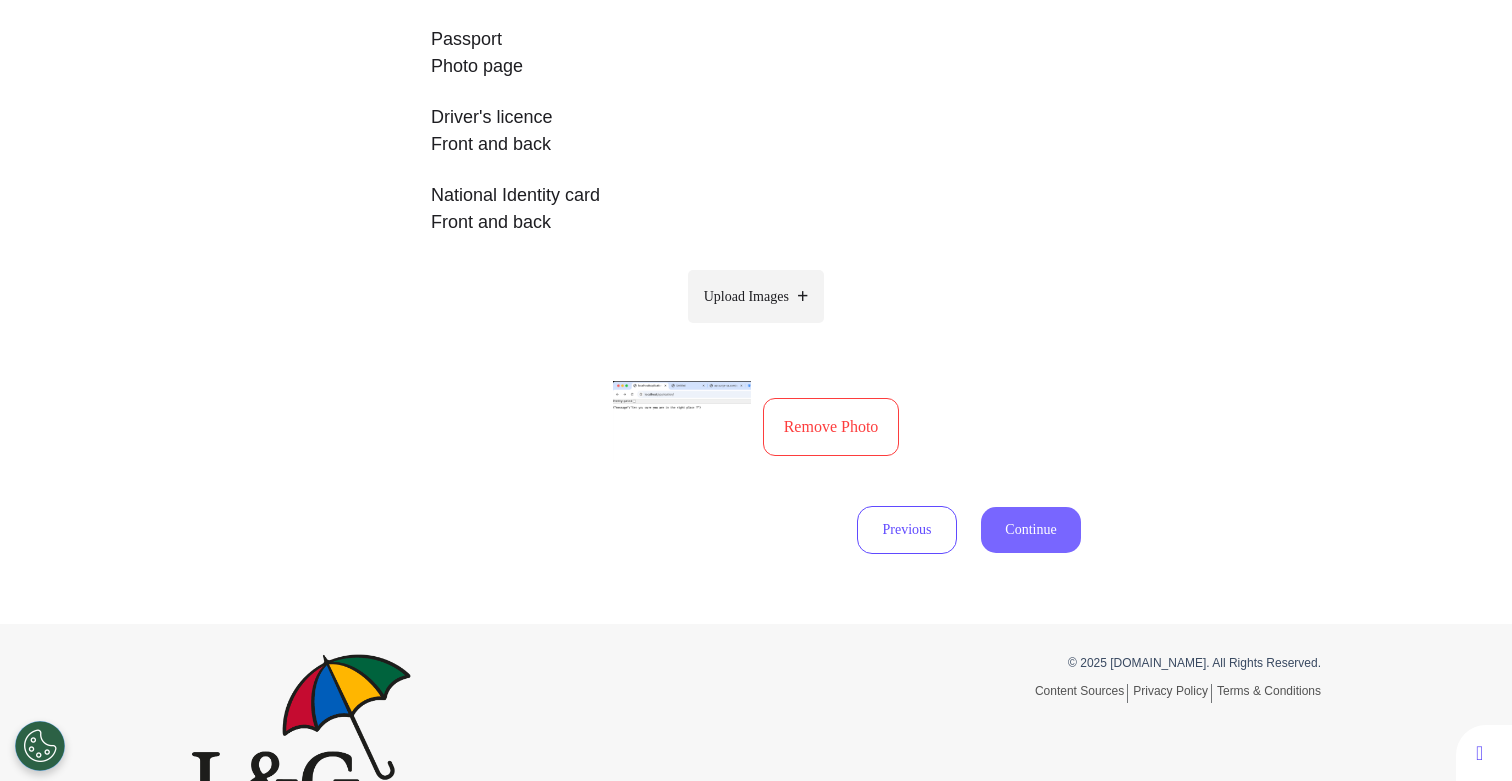 click on "Continue" at bounding box center [1031, 530] 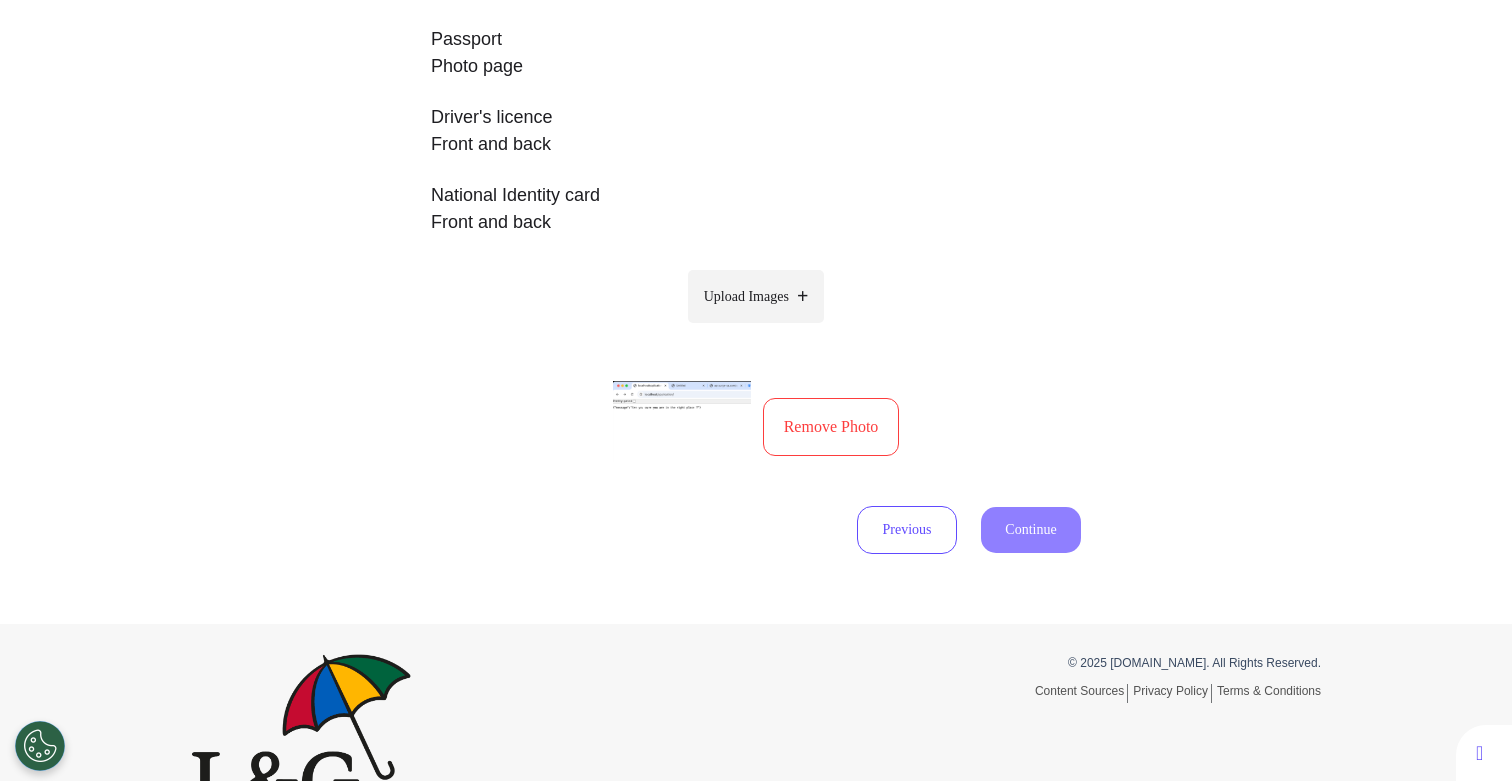 select on "******" 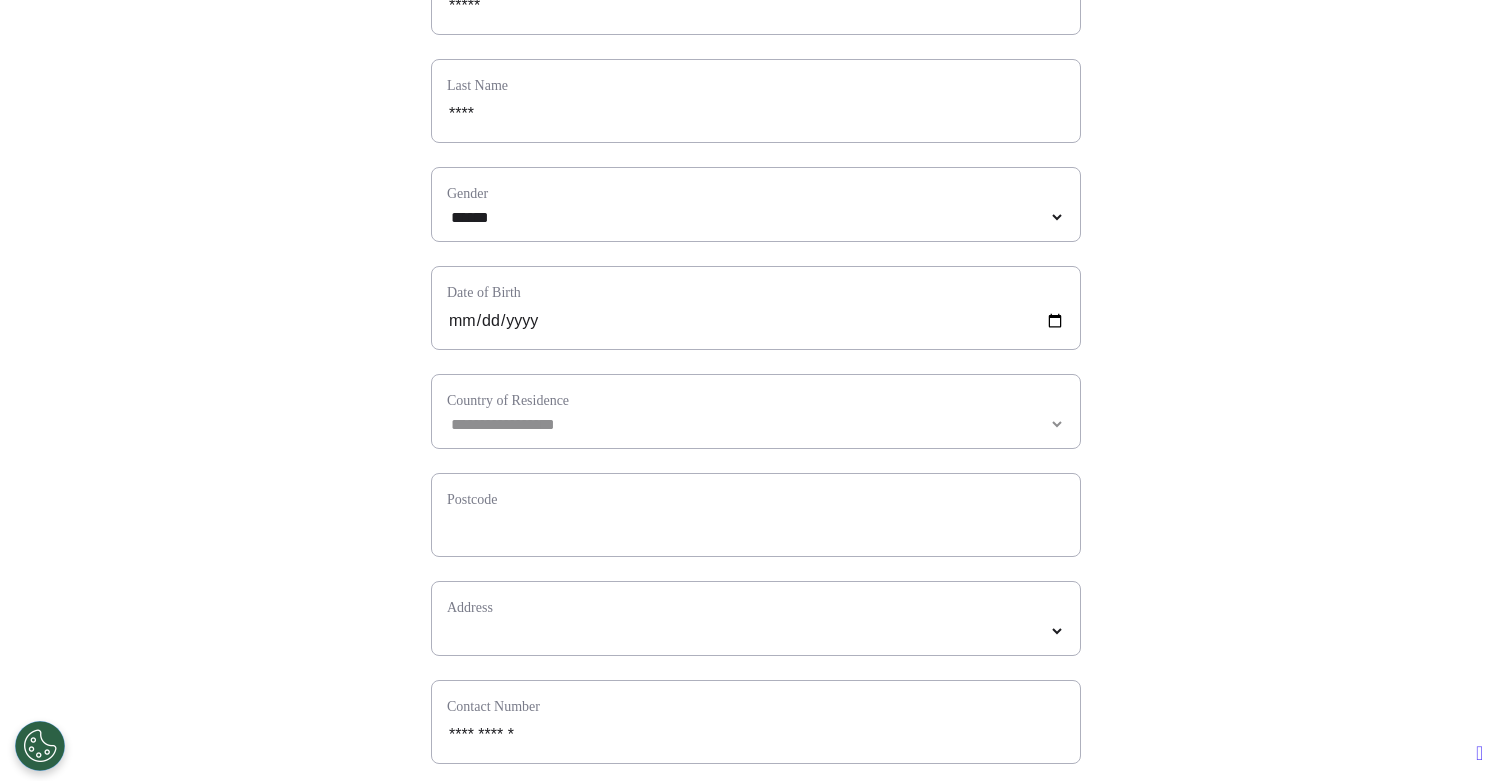 scroll, scrollTop: 309, scrollLeft: 0, axis: vertical 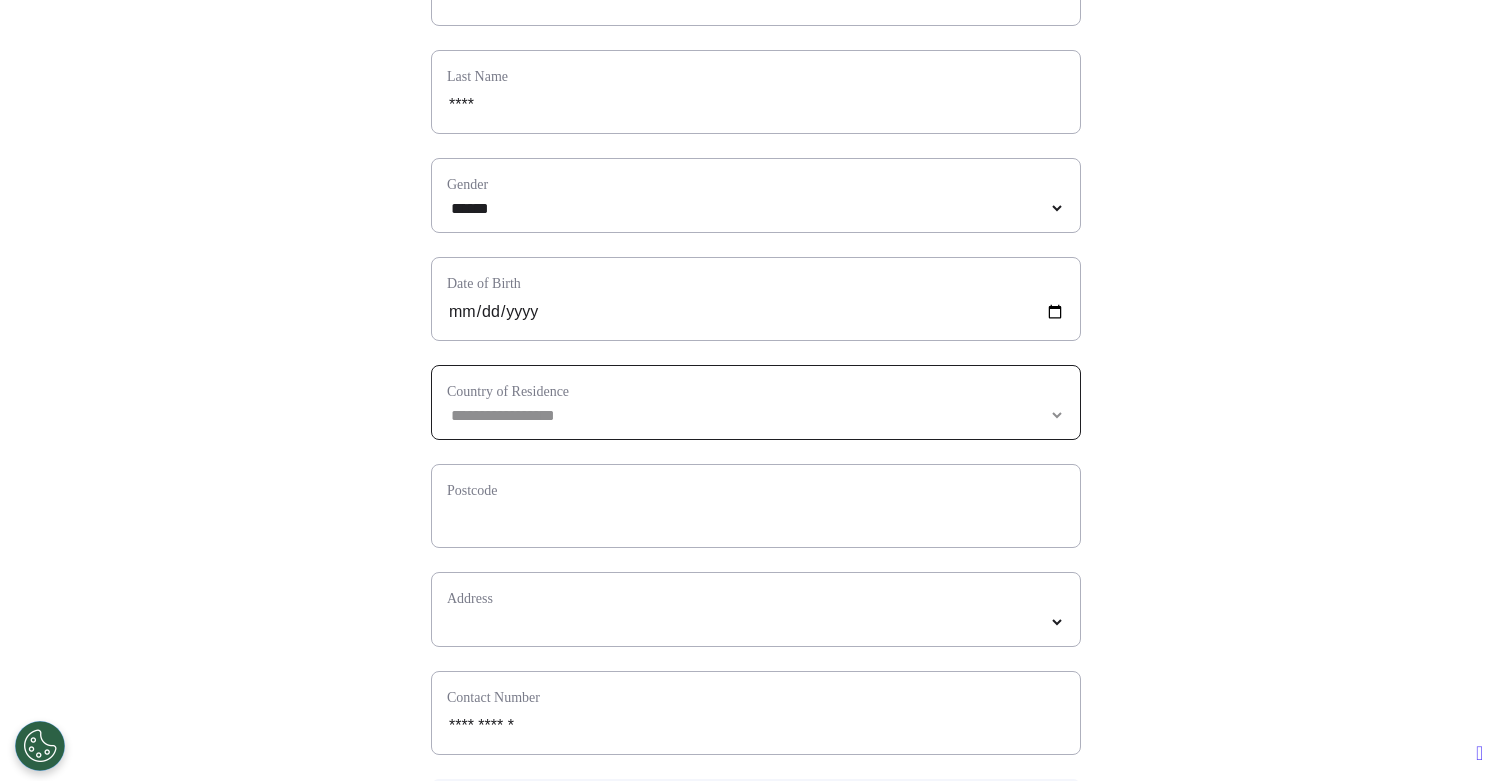select 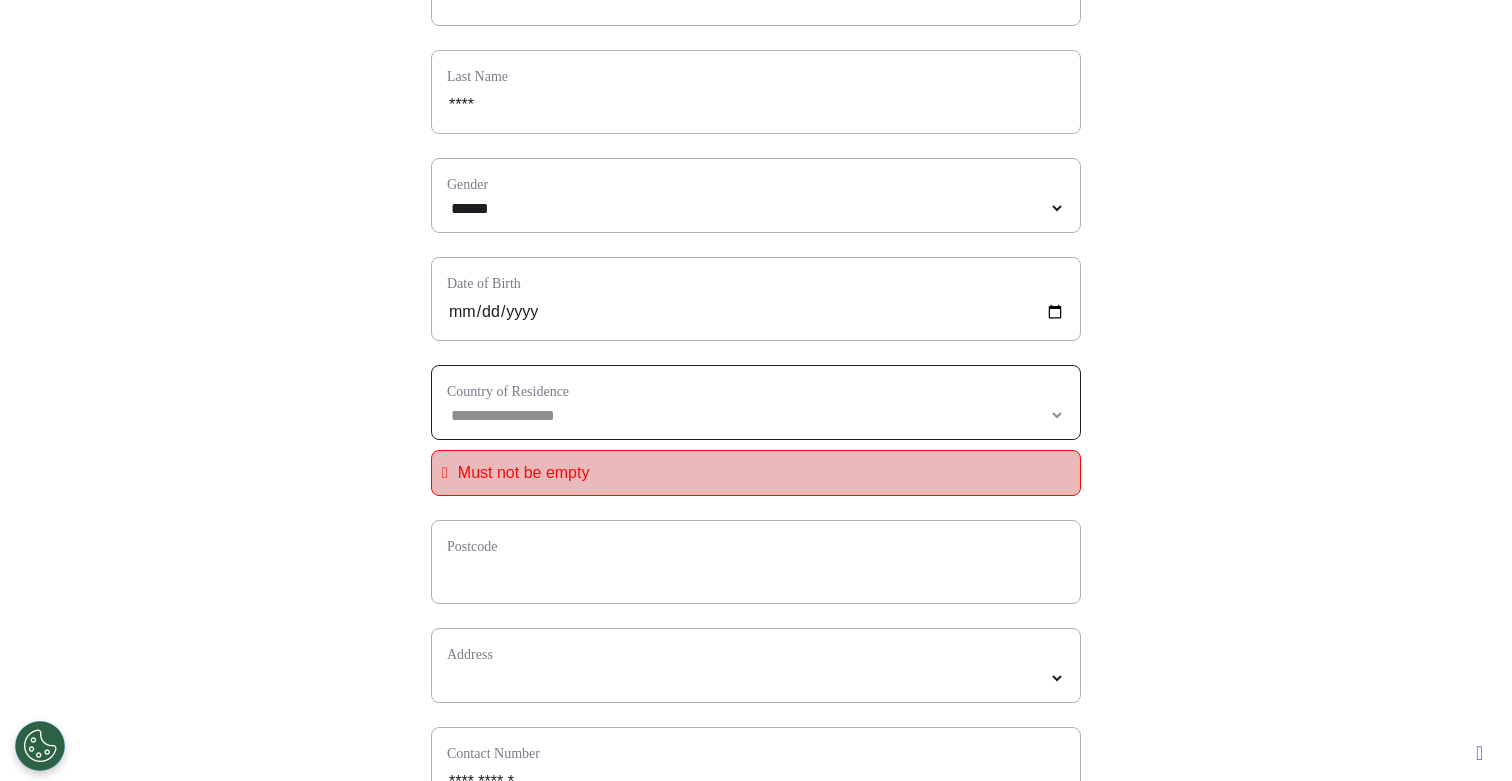 select on "*******" 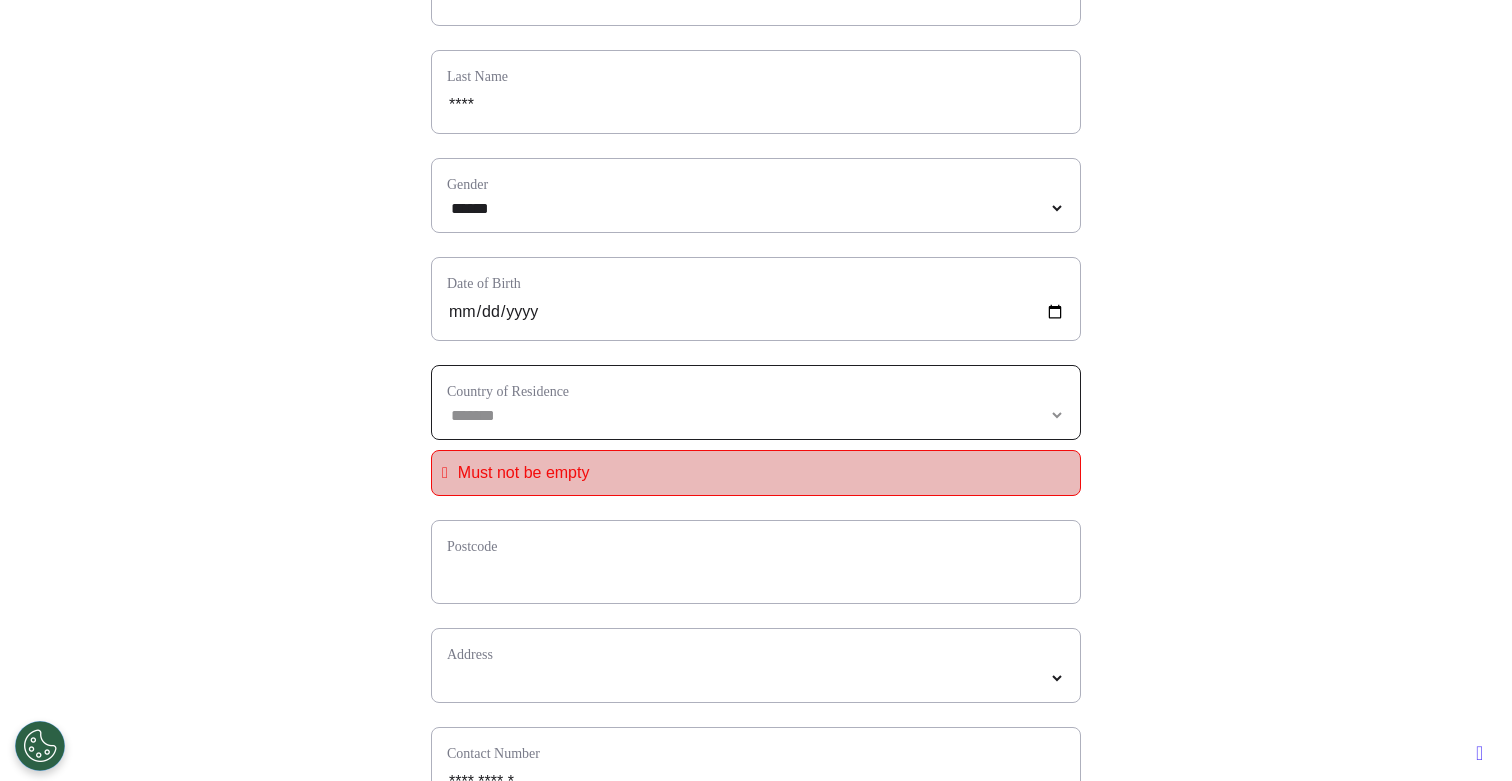 select 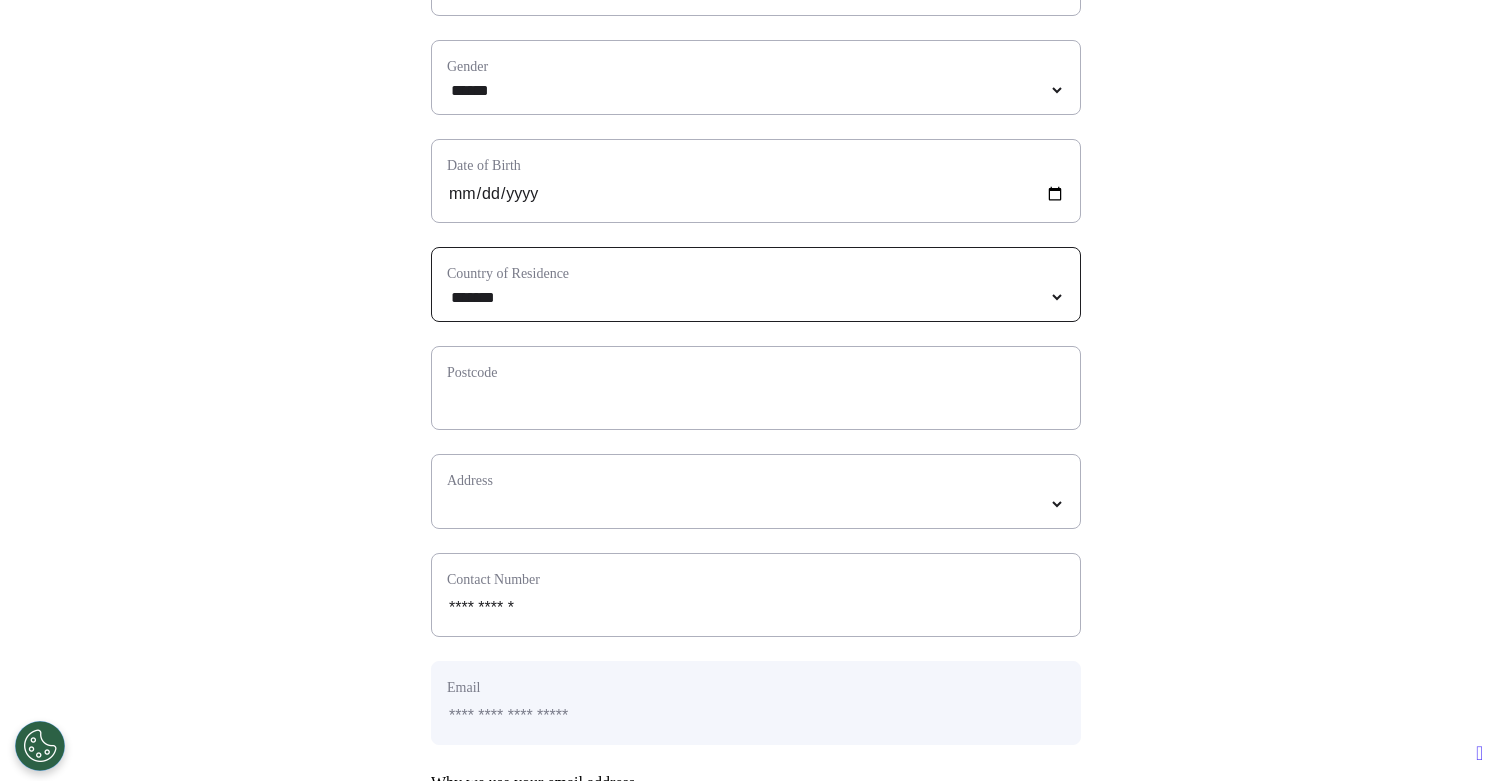 scroll, scrollTop: 435, scrollLeft: 0, axis: vertical 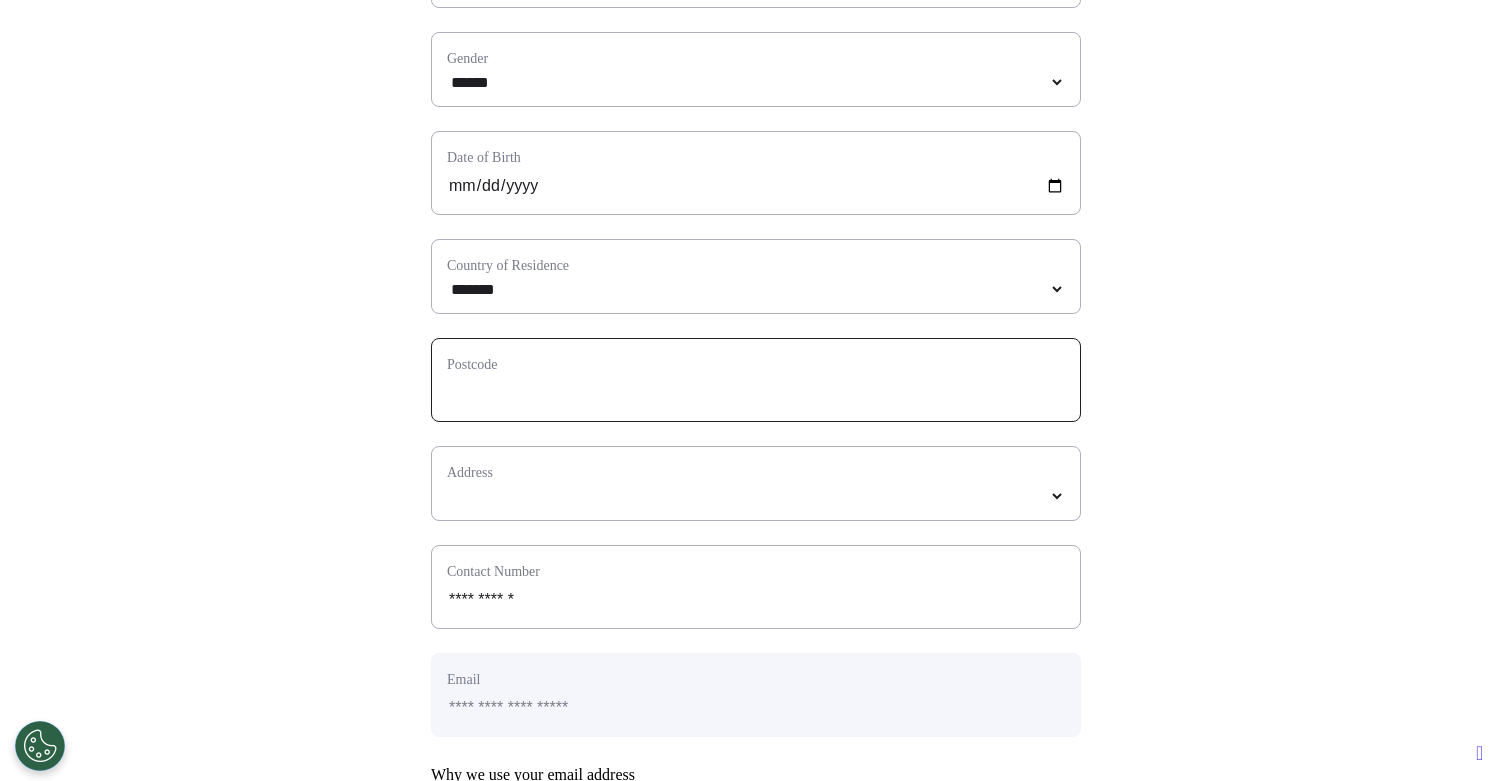 click at bounding box center [756, 393] 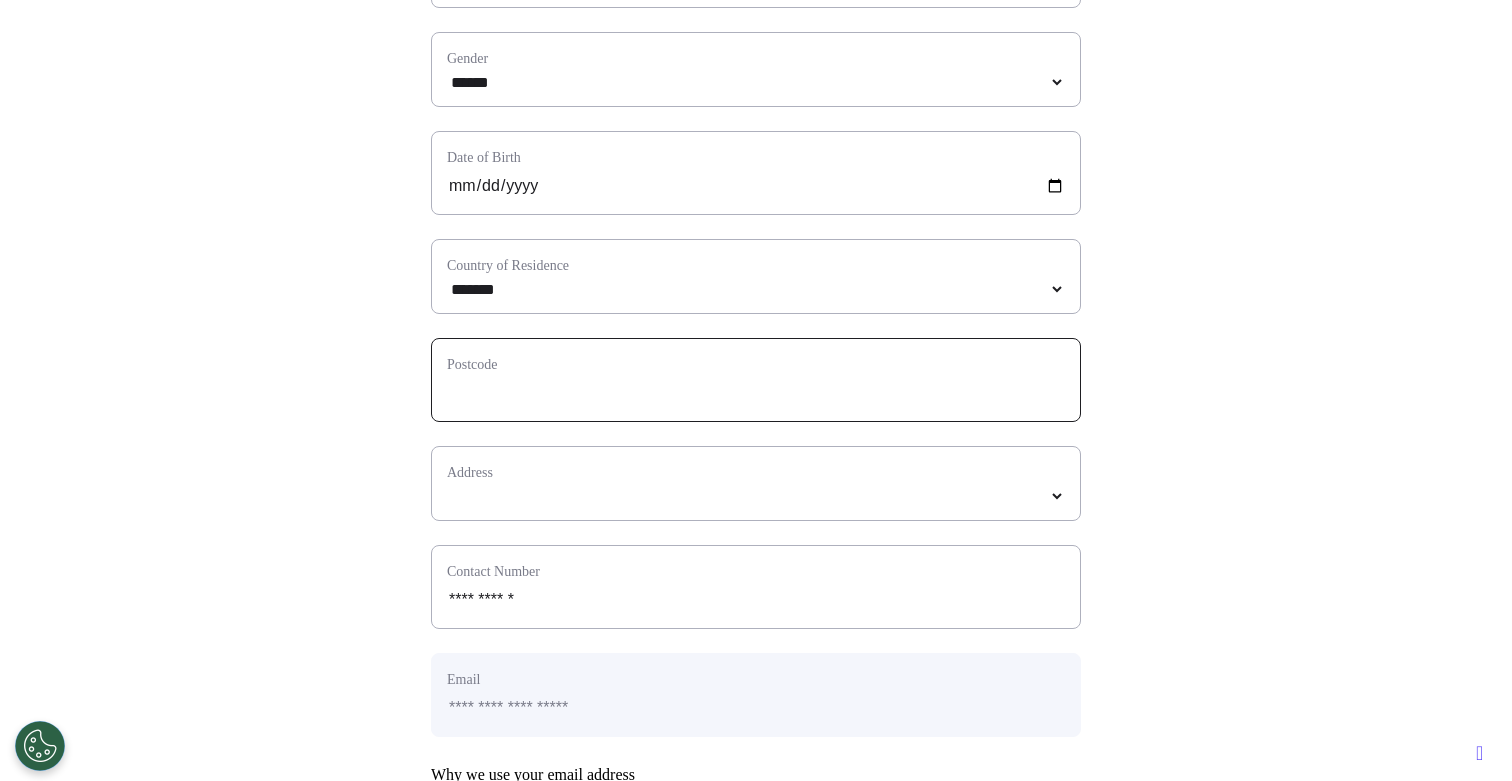 click at bounding box center (756, 393) 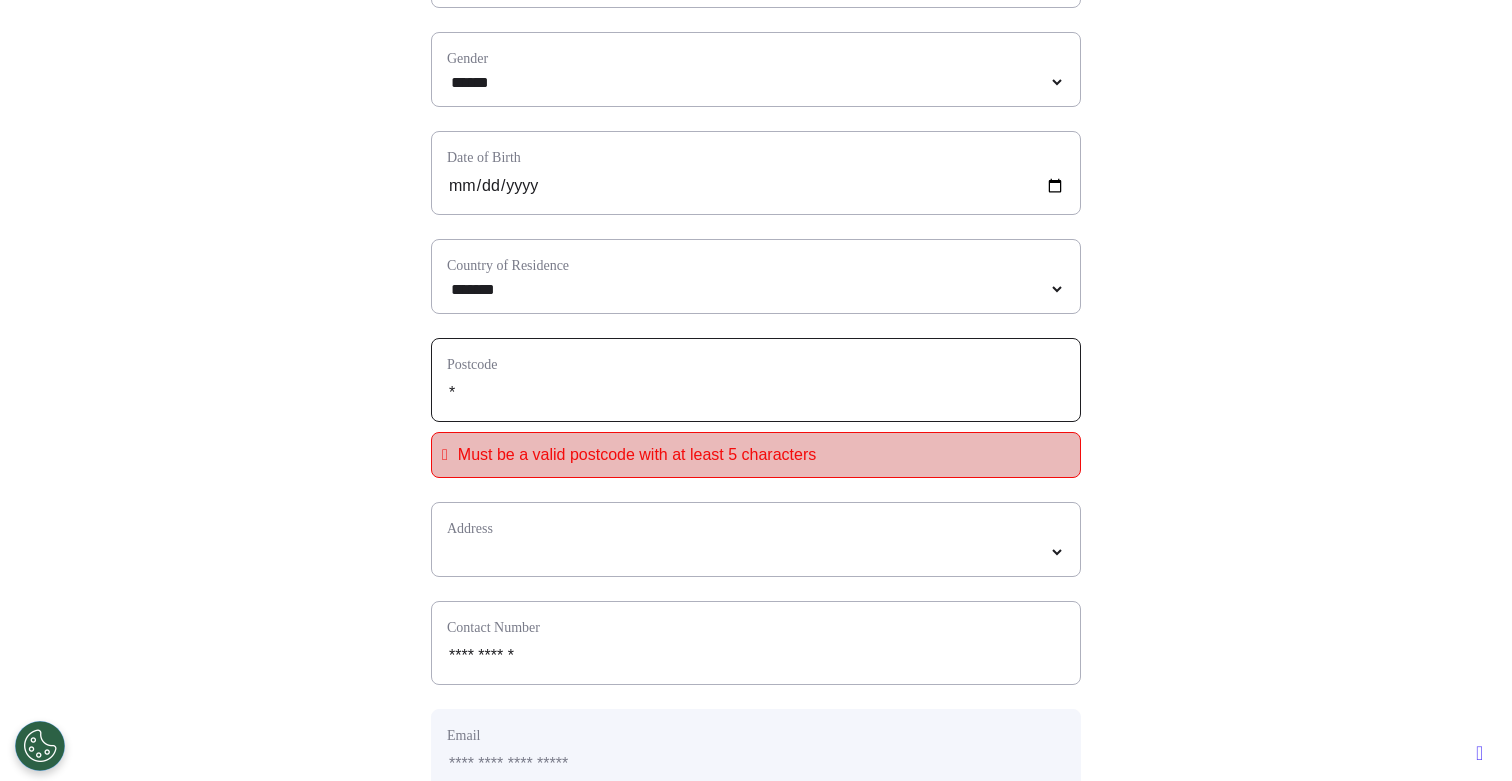 type on "**" 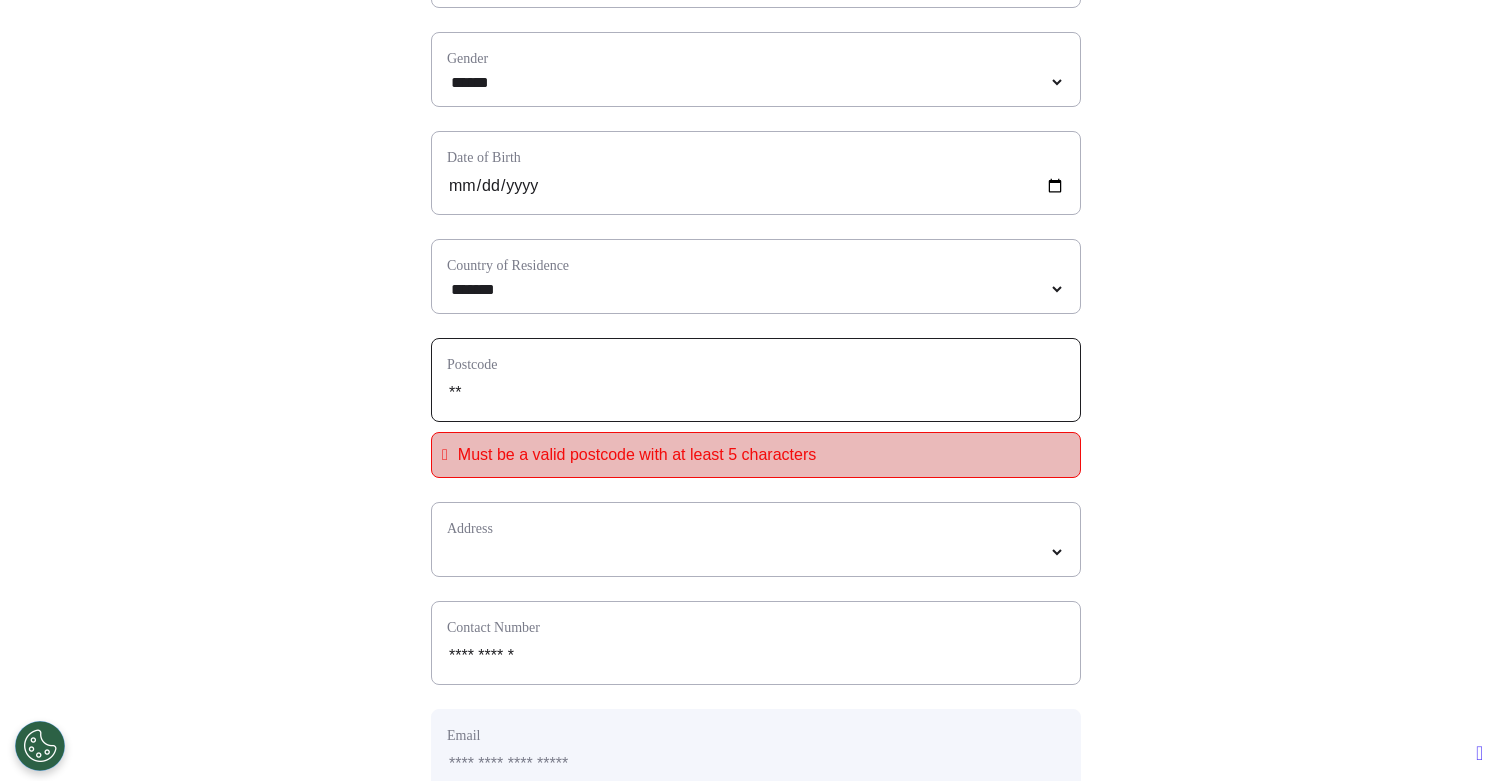 type on "***" 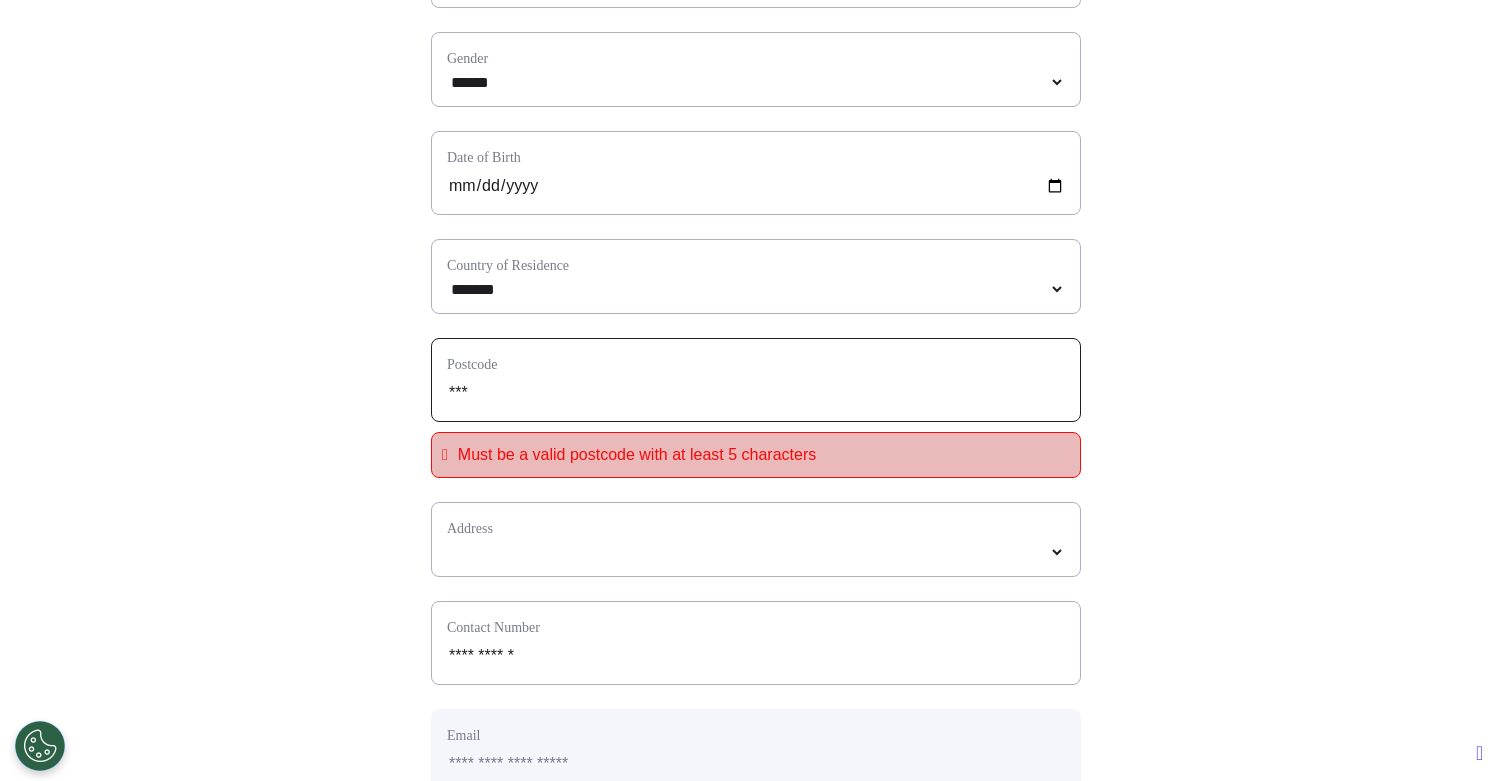 type on "****" 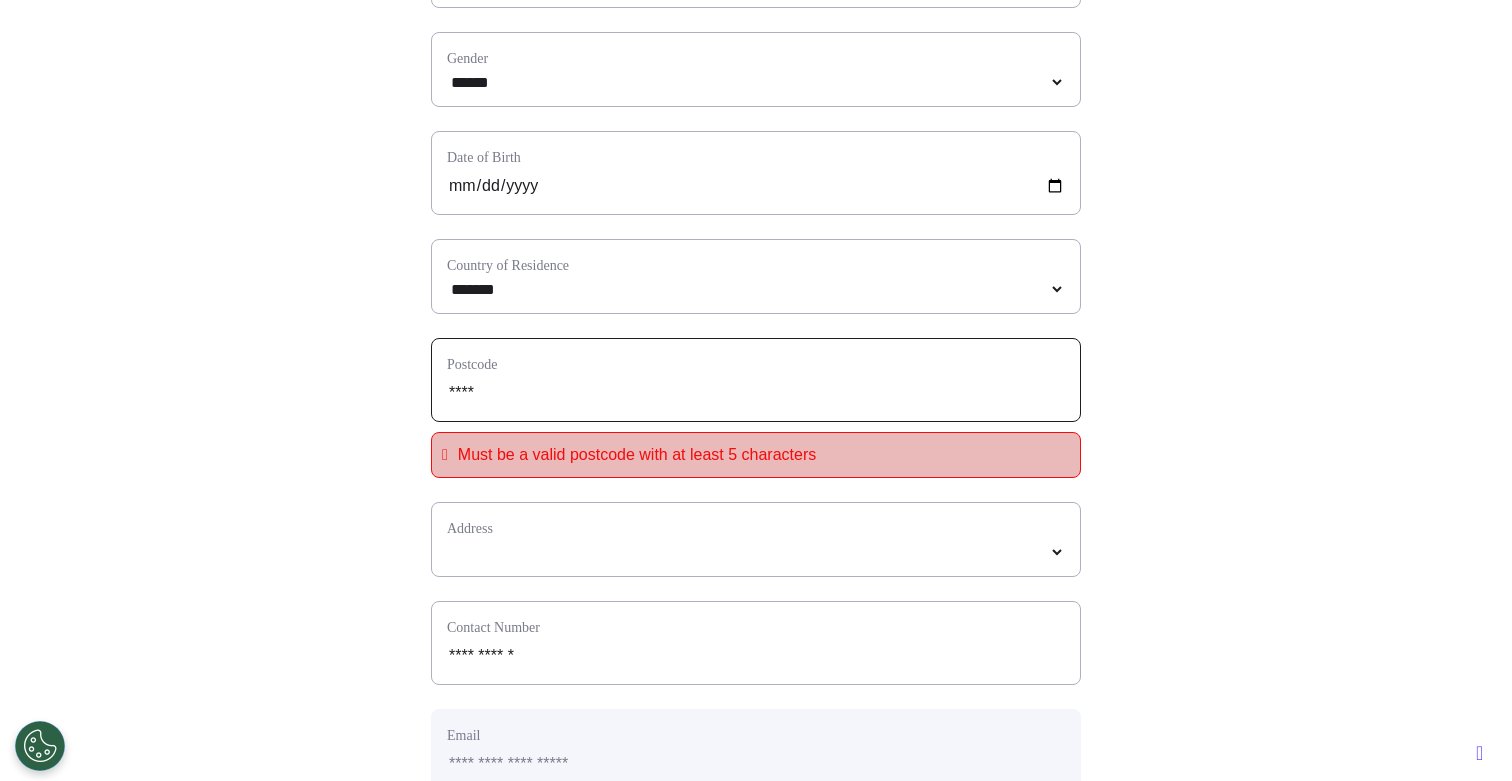 type on "*****" 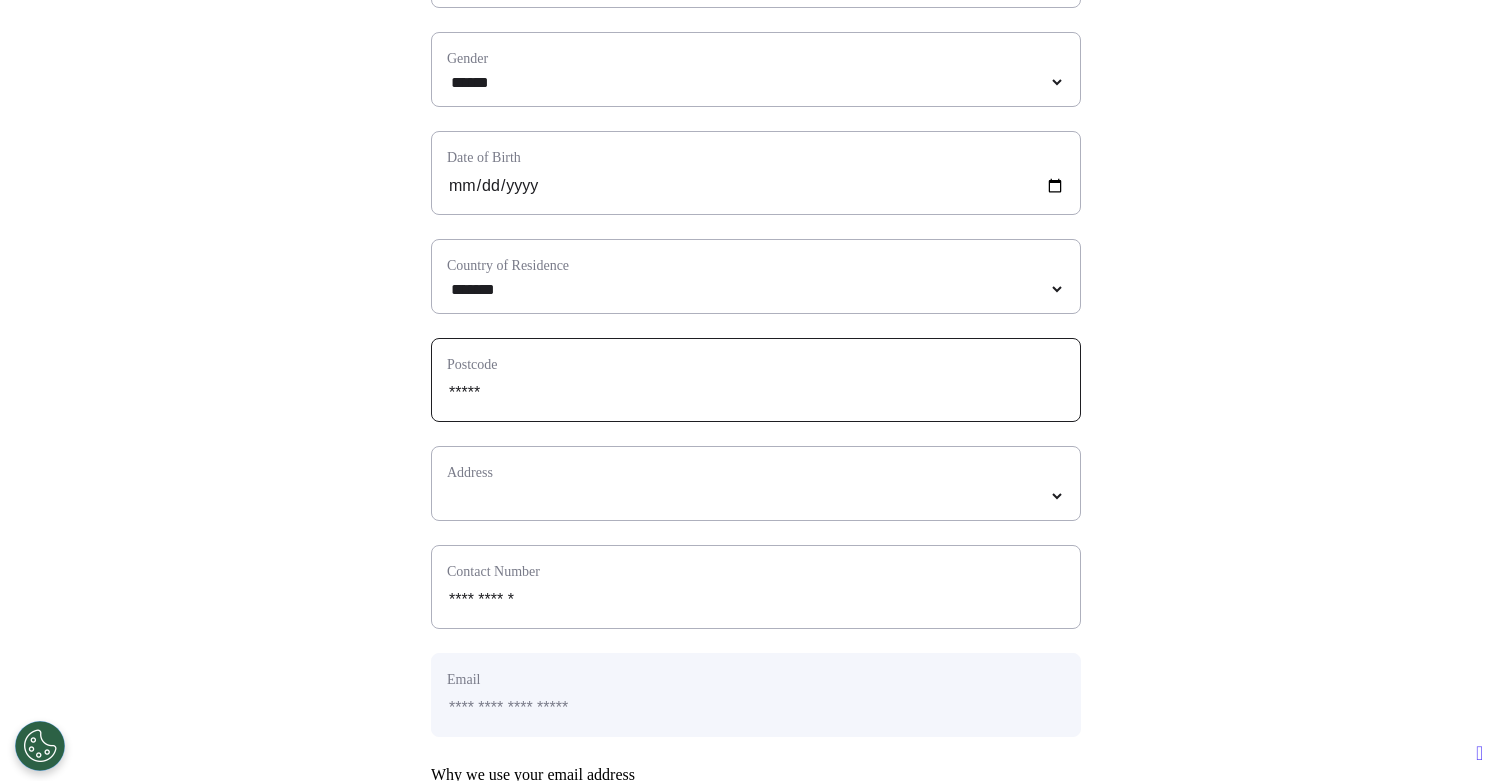 type on "*****" 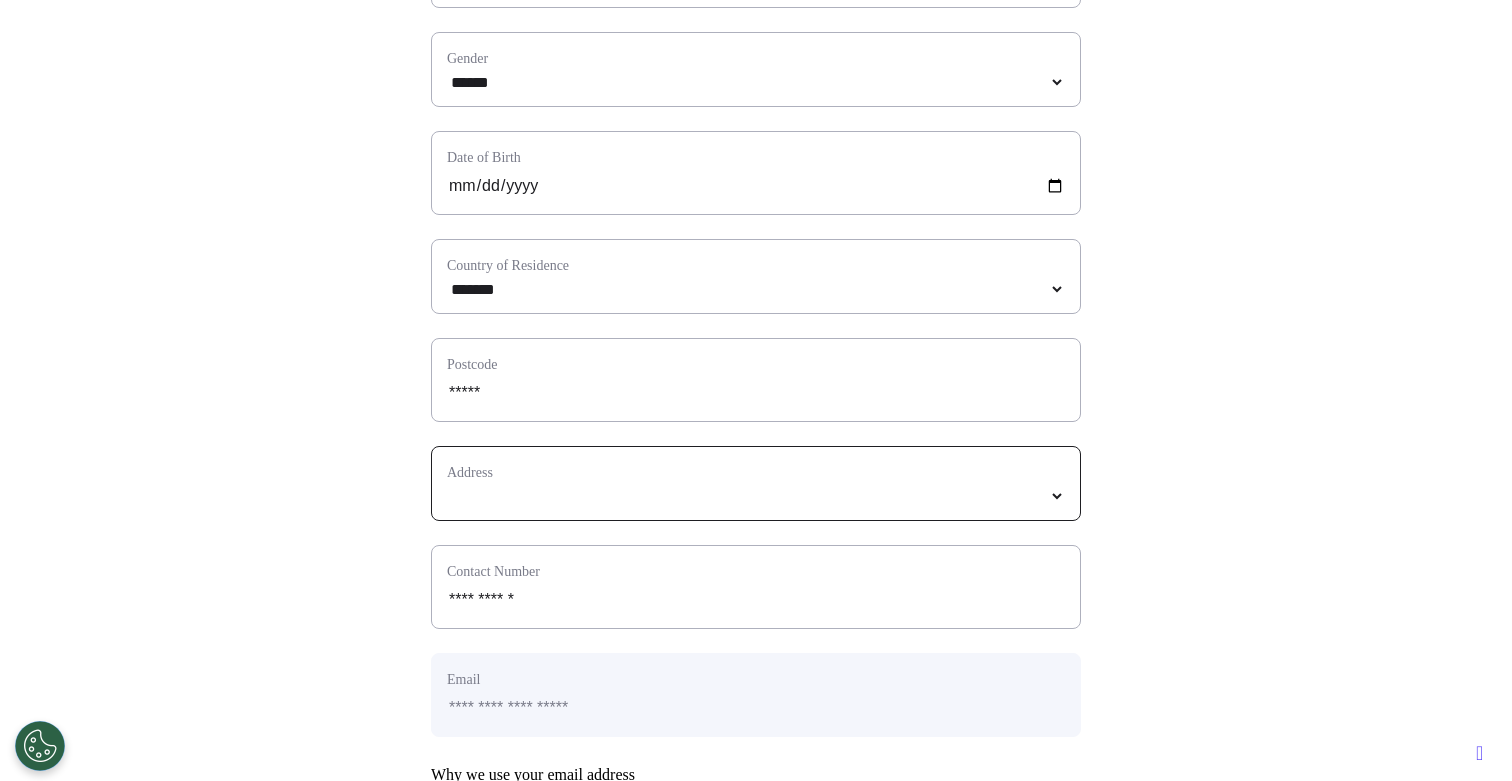 click at bounding box center [756, 496] 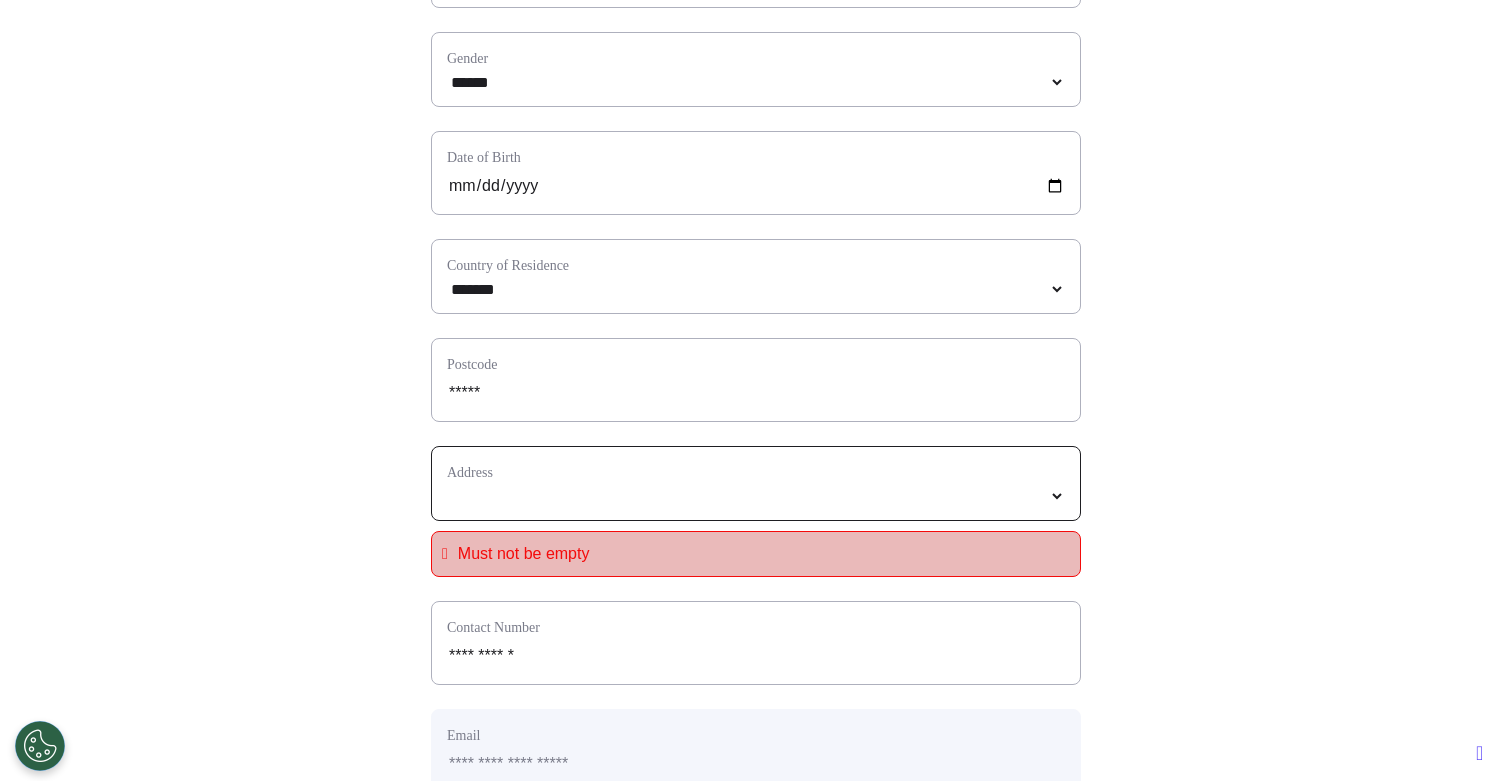 click at bounding box center [756, 496] 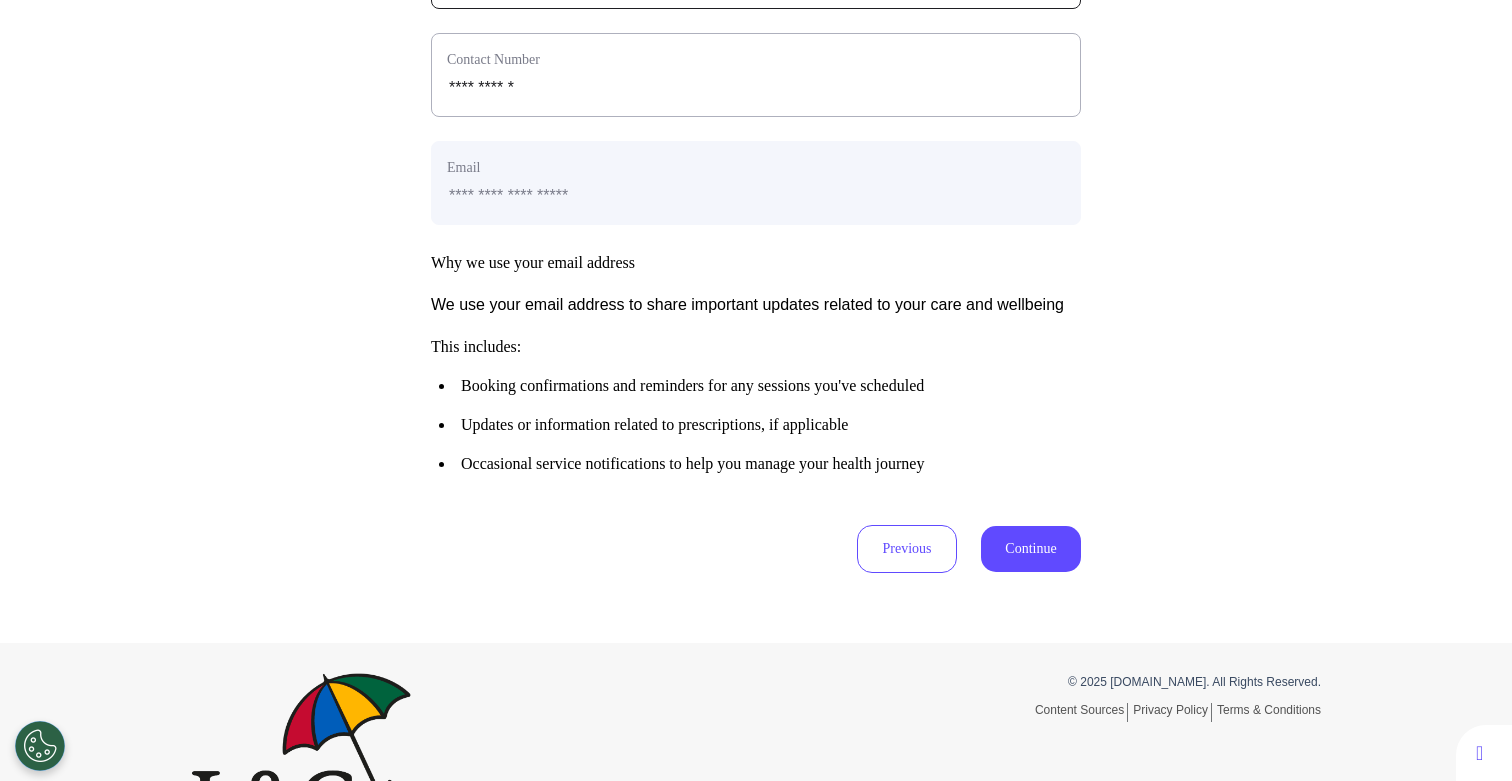 scroll, scrollTop: 1004, scrollLeft: 0, axis: vertical 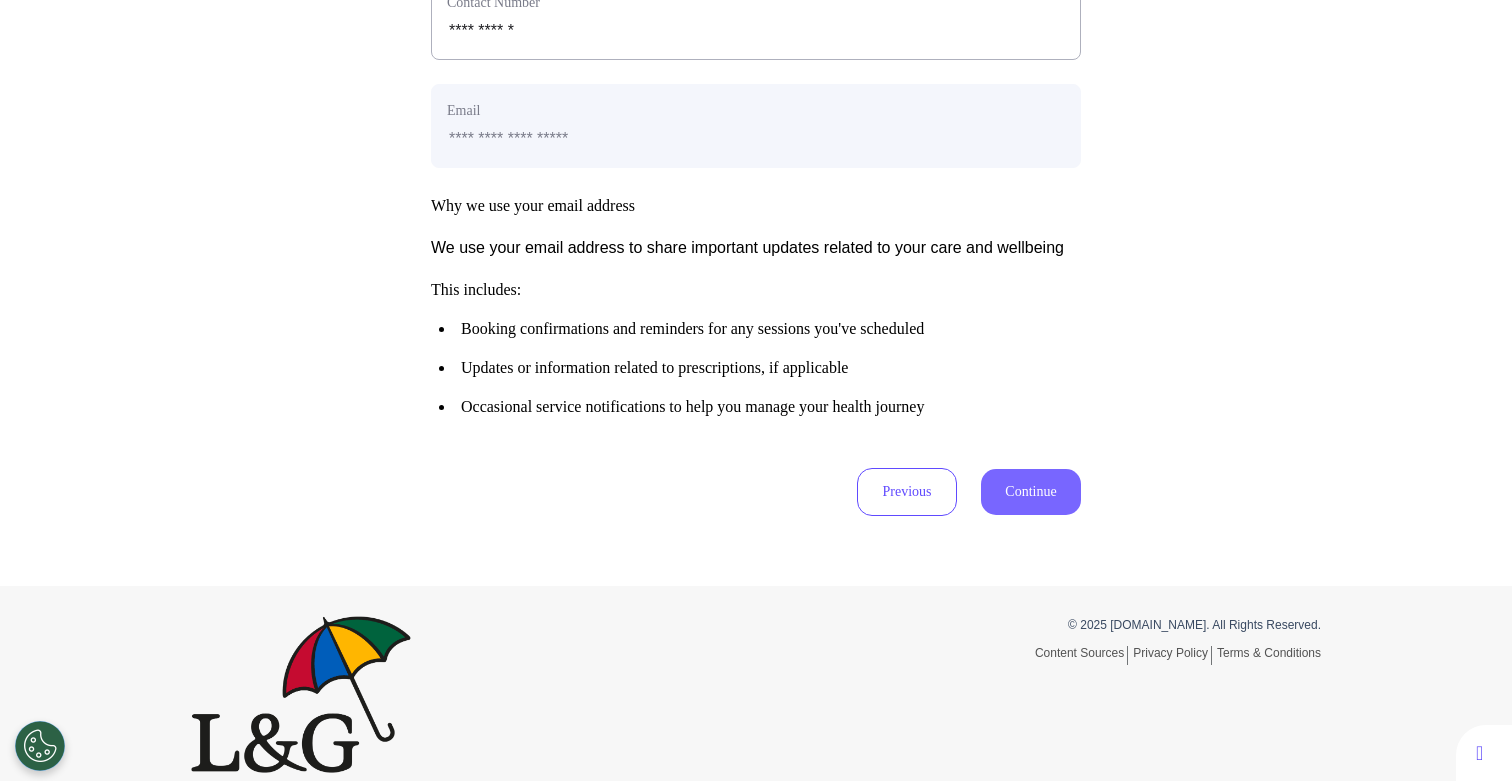 click on "Continue" at bounding box center [1031, 492] 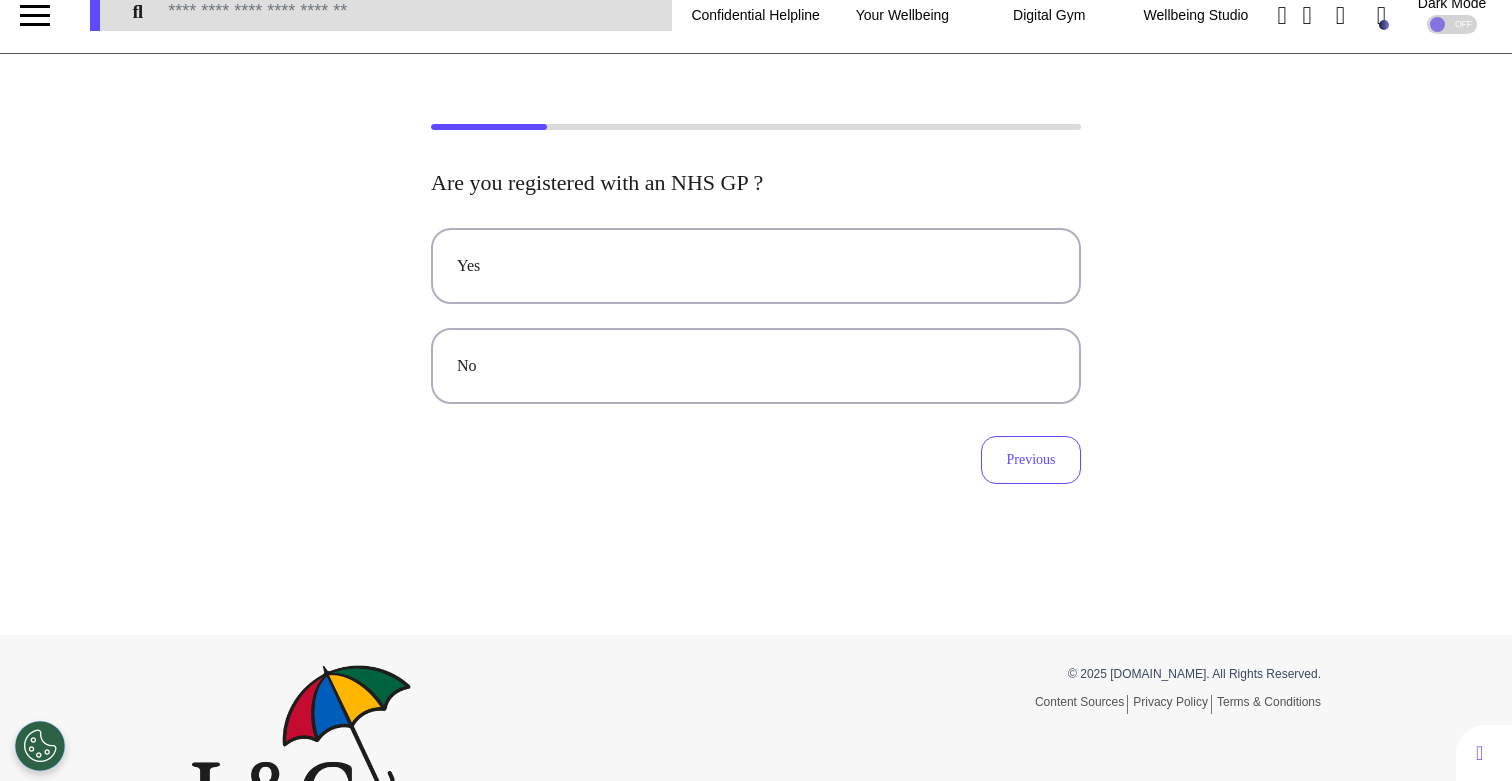 scroll, scrollTop: 0, scrollLeft: 0, axis: both 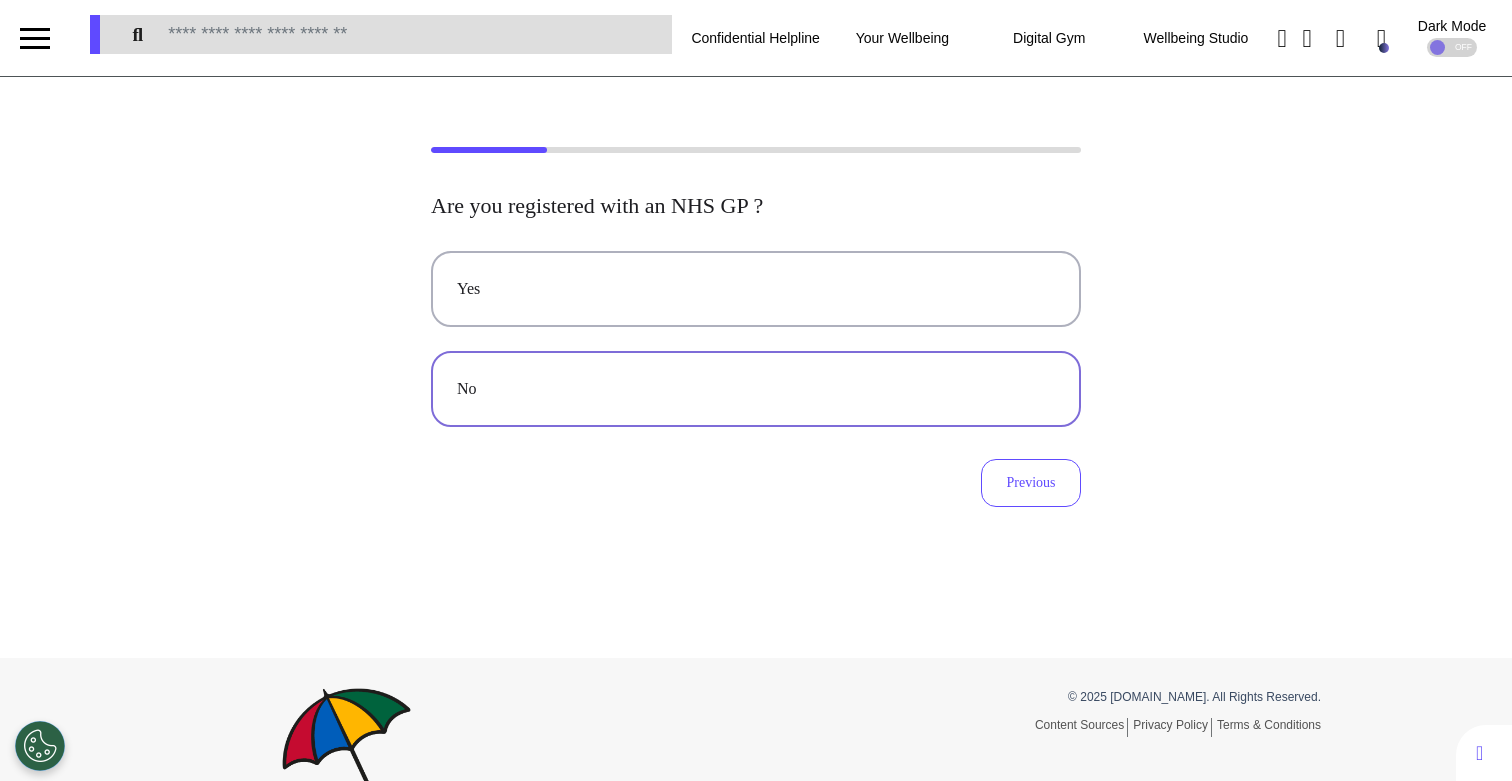 click on "No" at bounding box center [756, 389] 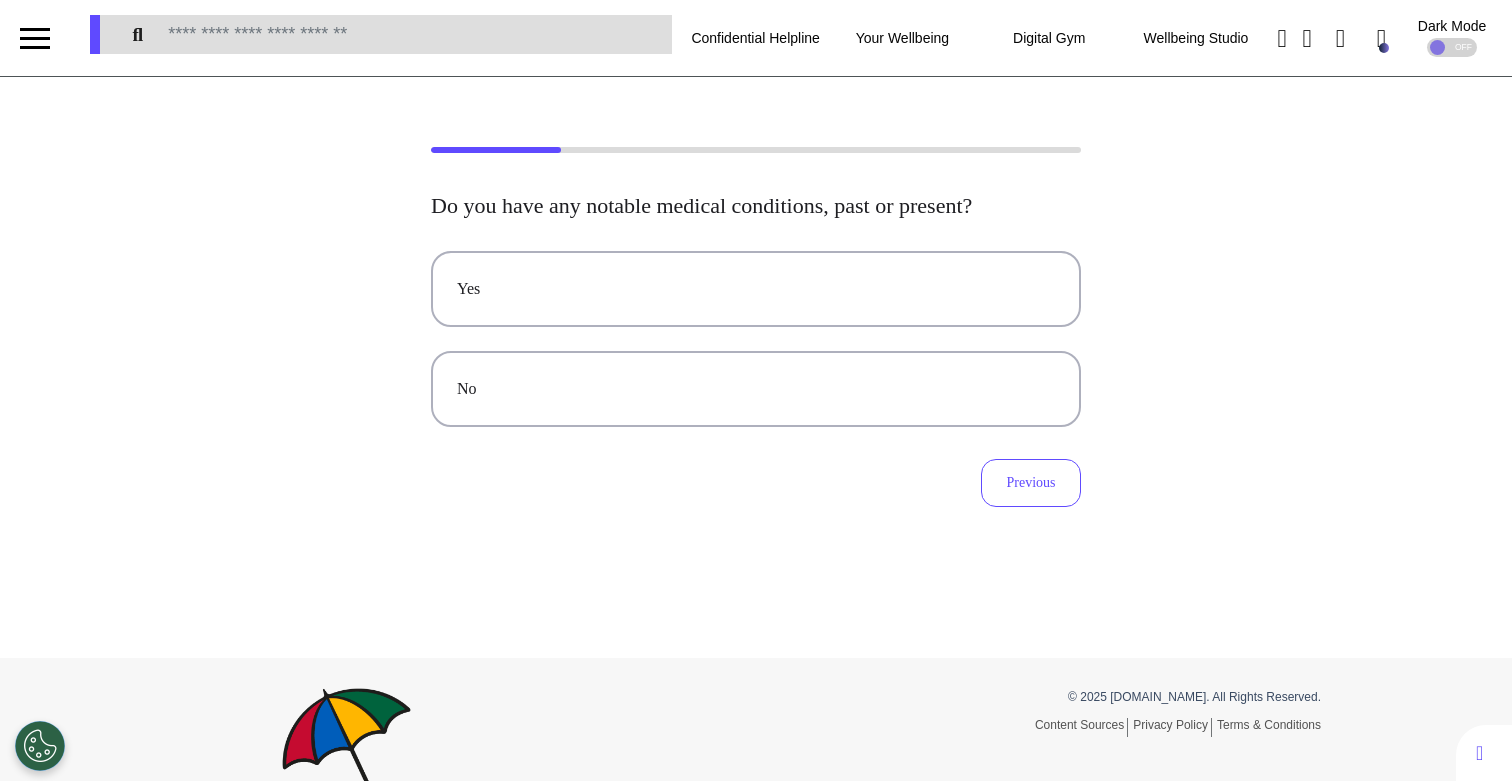click on "No" at bounding box center [756, 389] 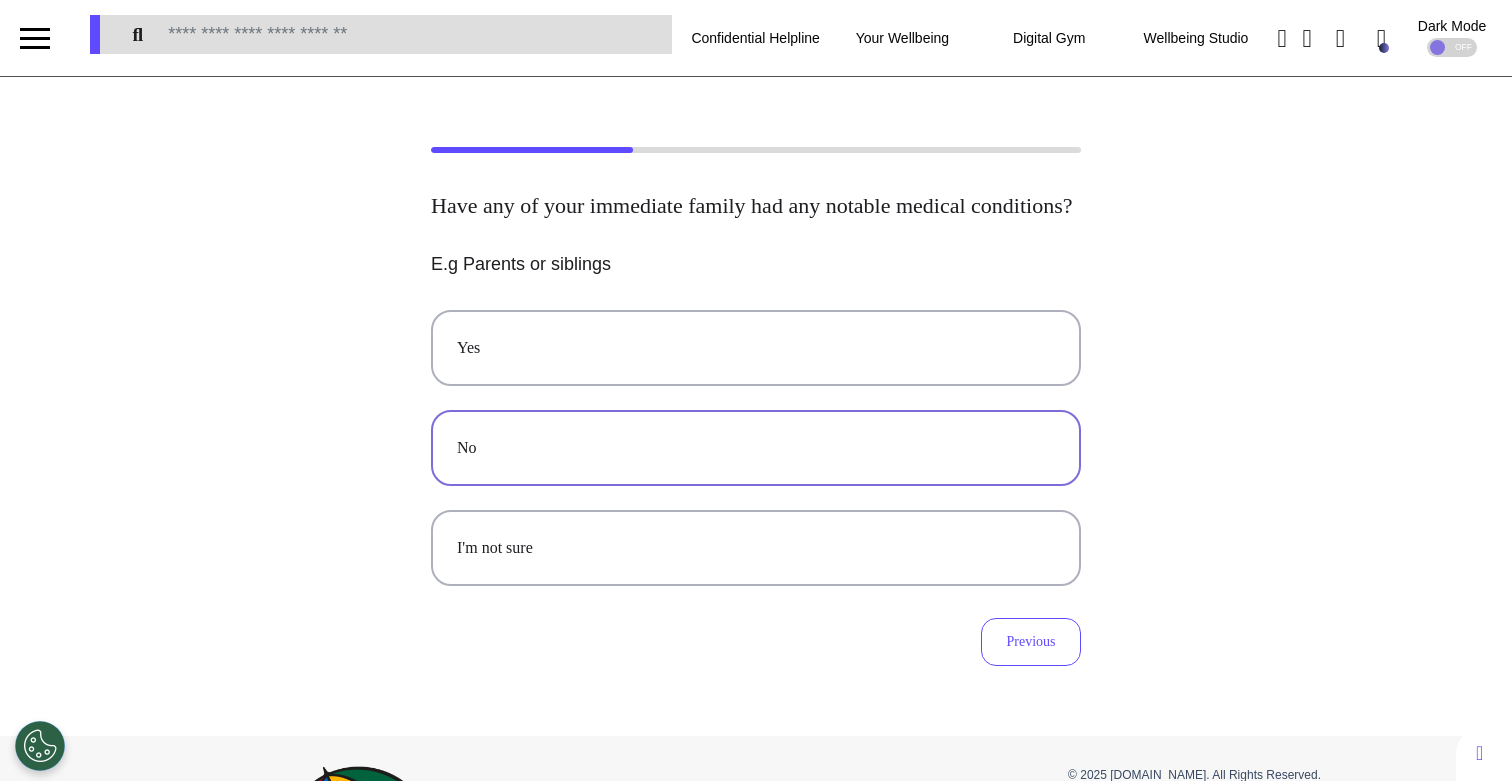 click on "No" at bounding box center [756, 448] 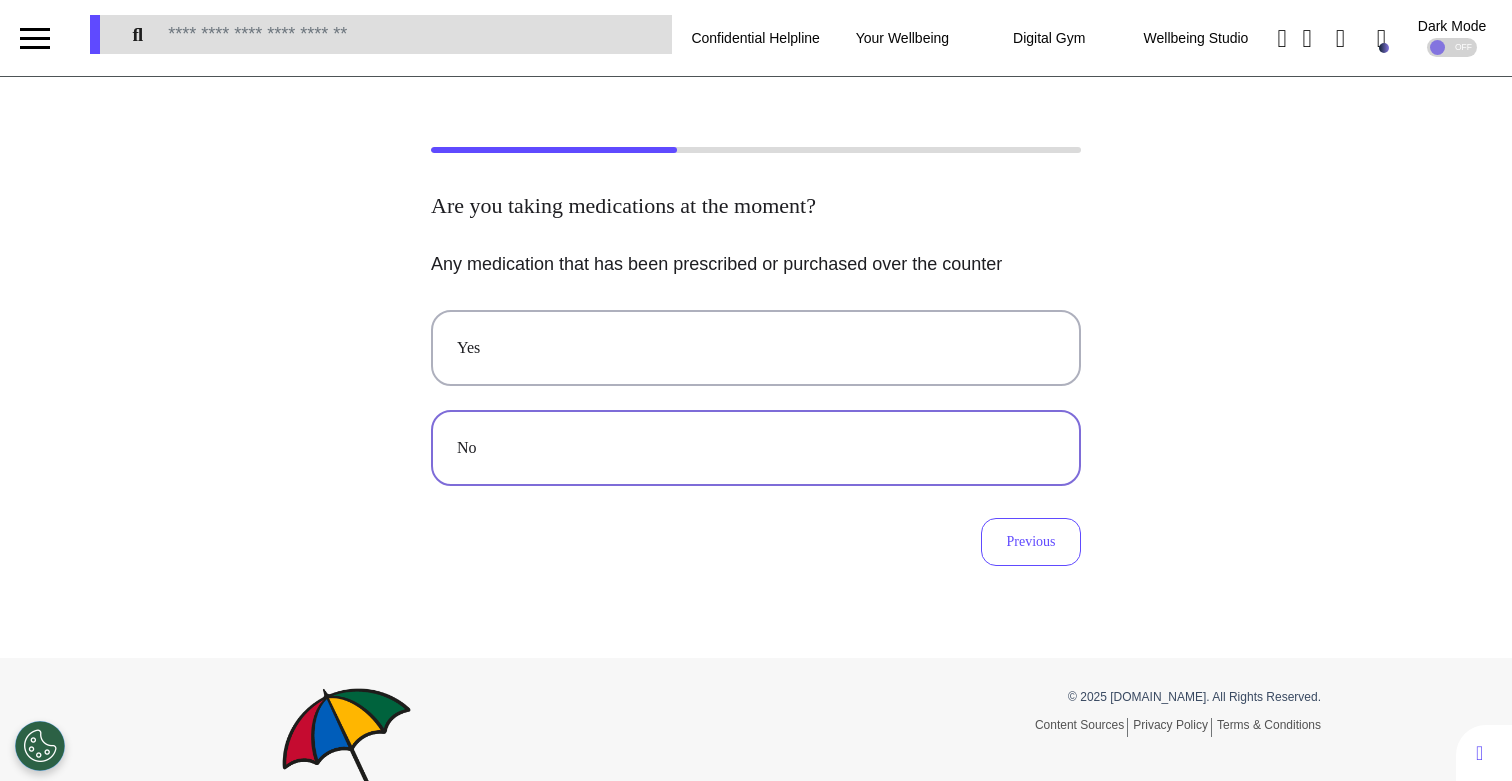 click on "No" at bounding box center (756, 448) 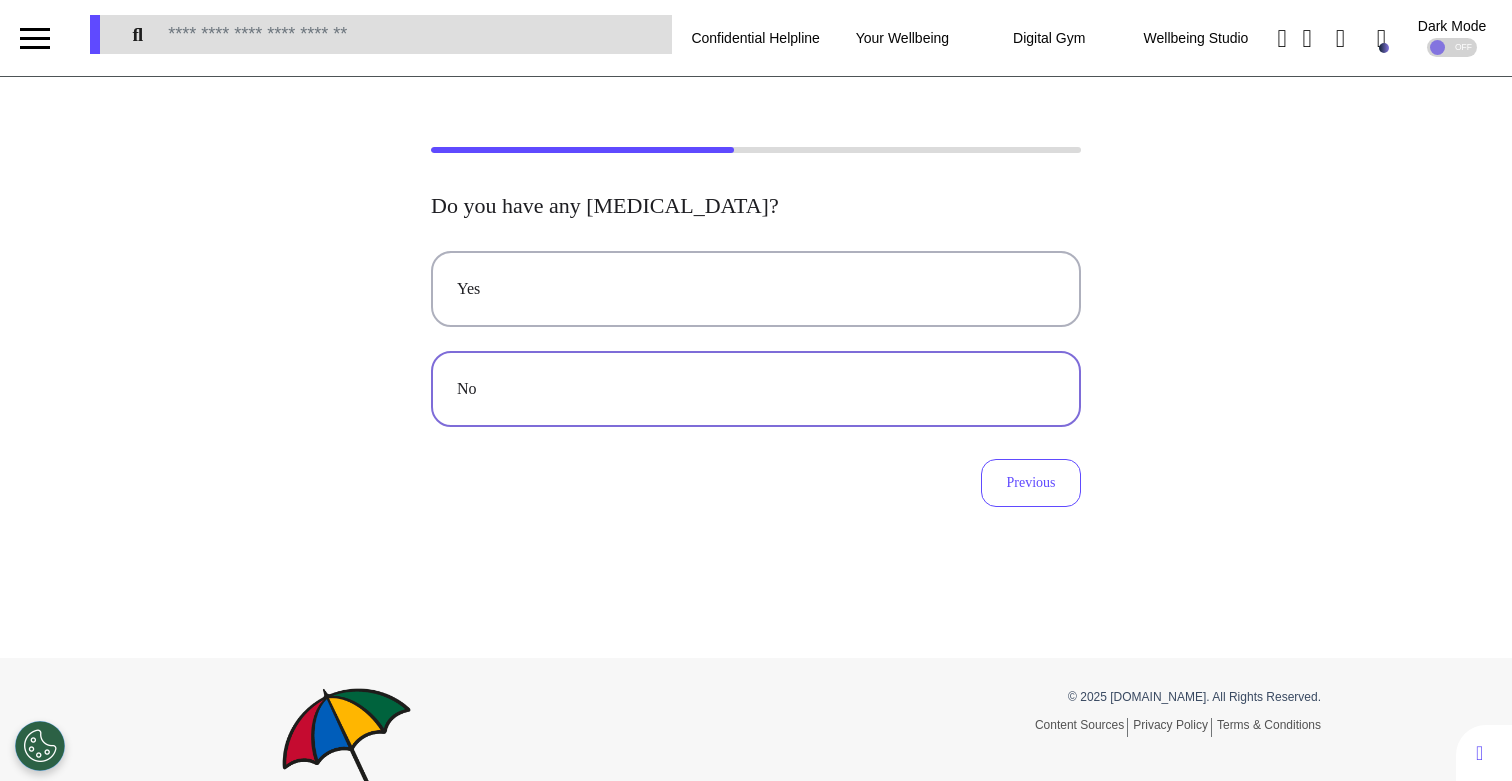 click on "No" at bounding box center [756, 389] 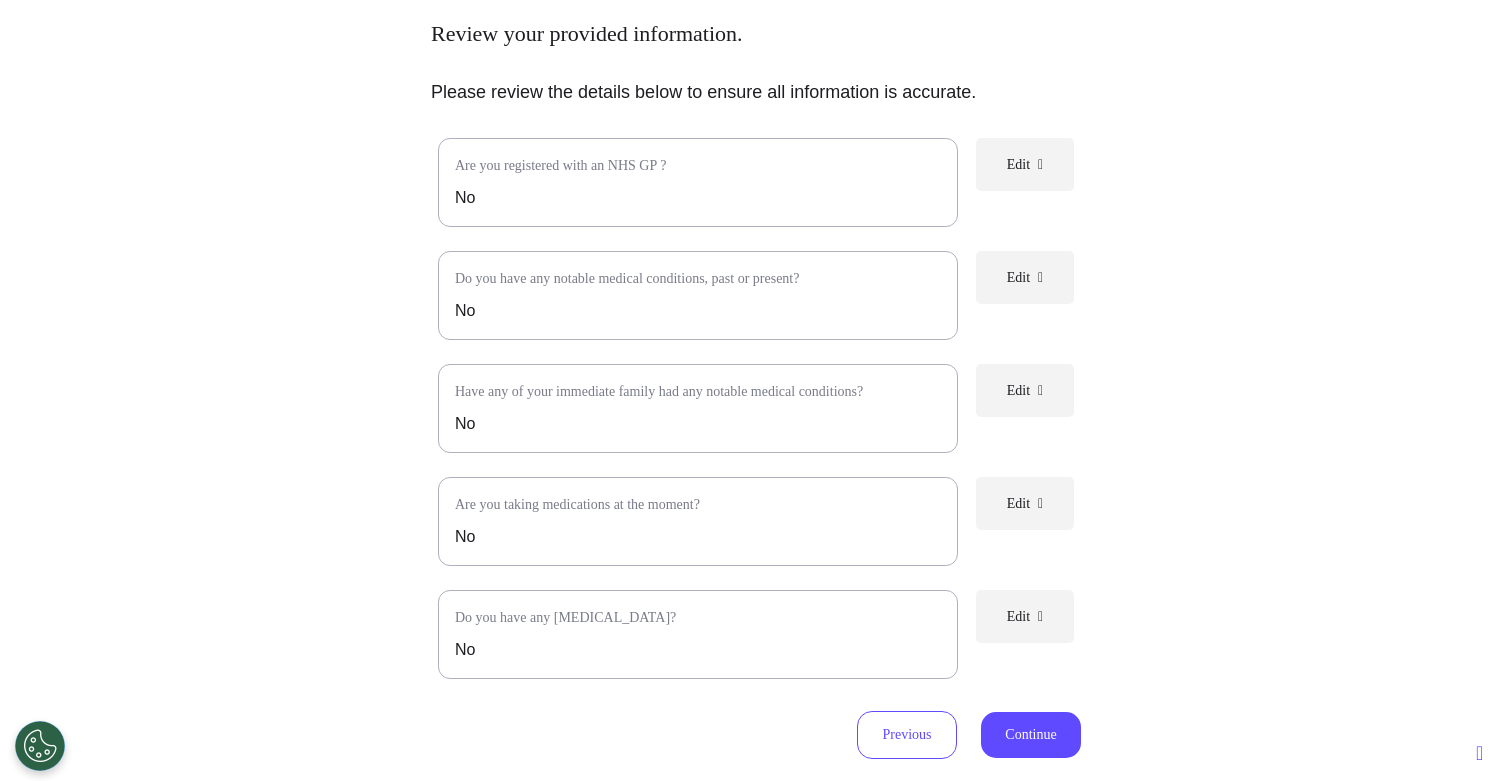 scroll, scrollTop: 458, scrollLeft: 0, axis: vertical 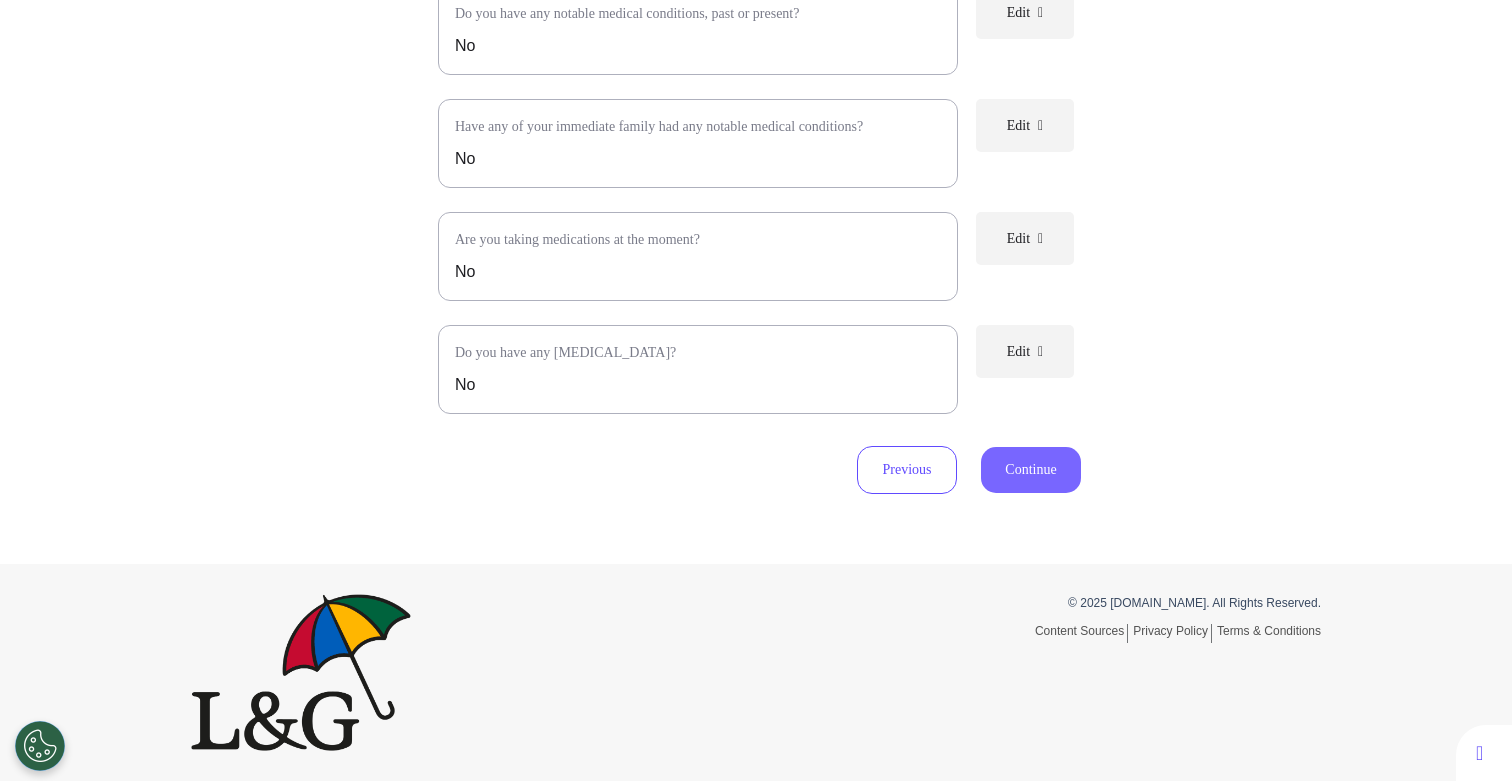 click on "Continue" at bounding box center [1031, 470] 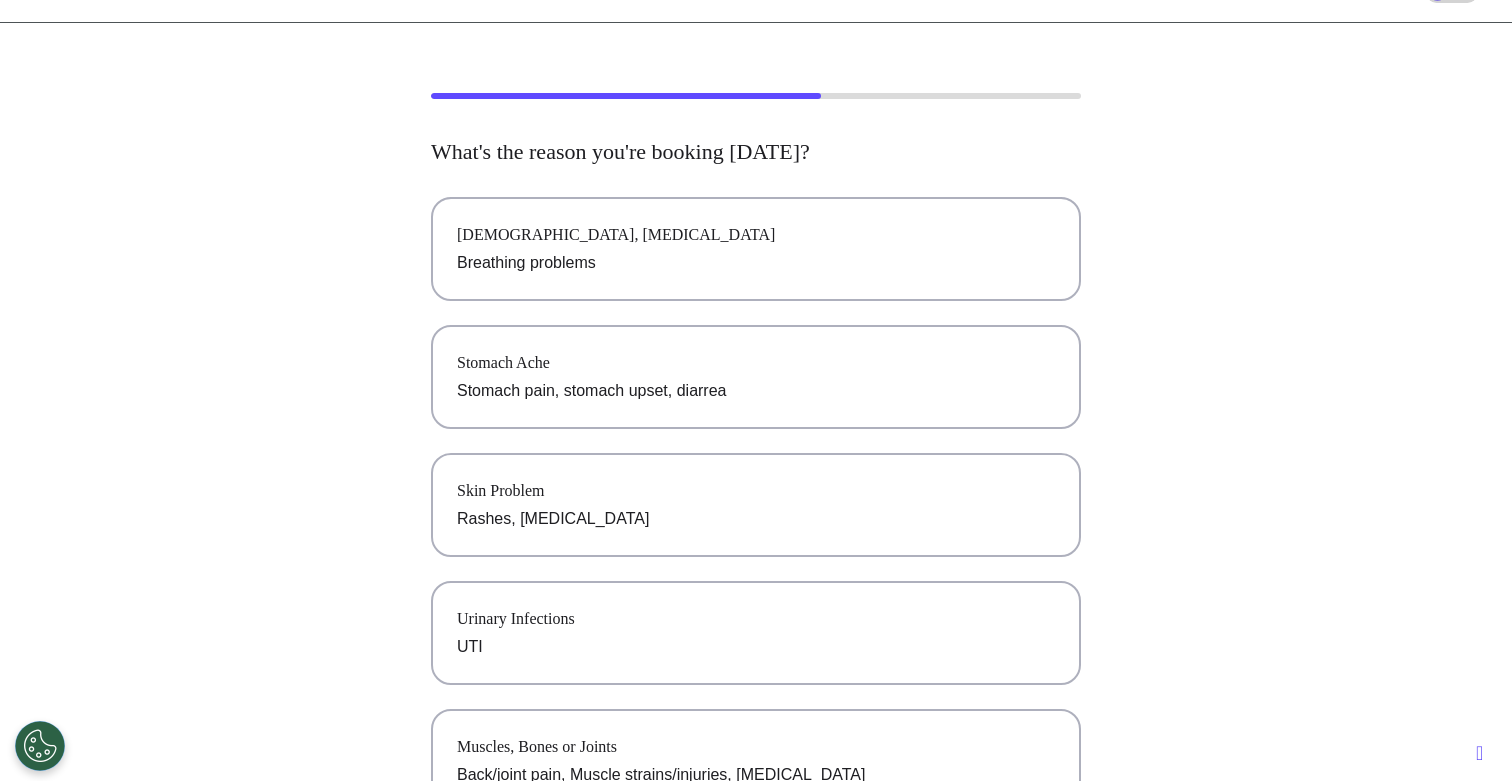 scroll, scrollTop: 55, scrollLeft: 0, axis: vertical 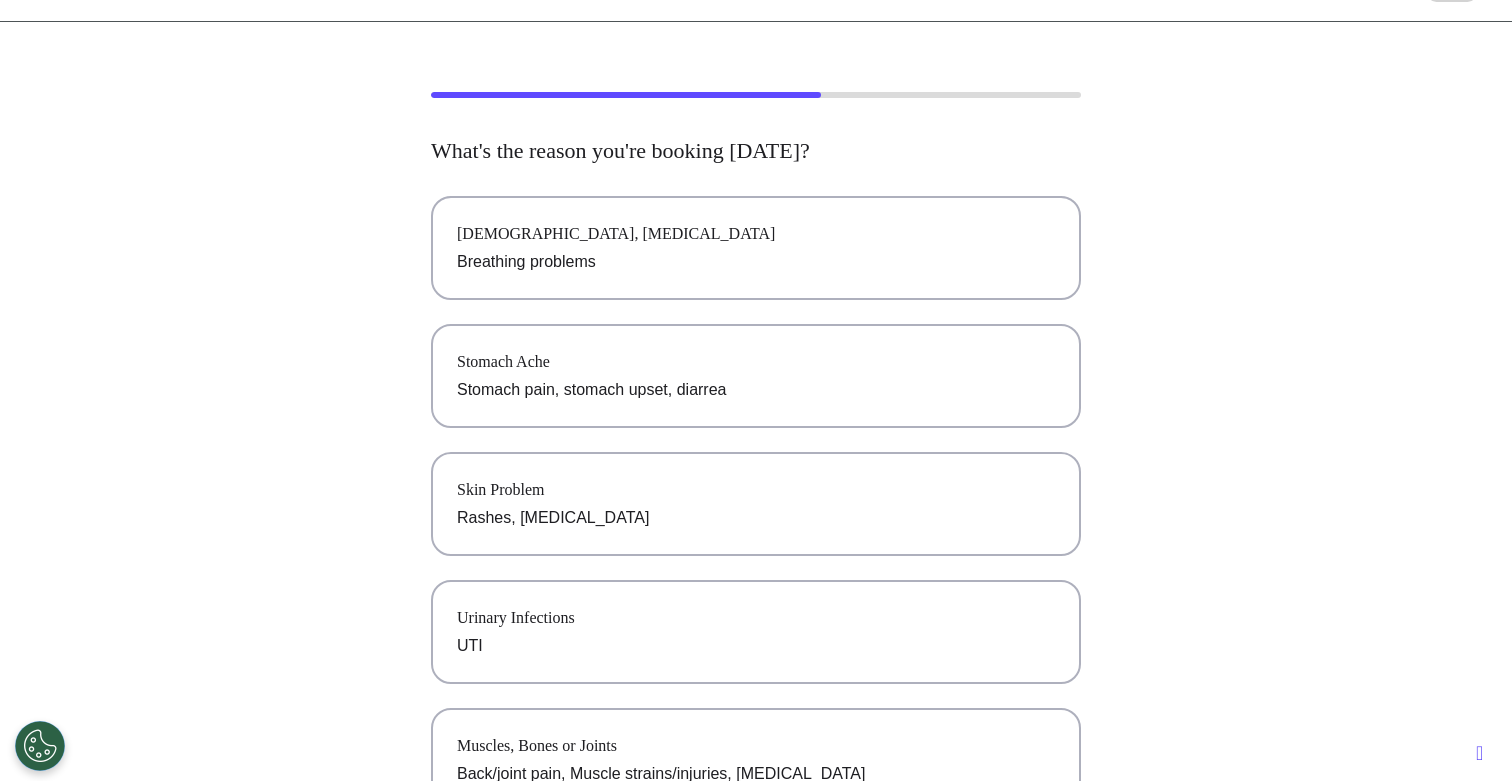 click on "Rashes, [MEDICAL_DATA]" at bounding box center [756, 518] 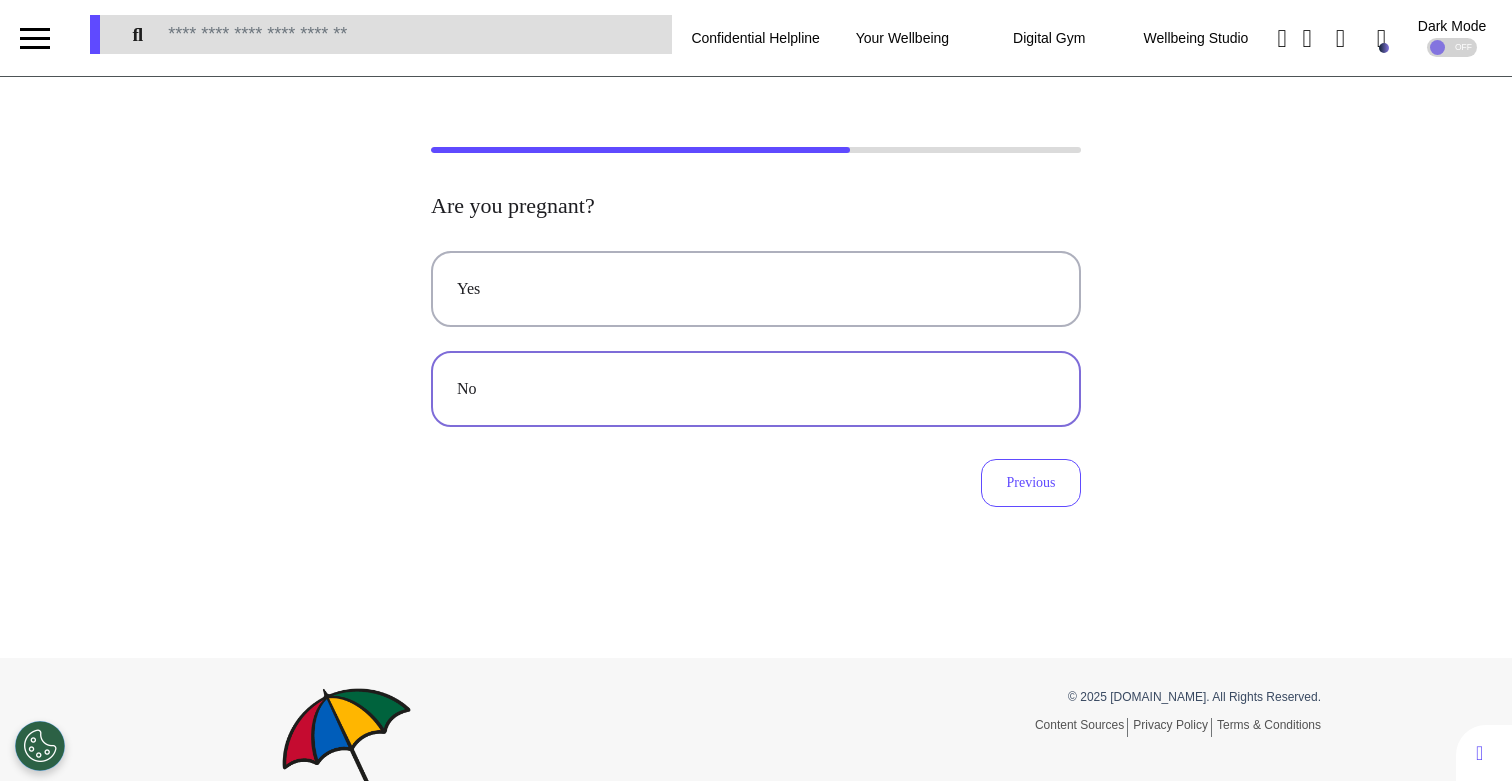 scroll, scrollTop: 0, scrollLeft: 0, axis: both 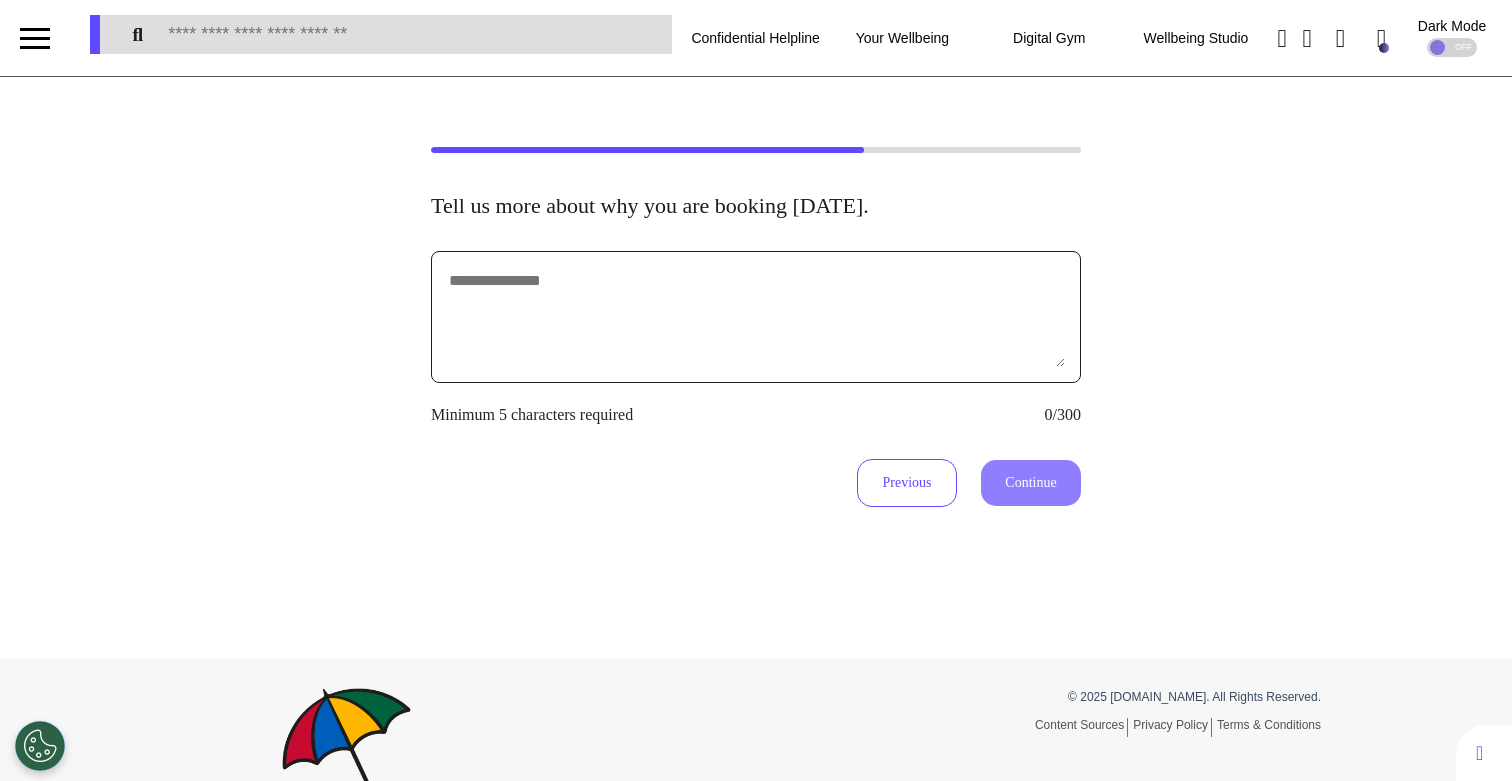 click at bounding box center (756, 317) 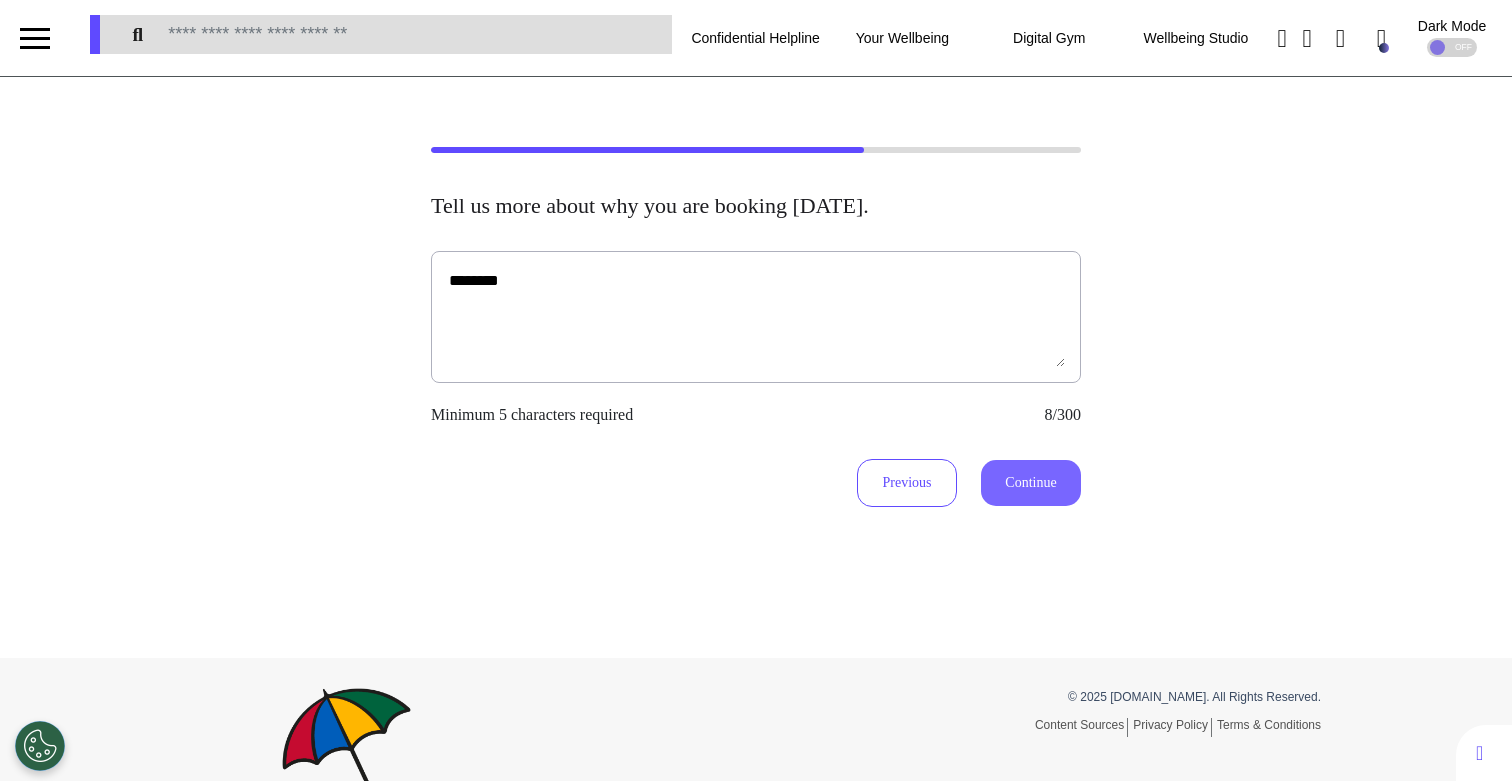 click on "Continue" at bounding box center (1031, 483) 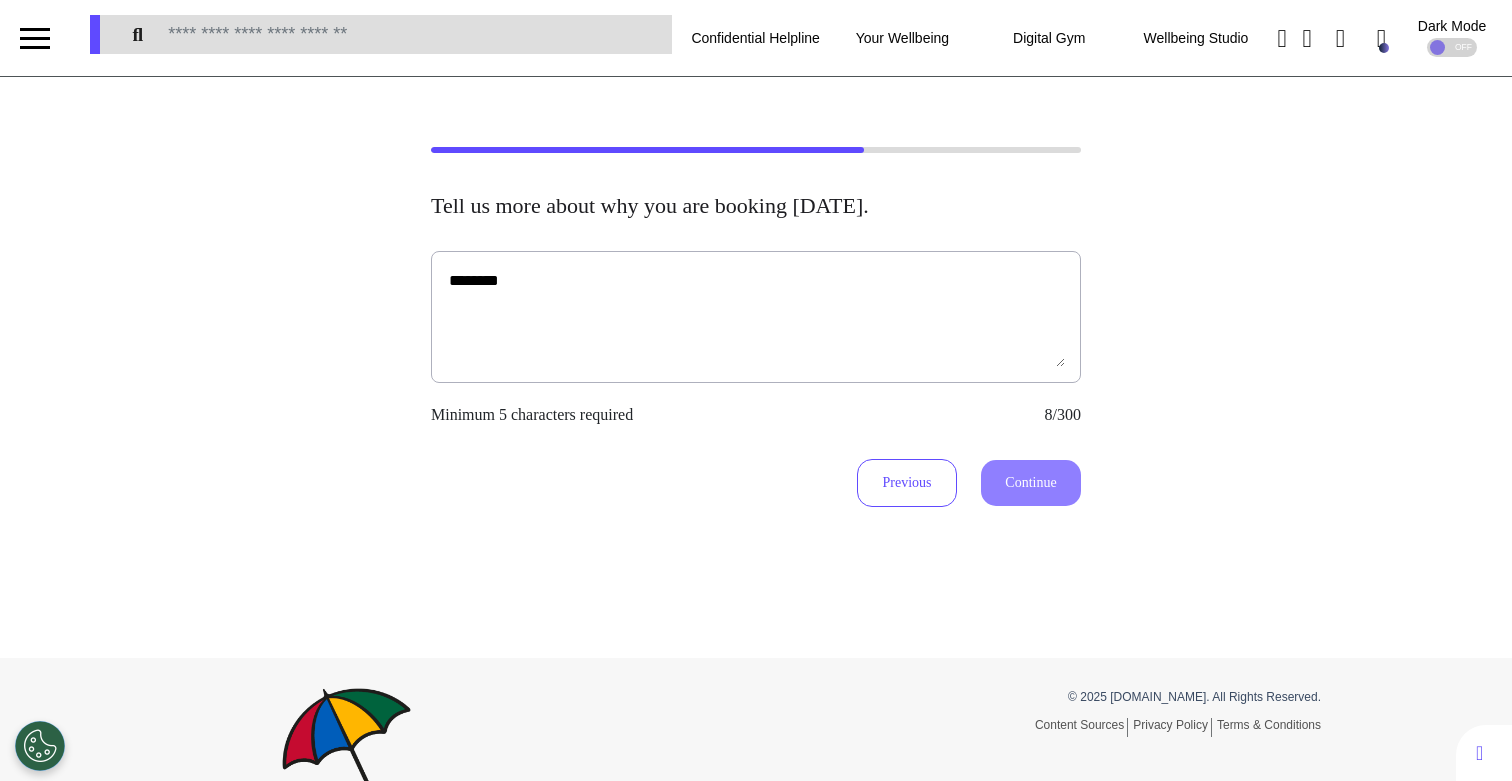 click on "Tell us more about why you are booking today.  ******** Minimum 5 characters required 8/300 Previous Continue" at bounding box center [756, 367] 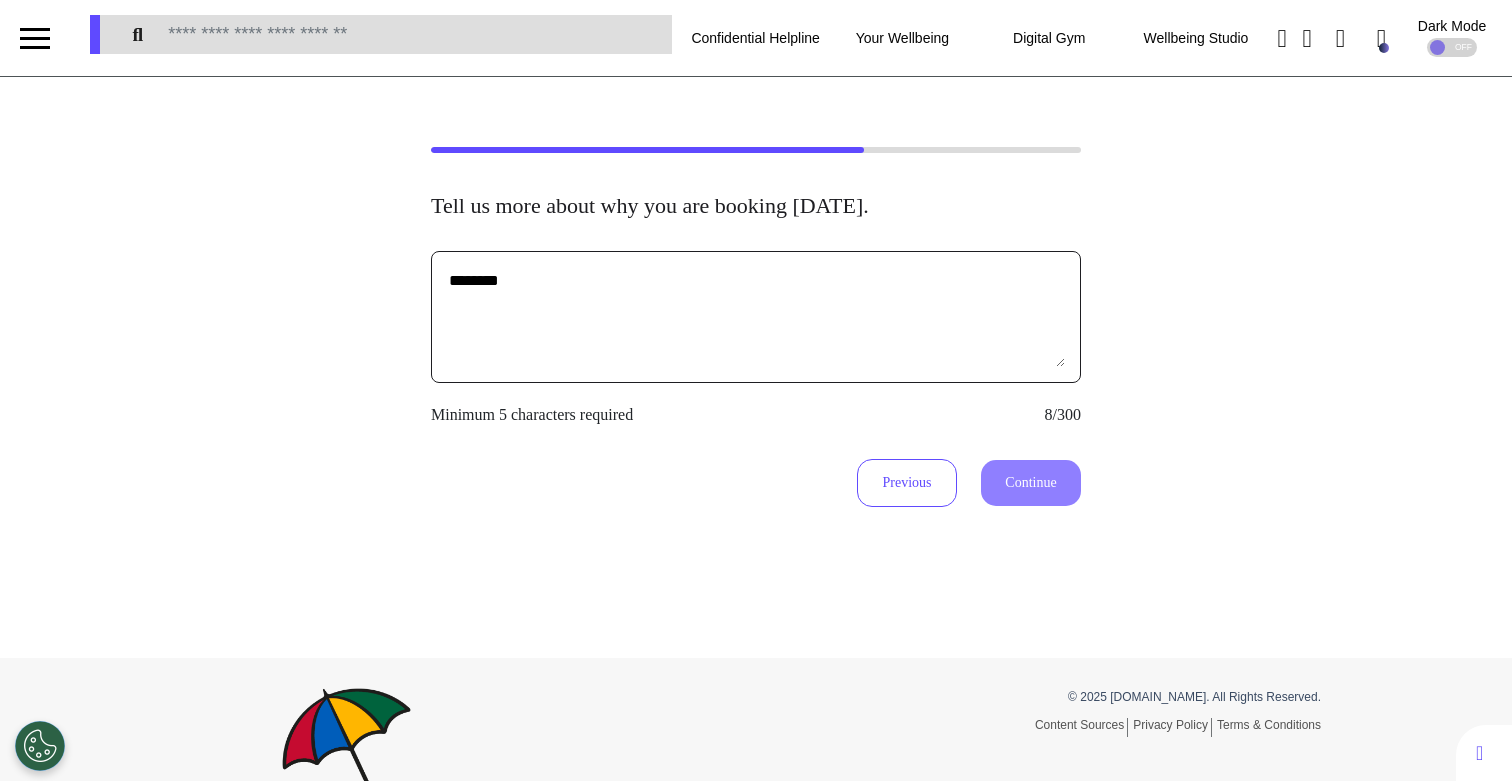 click on "********" at bounding box center (756, 317) 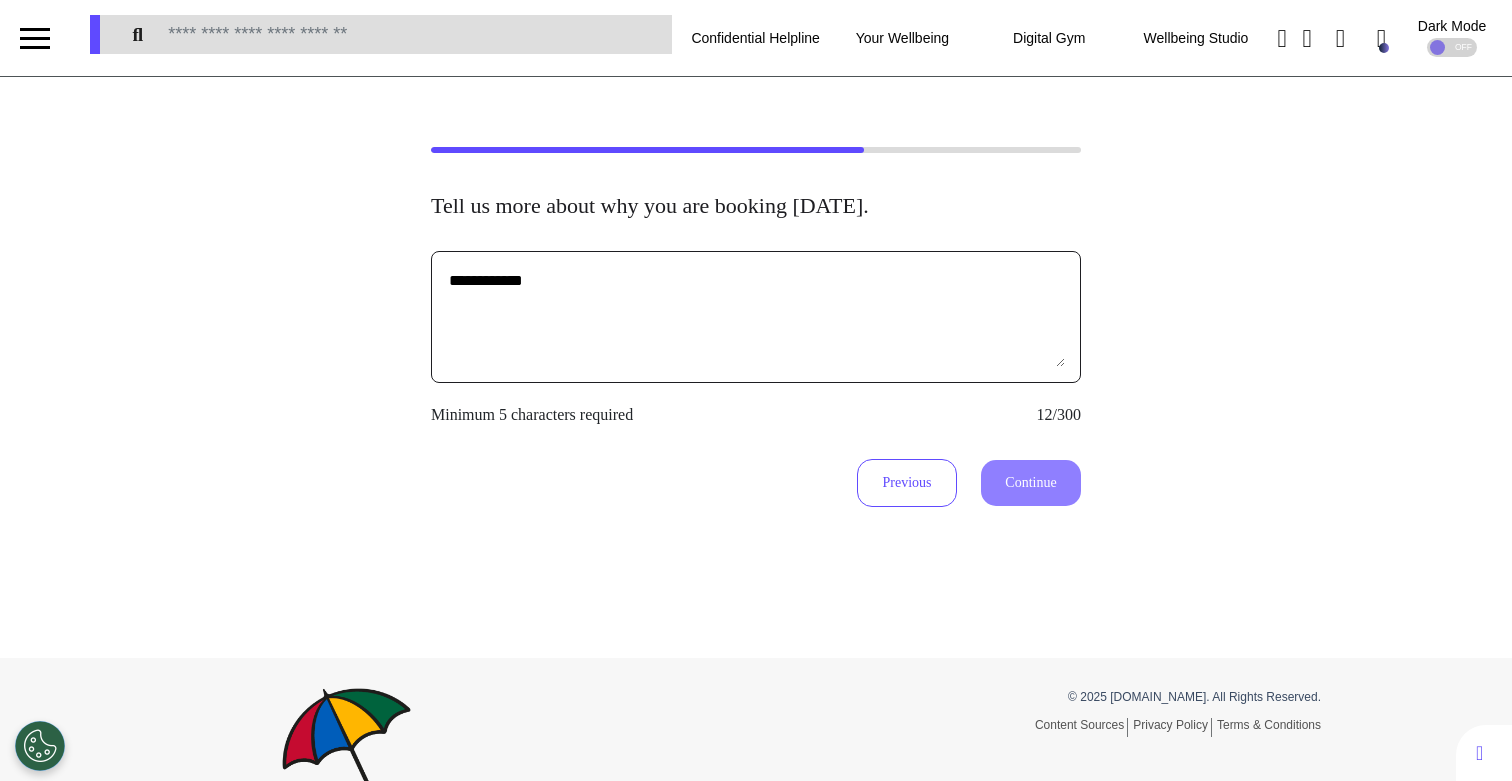 type on "**********" 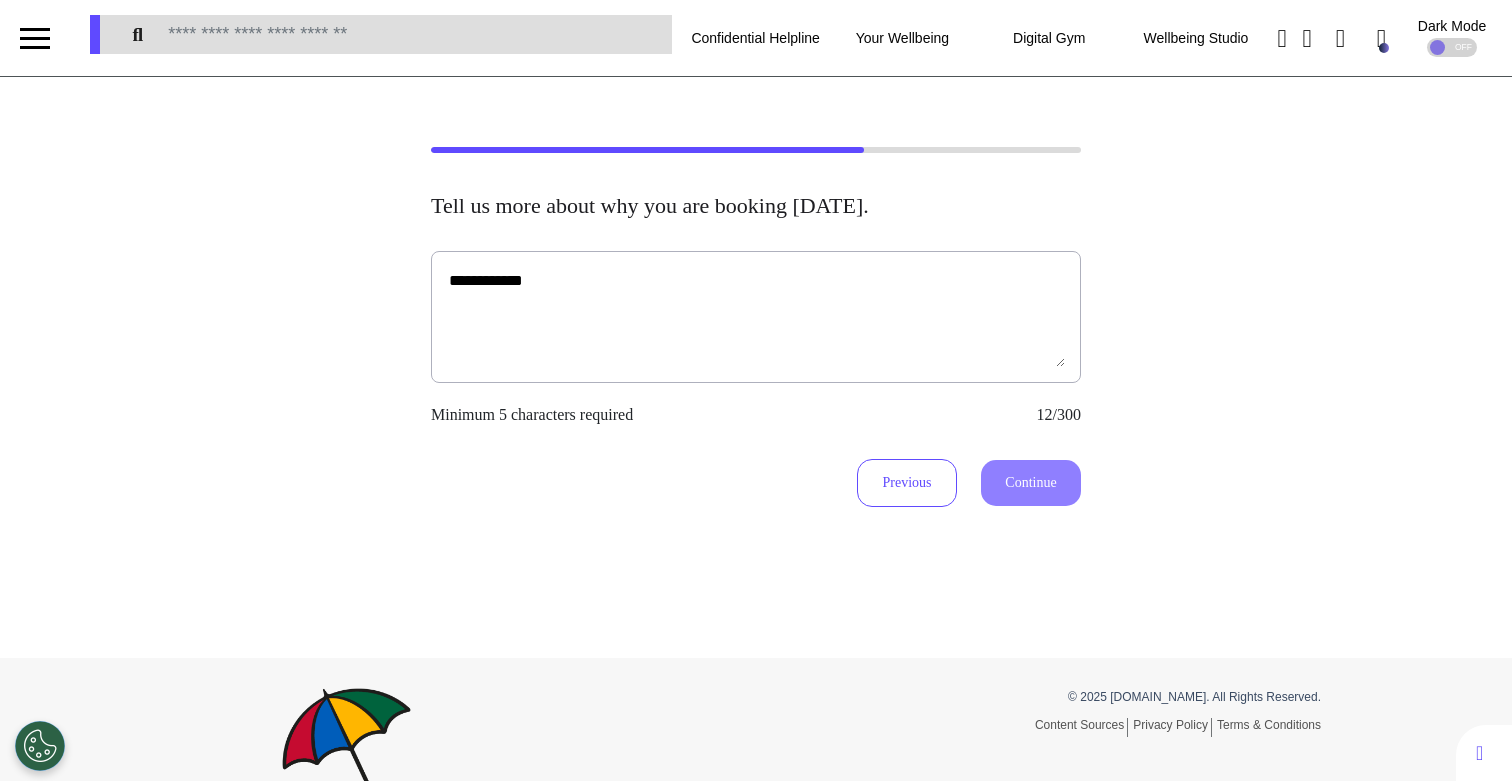 click on "**********" at bounding box center [756, 367] 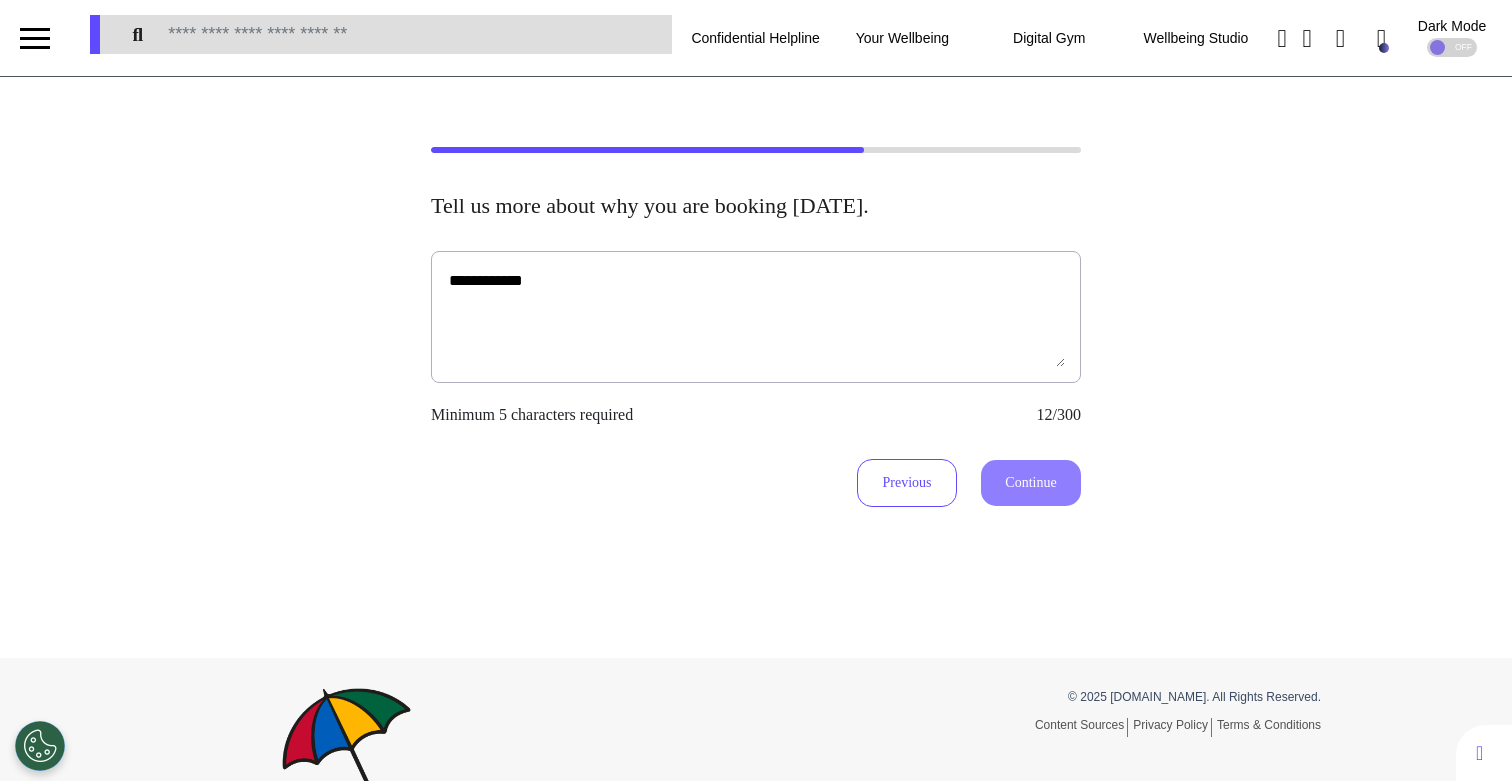 click on "**********" at bounding box center [756, 367] 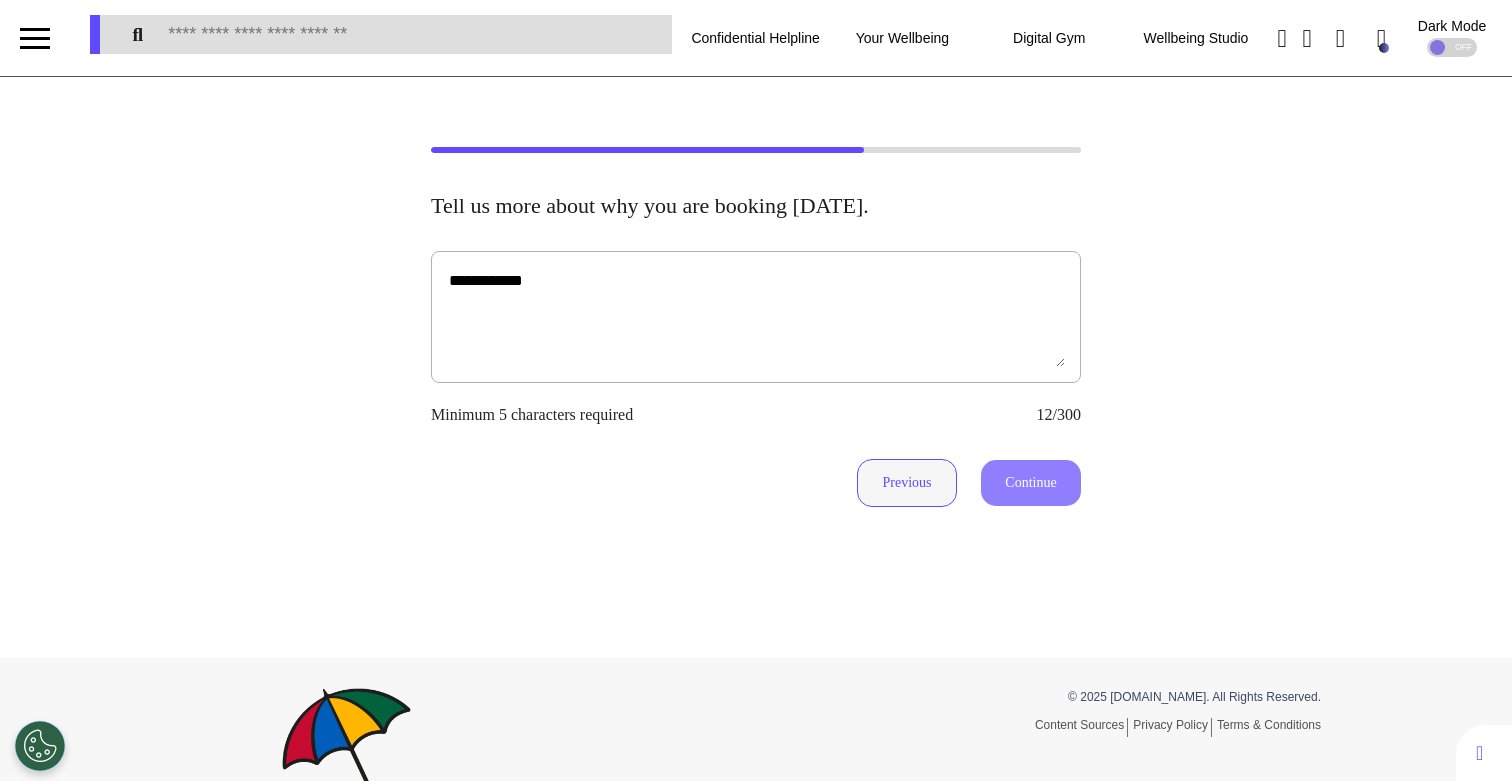 click on "Previous" at bounding box center (907, 483) 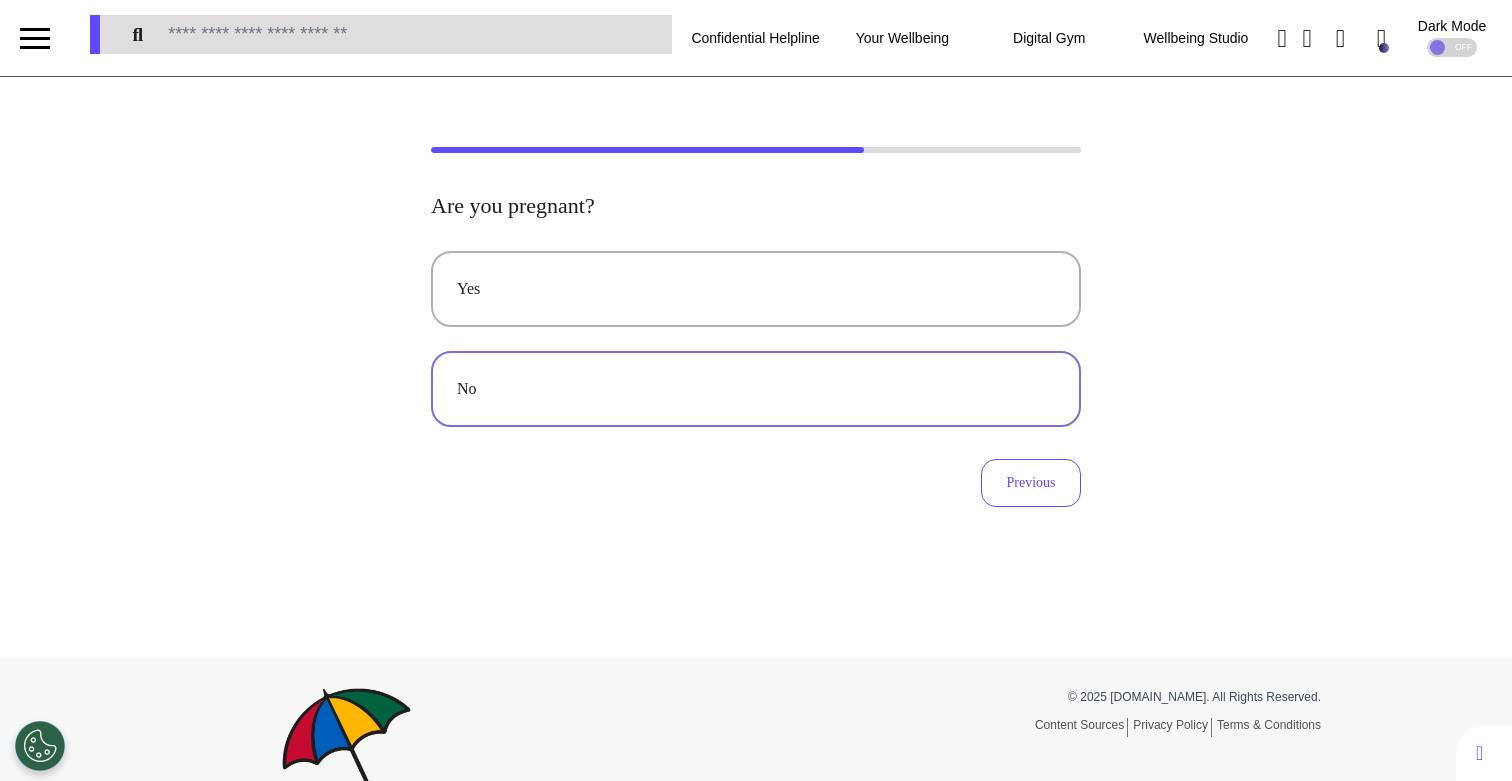 click on "No" at bounding box center (756, 389) 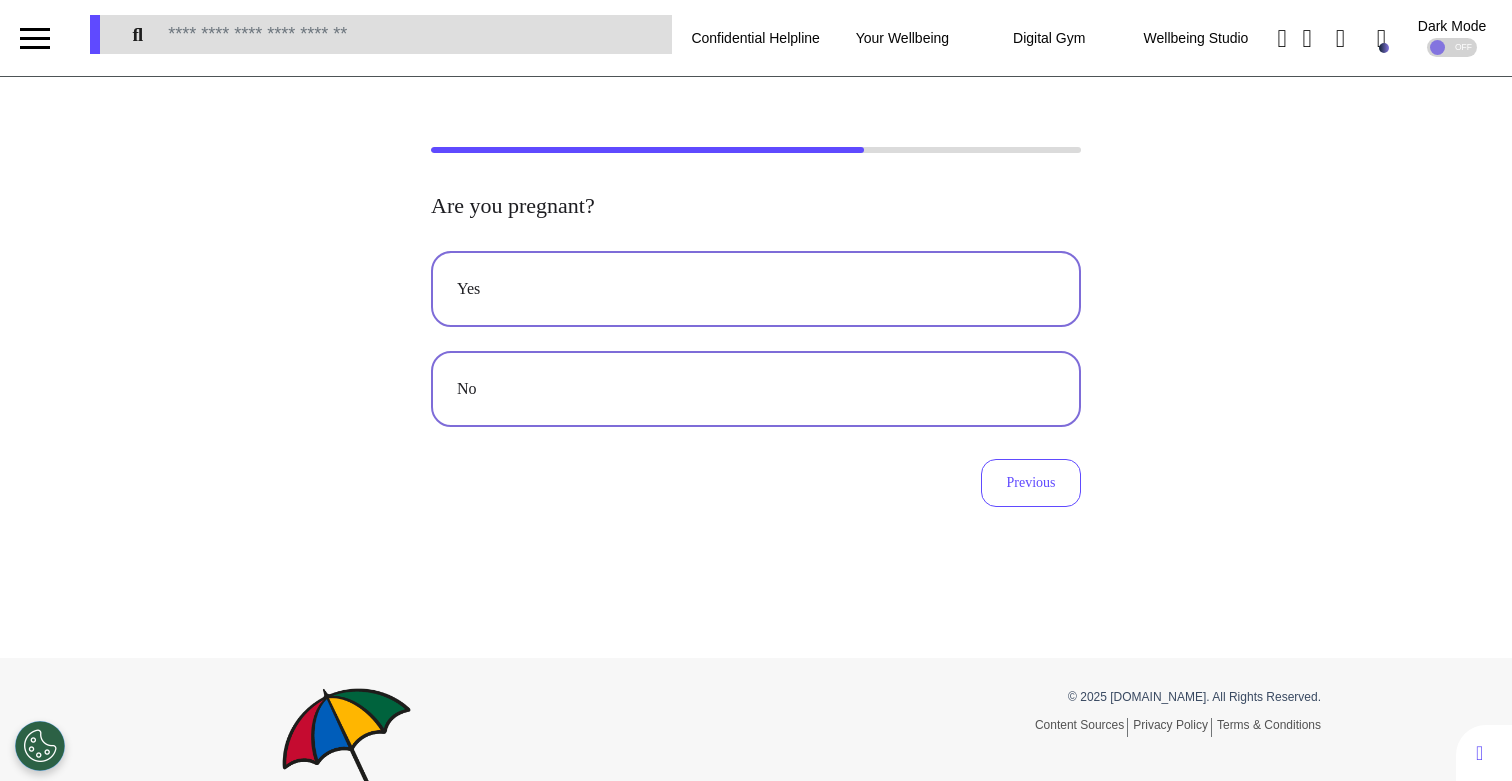 click on "Yes" at bounding box center (756, 289) 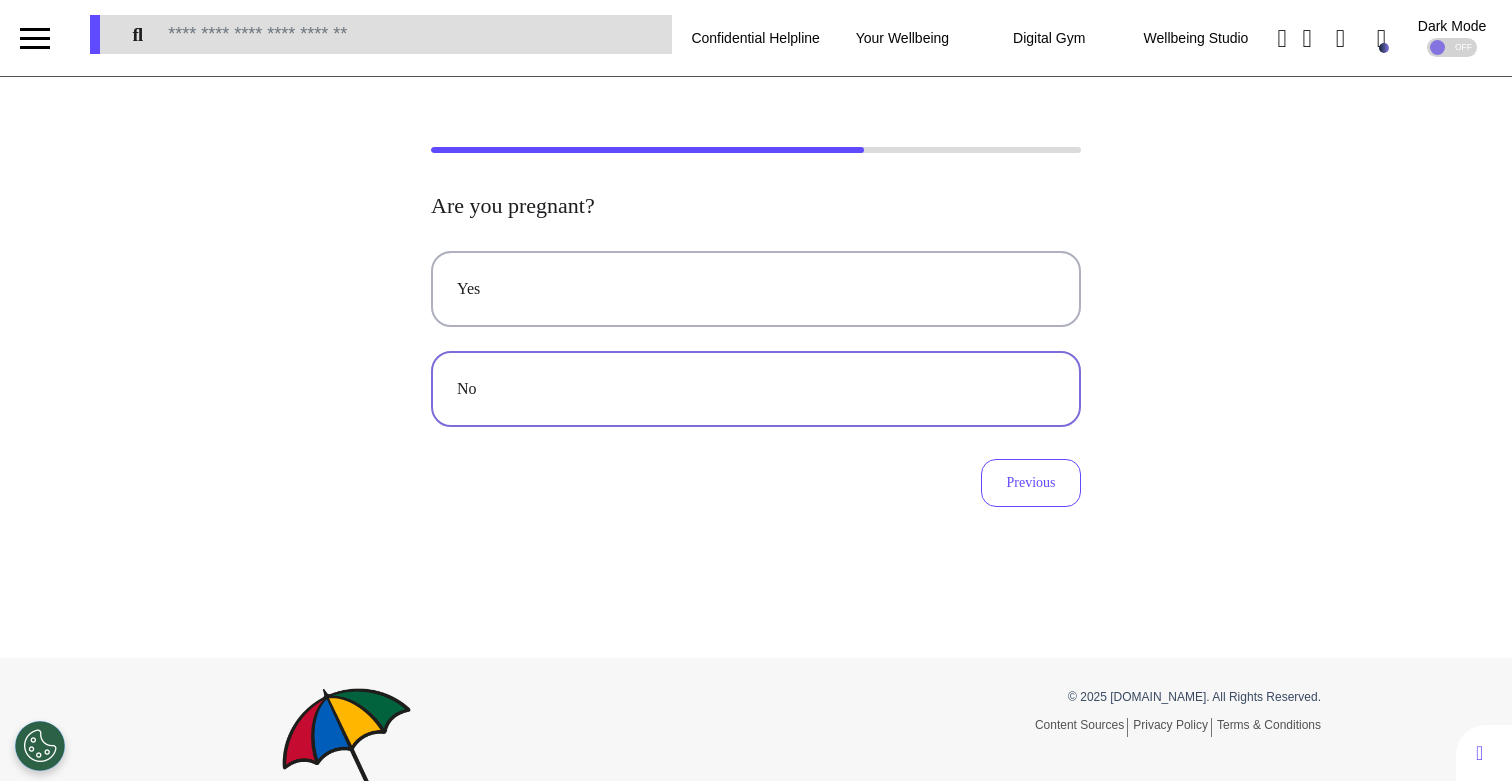 click on "No" at bounding box center [756, 389] 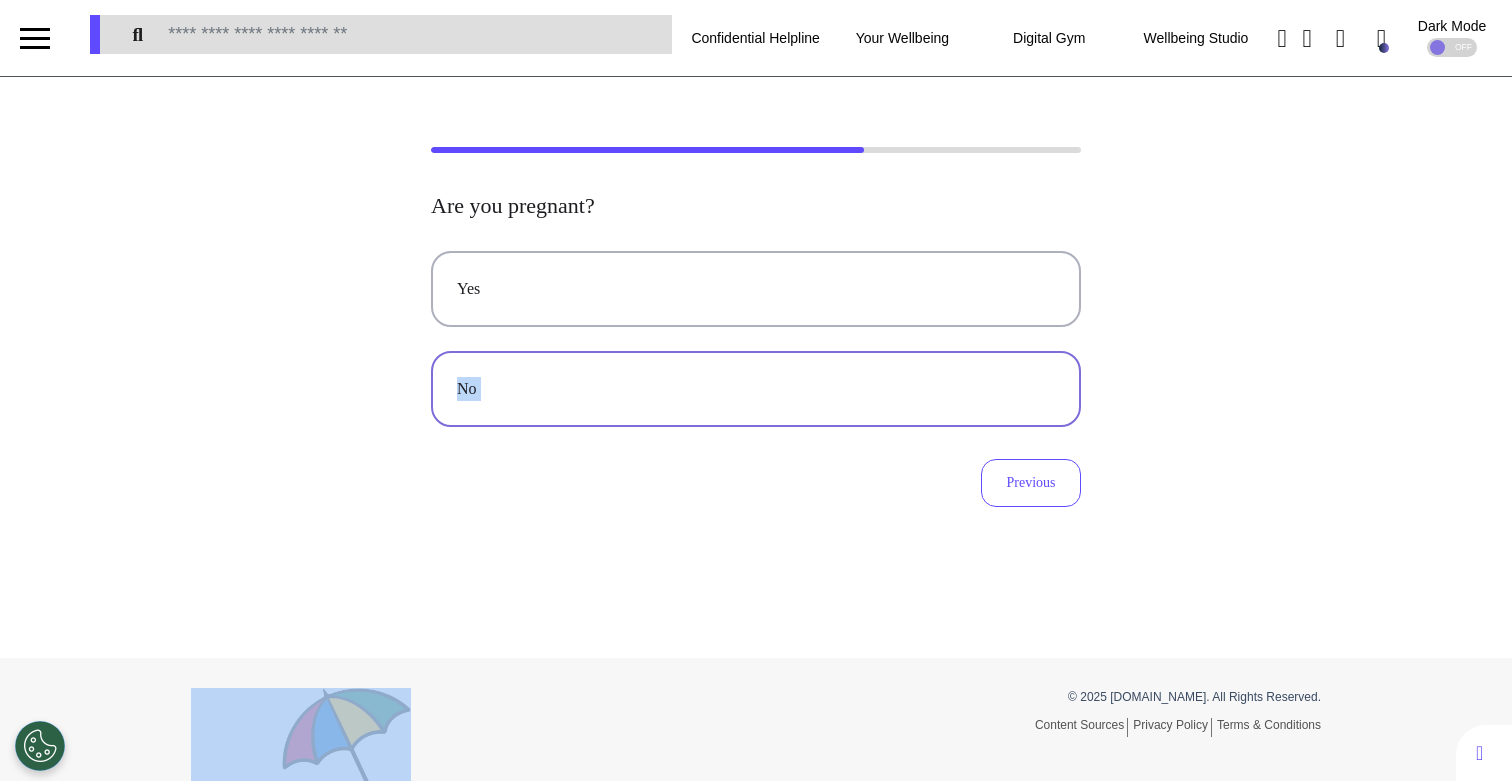 drag, startPoint x: 226, startPoint y: 537, endPoint x: 306, endPoint y: 351, distance: 202.47469 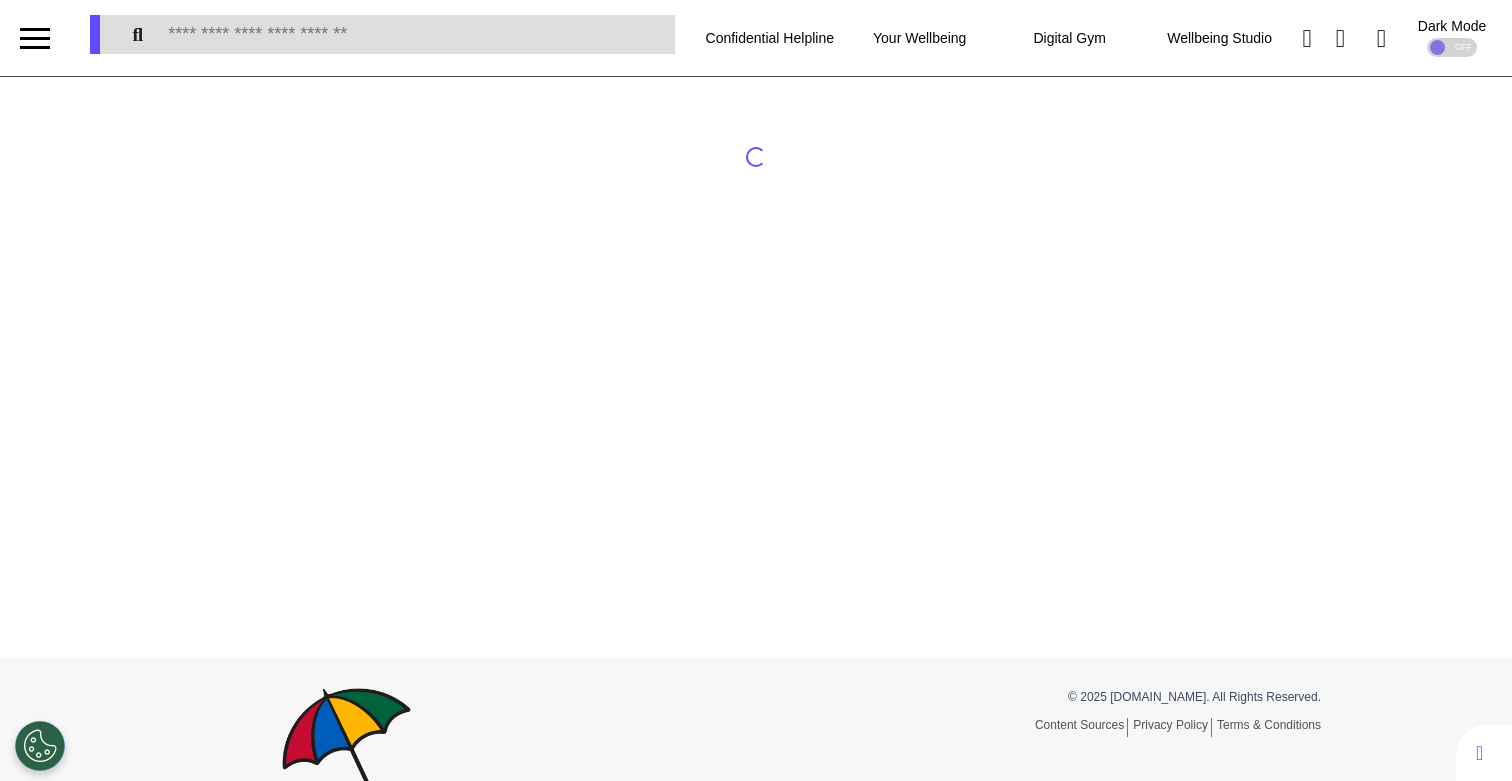 scroll, scrollTop: 0, scrollLeft: 0, axis: both 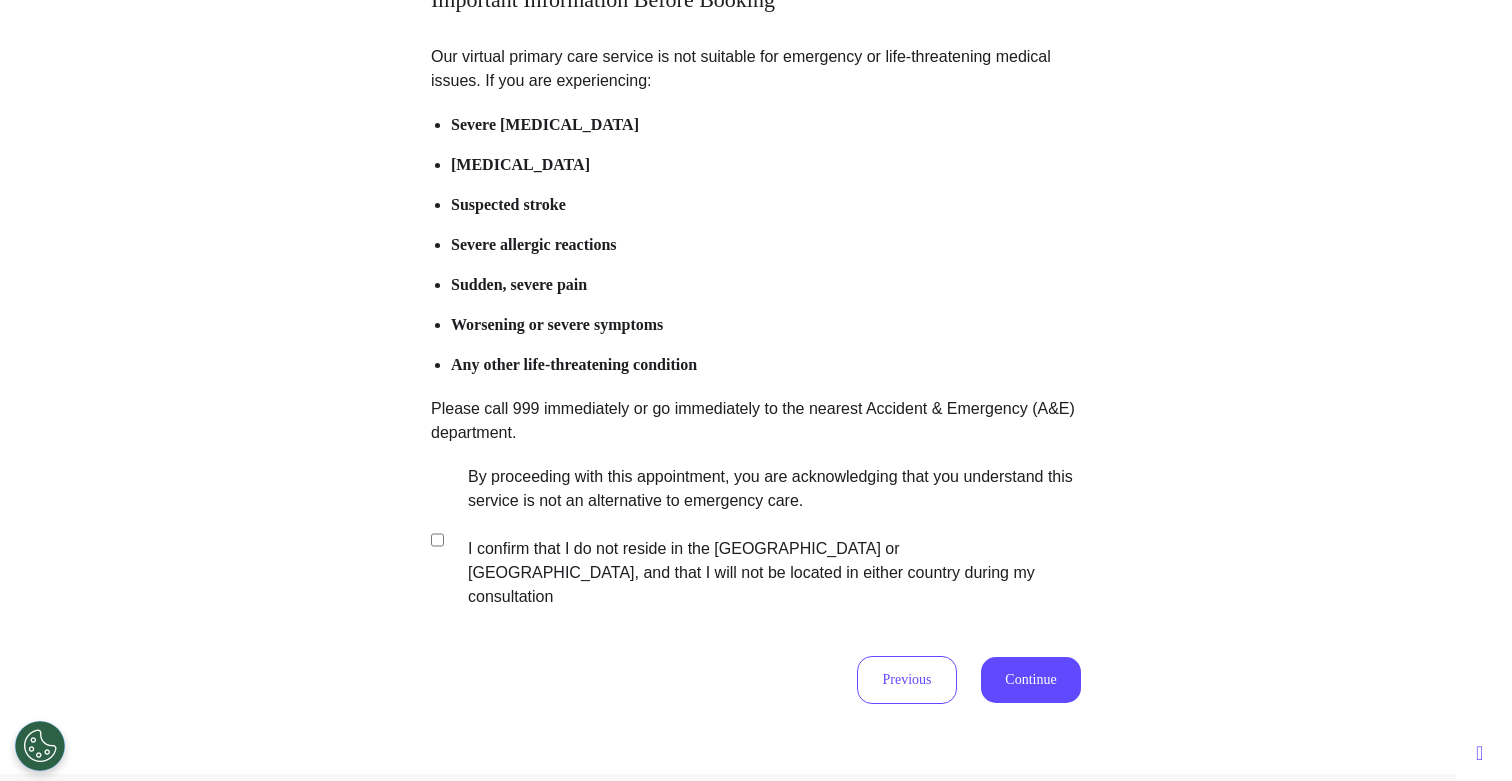 click on "By proceeding with this appointment, you are acknowledging that you understand this service is not an alternative to emergency care. I confirm that I do not reside in the [GEOGRAPHIC_DATA] or [GEOGRAPHIC_DATA], and that I will not be located in either country during my consultation" at bounding box center (752, 539) 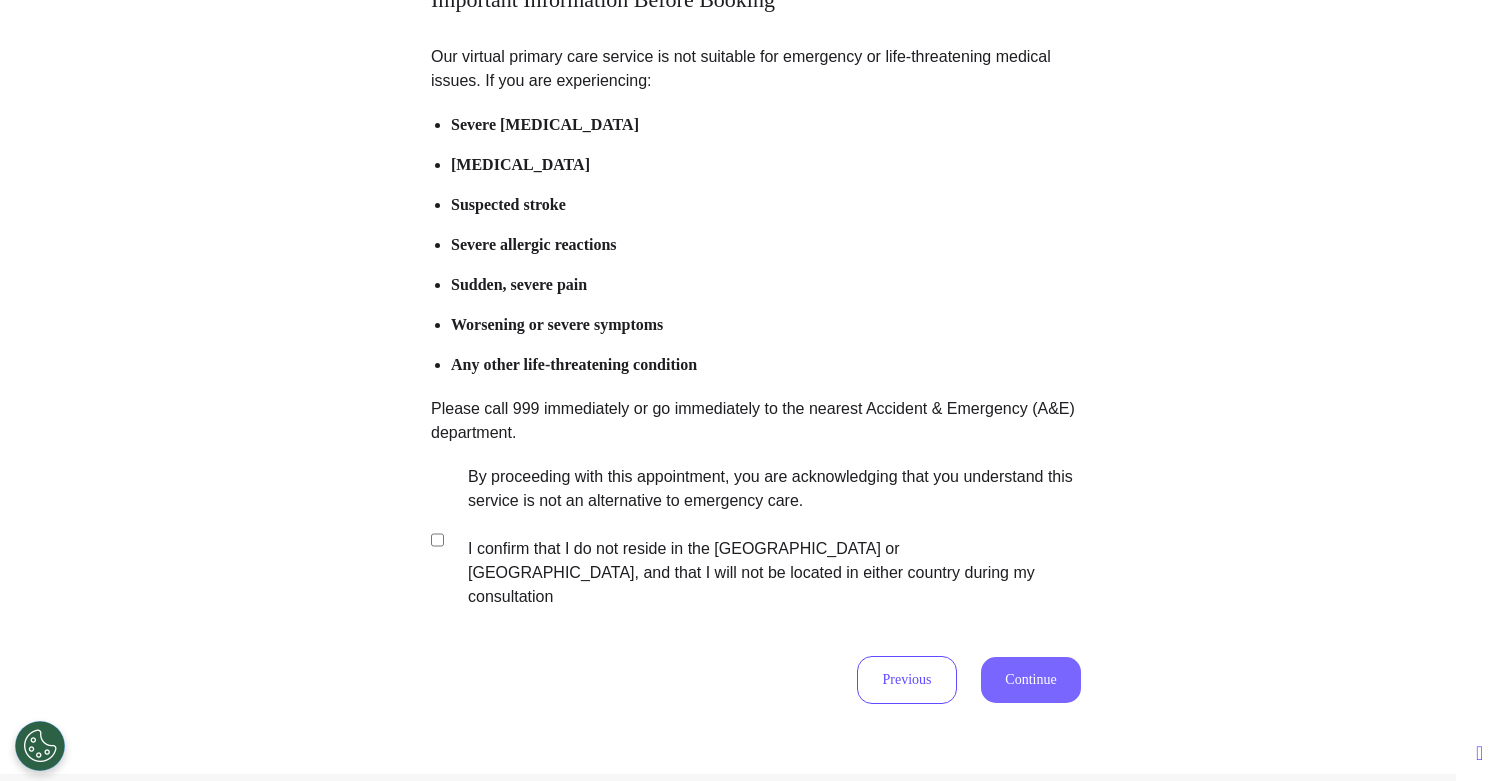 click on "Continue" at bounding box center (1031, 680) 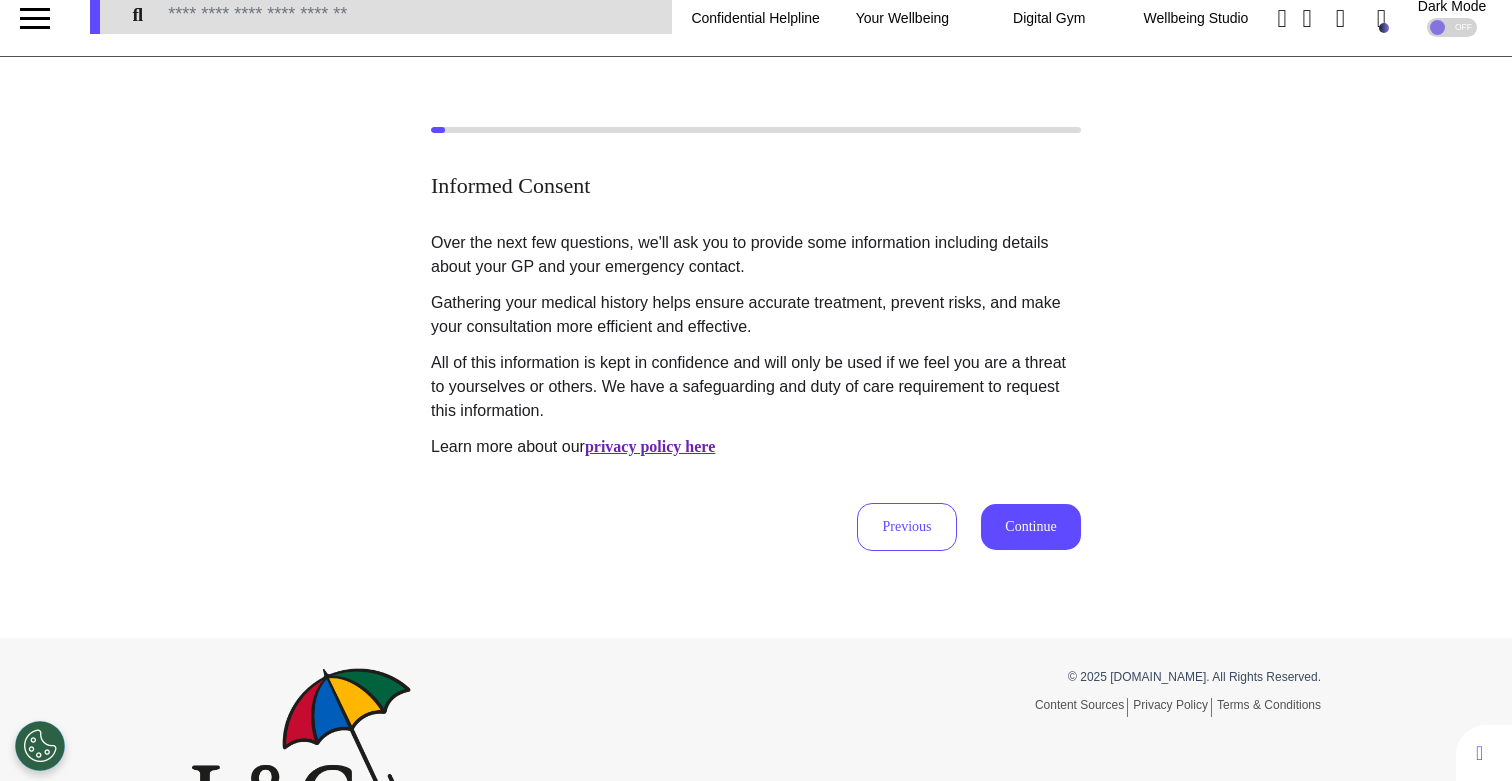 scroll, scrollTop: 0, scrollLeft: 0, axis: both 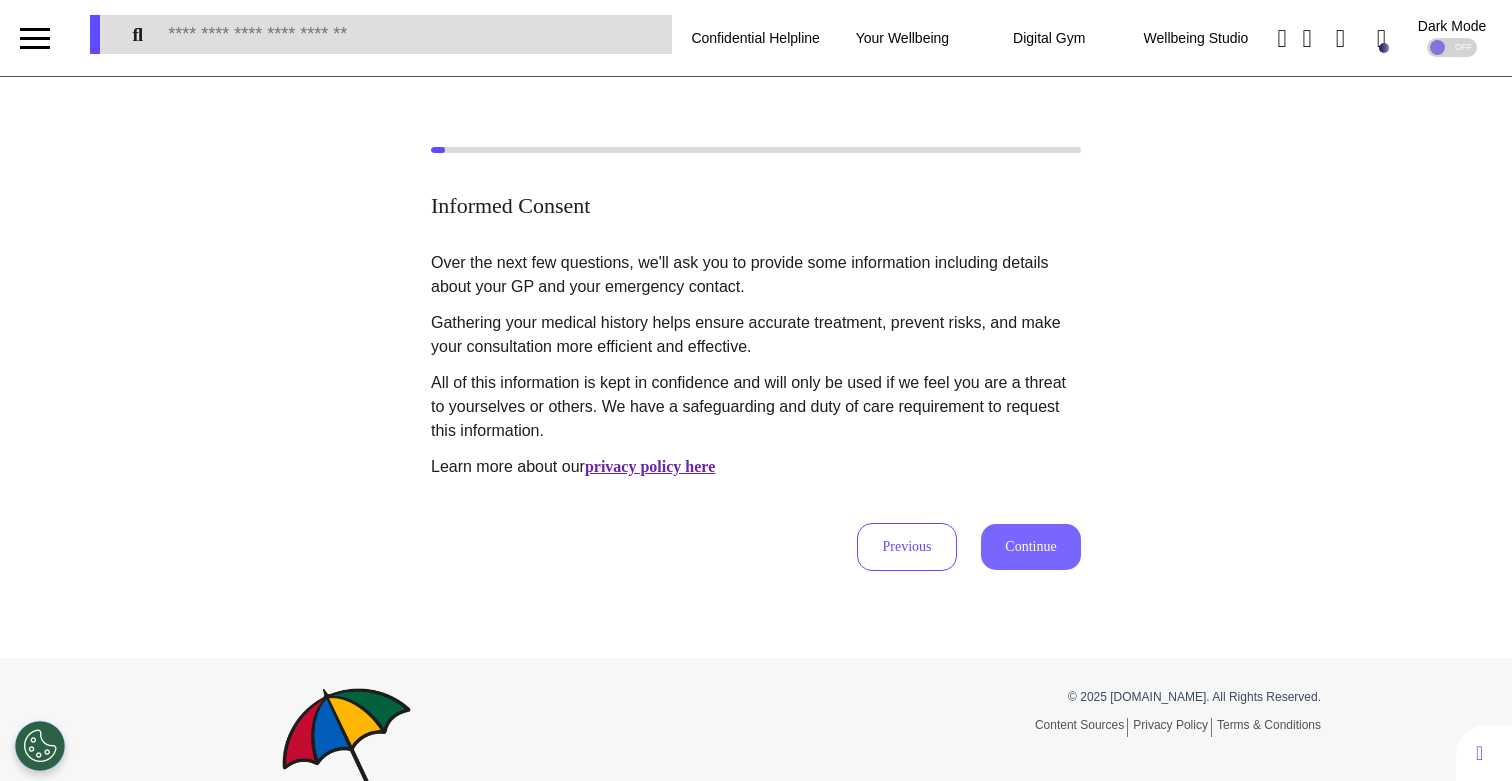 click on "Continue" at bounding box center [1031, 547] 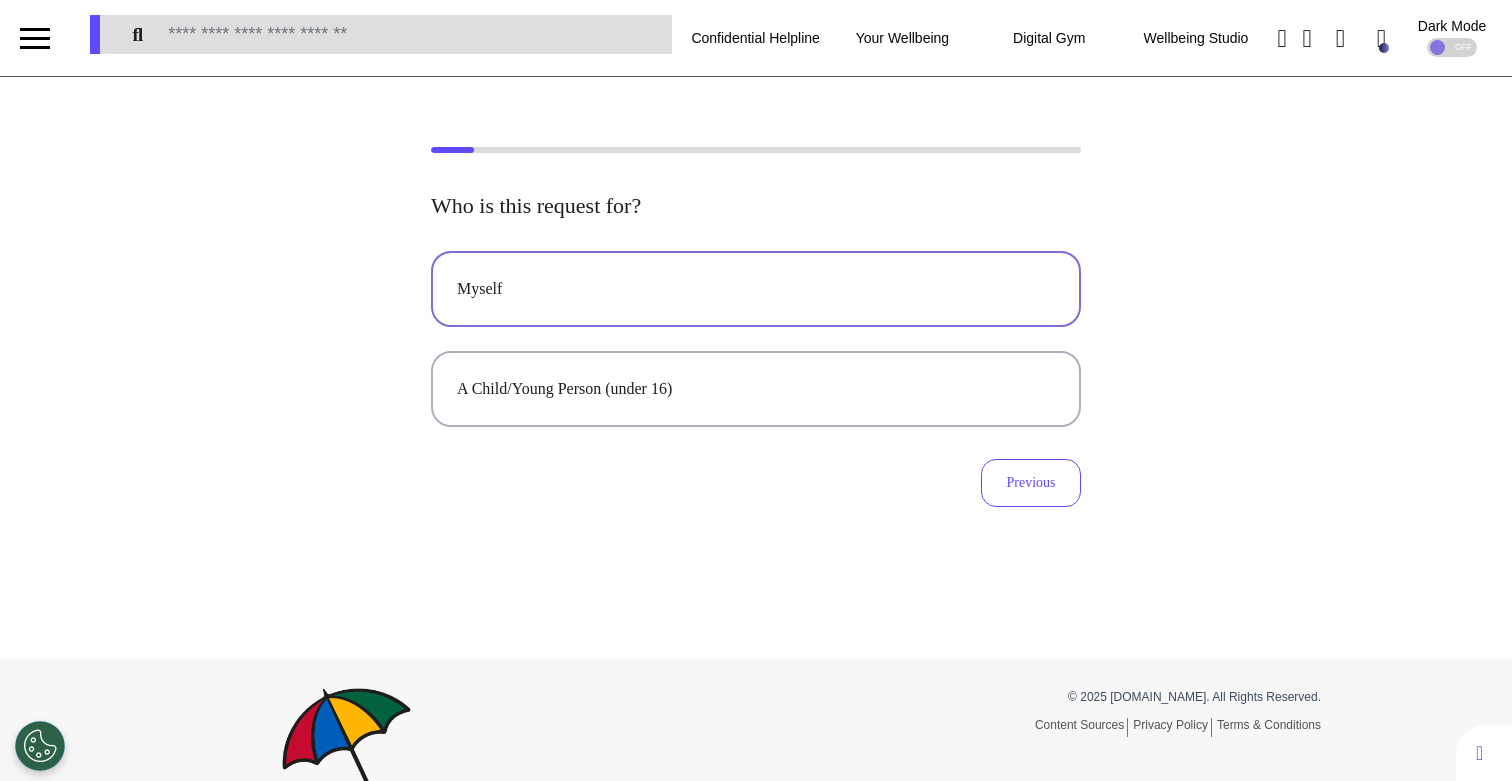 click on "Myself" at bounding box center [756, 289] 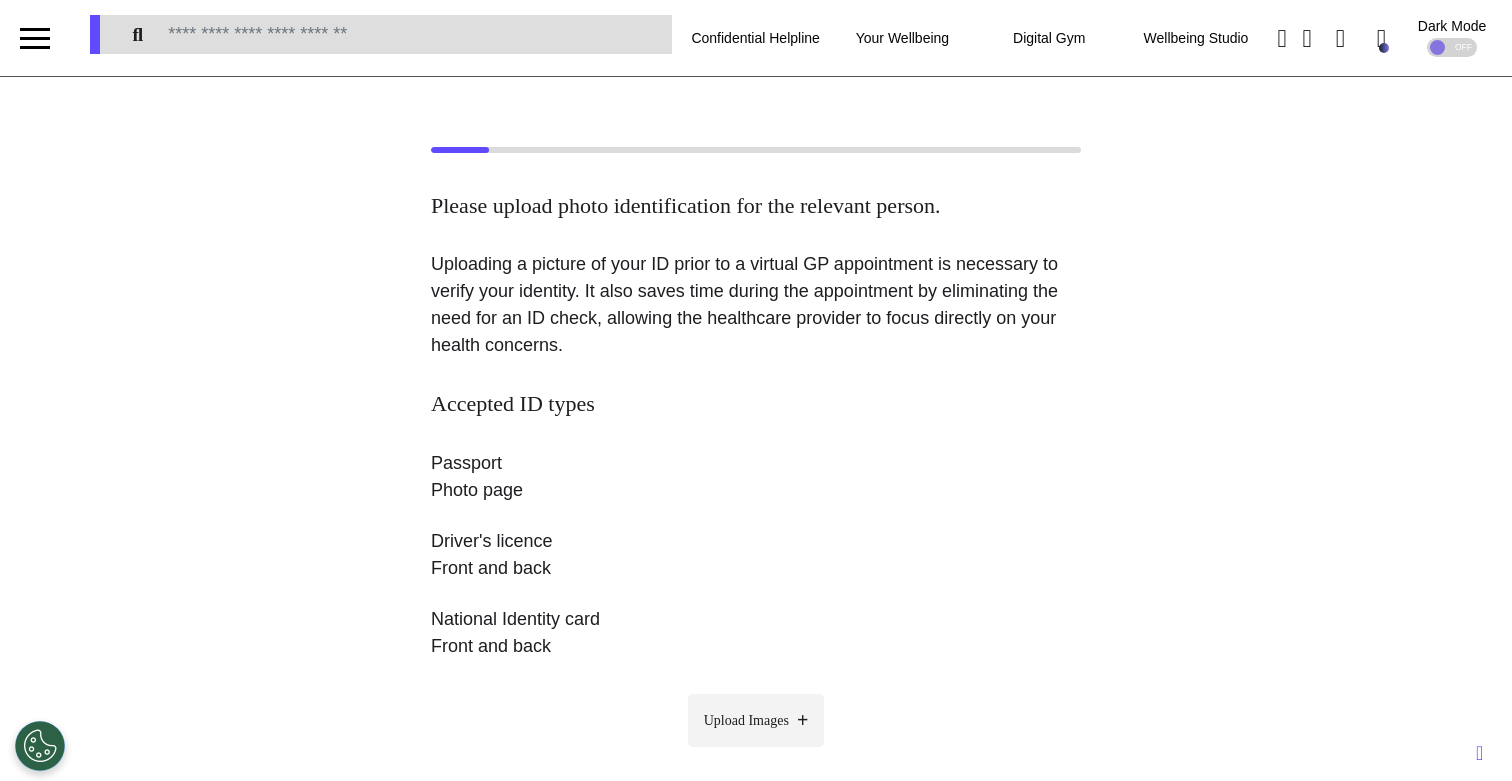 click on "Upload Images" at bounding box center (746, 720) 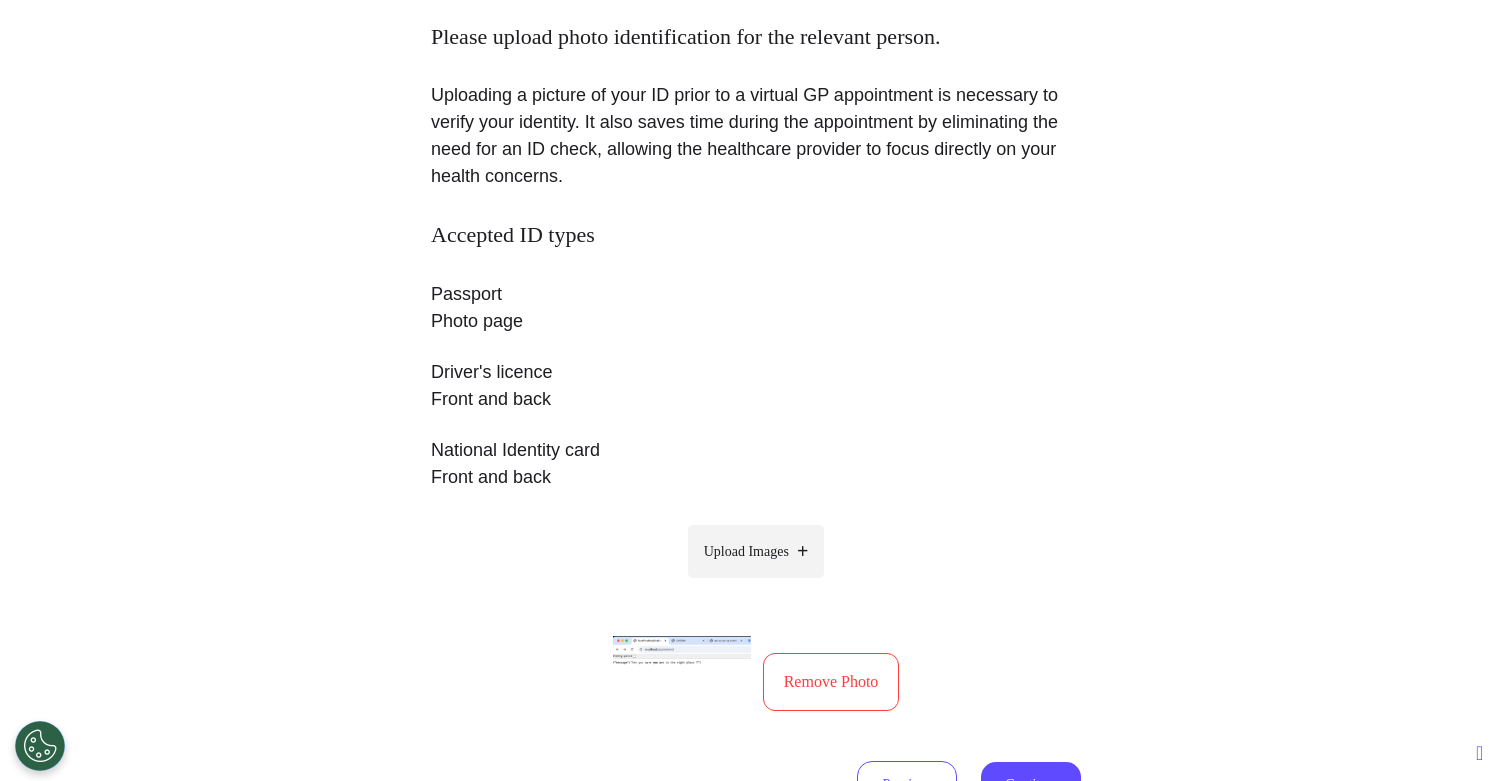 scroll, scrollTop: 199, scrollLeft: 0, axis: vertical 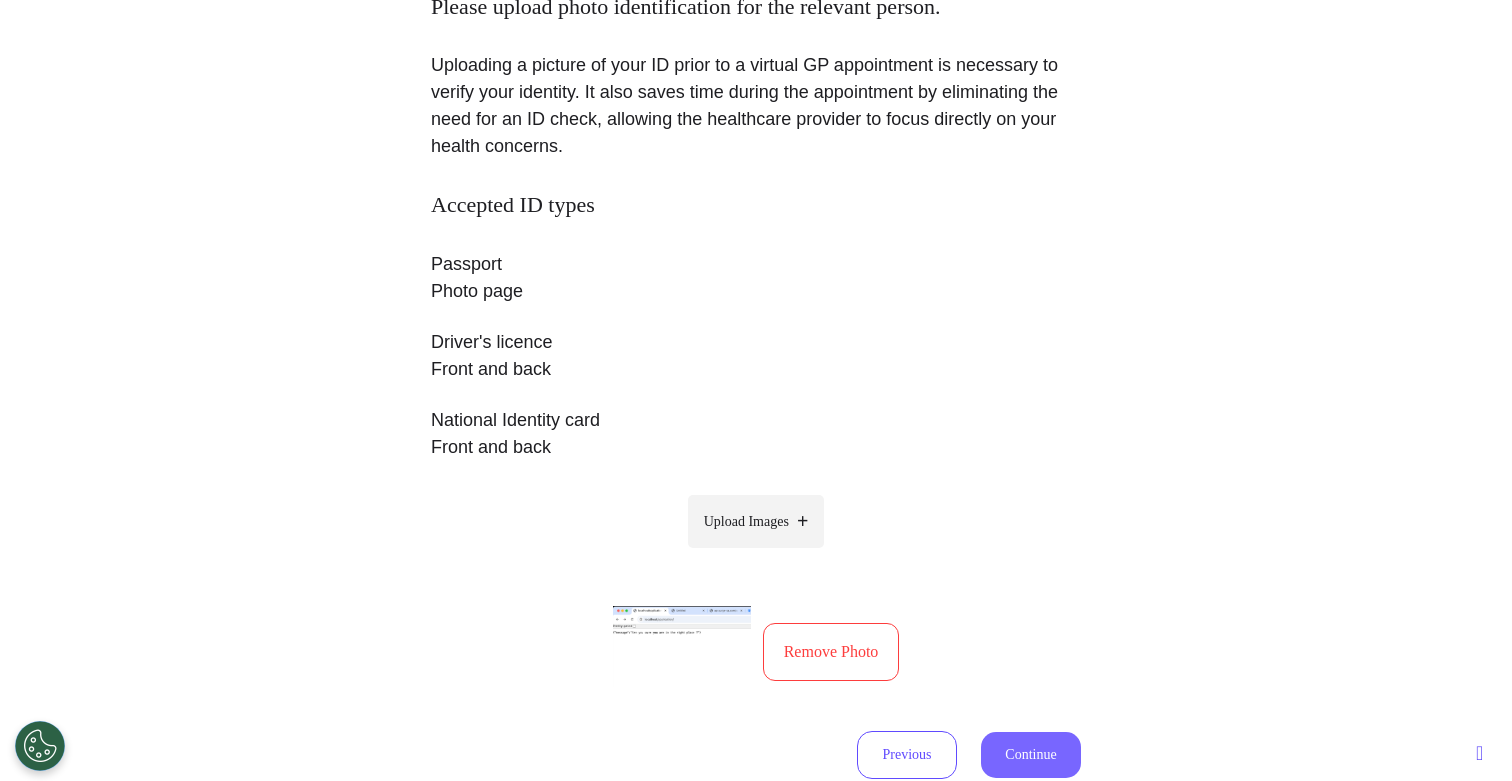 click on "Continue" at bounding box center (1031, 755) 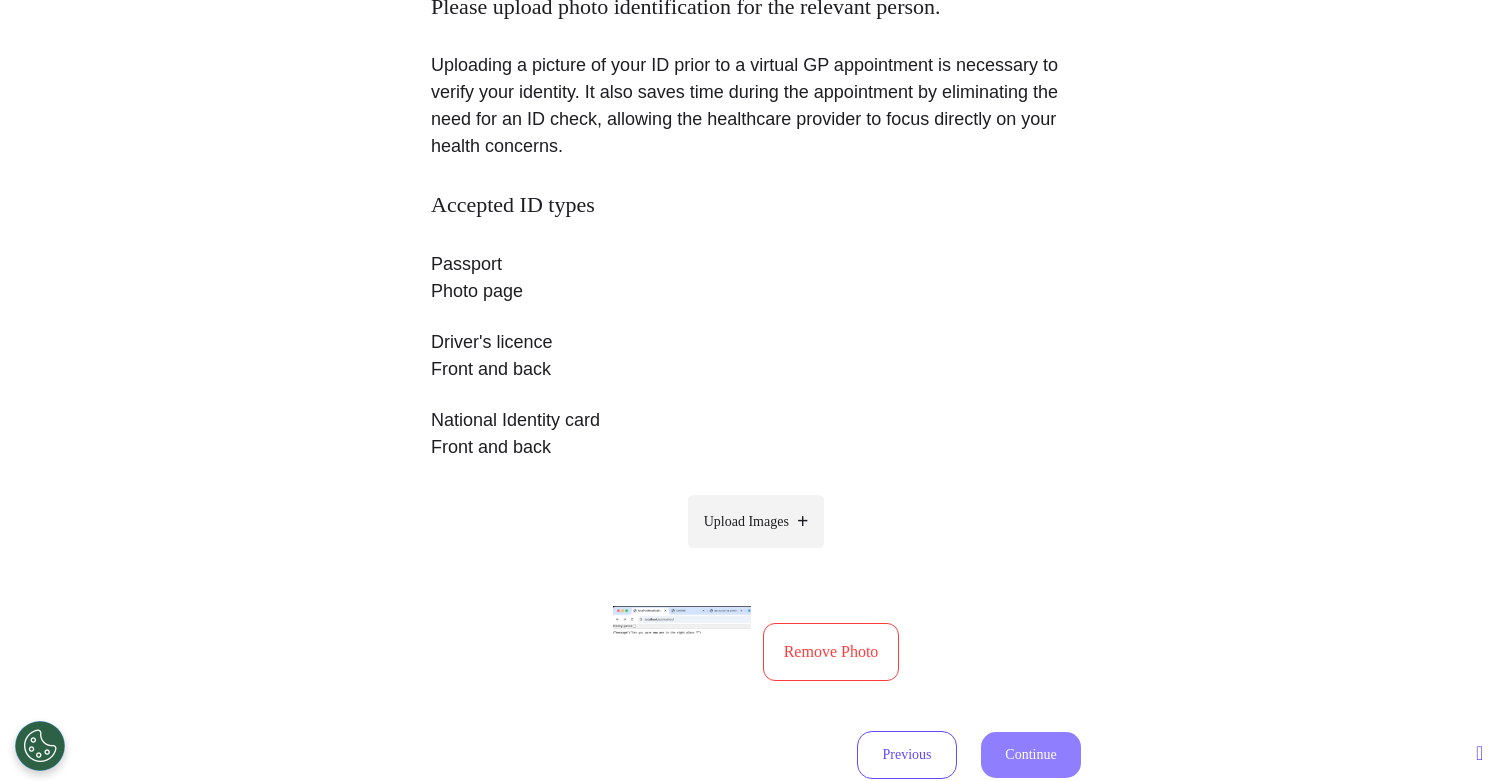 select on "******" 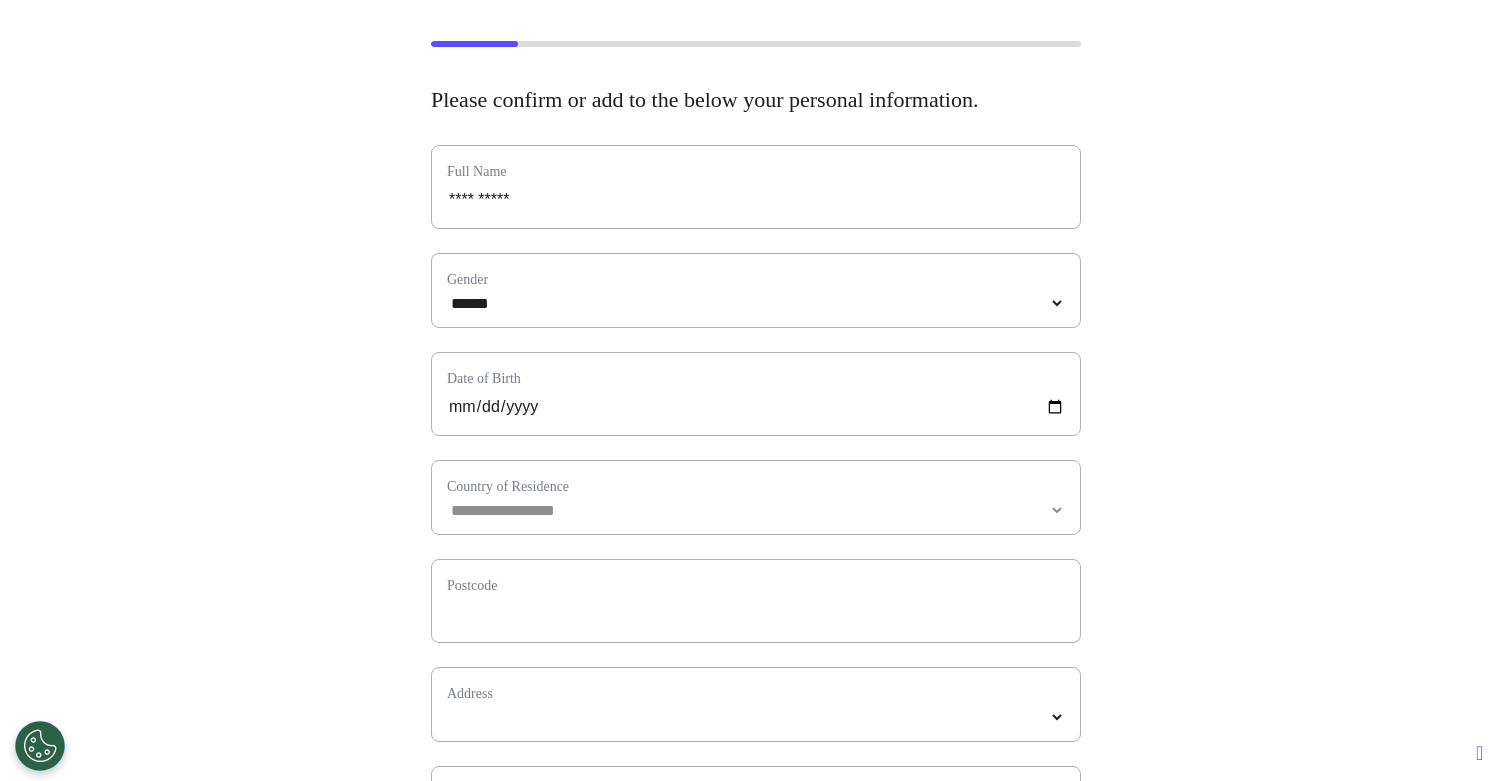 scroll, scrollTop: 130, scrollLeft: 0, axis: vertical 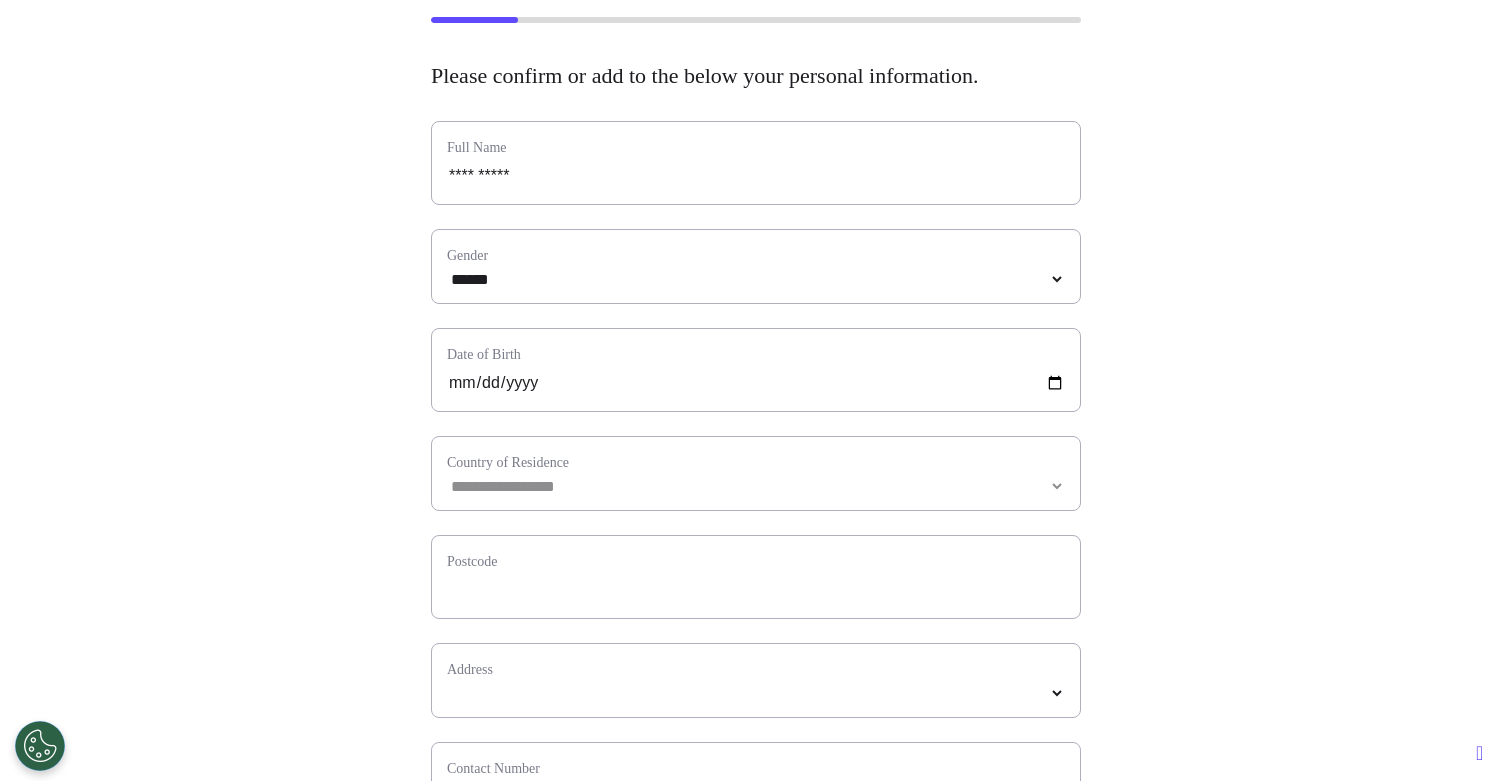 click on "**********" at bounding box center (756, 473) 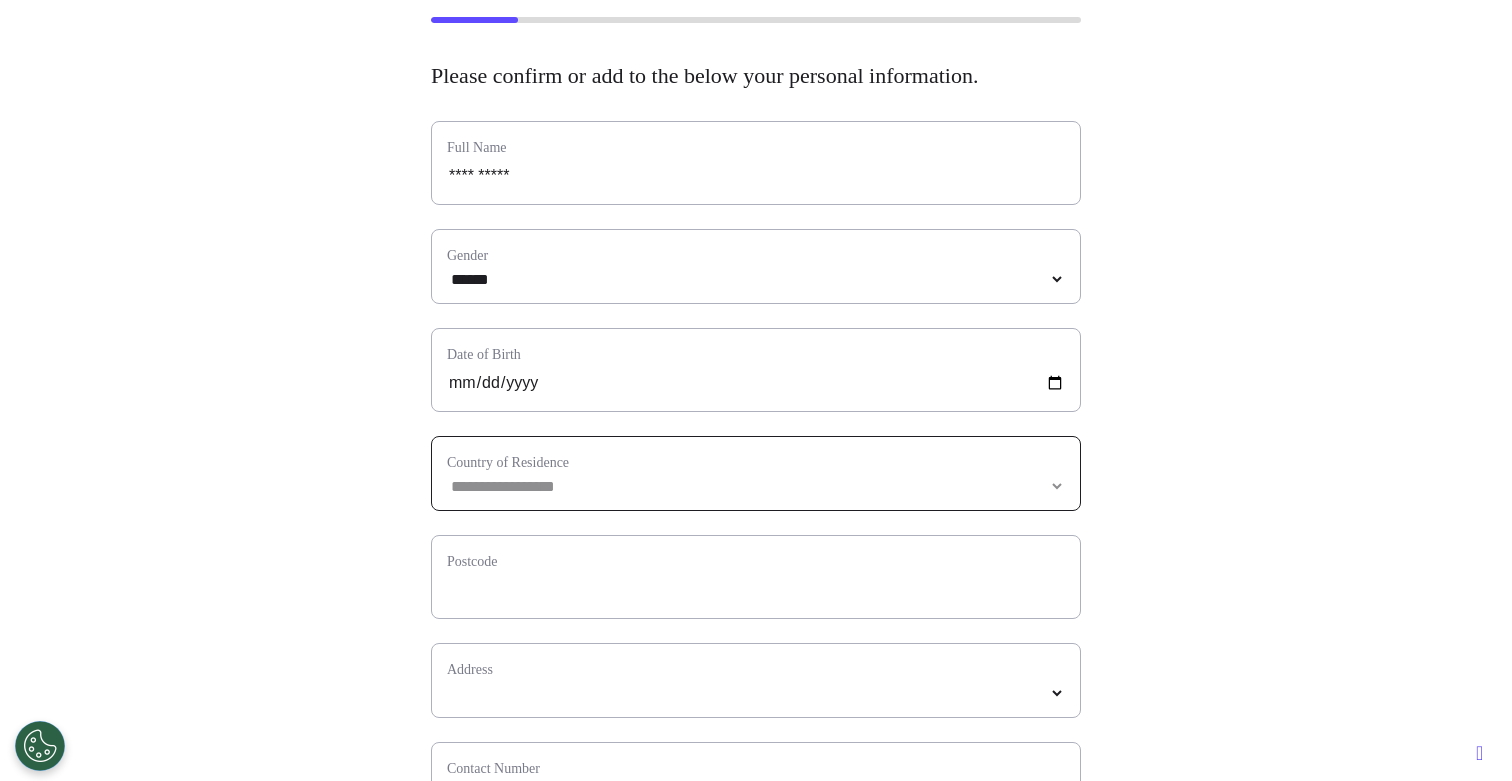 select 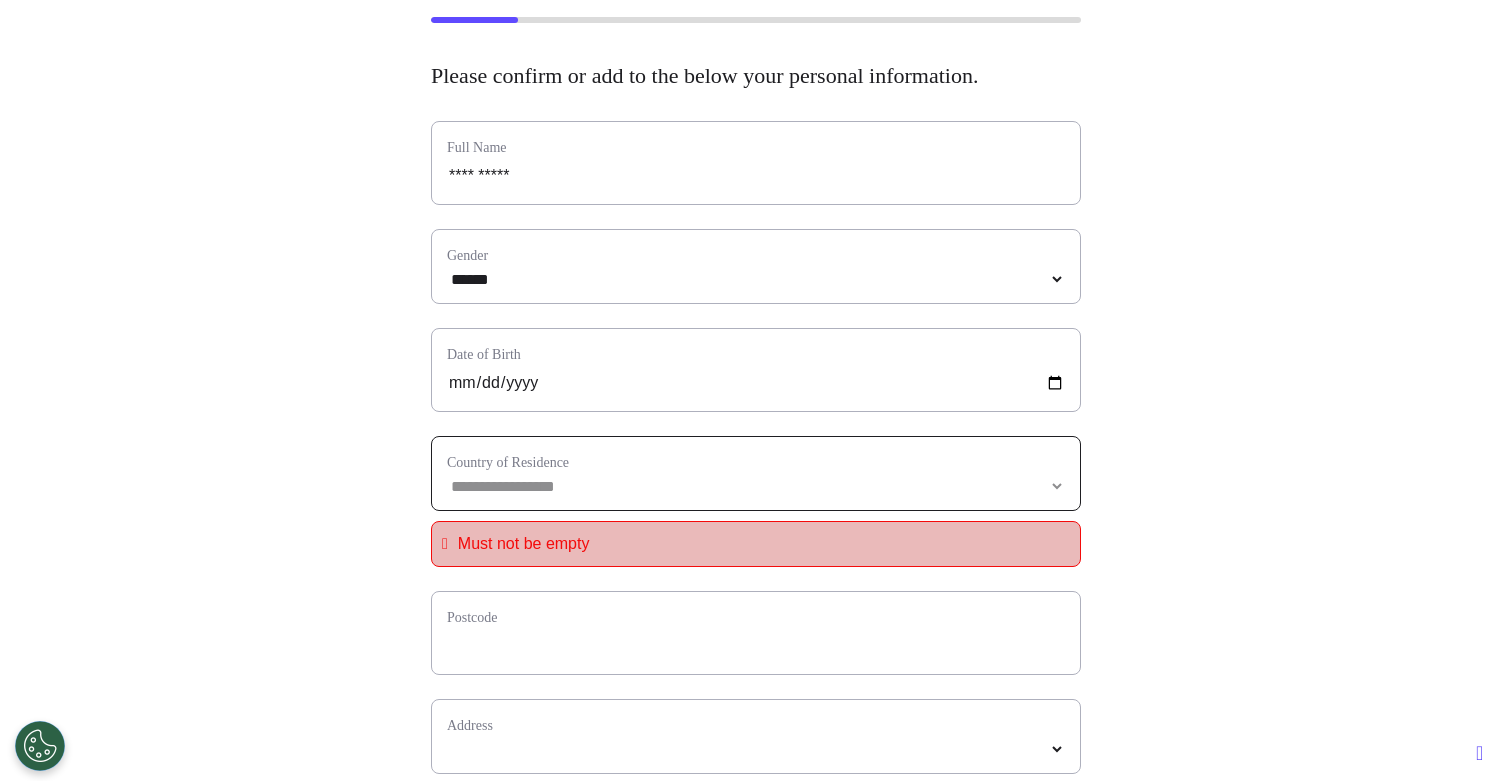select on "*******" 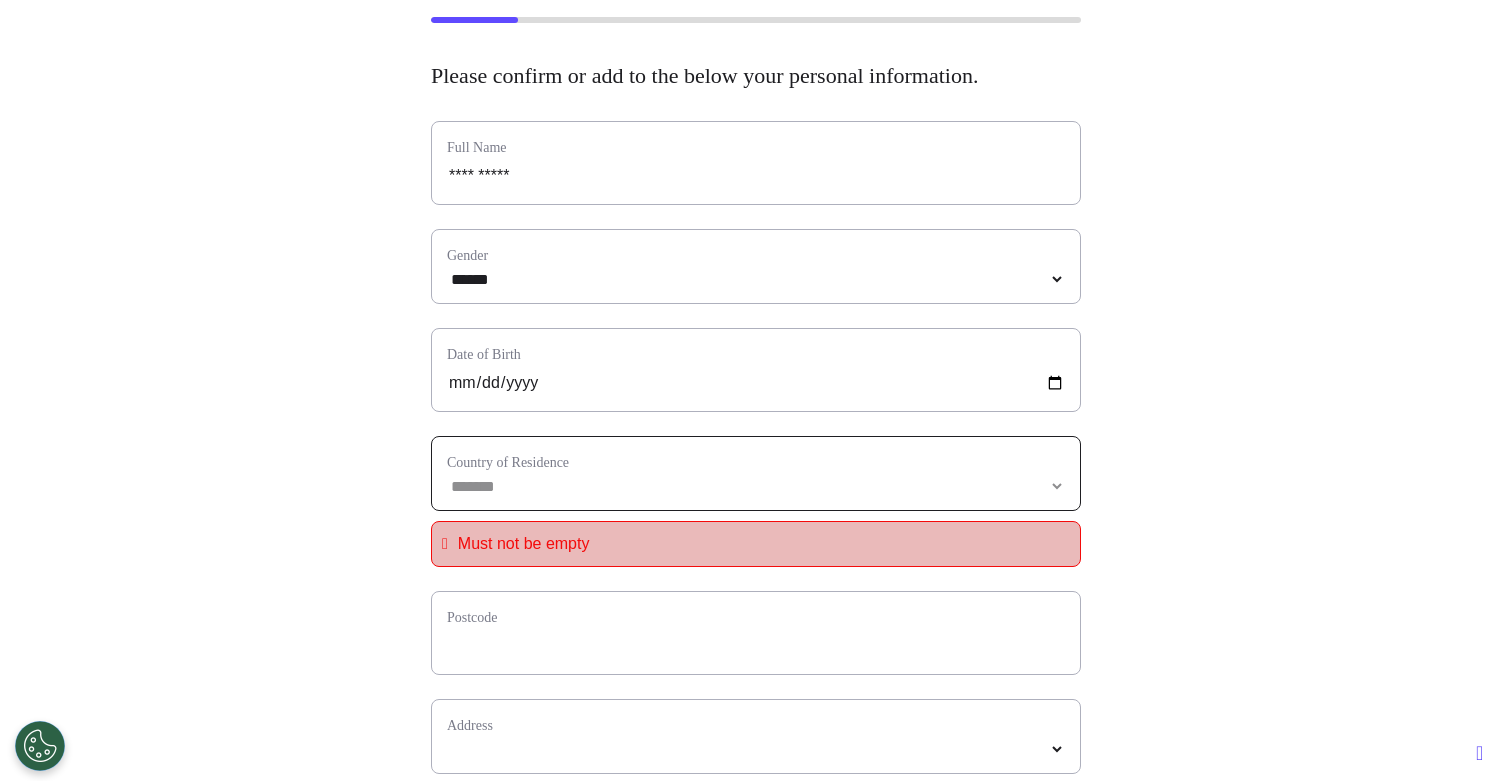 select 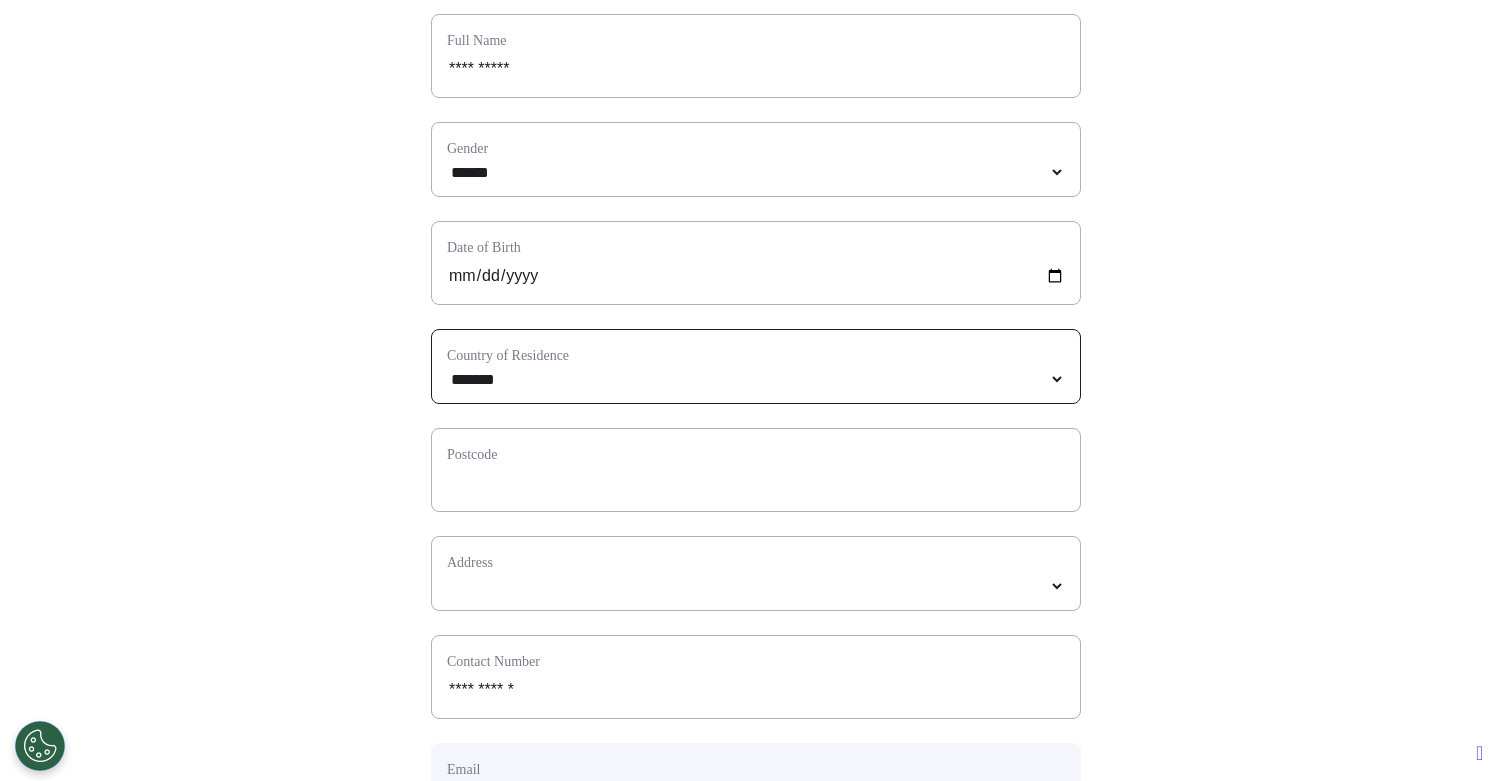 scroll, scrollTop: 261, scrollLeft: 0, axis: vertical 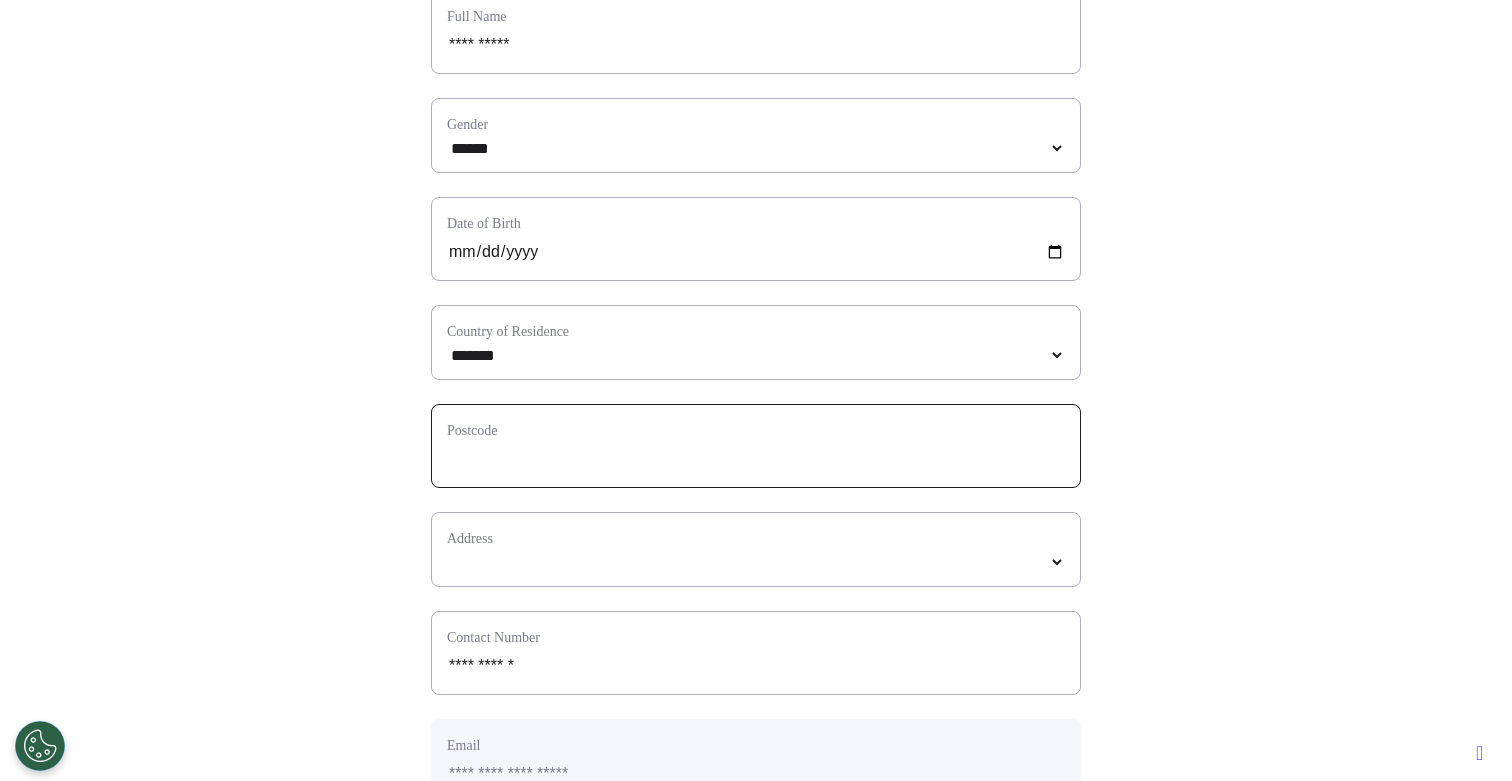 click at bounding box center (756, 459) 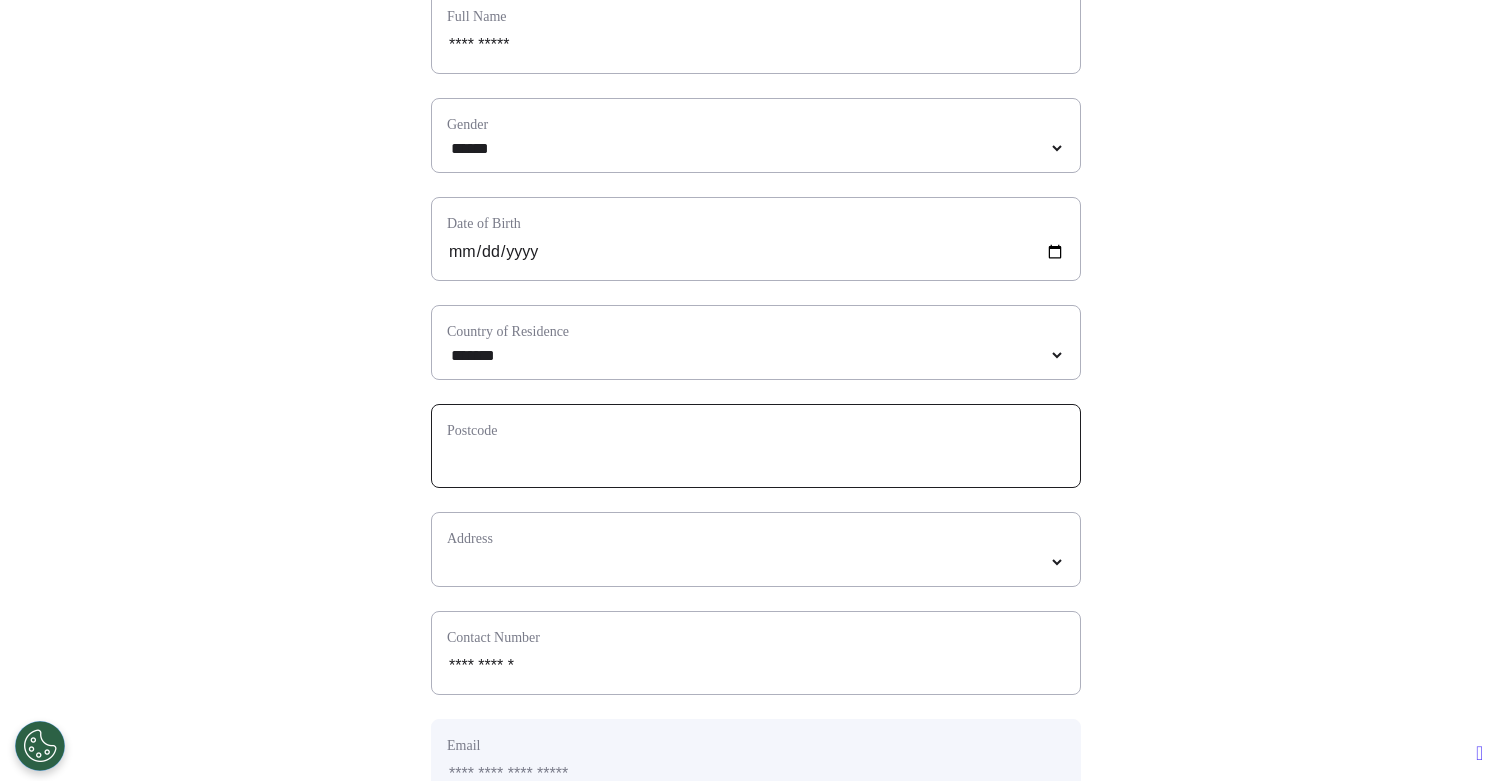 type on "*" 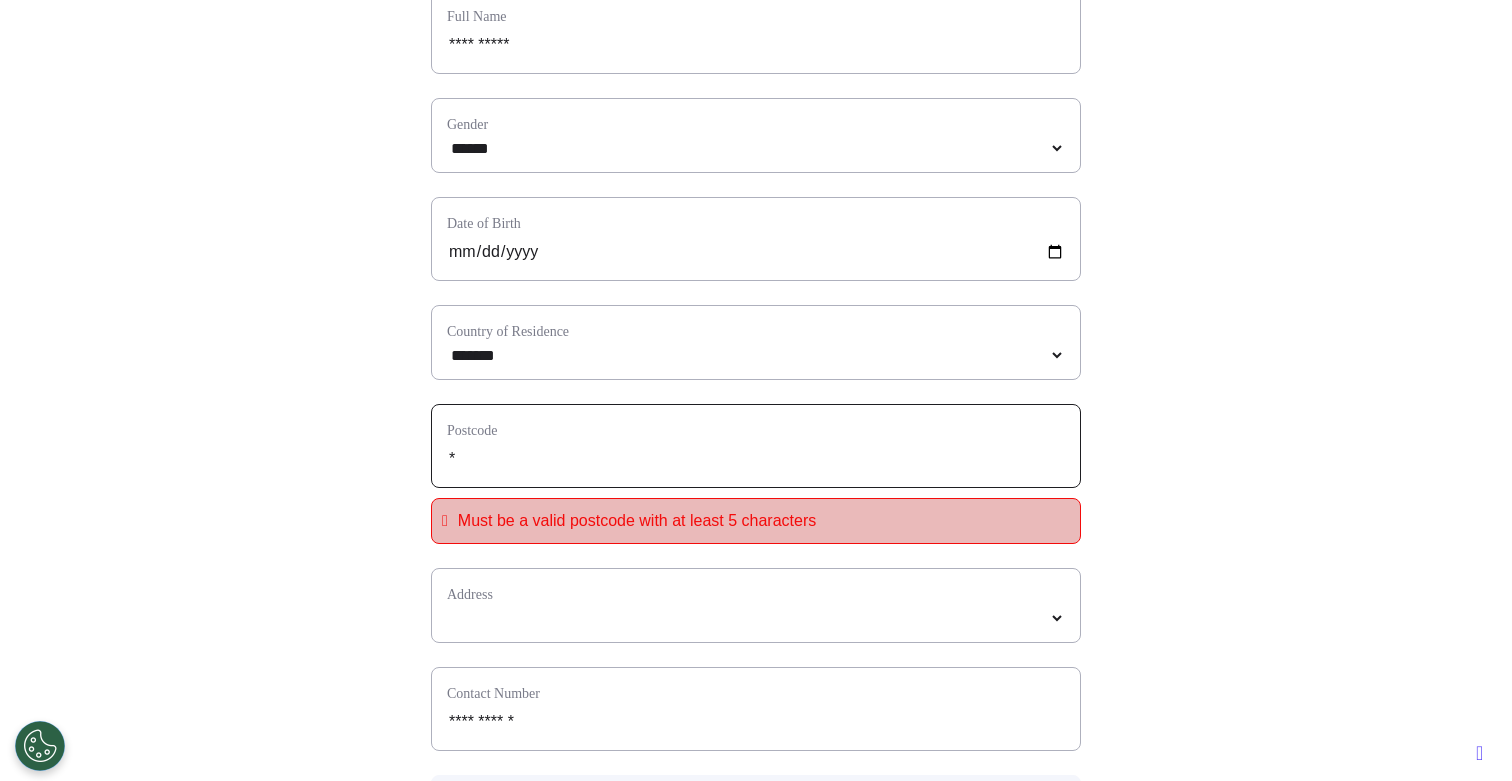 type on "**" 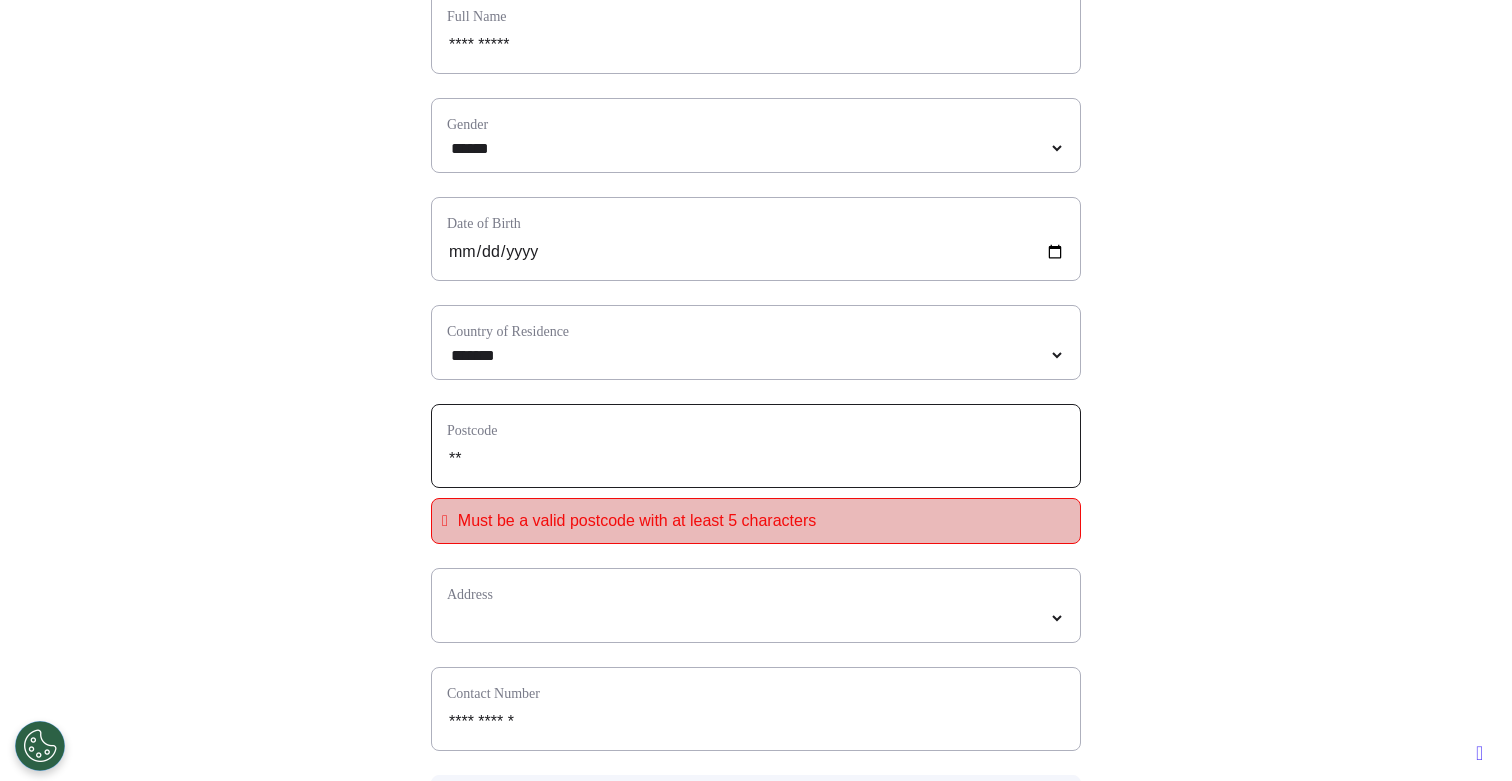 type on "***" 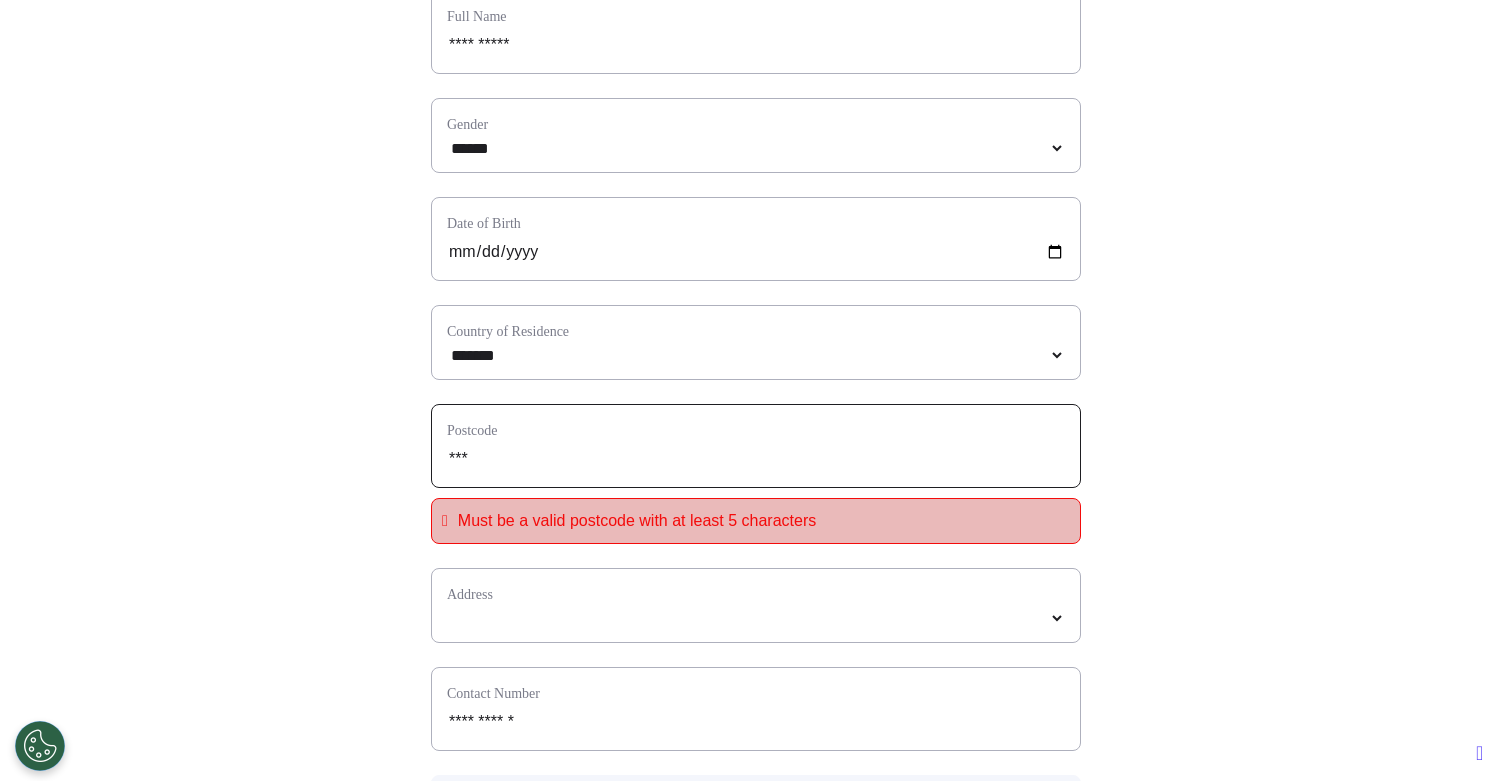type on "****" 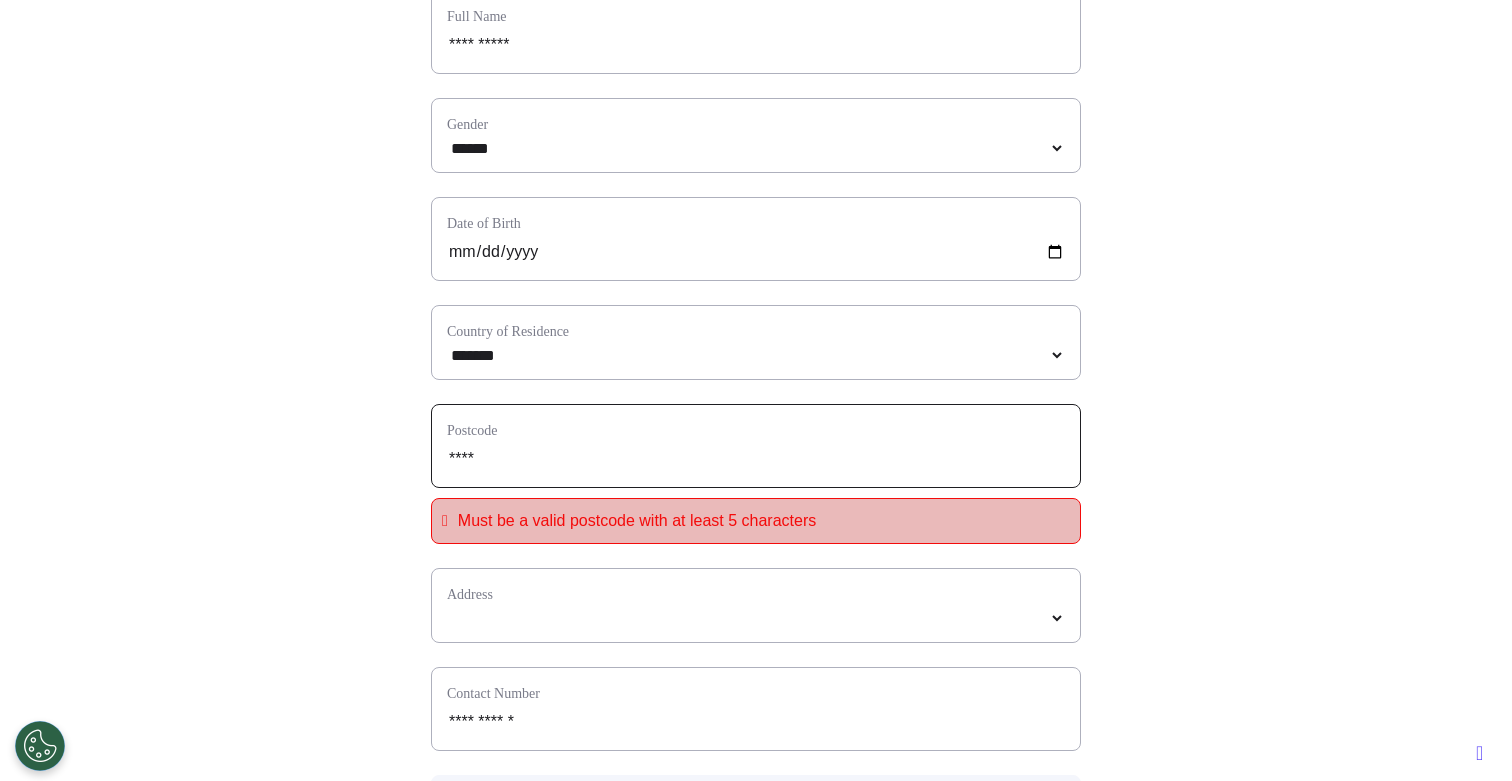 type on "*****" 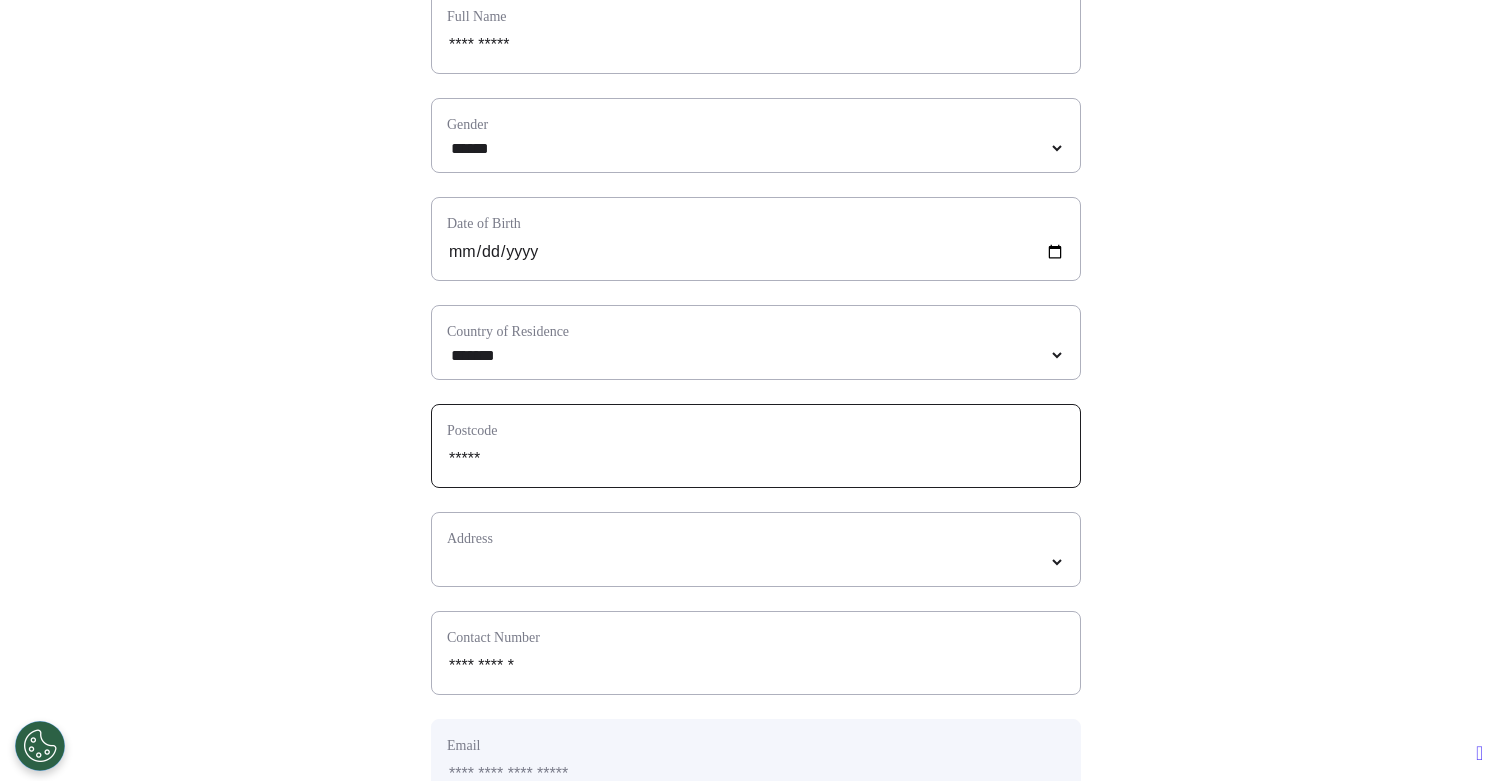 type on "*****" 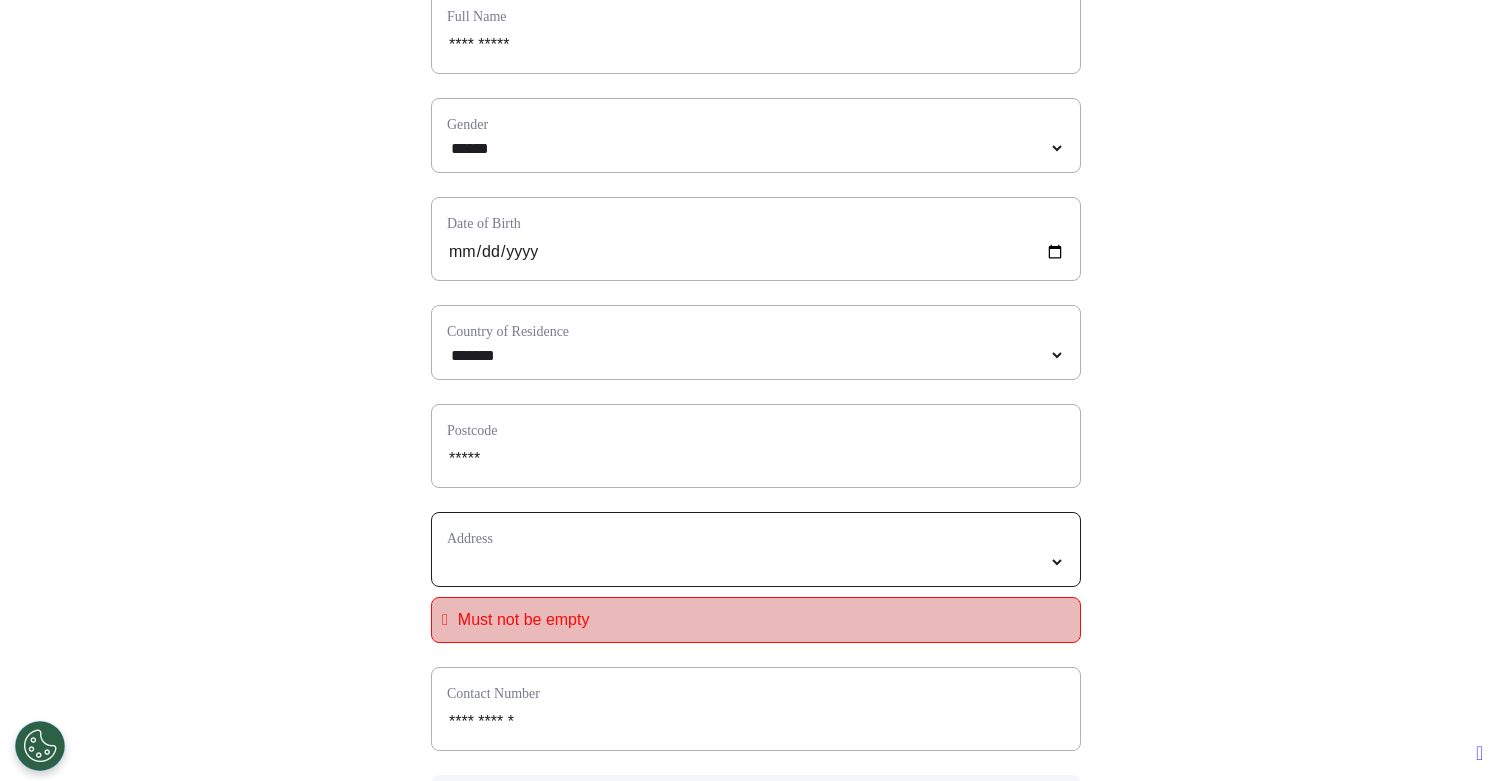 click at bounding box center [756, 562] 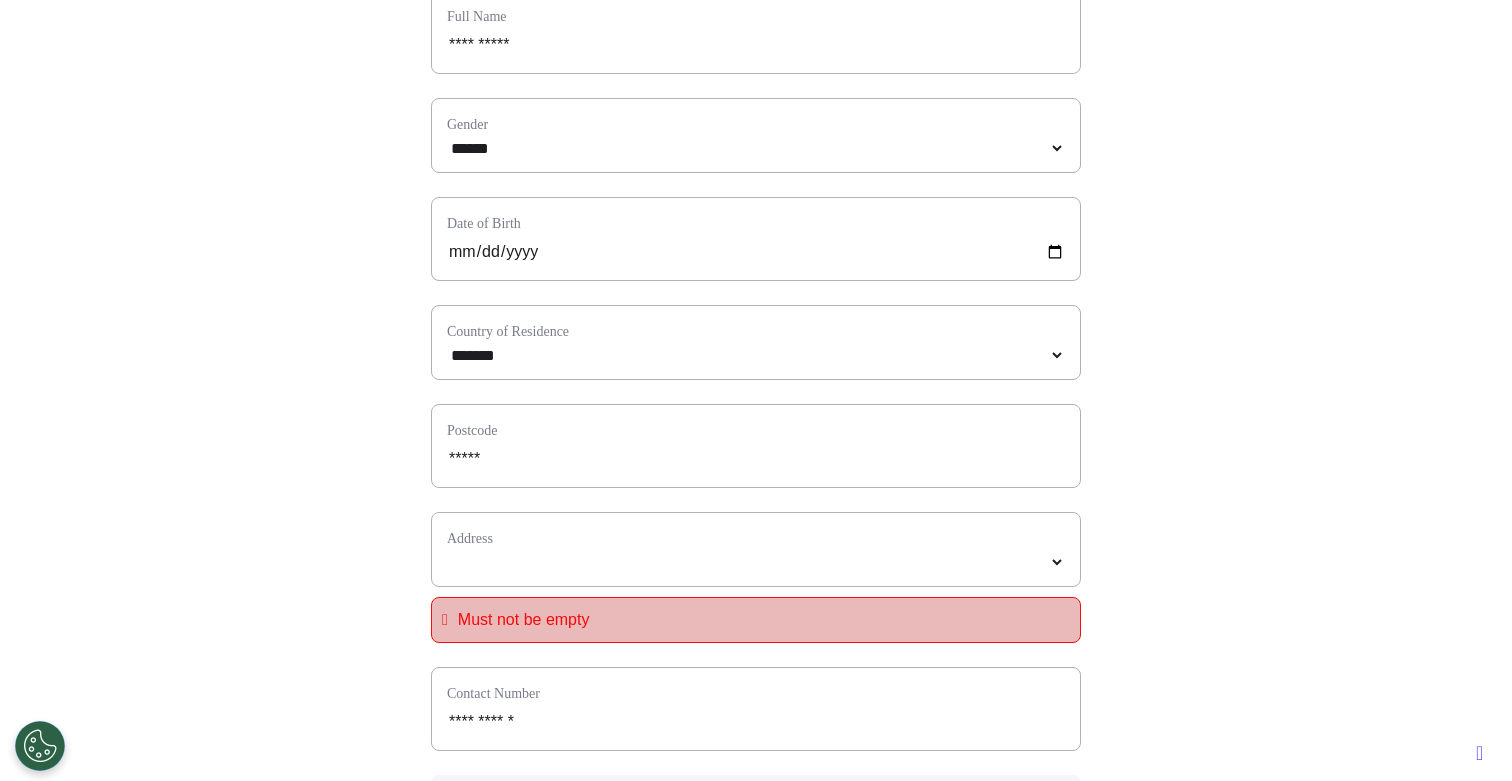 click on "**********" at bounding box center [756, 546] 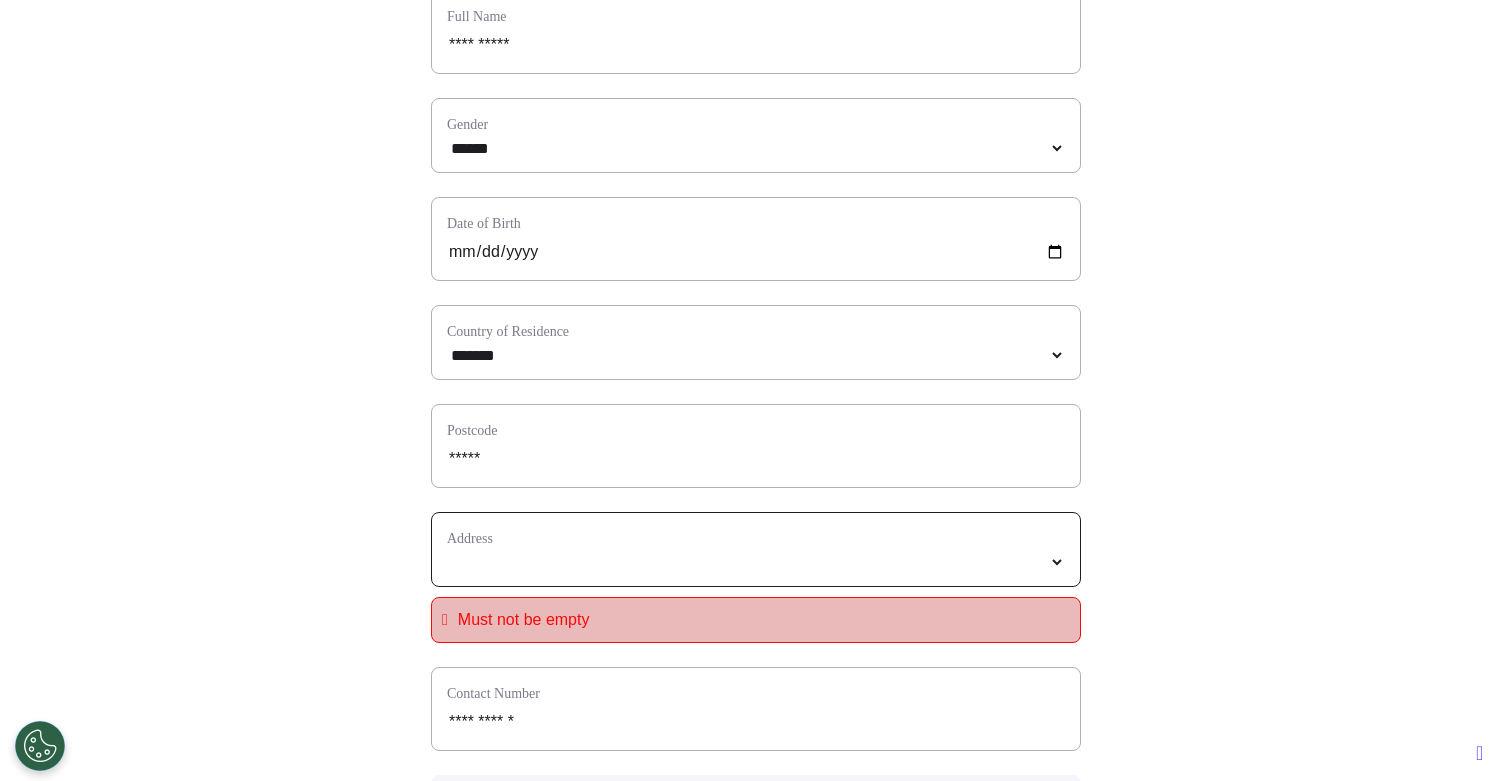 click on "**********" at bounding box center (756, 562) 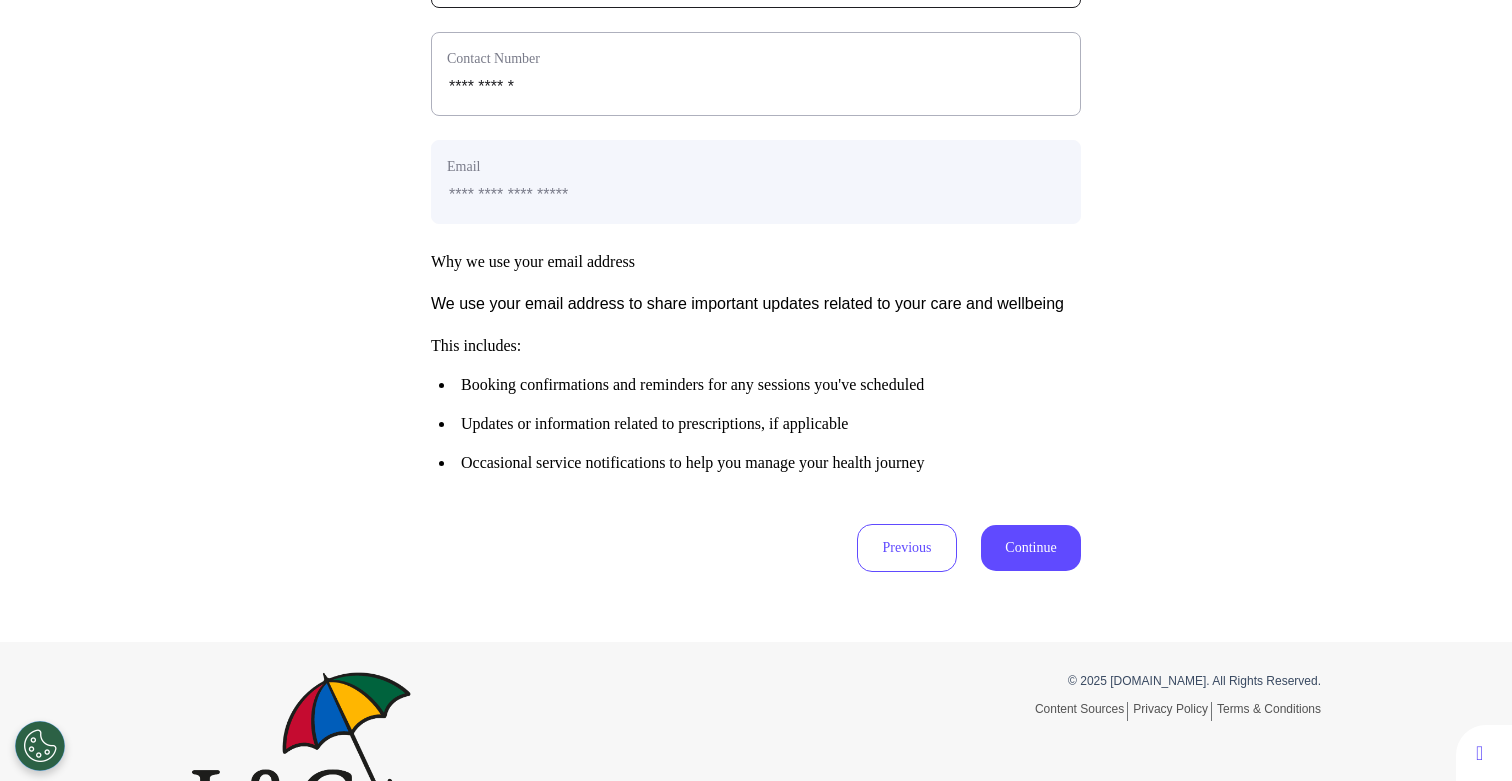 scroll, scrollTop: 892, scrollLeft: 0, axis: vertical 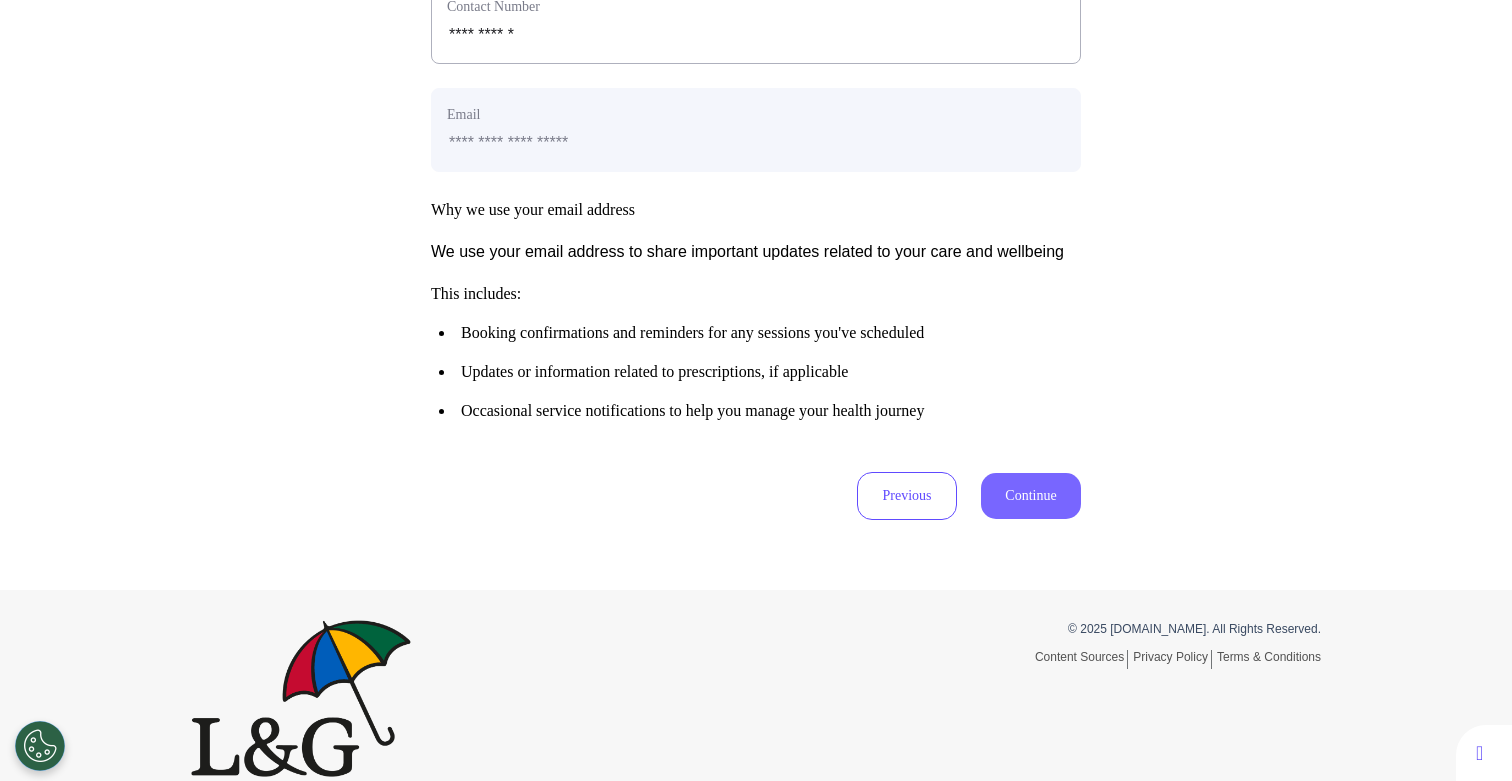 click on "Continue" at bounding box center [1031, 496] 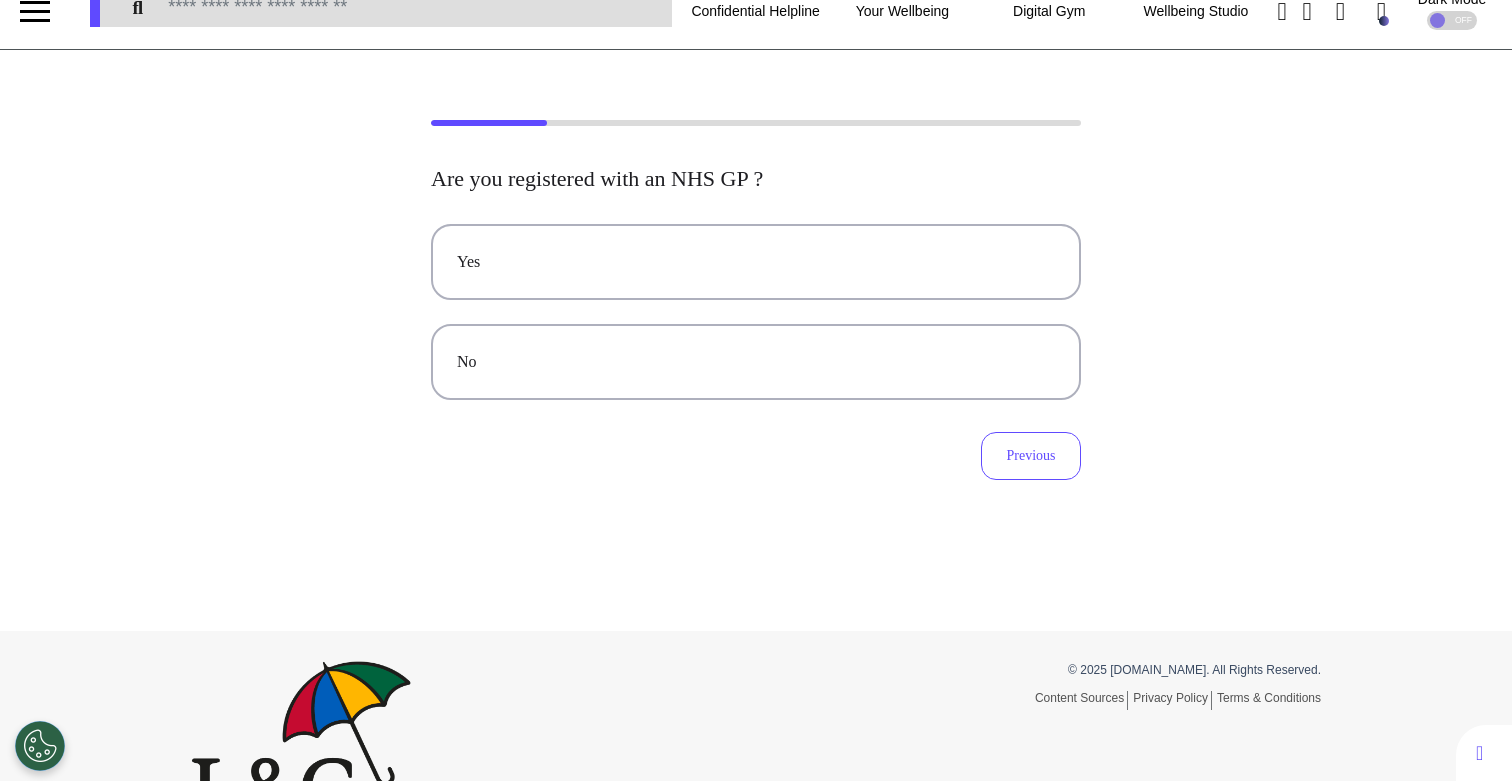 scroll, scrollTop: 0, scrollLeft: 0, axis: both 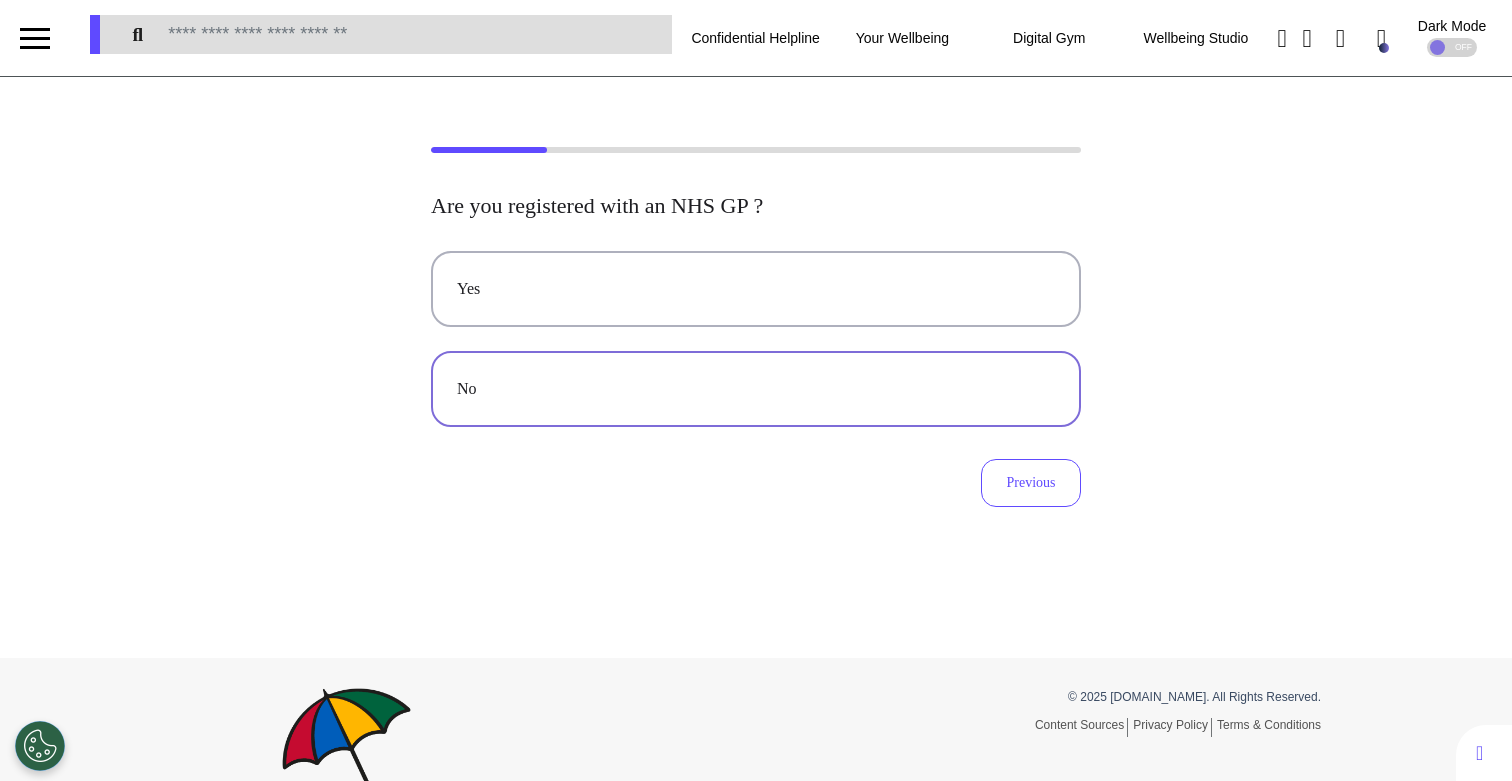 click on "No" at bounding box center (756, 389) 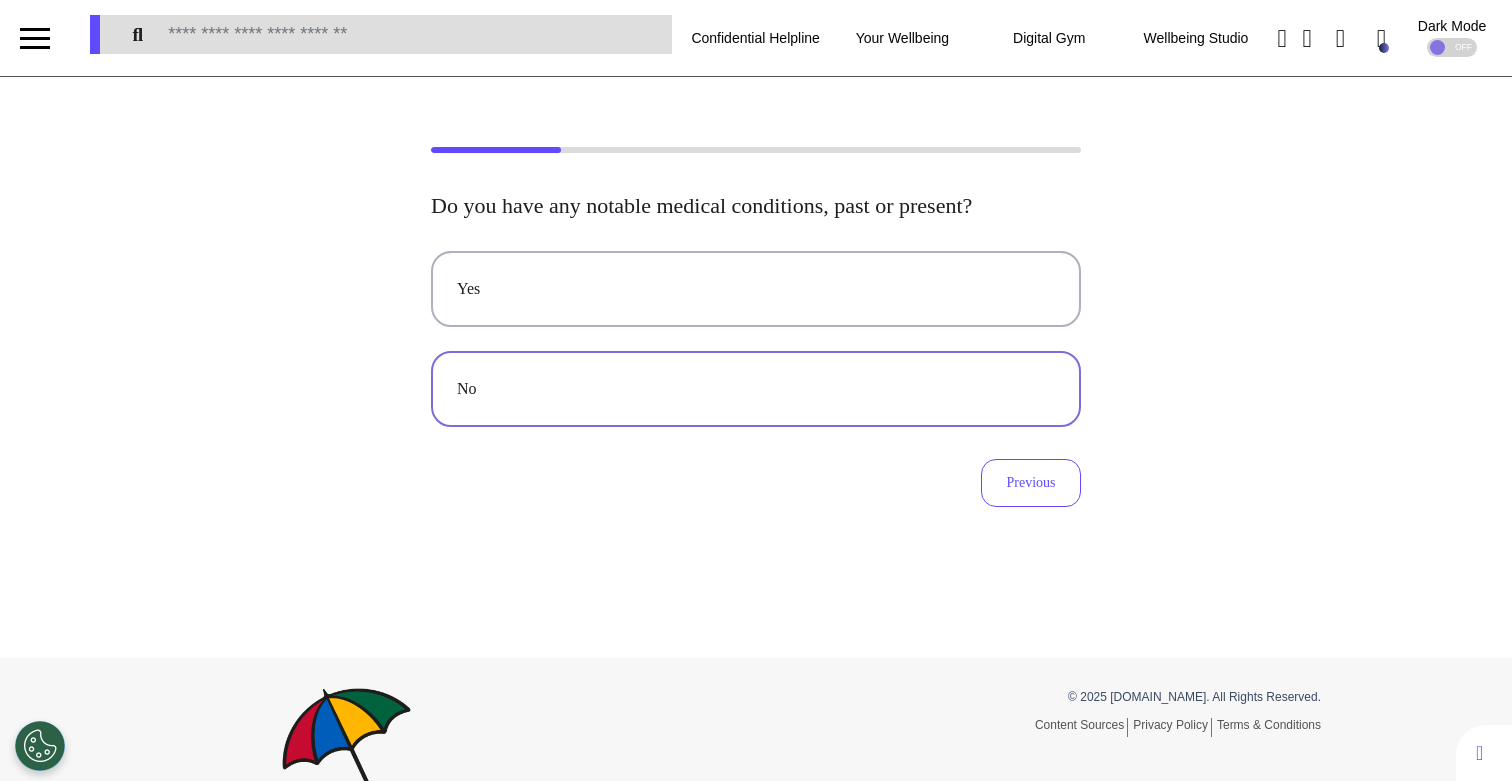 click on "No" at bounding box center [756, 389] 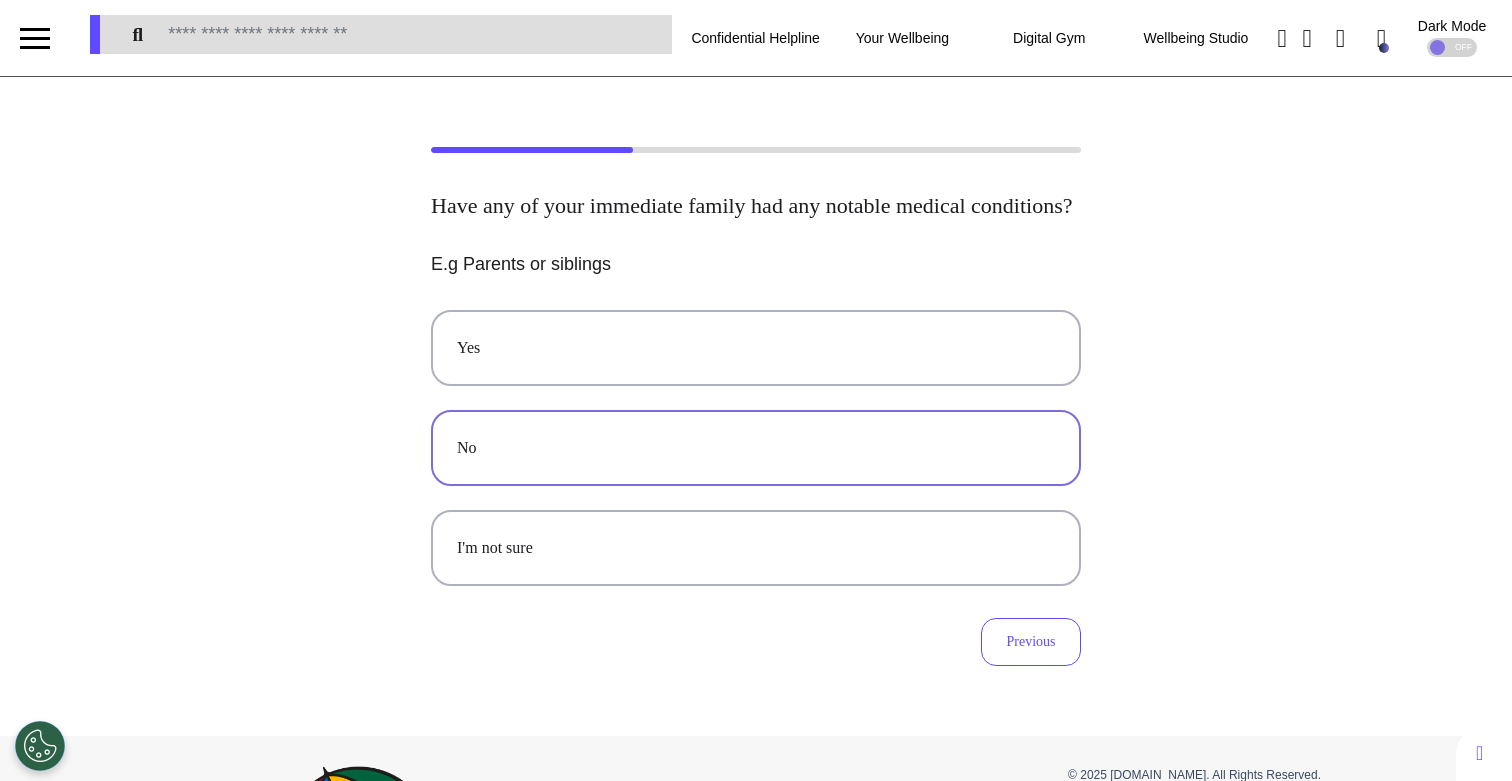 click on "No" at bounding box center [756, 448] 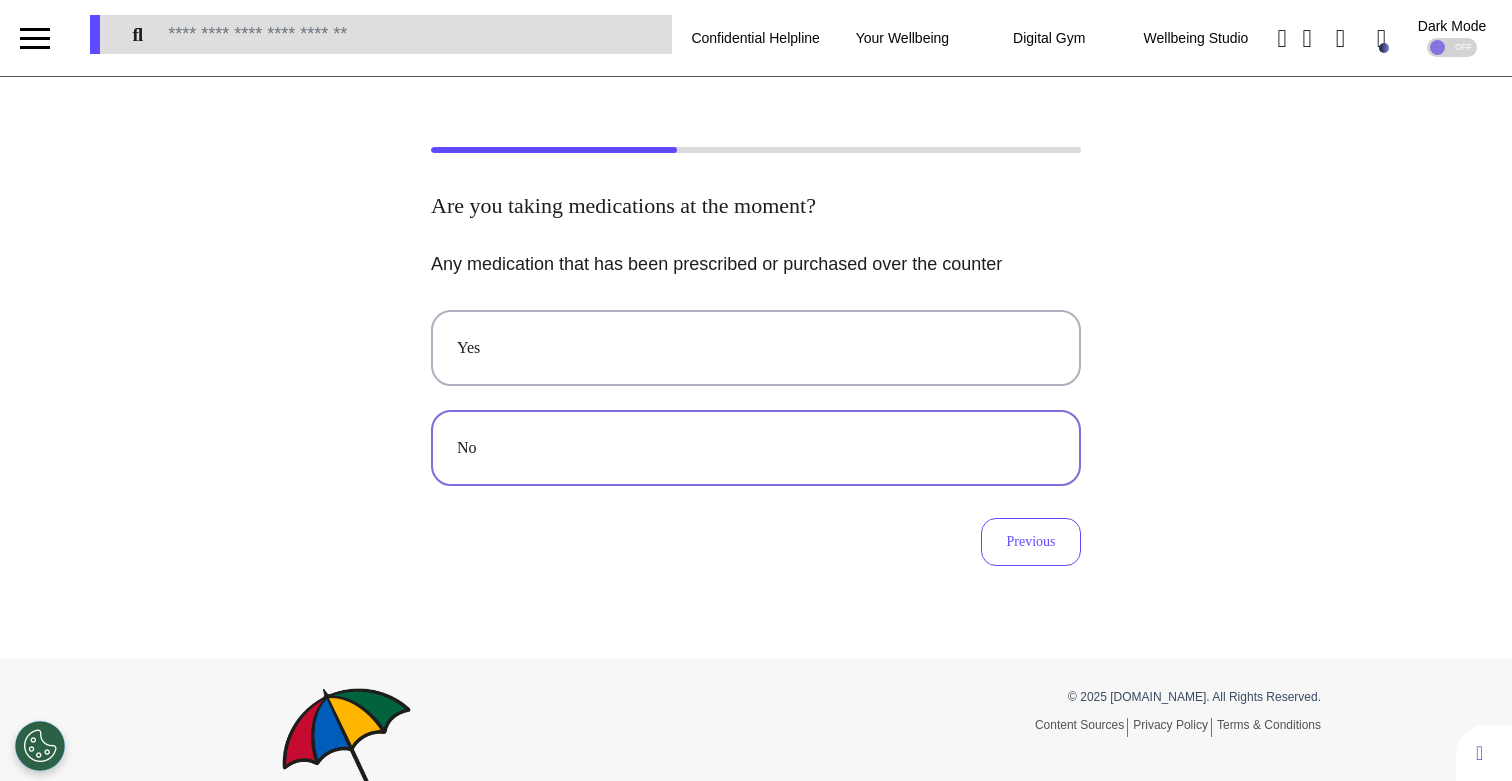 click on "No" at bounding box center (756, 448) 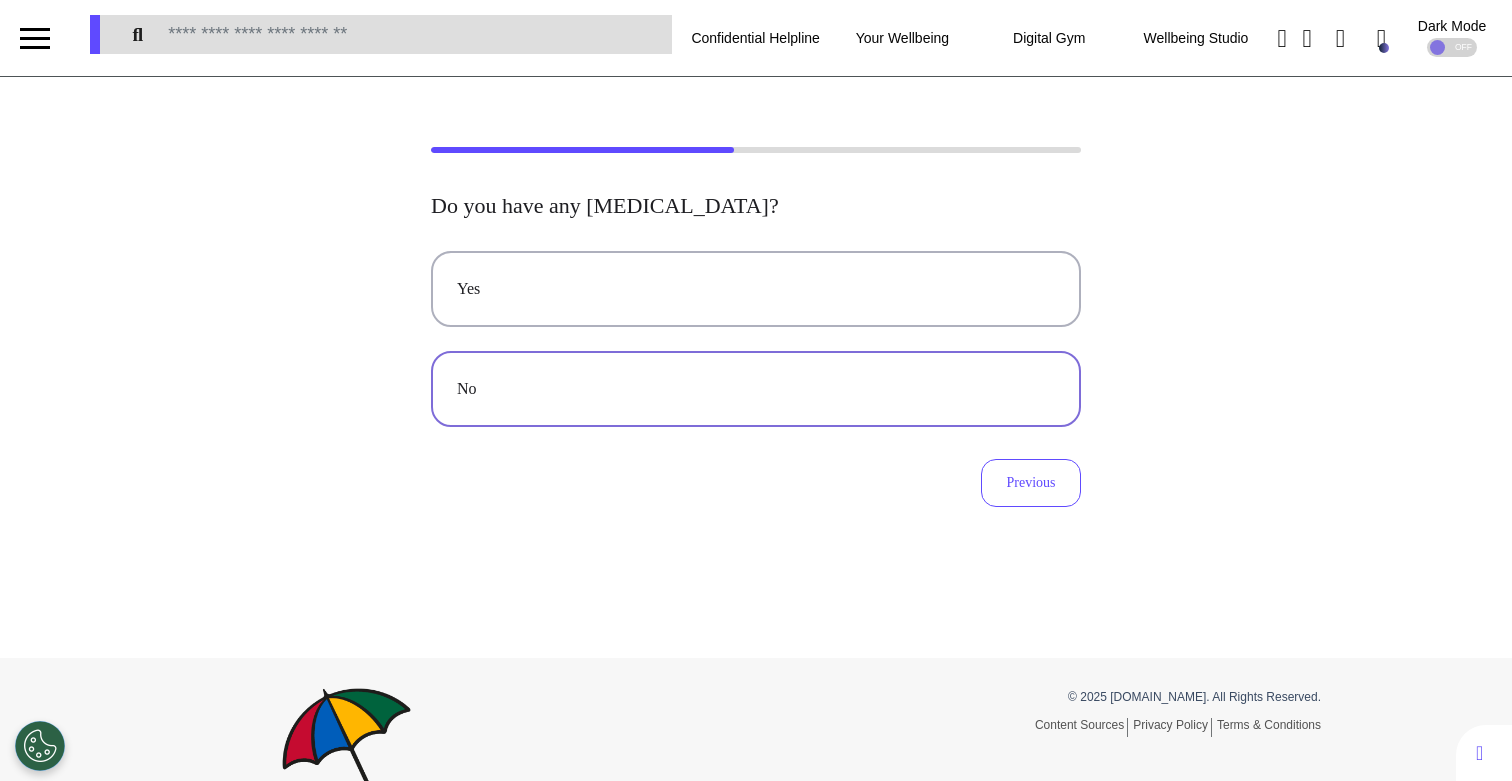 click on "No" at bounding box center [756, 389] 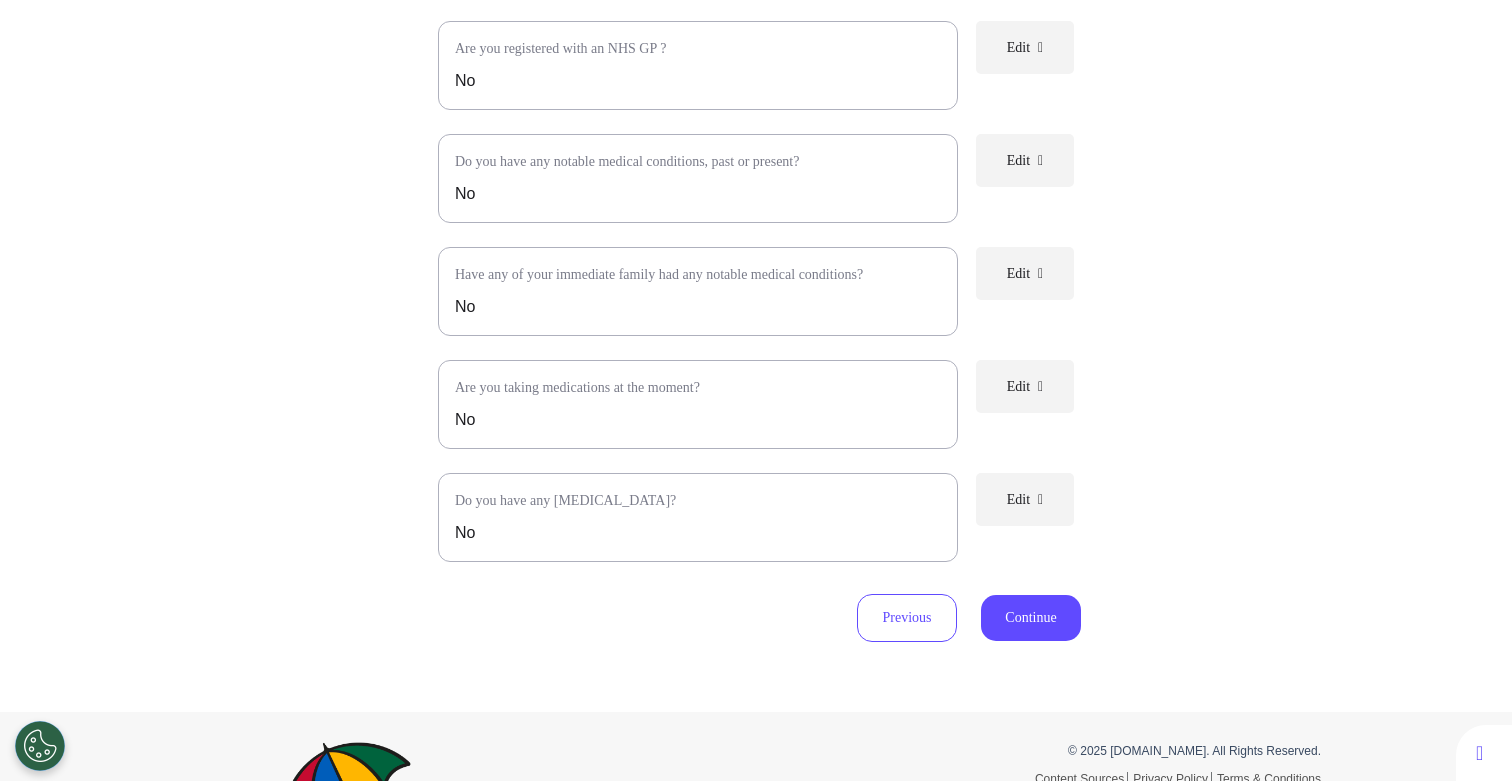 scroll, scrollTop: 458, scrollLeft: 0, axis: vertical 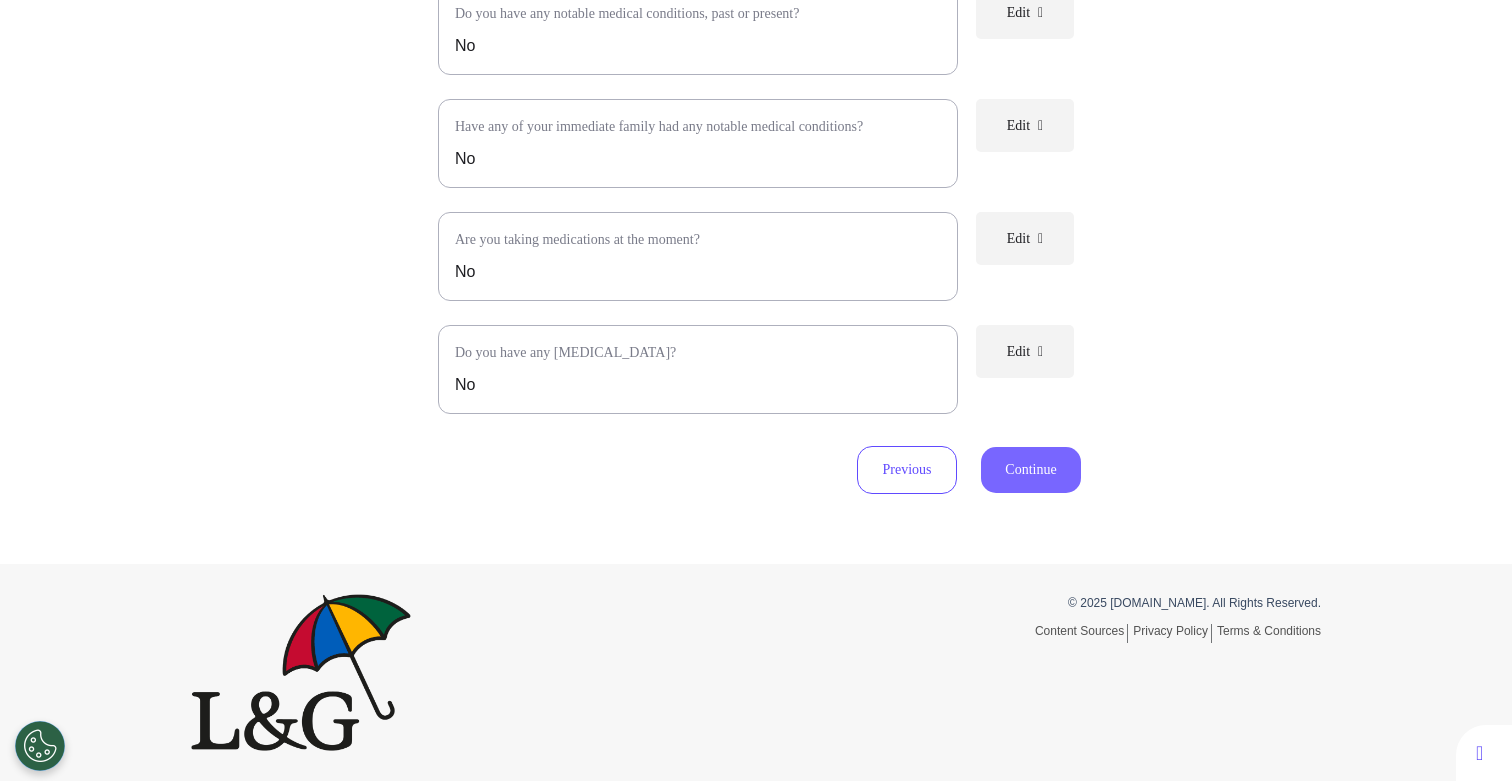 click on "Continue" at bounding box center (1031, 470) 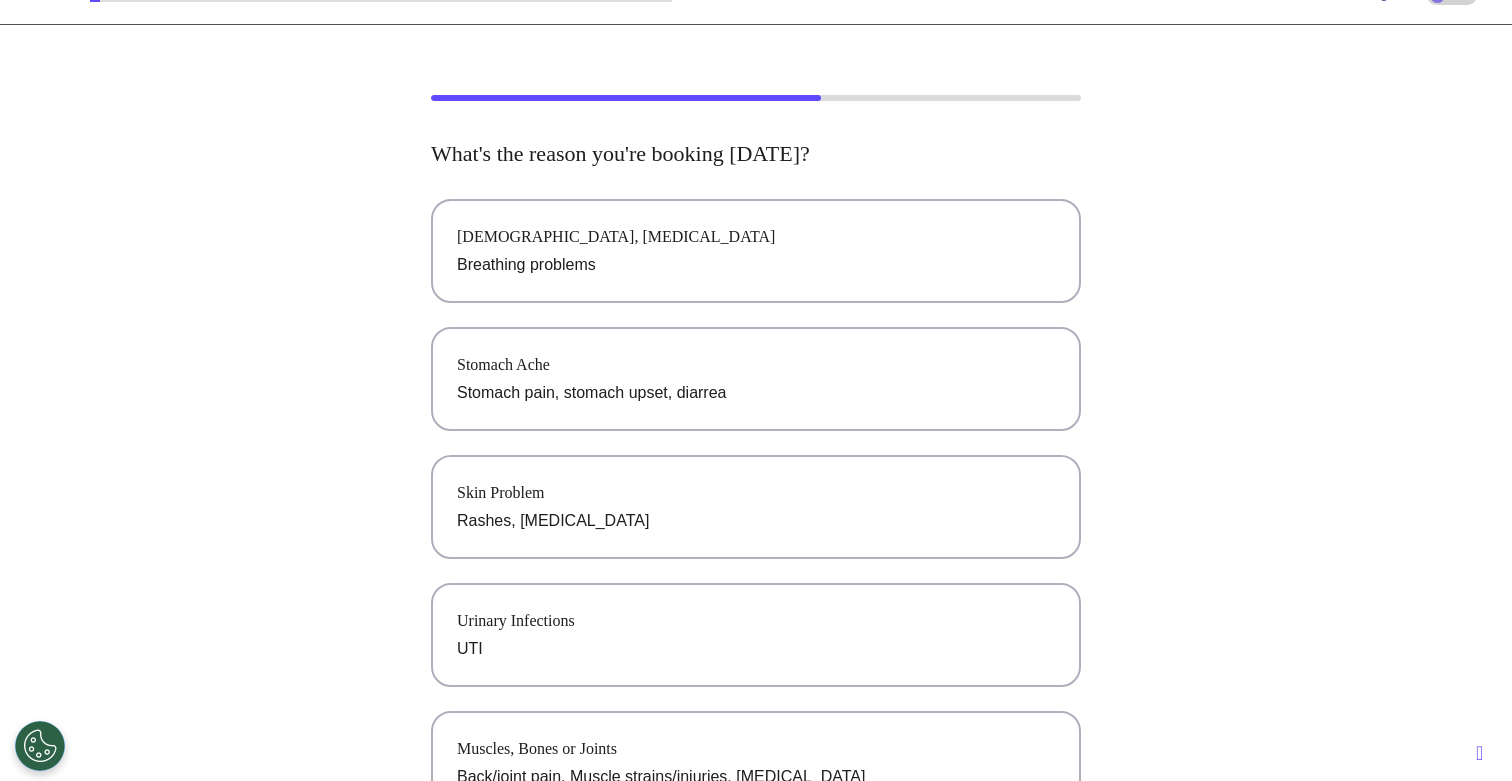 scroll, scrollTop: 48, scrollLeft: 0, axis: vertical 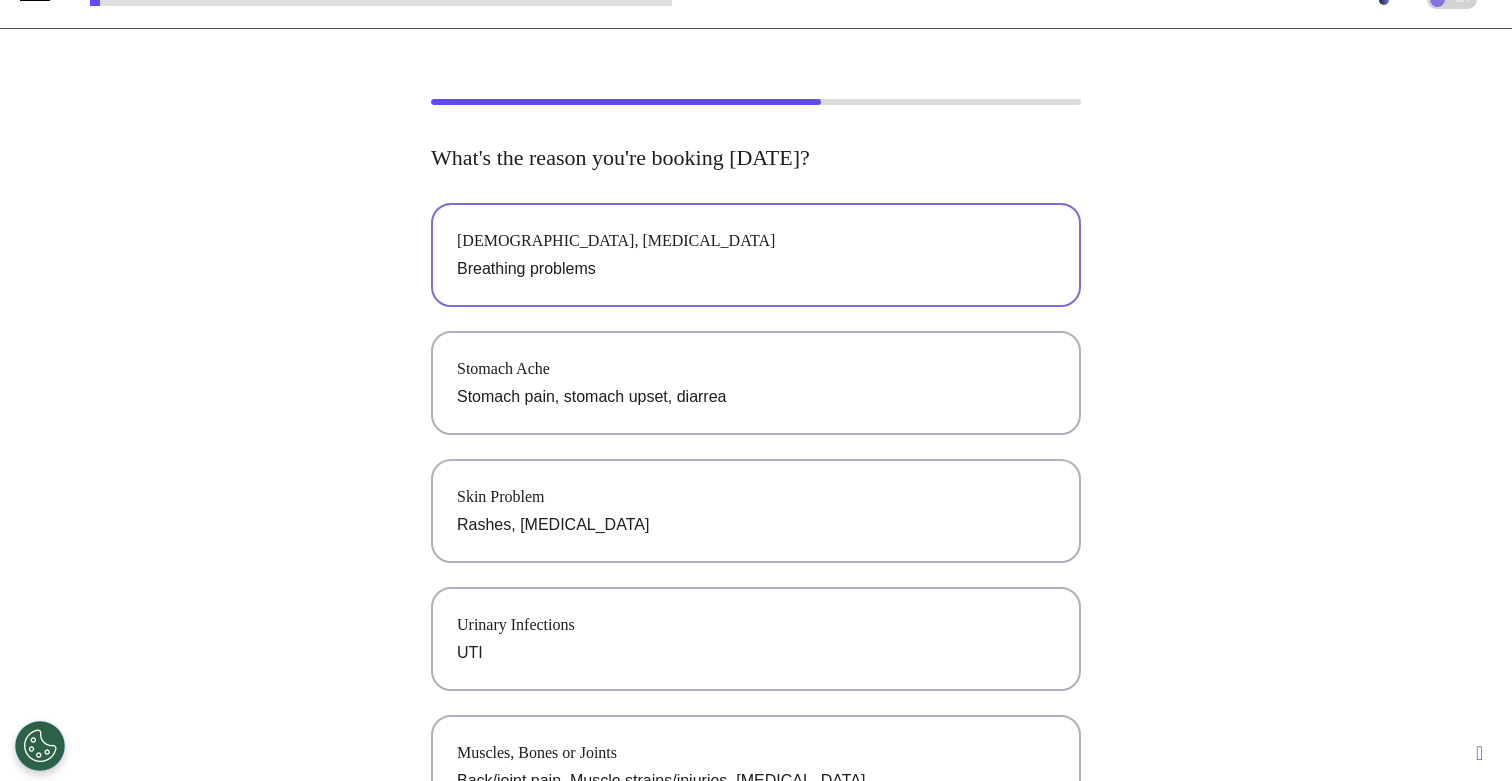 click on "[DEMOGRAPHIC_DATA], [MEDICAL_DATA] Breathing problems" at bounding box center (756, 255) 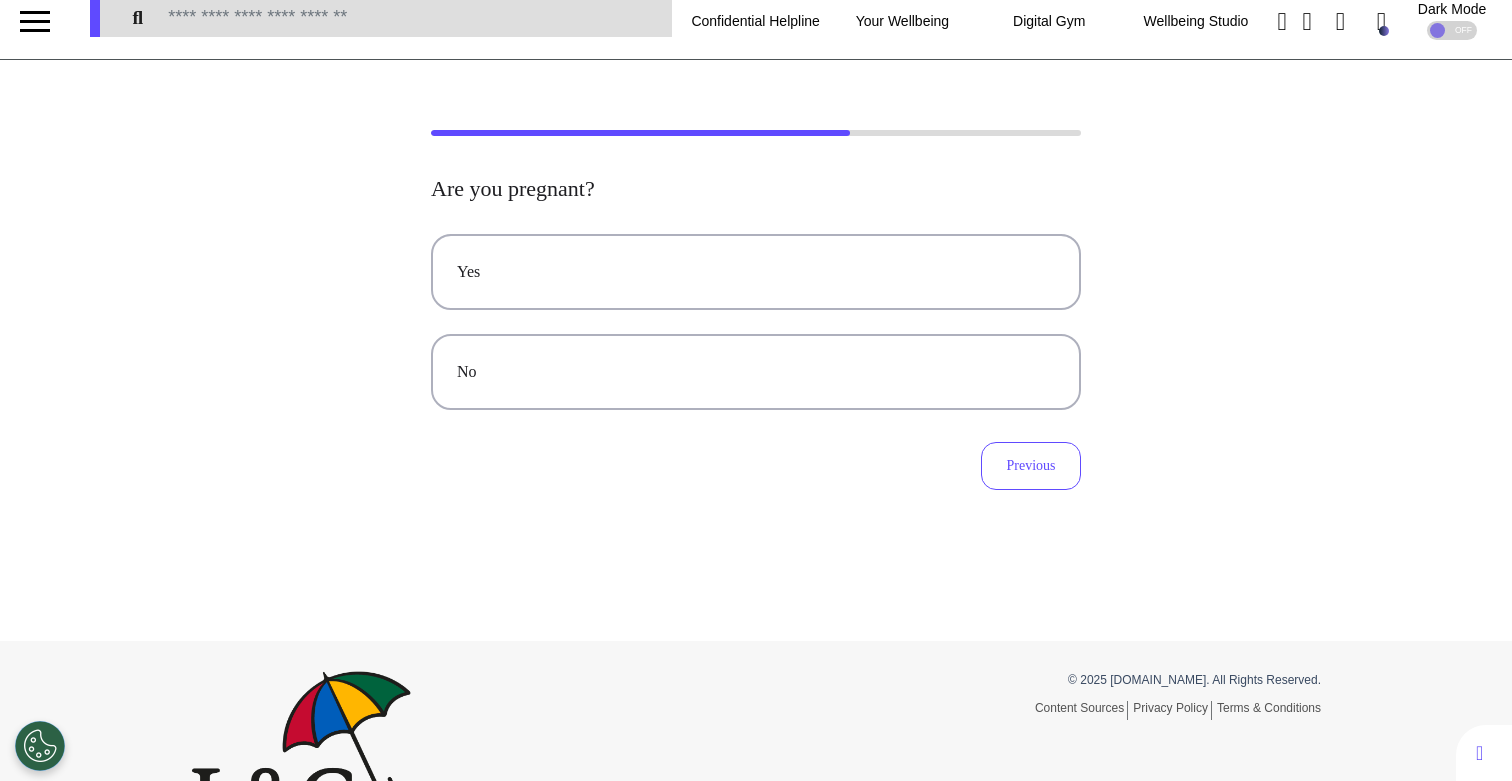 scroll, scrollTop: 0, scrollLeft: 0, axis: both 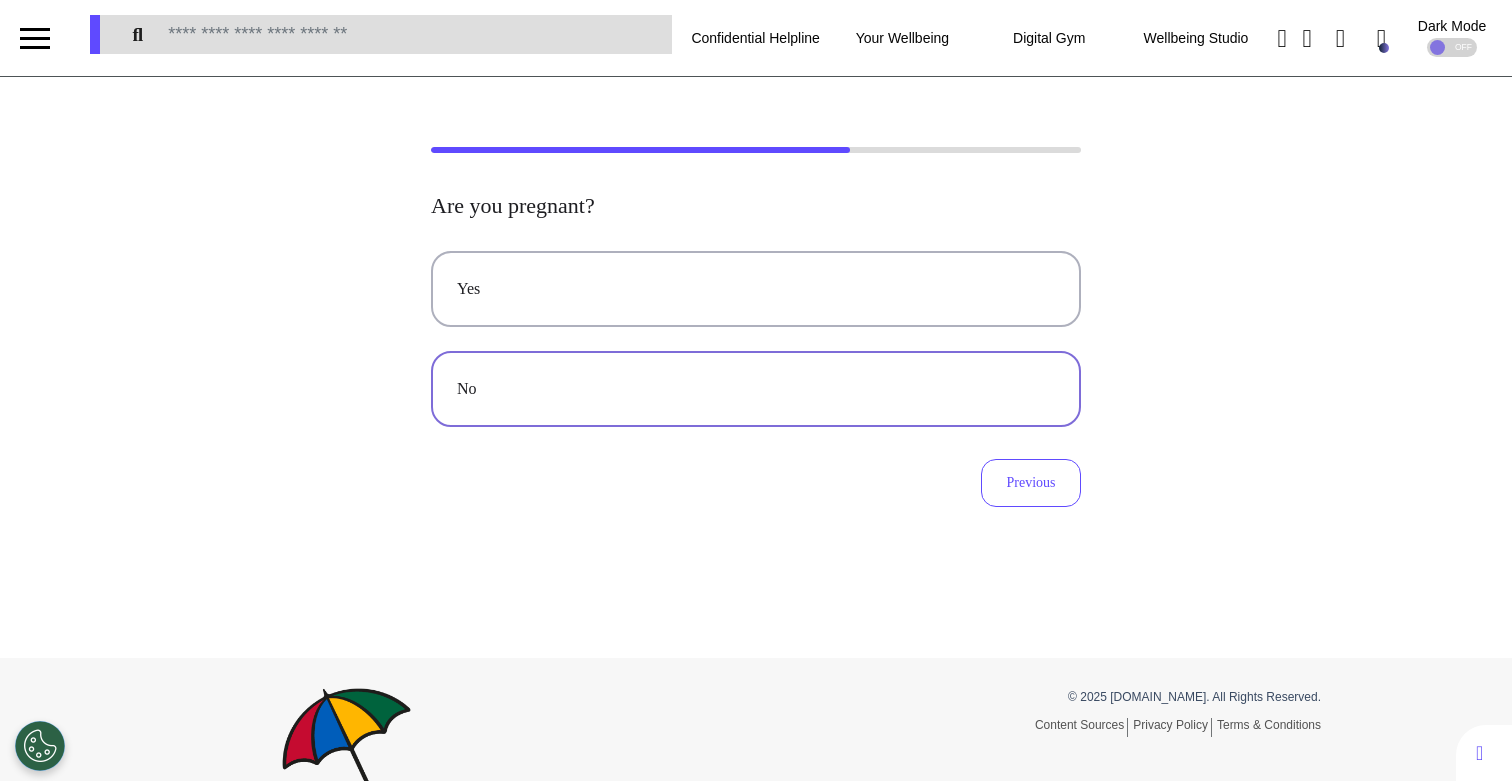 click on "No" at bounding box center [756, 389] 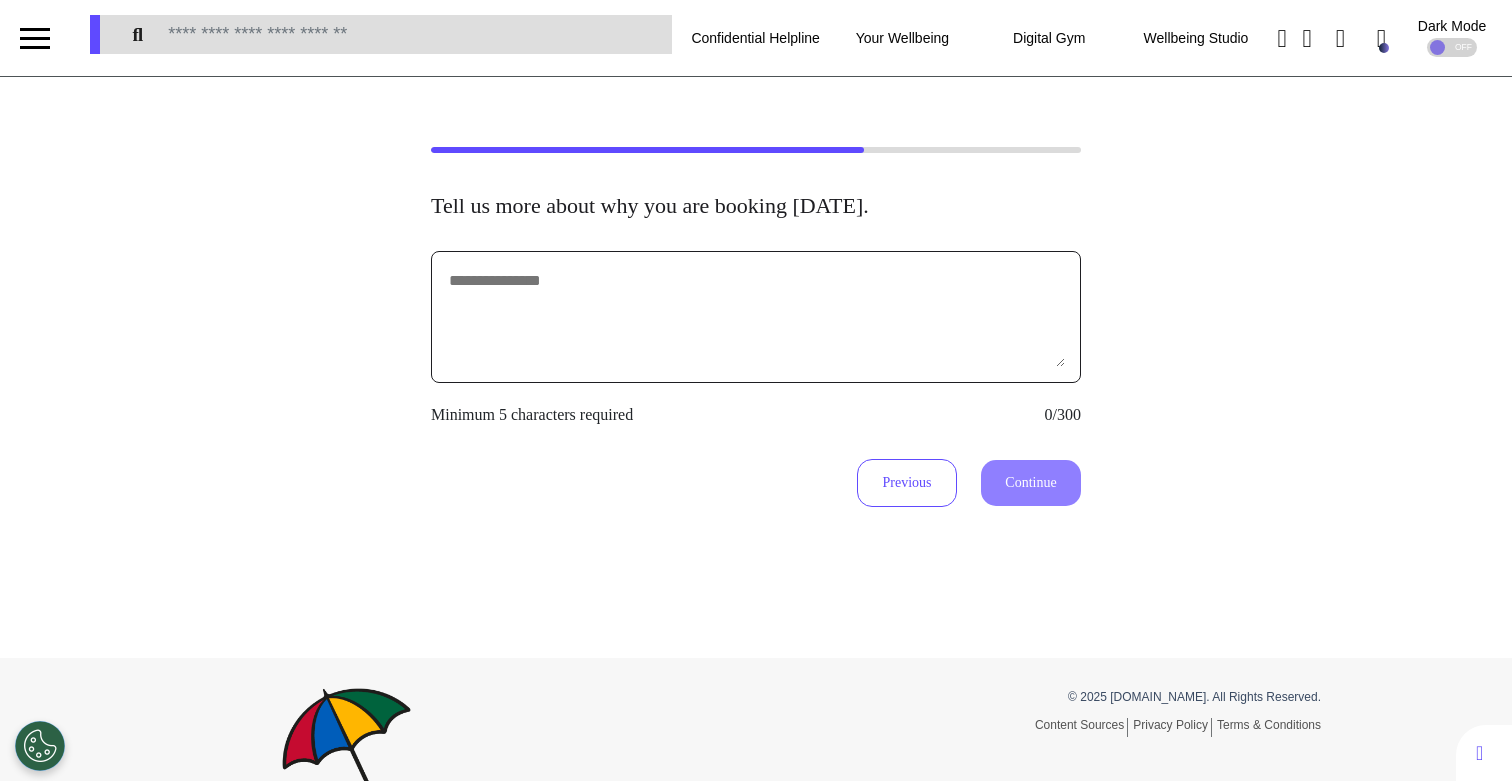 click at bounding box center (756, 317) 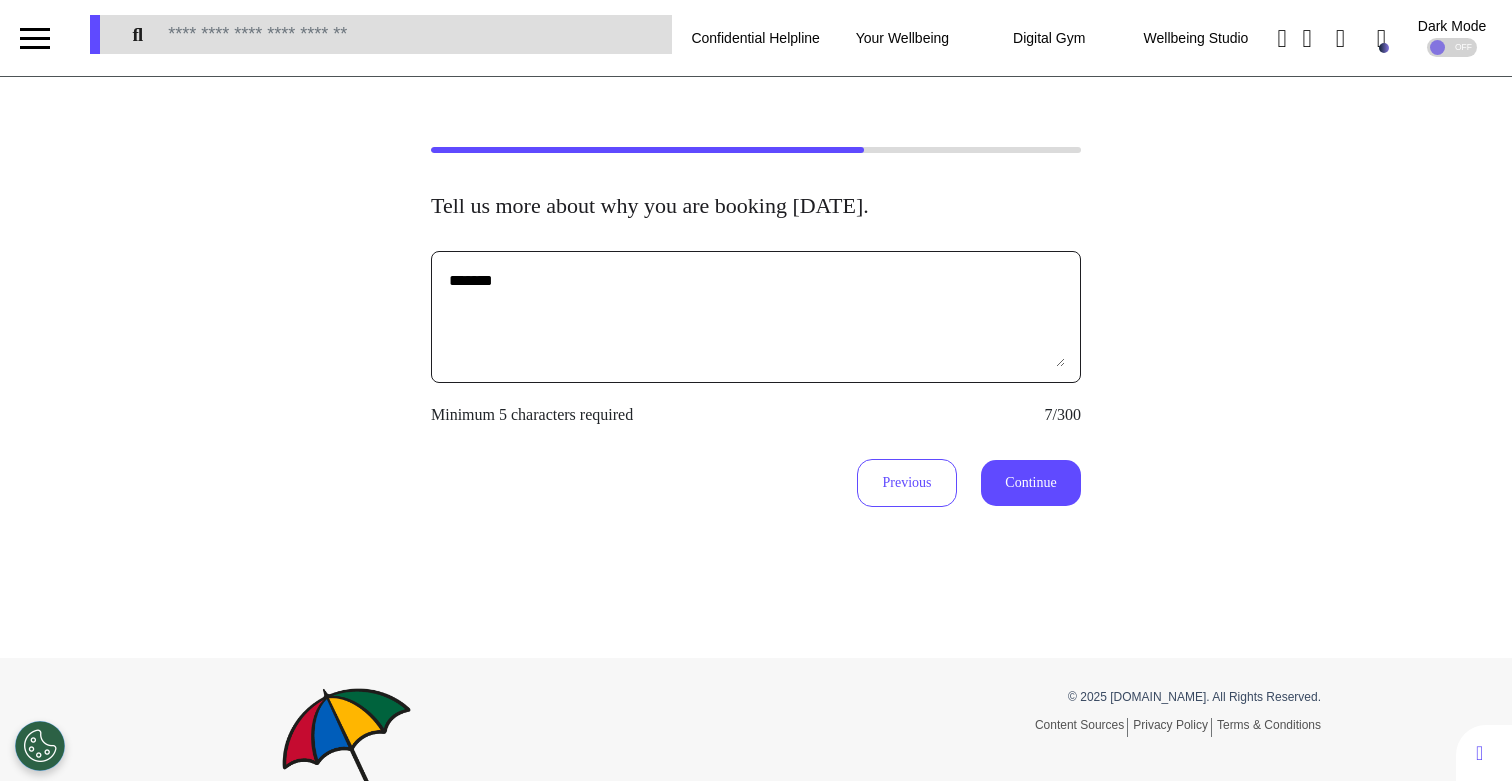 type on "*******" 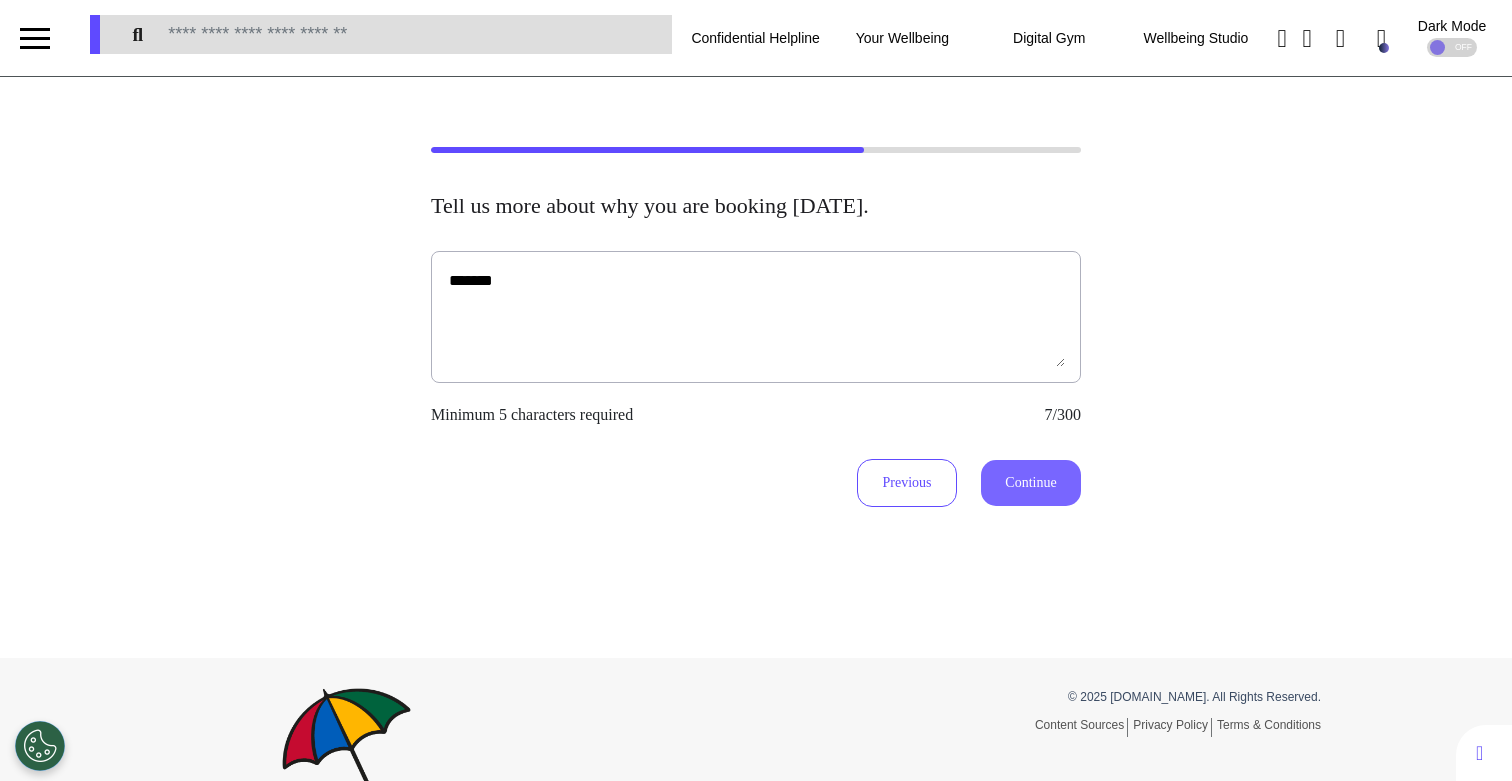 click on "Continue" at bounding box center (1031, 483) 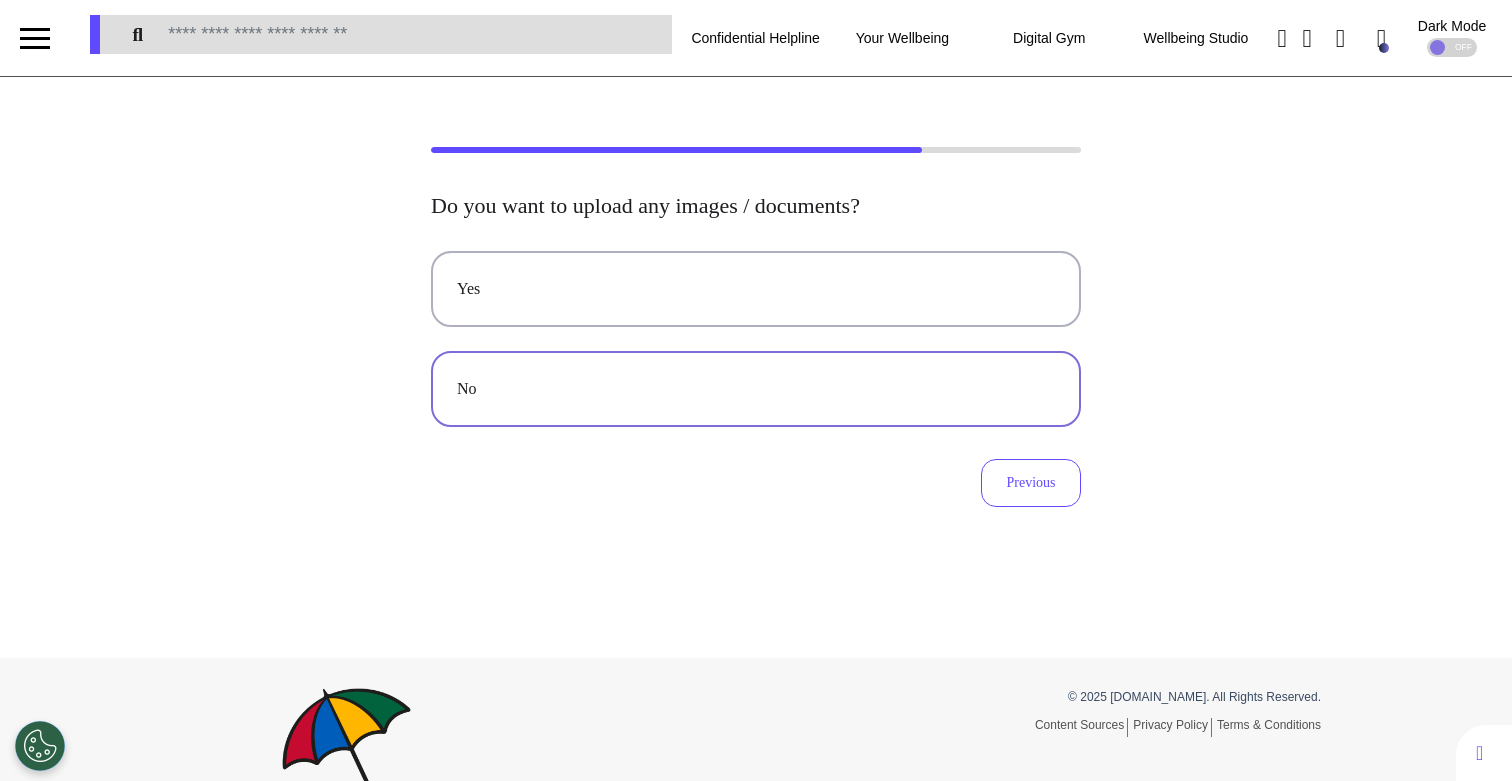 click on "No" at bounding box center [756, 389] 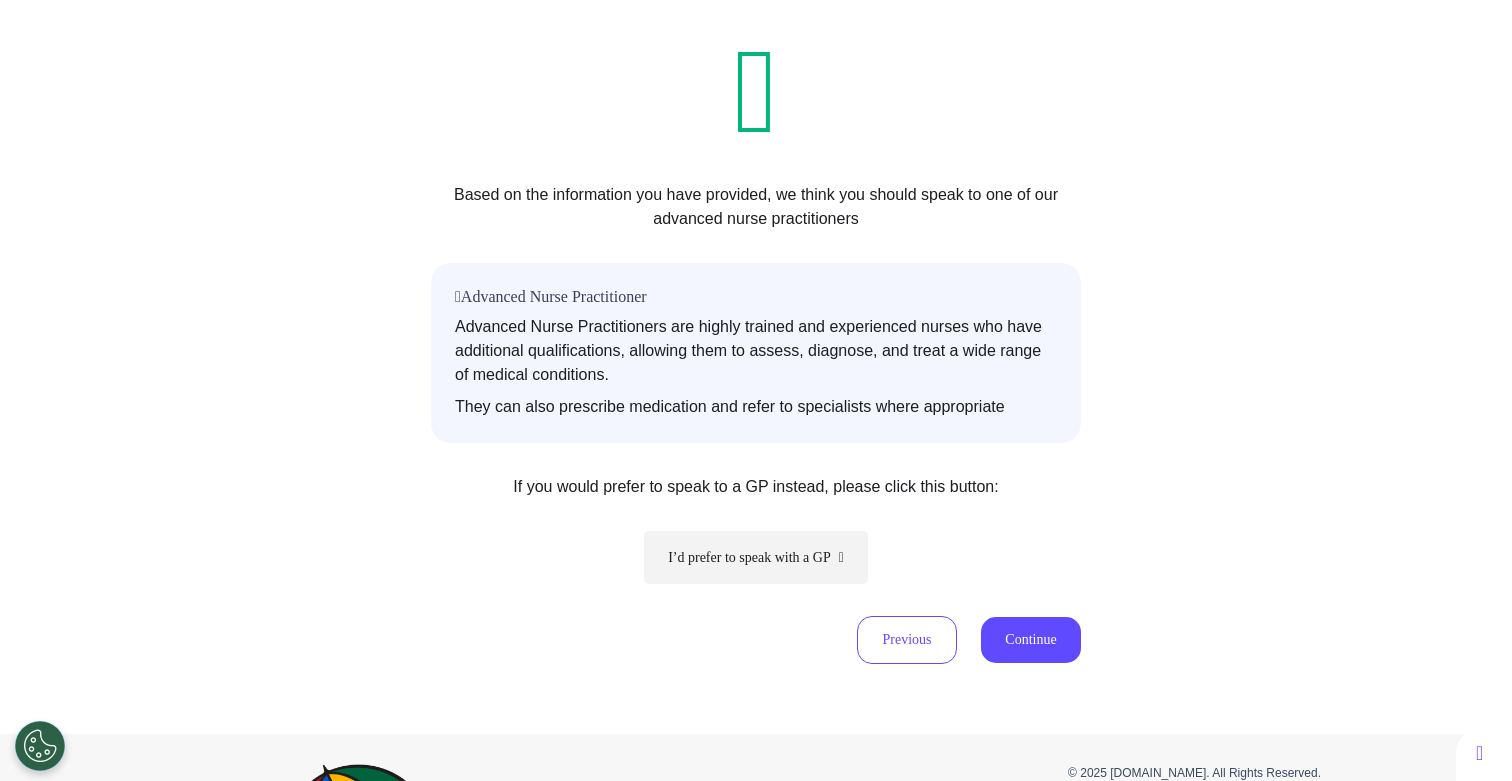 scroll, scrollTop: 194, scrollLeft: 0, axis: vertical 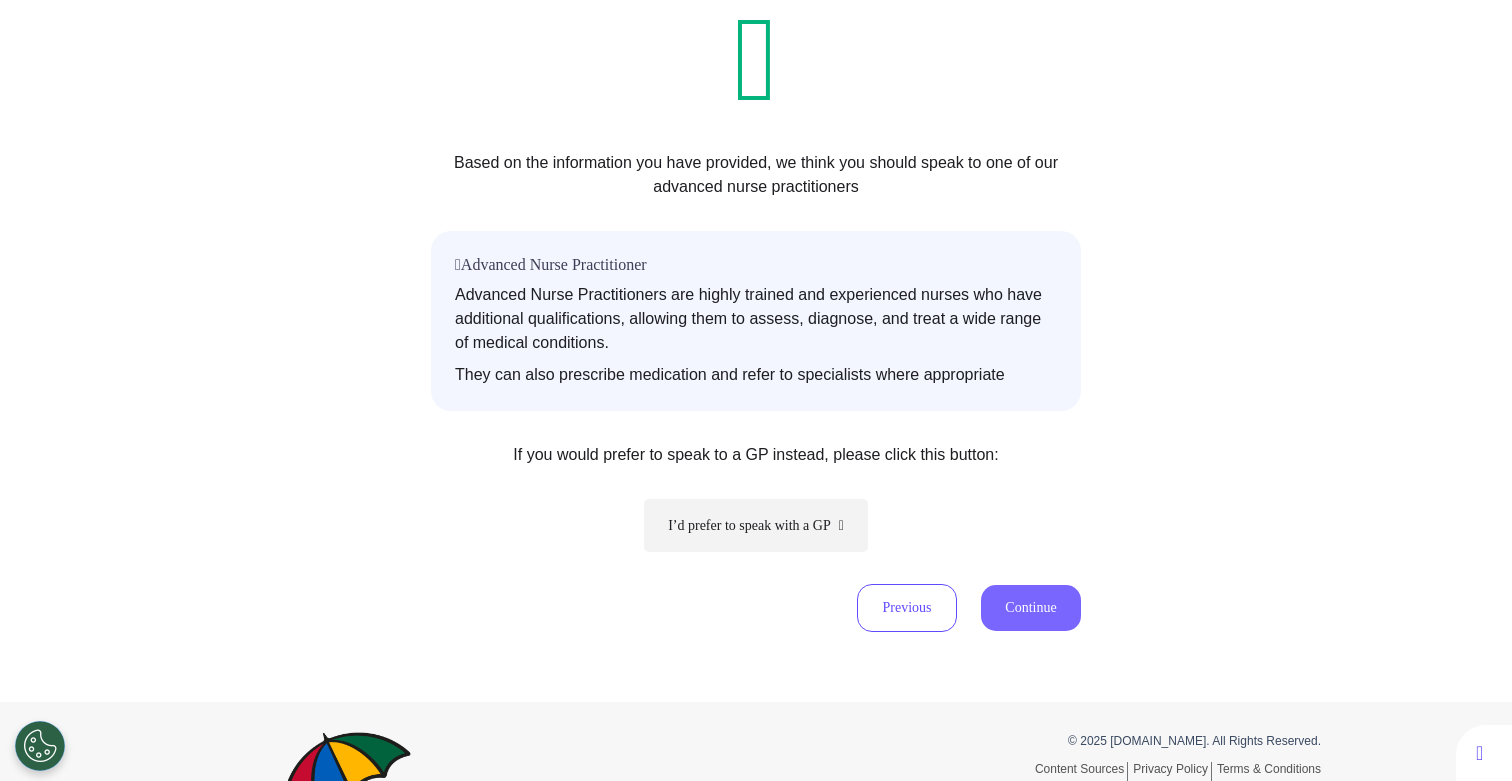 click on "Continue" at bounding box center [1031, 608] 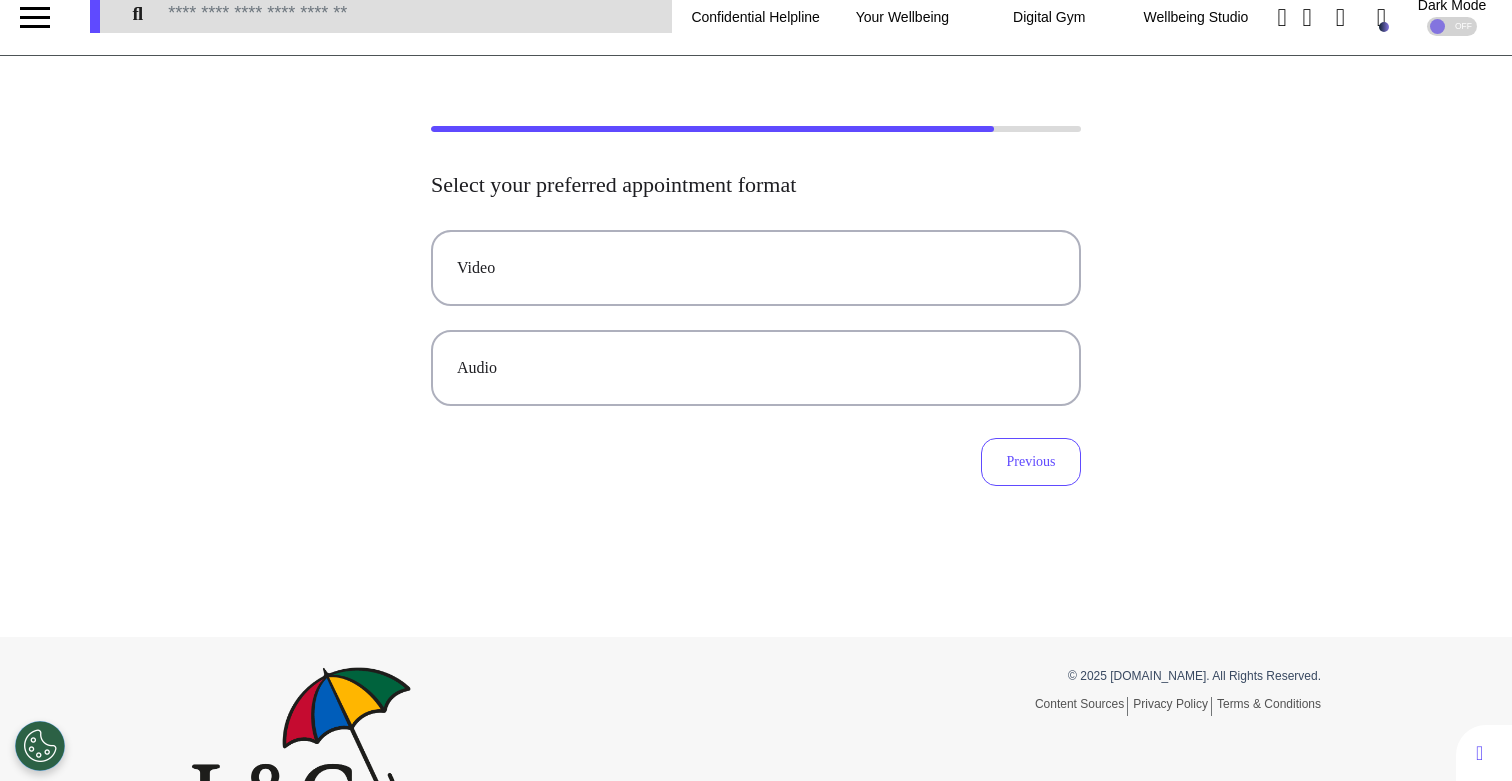 scroll, scrollTop: 0, scrollLeft: 0, axis: both 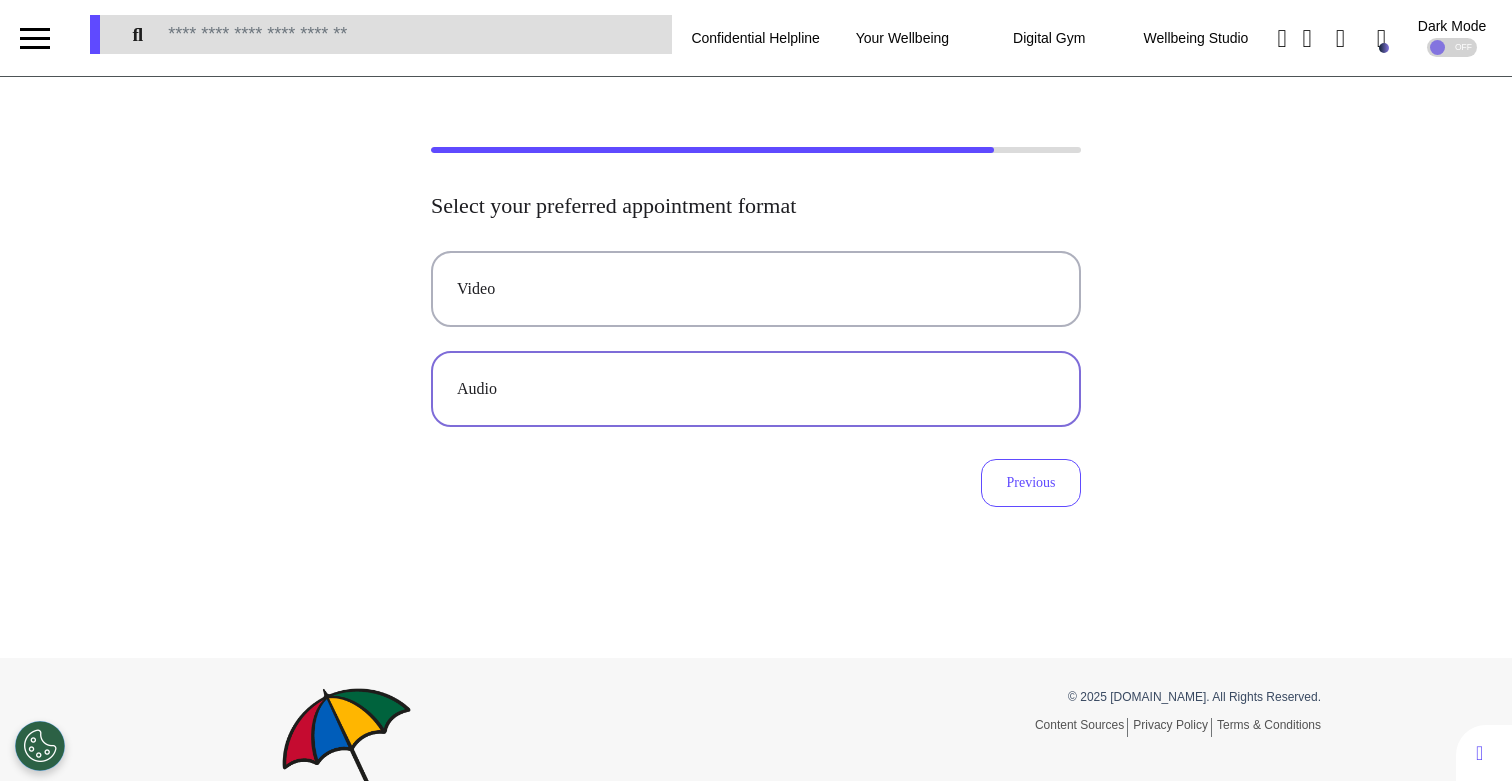 click on "Audio" at bounding box center [756, 389] 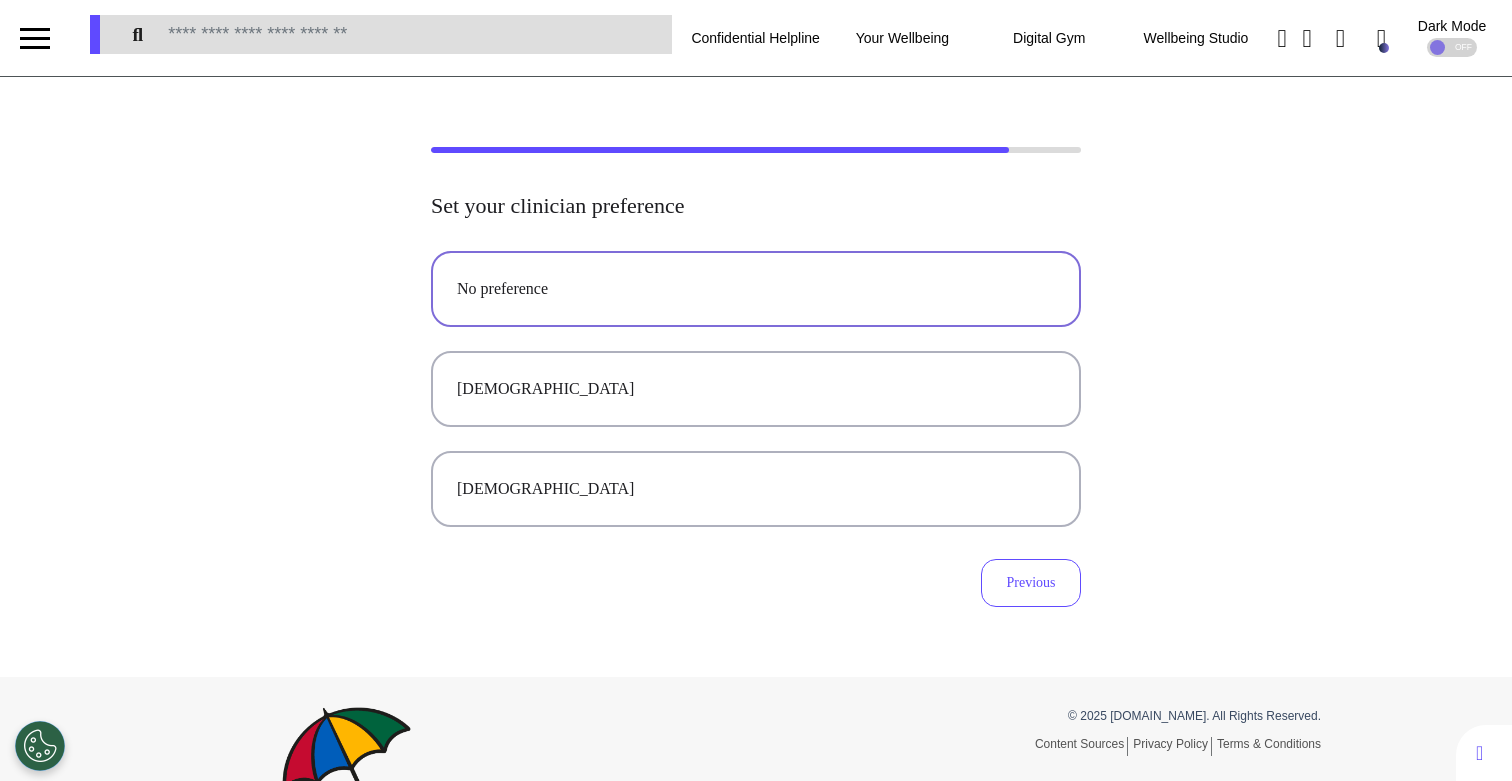 click on "No preference" at bounding box center [756, 289] 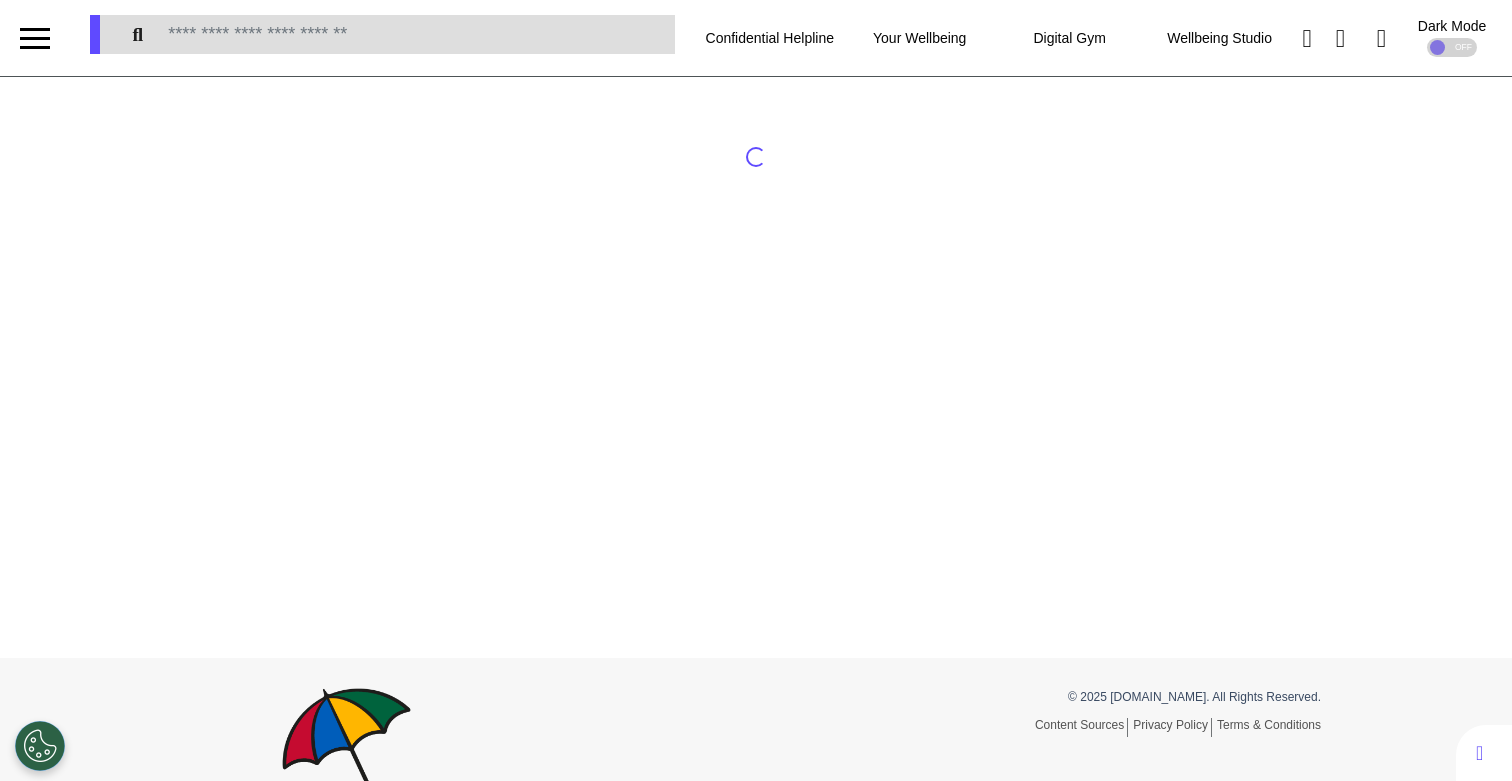 scroll, scrollTop: 0, scrollLeft: 0, axis: both 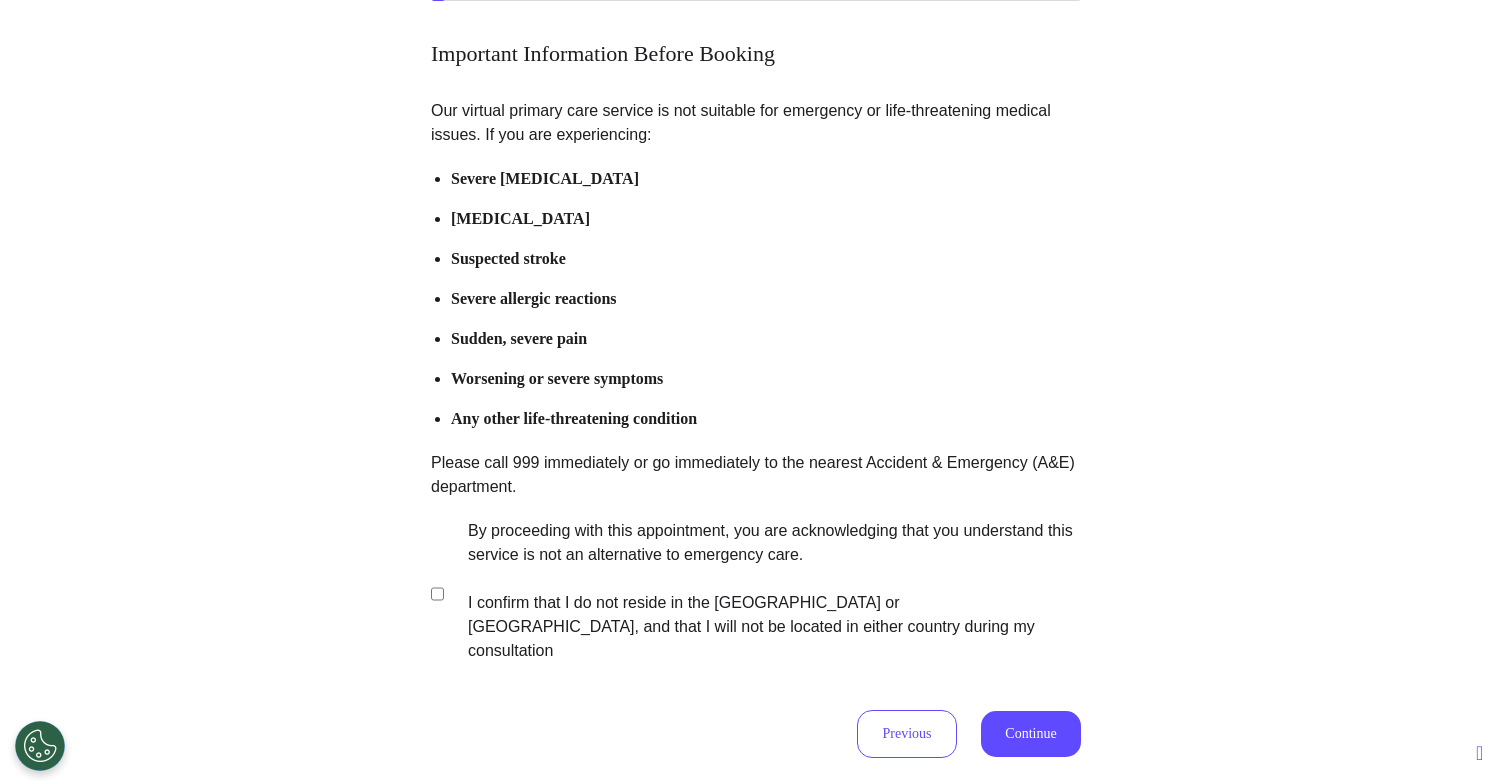 click on "By proceeding with this appointment, you are acknowledging that you understand this service is not an alternative to emergency care. I confirm that I do not reside in the [GEOGRAPHIC_DATA] or [GEOGRAPHIC_DATA], and that I will not be located in either country during my consultation" at bounding box center (752, 593) 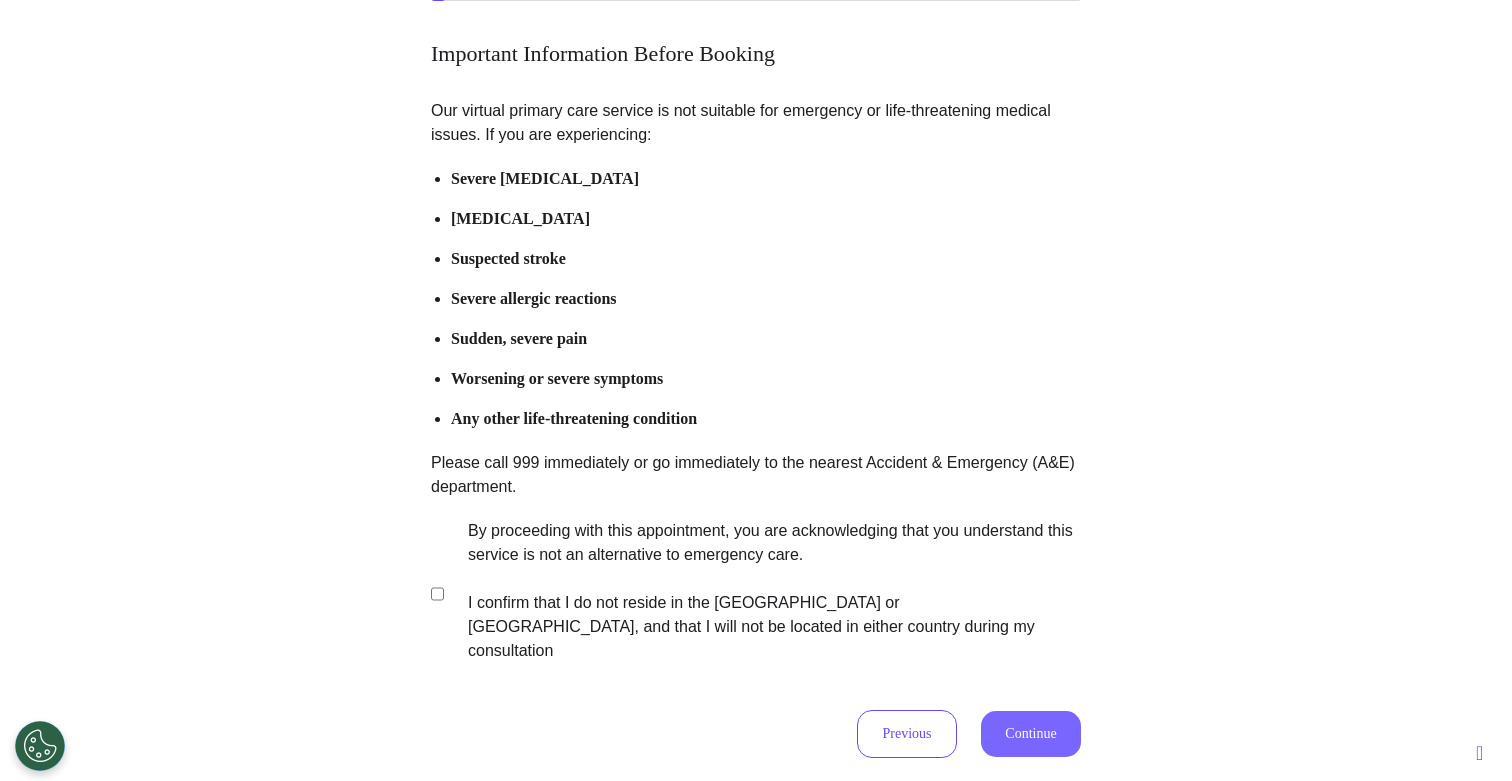 click on "Continue" at bounding box center (1031, 734) 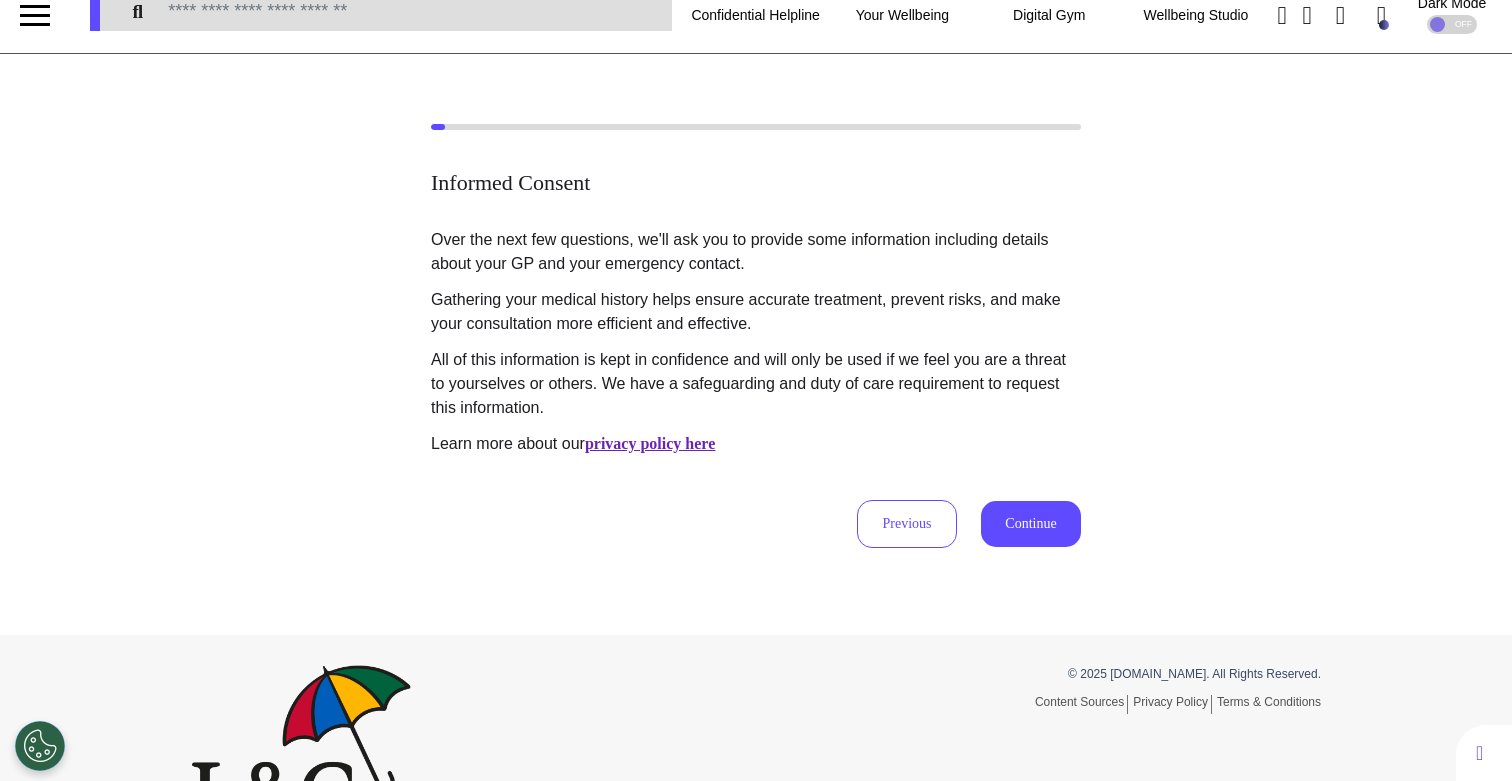 scroll, scrollTop: 0, scrollLeft: 0, axis: both 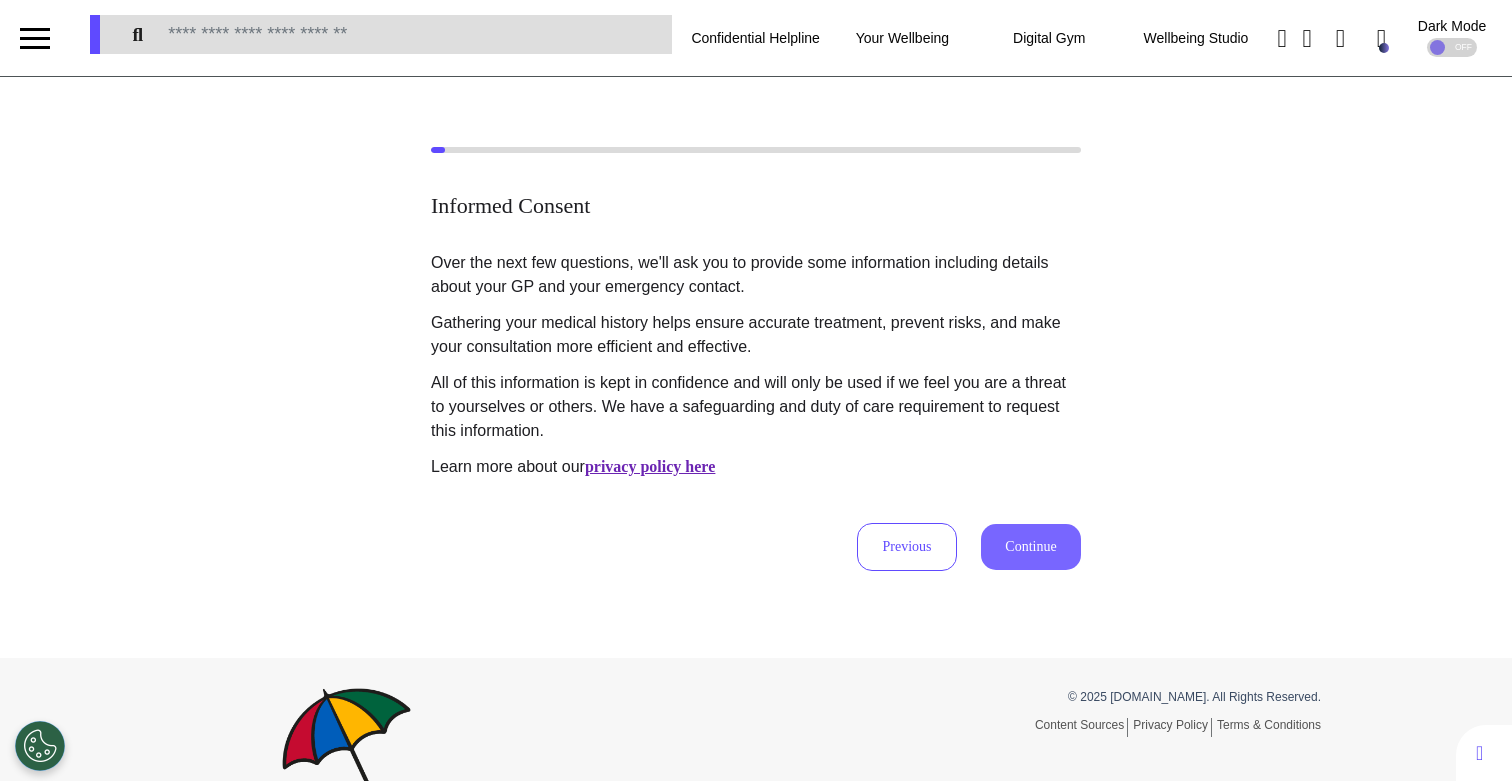 click on "Continue" at bounding box center (1031, 547) 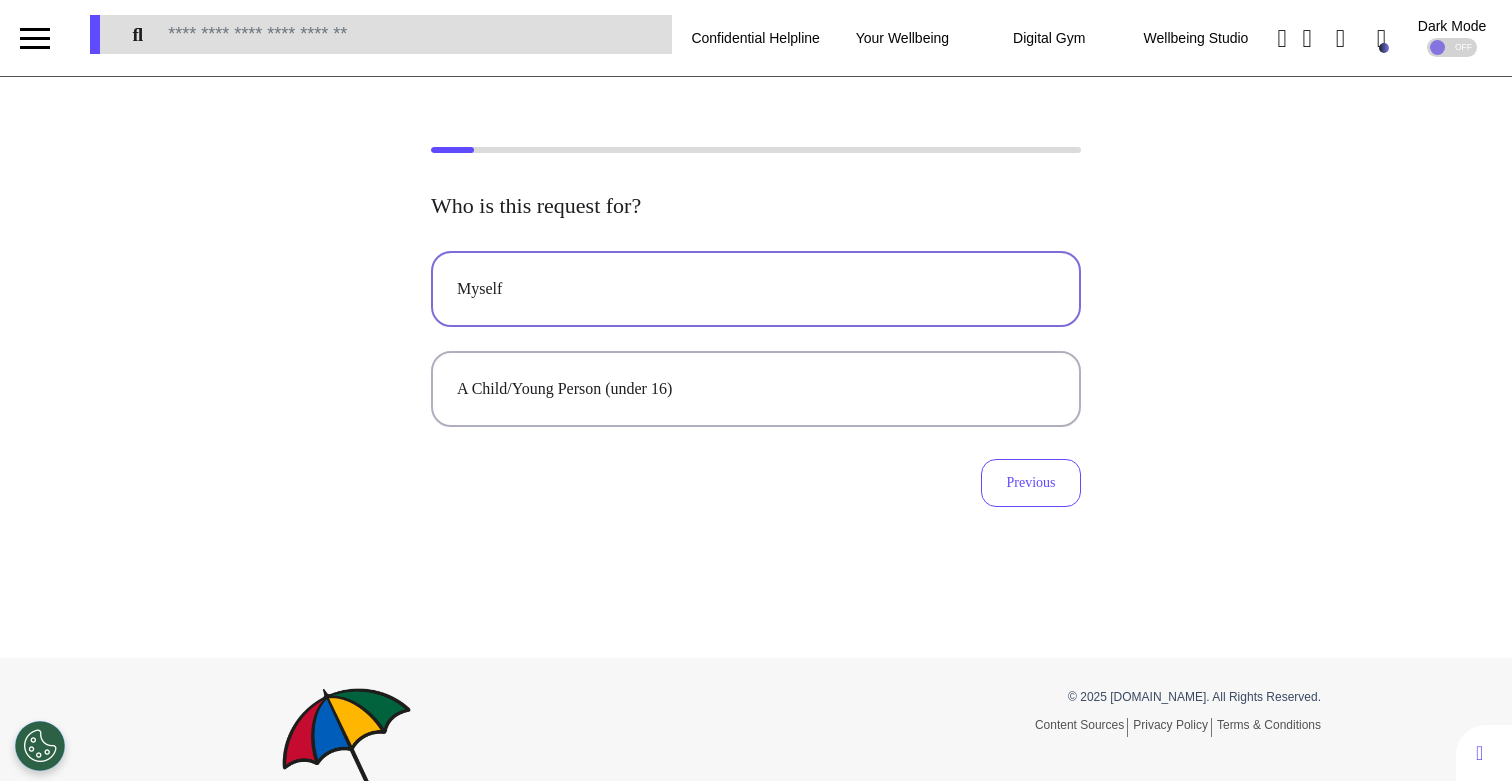 click on "Myself" at bounding box center (756, 289) 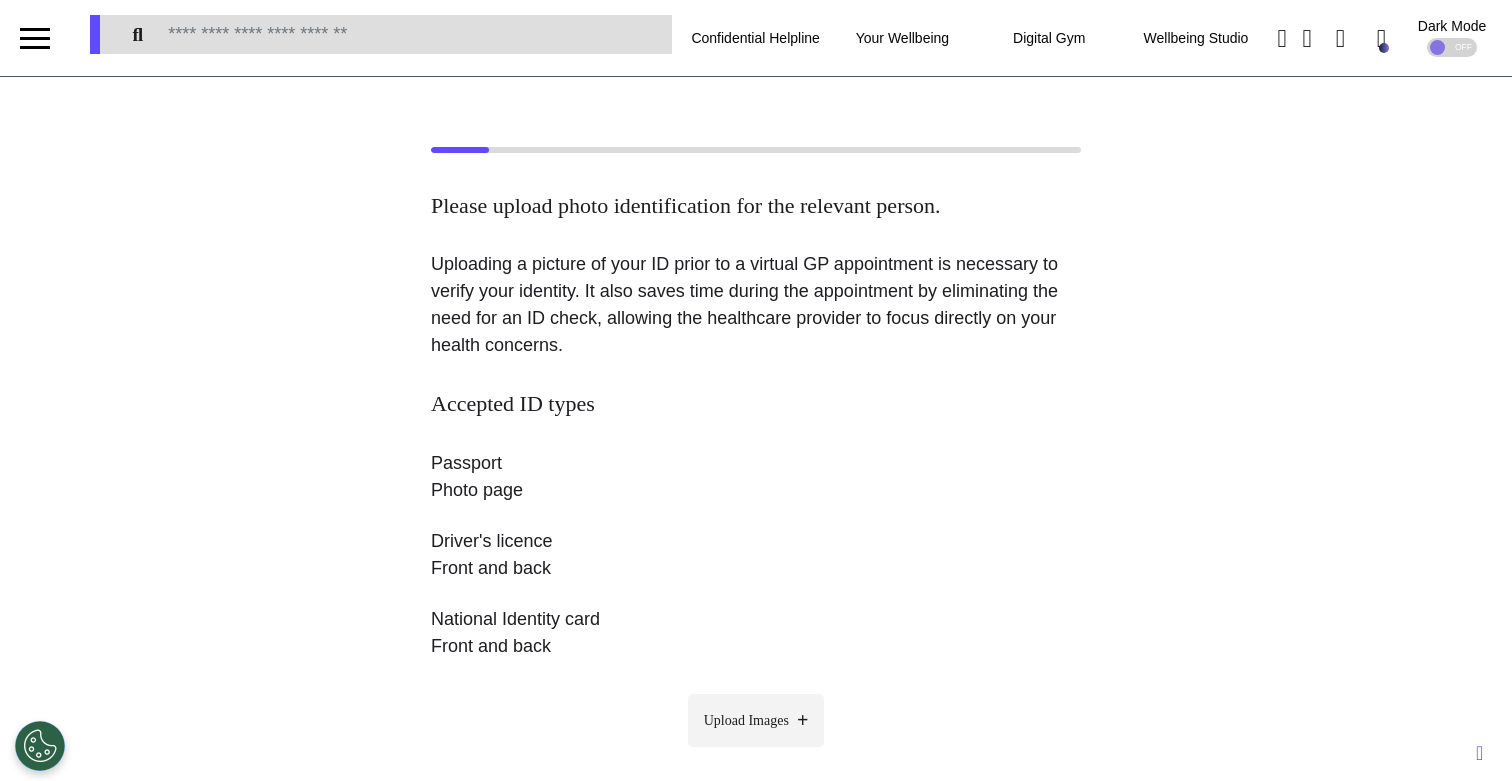 click on "Upload Images" at bounding box center (756, 720) 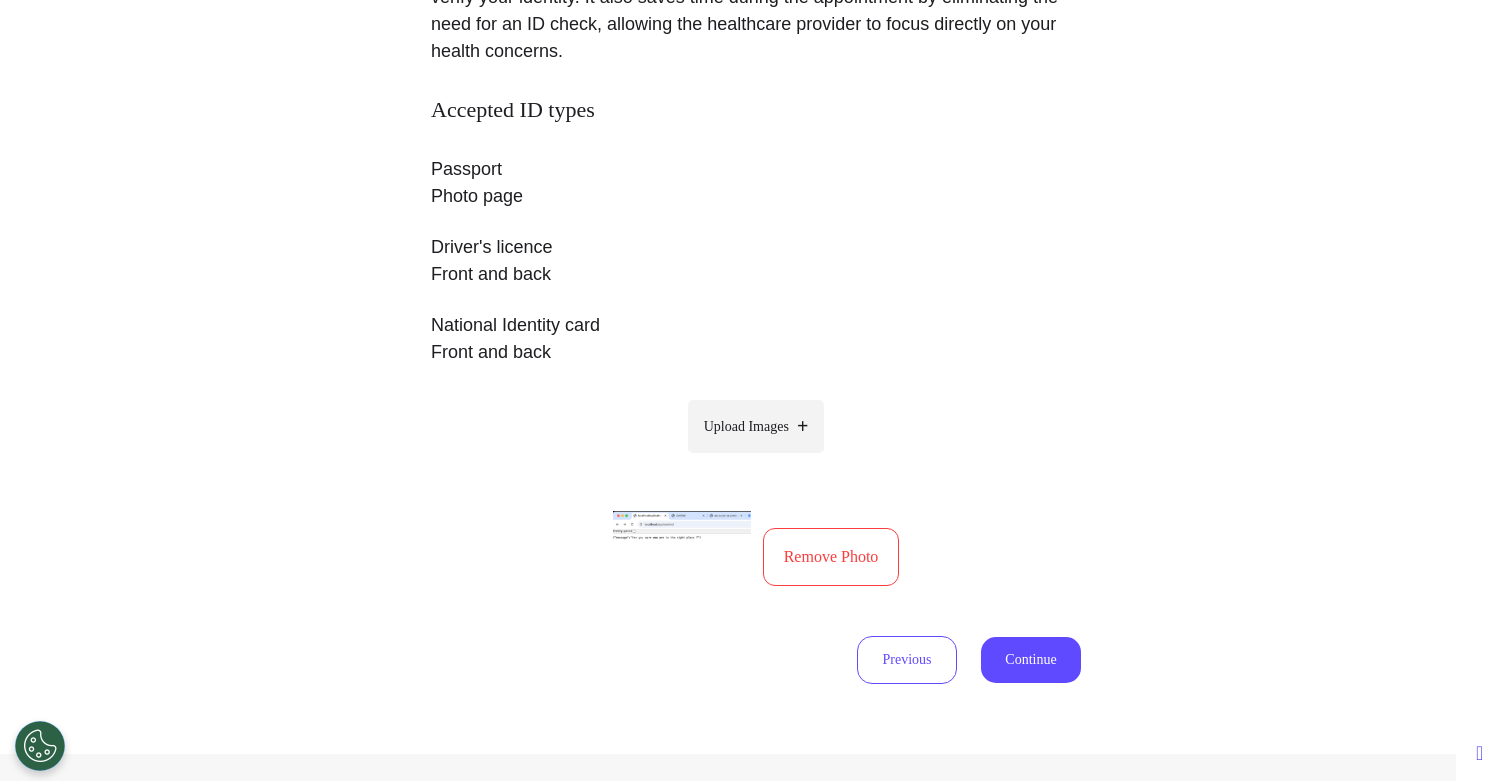 scroll, scrollTop: 310, scrollLeft: 0, axis: vertical 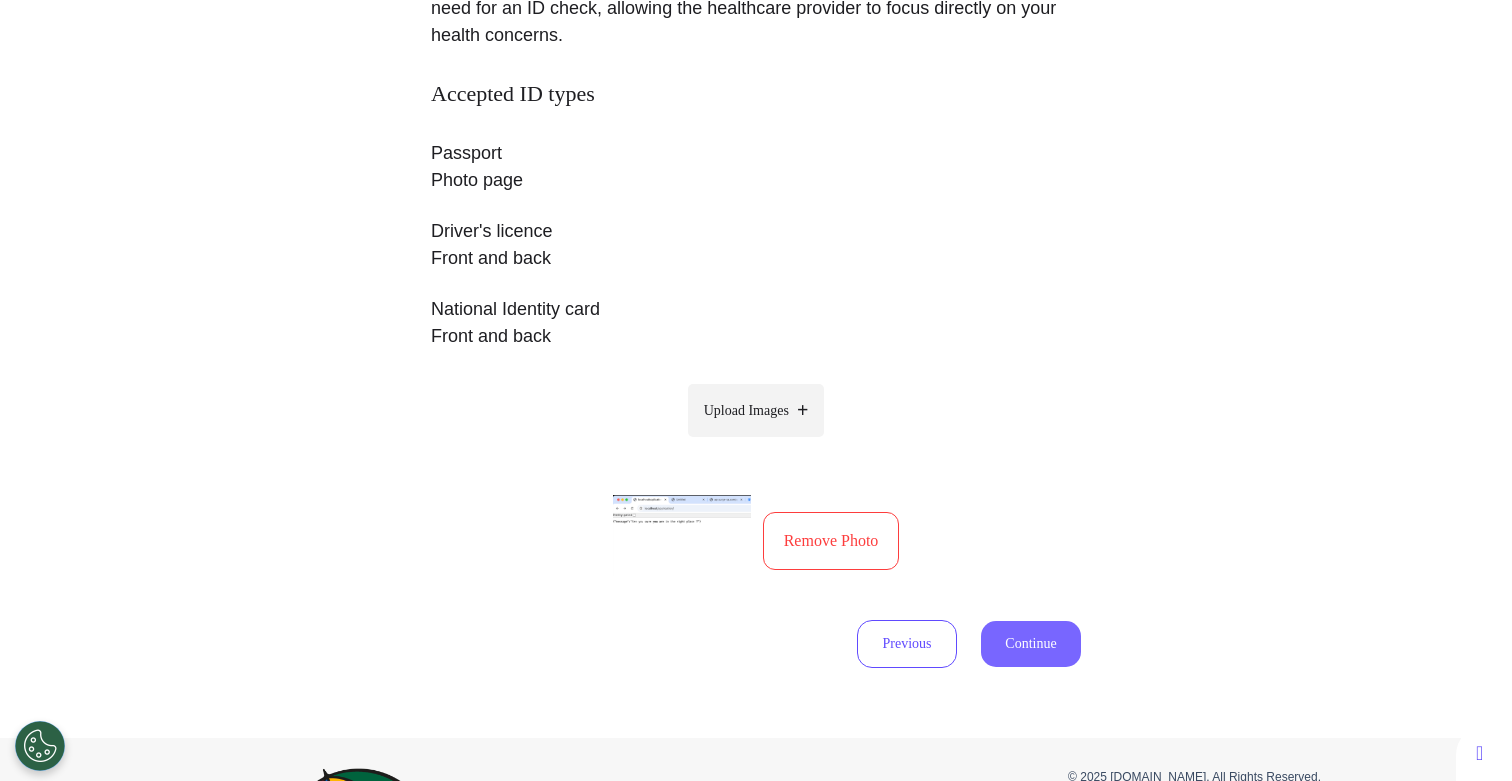 click on "Continue" at bounding box center (1031, 644) 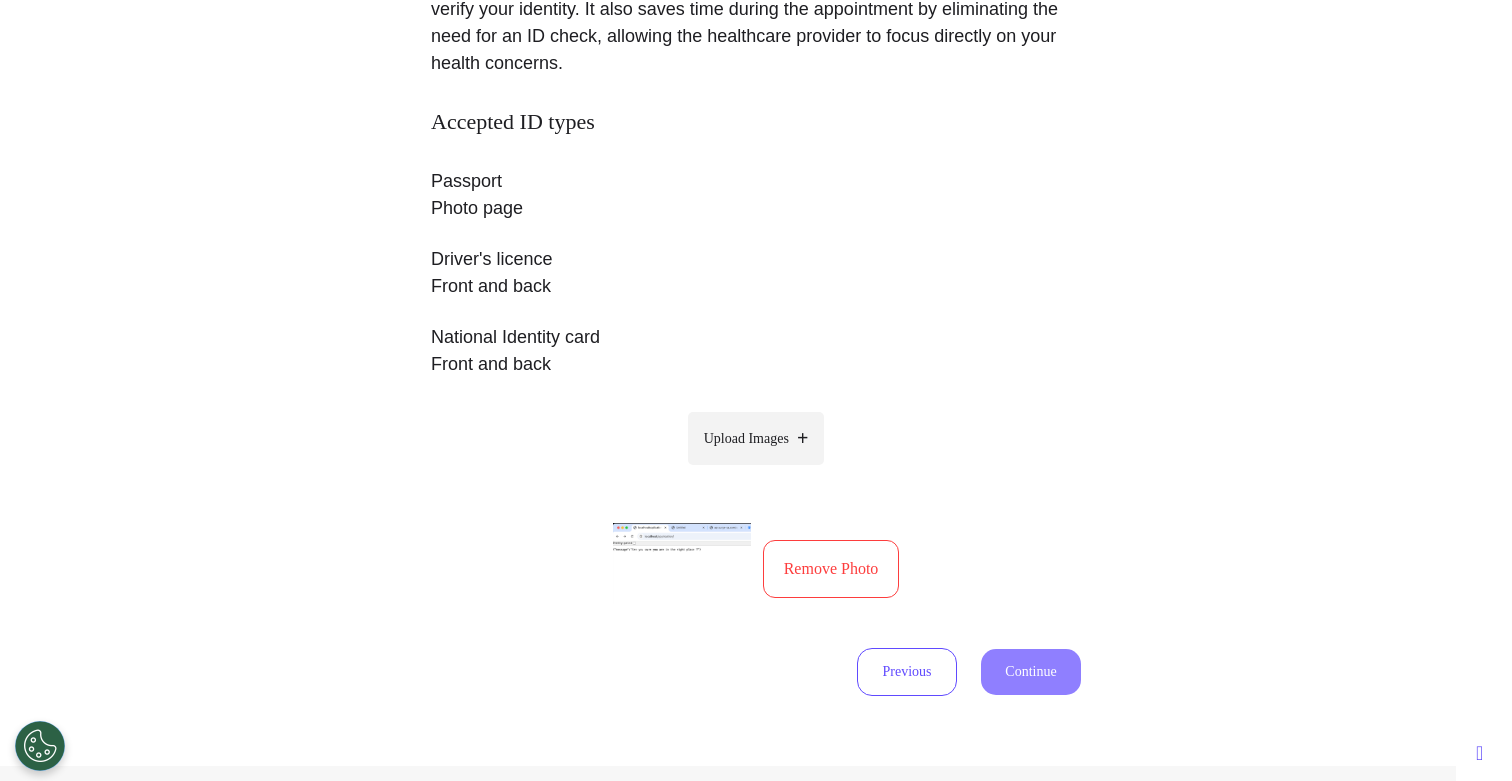 select on "******" 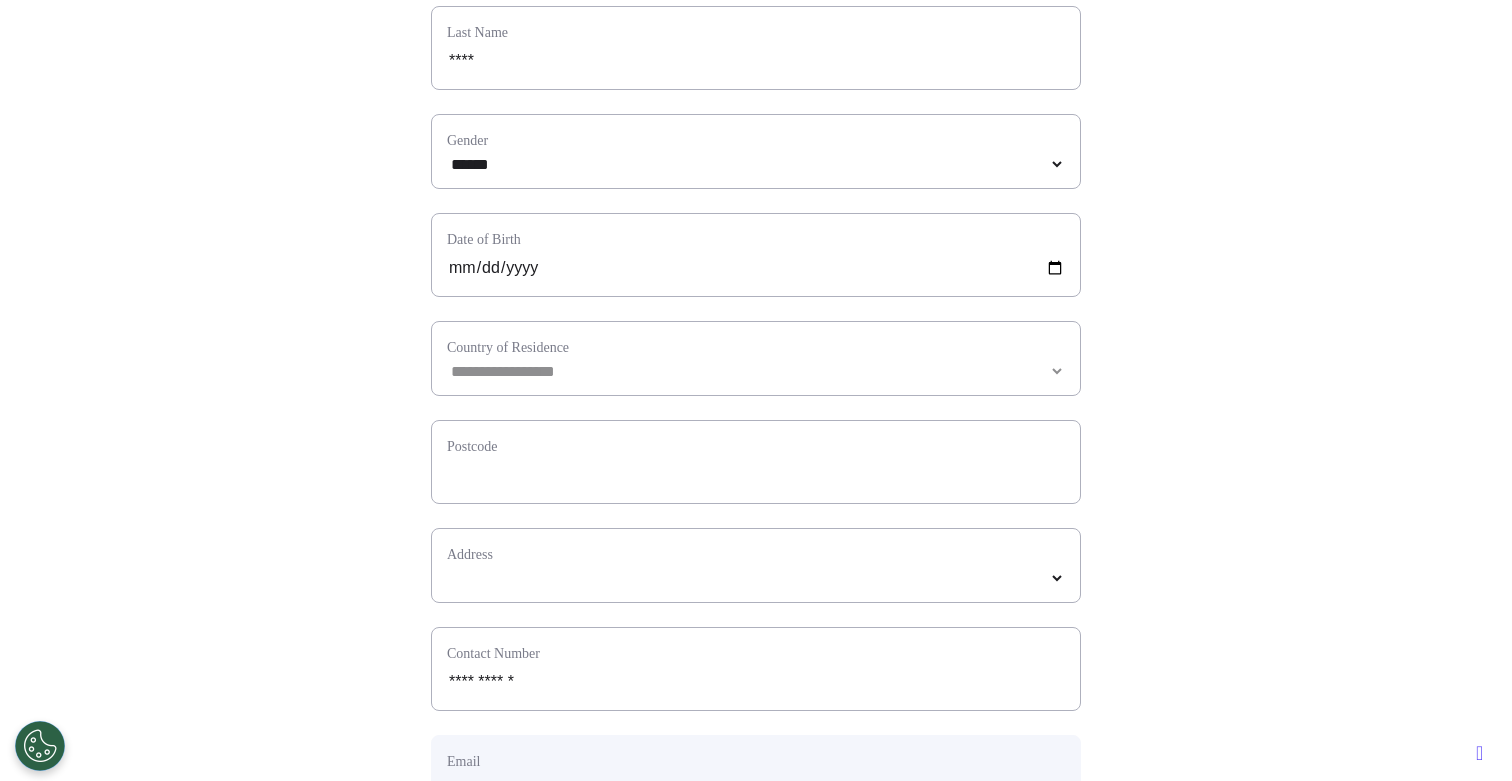 scroll, scrollTop: 470, scrollLeft: 0, axis: vertical 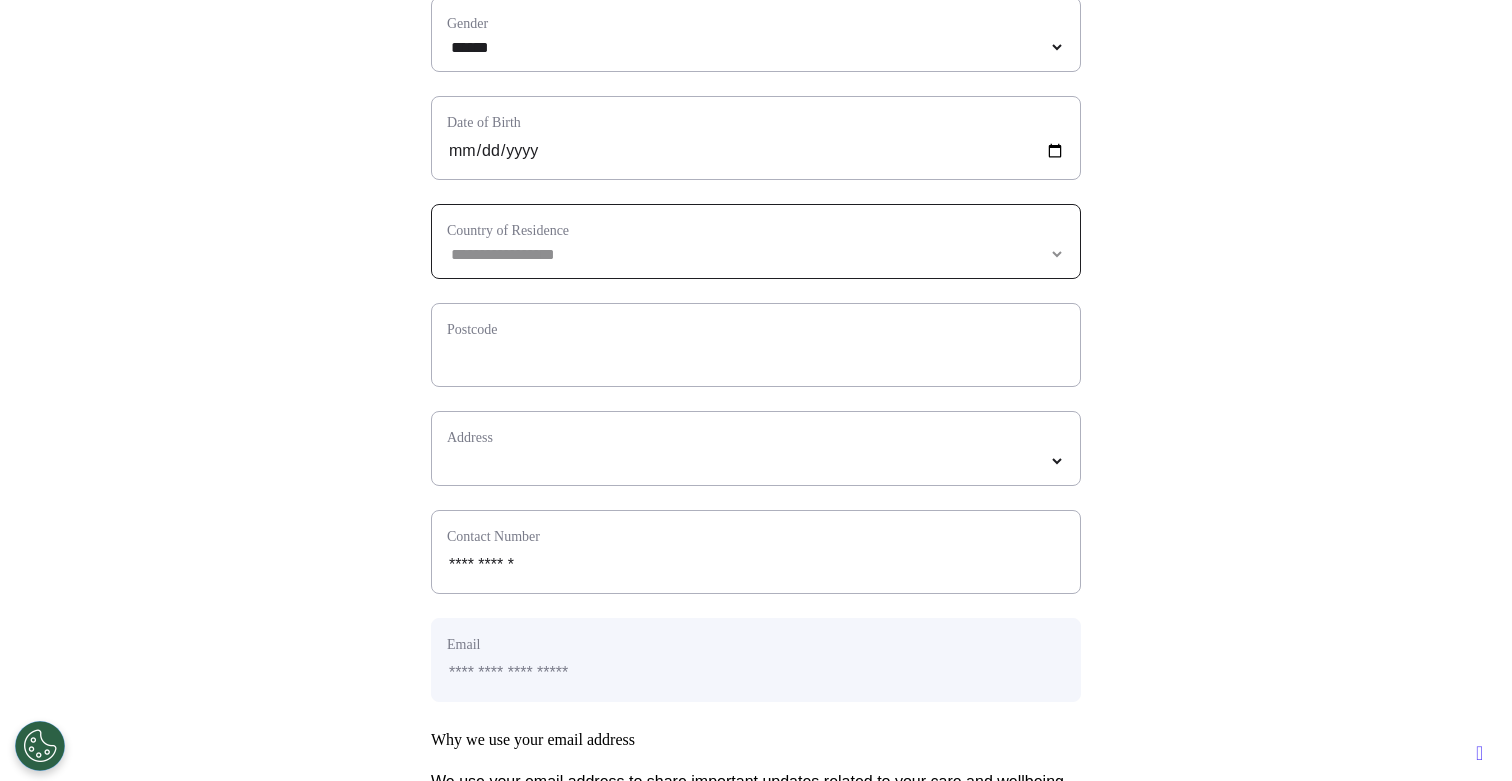 select 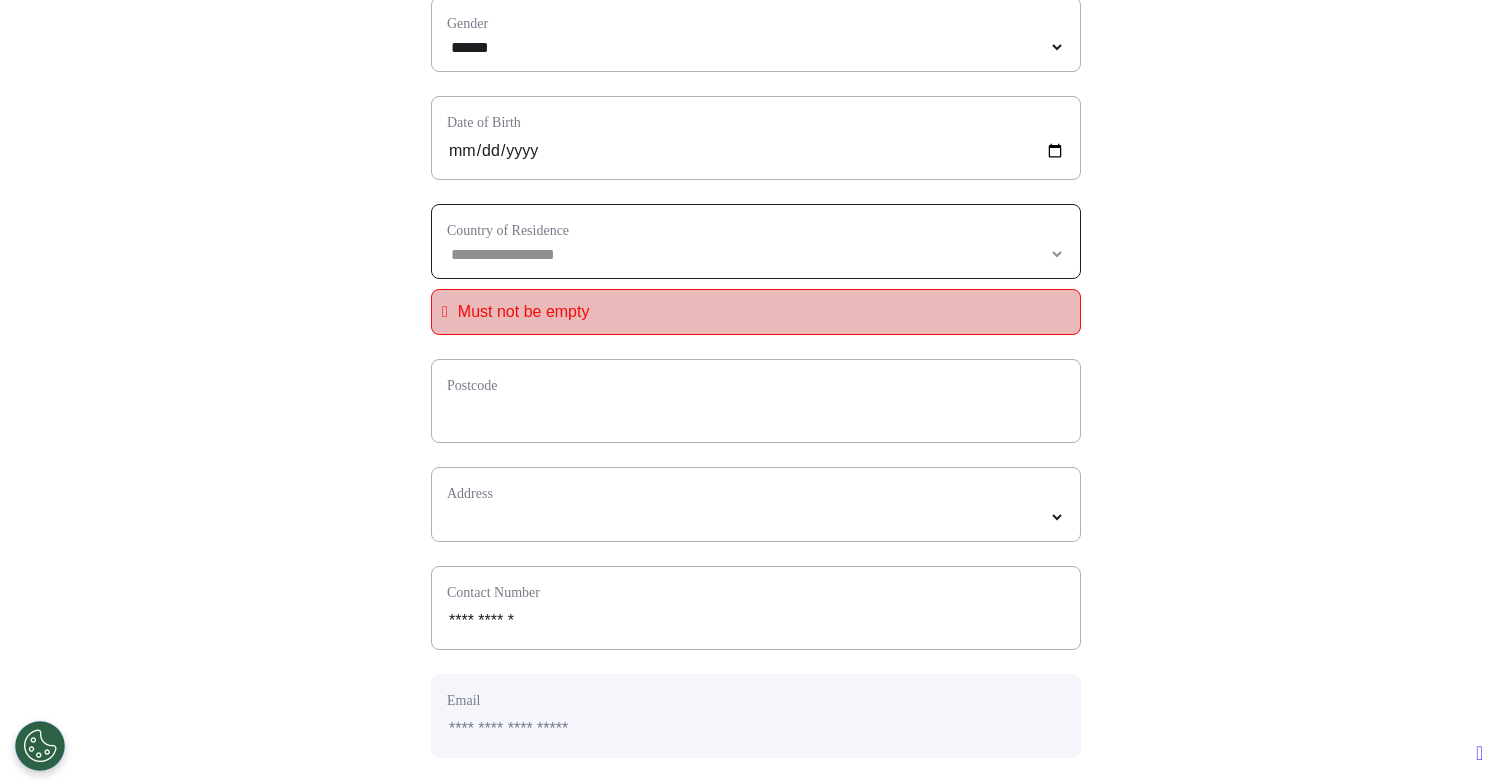 select on "*******" 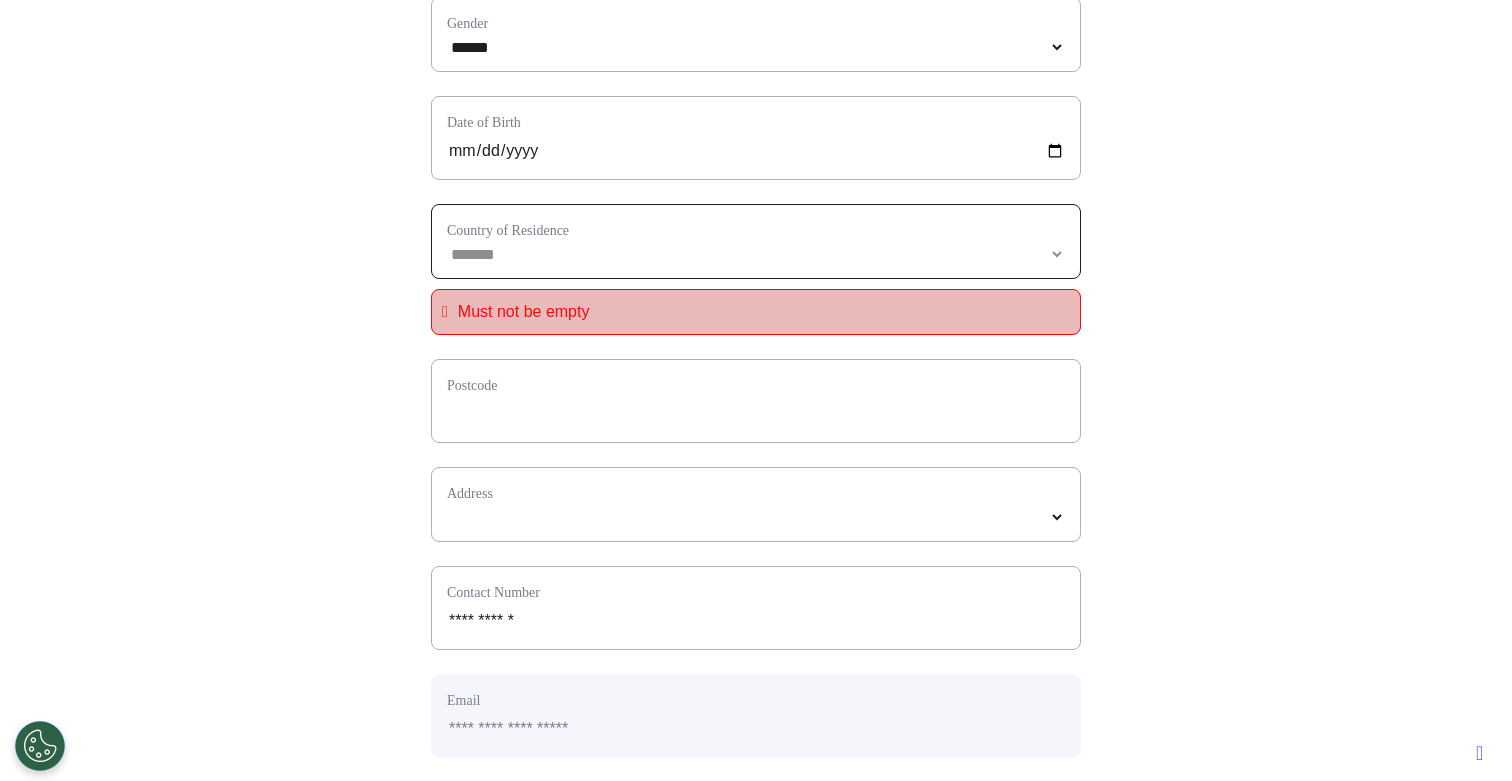 select 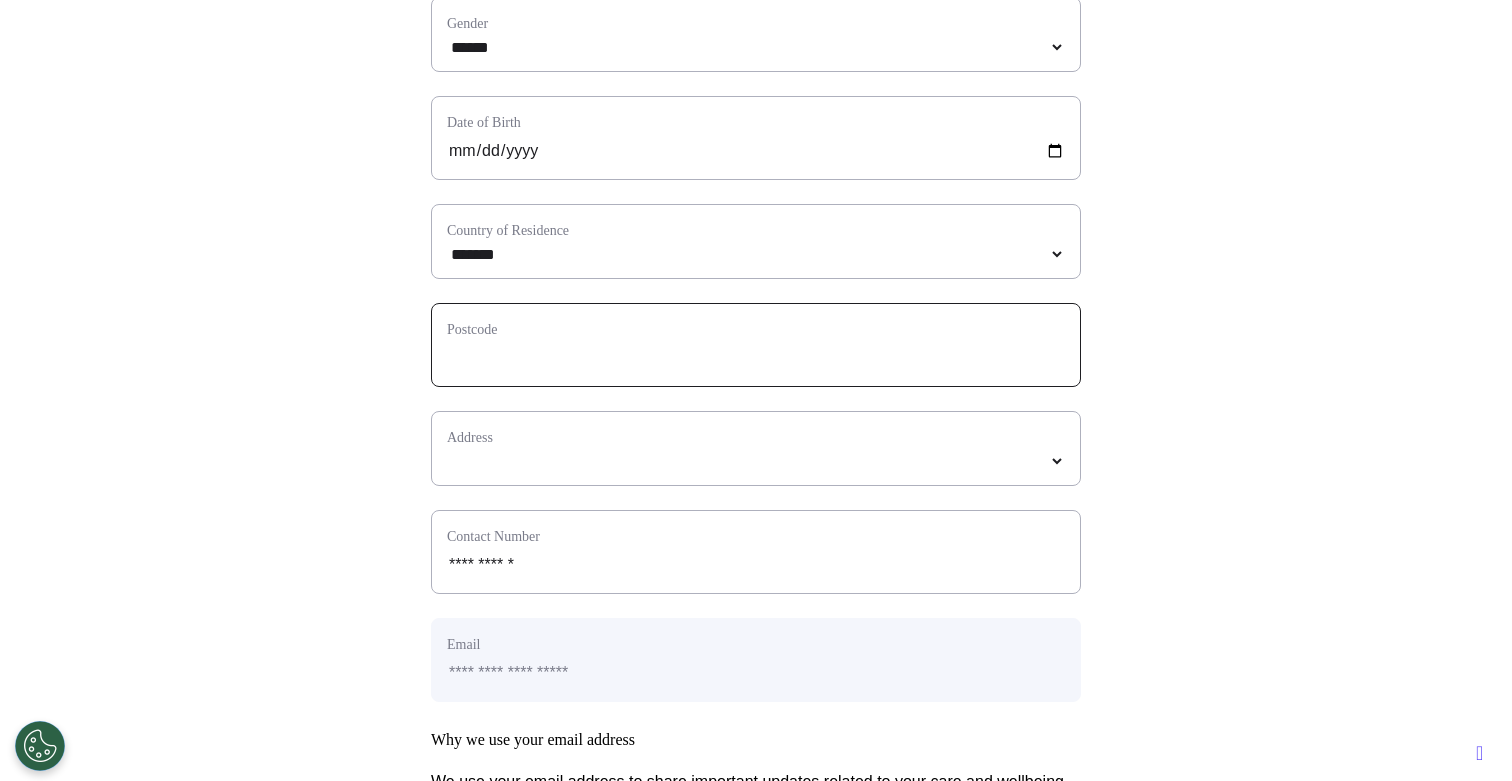 click at bounding box center (756, 358) 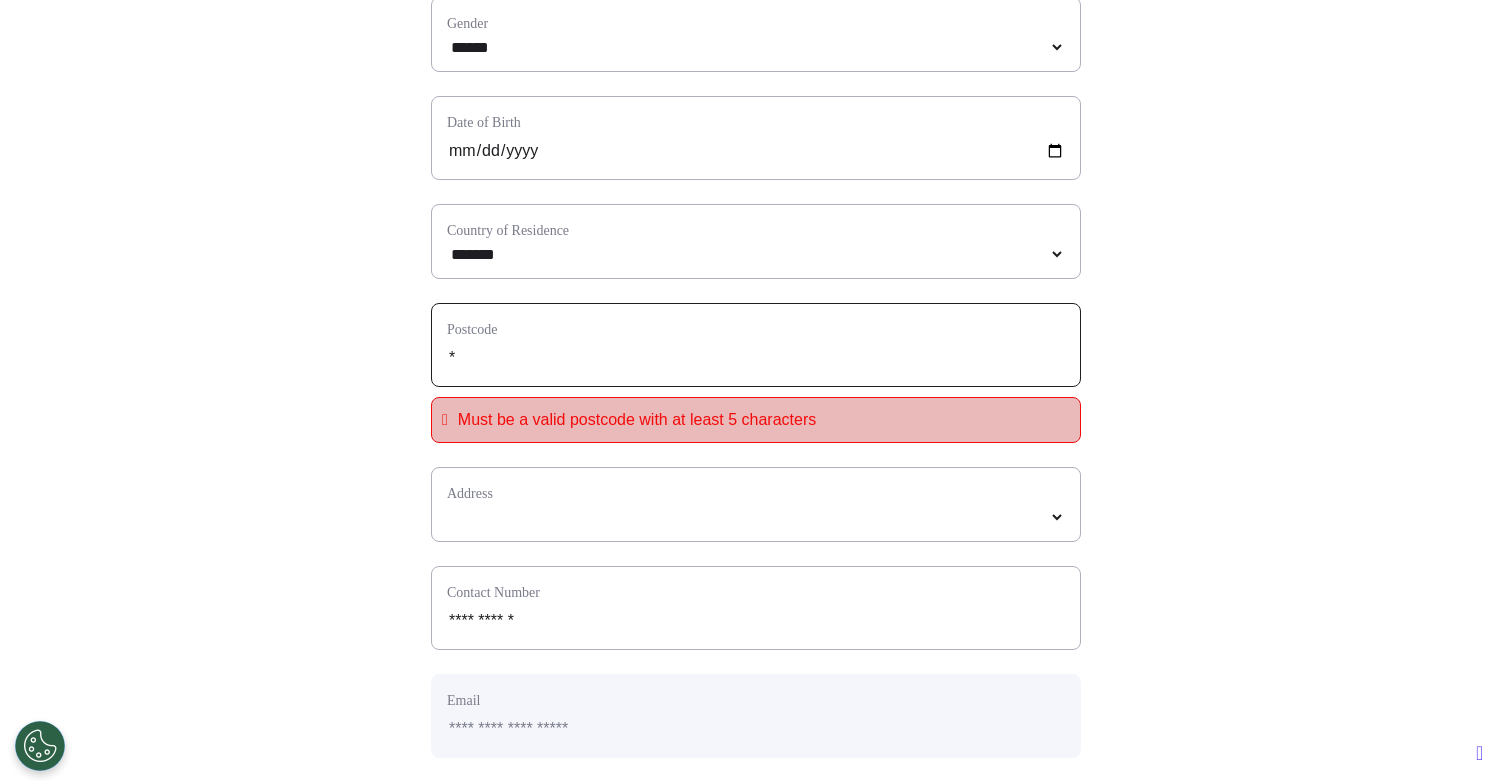 type on "**" 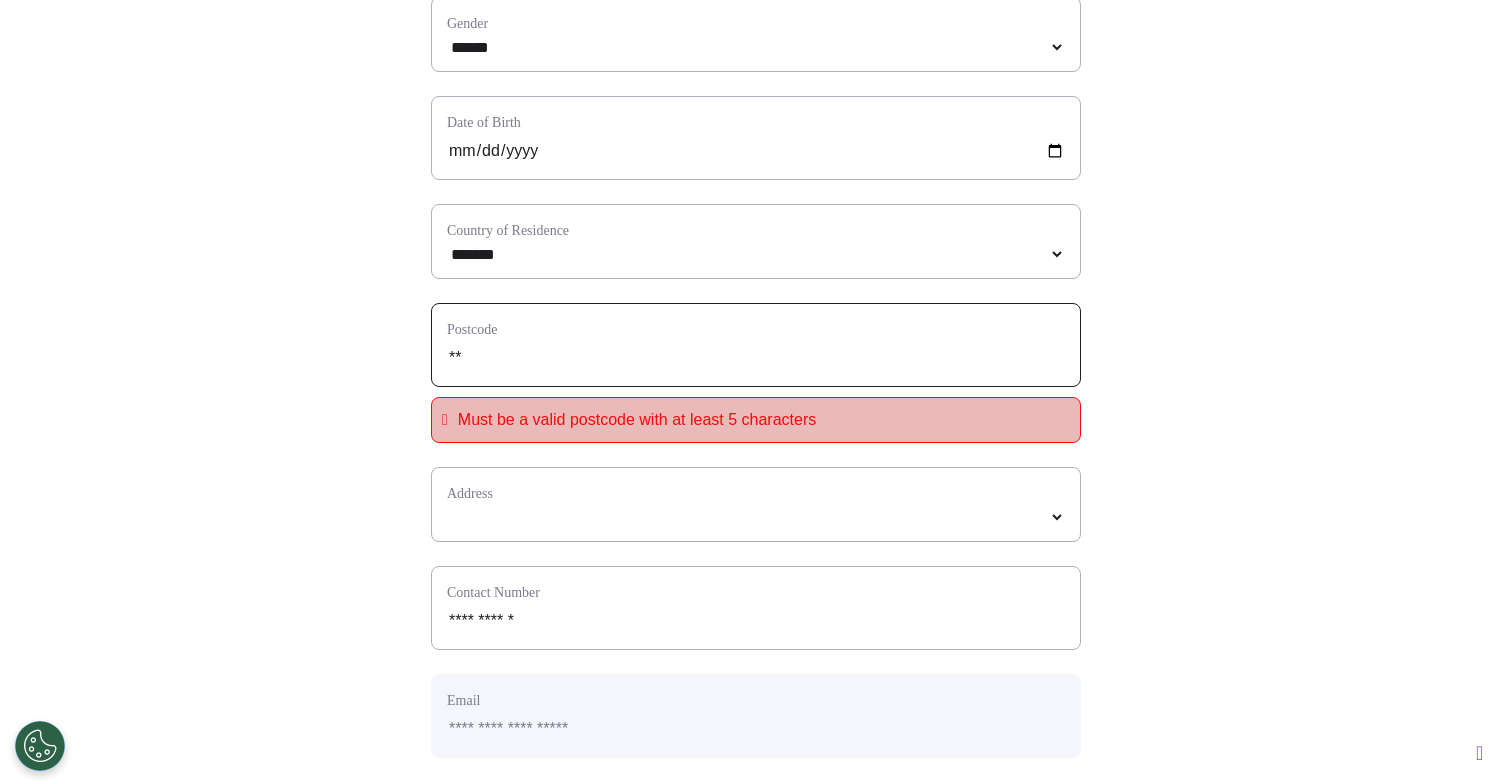 type on "***" 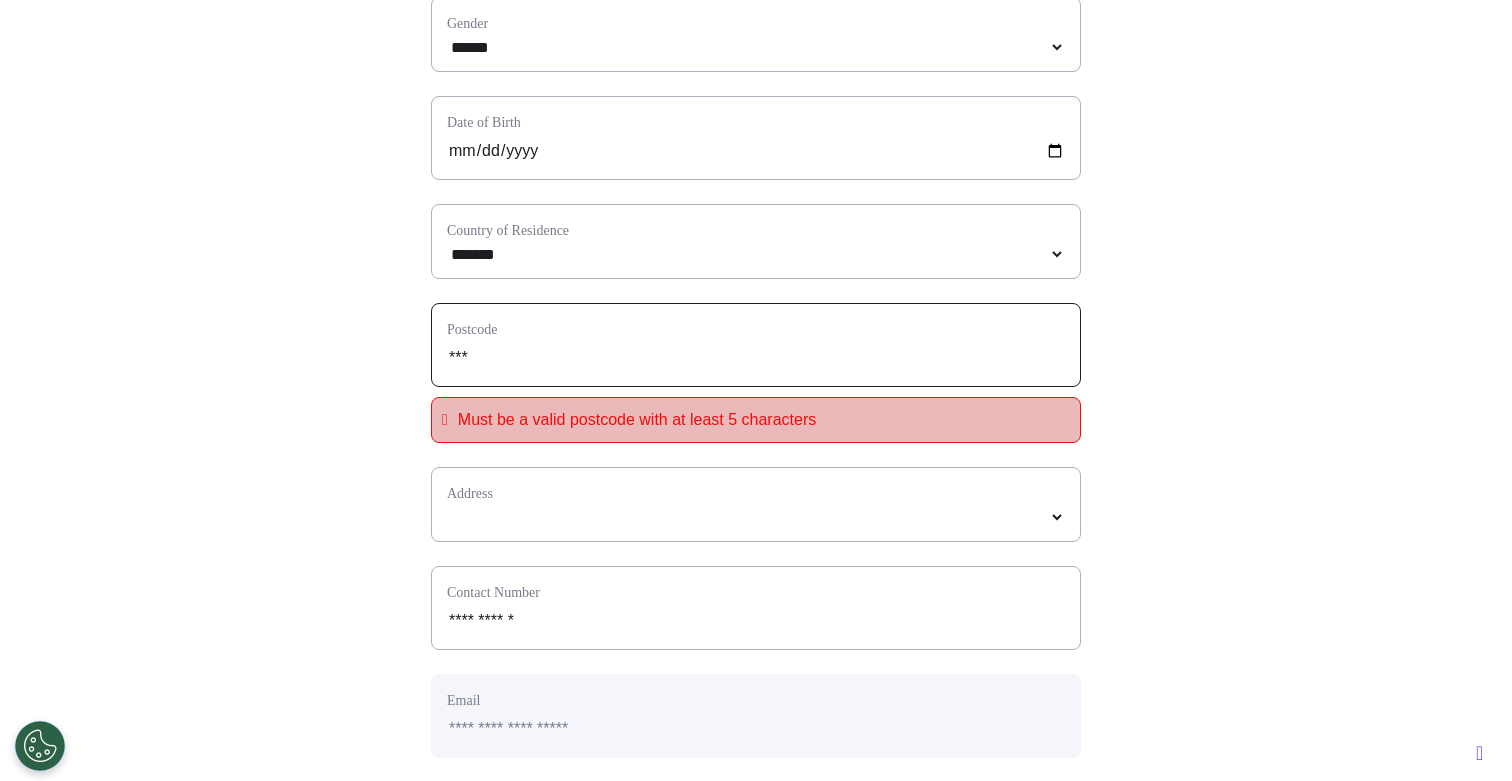type on "****" 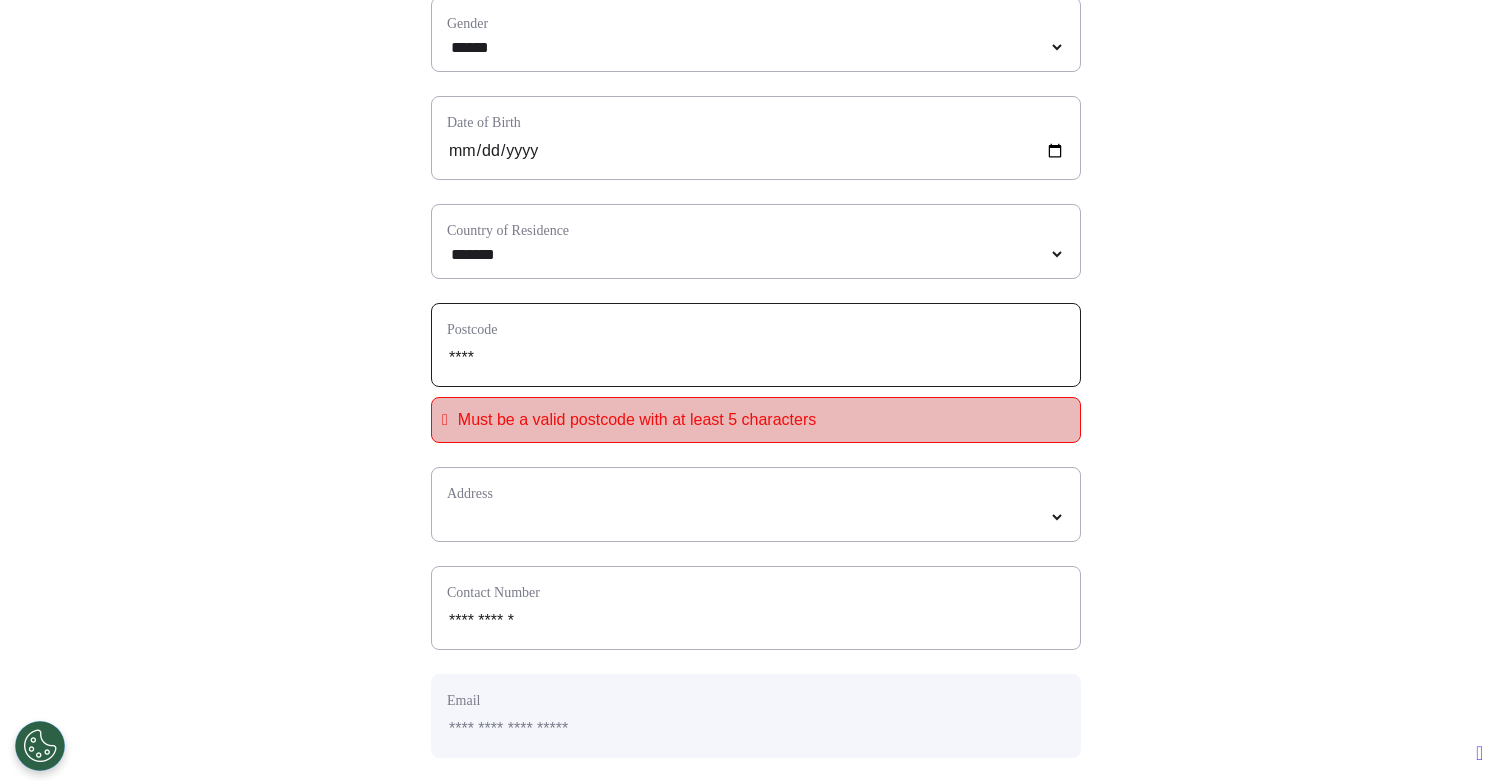 type on "*****" 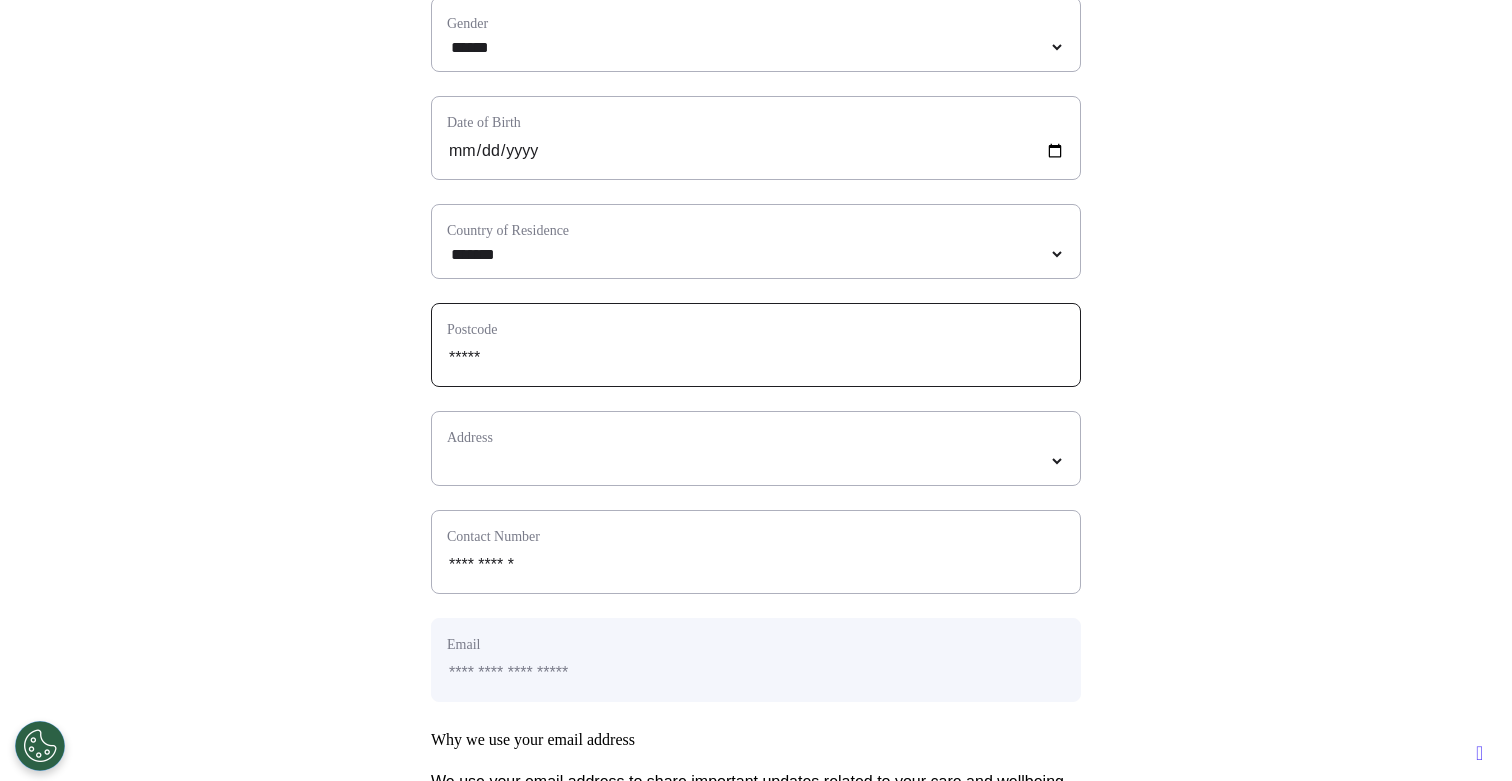 type on "*****" 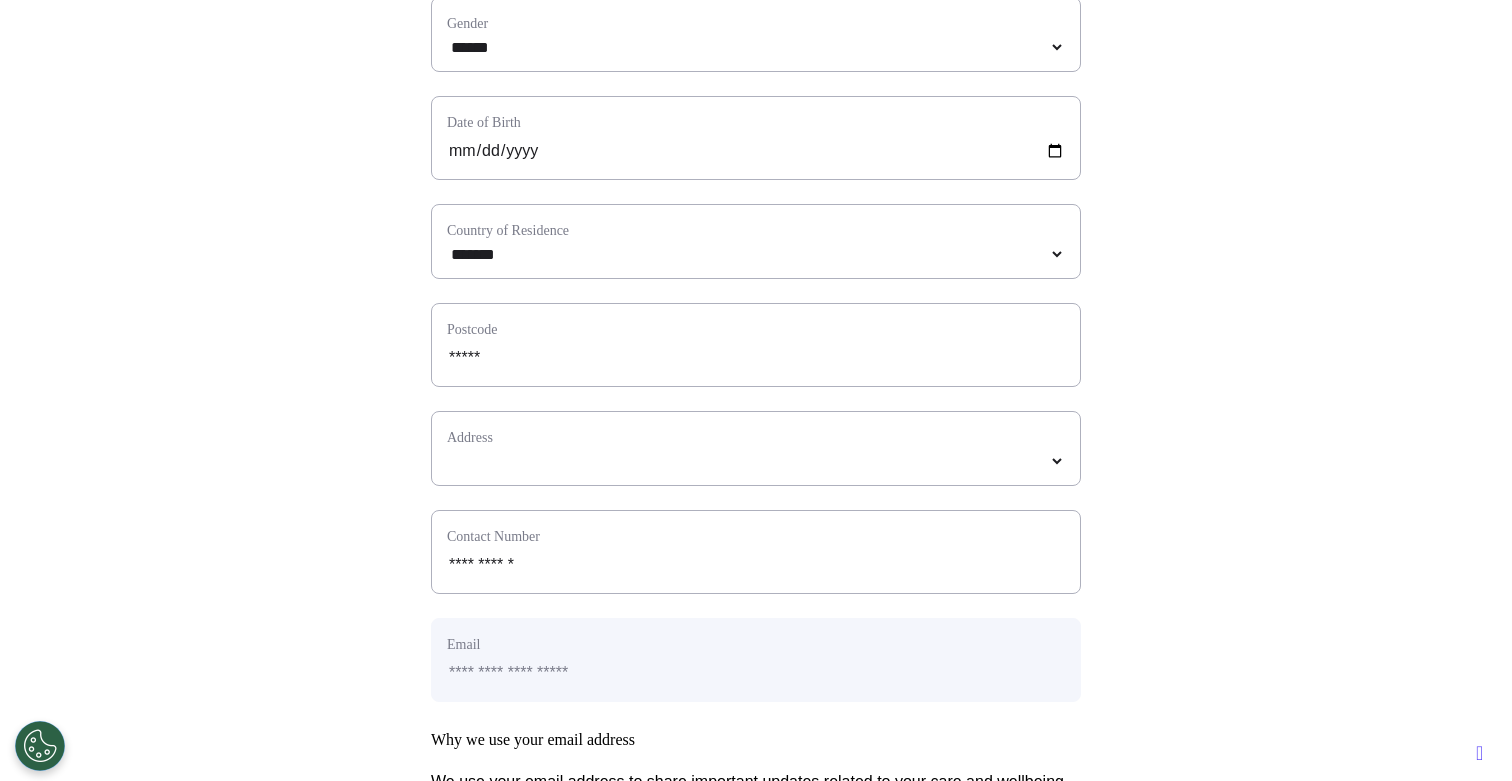 click on "Address" at bounding box center (756, 448) 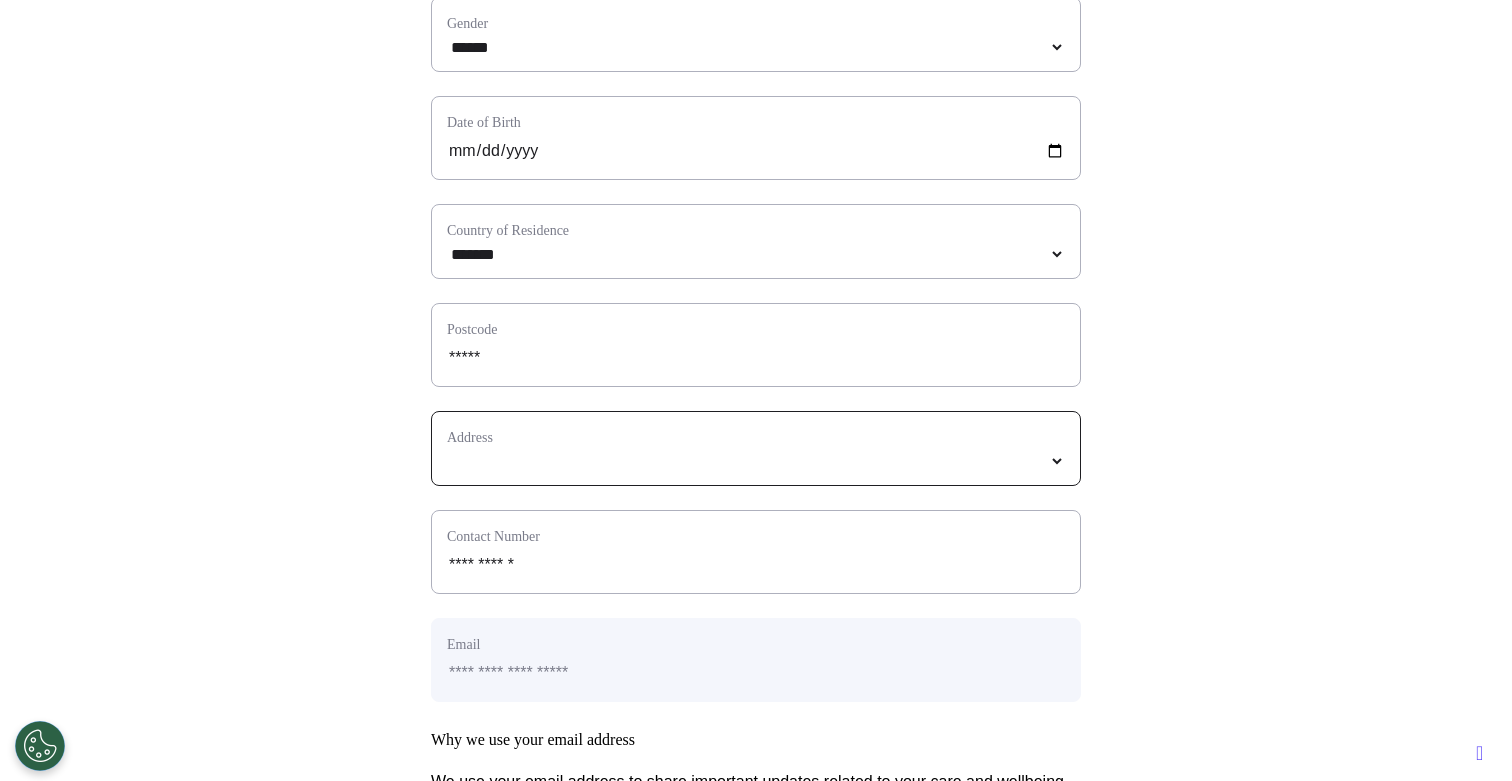 click at bounding box center (756, 461) 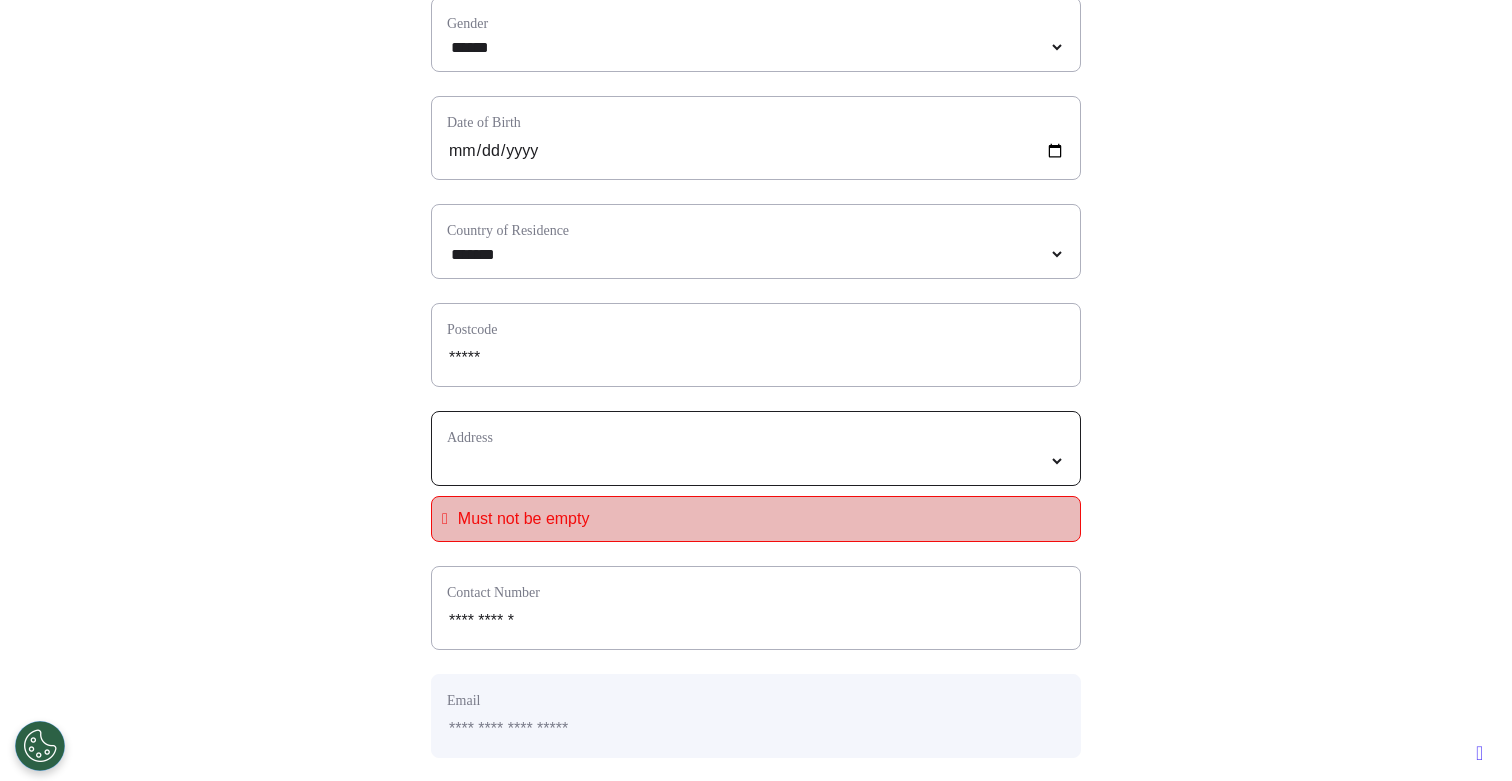 click at bounding box center (756, 461) 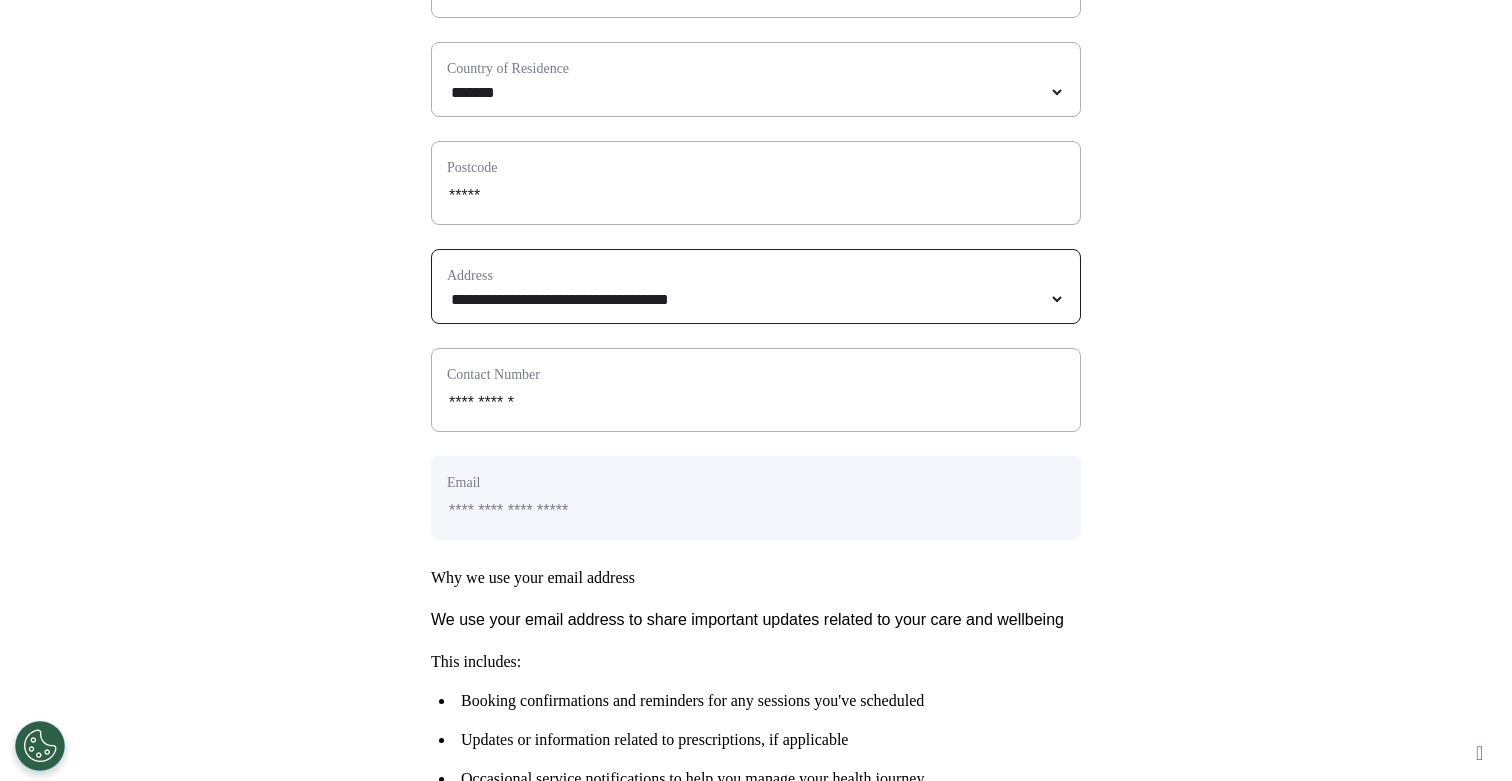 scroll, scrollTop: 837, scrollLeft: 0, axis: vertical 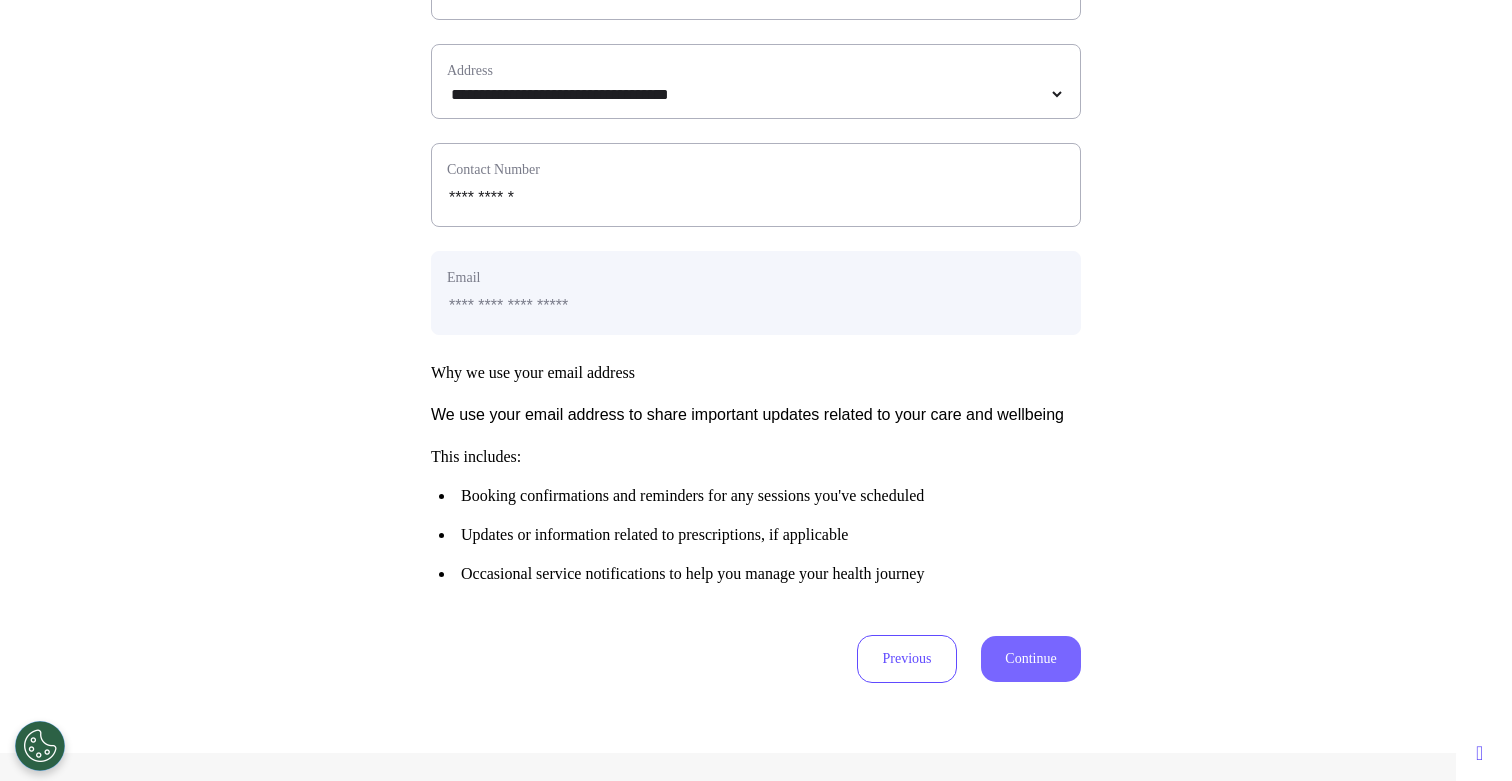 click on "Continue" at bounding box center (1031, 659) 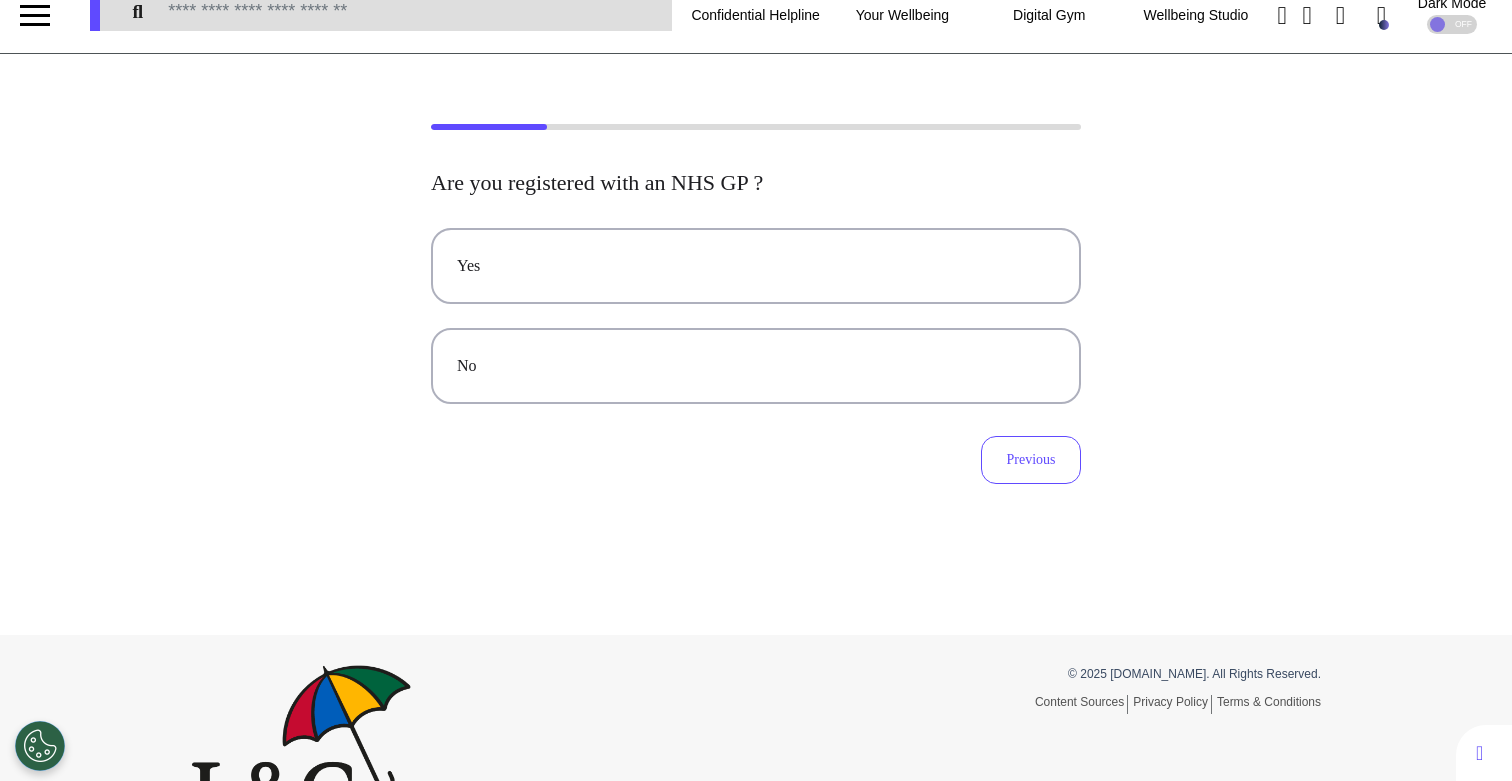scroll, scrollTop: 0, scrollLeft: 0, axis: both 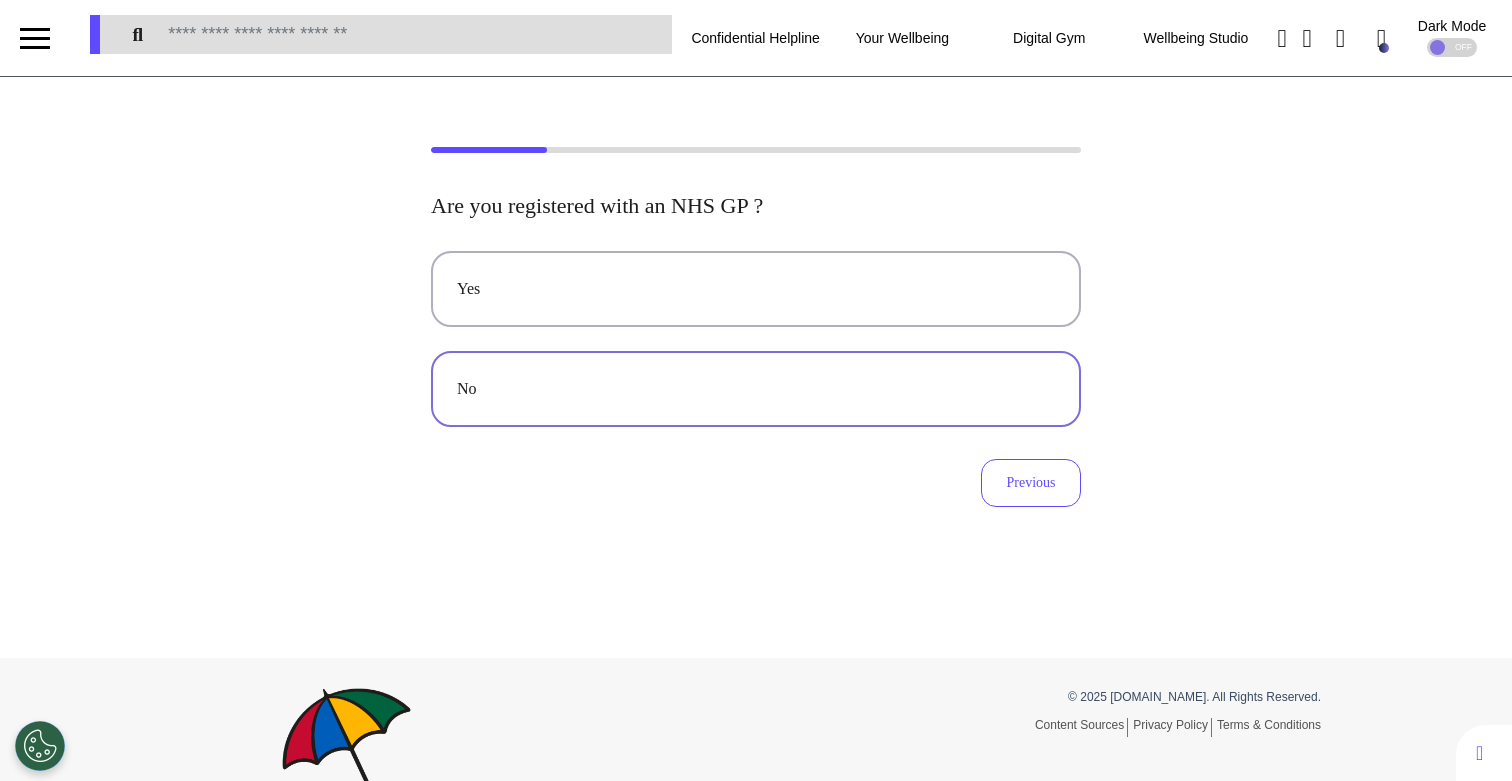 click on "No" at bounding box center (756, 389) 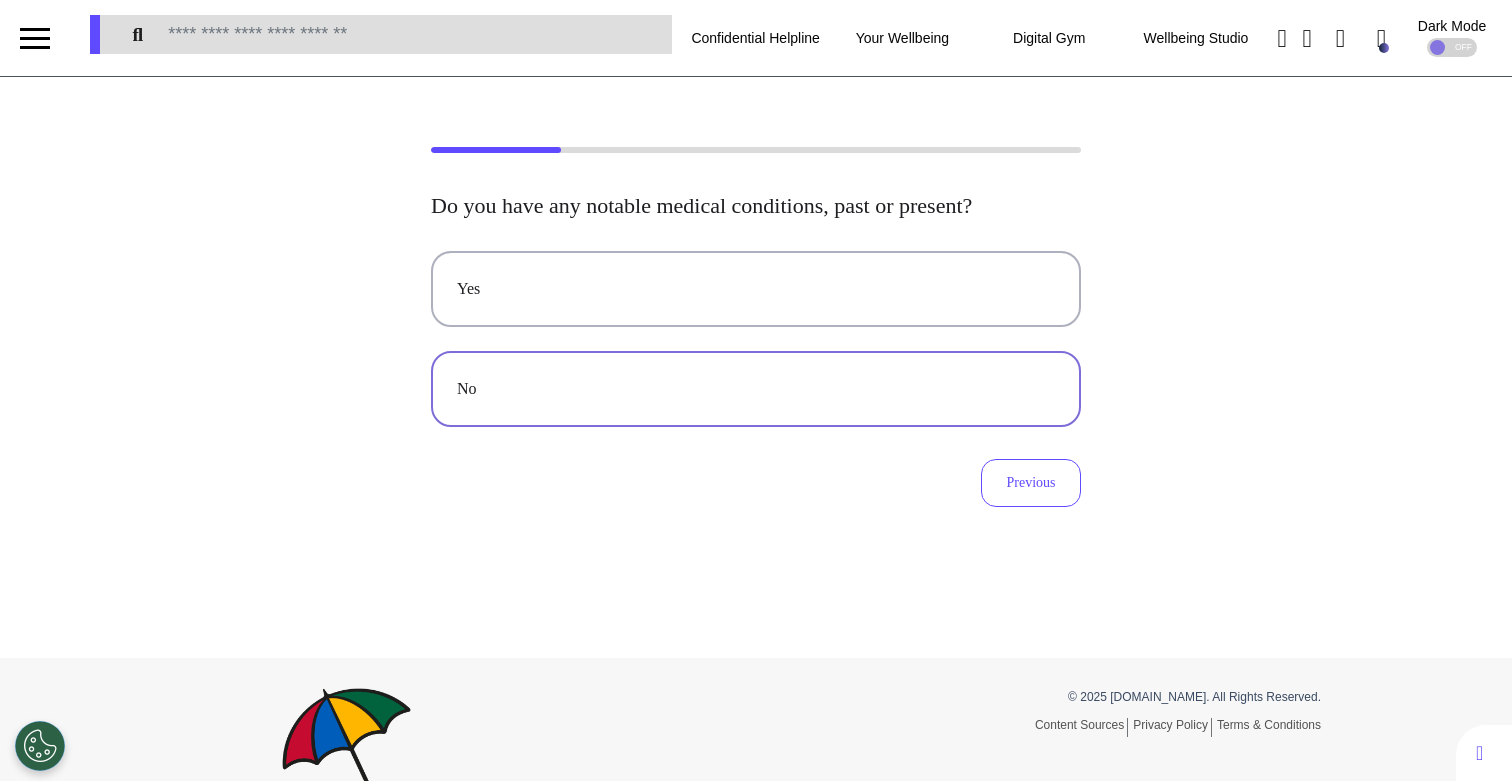 click on "No" at bounding box center (756, 389) 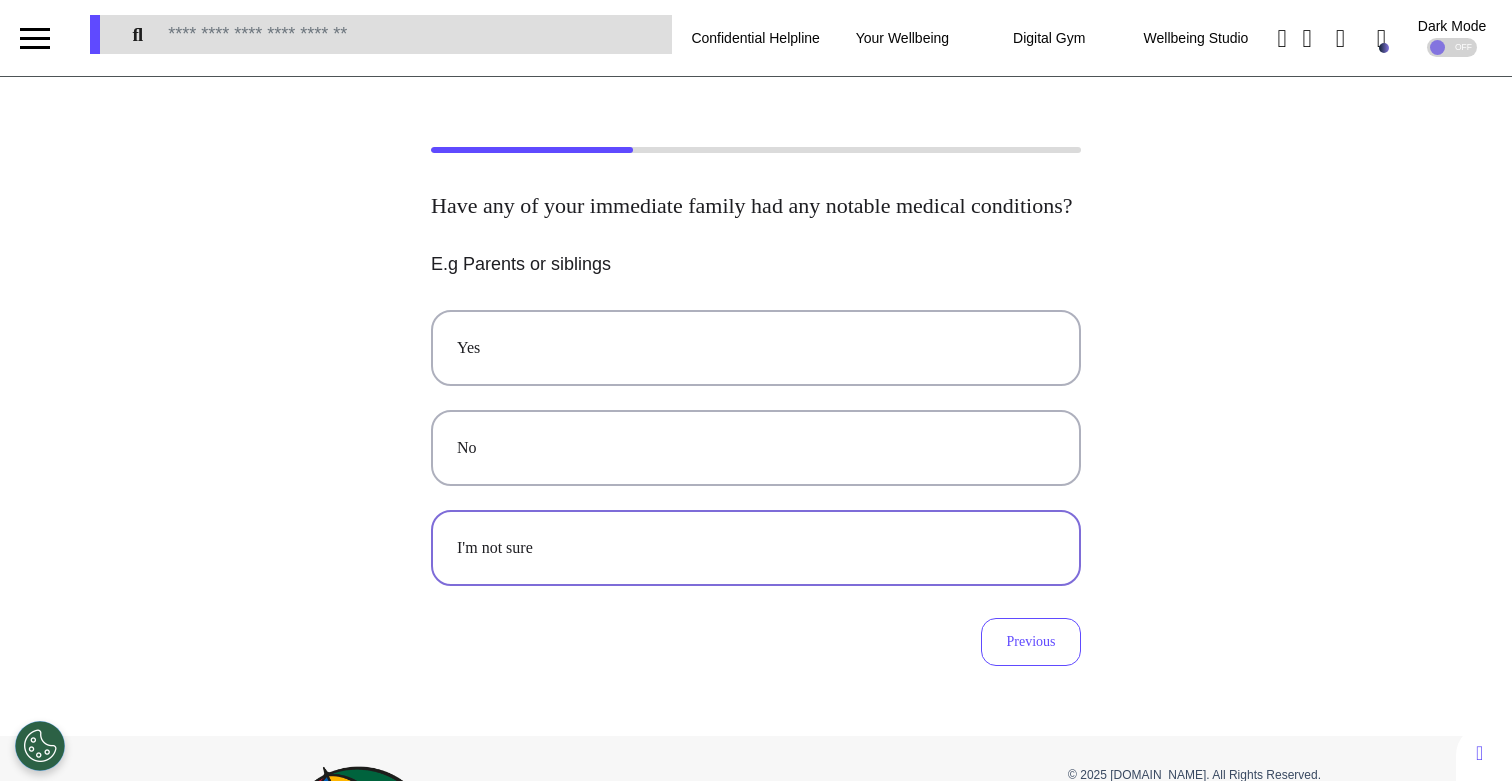 click on "I'm not sure" at bounding box center (756, 548) 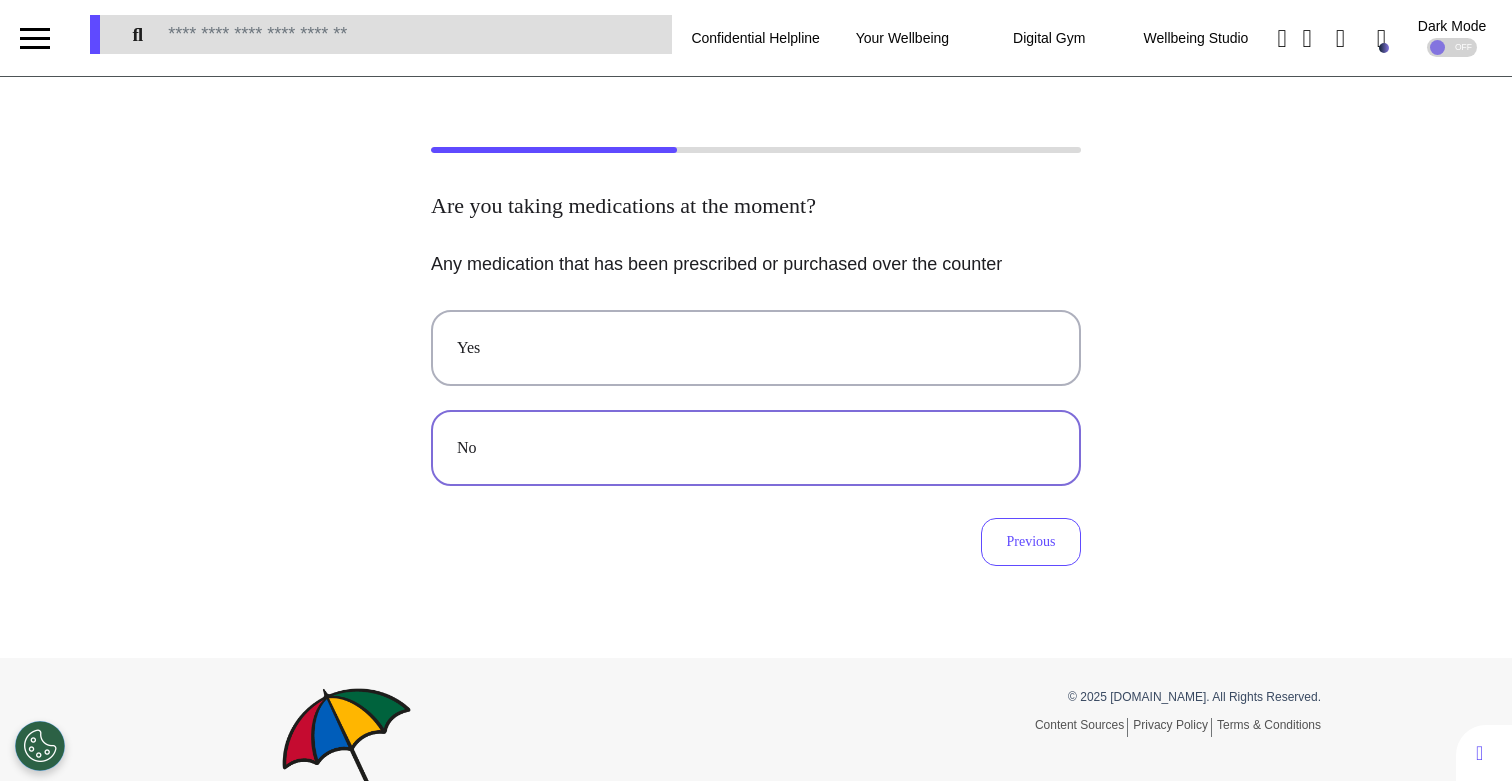 click on "No" at bounding box center (756, 448) 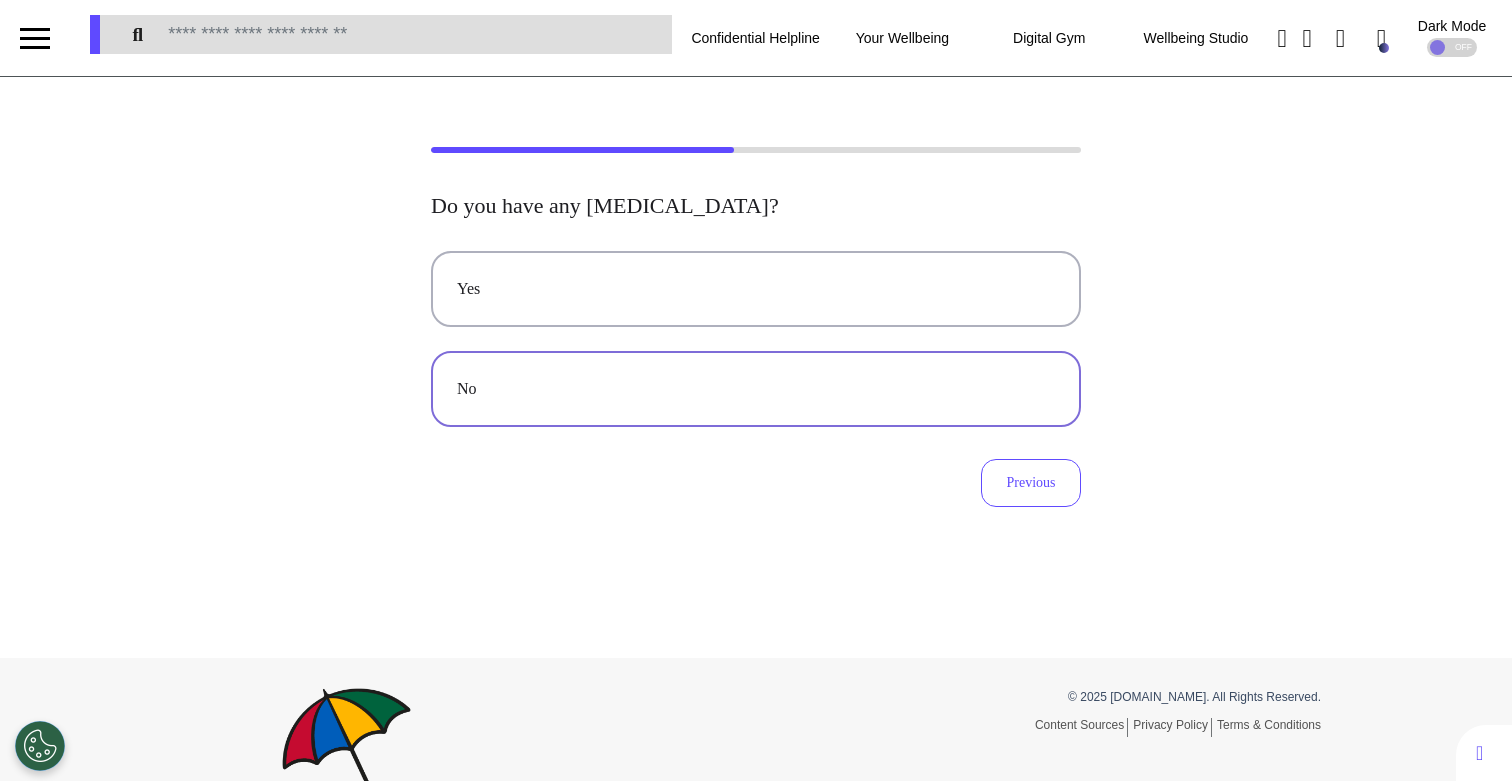 click on "No" at bounding box center (756, 389) 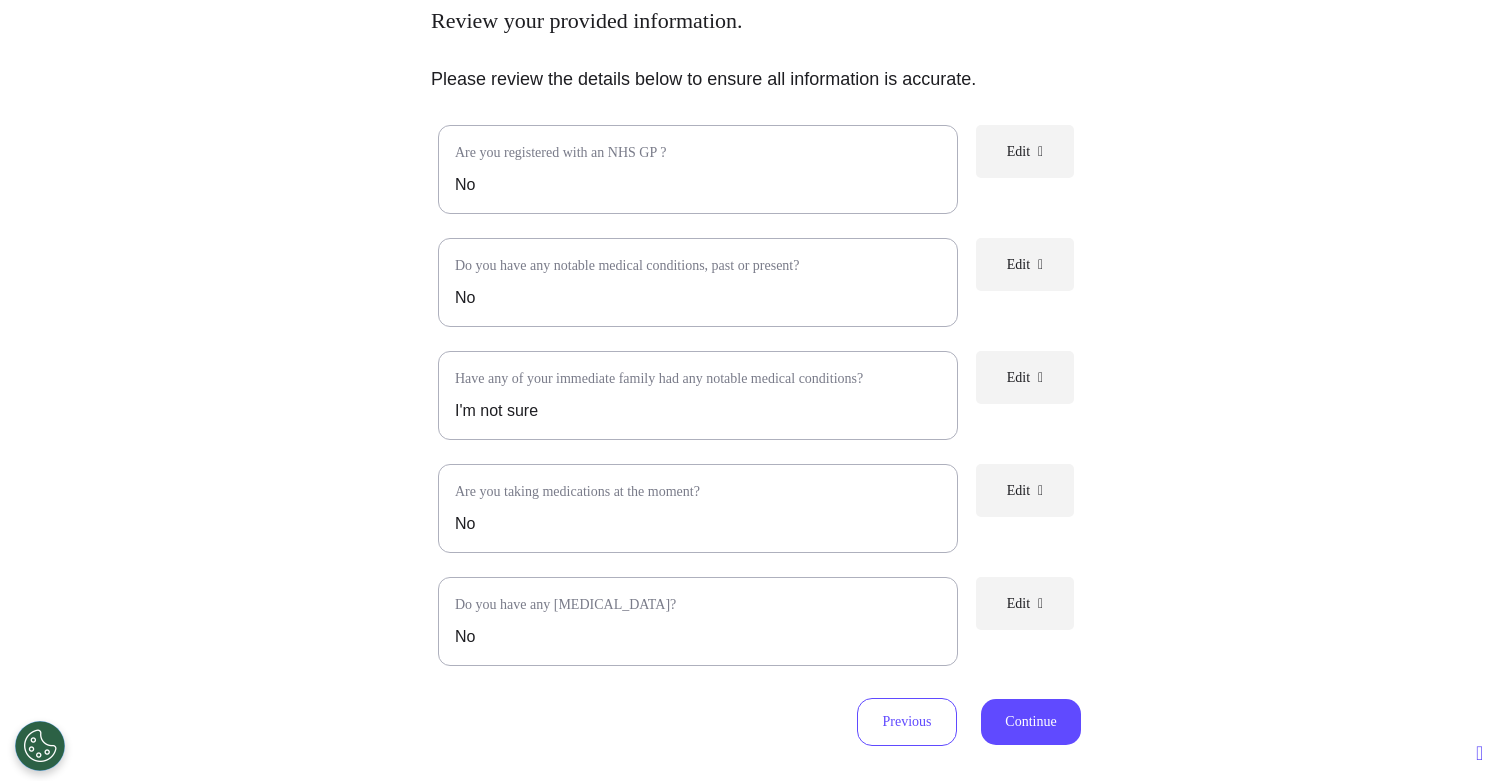scroll, scrollTop: 458, scrollLeft: 0, axis: vertical 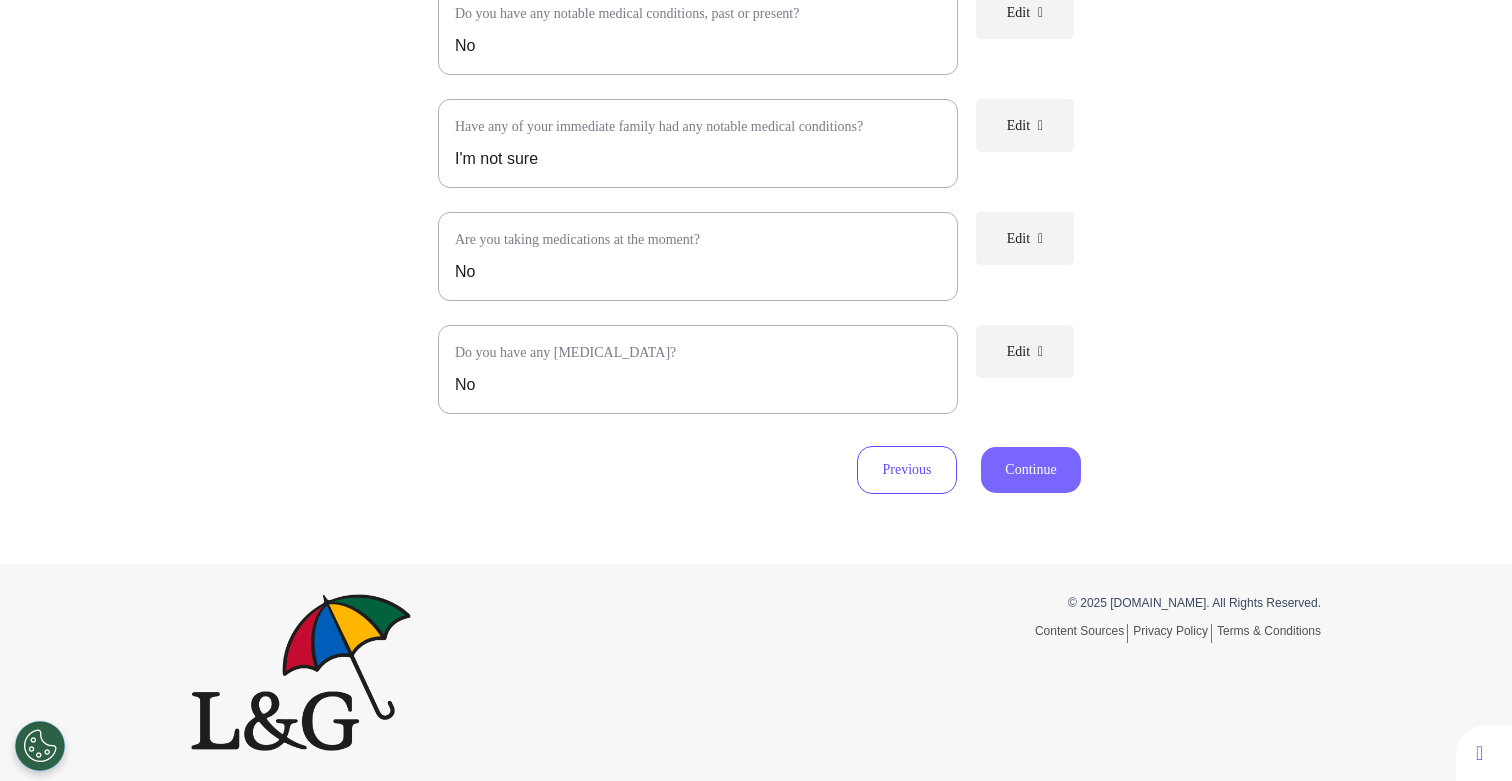 click on "Continue" at bounding box center [1031, 470] 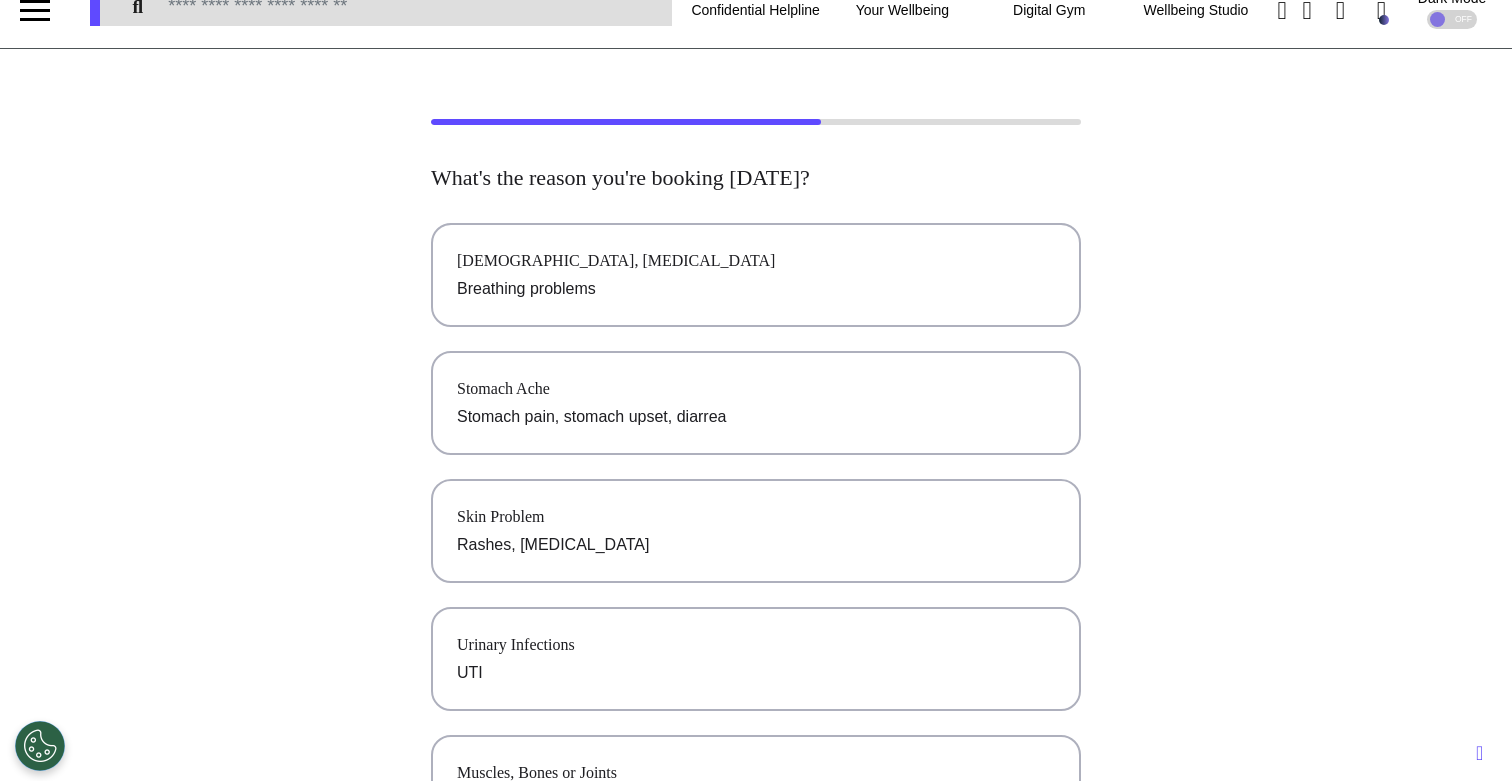 scroll, scrollTop: 0, scrollLeft: 0, axis: both 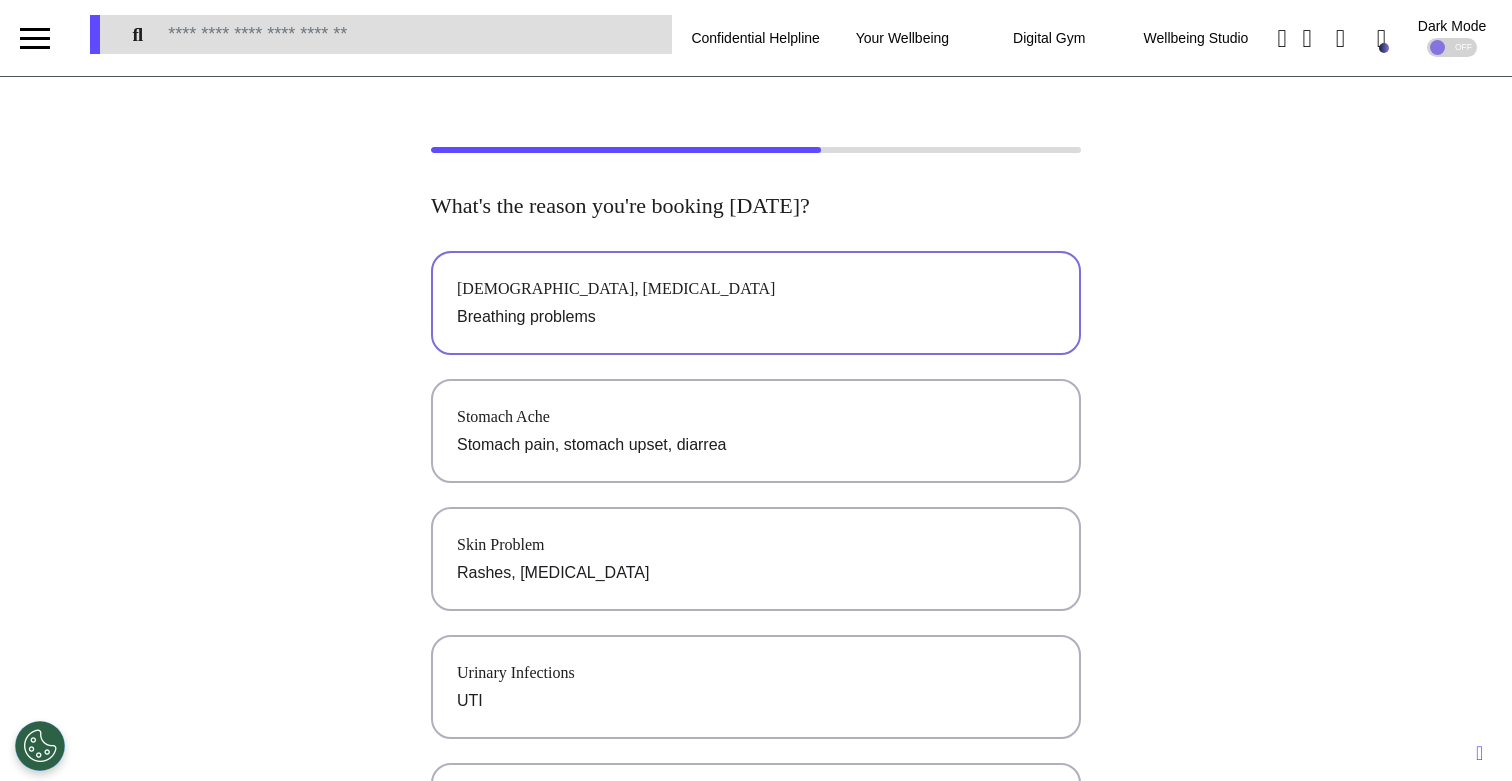 click on "Breathing problems" at bounding box center [756, 317] 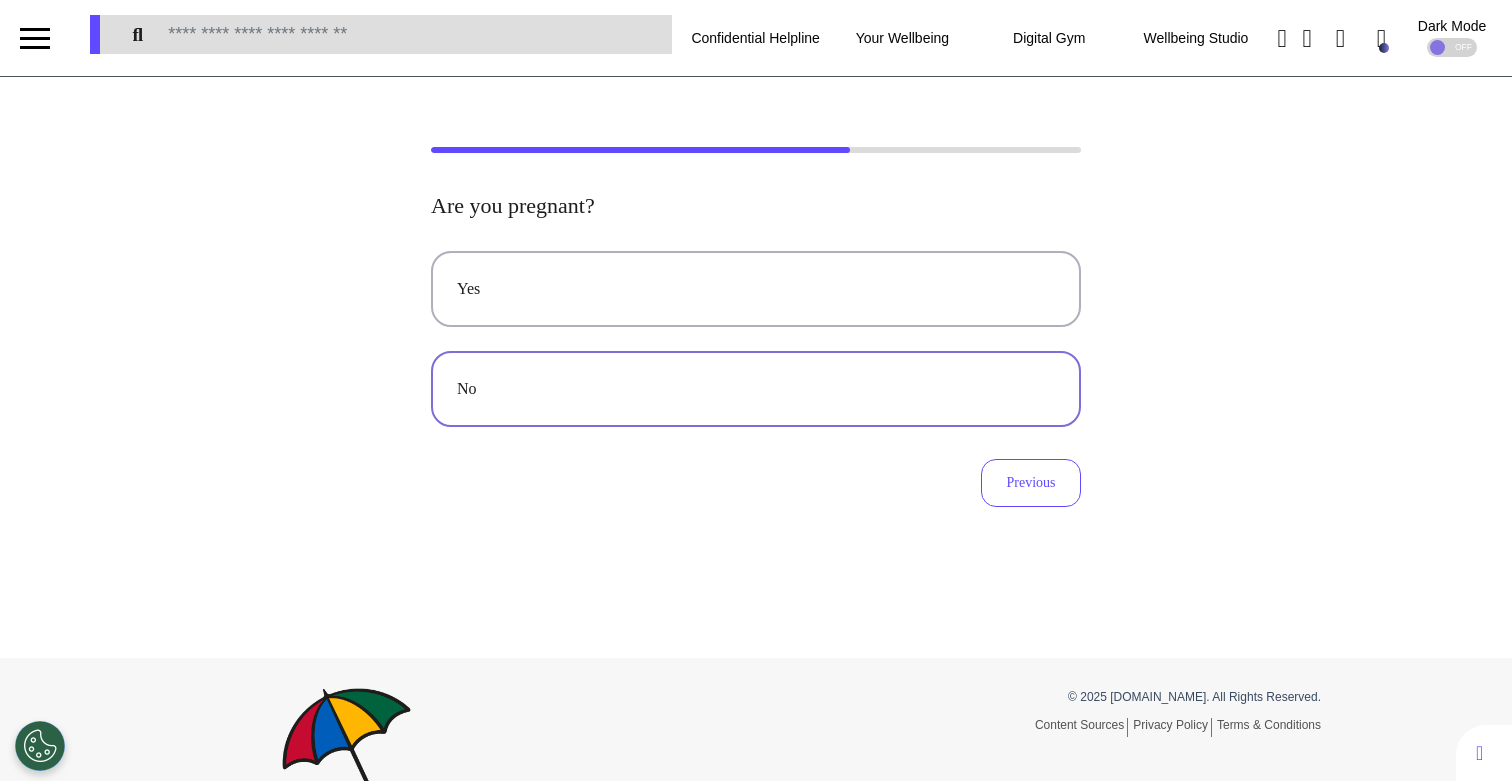 click on "No" at bounding box center (756, 389) 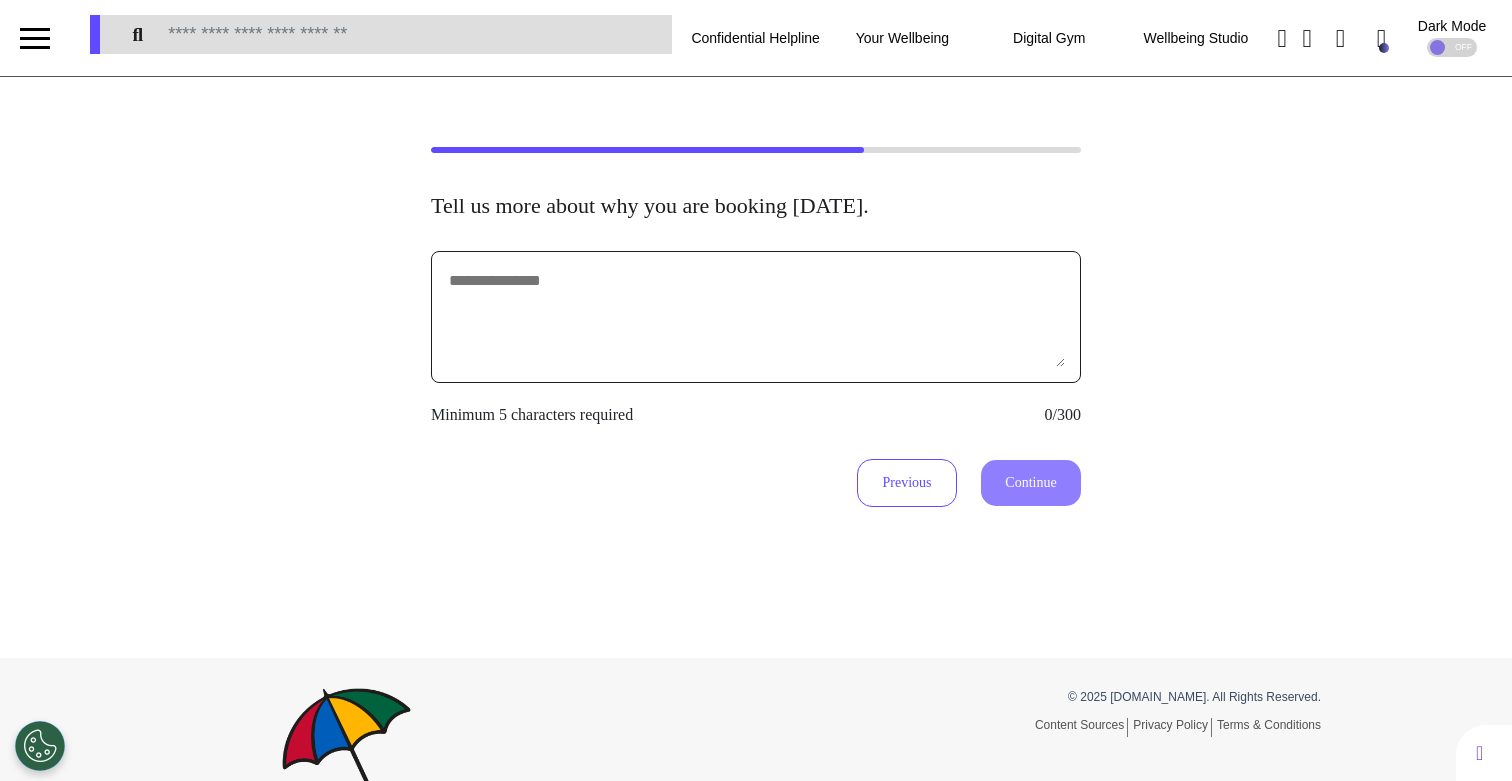 click at bounding box center [756, 317] 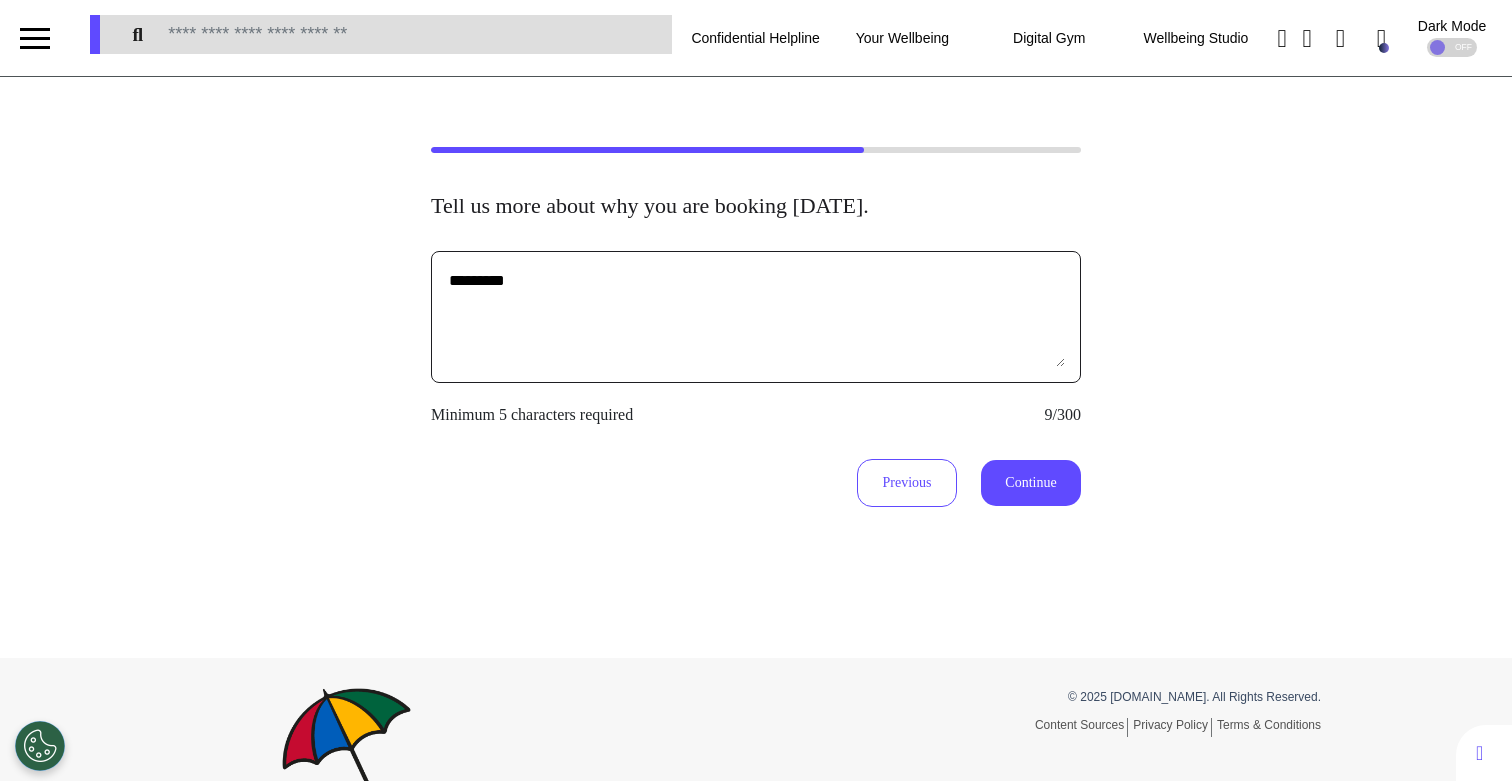 type on "*********" 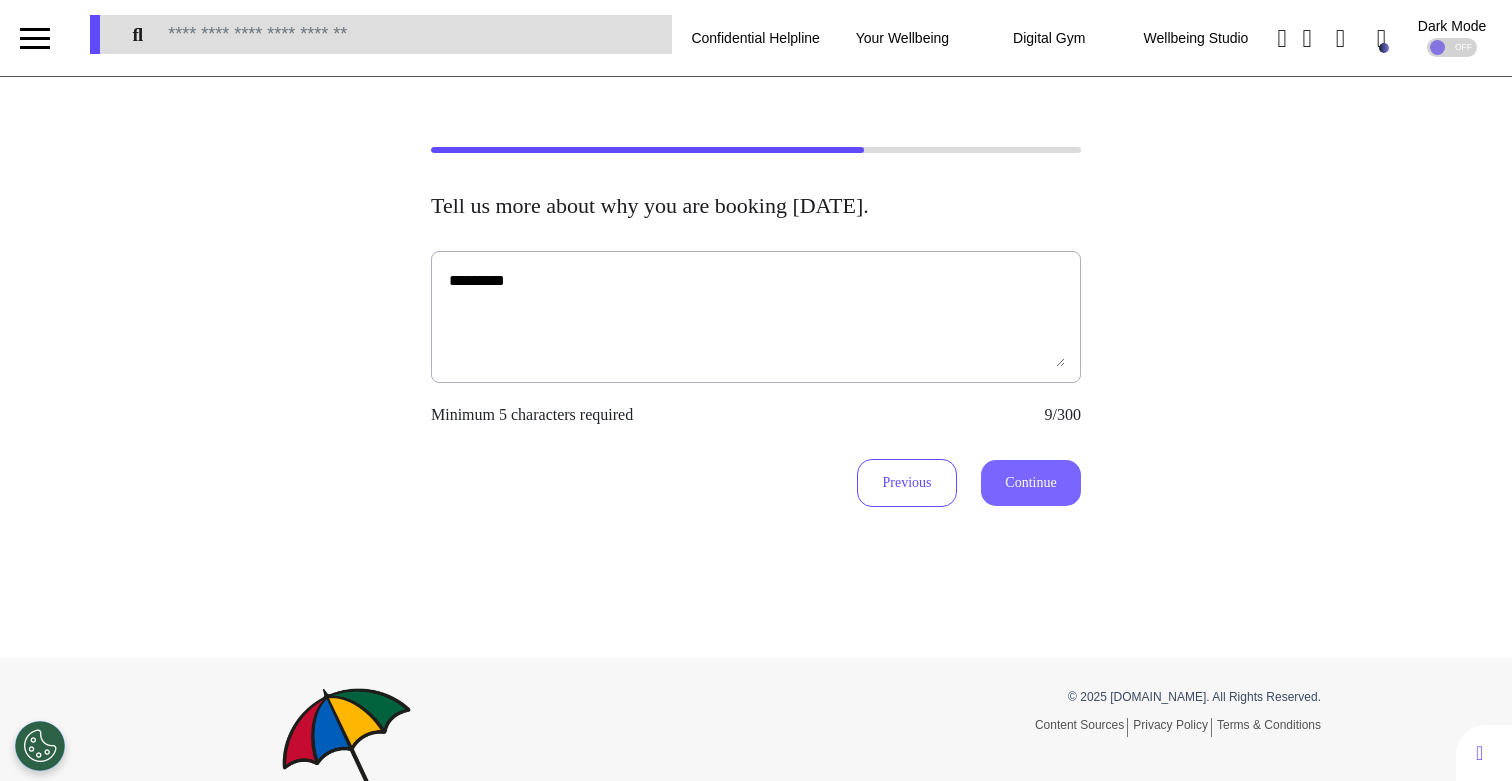 click on "Continue" at bounding box center (1031, 483) 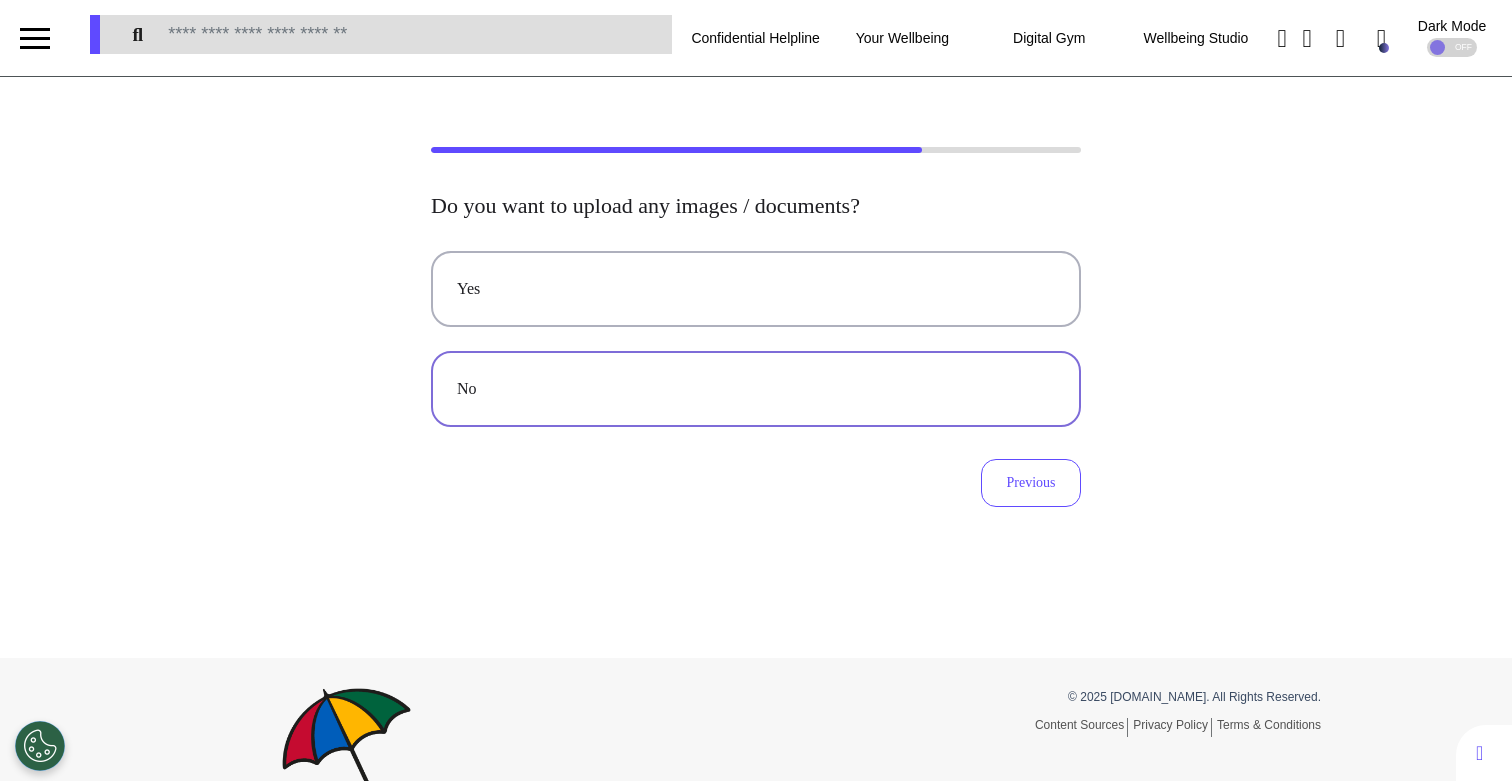 click on "No" at bounding box center [756, 389] 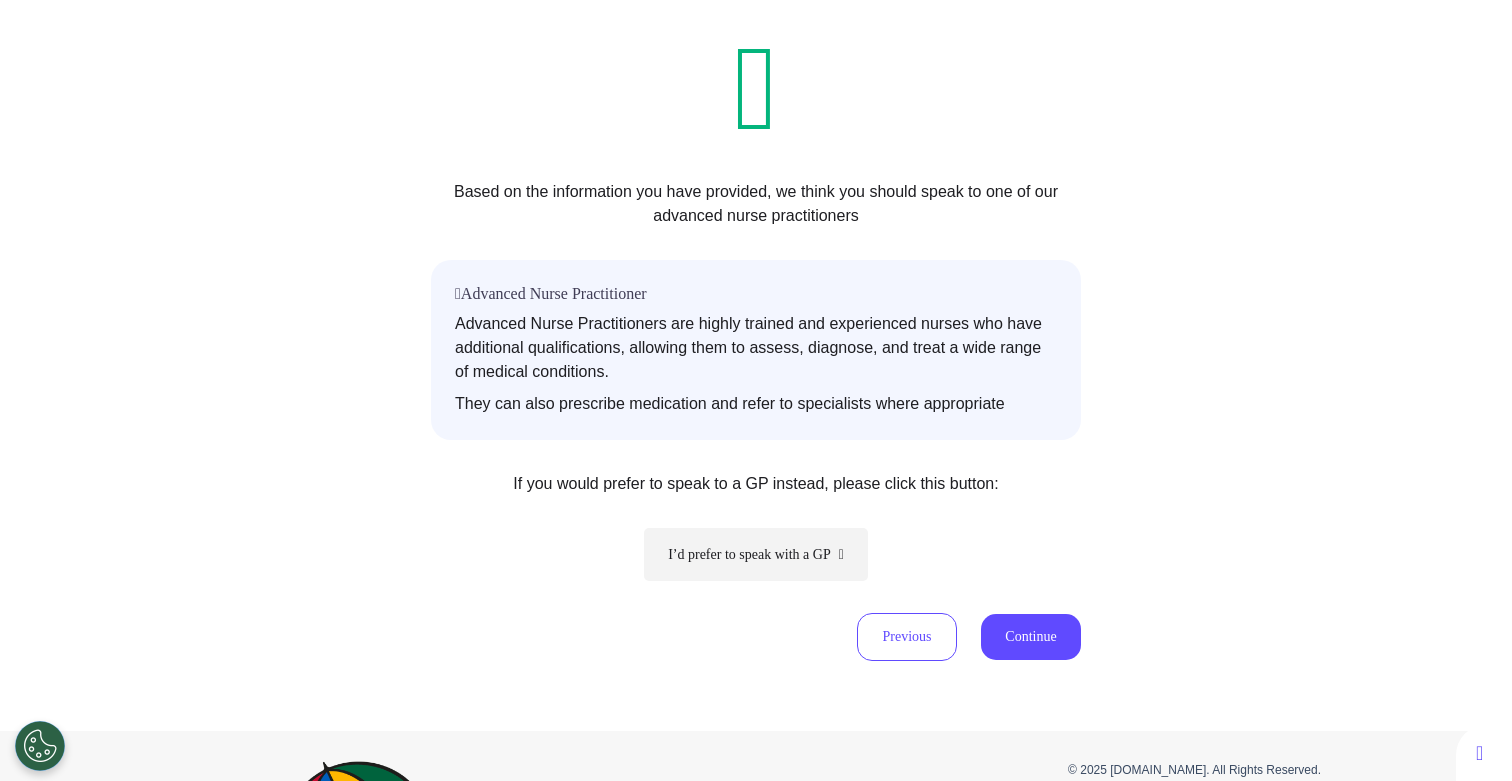 scroll, scrollTop: 168, scrollLeft: 0, axis: vertical 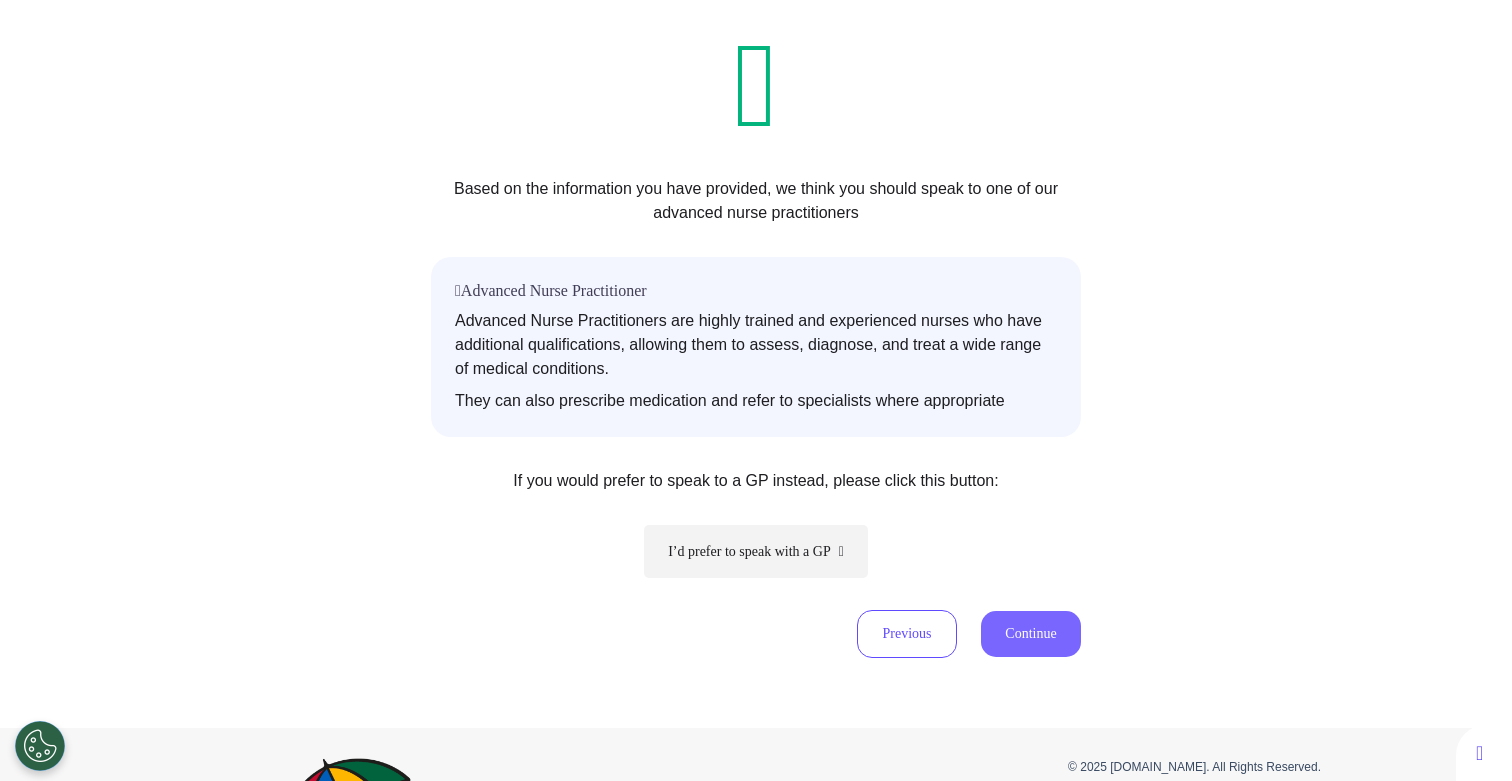 click on "Continue" at bounding box center (1031, 634) 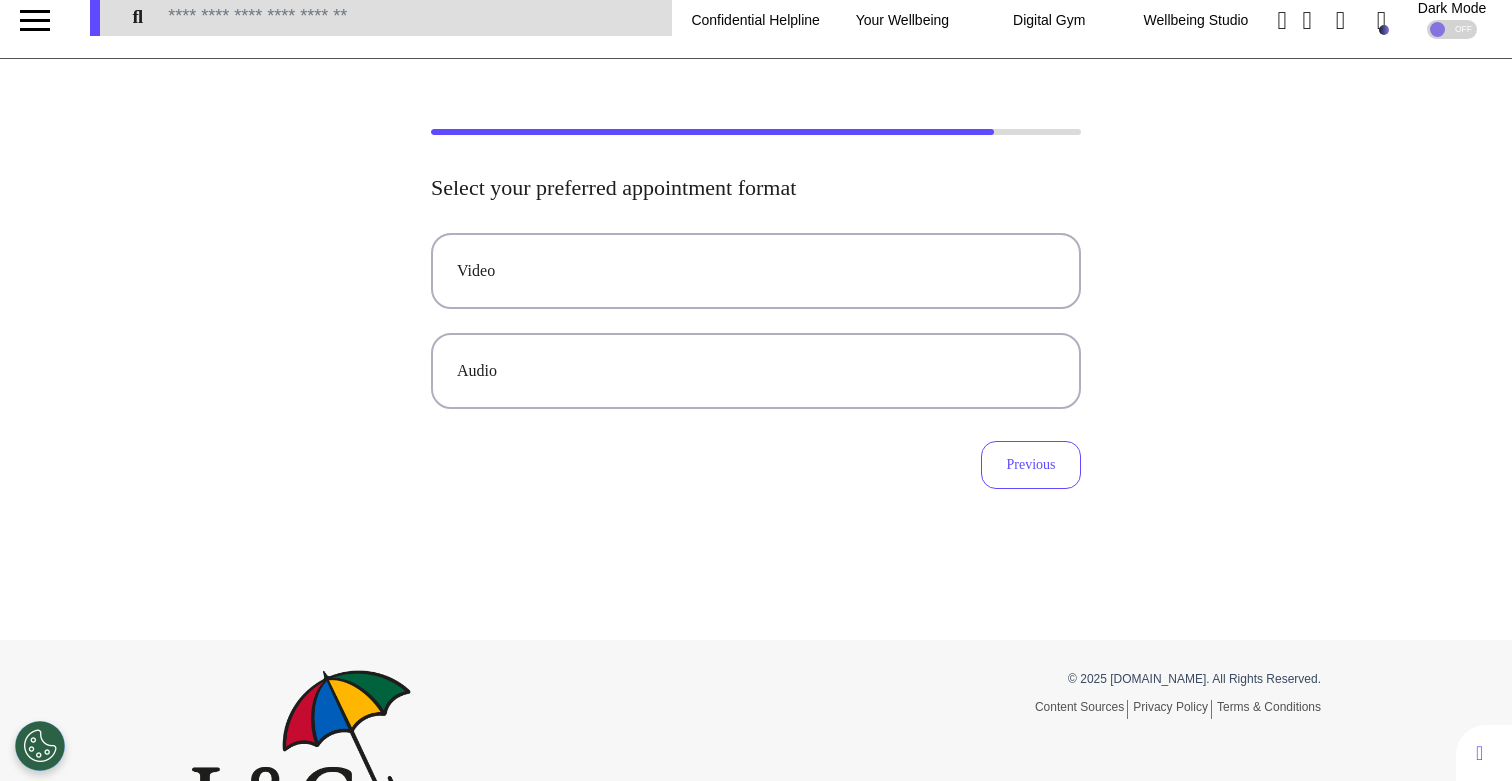 scroll, scrollTop: 0, scrollLeft: 0, axis: both 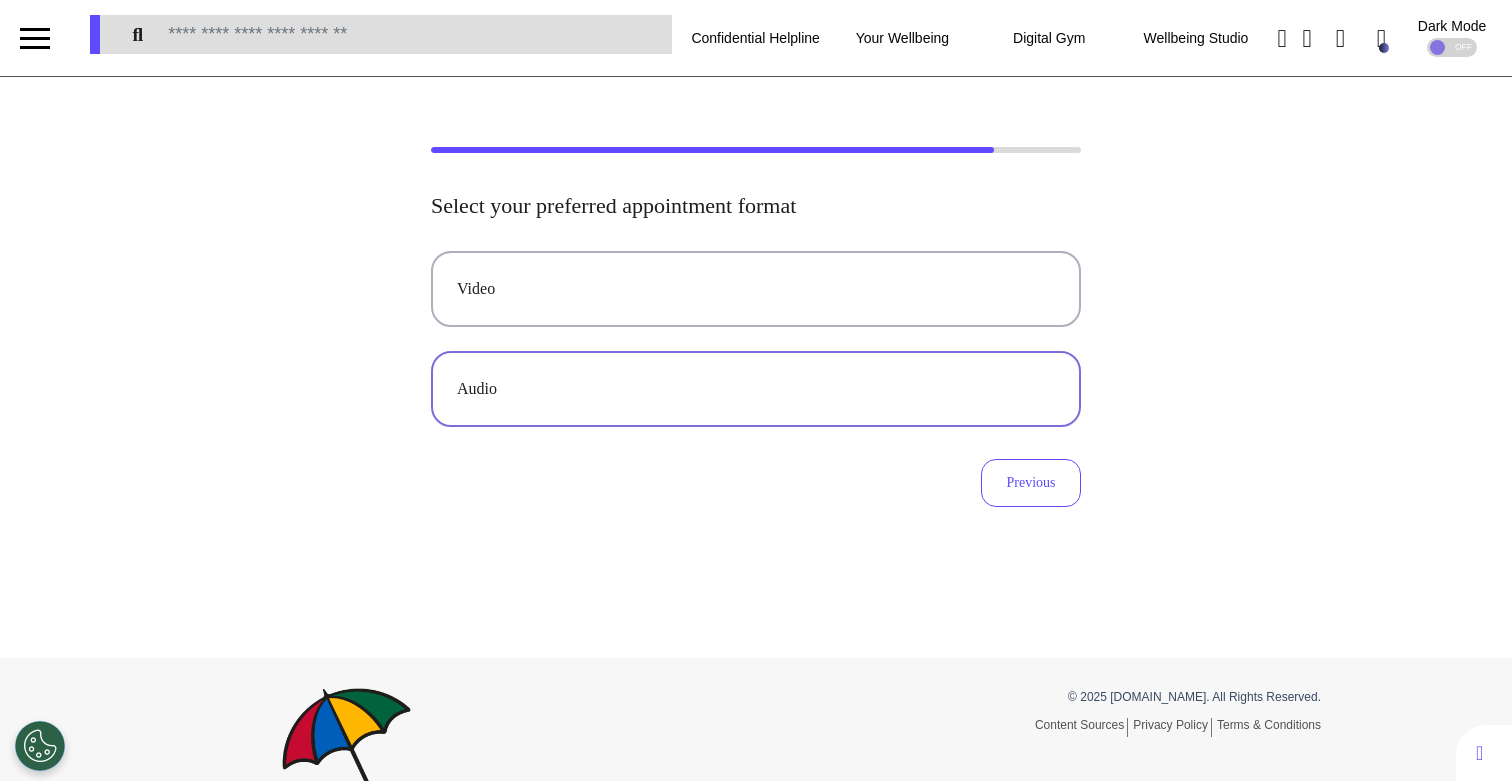 click on "Audio" at bounding box center (756, 389) 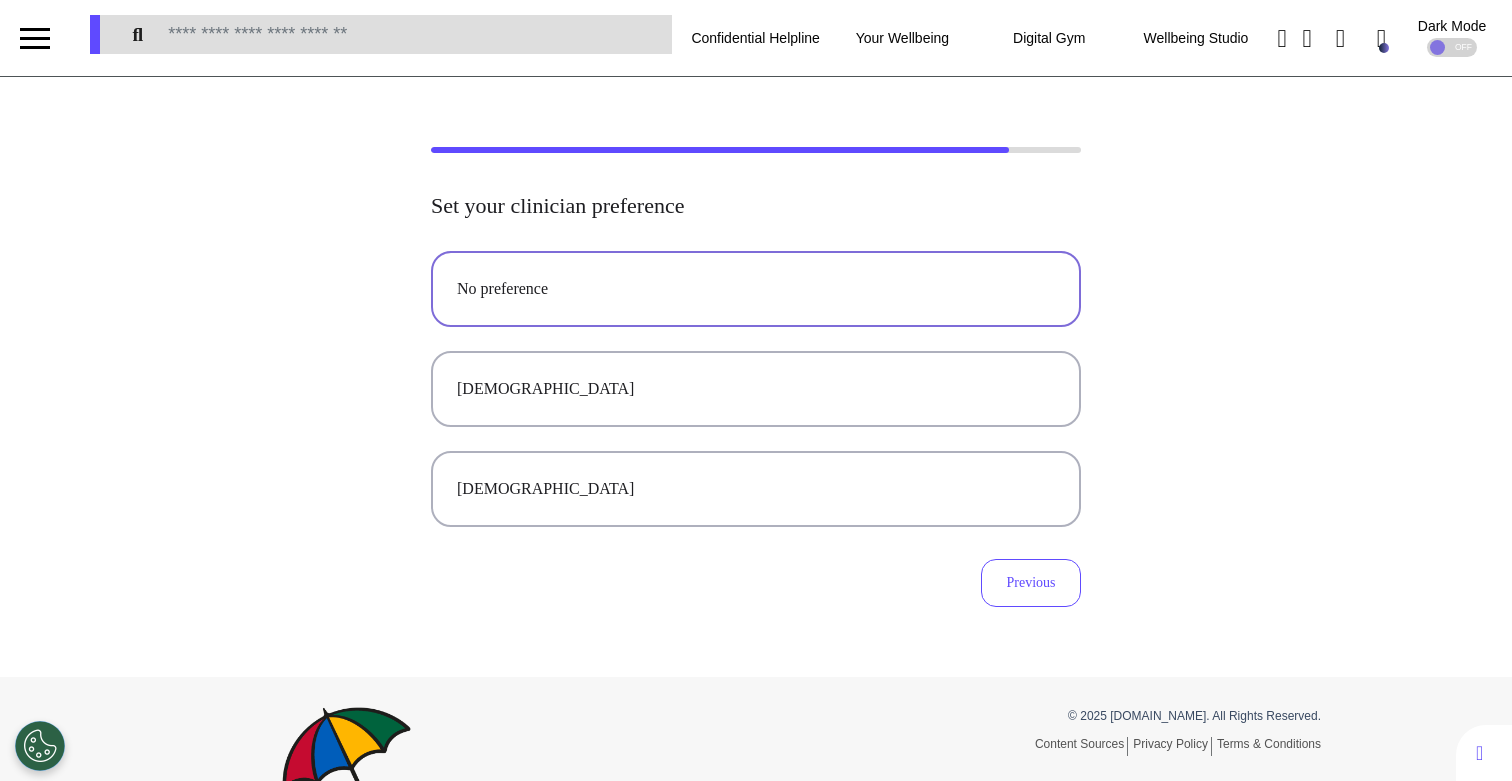 click on "No preference" at bounding box center [756, 289] 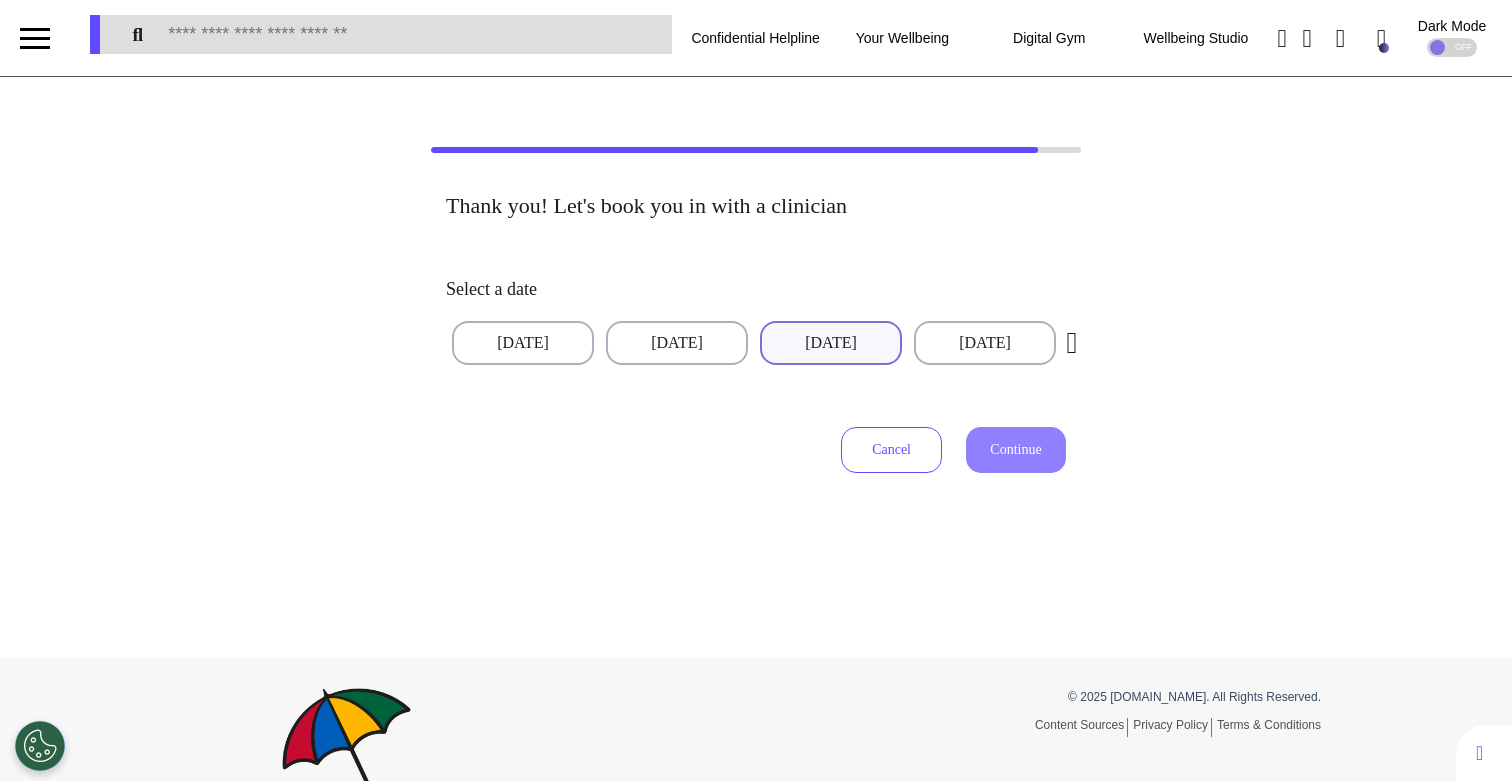 click on "[DATE]" at bounding box center (831, 343) 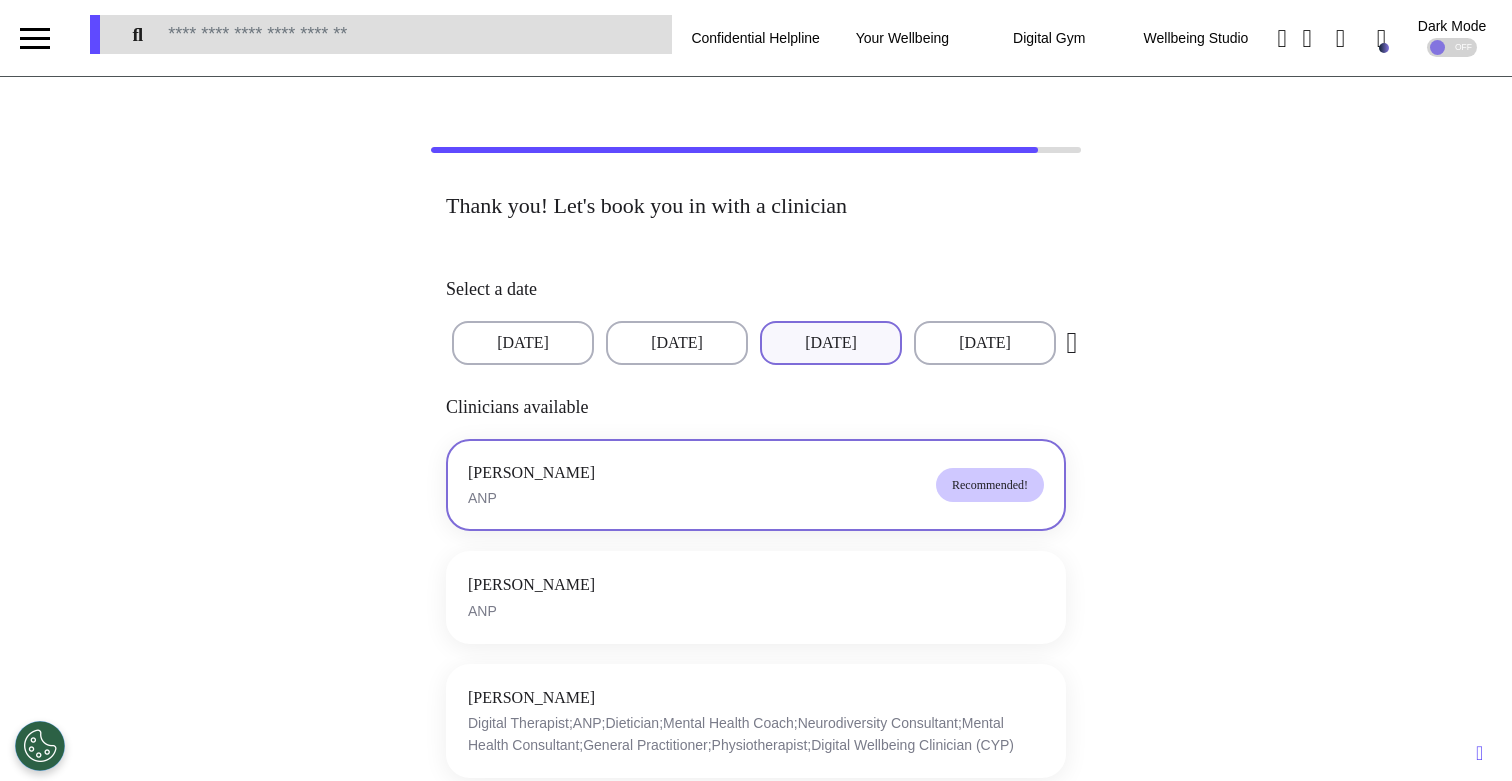 click on "[PERSON_NAME] ANP Recommended!" at bounding box center (756, 485) 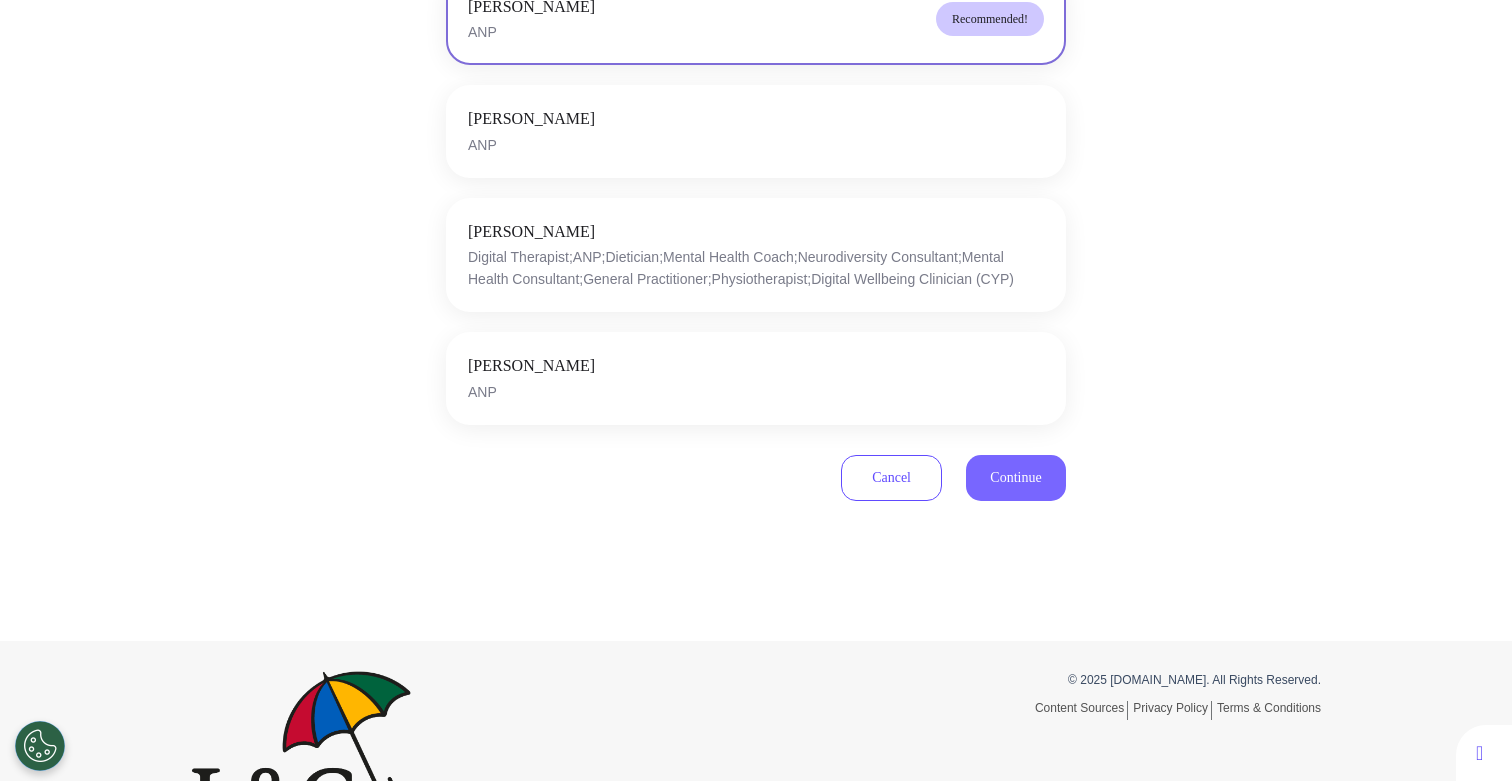 click on "Continue" at bounding box center (1016, 478) 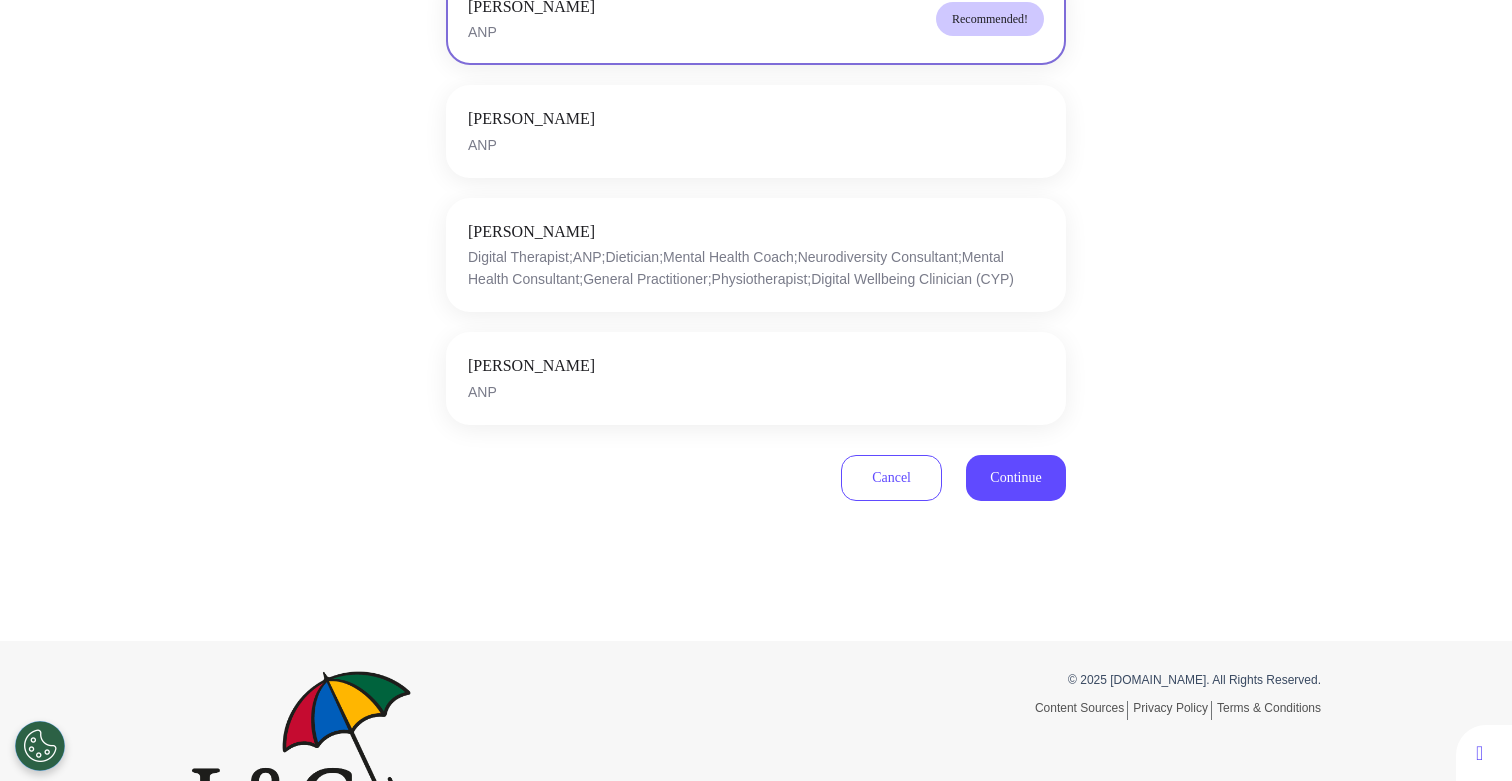 scroll, scrollTop: 510, scrollLeft: 0, axis: vertical 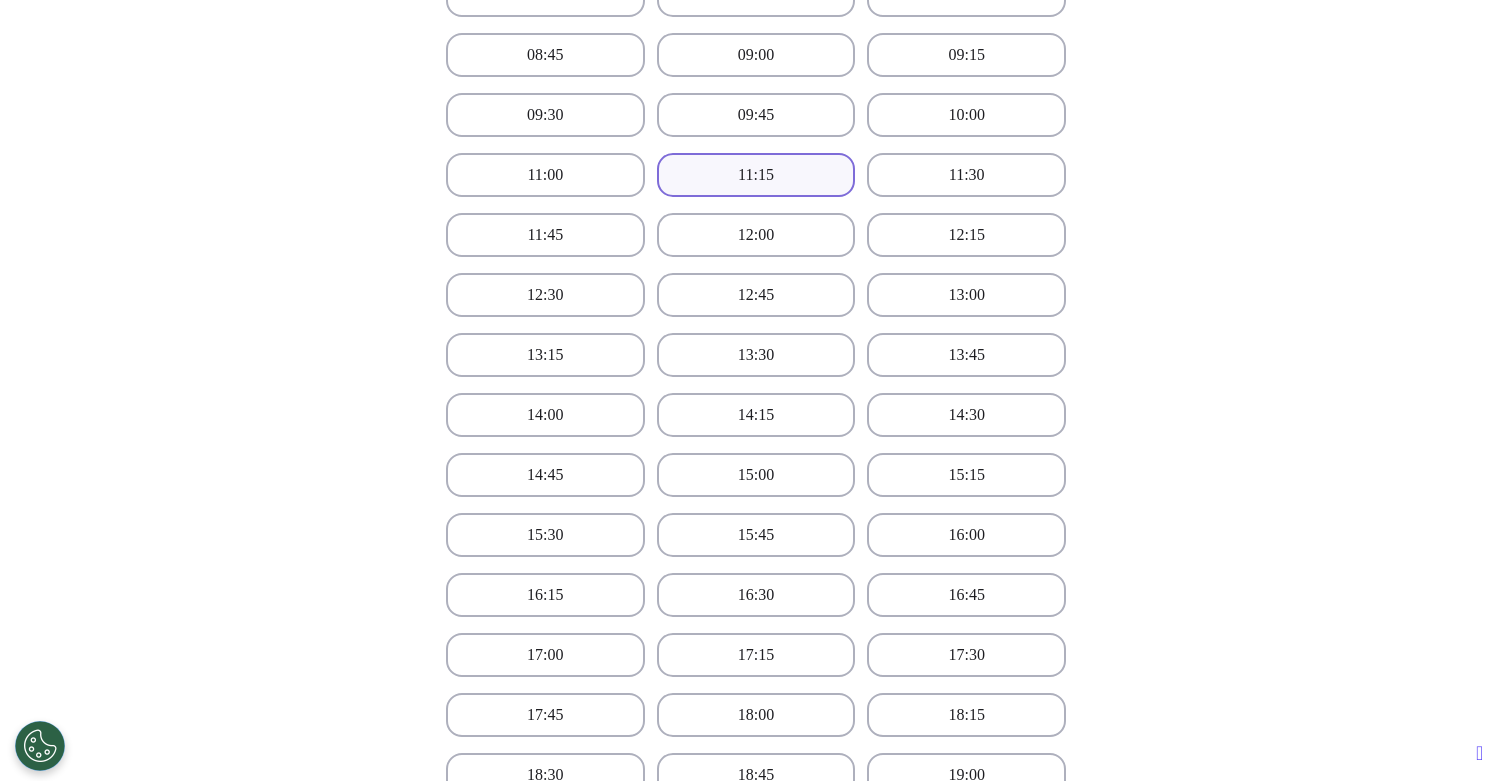 click on "11:15" at bounding box center (756, 175) 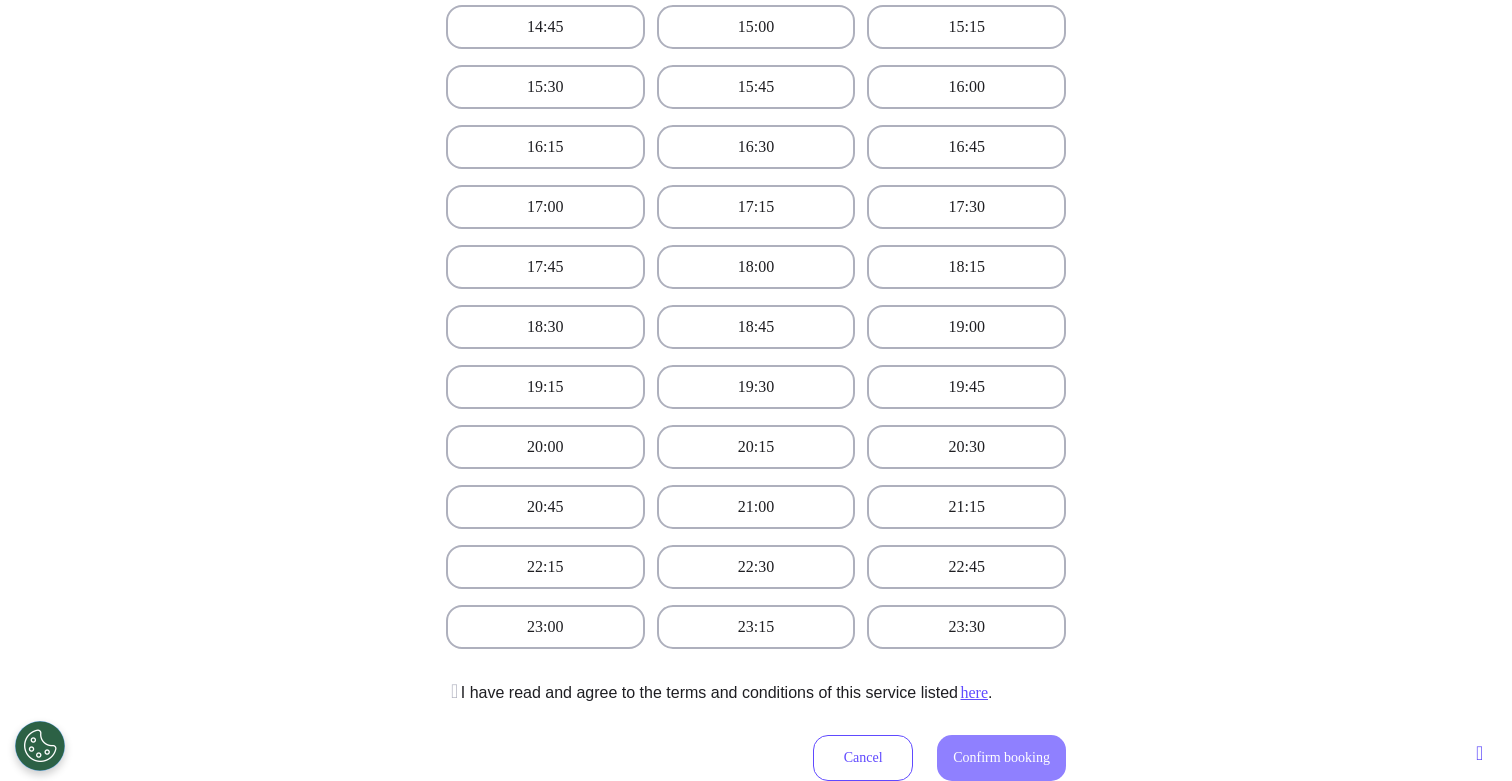 scroll, scrollTop: 1315, scrollLeft: 0, axis: vertical 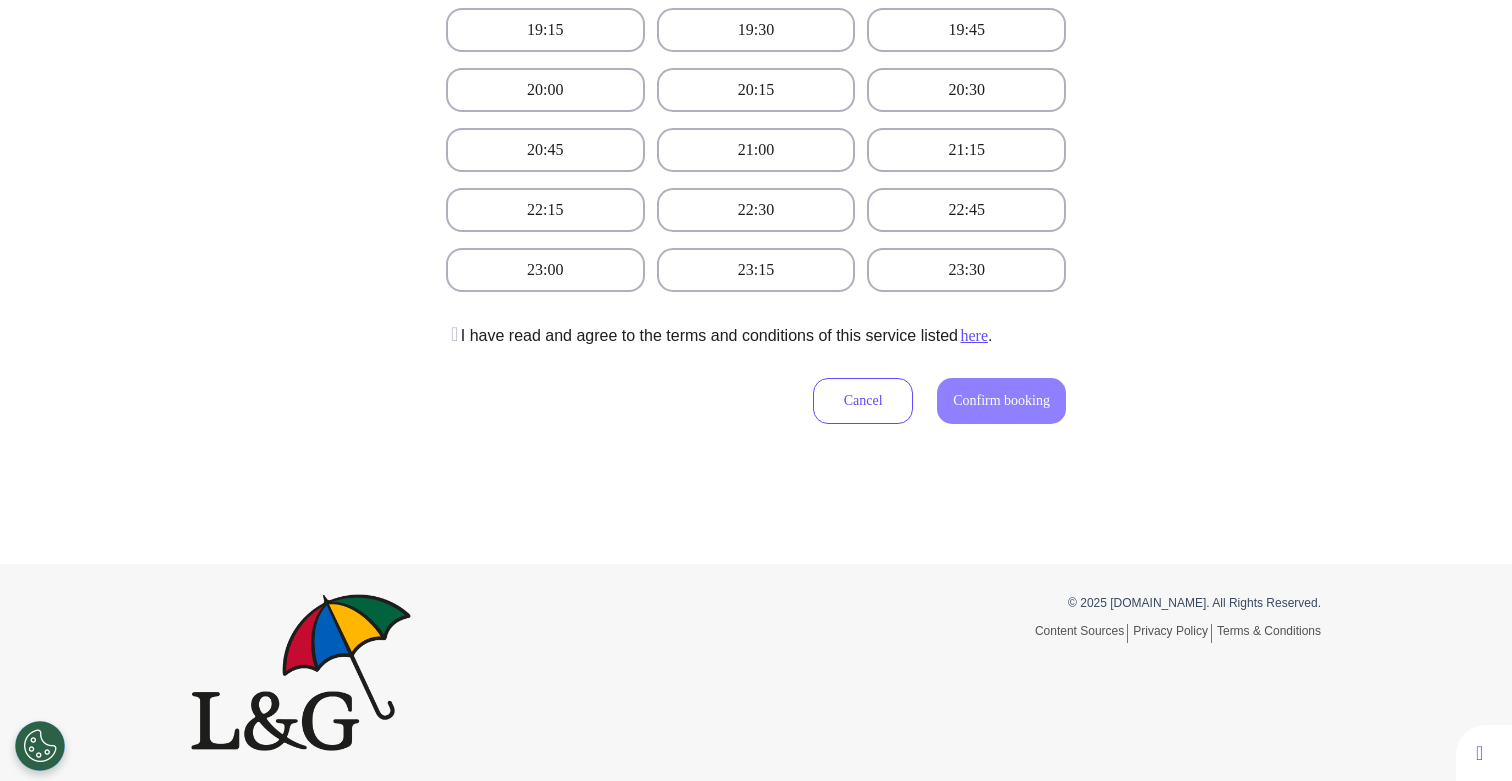 click at bounding box center (452, 334) 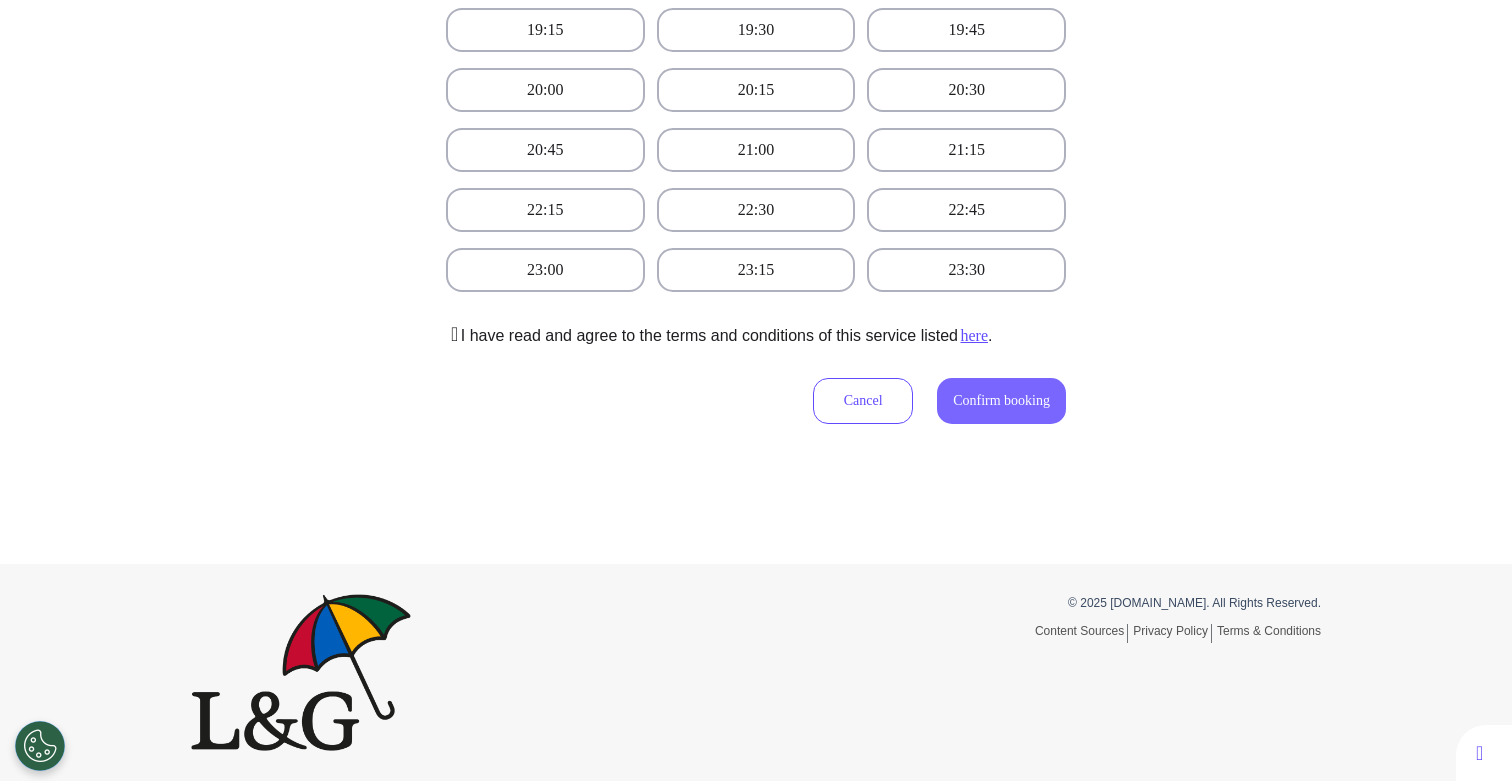 click on "Confirm booking" at bounding box center [1001, 400] 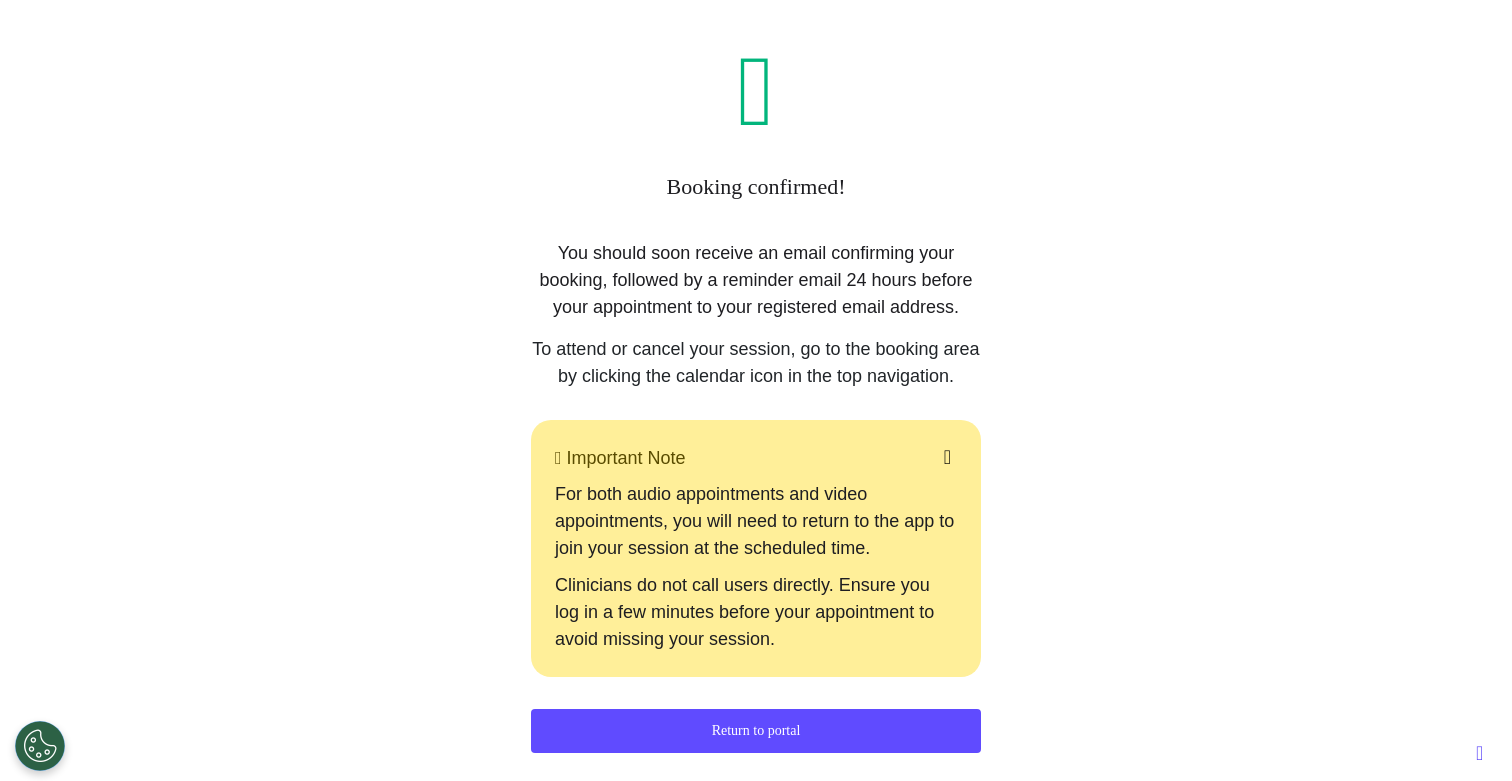 scroll, scrollTop: 0, scrollLeft: 0, axis: both 